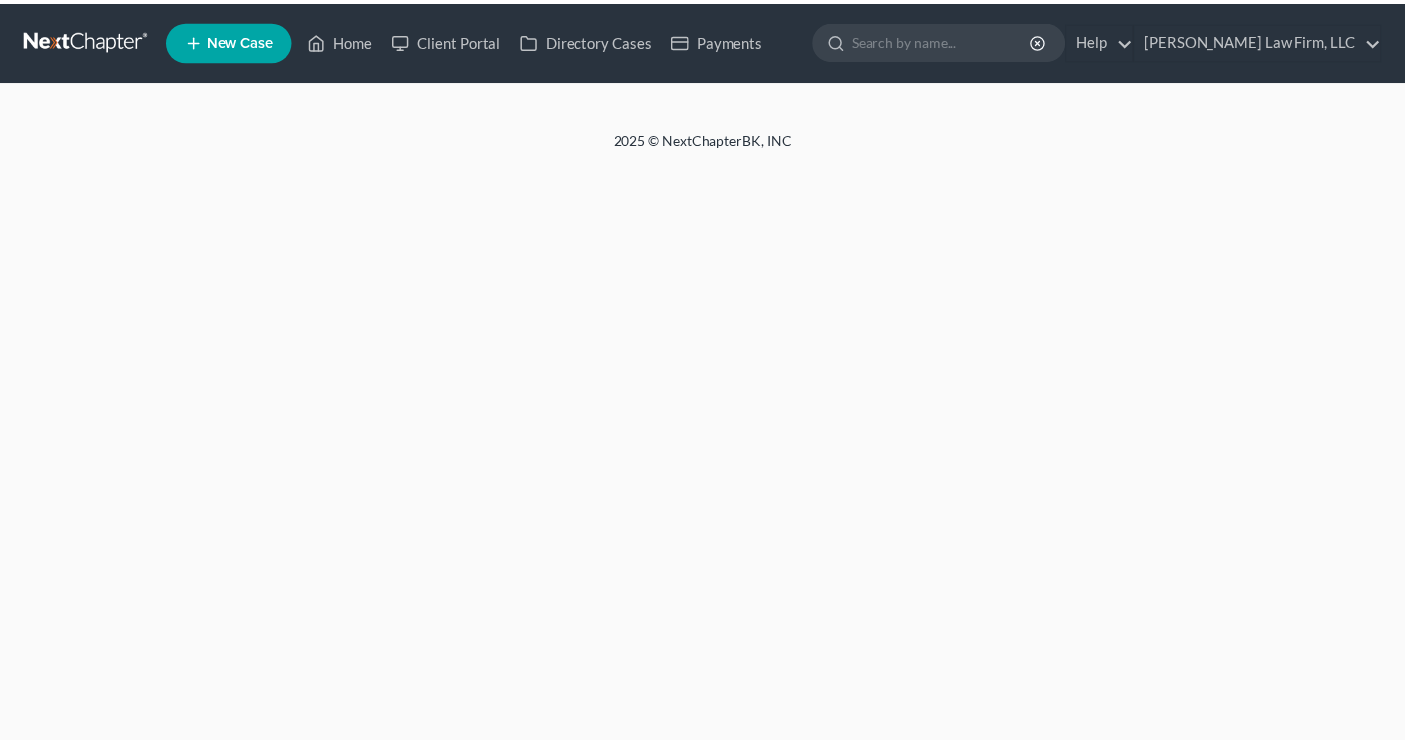 scroll, scrollTop: 0, scrollLeft: 0, axis: both 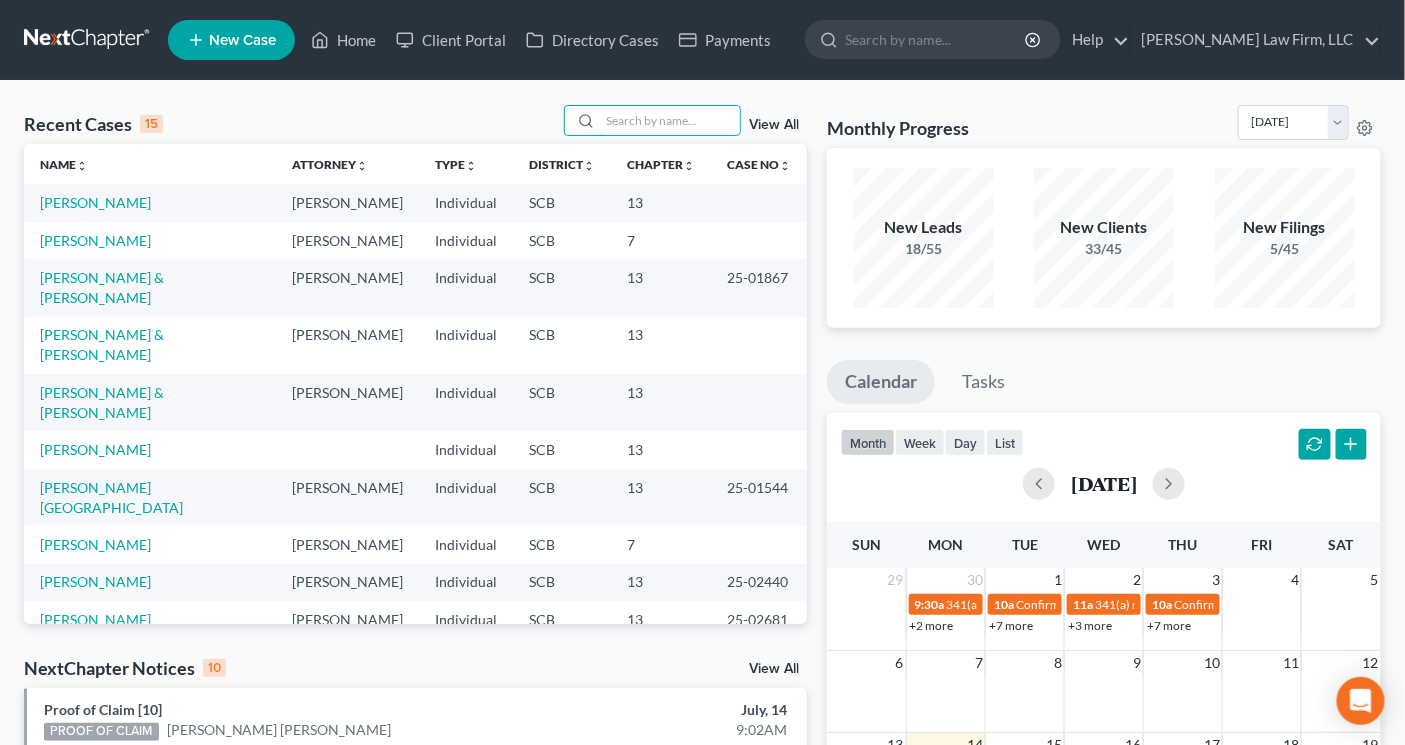 click at bounding box center (670, 120) 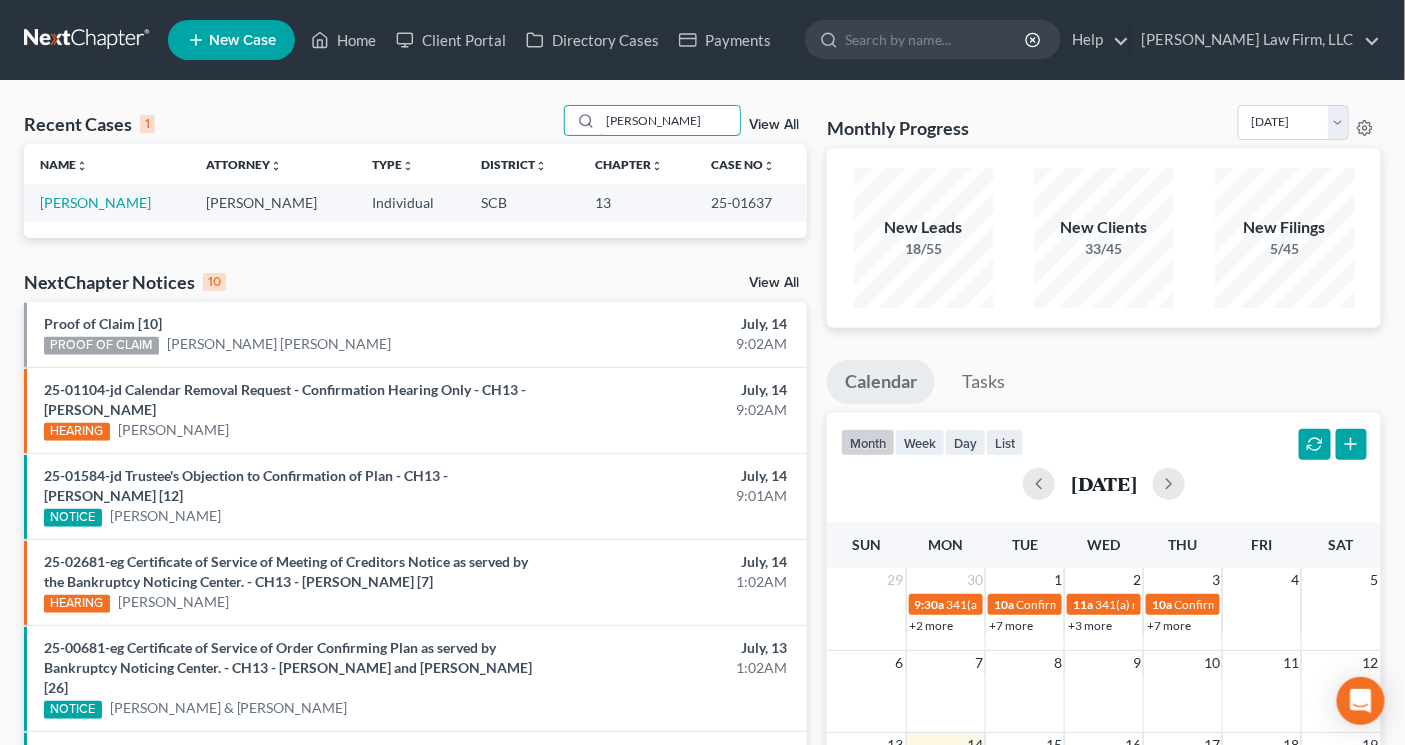 type on "garcia" 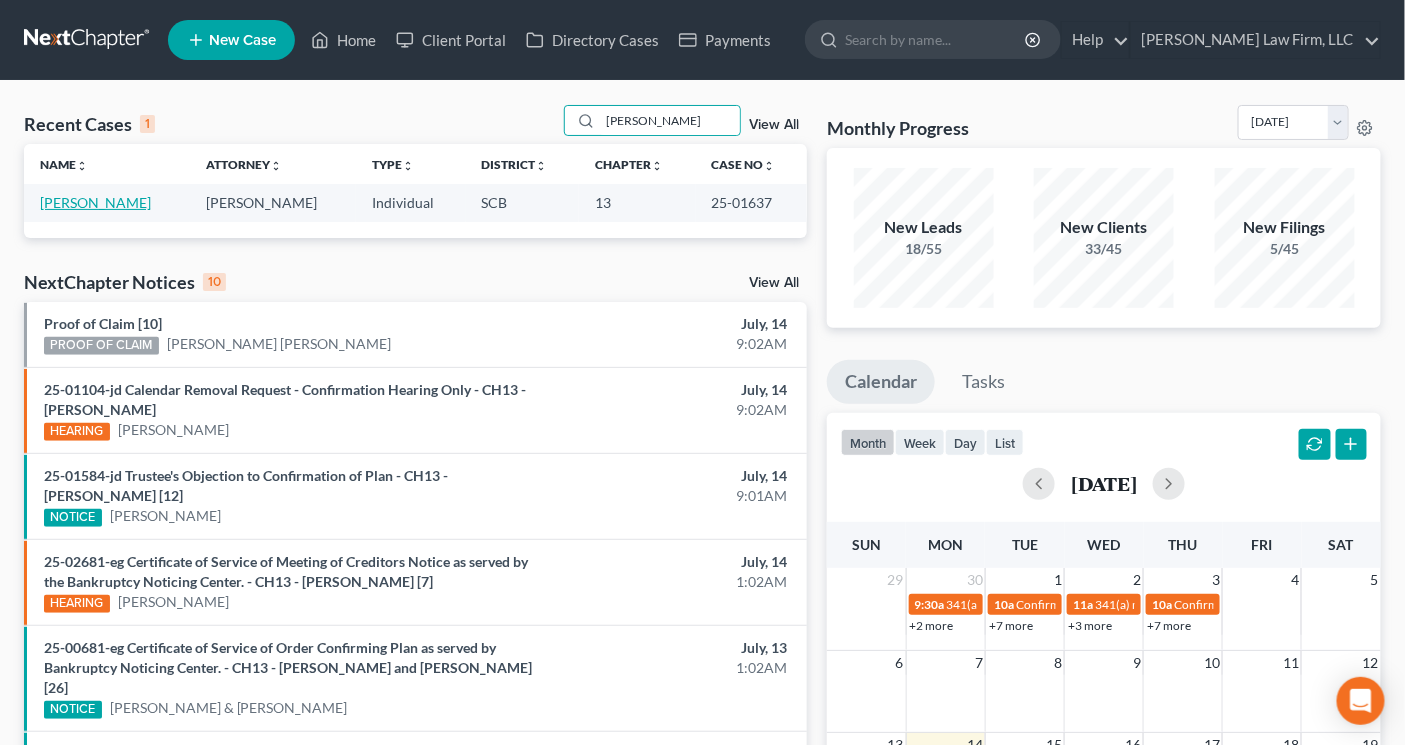 click on "[PERSON_NAME]" at bounding box center [95, 202] 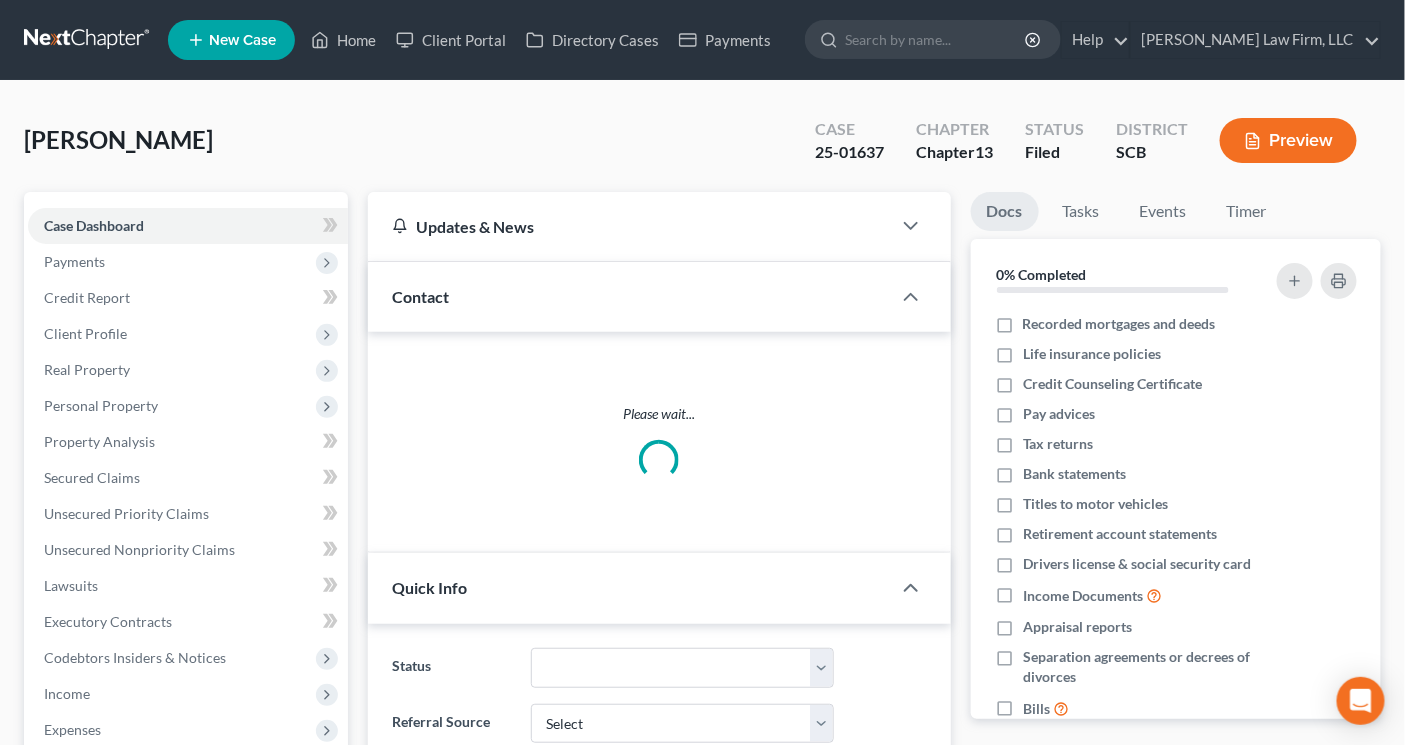 select on "0" 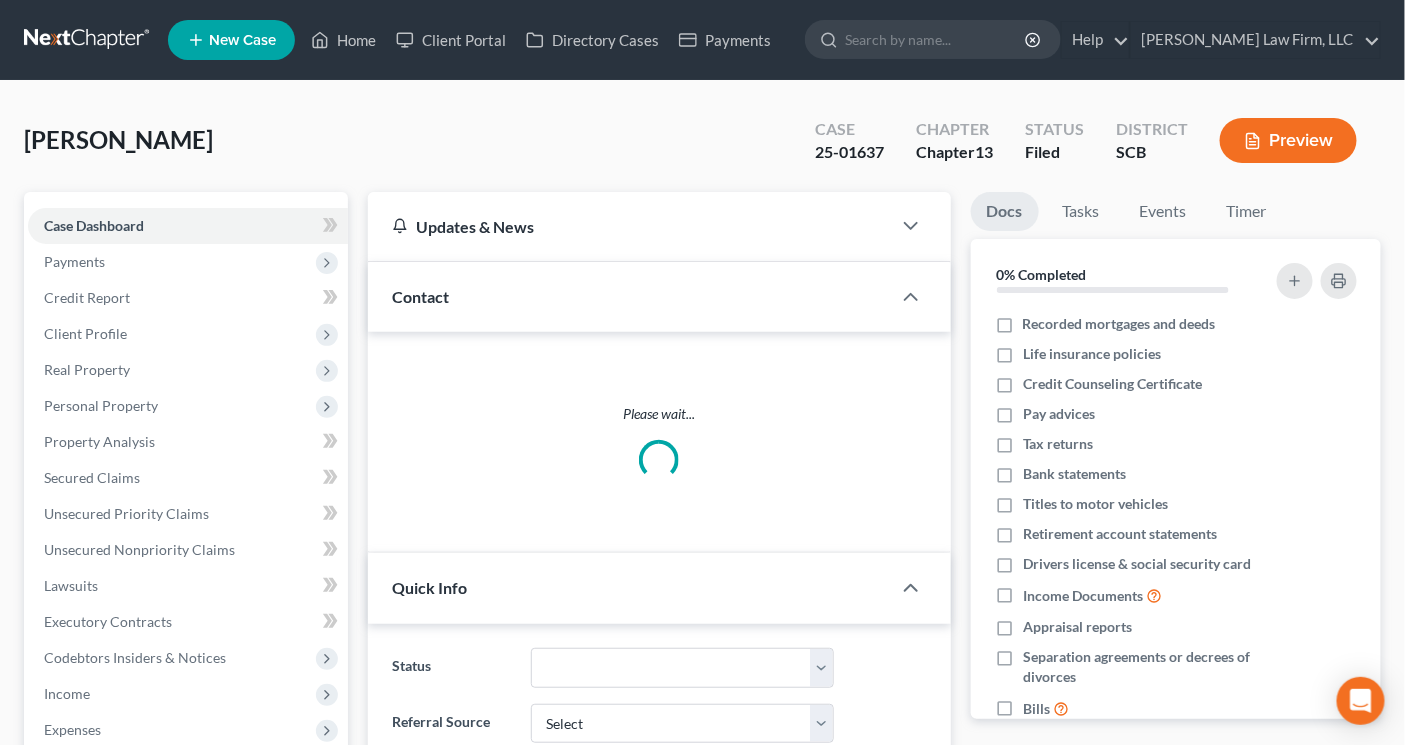scroll, scrollTop: 435, scrollLeft: 0, axis: vertical 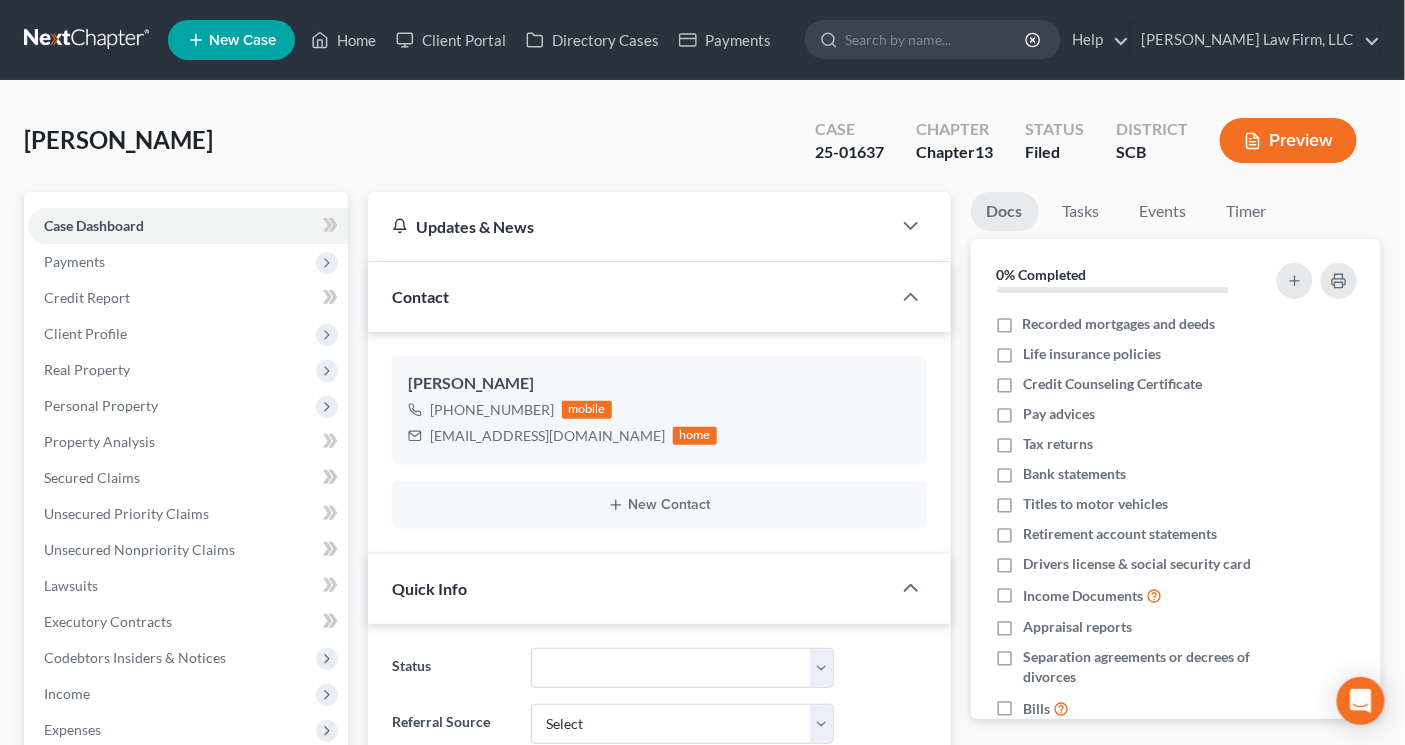 drag, startPoint x: 1235, startPoint y: 90, endPoint x: 1218, endPoint y: 92, distance: 17.117243 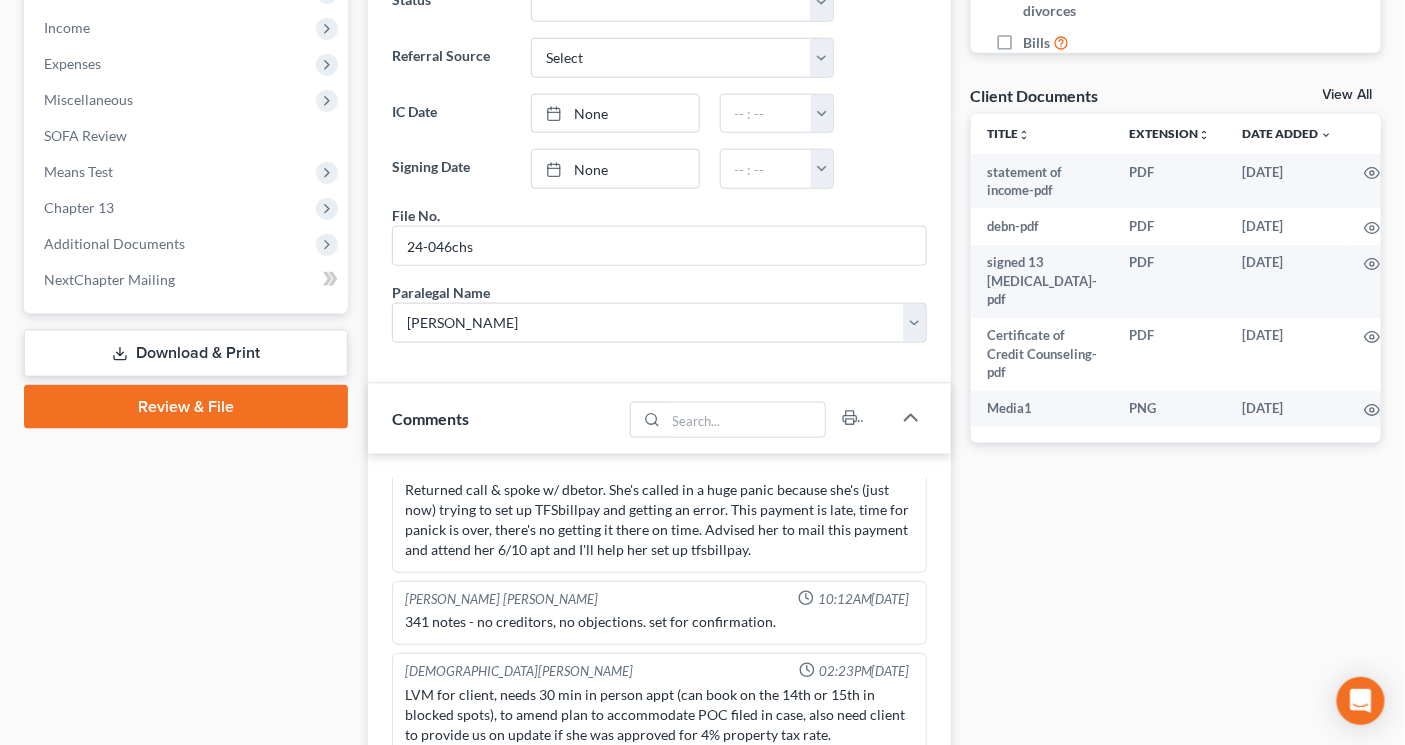 scroll, scrollTop: 434, scrollLeft: 0, axis: vertical 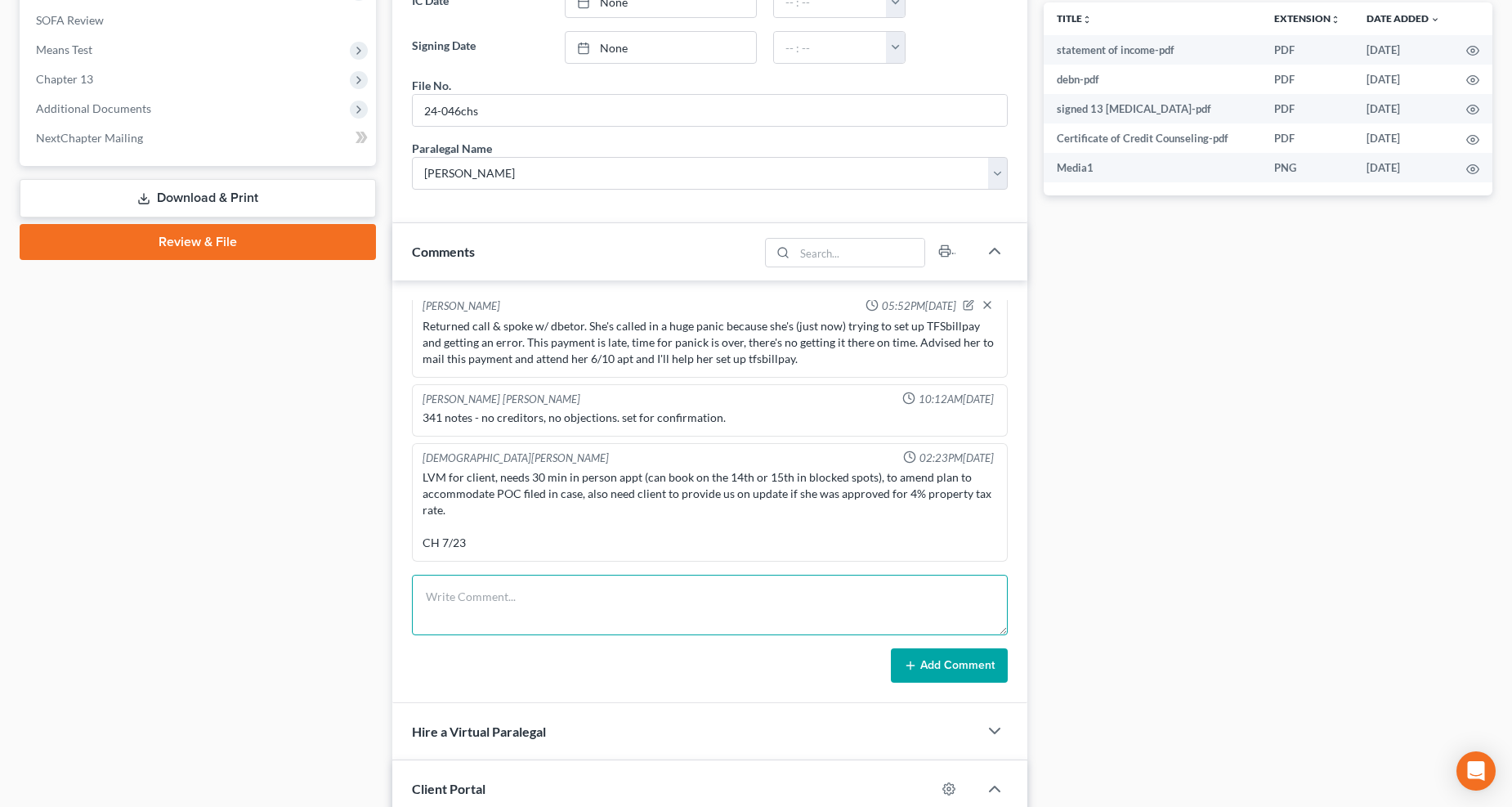 click at bounding box center (709, 605) 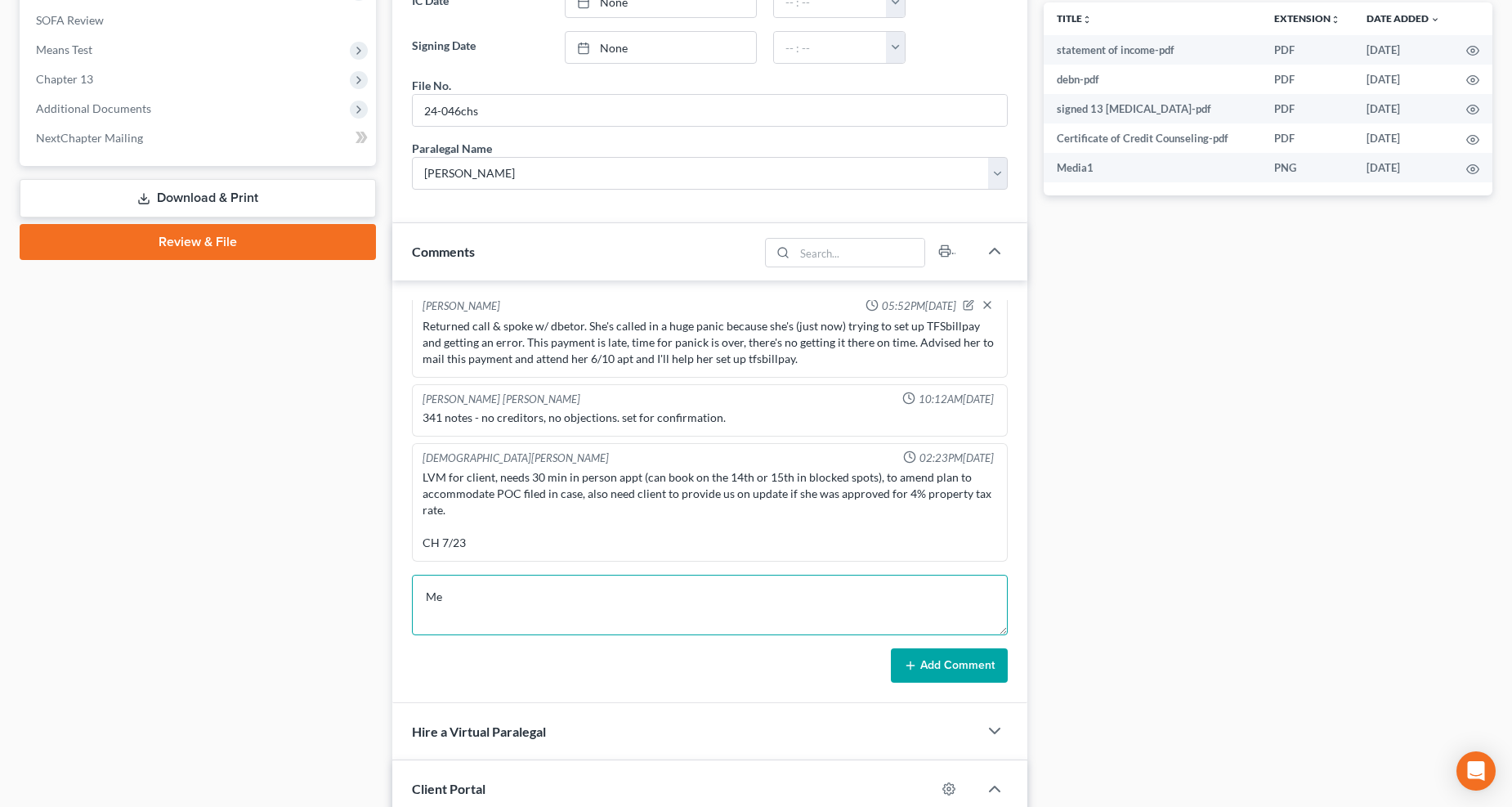 type on "M" 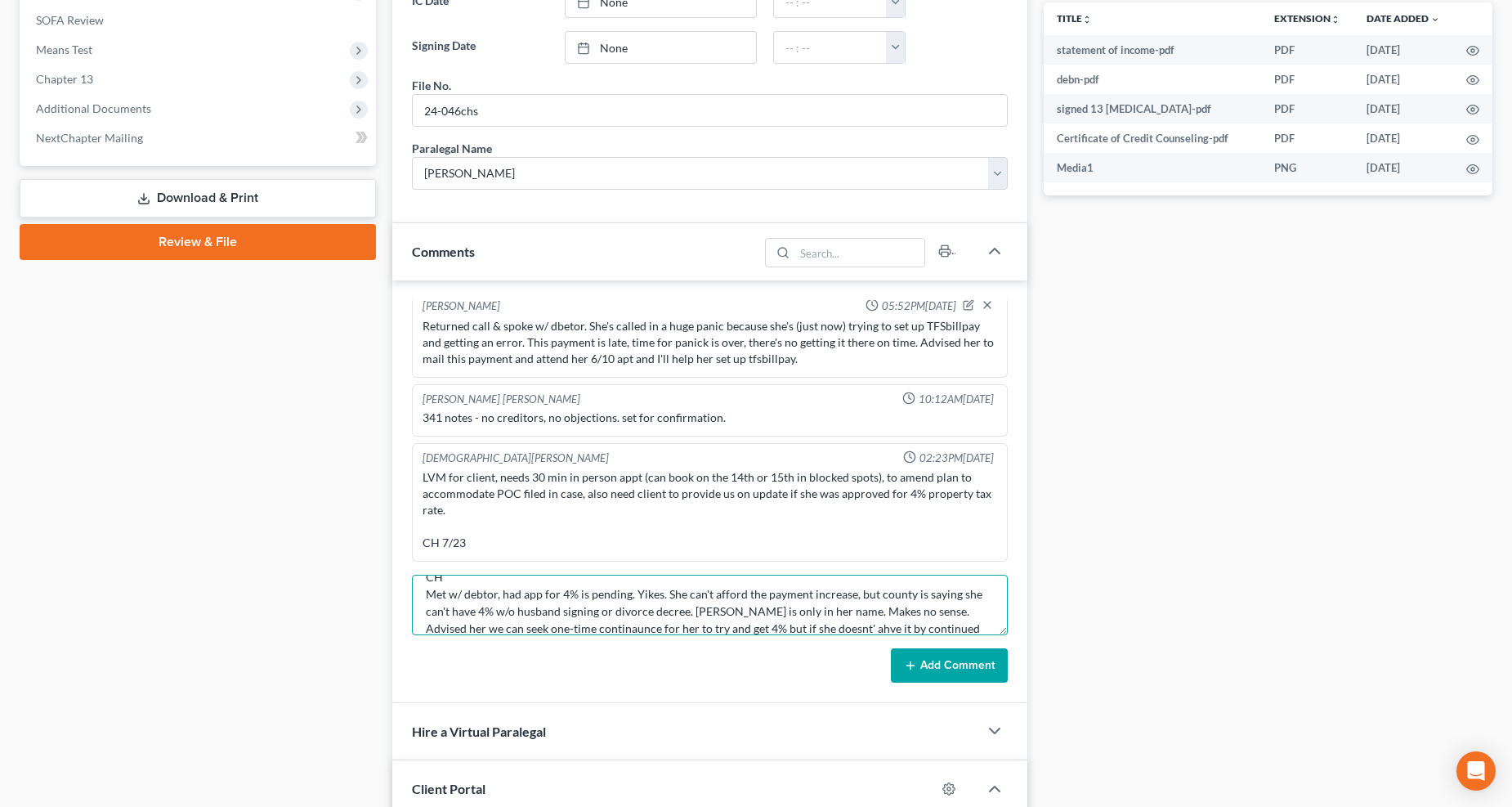 scroll, scrollTop: 37, scrollLeft: 0, axis: vertical 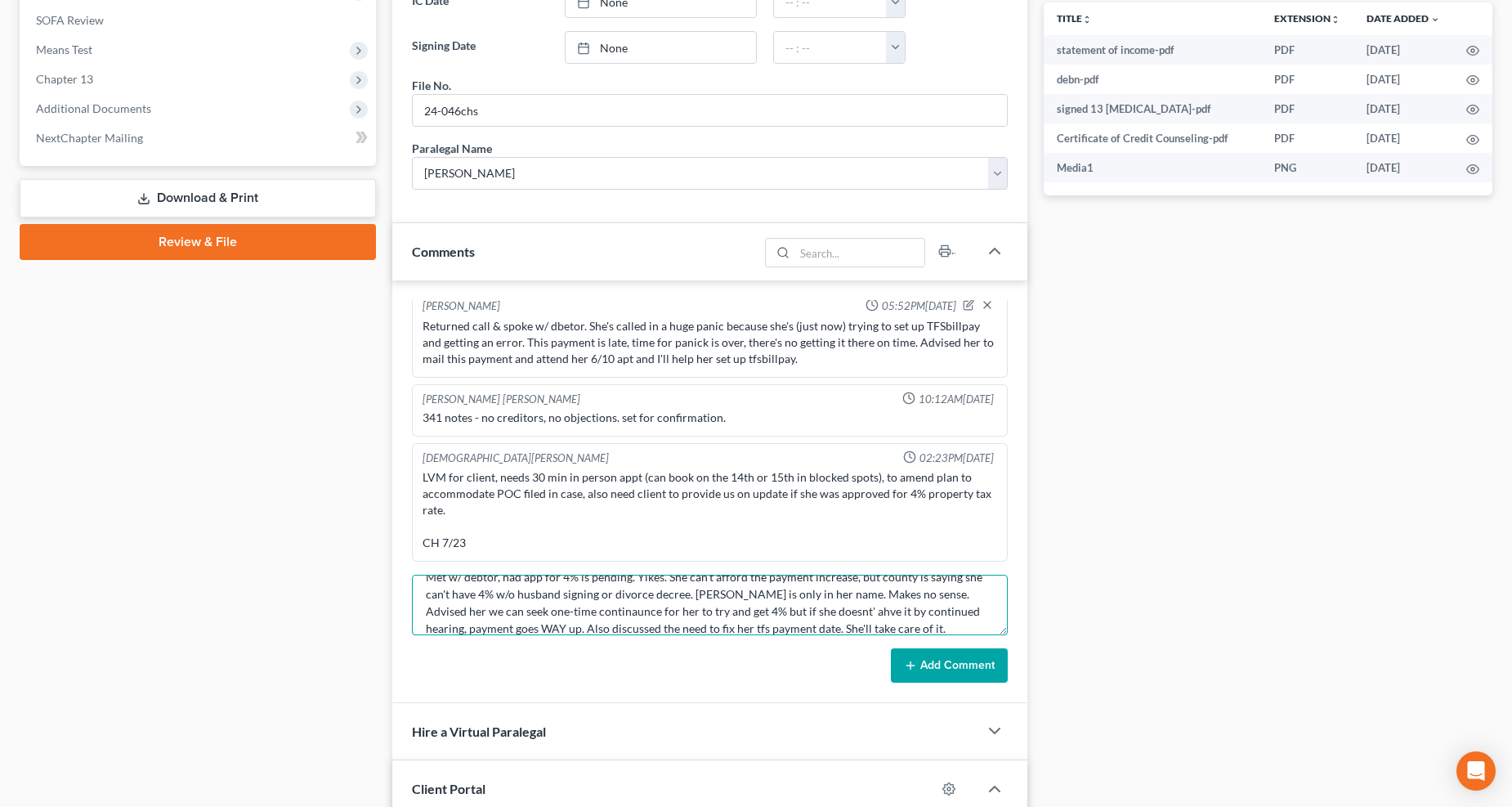 type on "CH
Met w/ debtor, had app for 4% is pending. Yikes. She can't afford the payment increase, but county is saying she can't have 4% w/o husband signing or divorce decree. Deed is only in her name. Makes no sense. Advised her we can seek one-time continaunce for her to try and get 4% but if she doesnt' ahve it by continued hearing, payment goes WAY up. Also discussed the need to fix her tfs payment date. She'll take care of it." 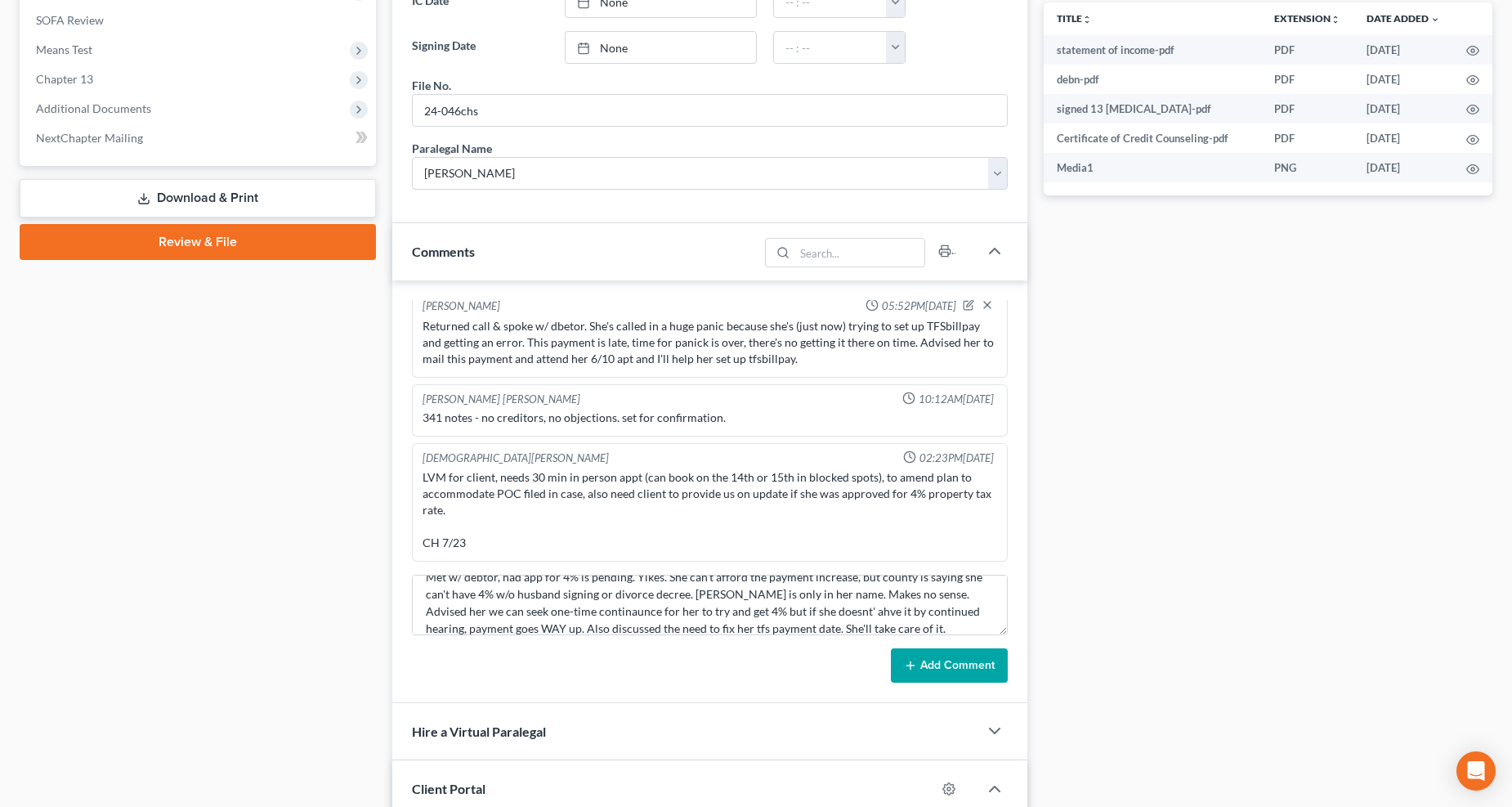 click on "Add Comment" at bounding box center [949, 666] 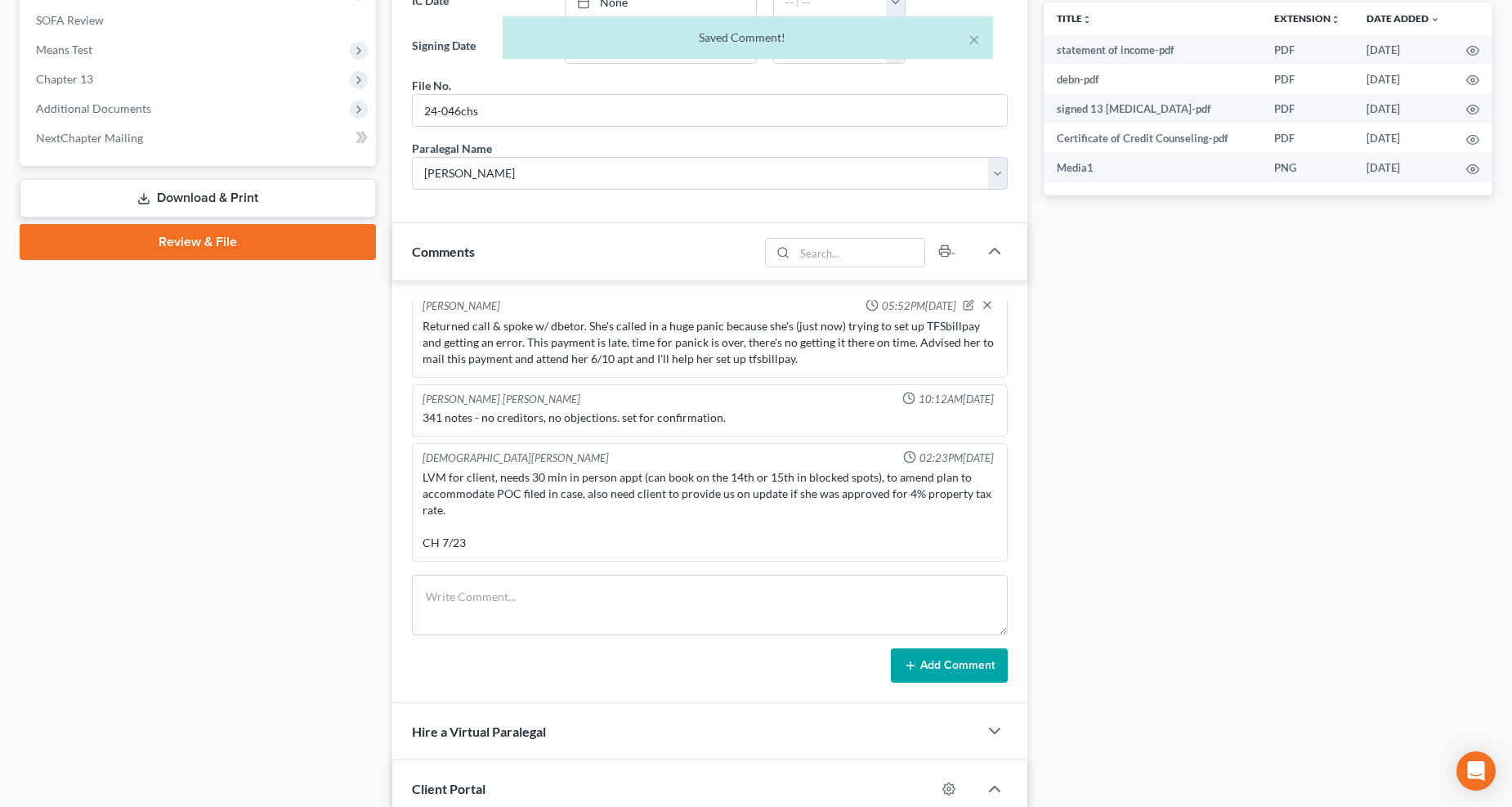 scroll, scrollTop: 0, scrollLeft: 0, axis: both 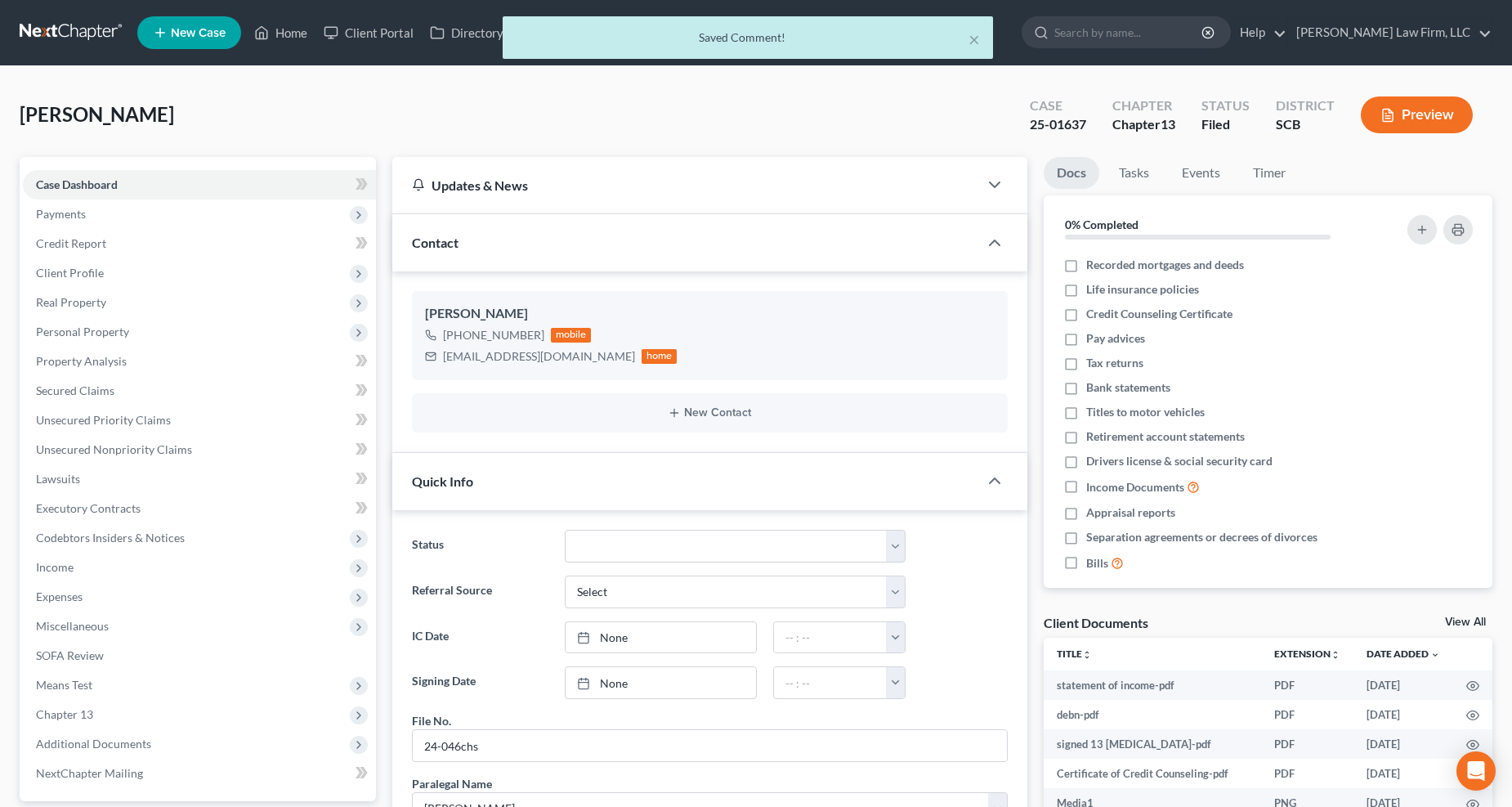 click on "×                     Saved Comment!" at bounding box center (748, 42) 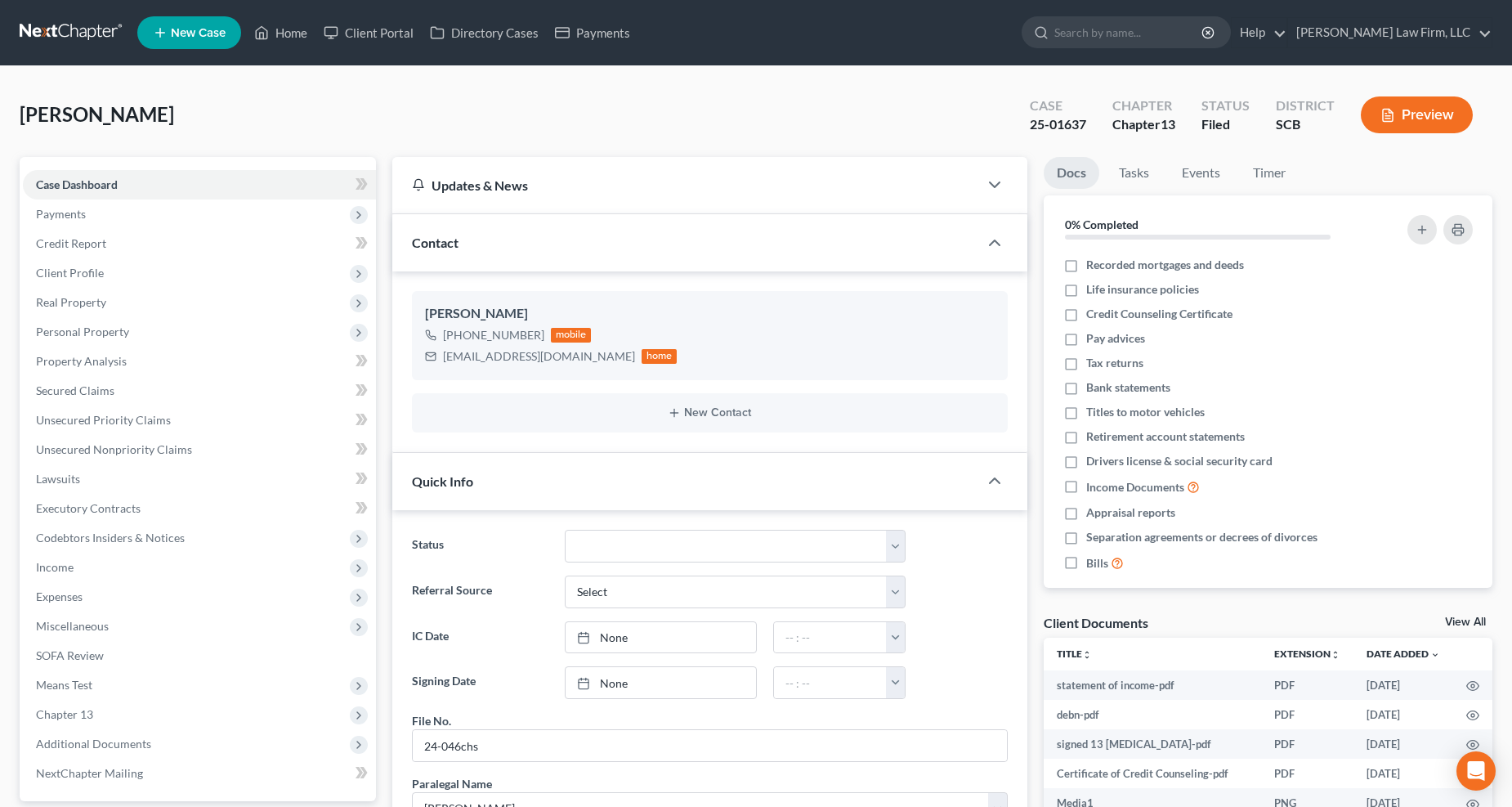 click at bounding box center (72, 33) 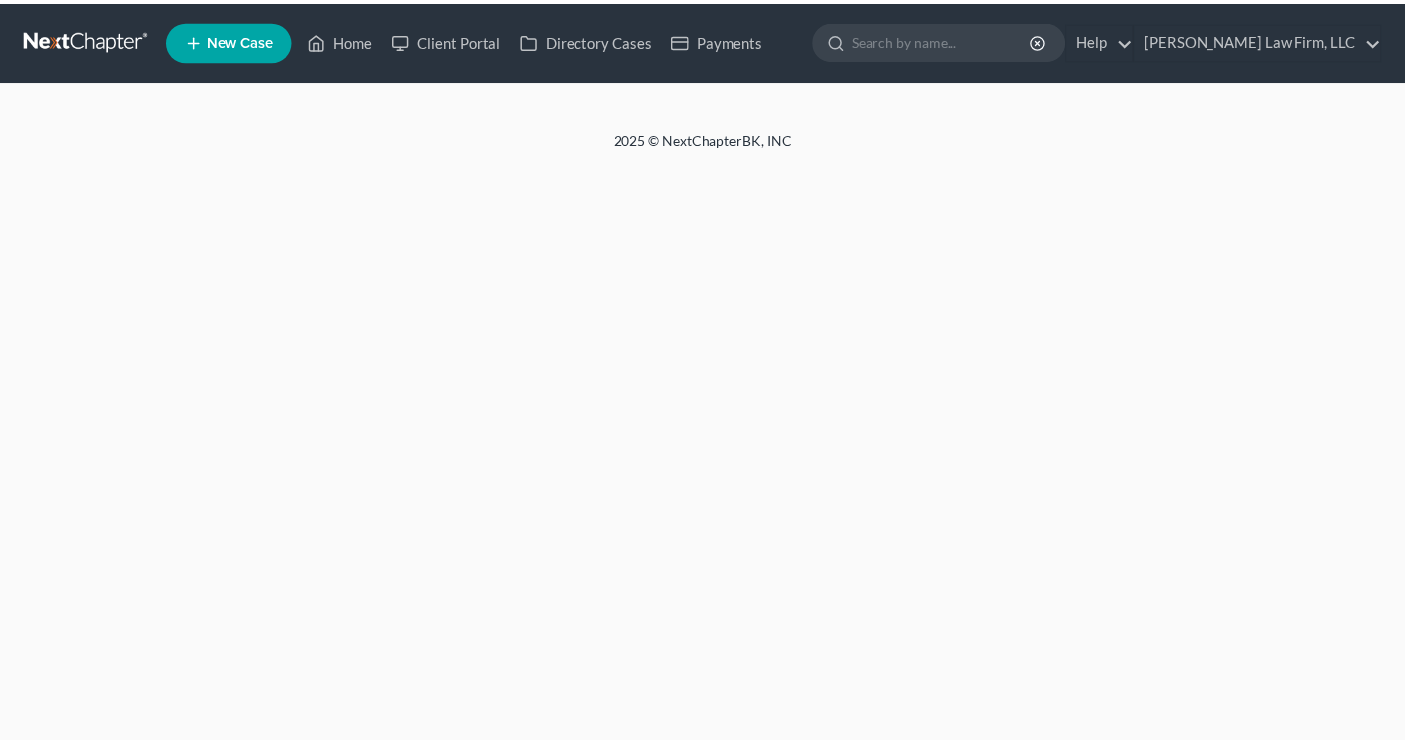 scroll, scrollTop: 0, scrollLeft: 0, axis: both 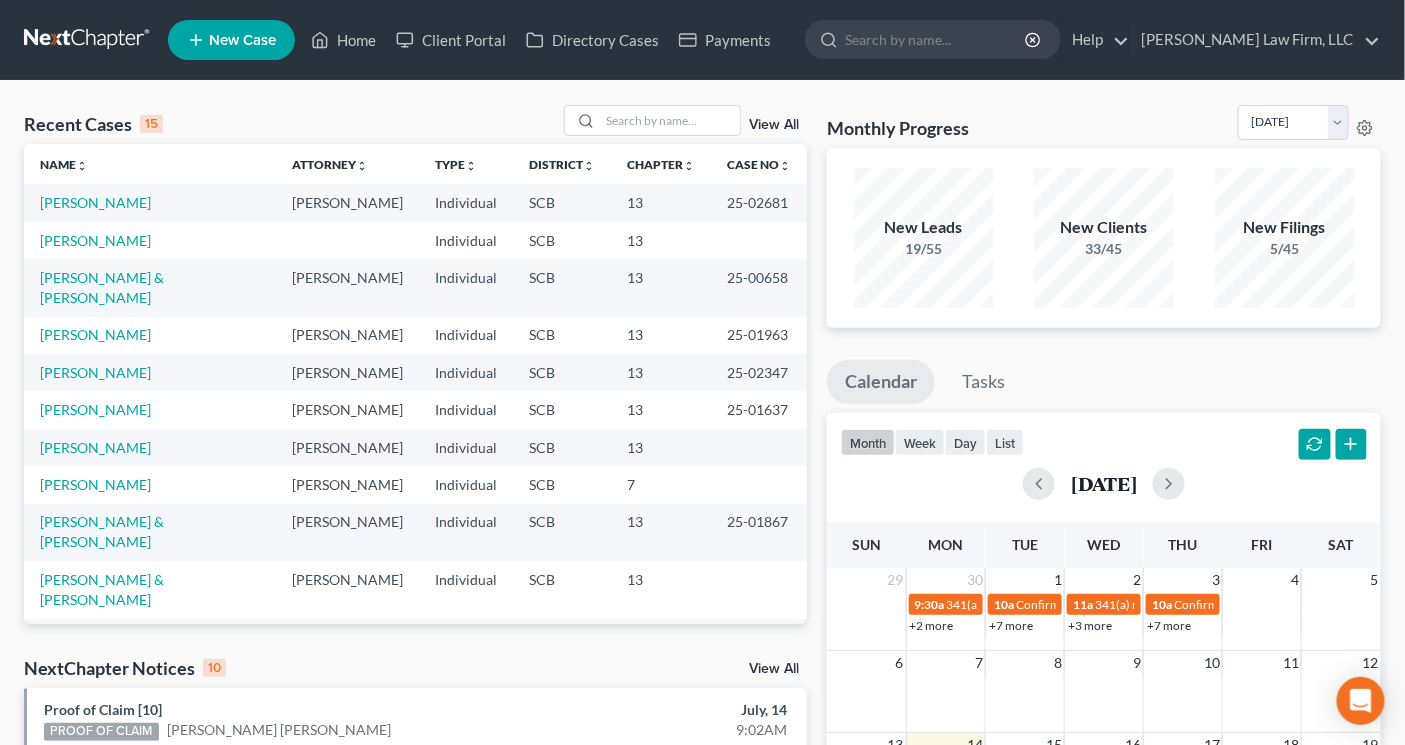 click on "Monthly Progress
Bankruptcy
Bankruptcy
[DATE] [DATE] [DATE] [DATE] [DATE] [DATE] [DATE] [DATE] [DATE] [DATE] [DATE] [DATE]" at bounding box center (1104, 126) 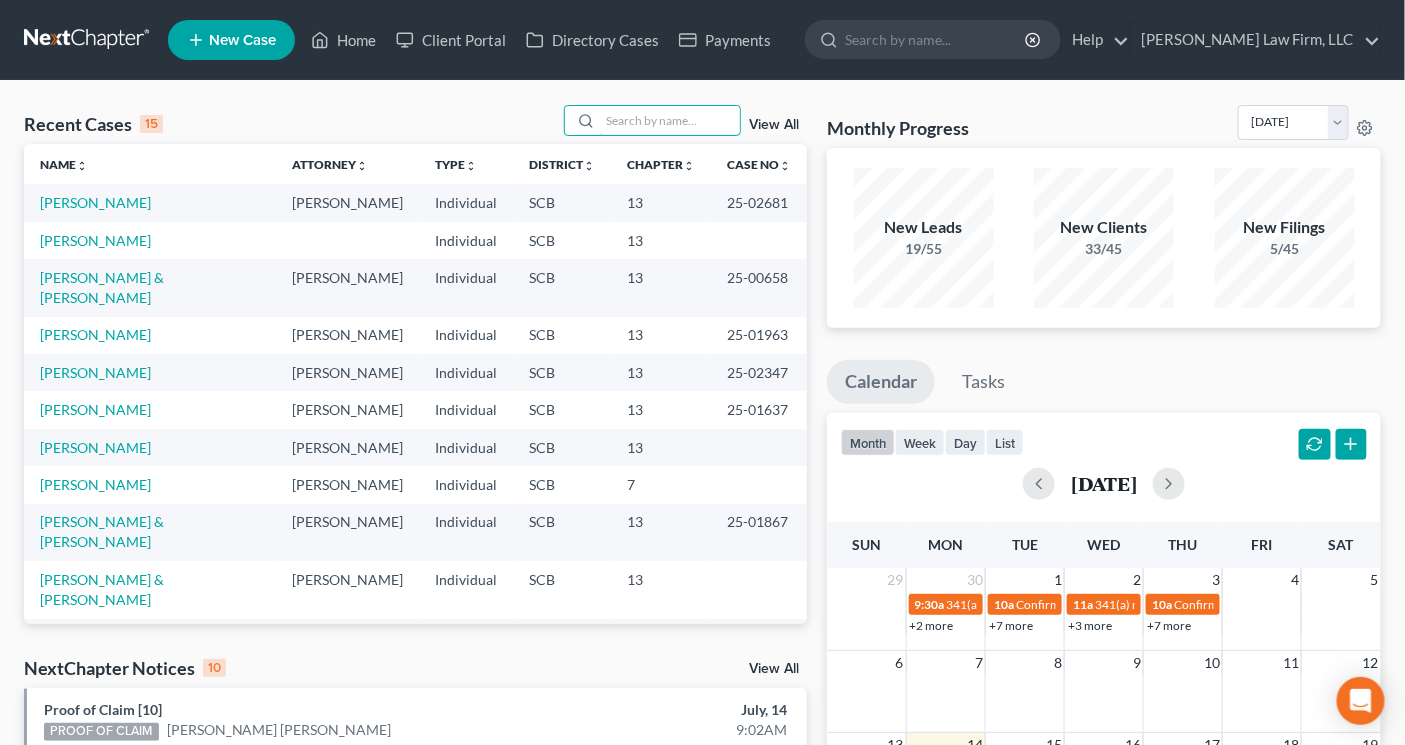drag, startPoint x: 678, startPoint y: 121, endPoint x: 687, endPoint y: 126, distance: 10.29563 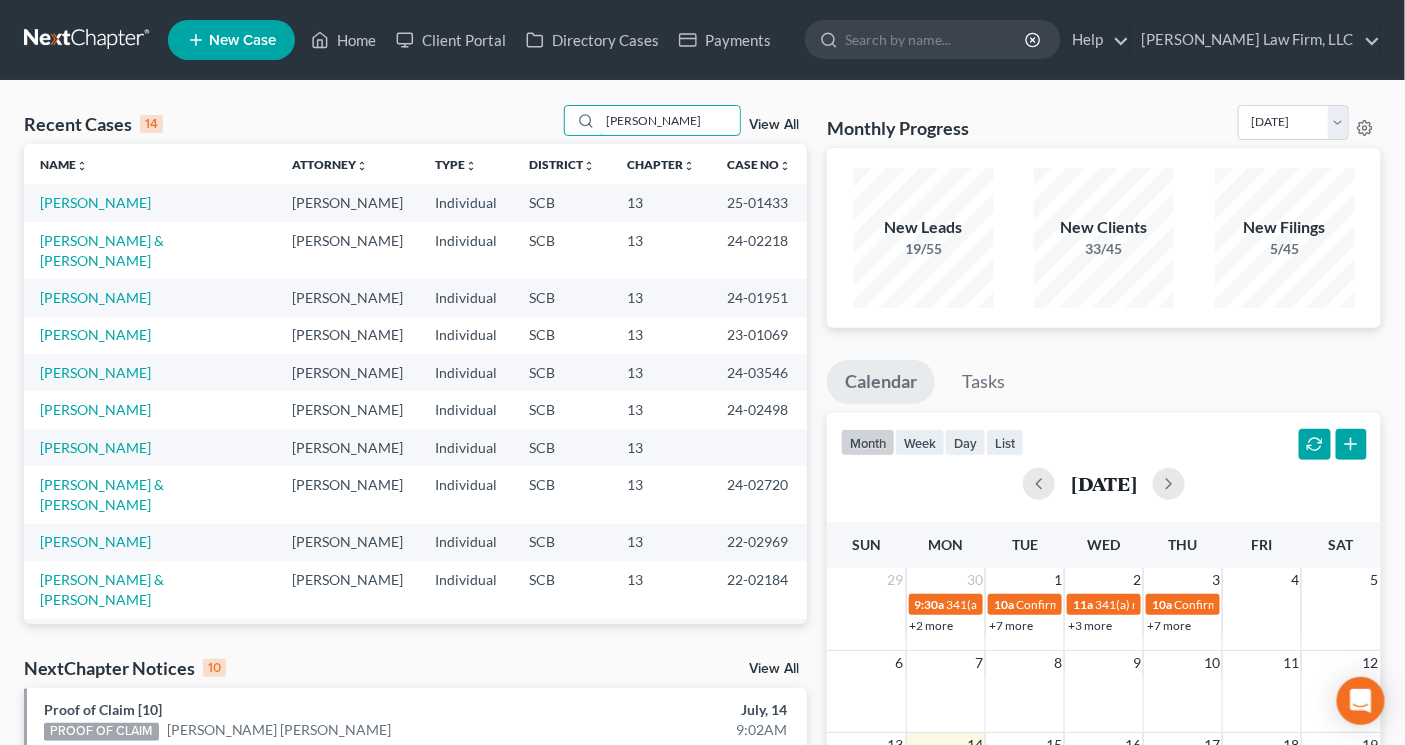 type on "wilson" 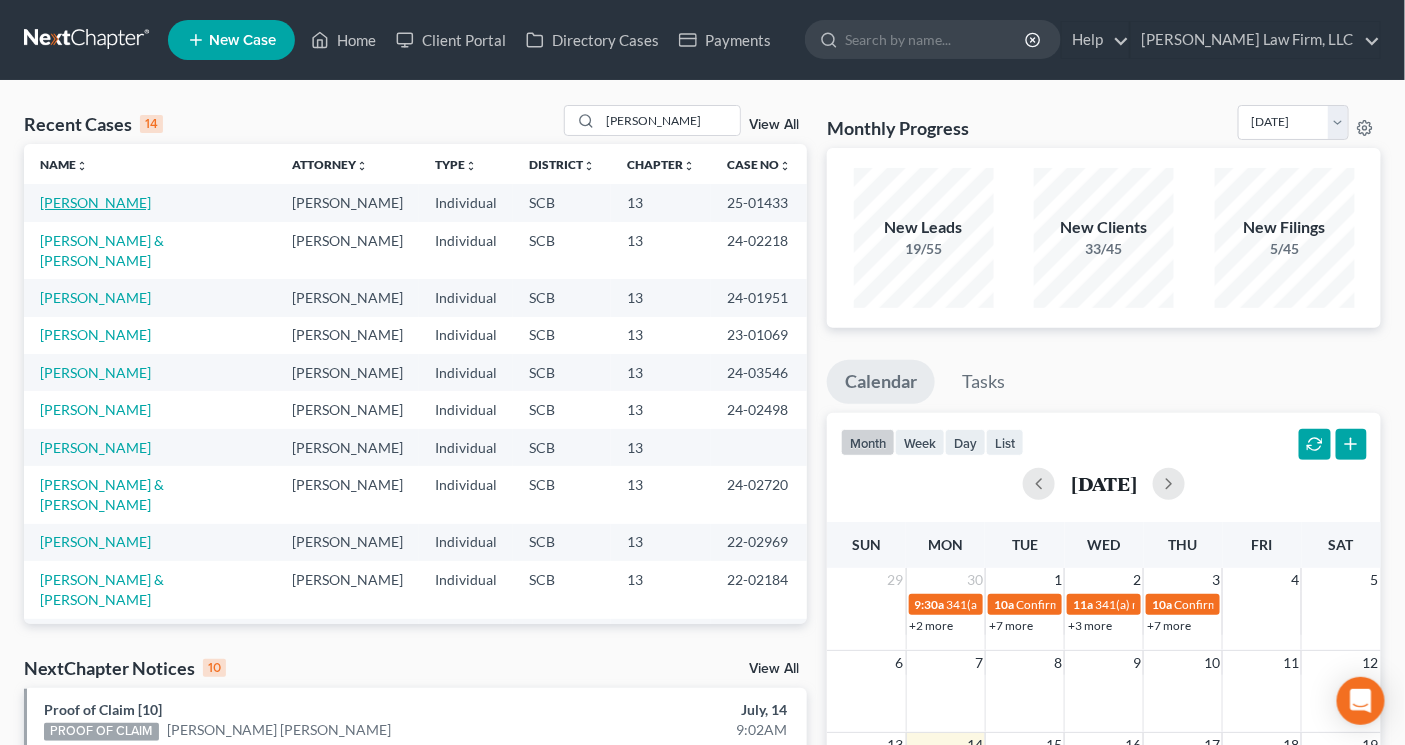 click on "[PERSON_NAME]" at bounding box center [95, 202] 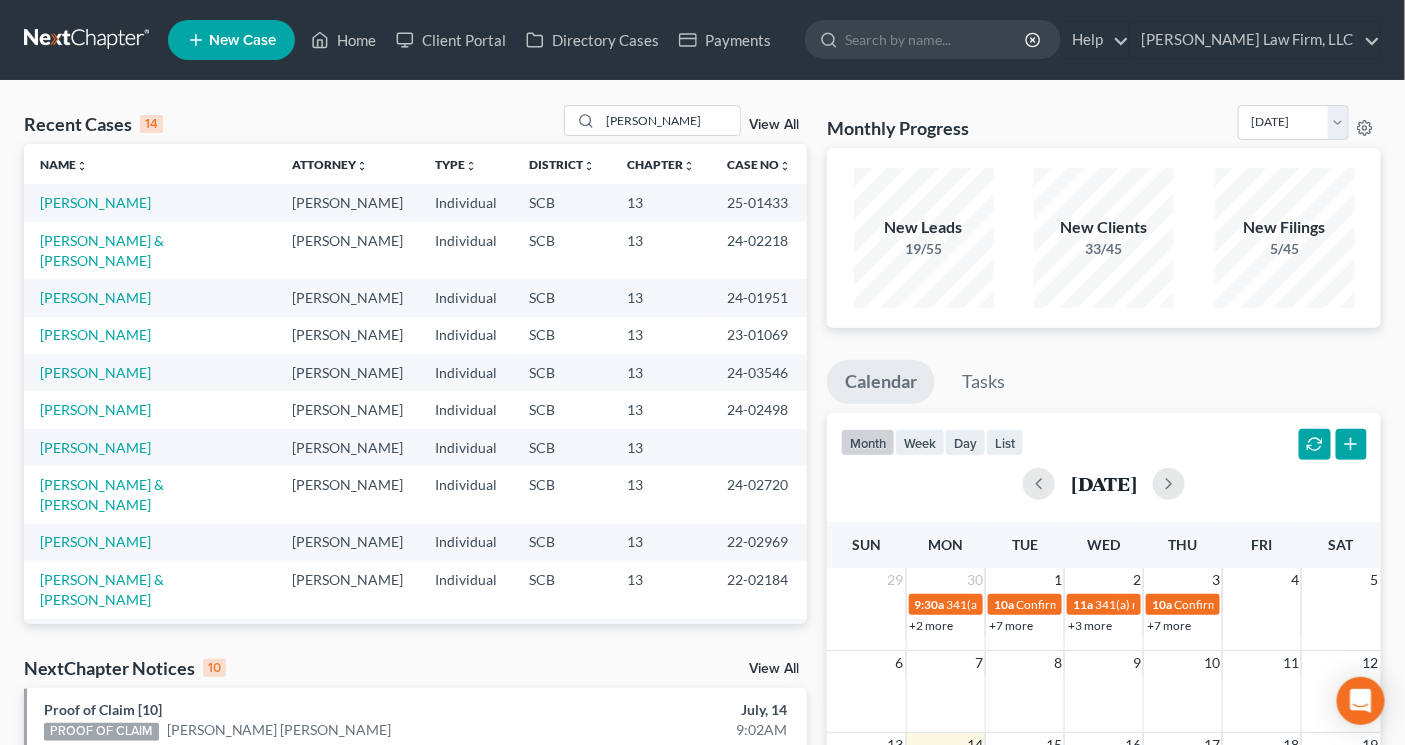 select on "2" 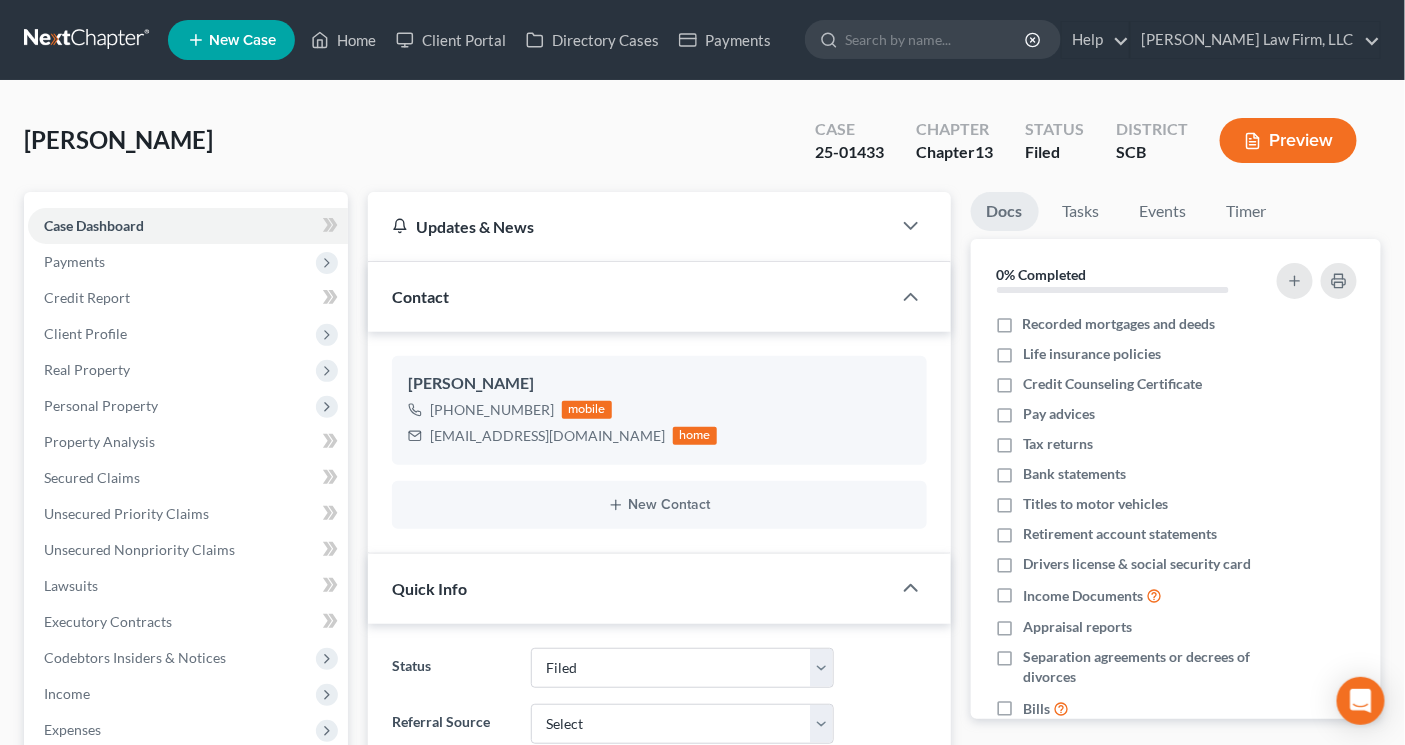 select on "0" 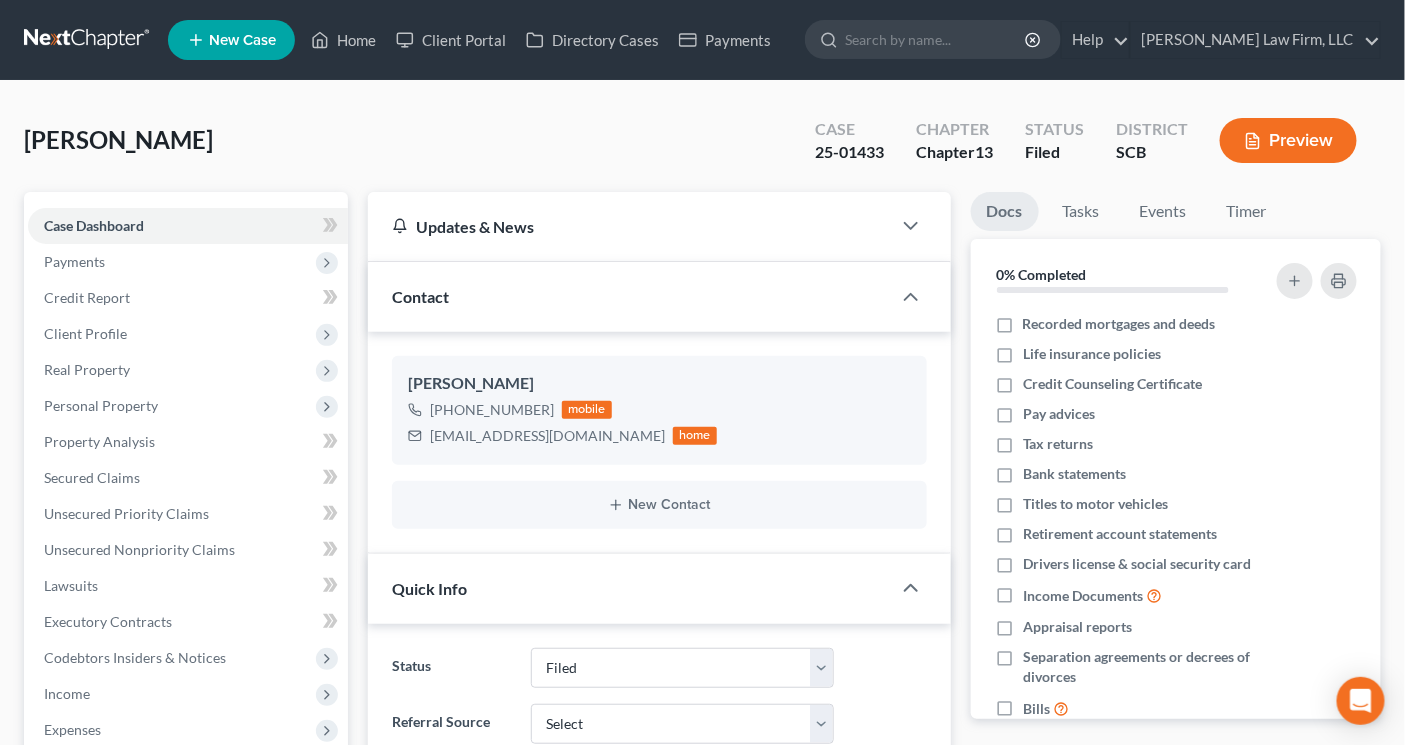 scroll, scrollTop: 714, scrollLeft: 0, axis: vertical 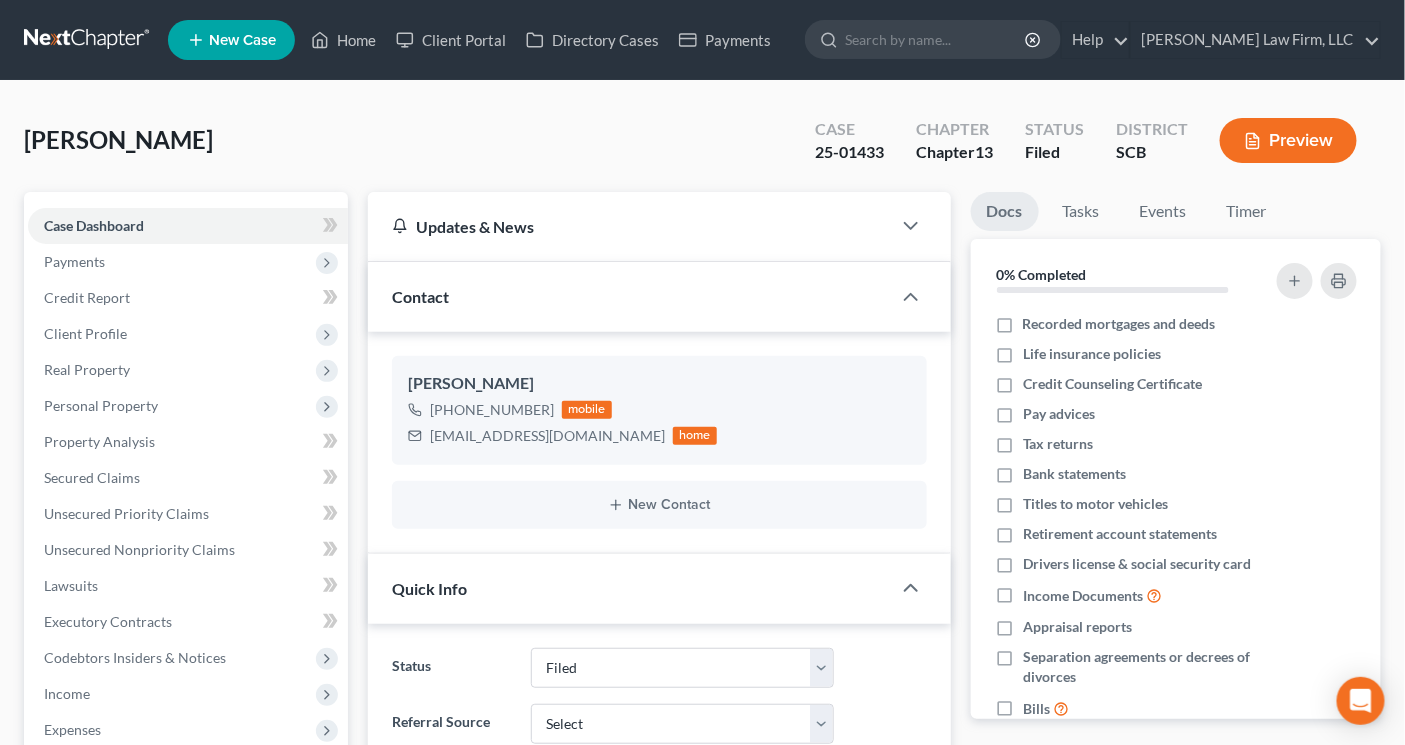 drag, startPoint x: 1172, startPoint y: 105, endPoint x: 1116, endPoint y: 108, distance: 56.0803 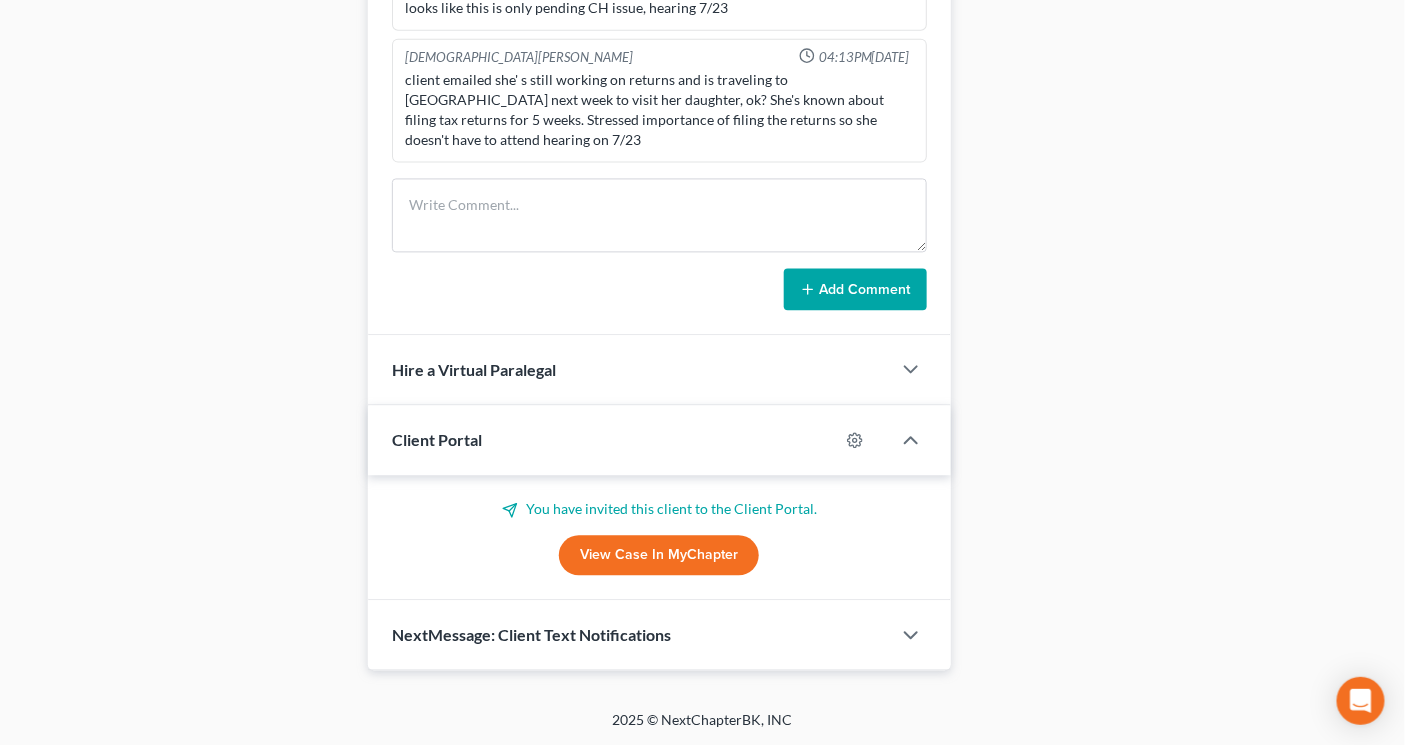 scroll, scrollTop: 1304, scrollLeft: 0, axis: vertical 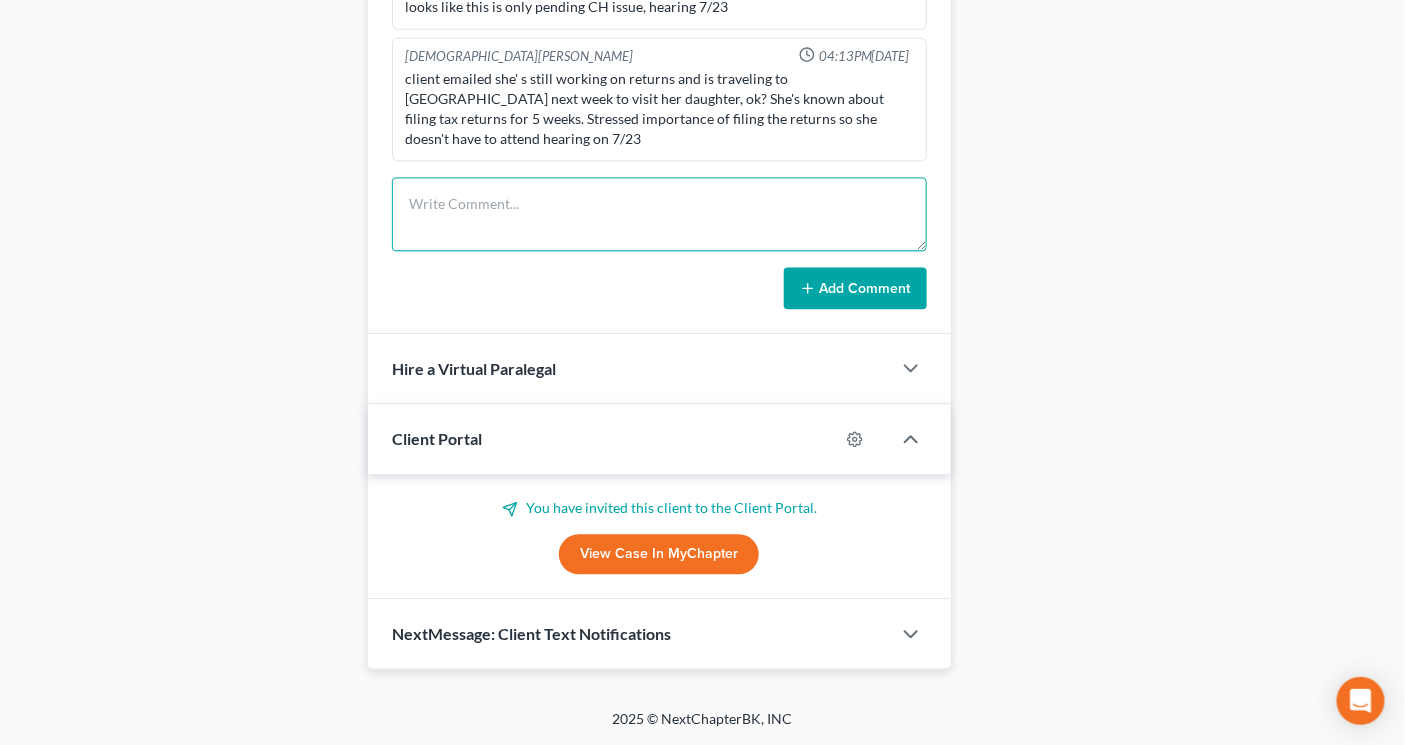 click at bounding box center (659, 214) 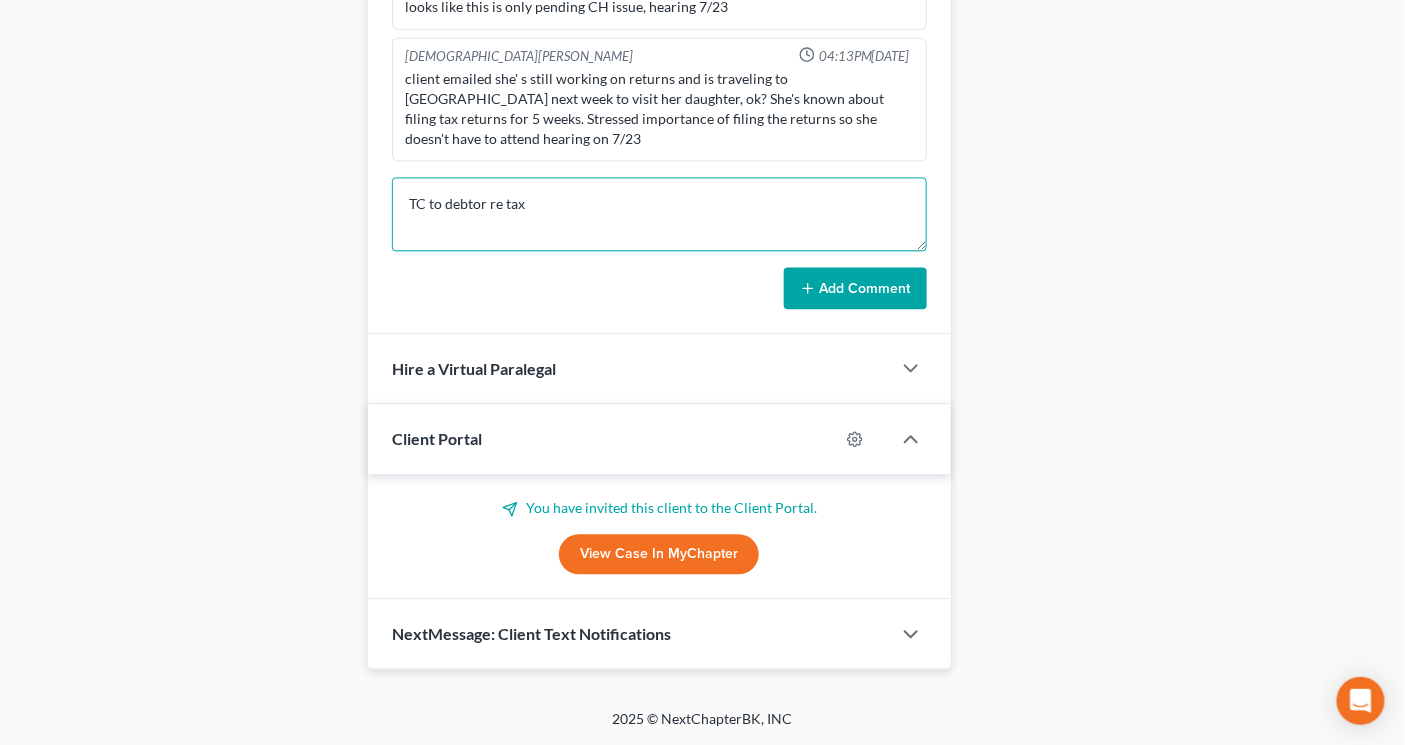 click on "TC to debtor re tax" at bounding box center (659, 214) 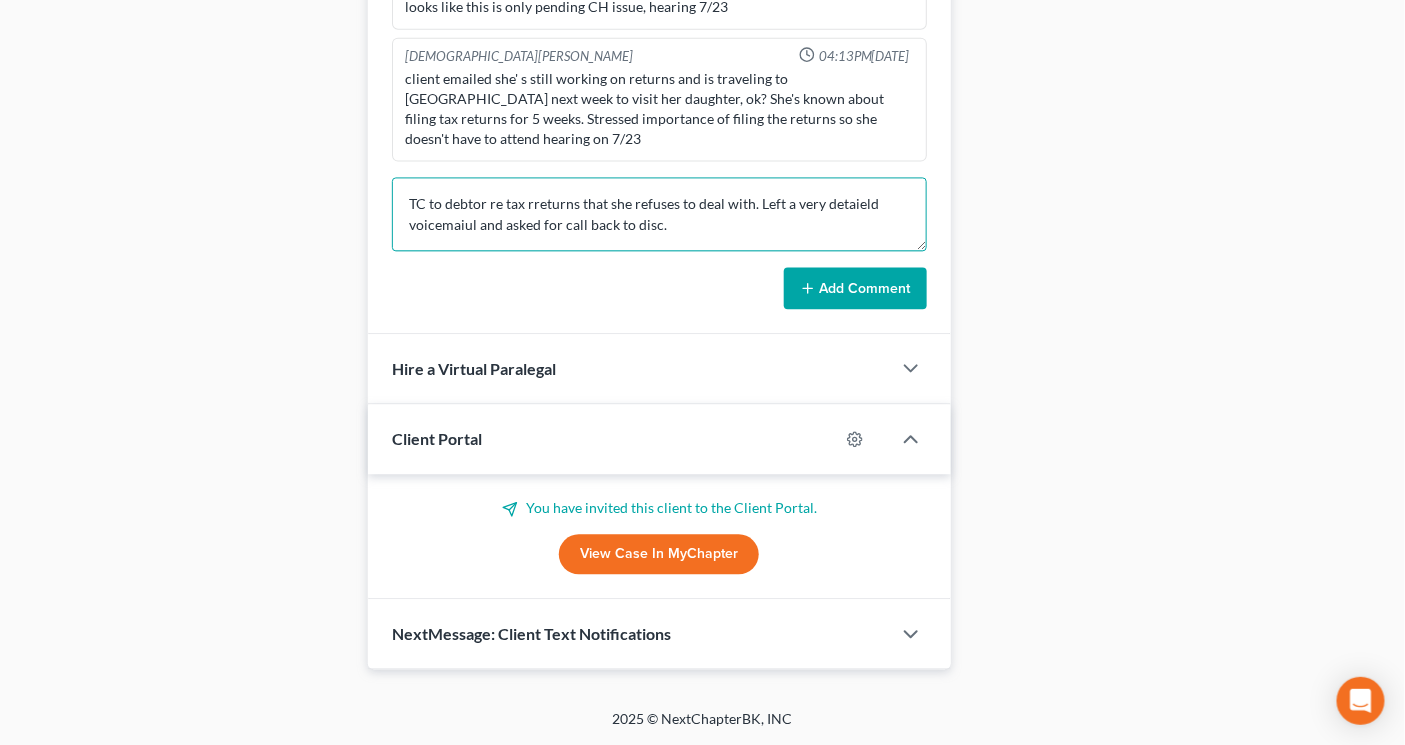 click on "TC to debtor re tax rreturns that she refuses to deal with. Left a very detaield voicemaiul and asked for call back to disc." at bounding box center [659, 214] 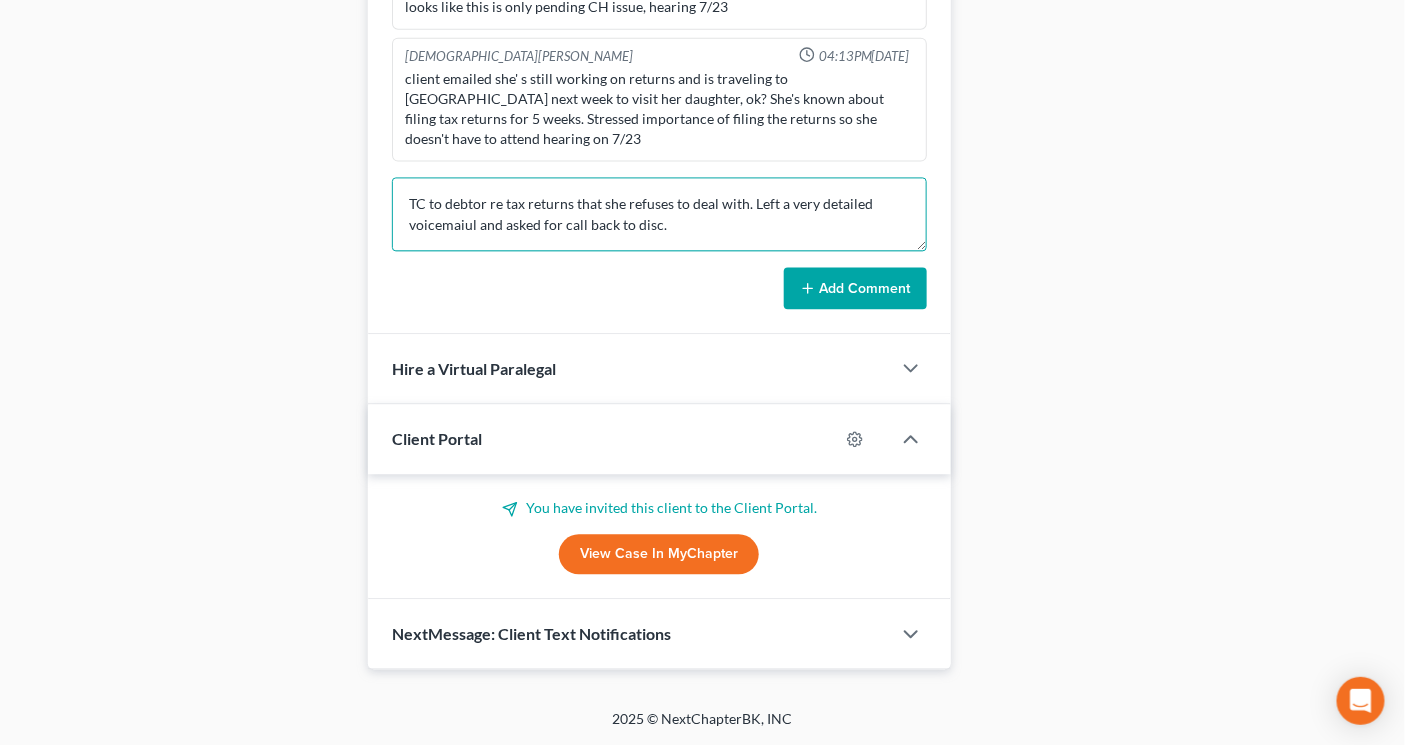 click on "TC to debtor re tax returns that she refuses to deal with. Left a very detailed voicemaiul and asked for call back to disc." at bounding box center [659, 214] 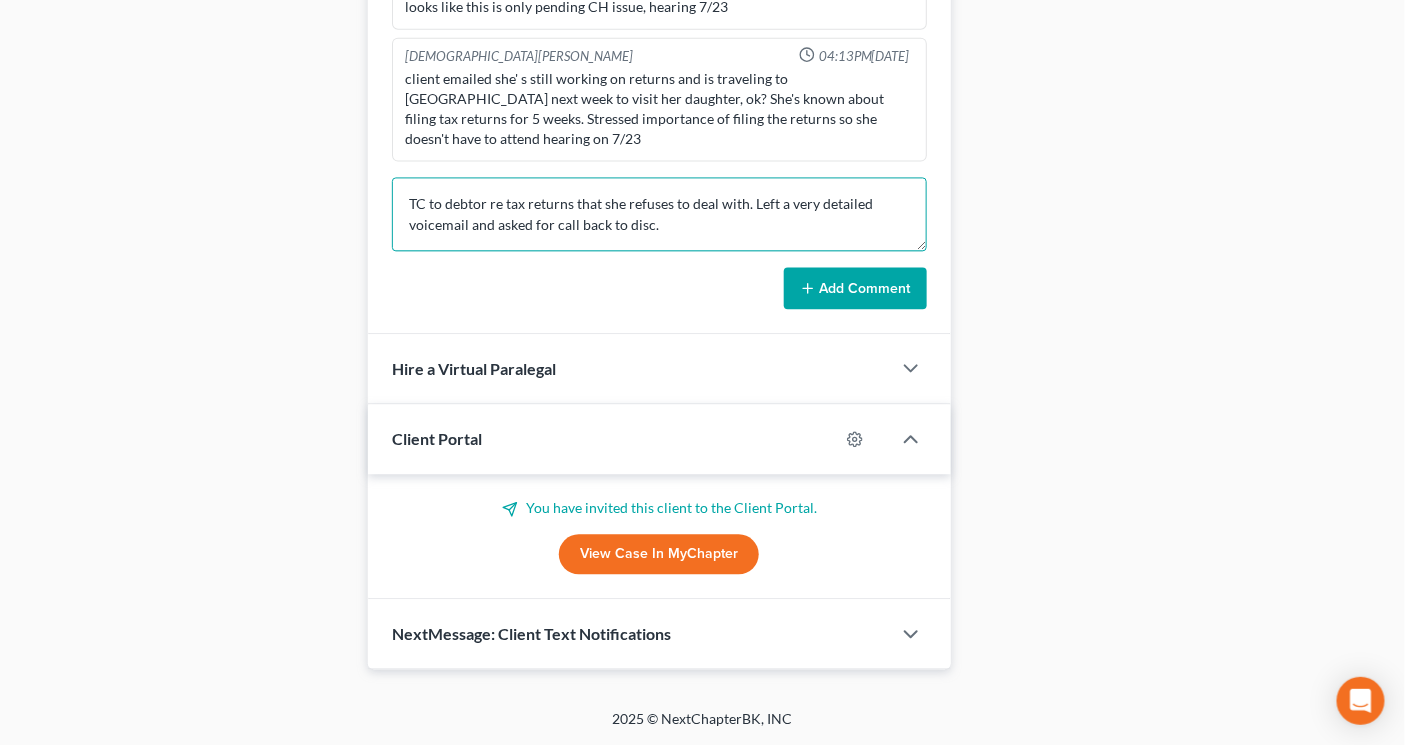 type on "TC to debtor re tax returns that she refuses to deal with. Left a very detailed voicemail and asked for call back to disc." 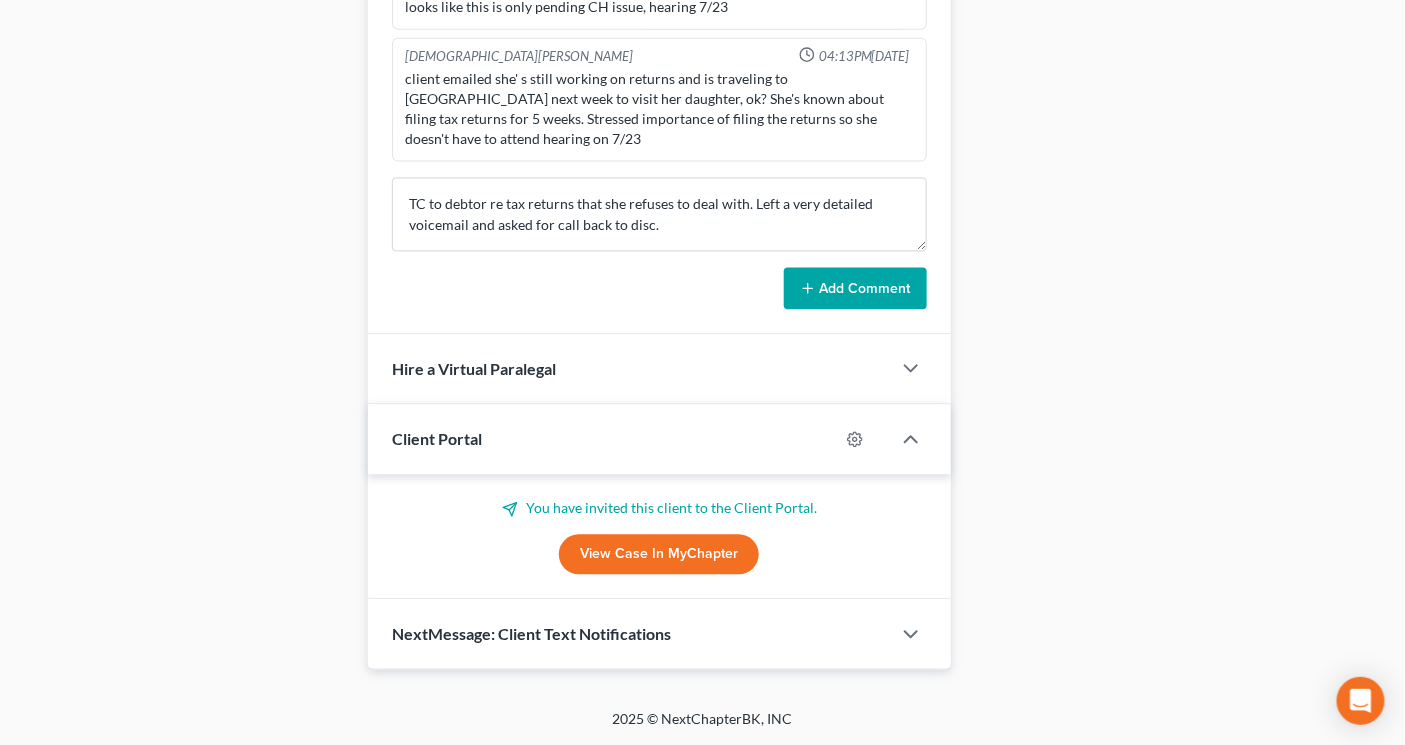 click on "Add Comment" at bounding box center (855, 288) 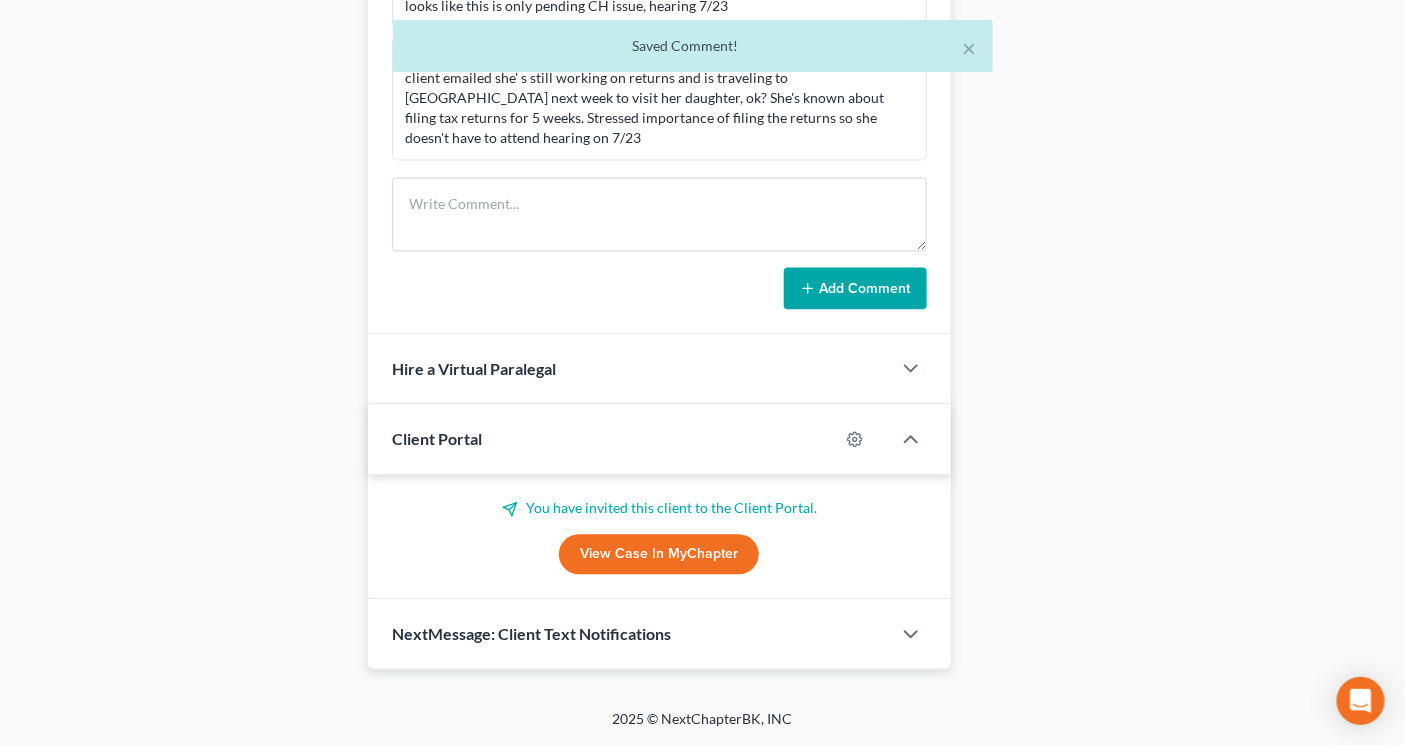 scroll, scrollTop: 808, scrollLeft: 0, axis: vertical 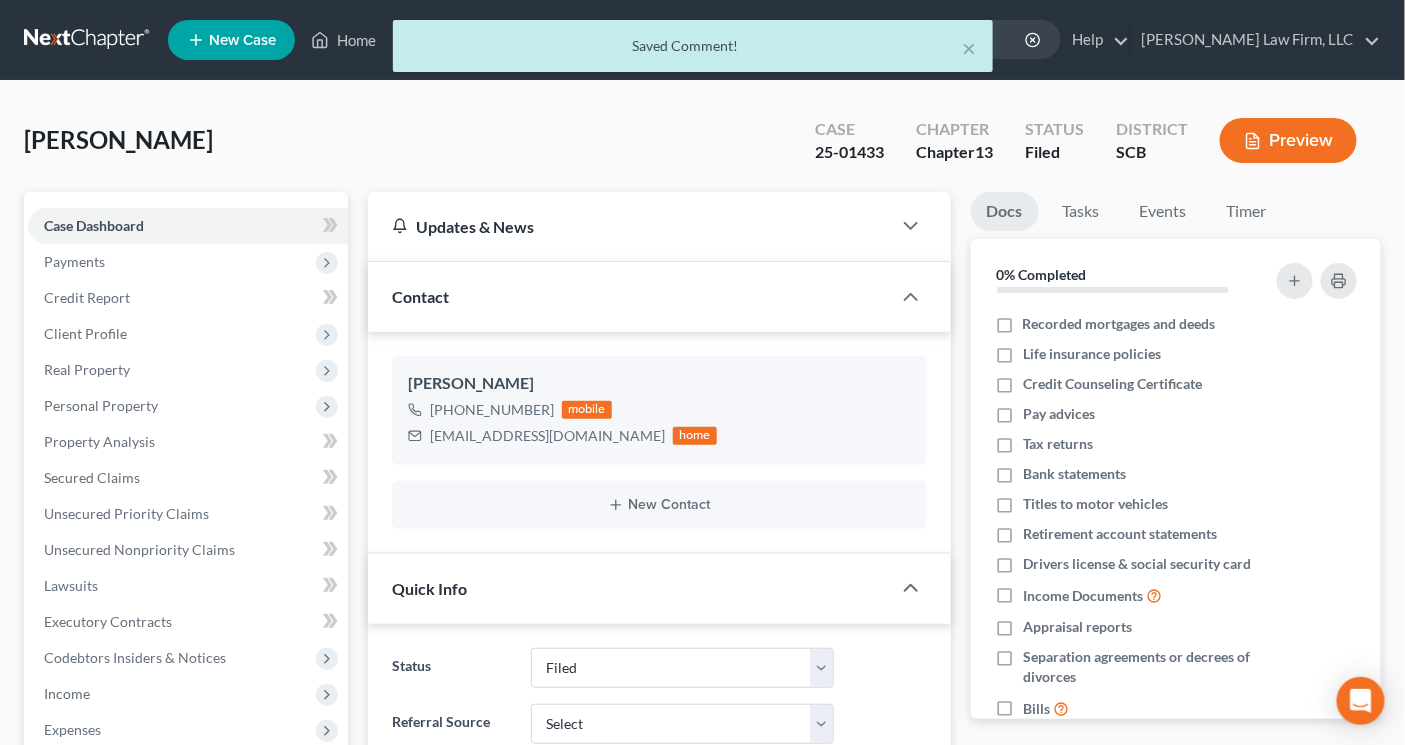 drag, startPoint x: 107, startPoint y: 42, endPoint x: 182, endPoint y: 14, distance: 80.05623 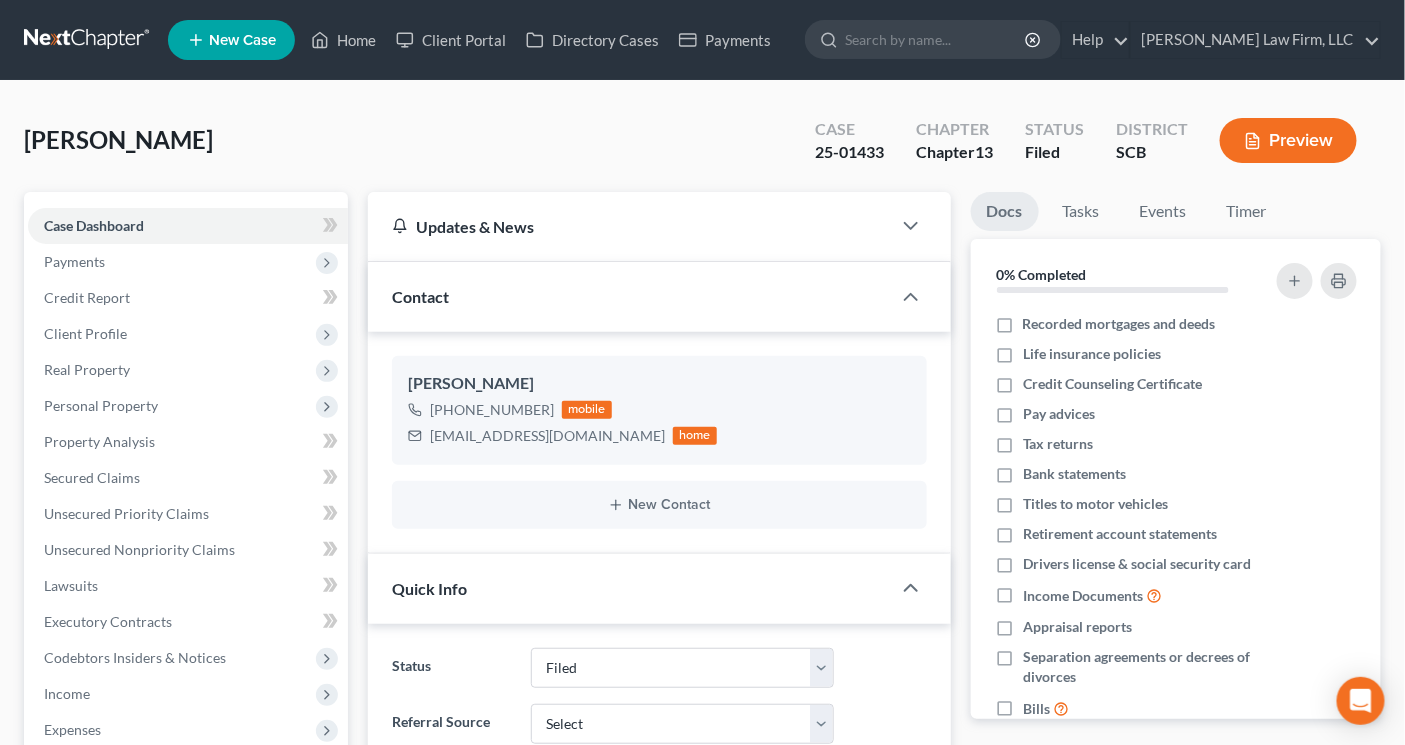 click at bounding box center [88, 40] 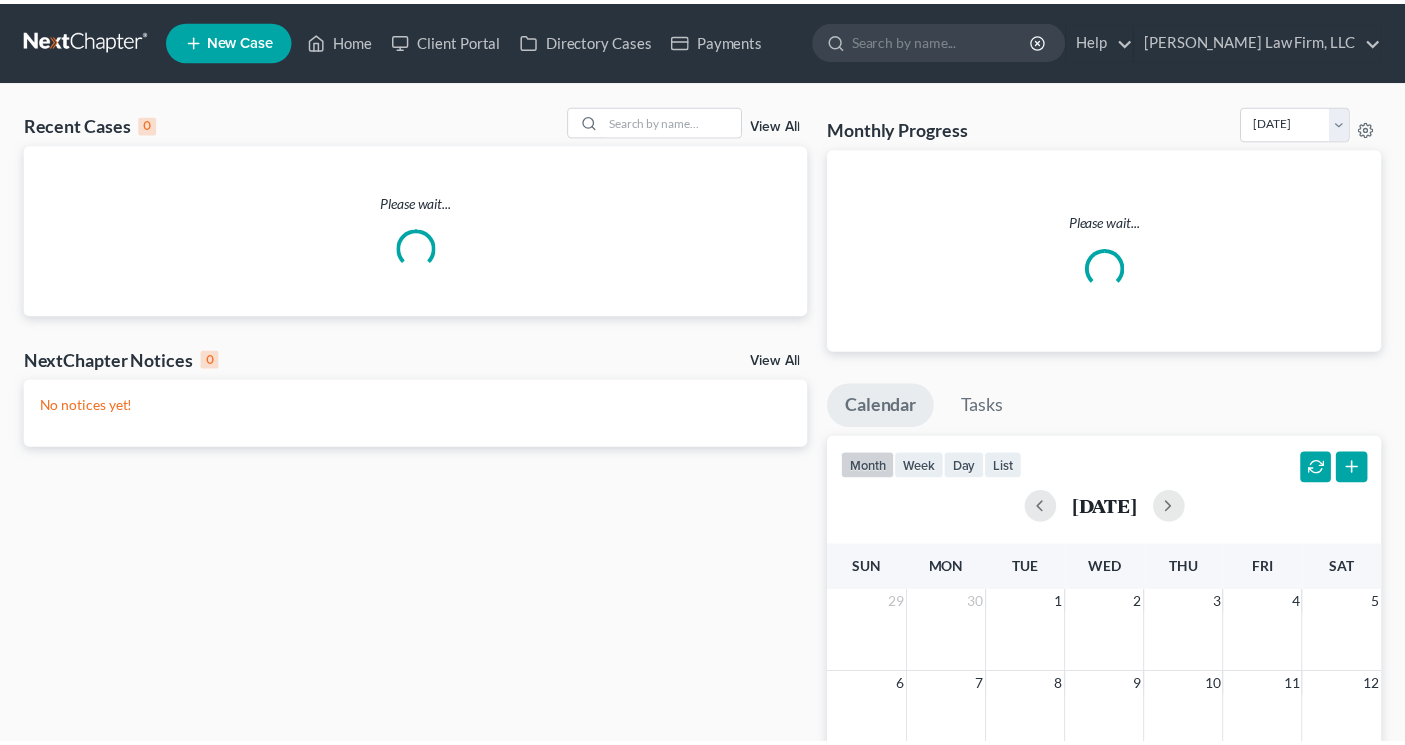 scroll, scrollTop: 0, scrollLeft: 0, axis: both 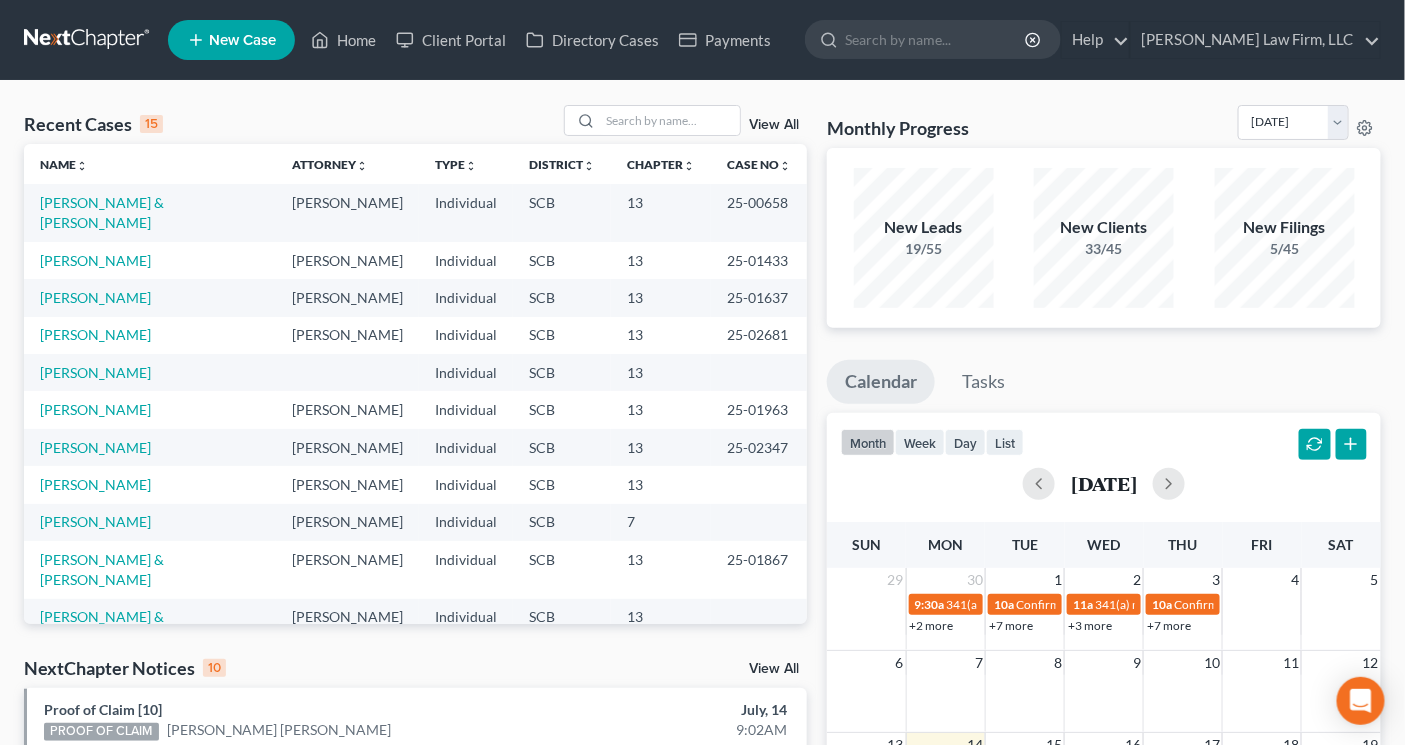 drag, startPoint x: 1171, startPoint y: 120, endPoint x: 1136, endPoint y: 132, distance: 37 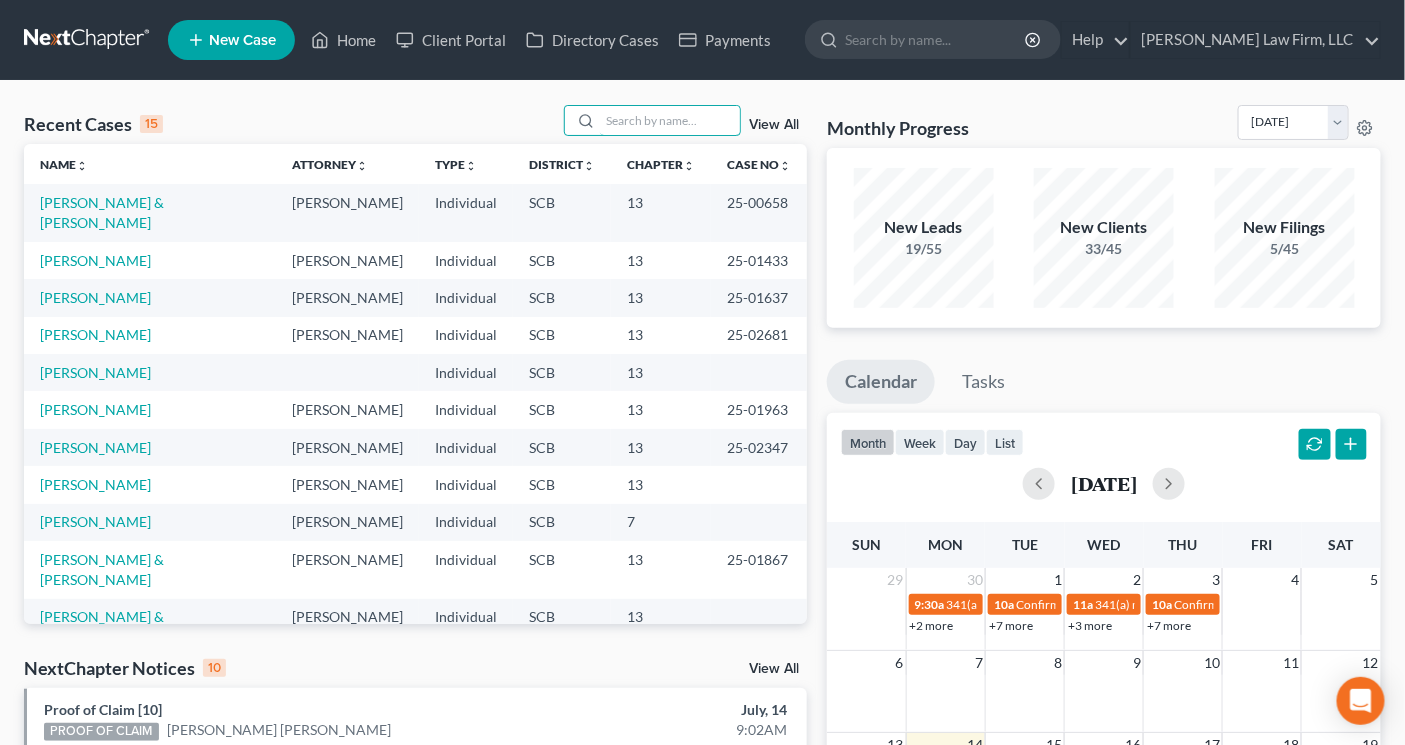 click at bounding box center (670, 120) 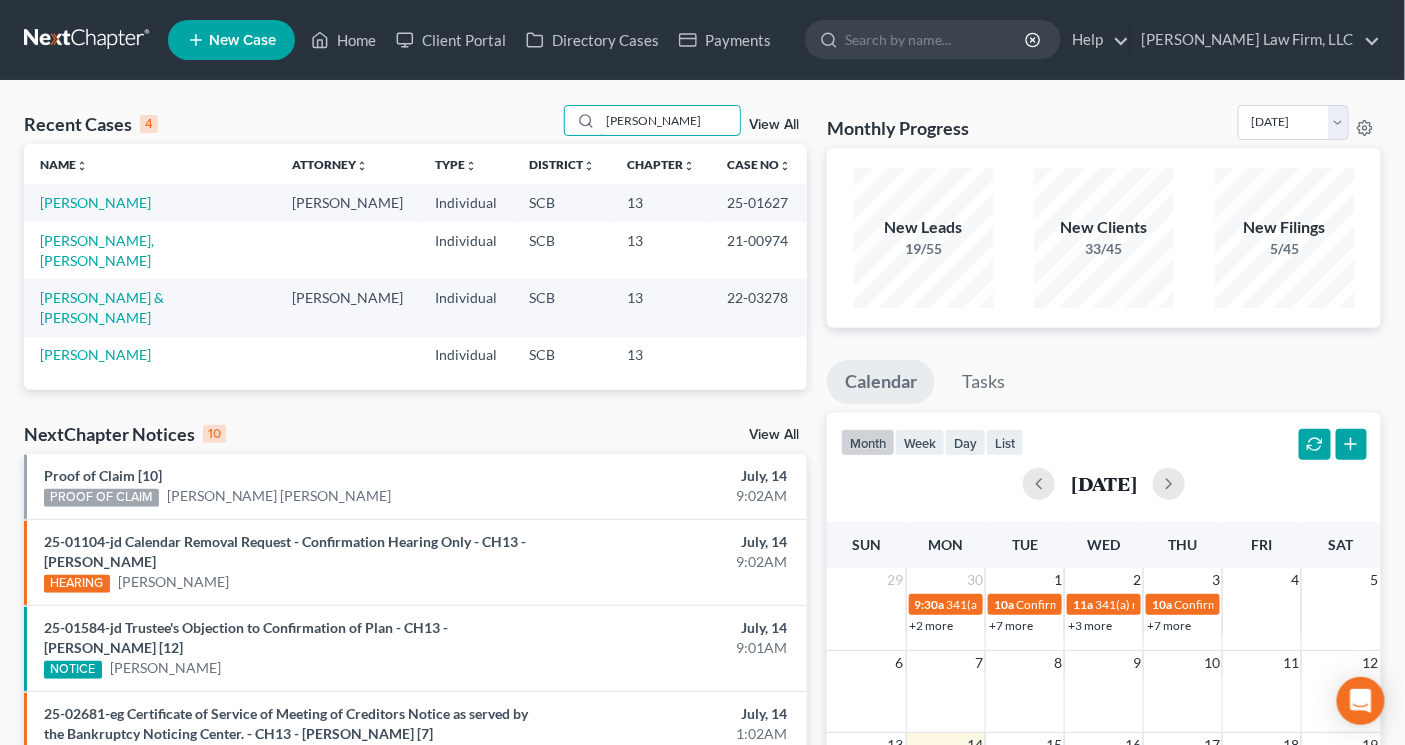type on "[PERSON_NAME]" 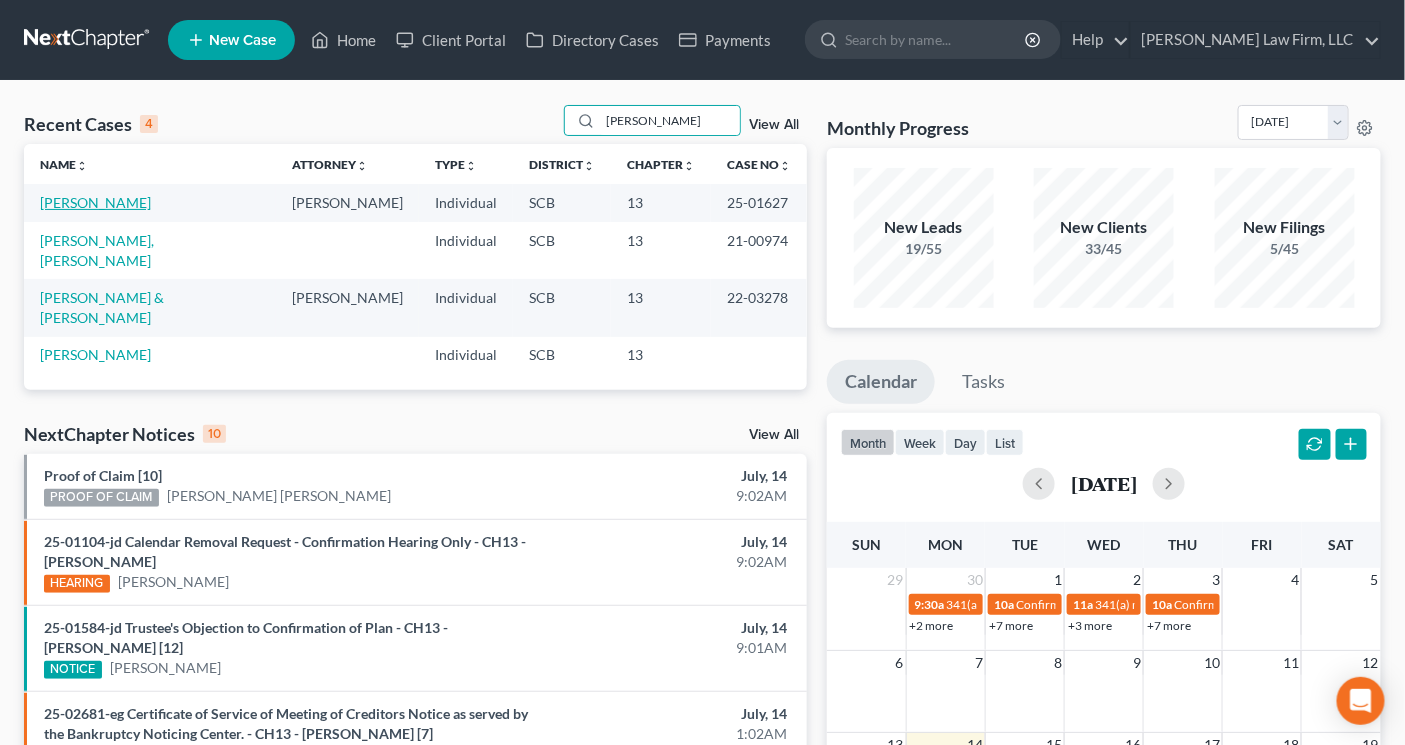 click on "[PERSON_NAME]" at bounding box center (95, 202) 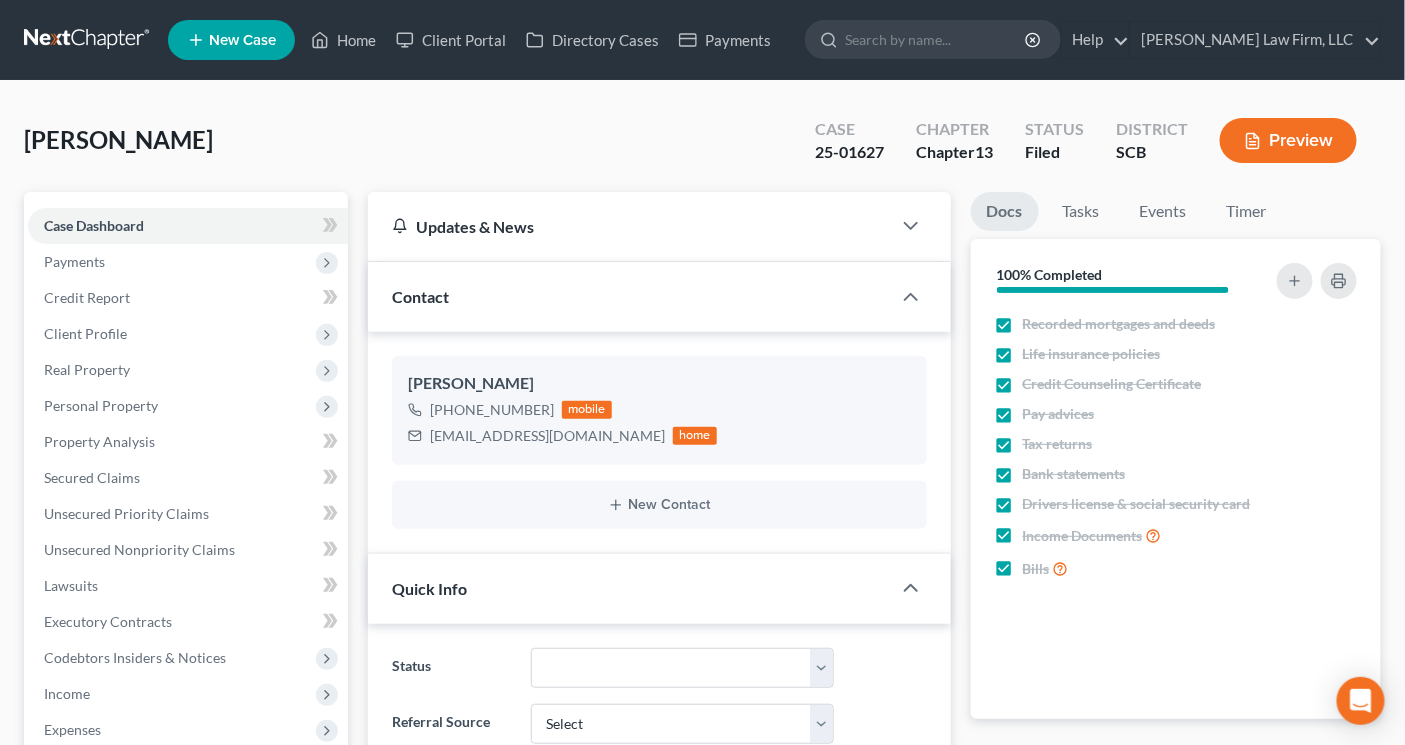 select on "1" 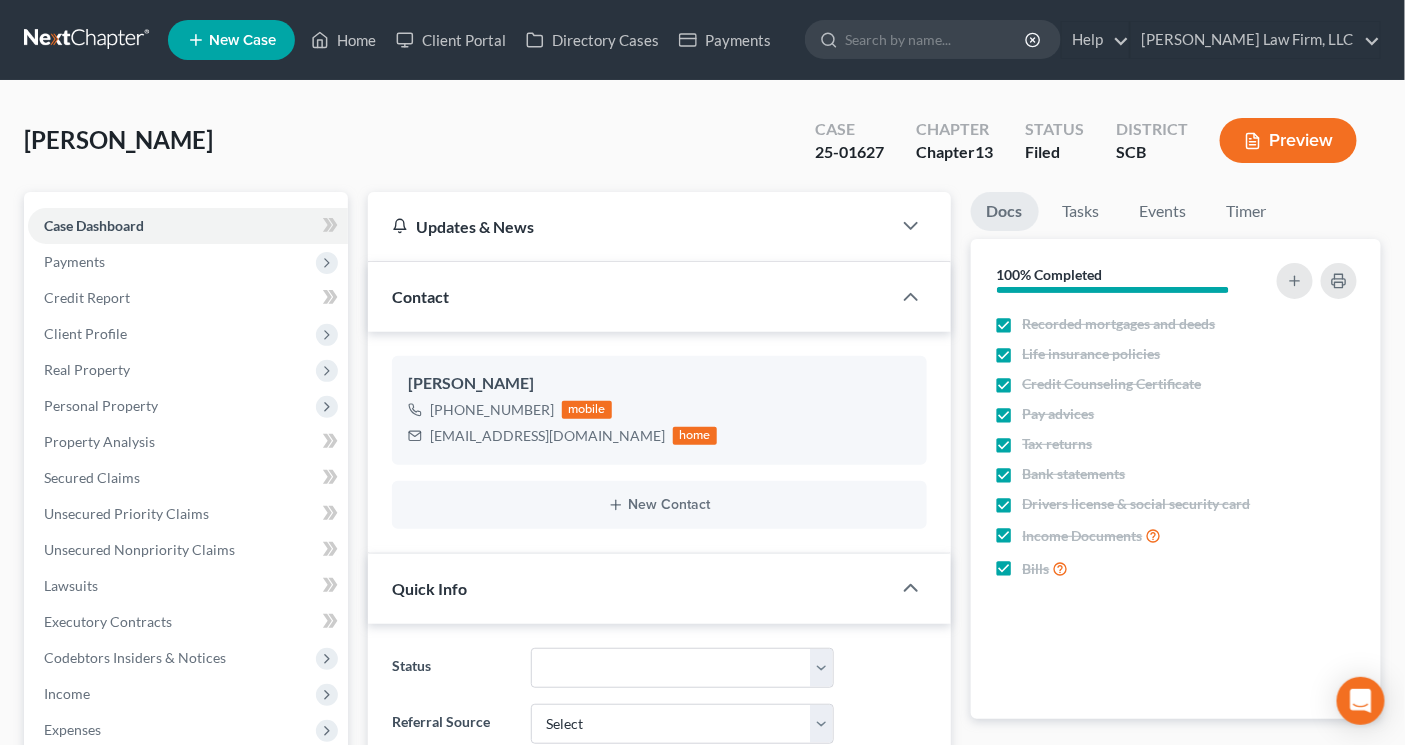scroll, scrollTop: 1882, scrollLeft: 0, axis: vertical 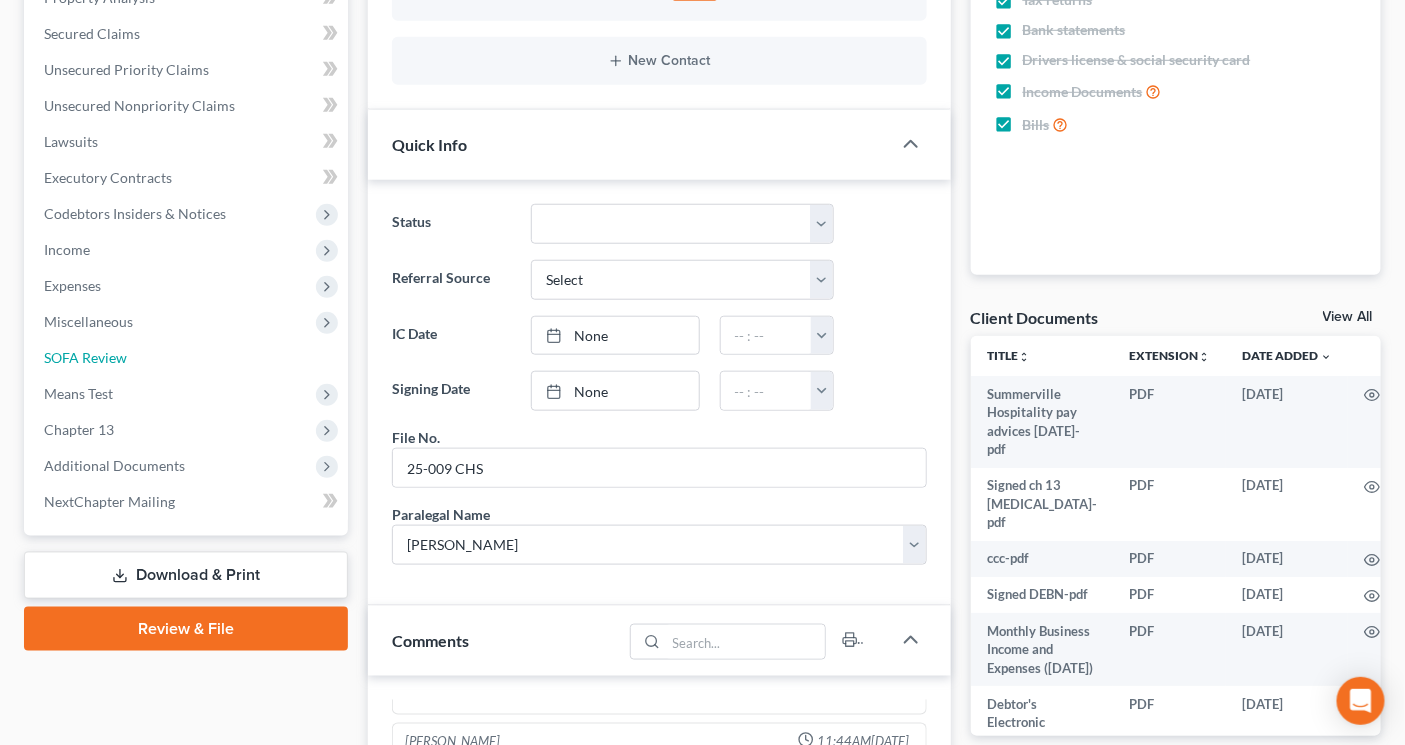 click on "SOFA Review" at bounding box center (85, 357) 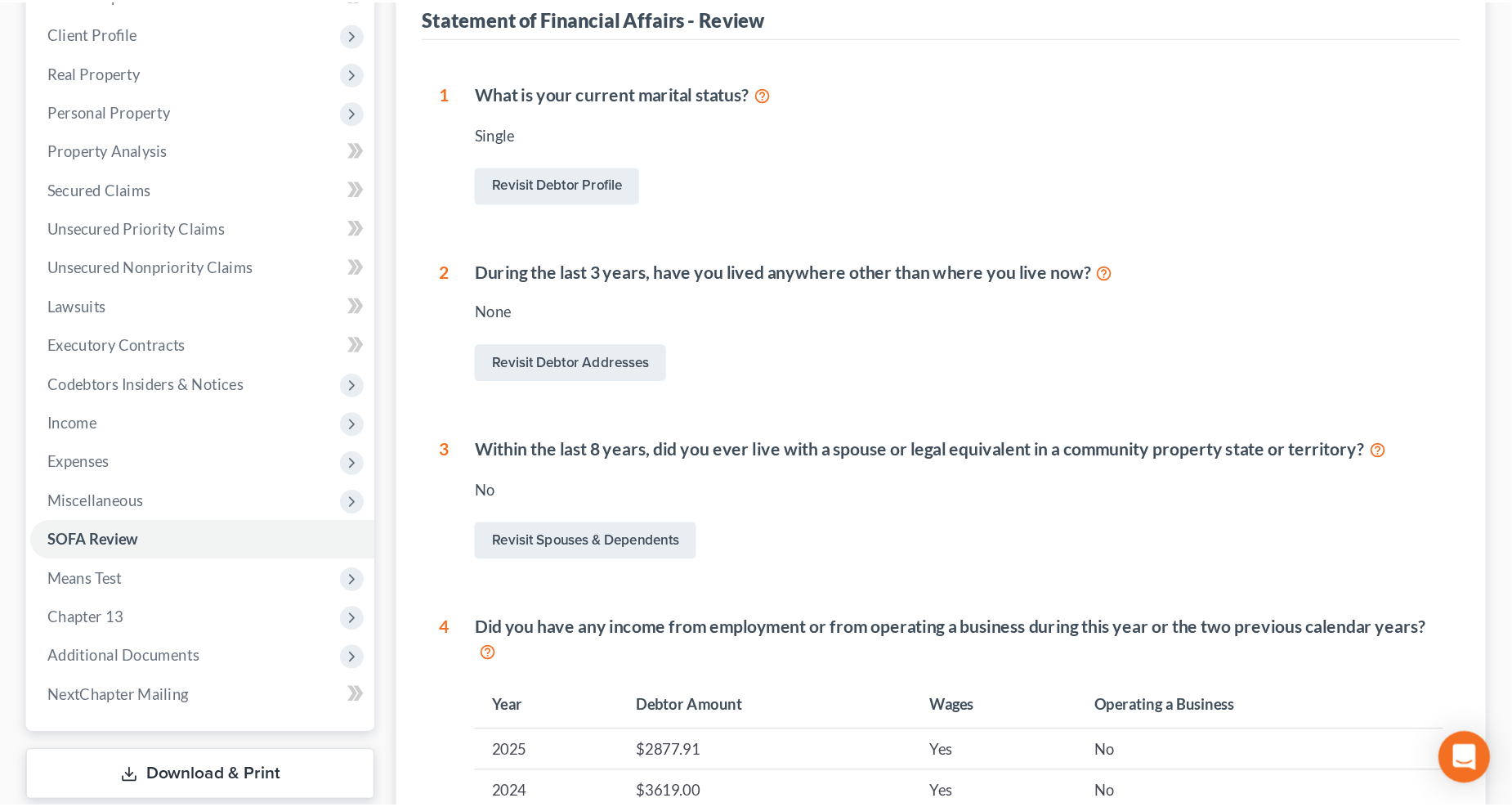 scroll, scrollTop: 0, scrollLeft: 0, axis: both 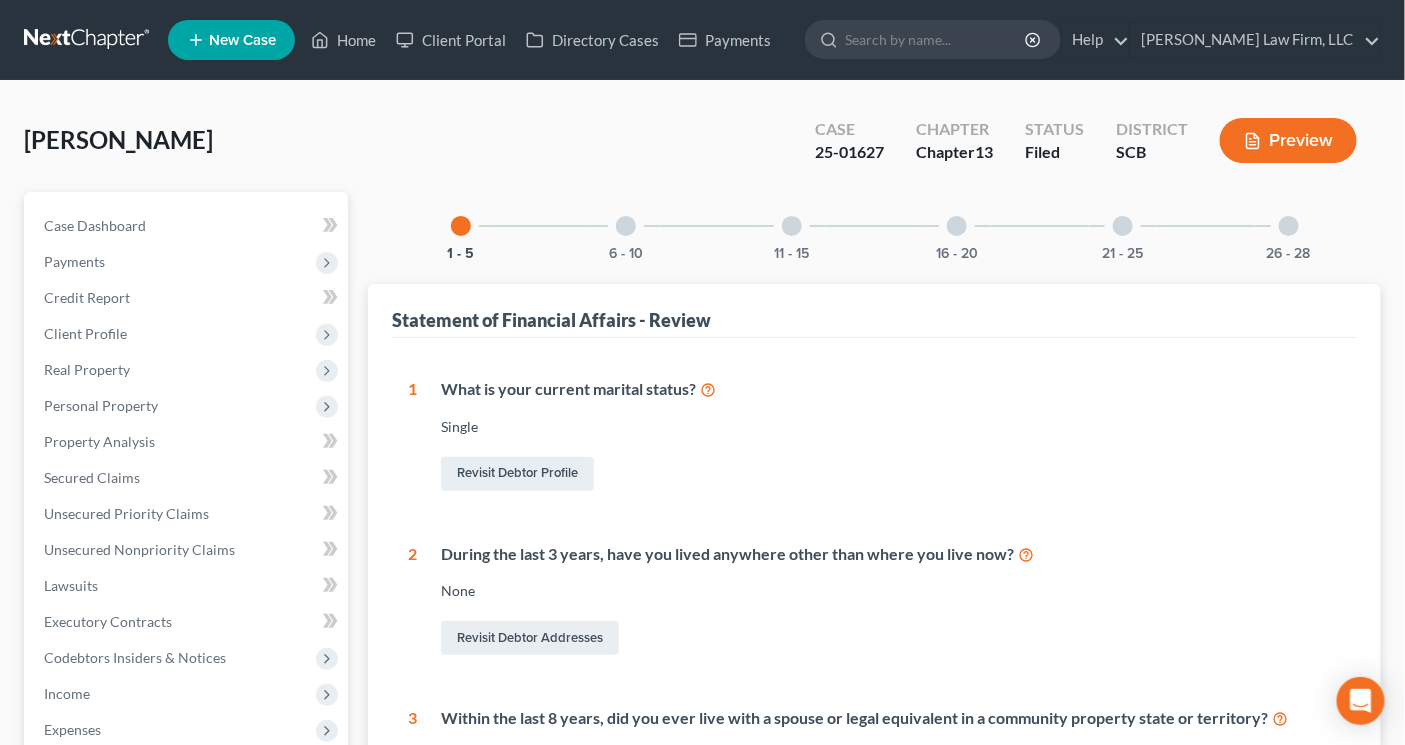 click at bounding box center (626, 226) 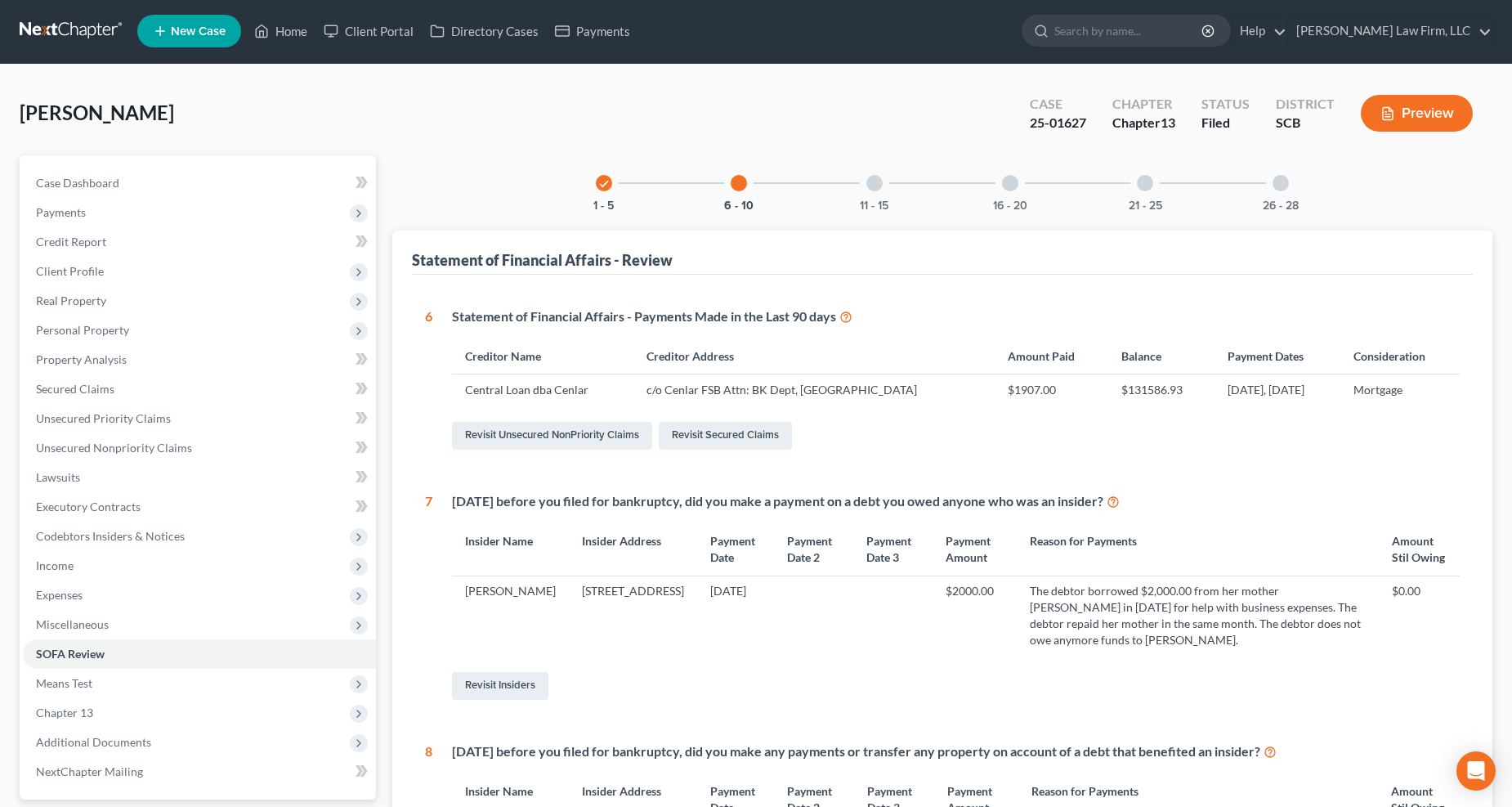 scroll, scrollTop: 0, scrollLeft: 0, axis: both 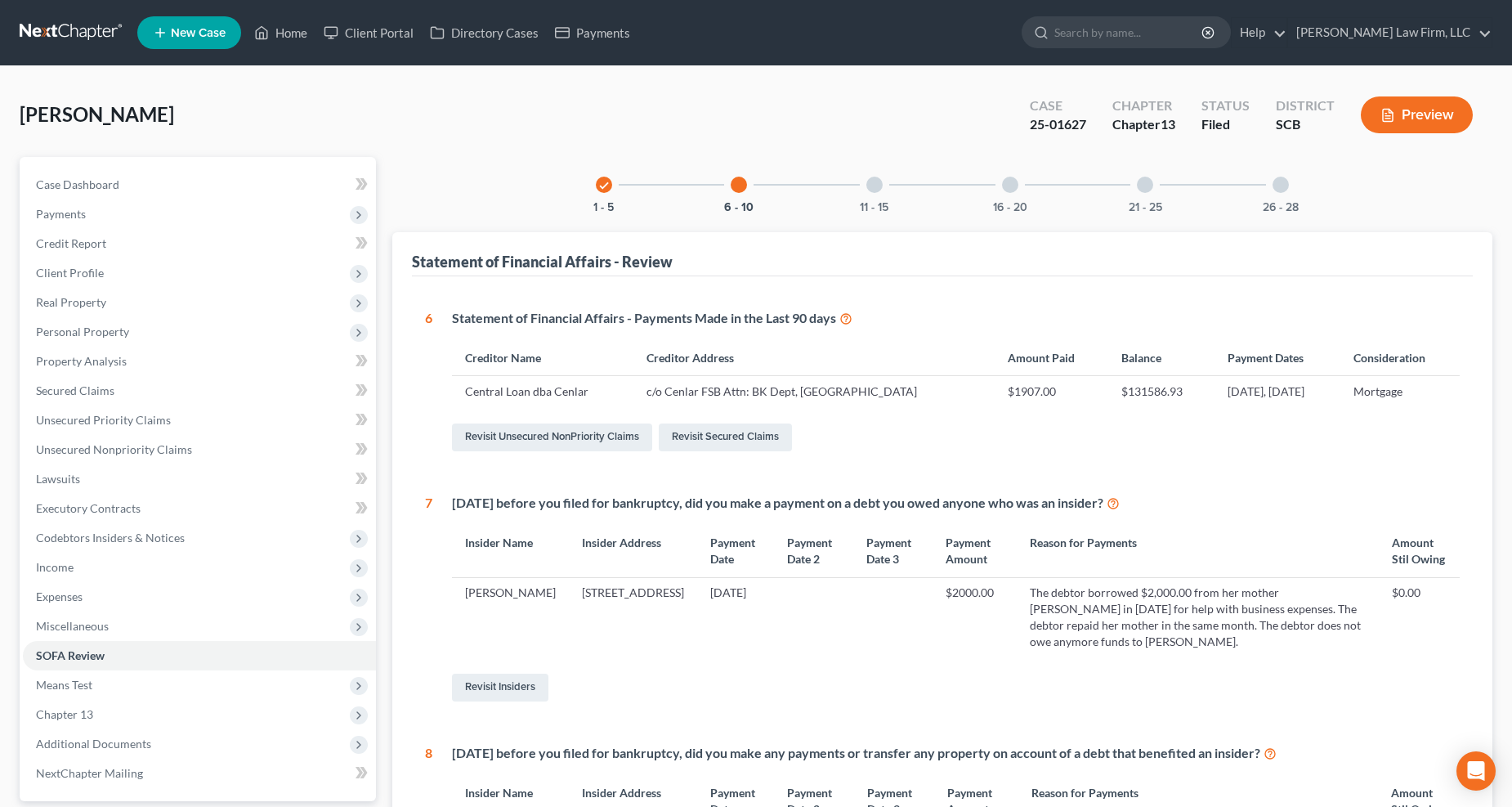 click at bounding box center [875, 185] 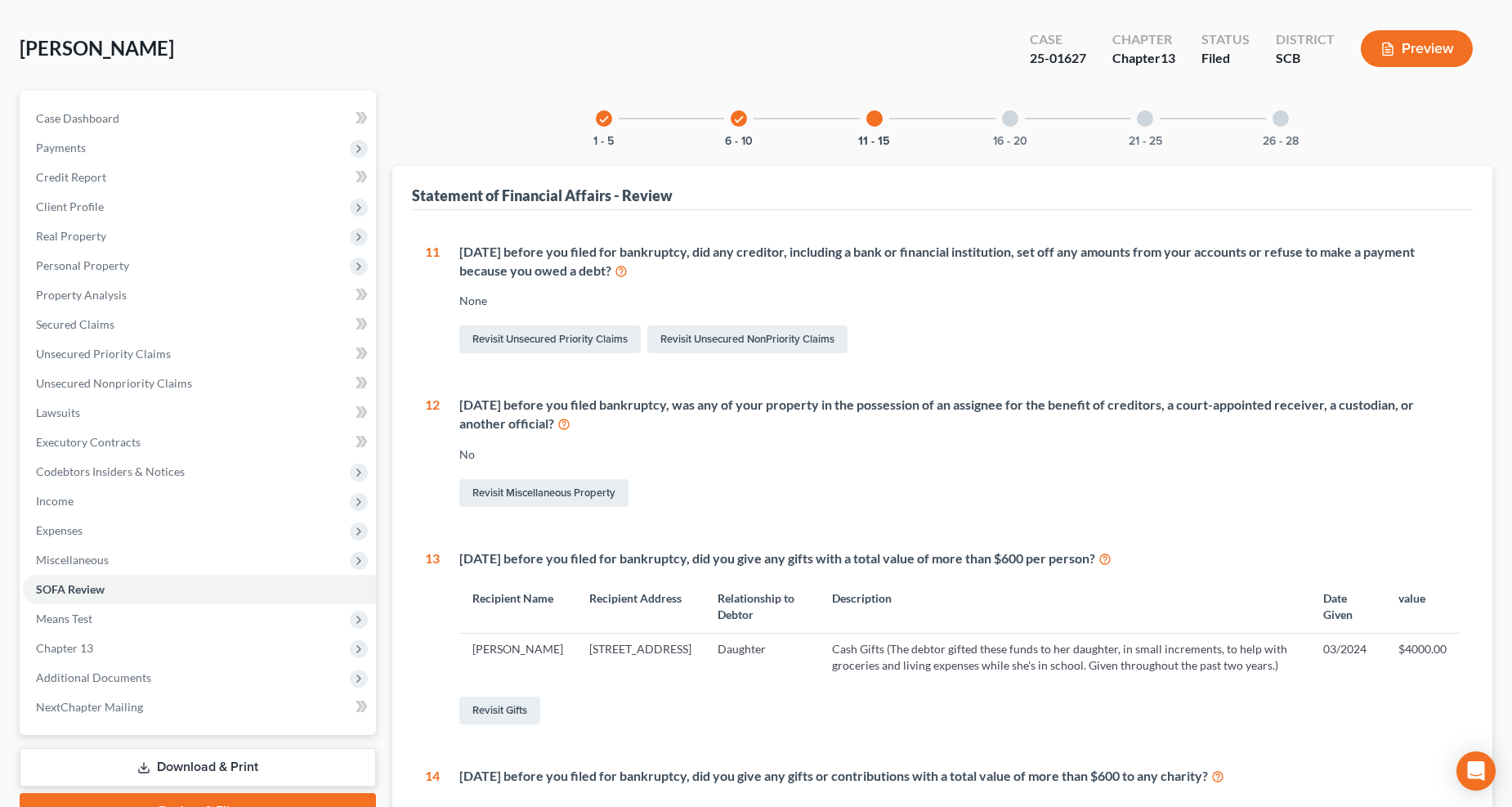 scroll, scrollTop: 57, scrollLeft: 0, axis: vertical 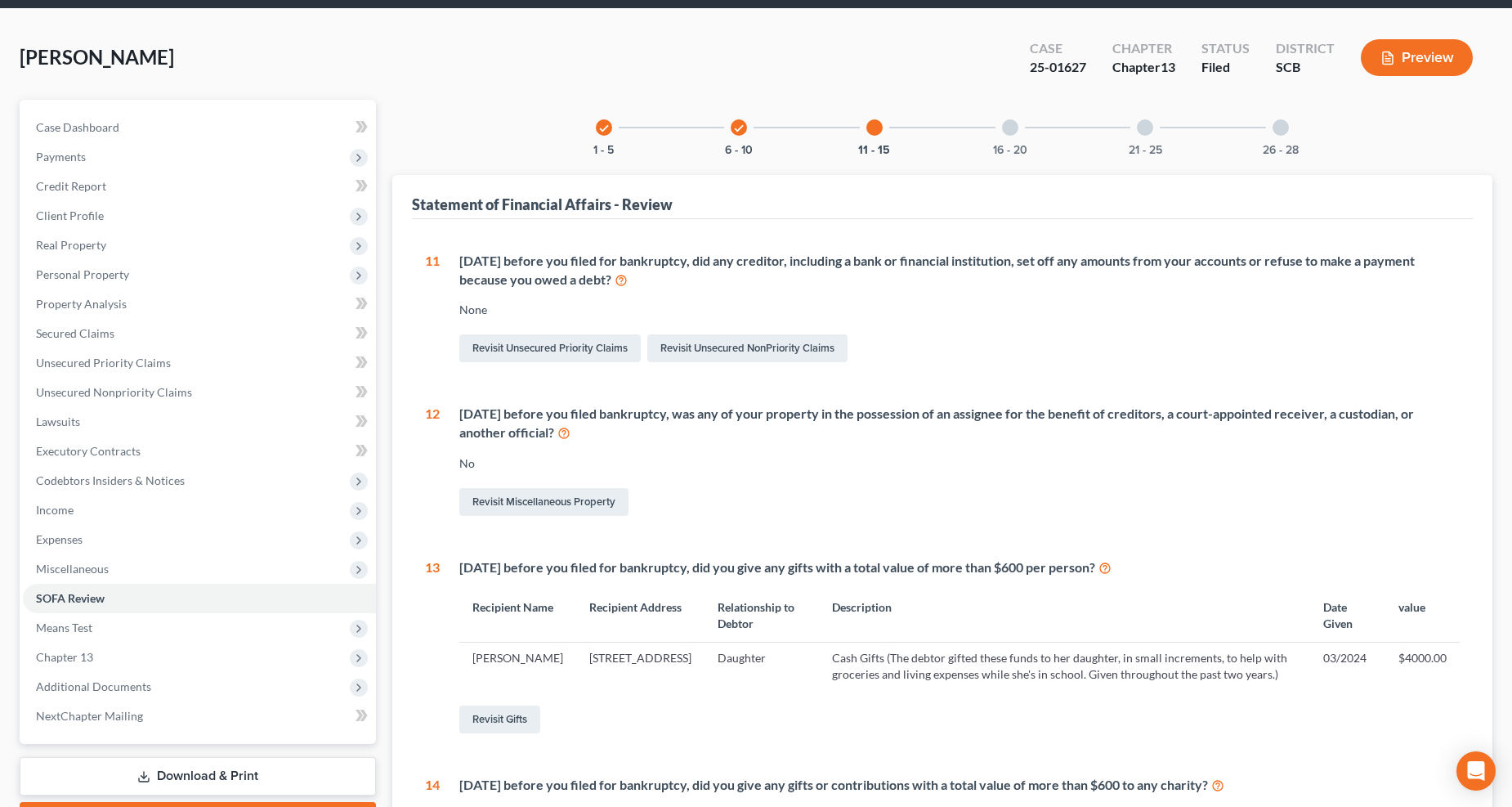 click at bounding box center (1010, 128) 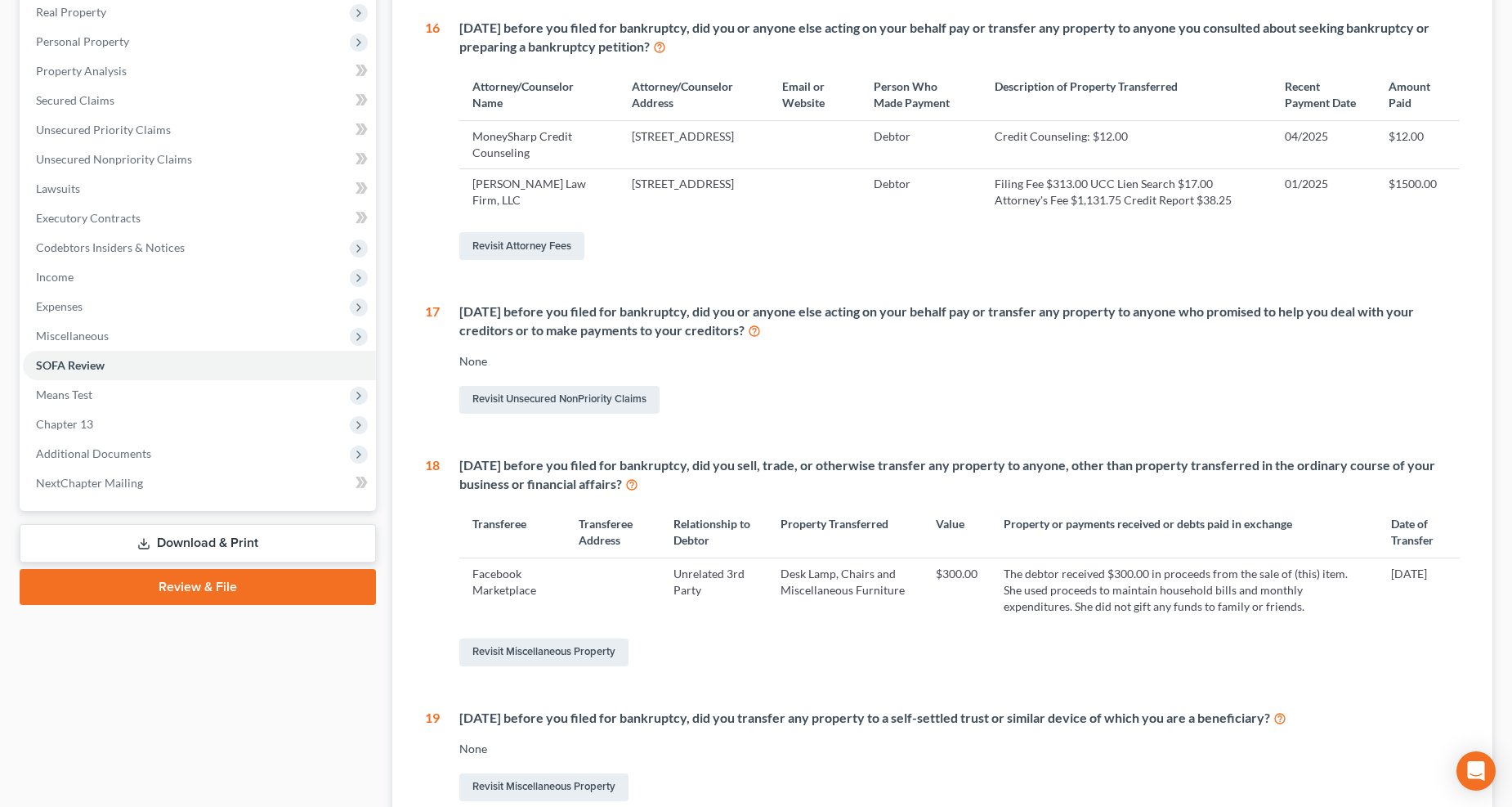 scroll, scrollTop: 0, scrollLeft: 0, axis: both 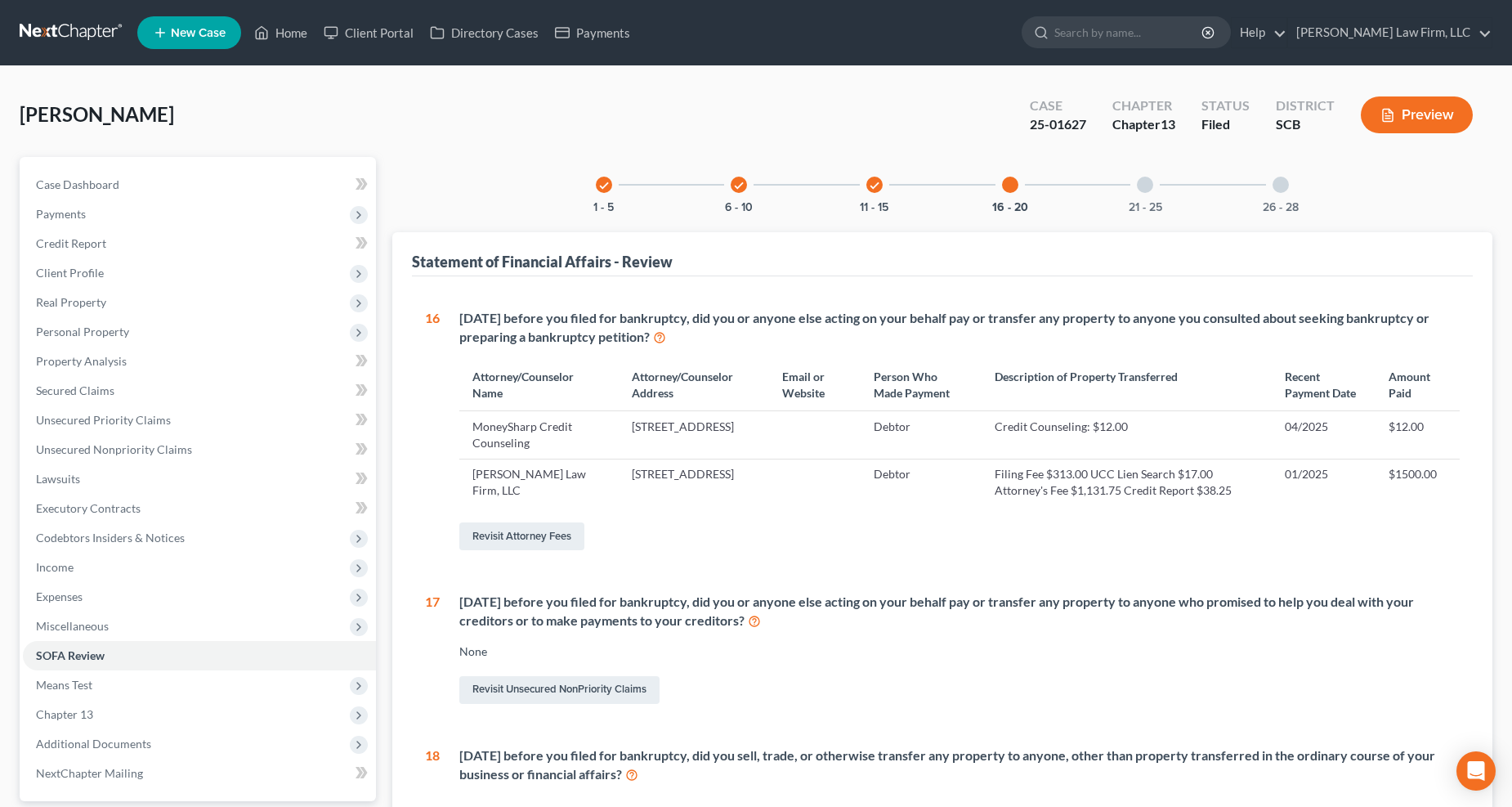 click at bounding box center [1145, 185] 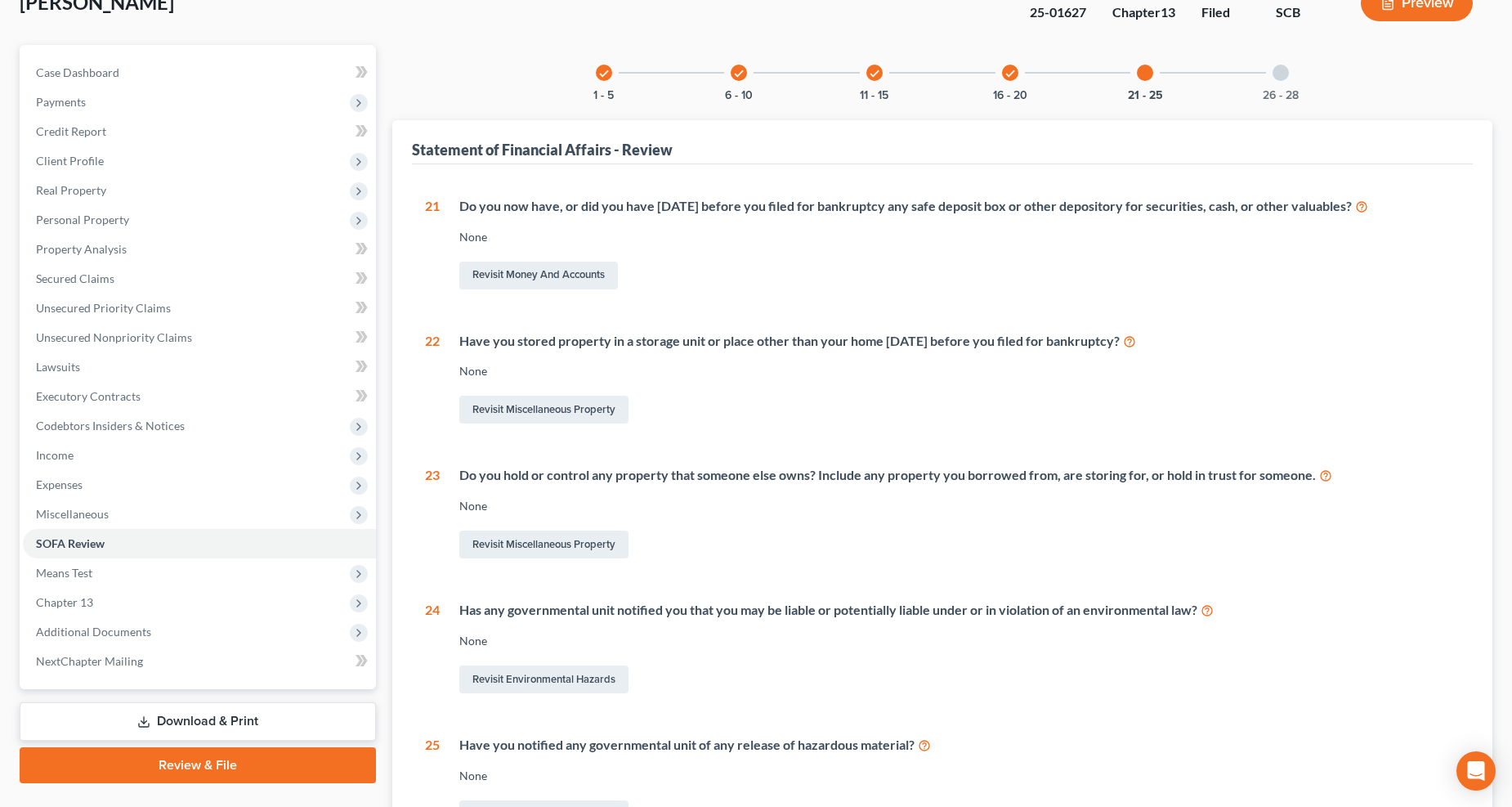scroll, scrollTop: 0, scrollLeft: 0, axis: both 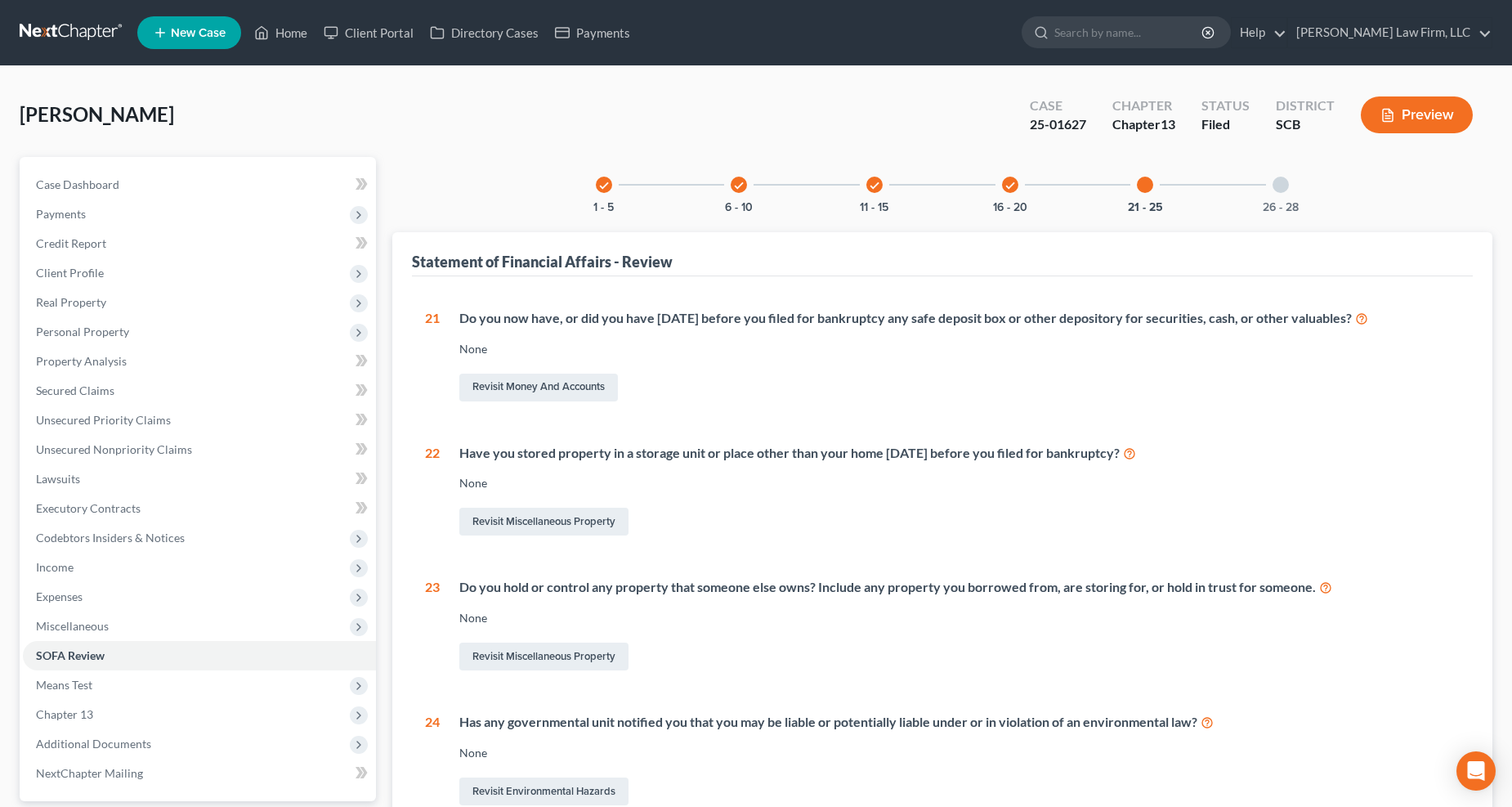 click at bounding box center [1281, 185] 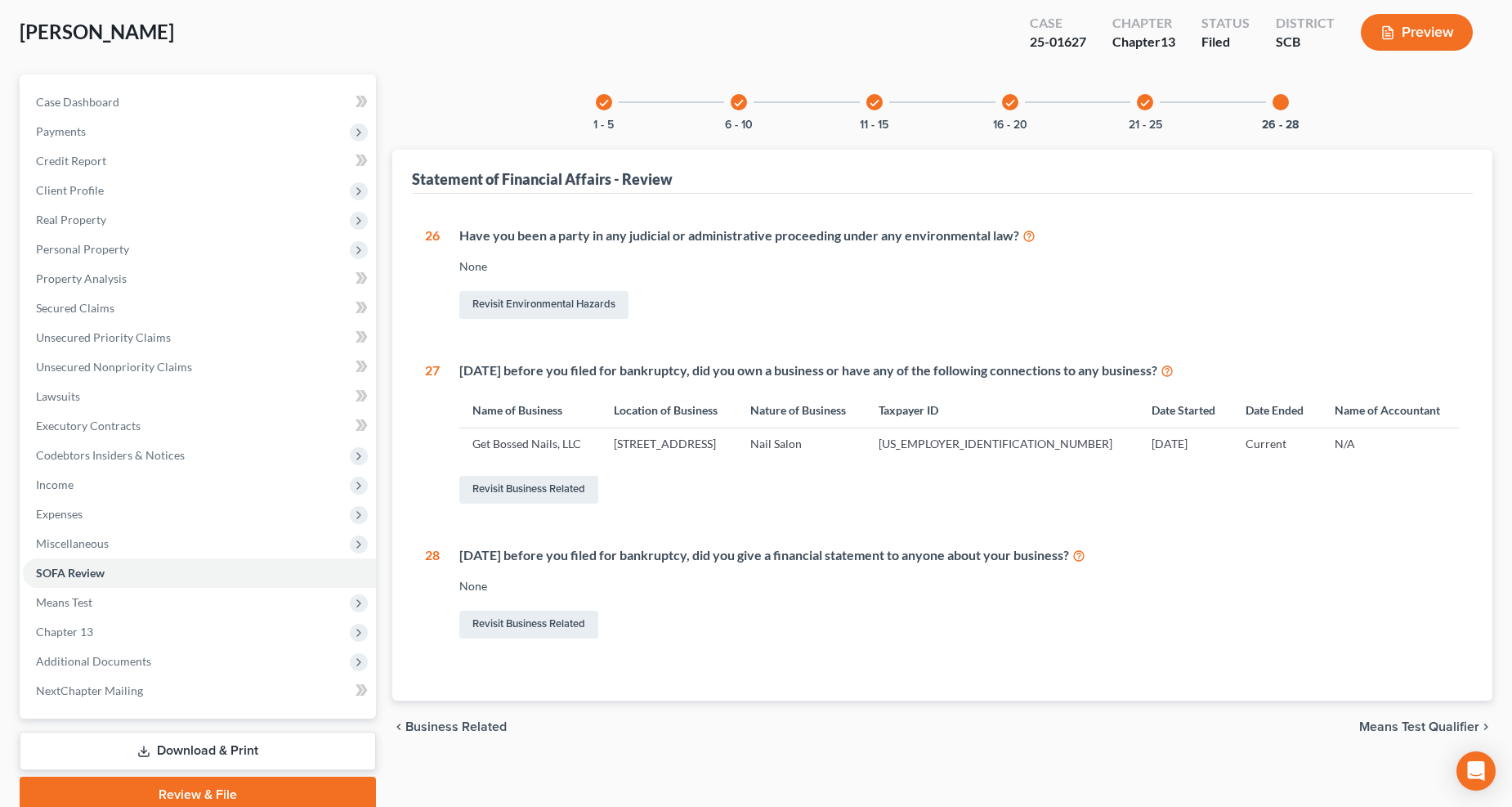 scroll, scrollTop: 0, scrollLeft: 0, axis: both 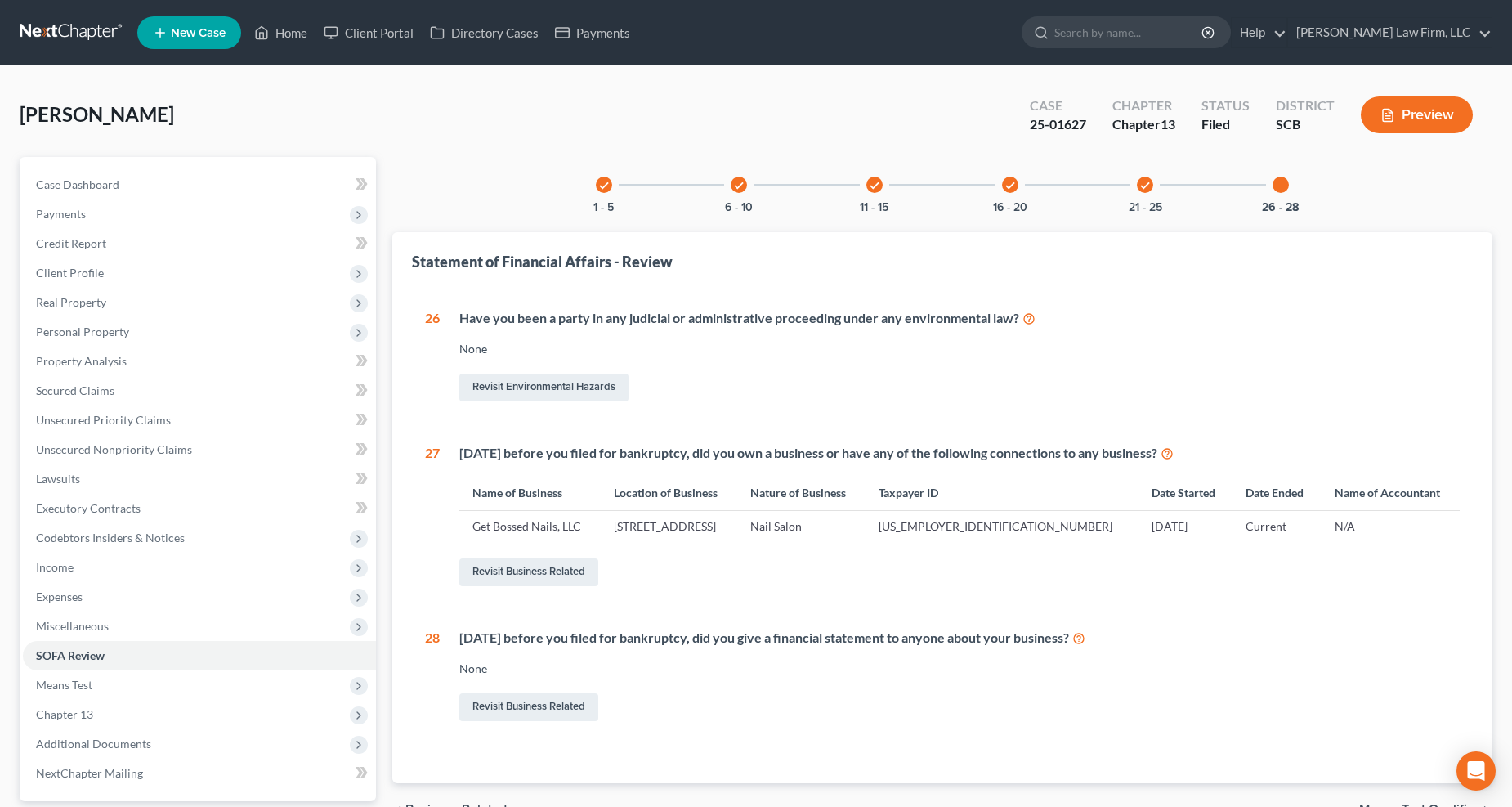 click on "check 6 - 10" at bounding box center [739, 185] 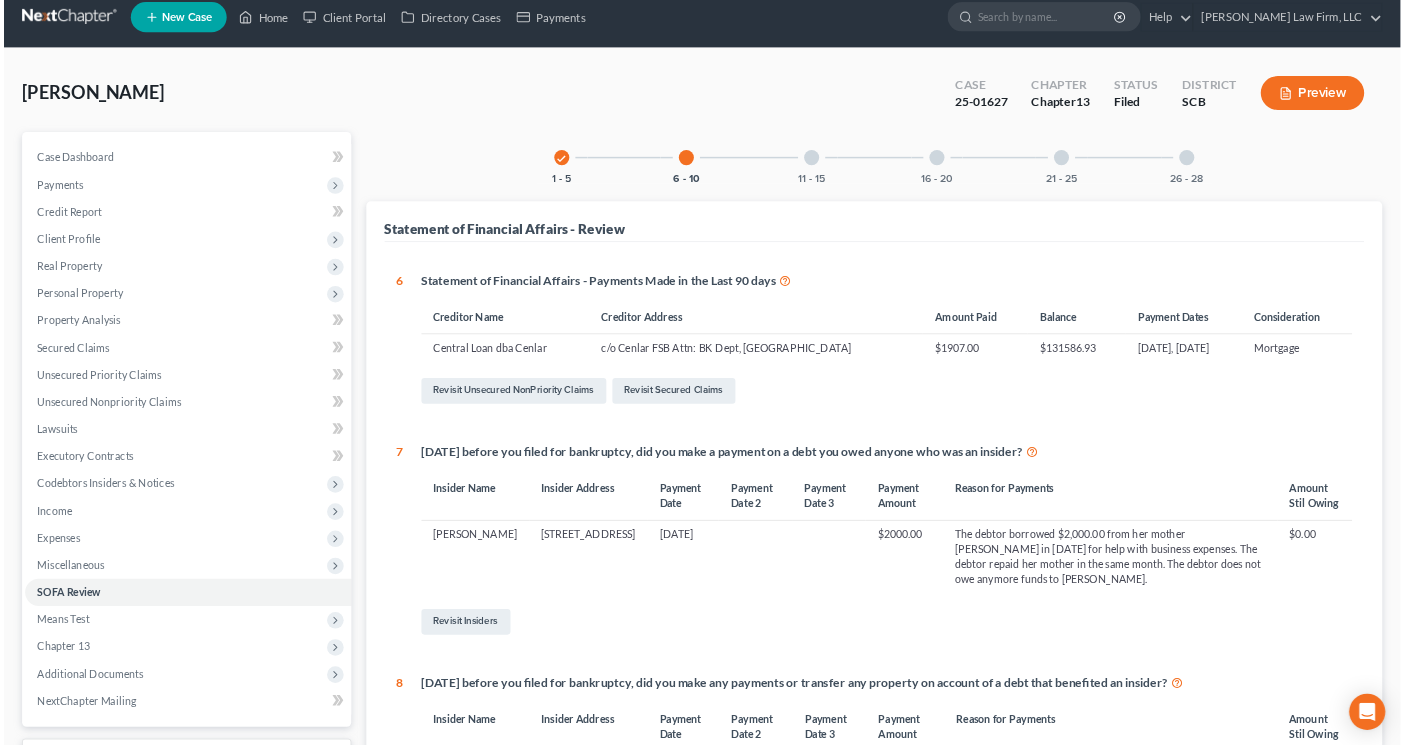 scroll, scrollTop: 0, scrollLeft: 0, axis: both 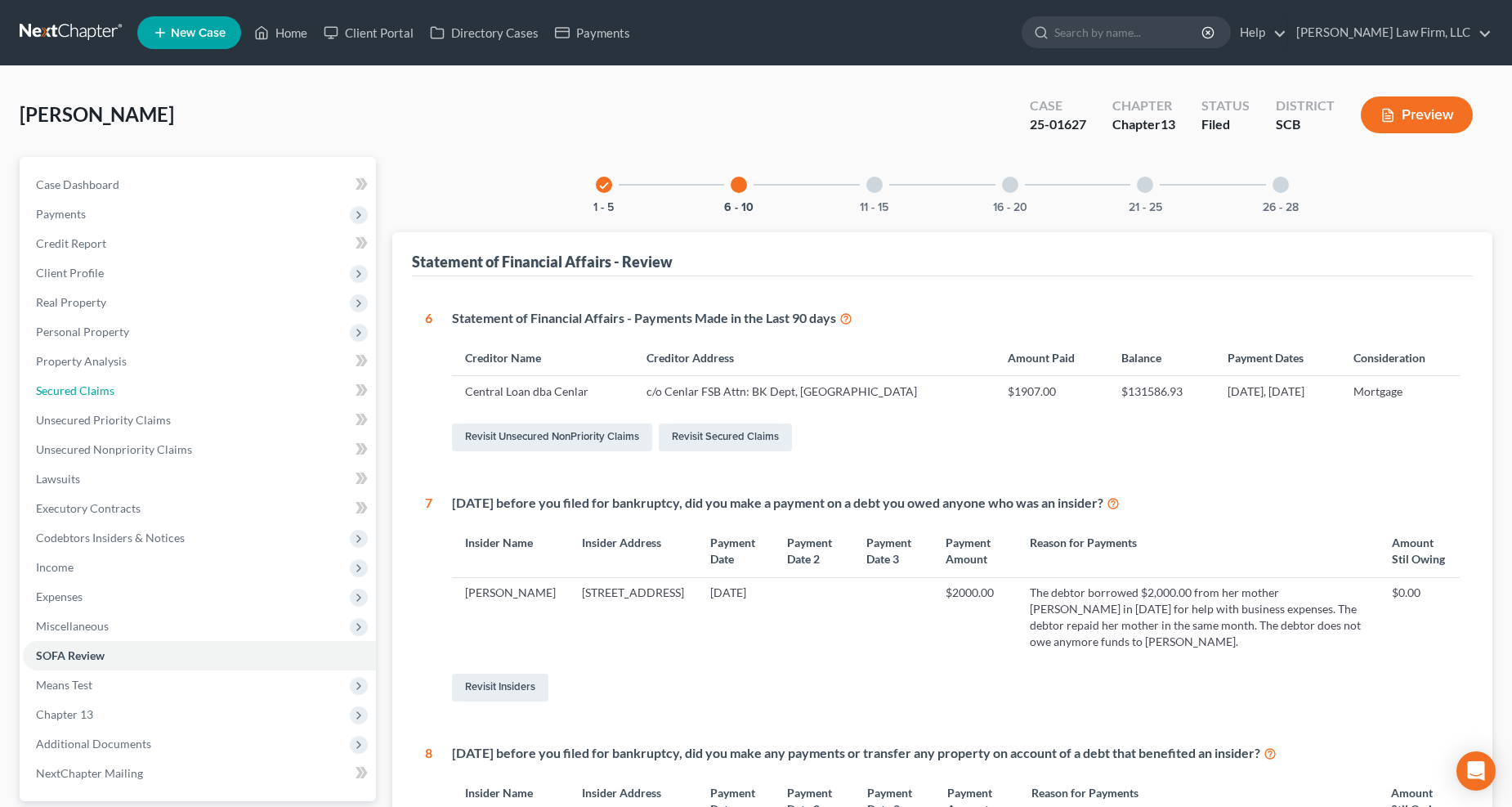 click on "Secured Claims" at bounding box center [75, 390] 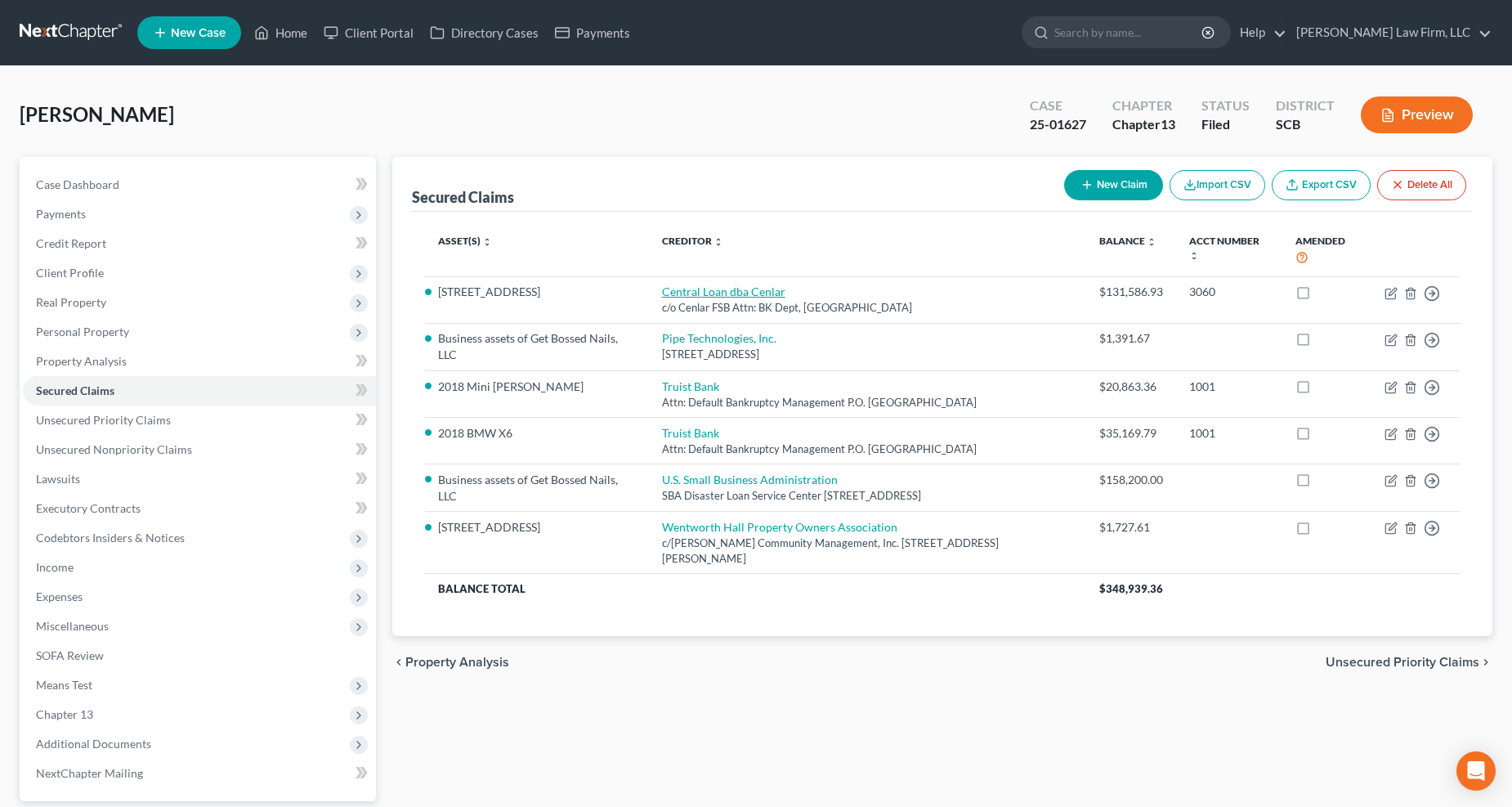 click on "Central Loan dba Cenlar" at bounding box center [723, 291] 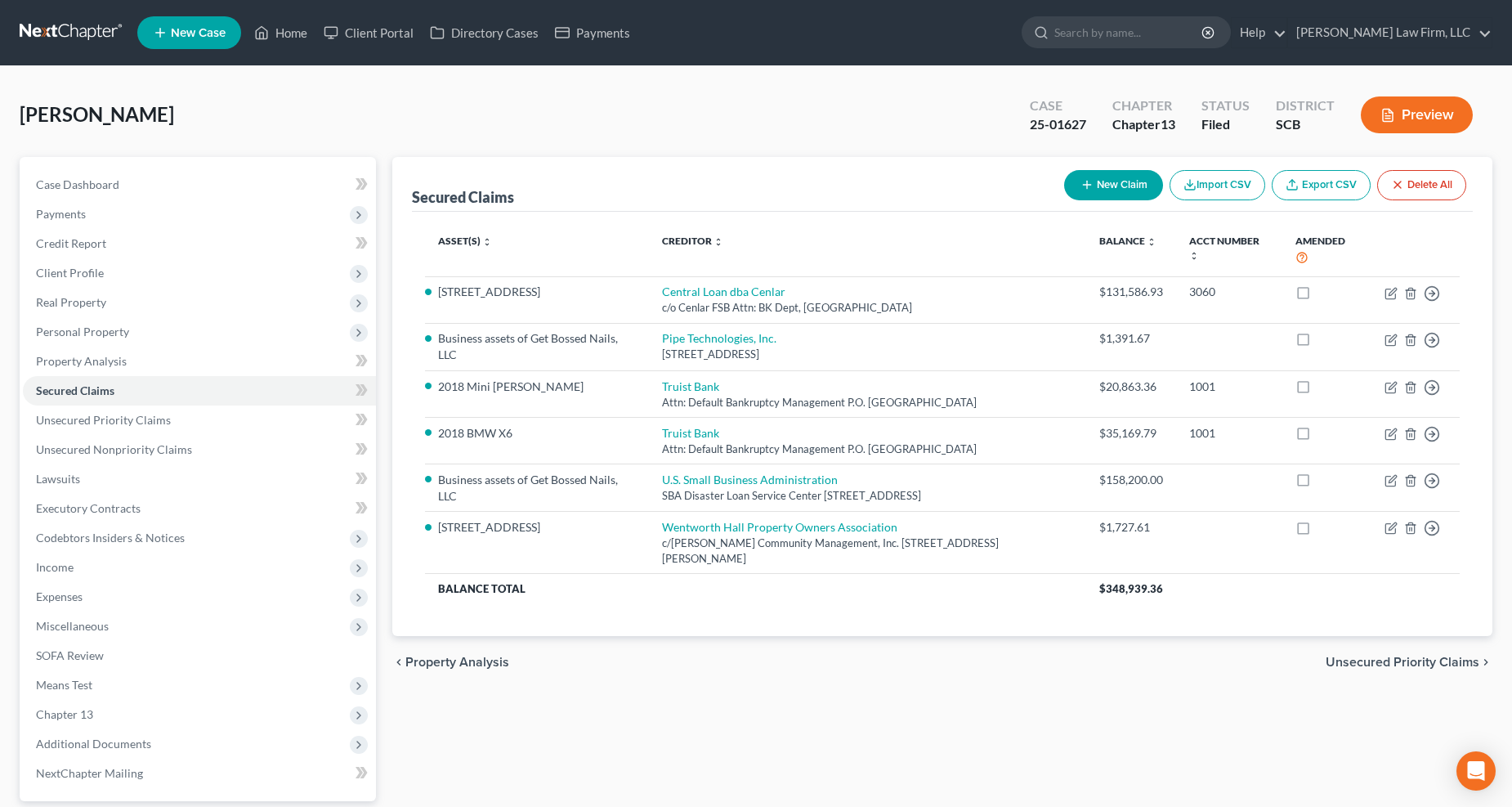 select on "33" 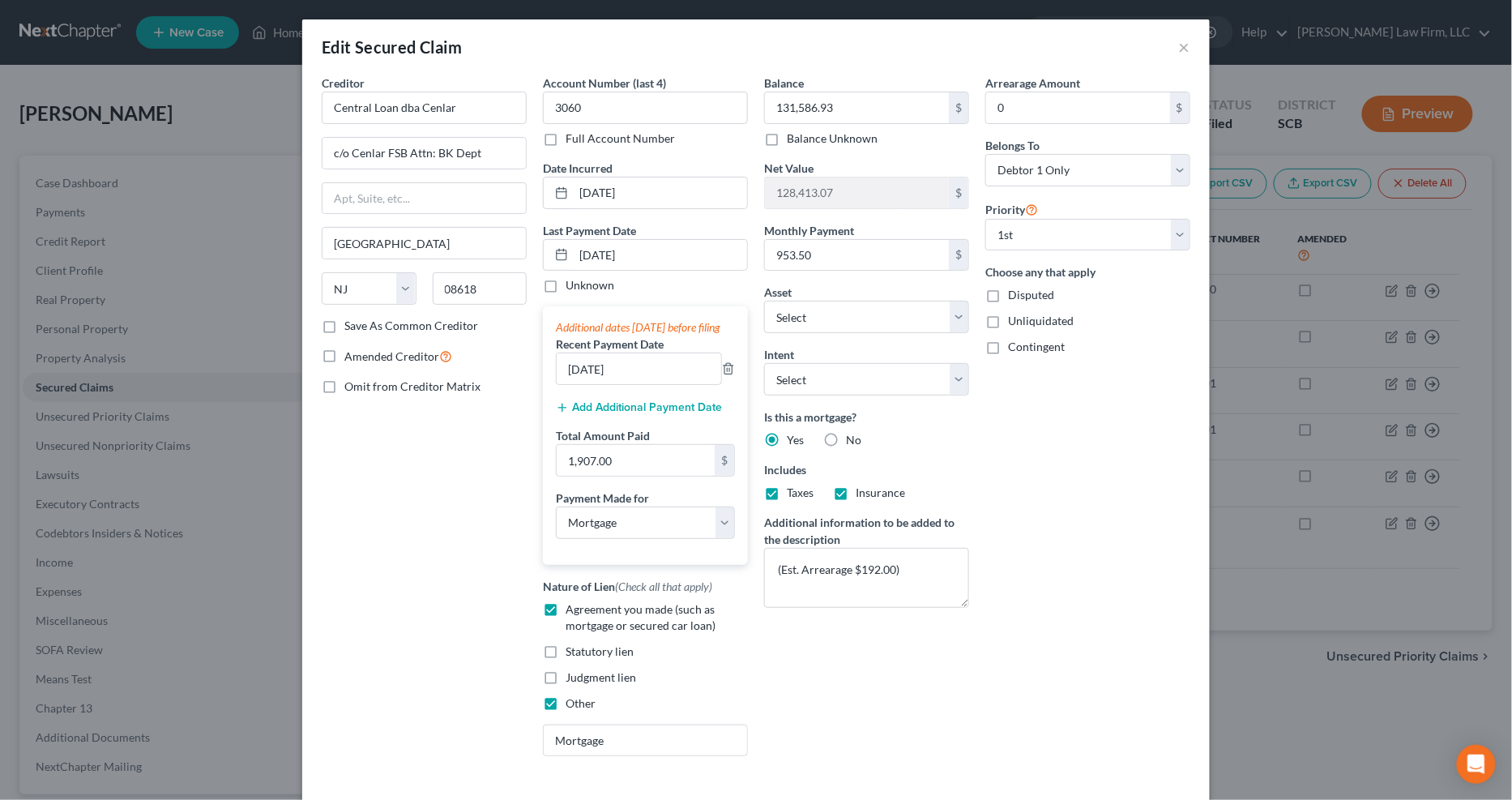 click on "Edit Secured Claim  ×" at bounding box center [756, 47] 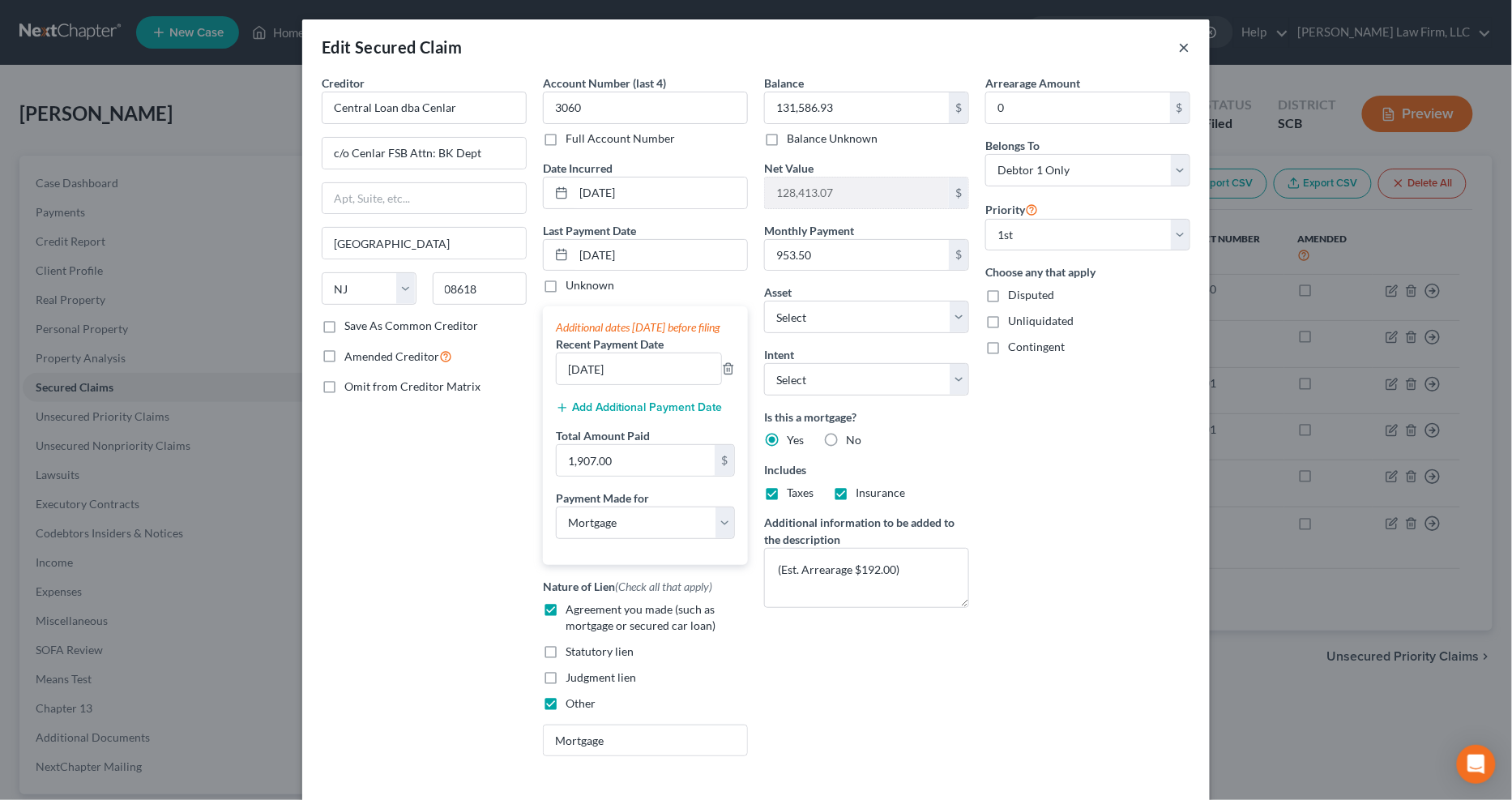 click on "×" at bounding box center [1185, 47] 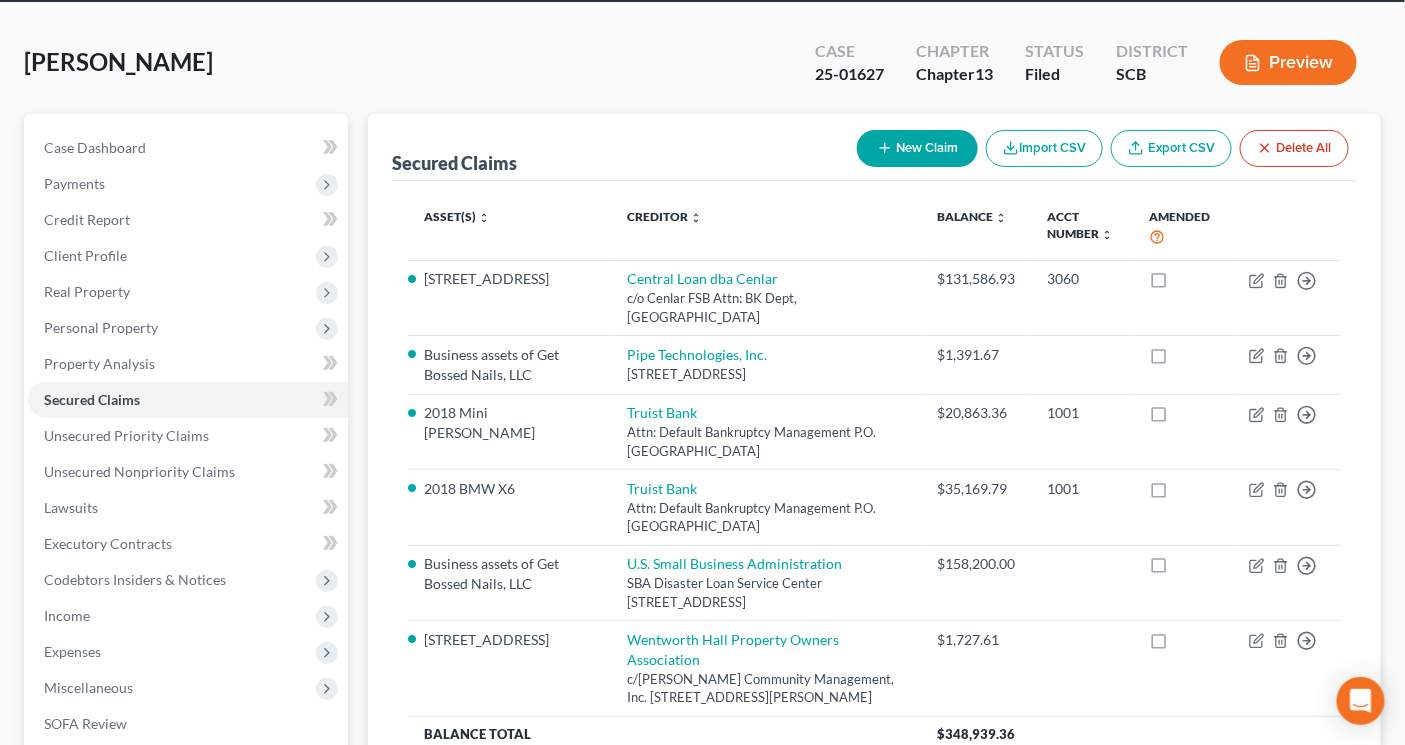 scroll, scrollTop: 111, scrollLeft: 0, axis: vertical 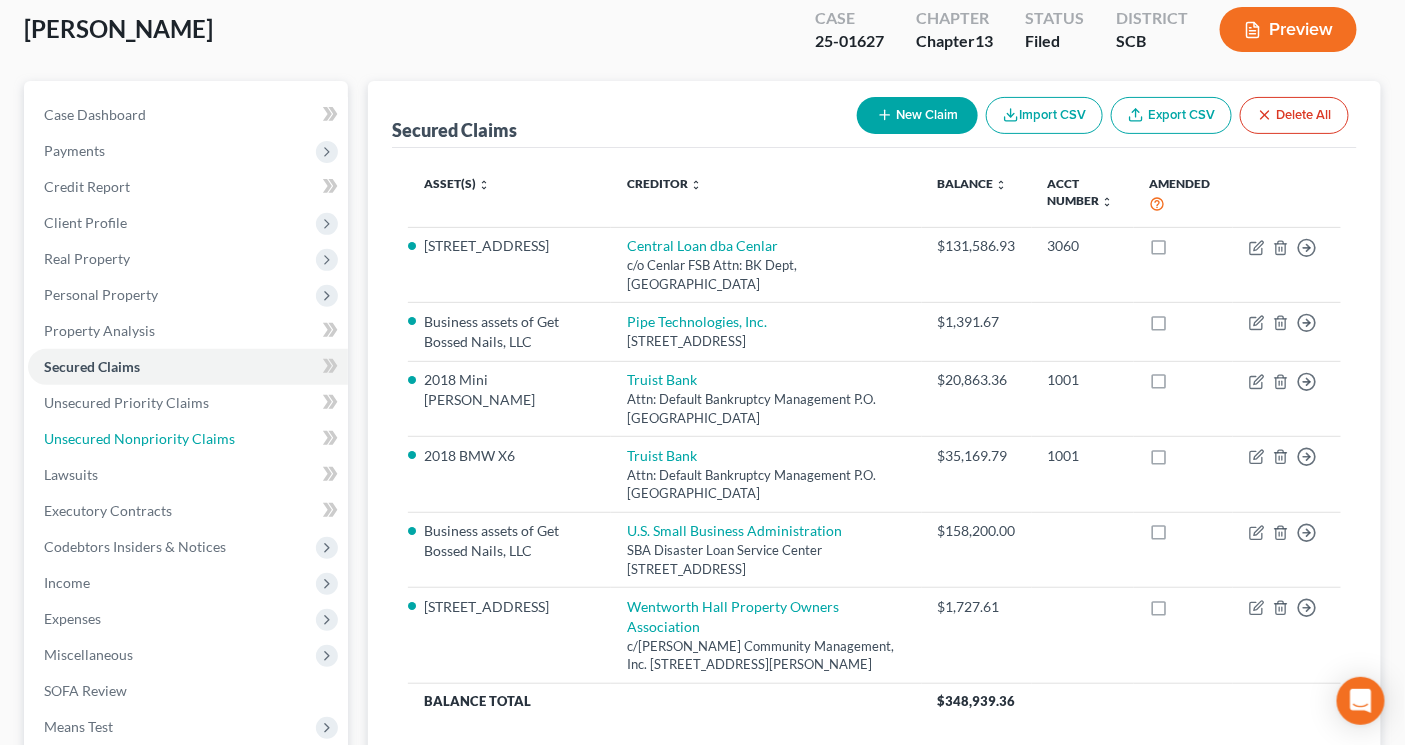 drag, startPoint x: 166, startPoint y: 435, endPoint x: 543, endPoint y: 428, distance: 377.06497 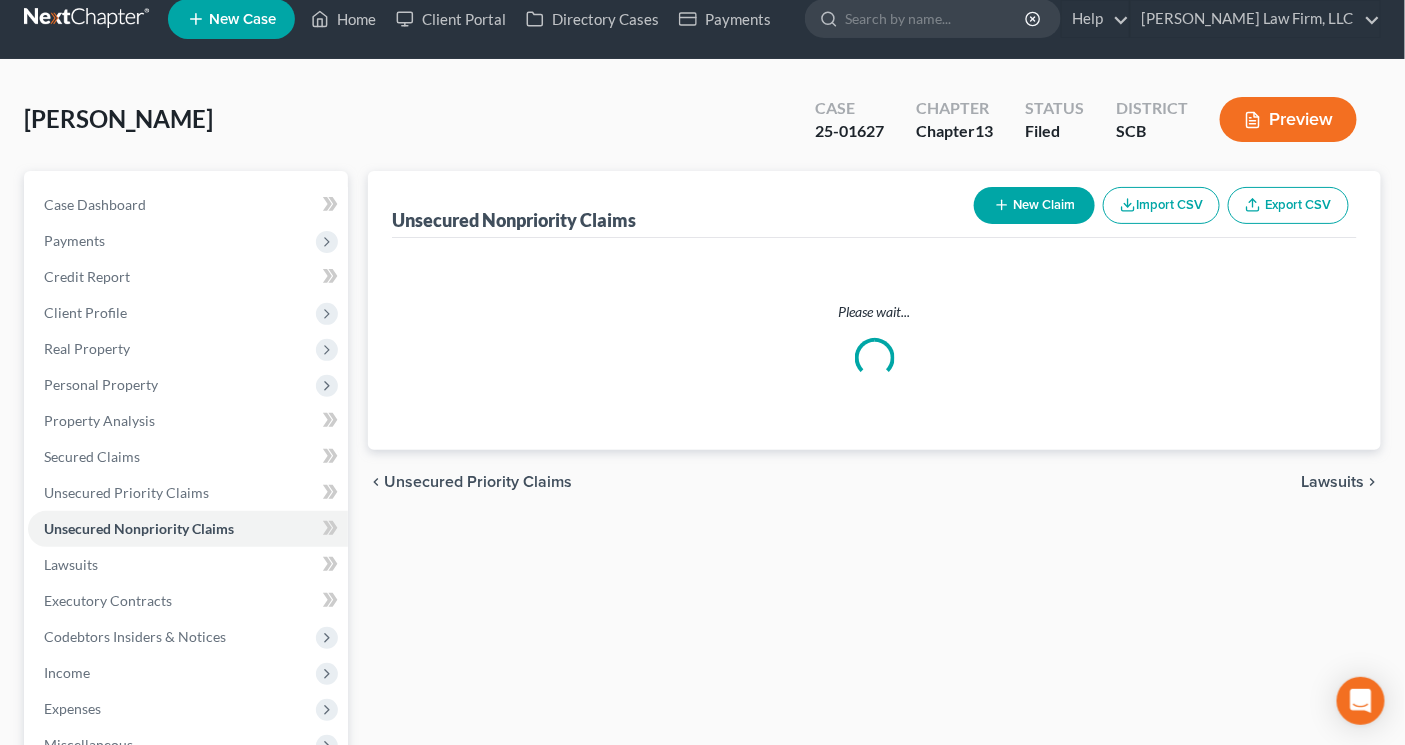 scroll, scrollTop: 0, scrollLeft: 0, axis: both 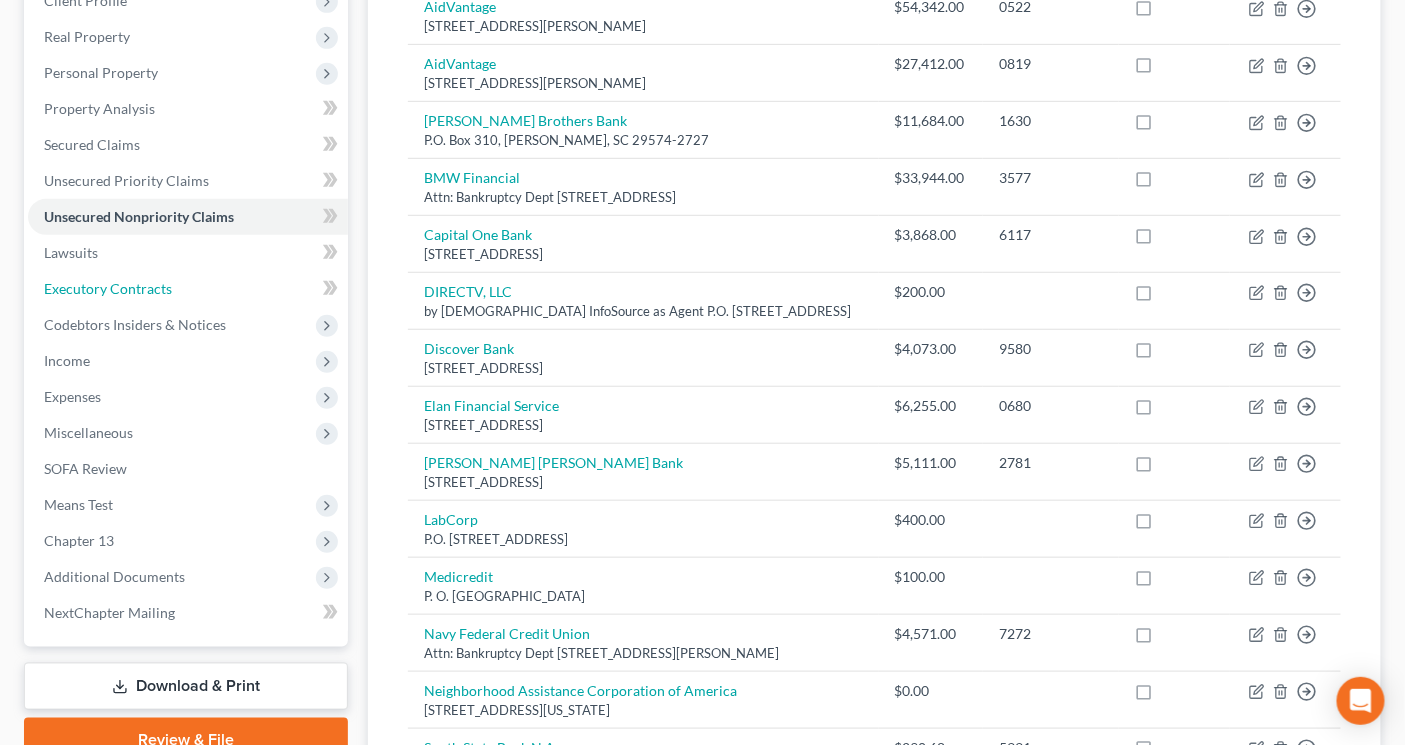 click on "Executory Contracts" at bounding box center [108, 288] 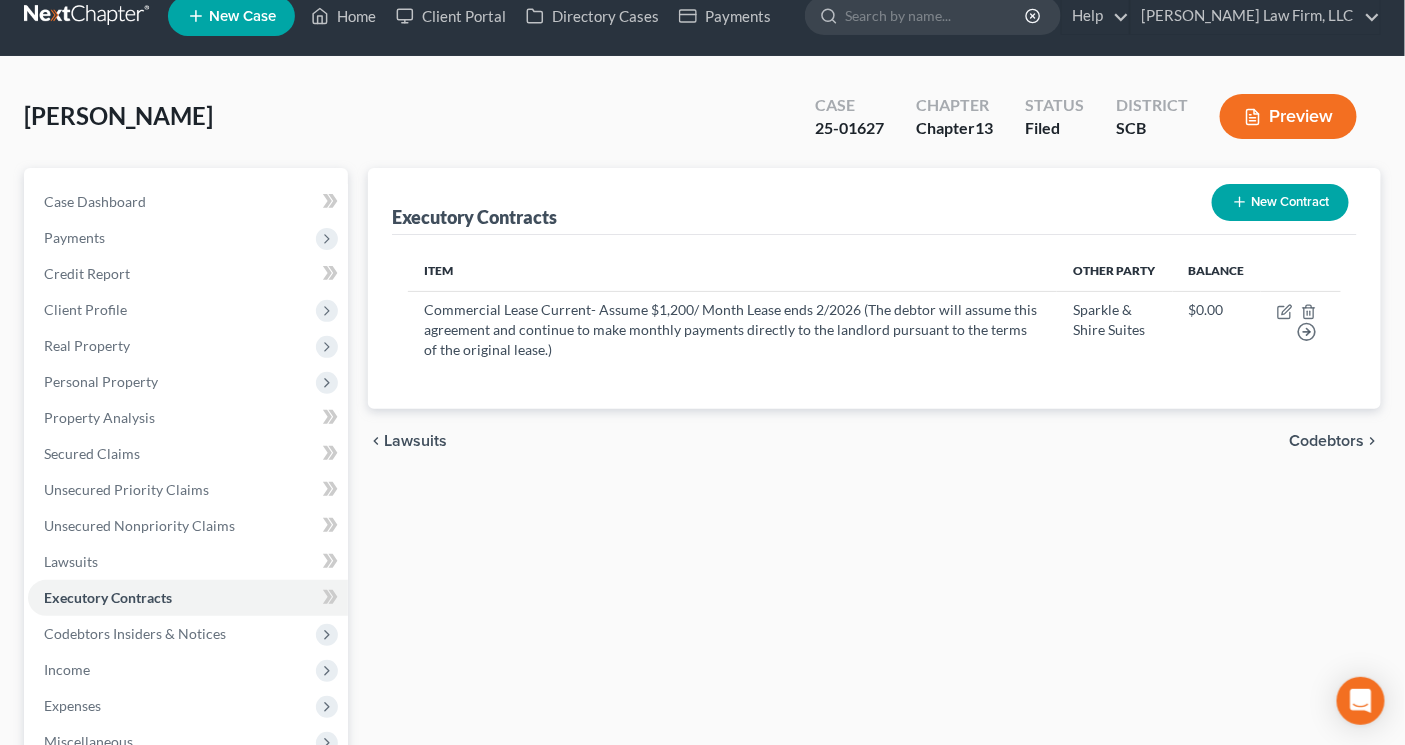 scroll, scrollTop: 0, scrollLeft: 0, axis: both 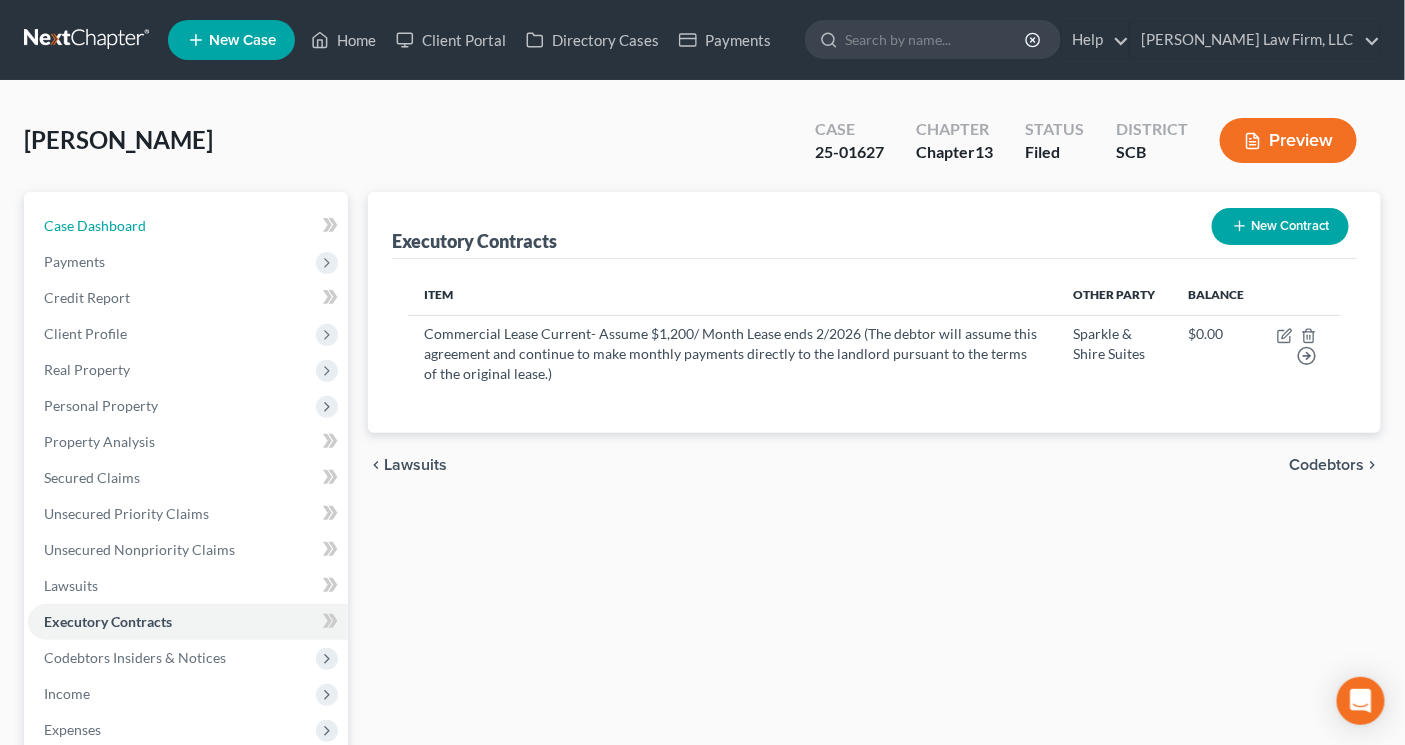click on "Case Dashboard" at bounding box center (188, 226) 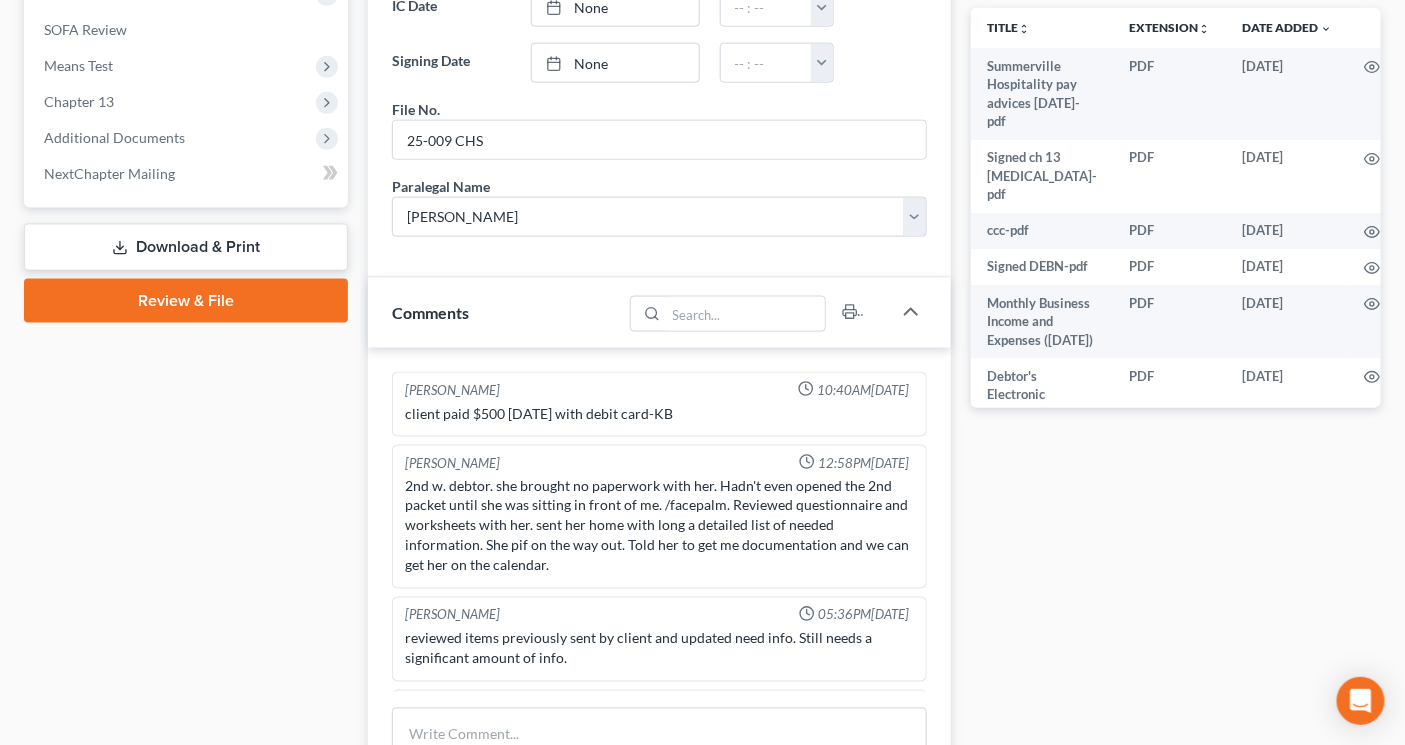 scroll, scrollTop: 777, scrollLeft: 0, axis: vertical 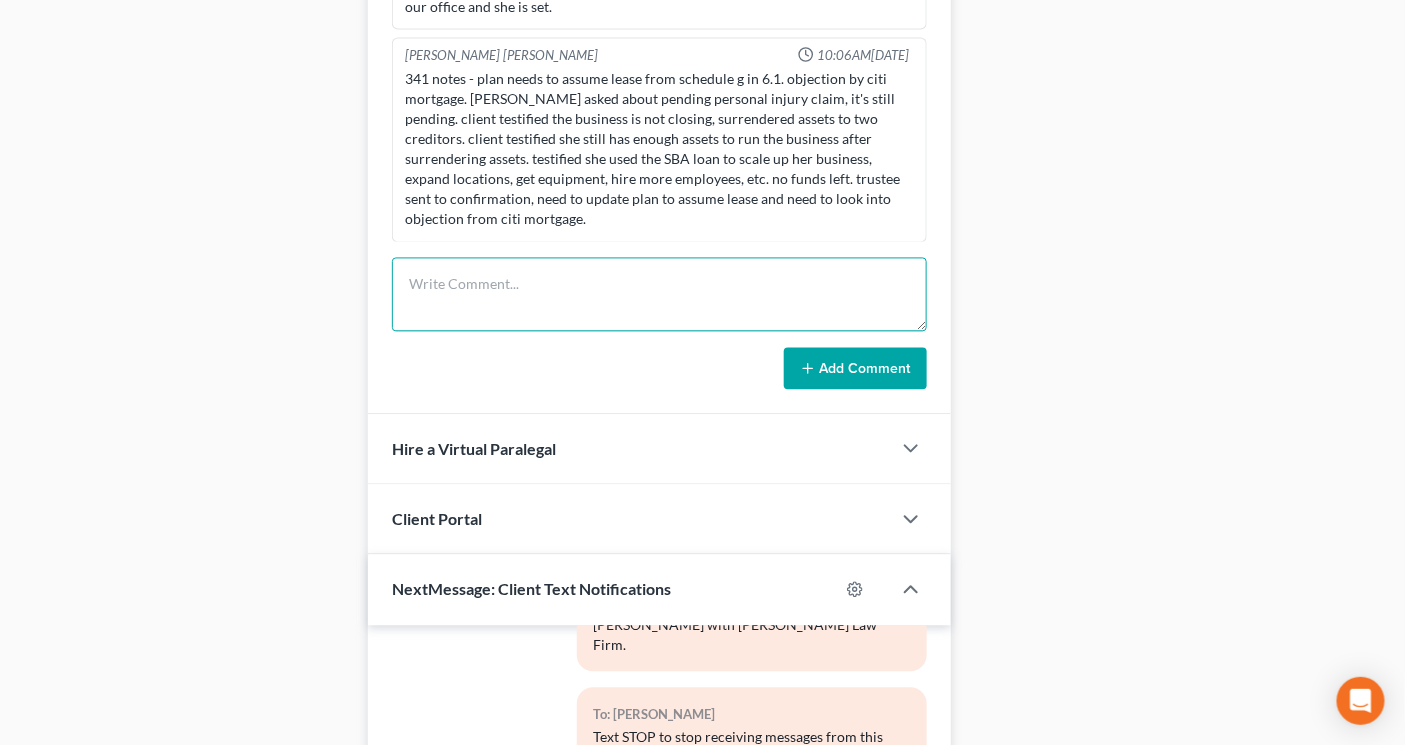 click at bounding box center (659, 295) 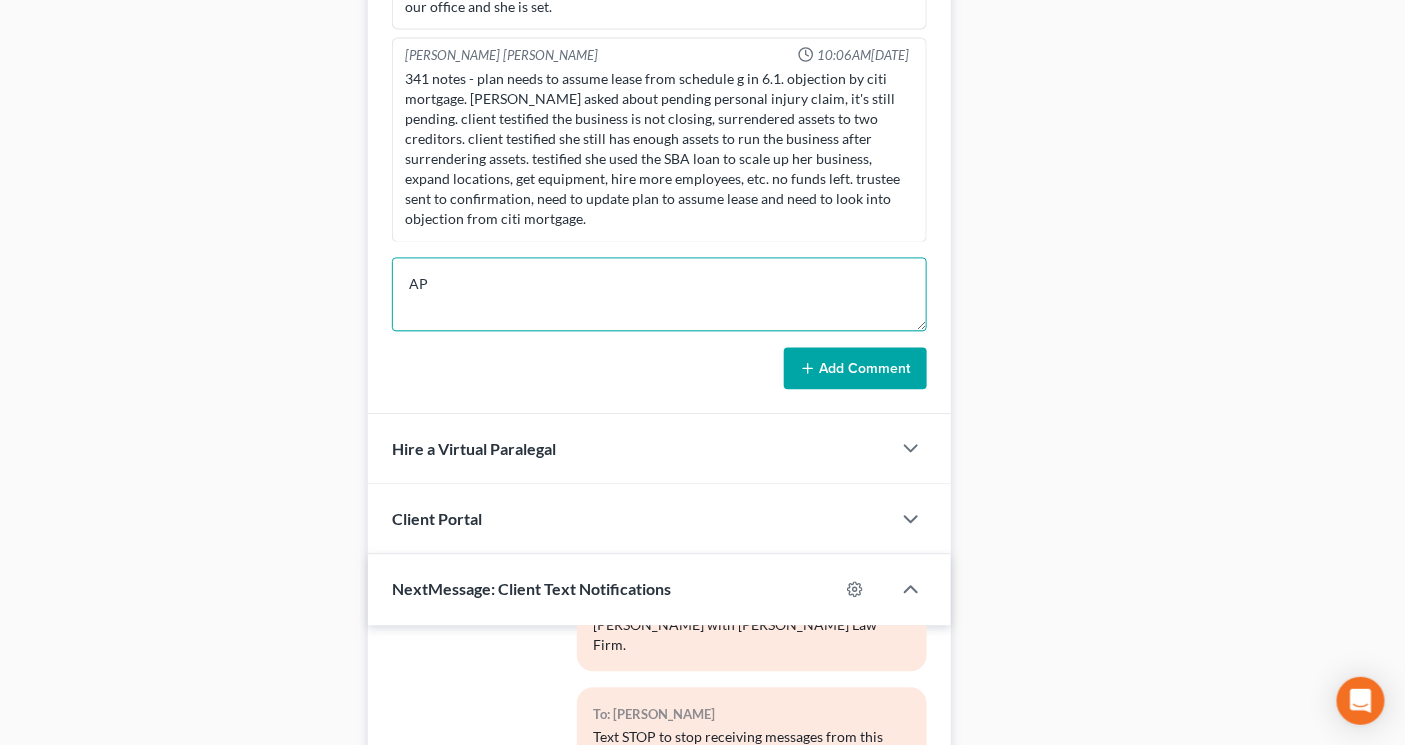 type on "A" 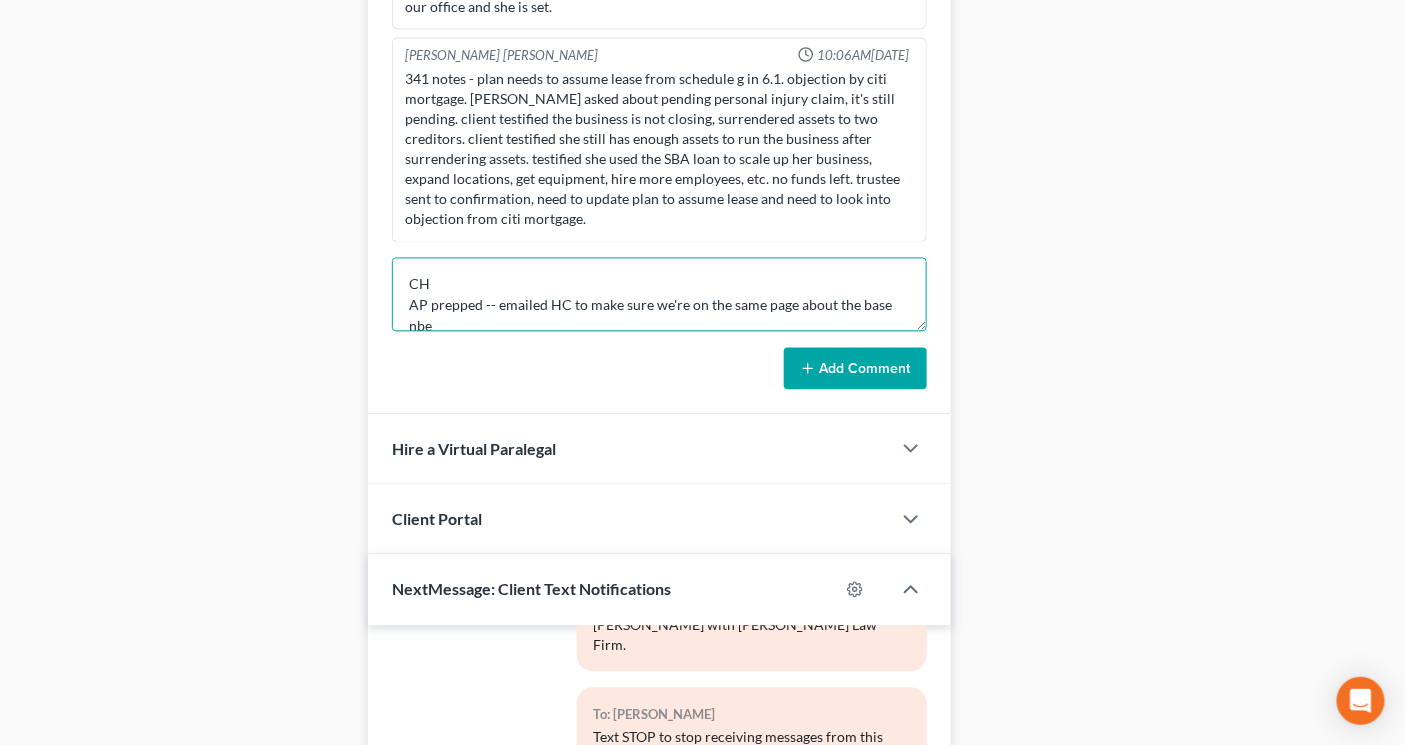 scroll, scrollTop: 3, scrollLeft: 0, axis: vertical 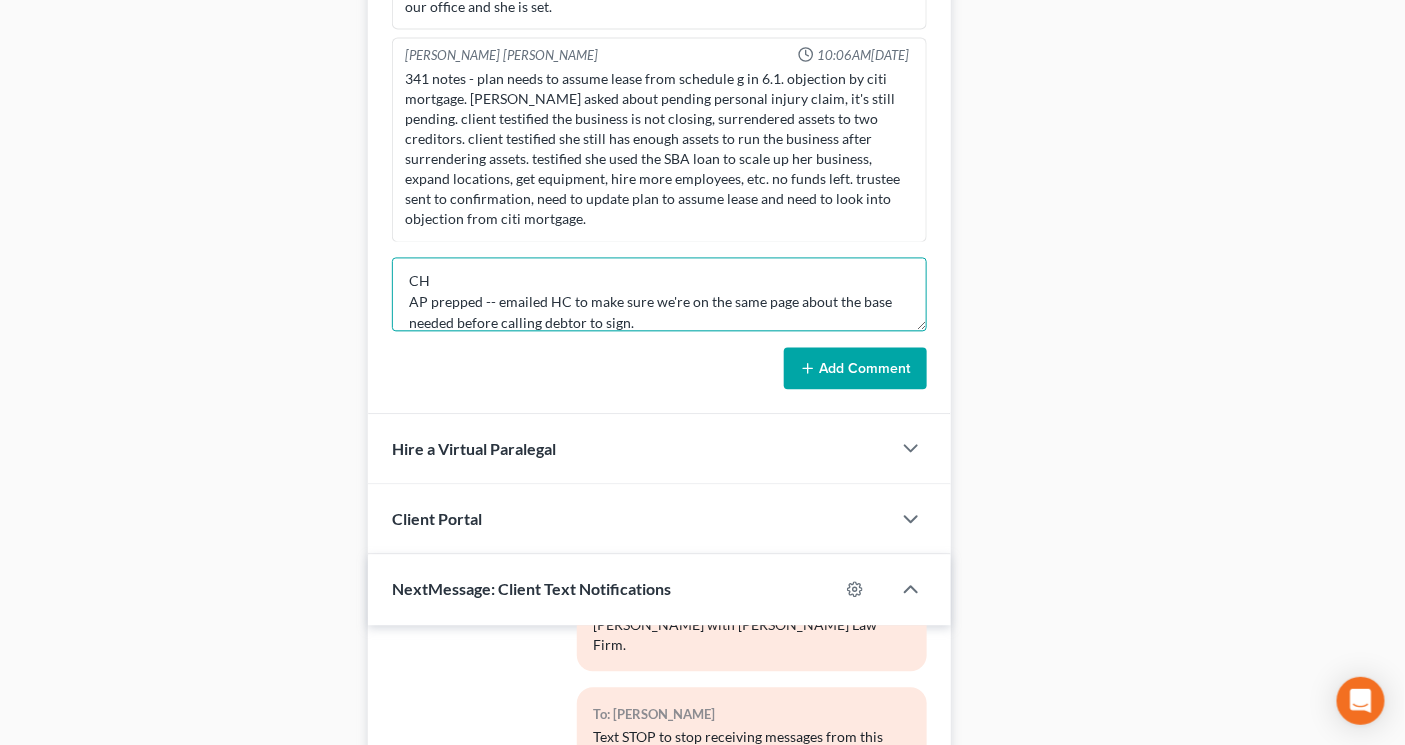 type on "CH
AP prepped -- emailed HC to make sure we're on the same page about the base needed before calling debtor to sign." 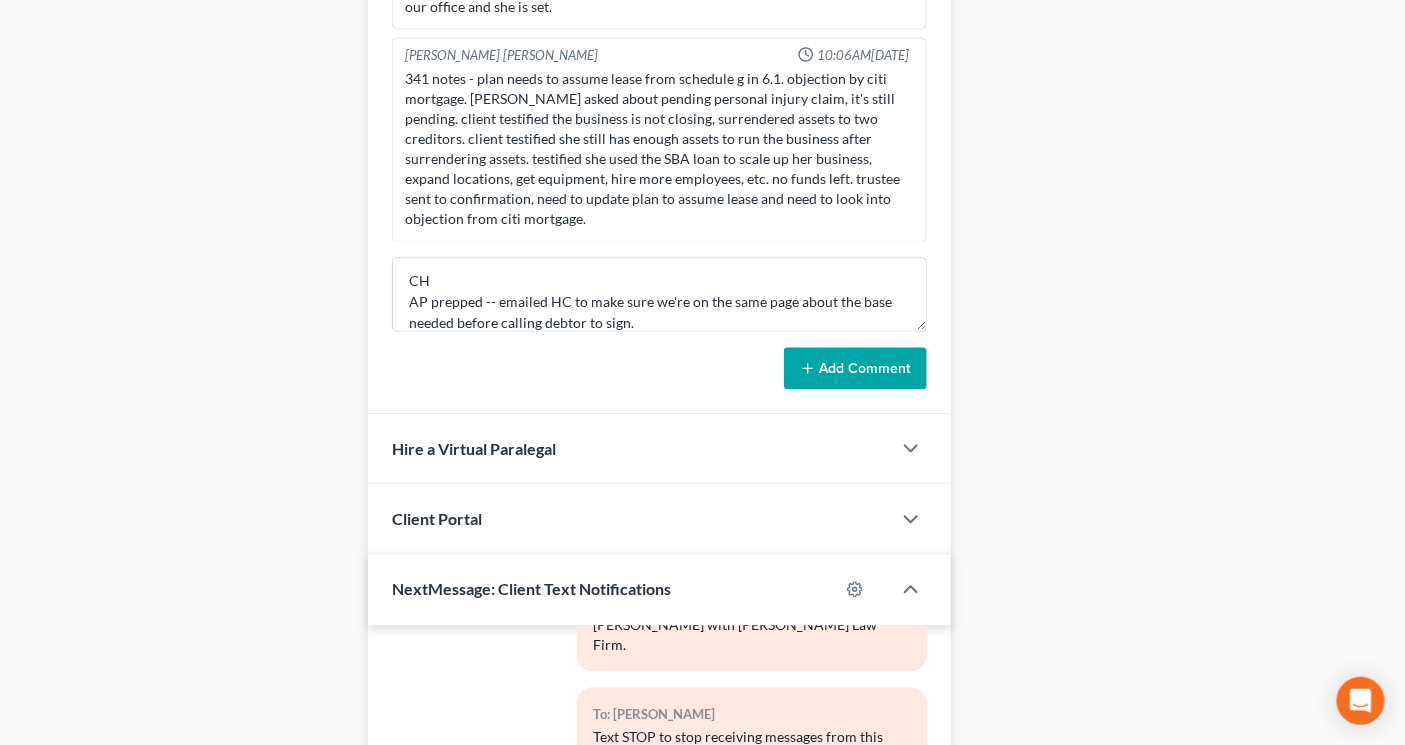 click on "Add Comment" at bounding box center (855, 369) 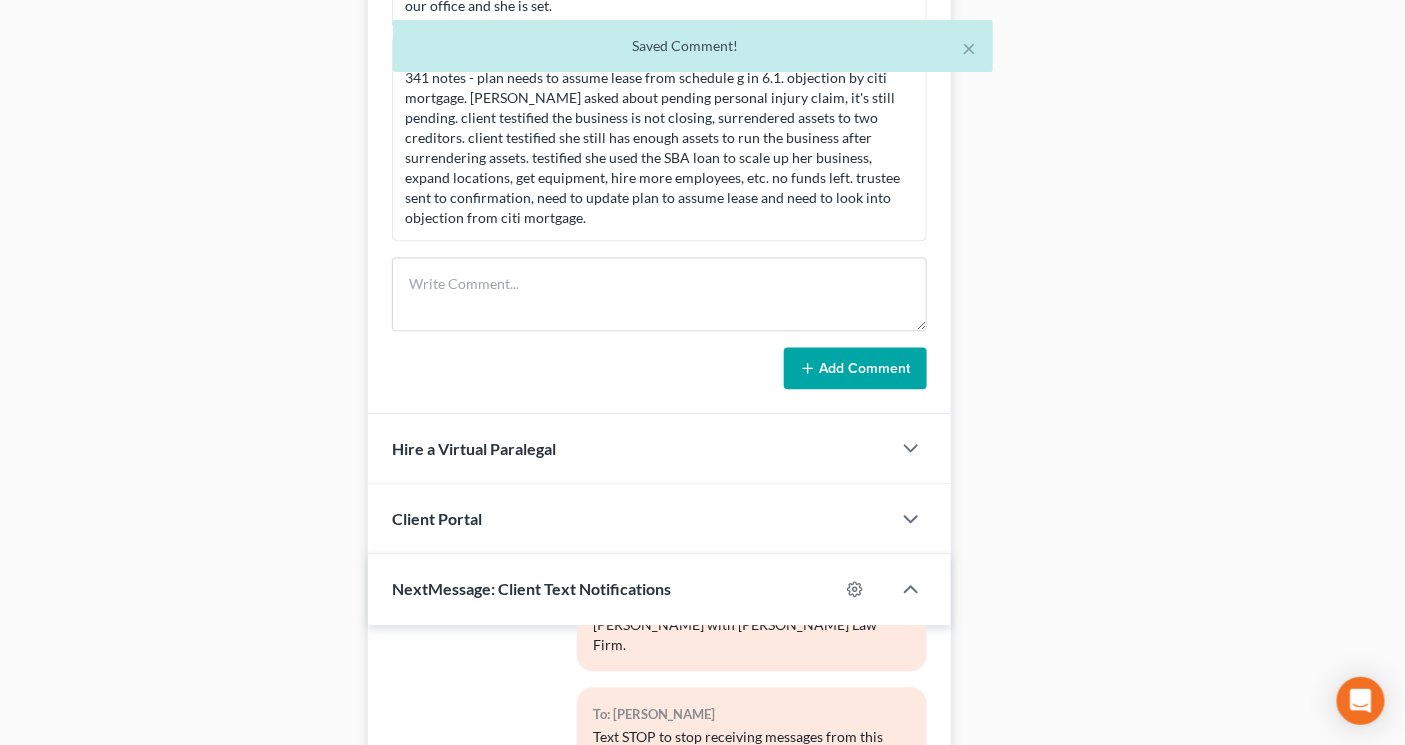 scroll, scrollTop: 0, scrollLeft: 0, axis: both 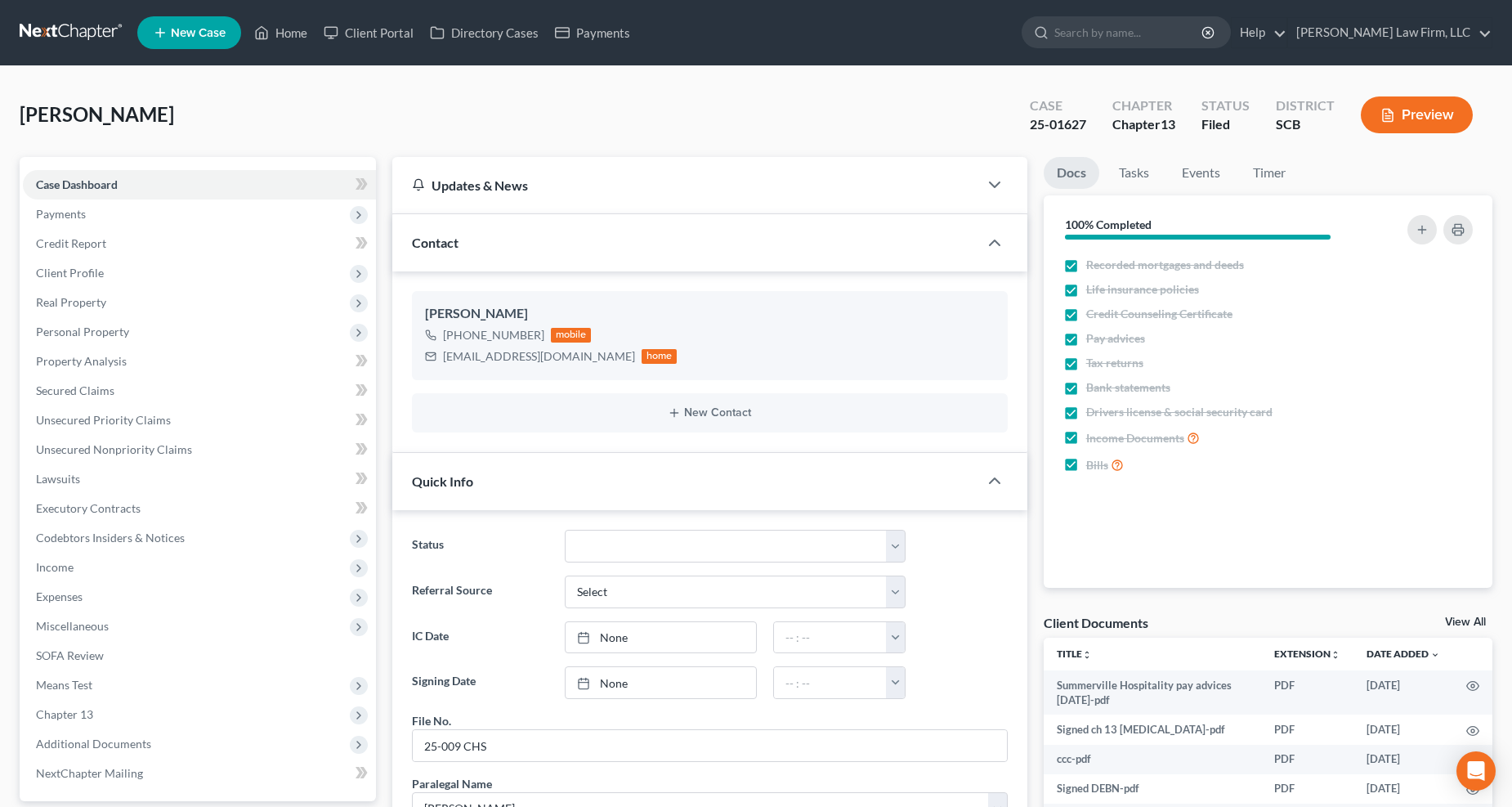 click 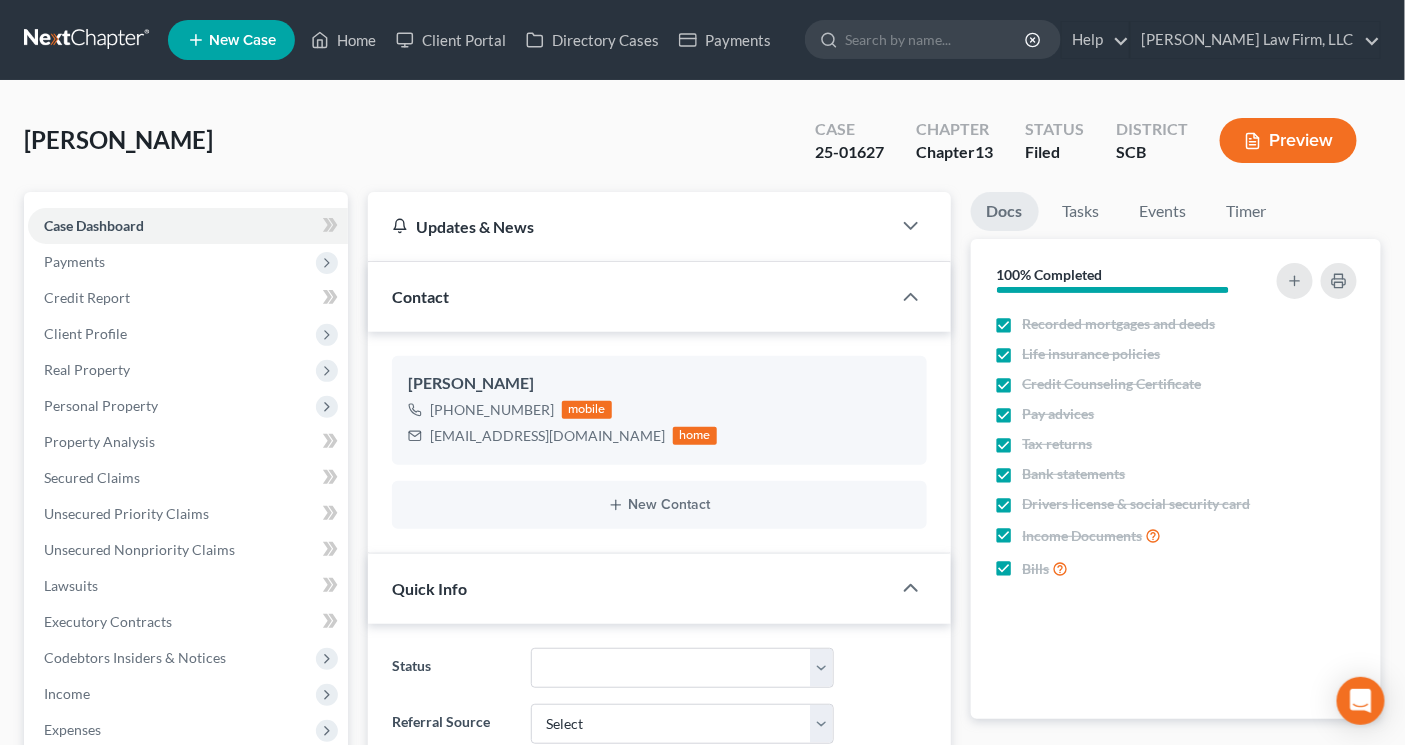 scroll, scrollTop: 1995, scrollLeft: 0, axis: vertical 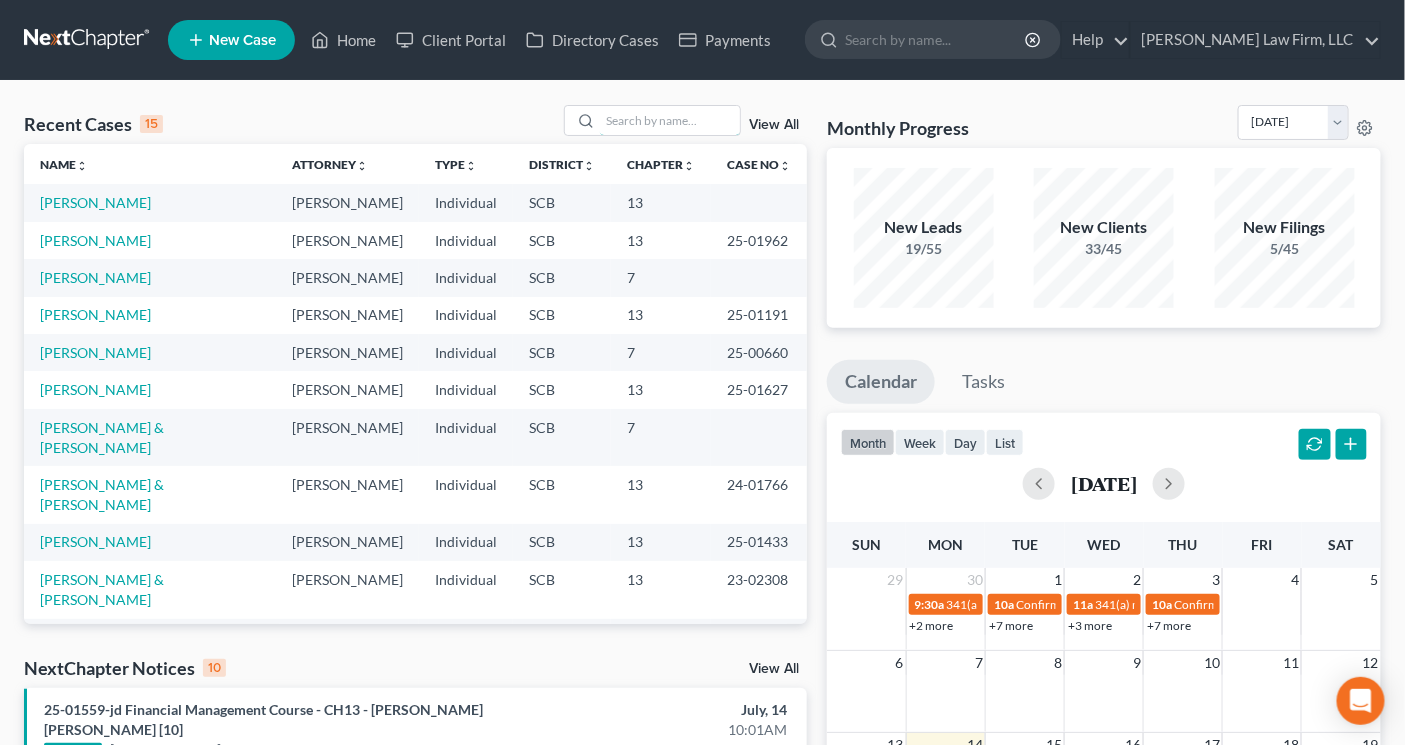 click at bounding box center (670, 120) 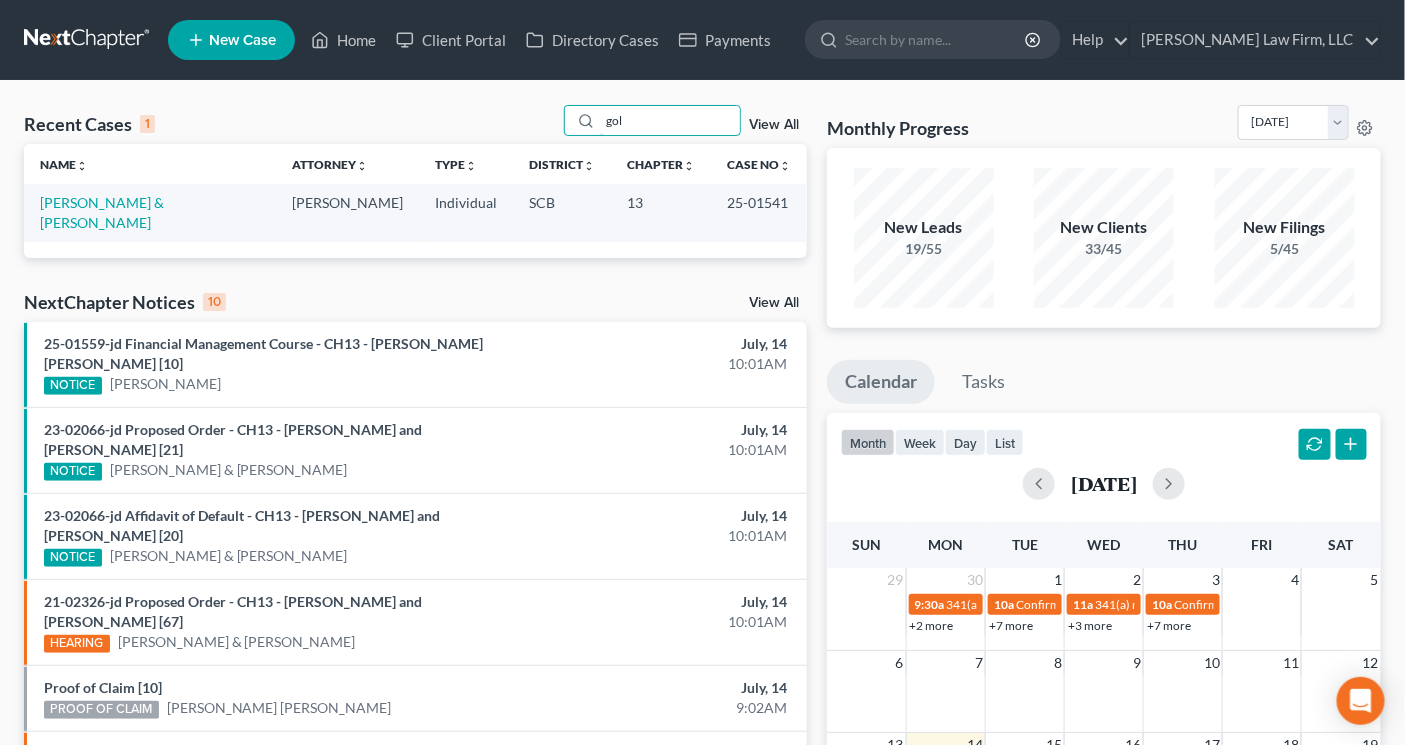 type on "gol" 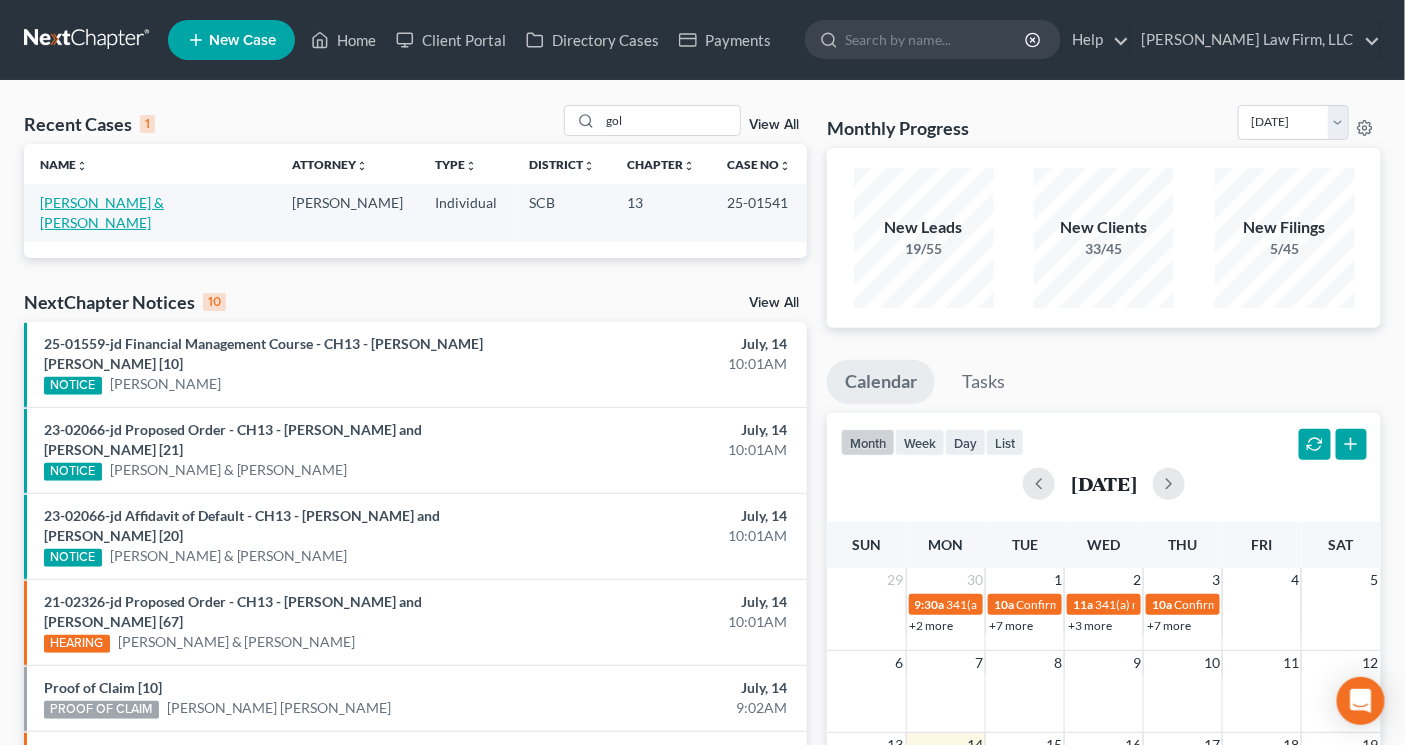 click on "Golffin, Brian & Brandy" at bounding box center [102, 212] 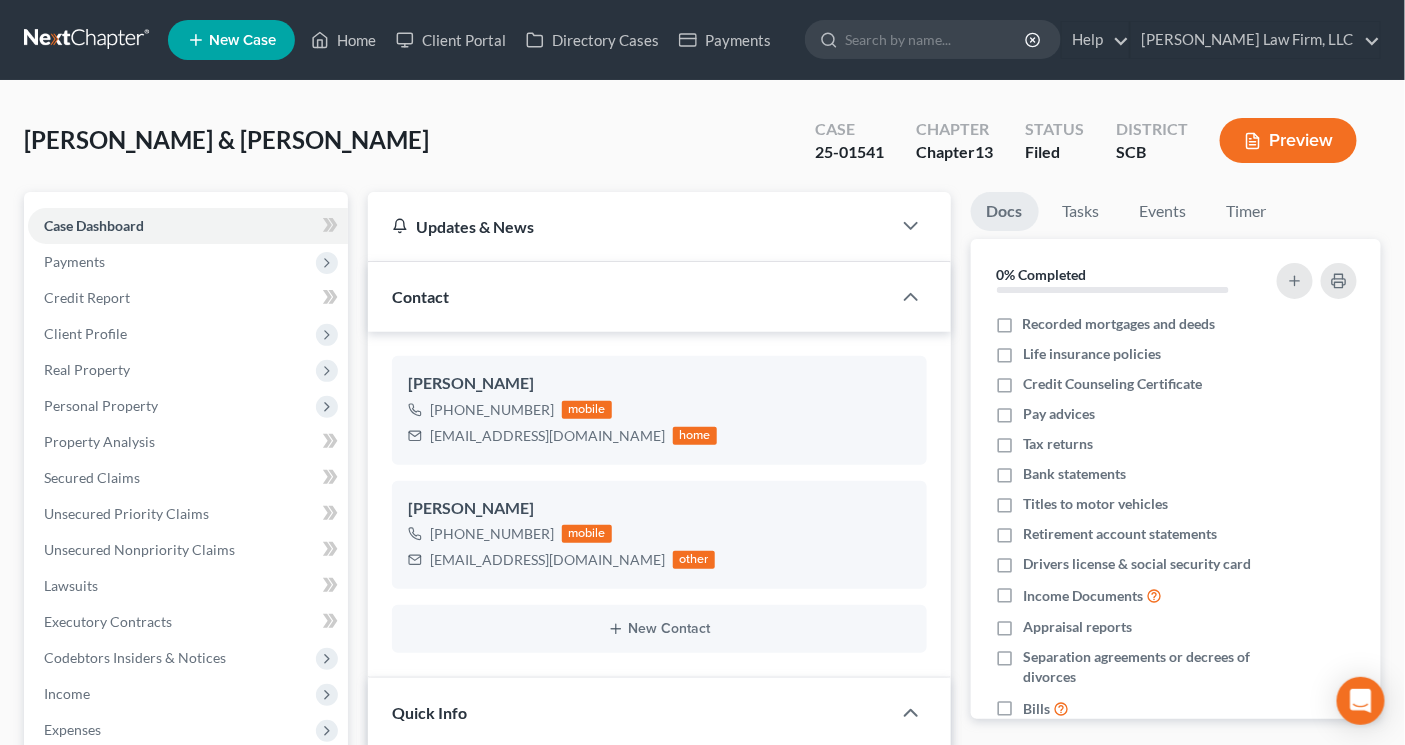 select on "0" 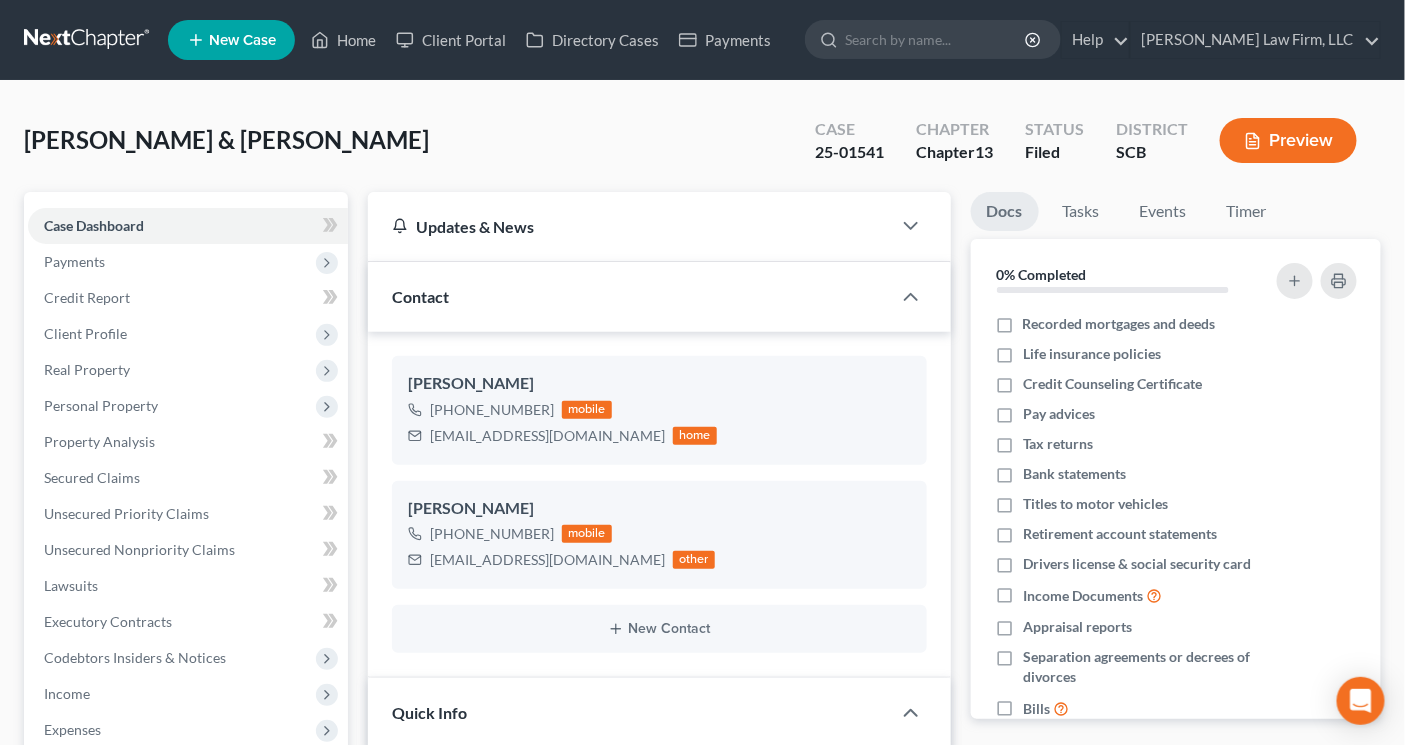 scroll, scrollTop: 393, scrollLeft: 0, axis: vertical 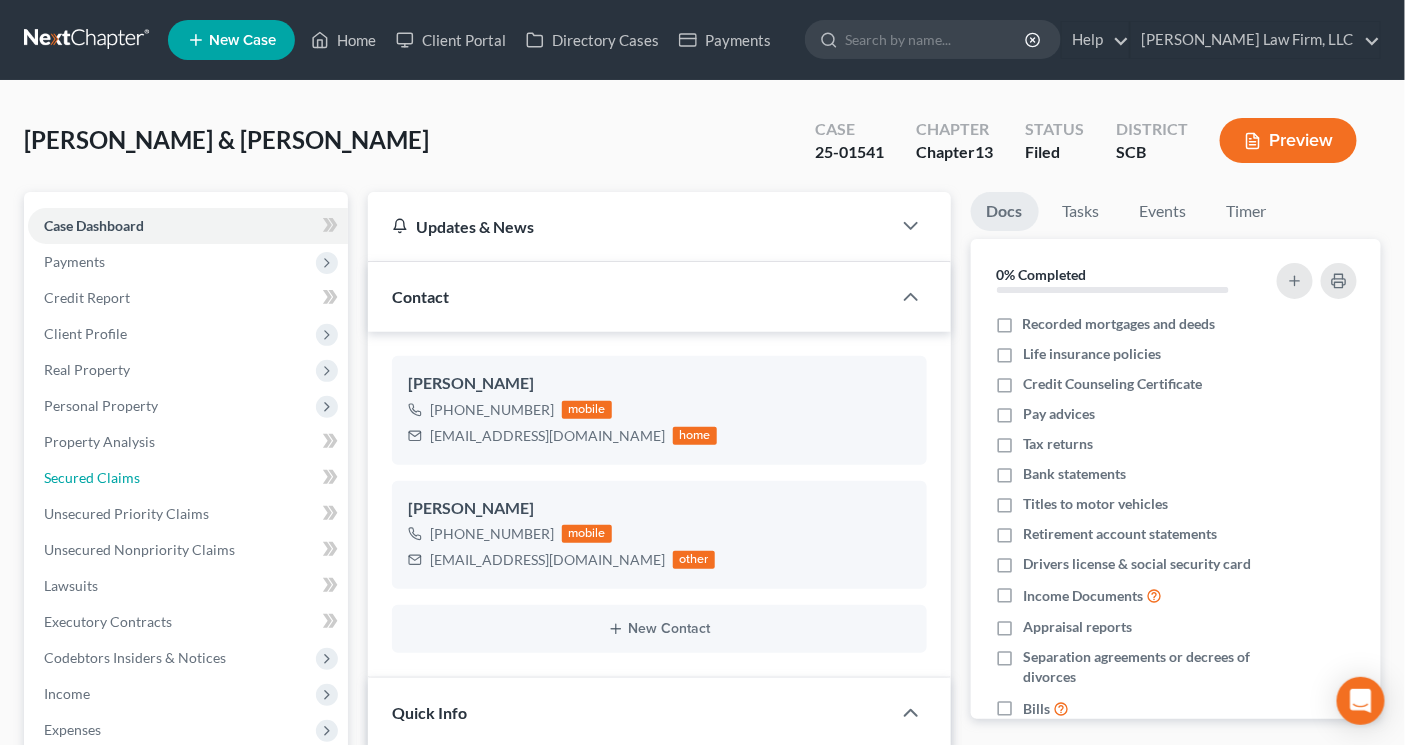 click on "Secured Claims" at bounding box center [92, 477] 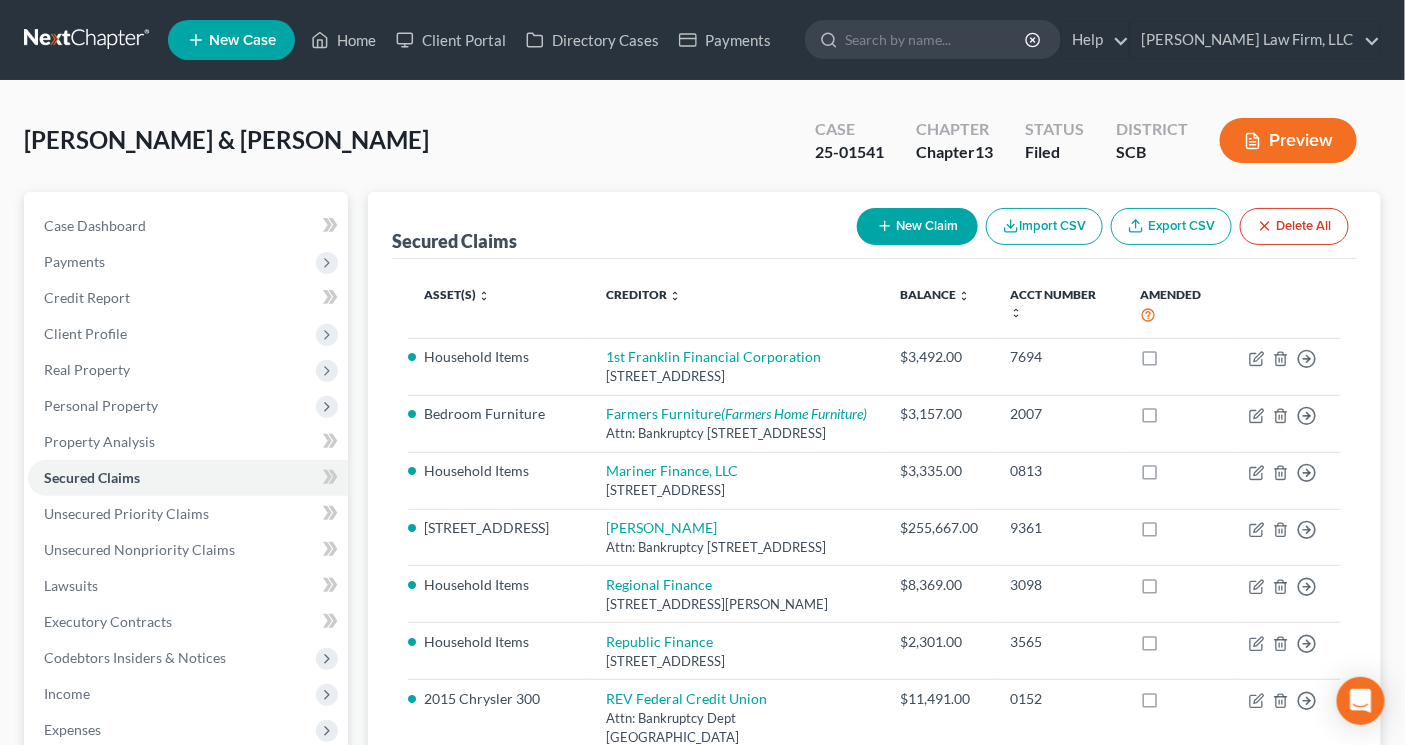 click on "Golffin, Brian & Brandy Upgraded Case 25-01541 Chapter Chapter  13 Status Filed District SCB Preview Petition Navigation
Case Dashboard
Payments
Invoices
Payments
Payments
Credit Report" at bounding box center (702, 650) 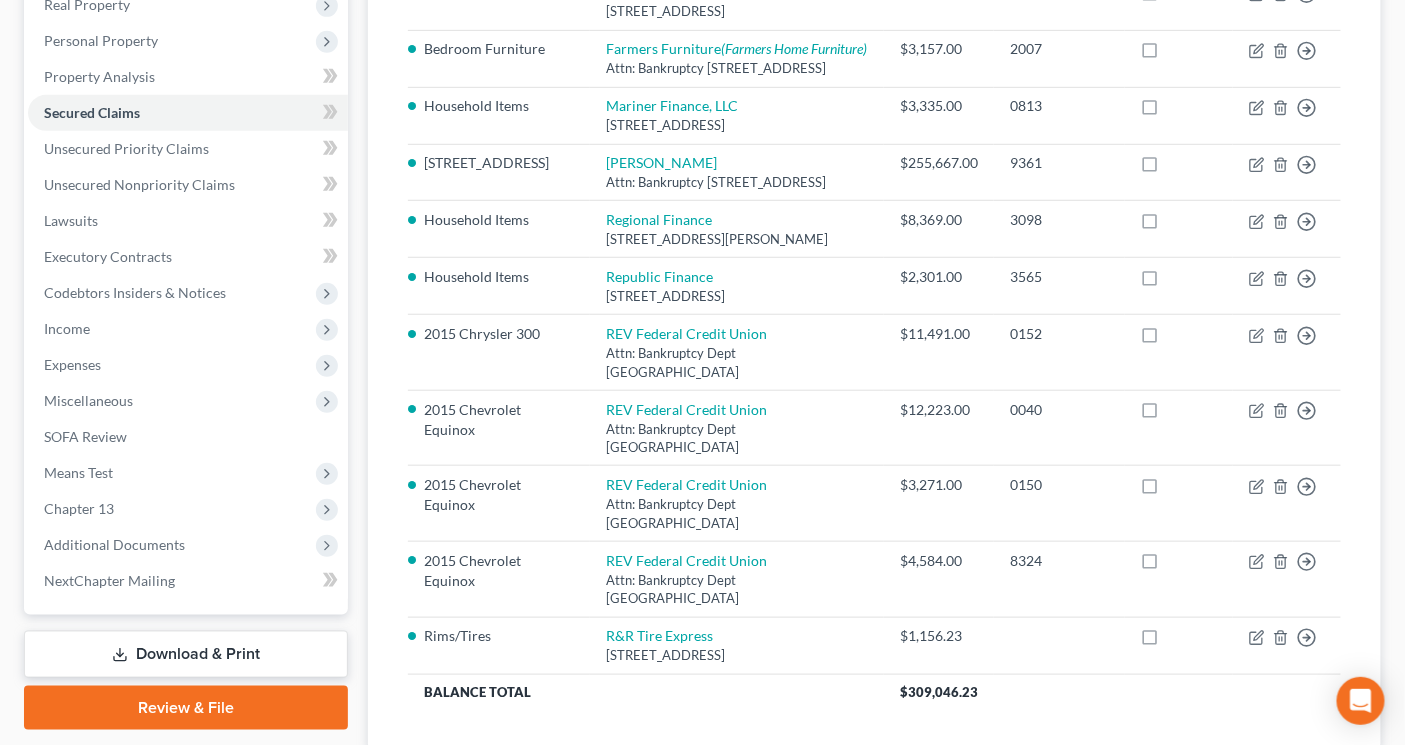 scroll, scrollTop: 333, scrollLeft: 0, axis: vertical 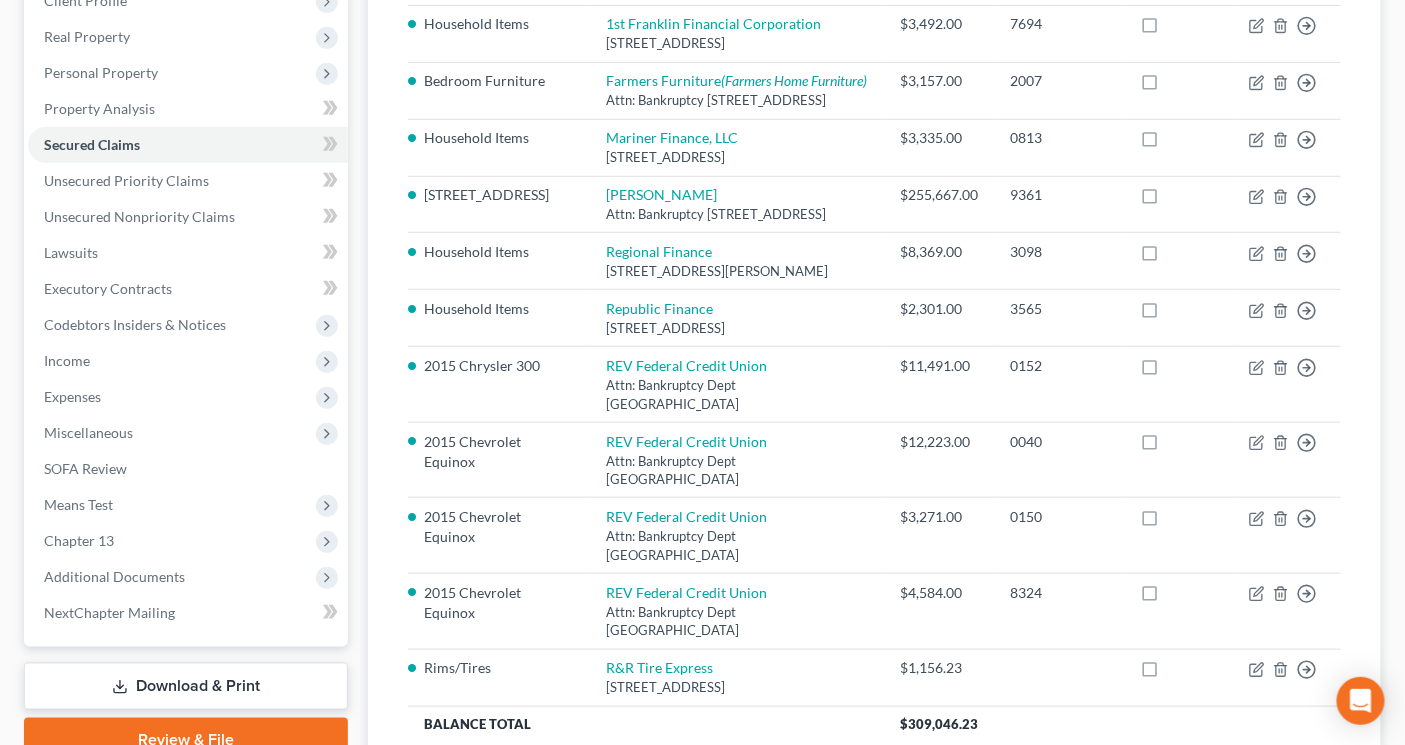 drag, startPoint x: 115, startPoint y: 28, endPoint x: 391, endPoint y: 171, distance: 310.8456 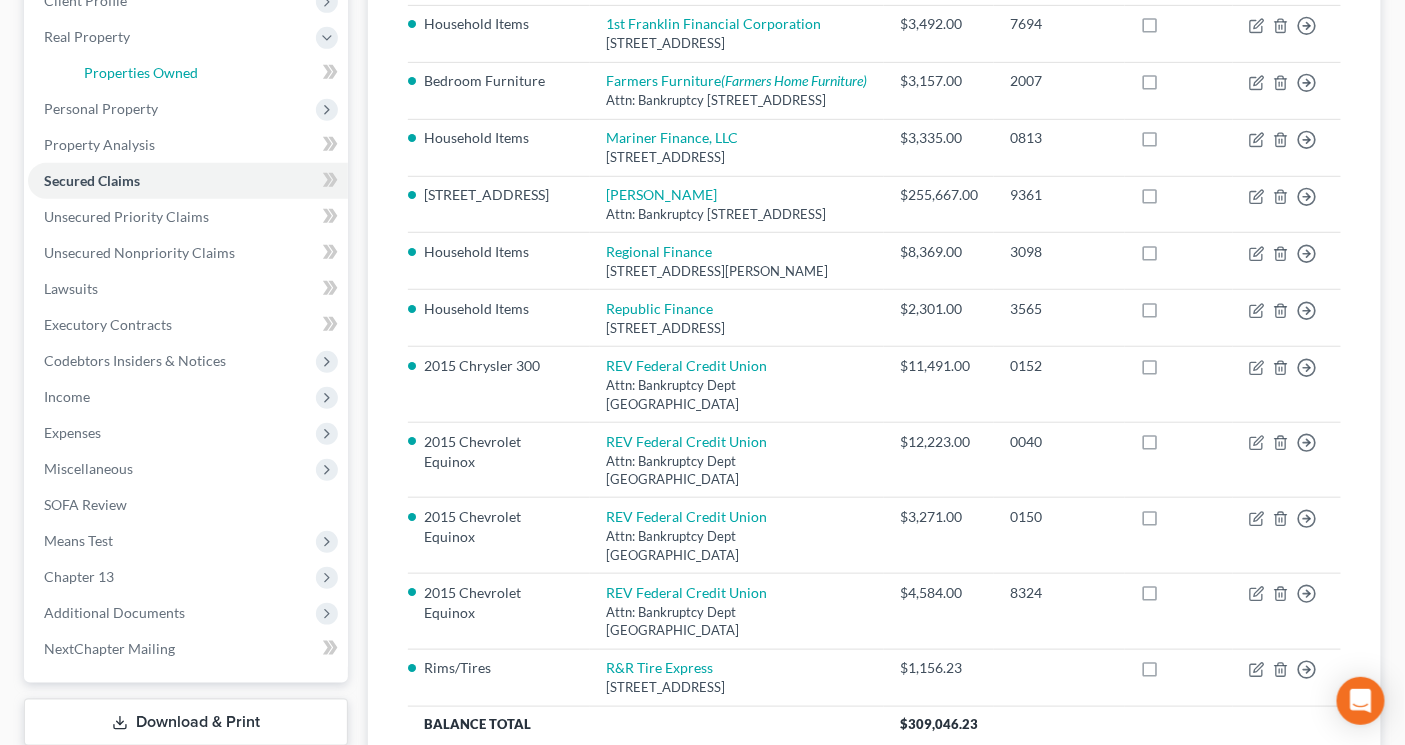 click on "Properties Owned" at bounding box center [208, 73] 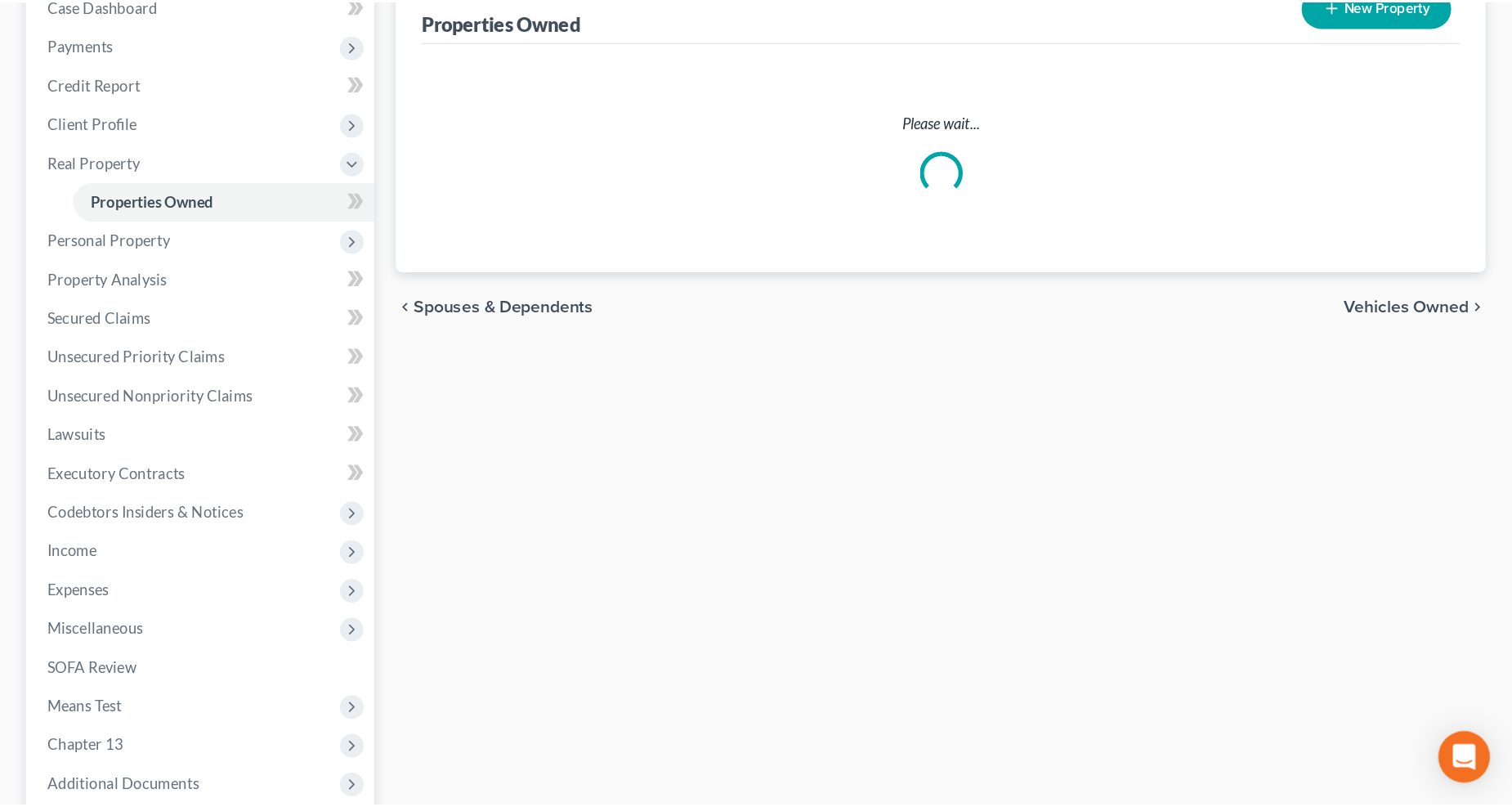 scroll, scrollTop: 0, scrollLeft: 0, axis: both 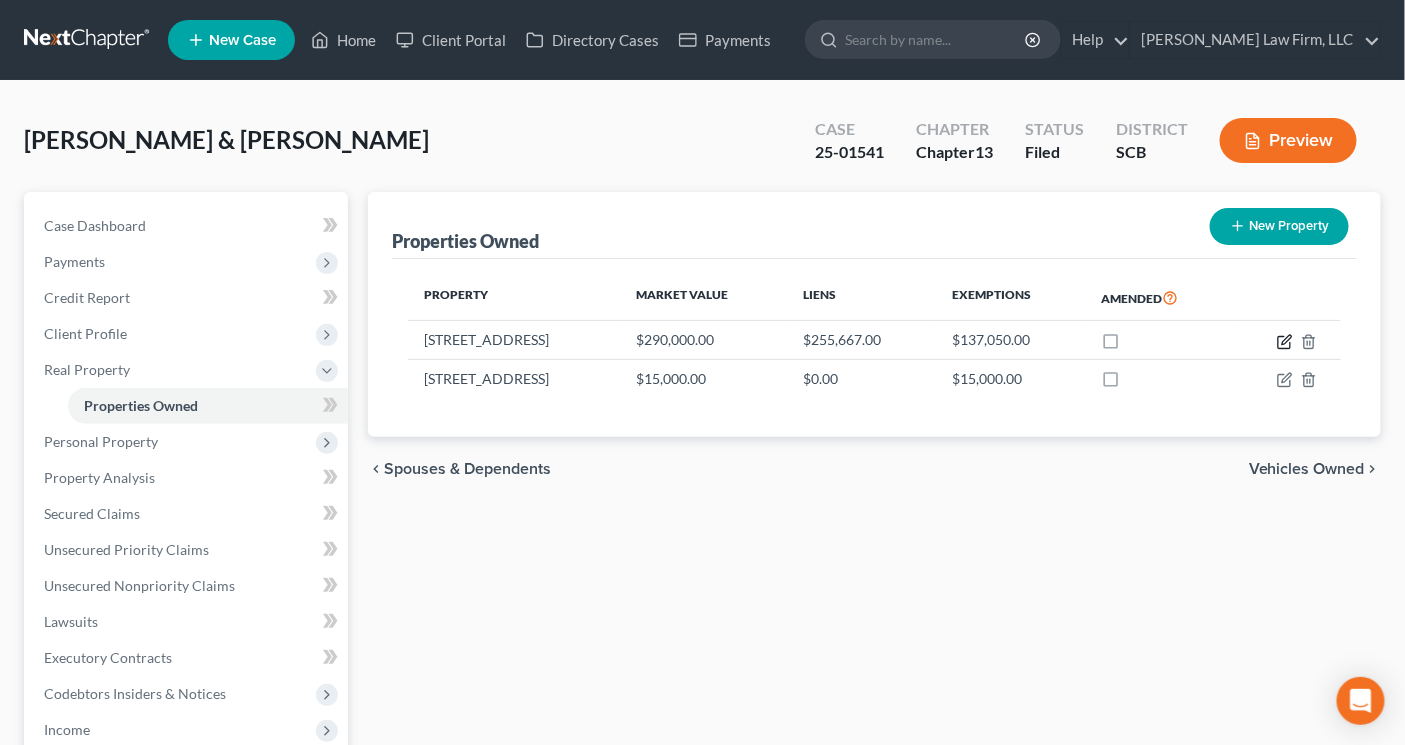 click 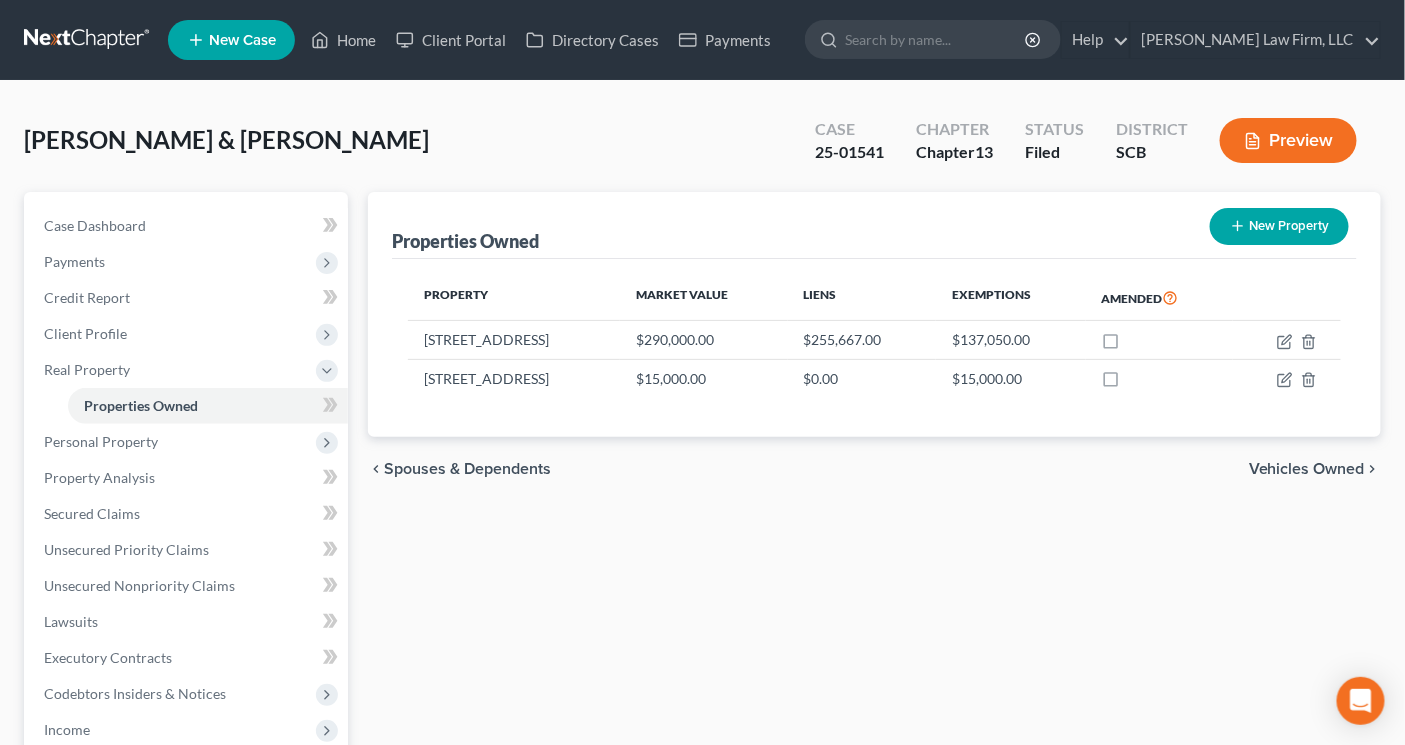 select on "42" 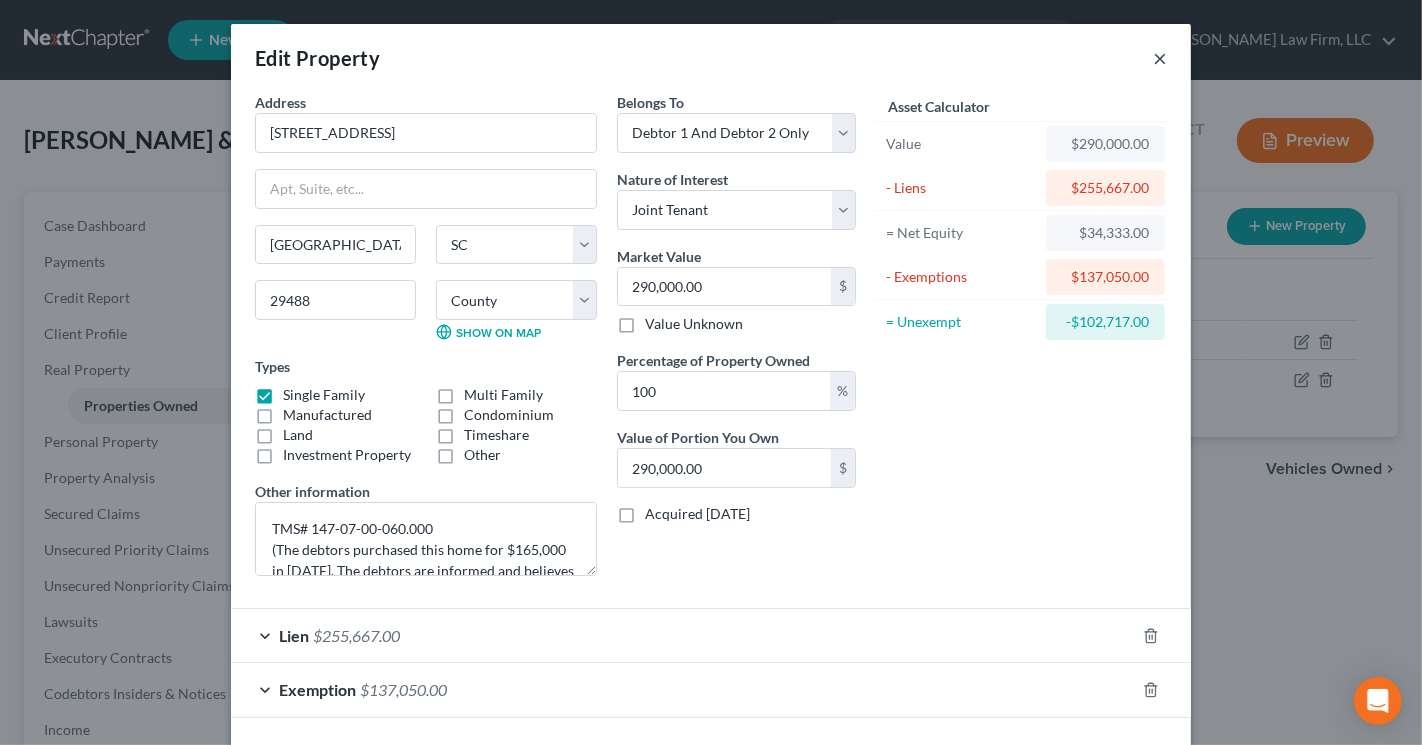 click on "×" at bounding box center [1160, 58] 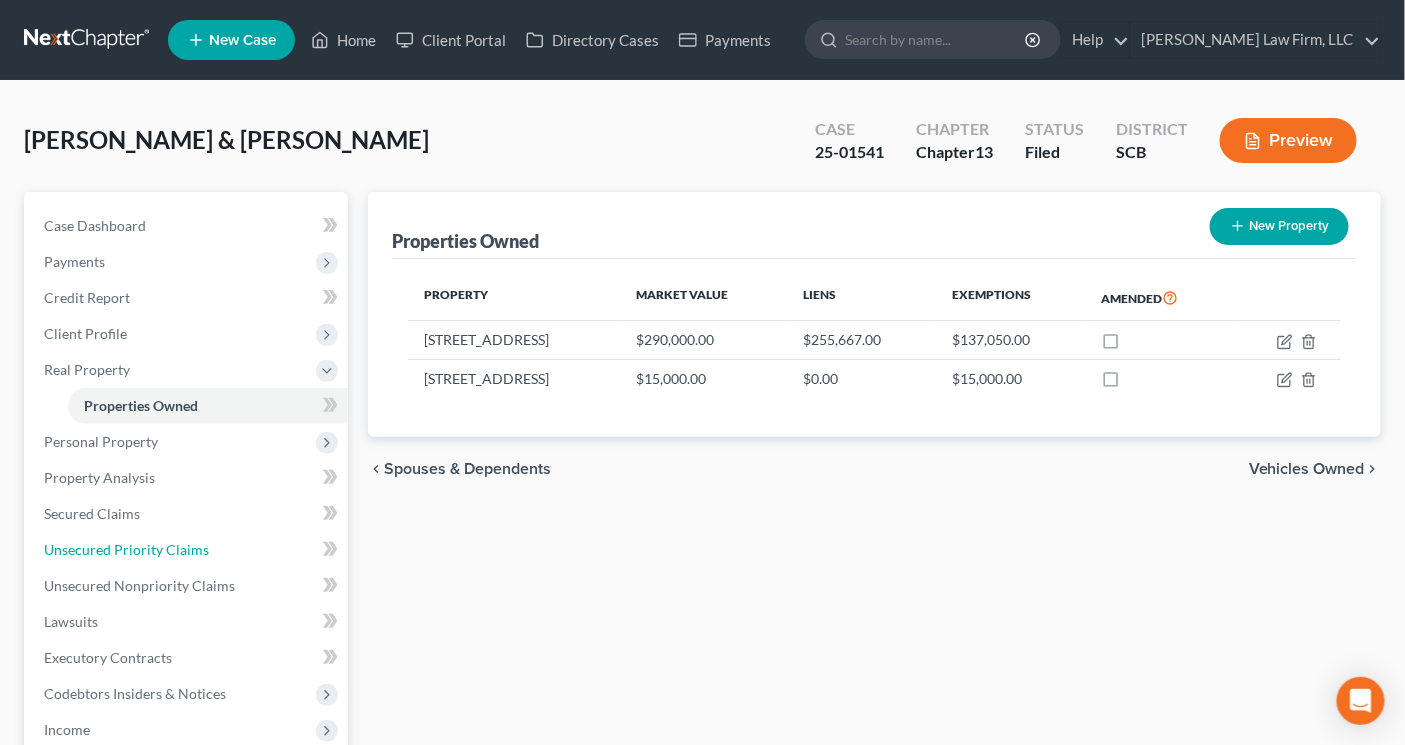 click on "Unsecured Priority Claims" at bounding box center [126, 549] 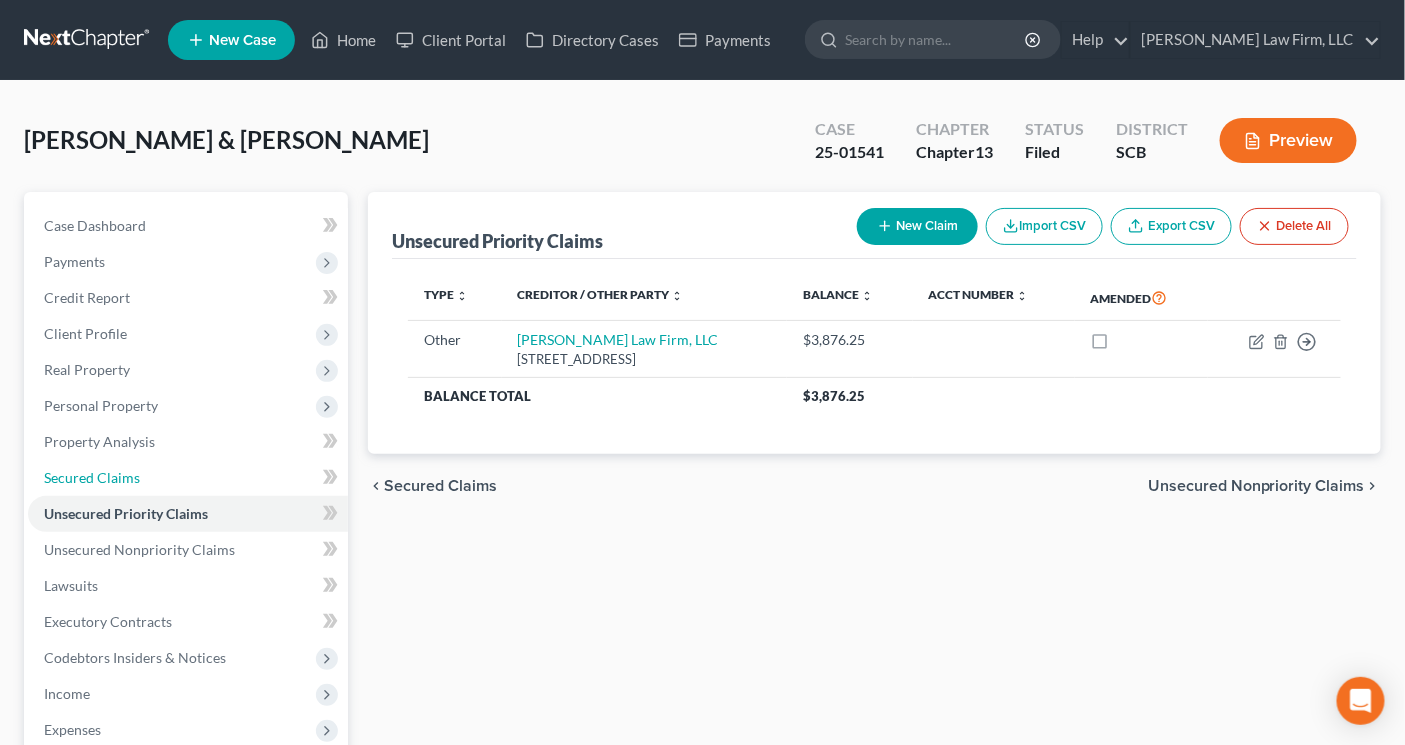 click on "Secured Claims" at bounding box center [92, 477] 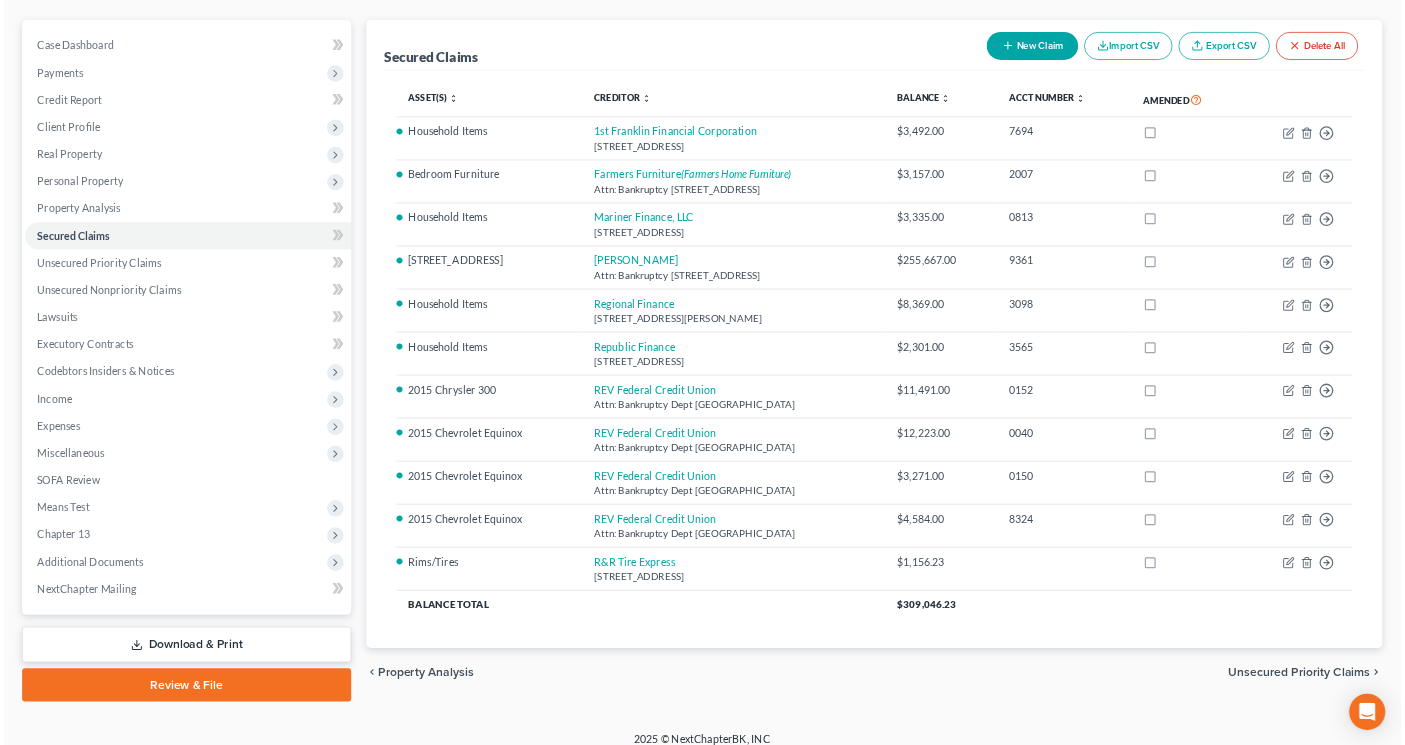 scroll, scrollTop: 181, scrollLeft: 0, axis: vertical 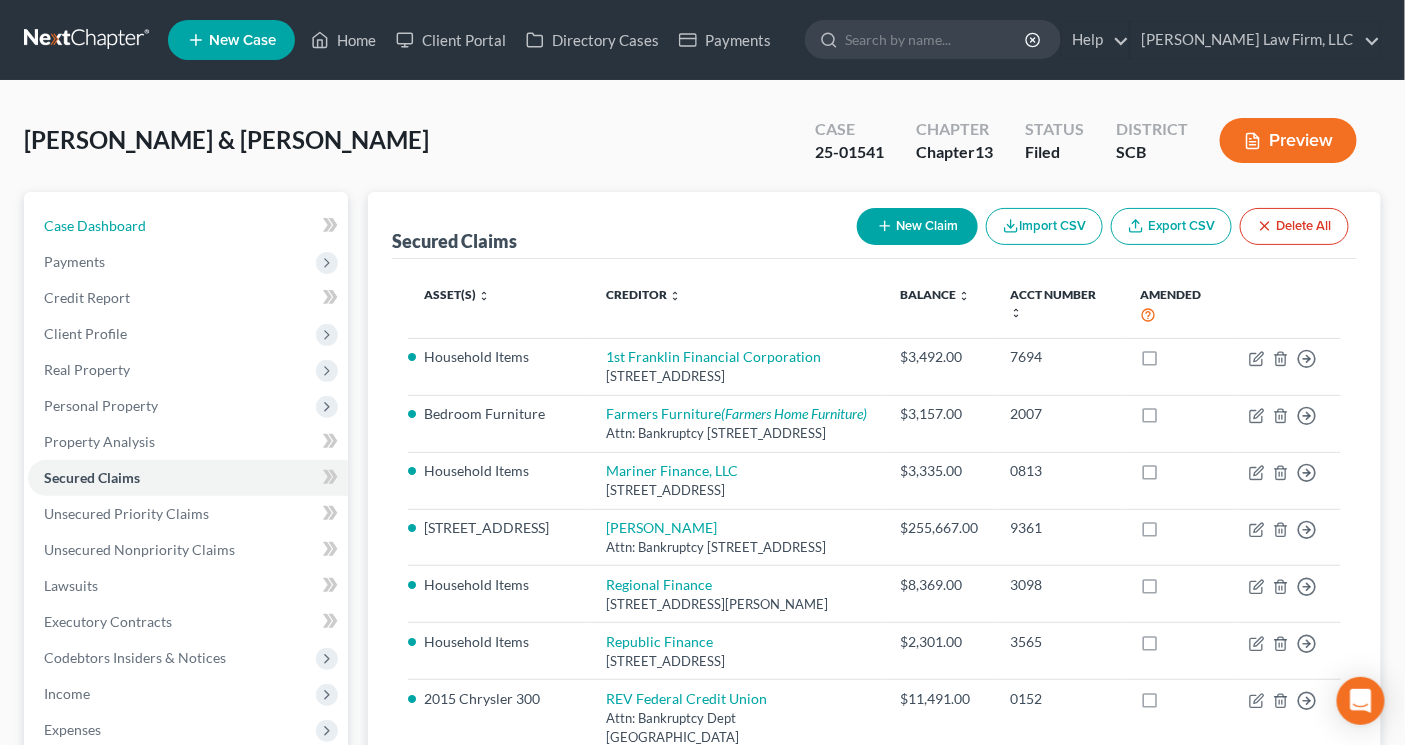 click on "Case Dashboard" at bounding box center (95, 225) 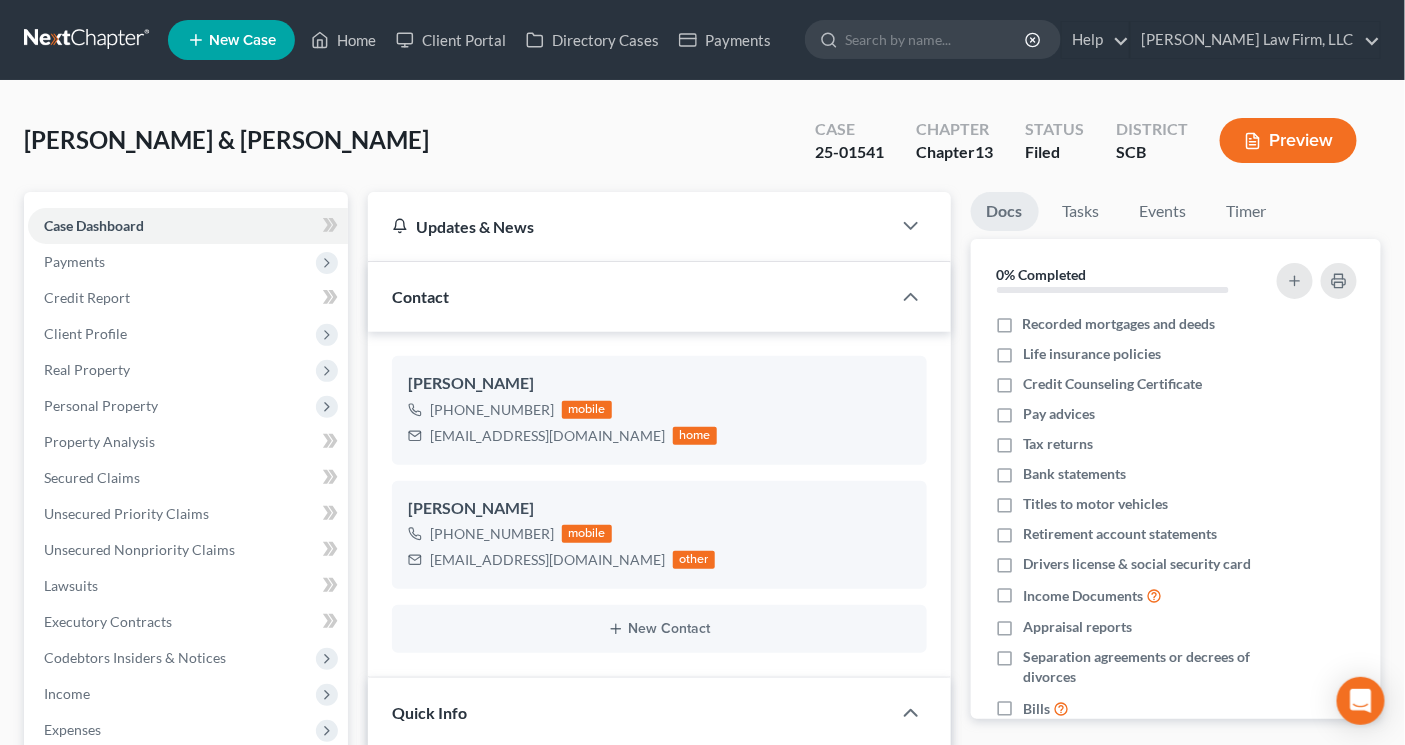 scroll, scrollTop: 777, scrollLeft: 0, axis: vertical 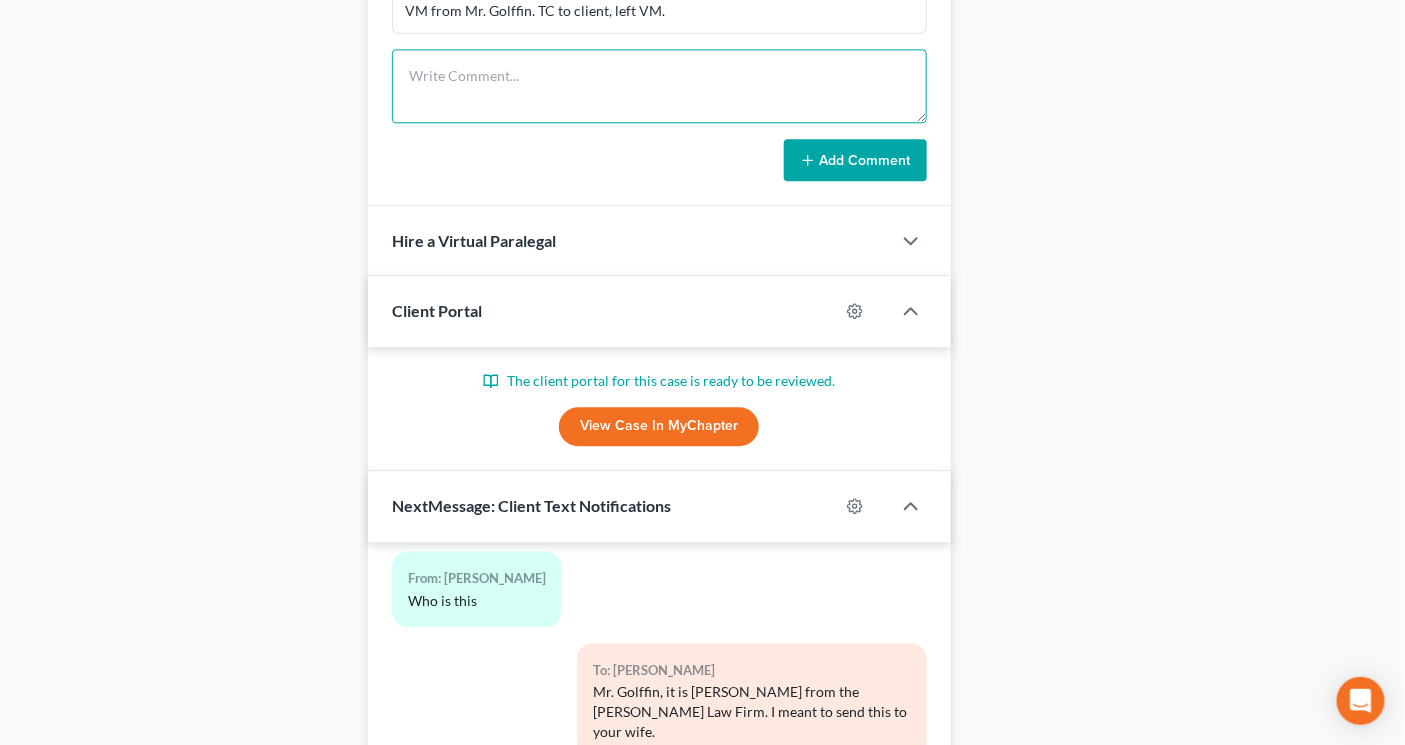 click at bounding box center [659, 86] 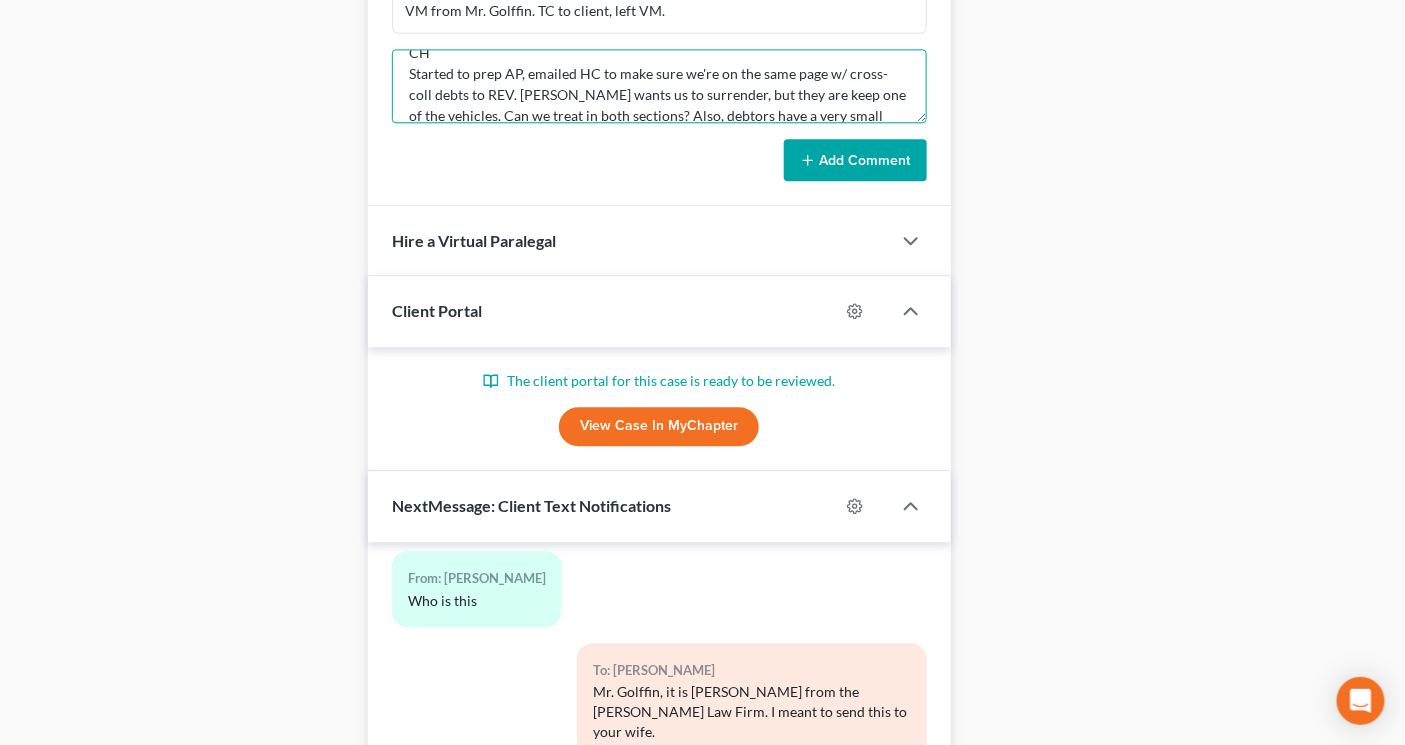 scroll, scrollTop: 44, scrollLeft: 0, axis: vertical 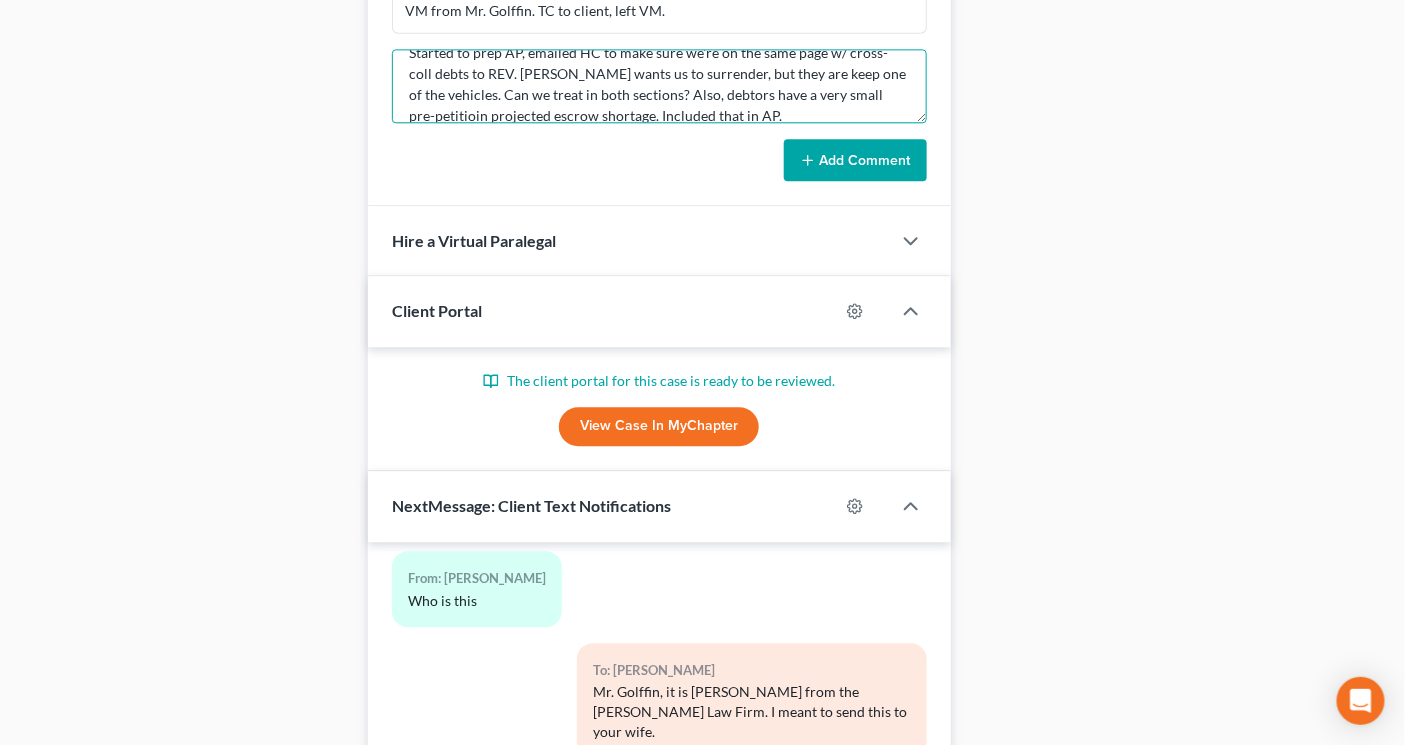 type on "CH
Started to prep AP, emailed HC to make sure we're on the same page w/ cross-coll debts to REV. Tee wants us to surrender, but they are keep one of the vehicles. Can we treat in both sections? Also, debtors have a very small pre-petitioin projected escrow shortage. Included that in AP." 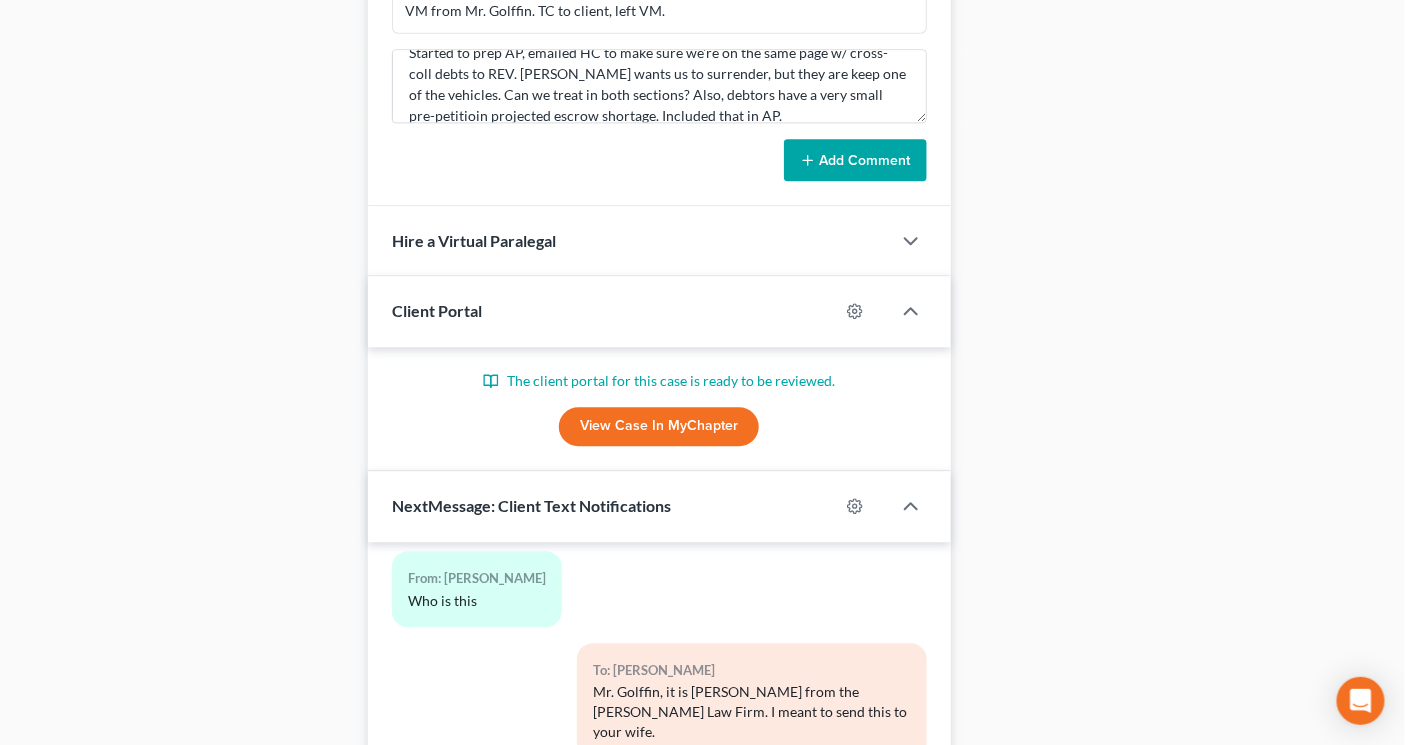 click on "Add Comment" at bounding box center [855, 160] 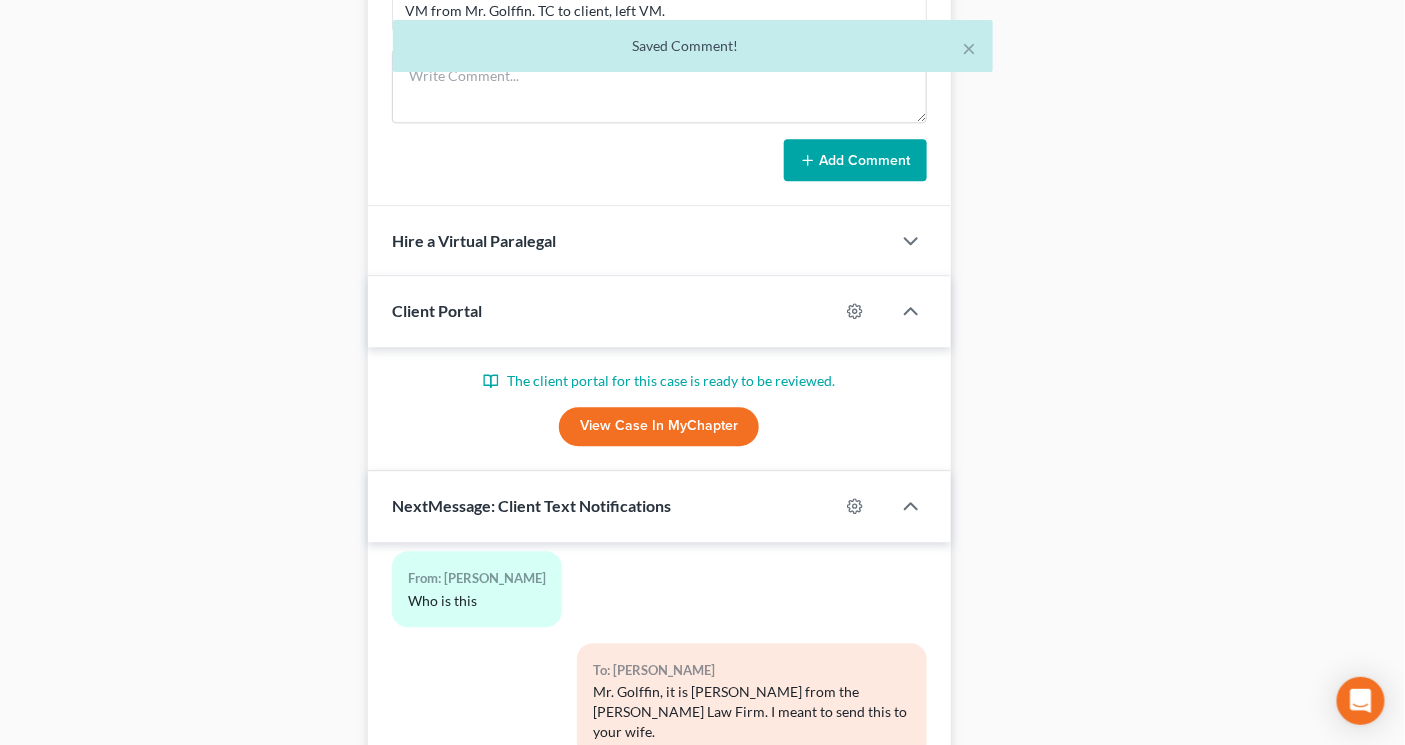 scroll, scrollTop: 0, scrollLeft: 0, axis: both 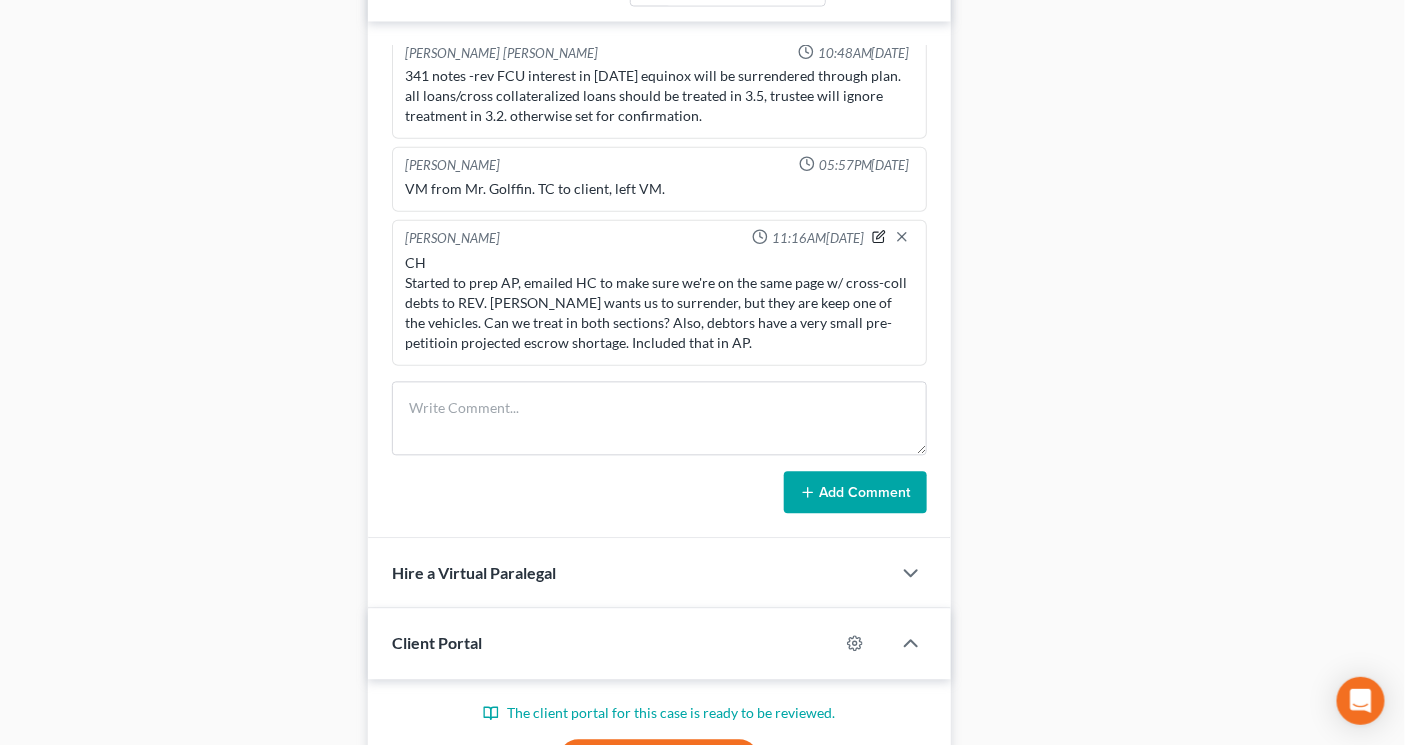click 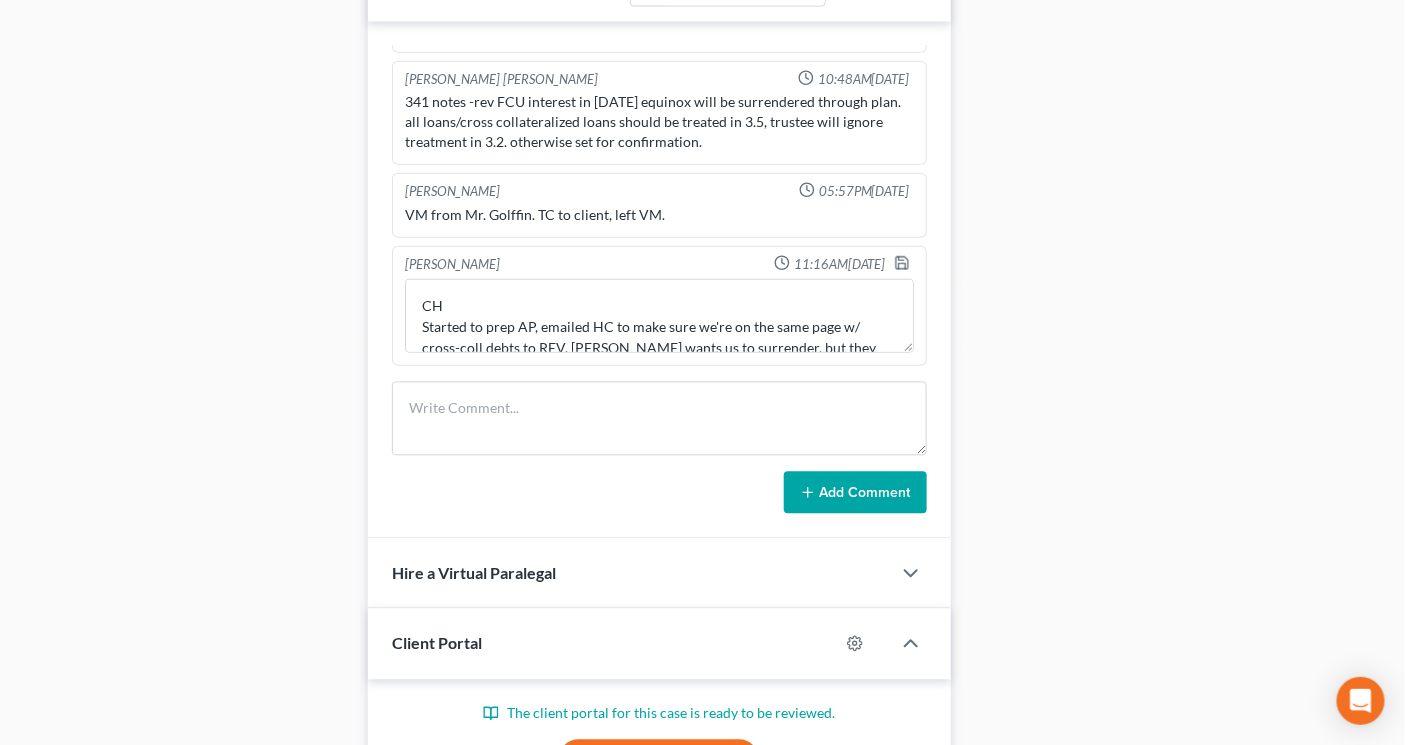 scroll, scrollTop: 522, scrollLeft: 0, axis: vertical 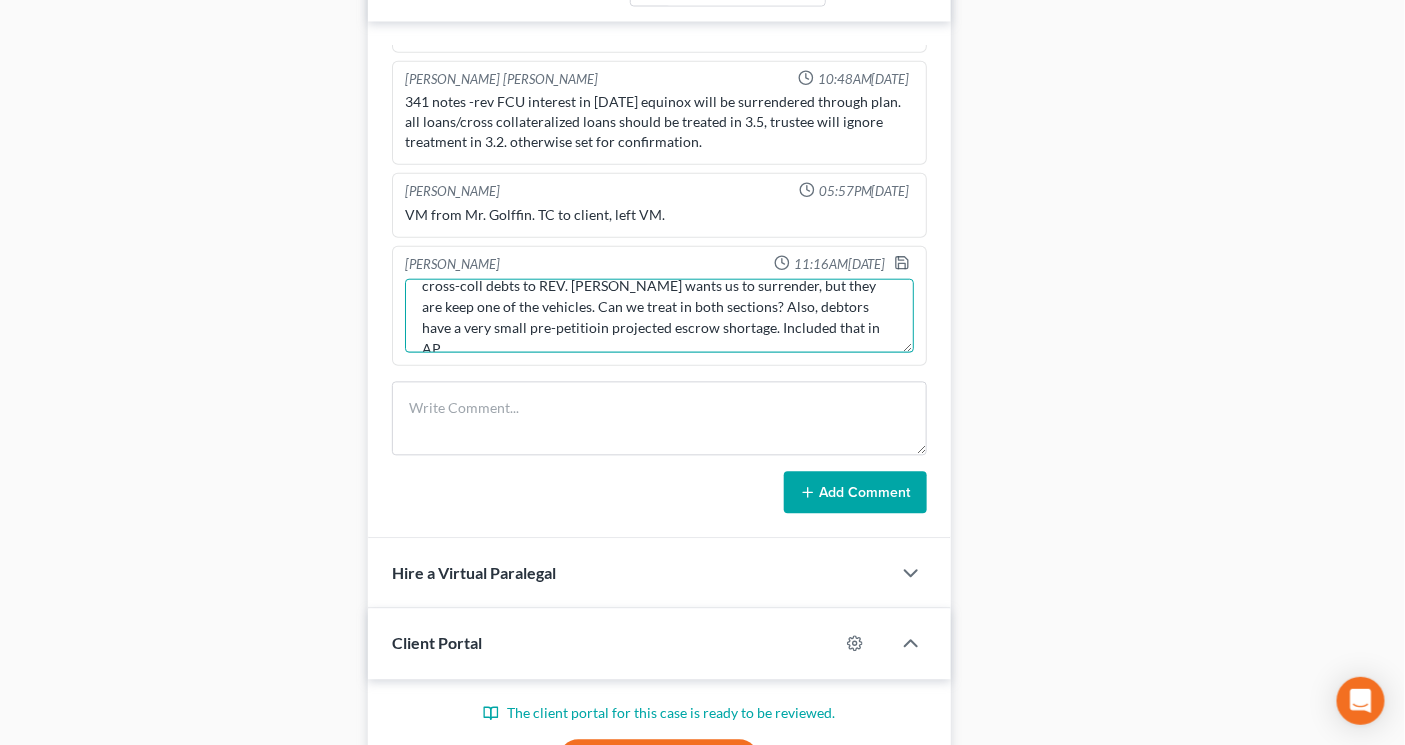 click on "CH
Started to prep AP, emailed HC to make sure we're on the same page w/ cross-coll debts to REV. Tee wants us to surrender, but they are keep one of the vehicles. Can we treat in both sections? Also, debtors have a very small pre-petitioin projected escrow shortage. Included that in AP." at bounding box center (659, 316) 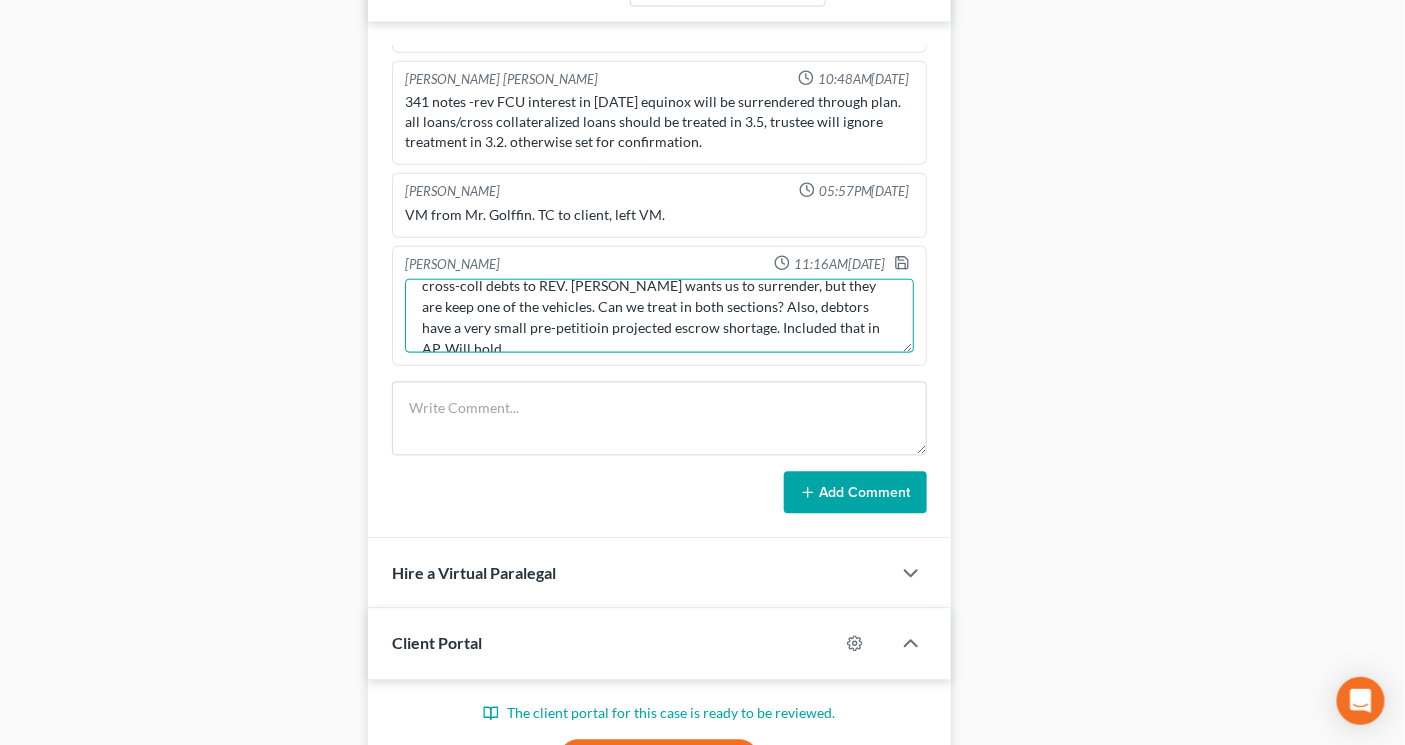 scroll, scrollTop: 66, scrollLeft: 0, axis: vertical 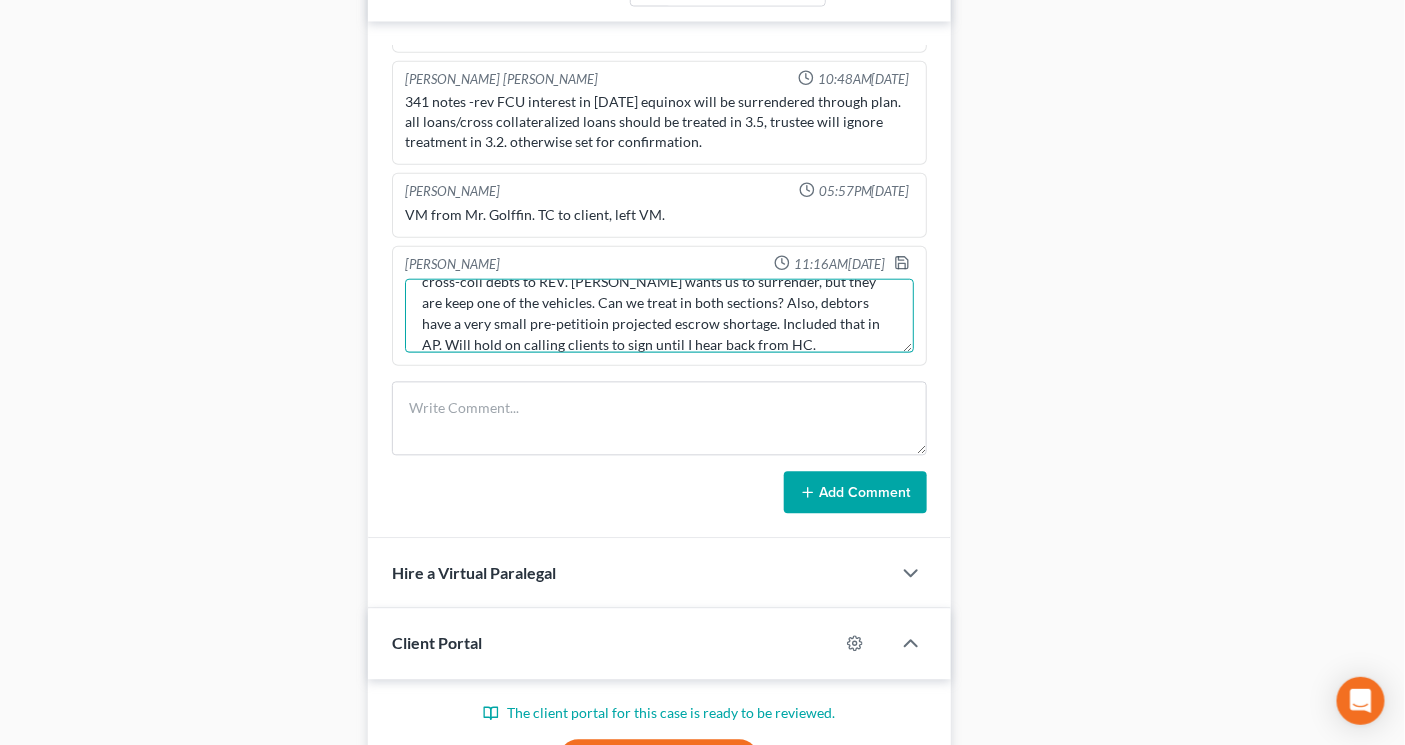 type on "CH
Started to prep AP, emailed HC to make sure we're on the same page w/ cross-coll debts to REV. Tee wants us to surrender, but they are keep one of the vehicles. Can we treat in both sections? Also, debtors have a very small pre-petitioin projected escrow shortage. Included that in AP. Will hold on calling clients to sign until I hear back from HC." 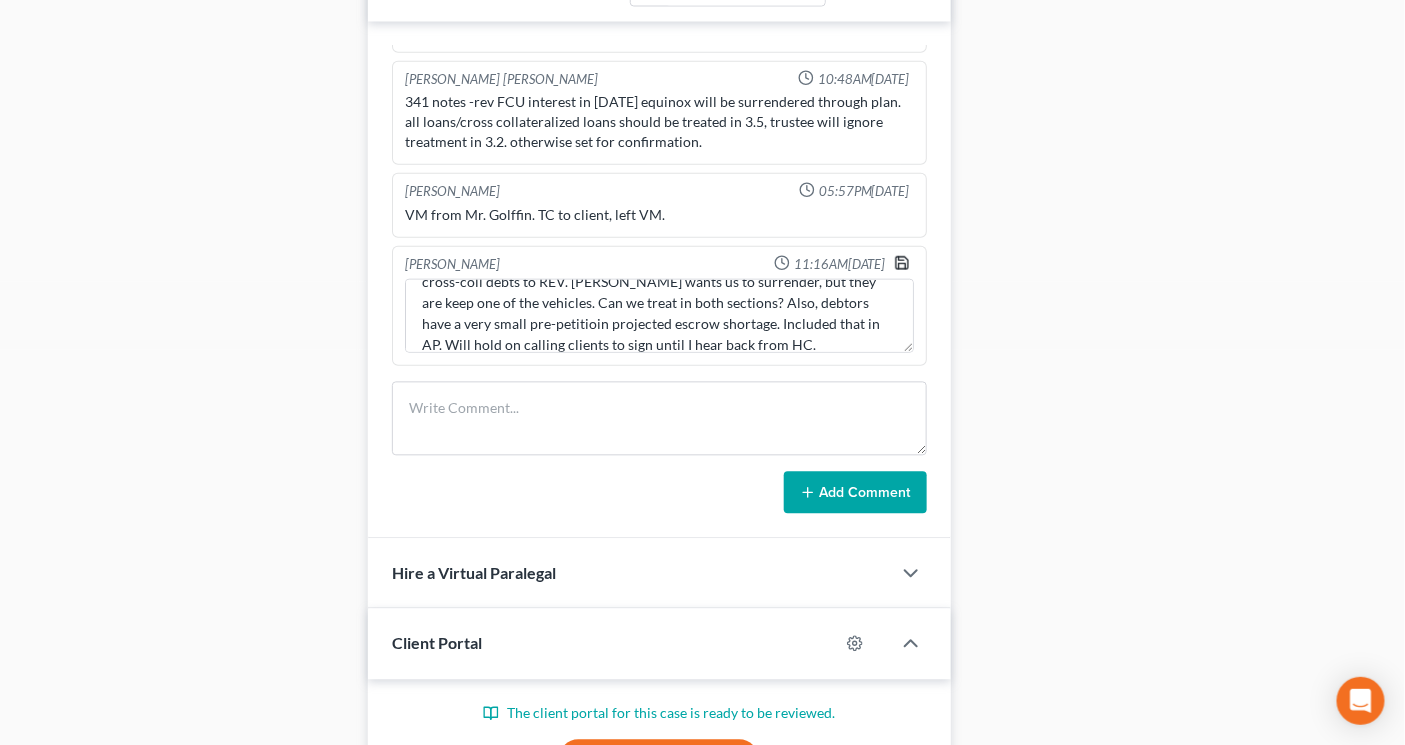click 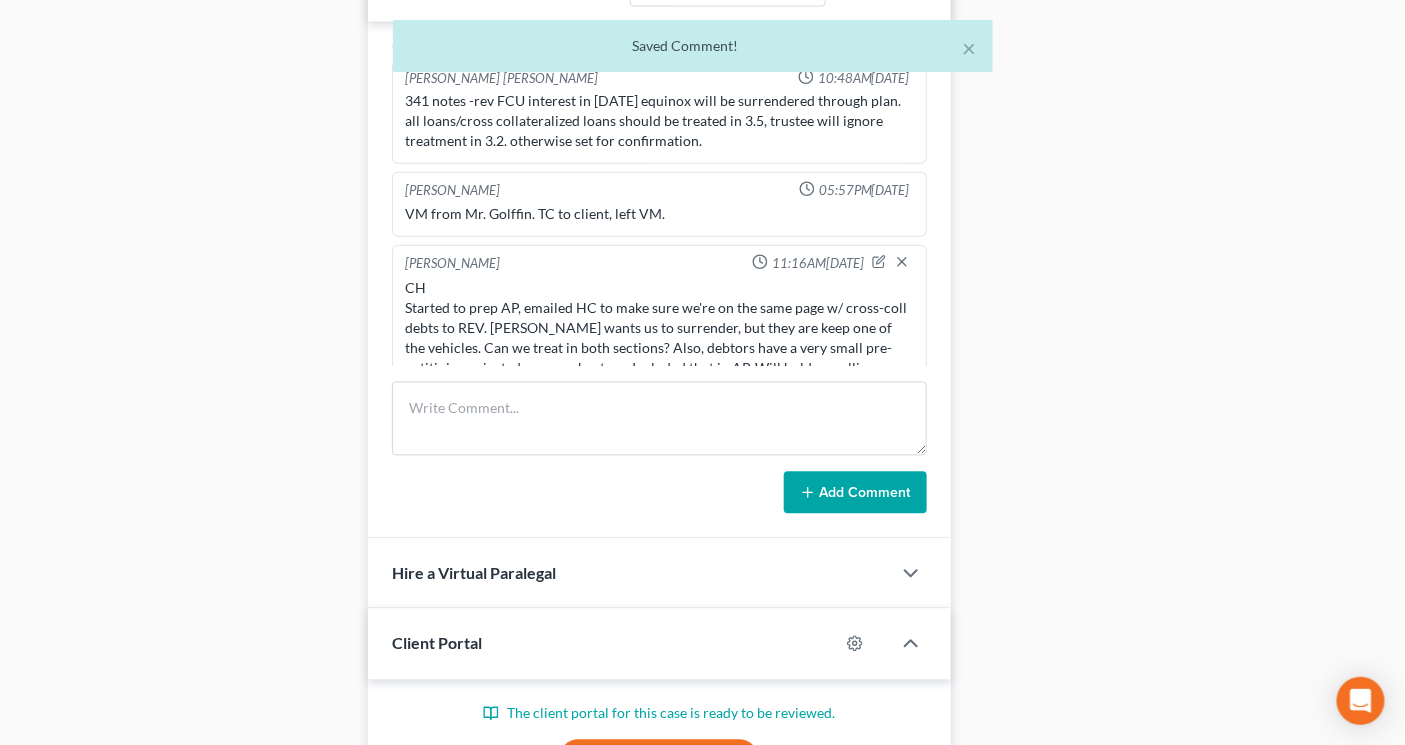 scroll, scrollTop: 567, scrollLeft: 0, axis: vertical 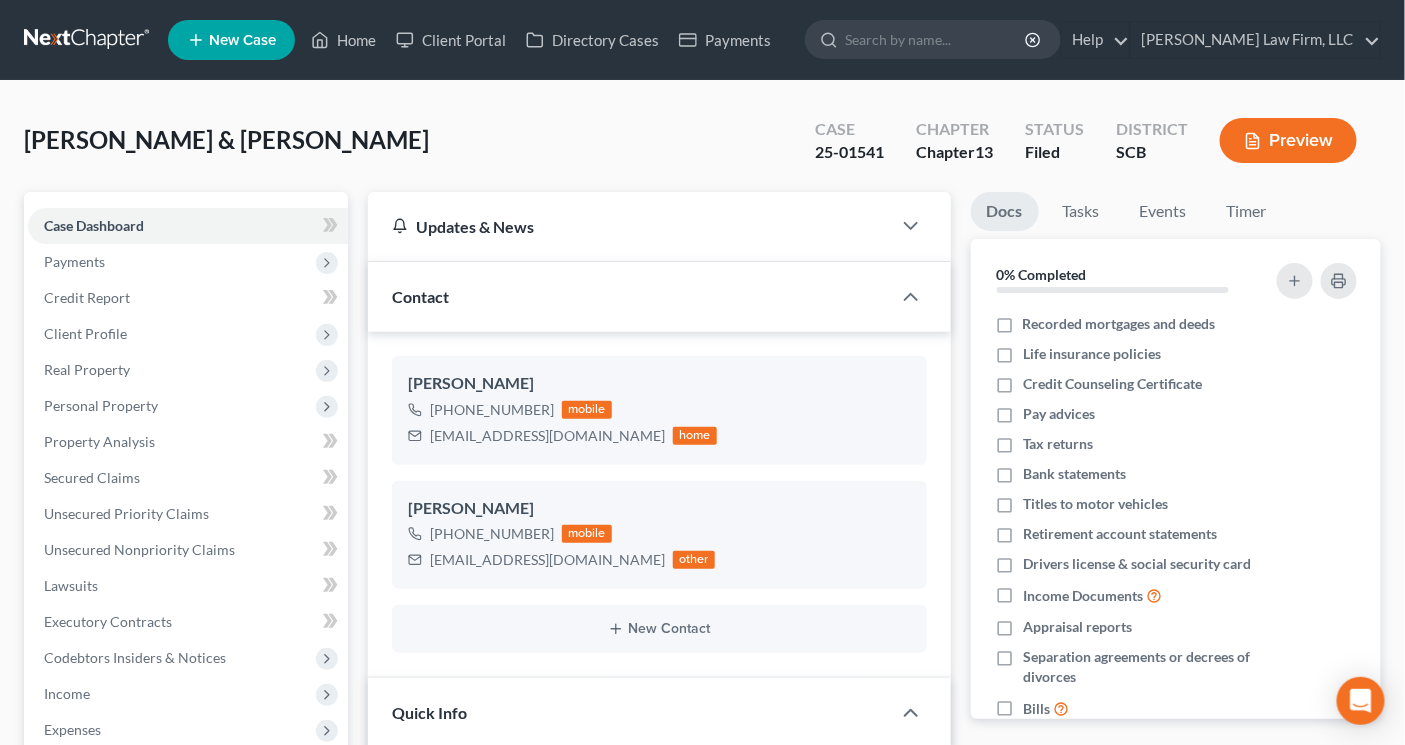 click at bounding box center (88, 40) 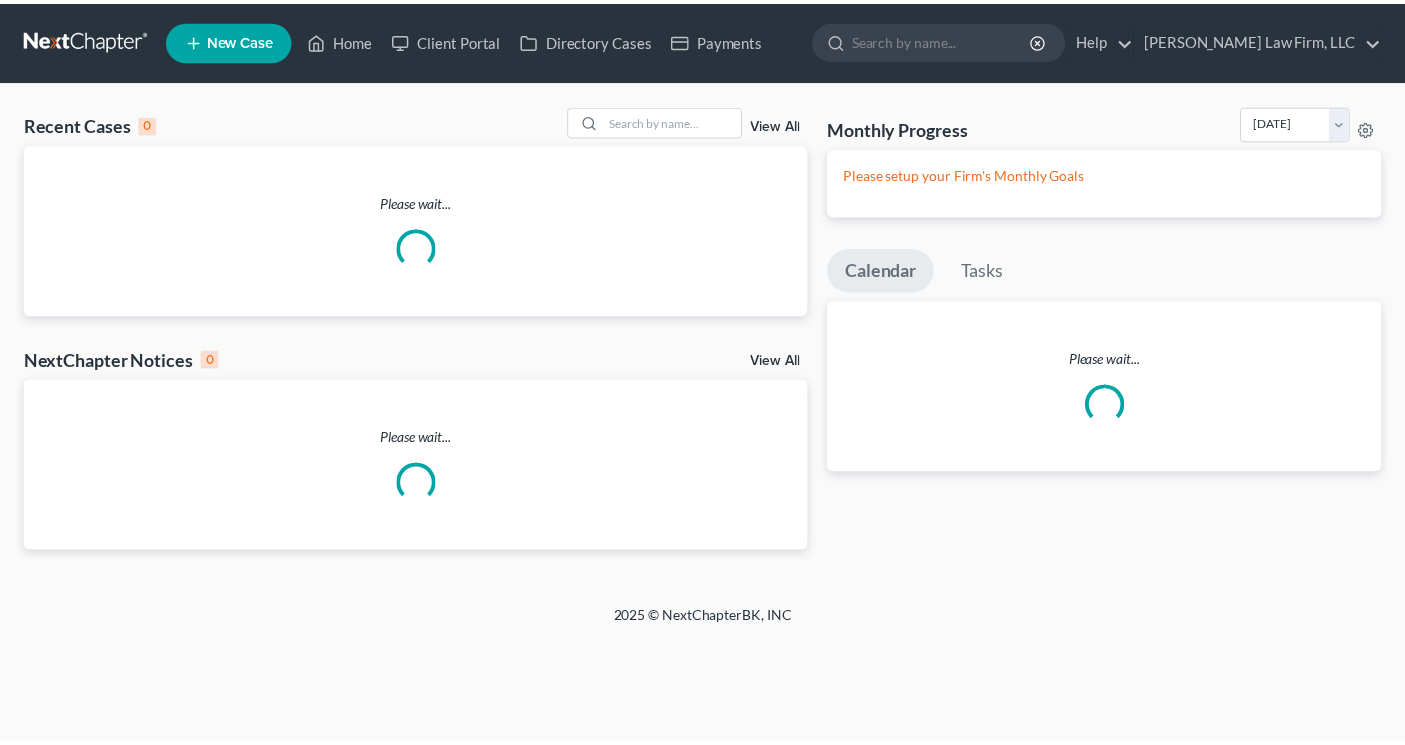scroll, scrollTop: 0, scrollLeft: 0, axis: both 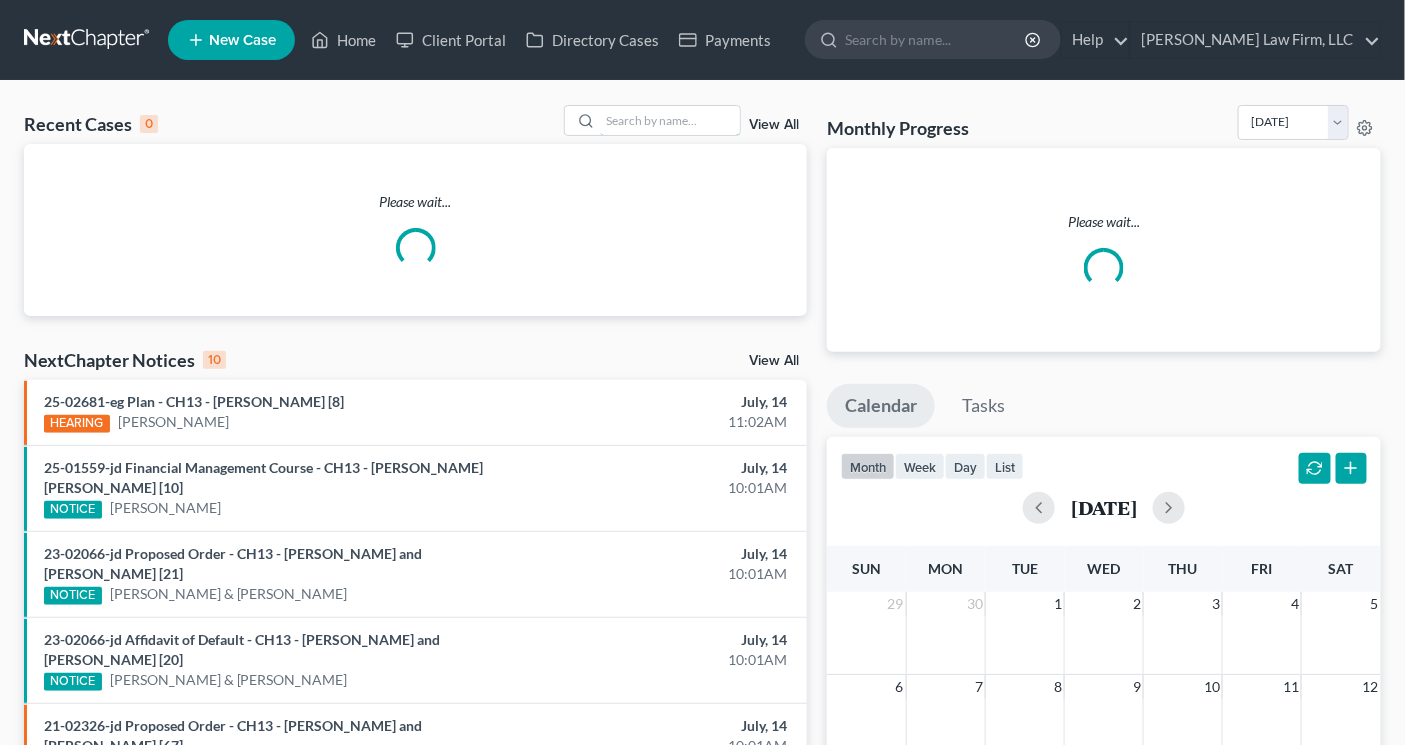click at bounding box center (670, 120) 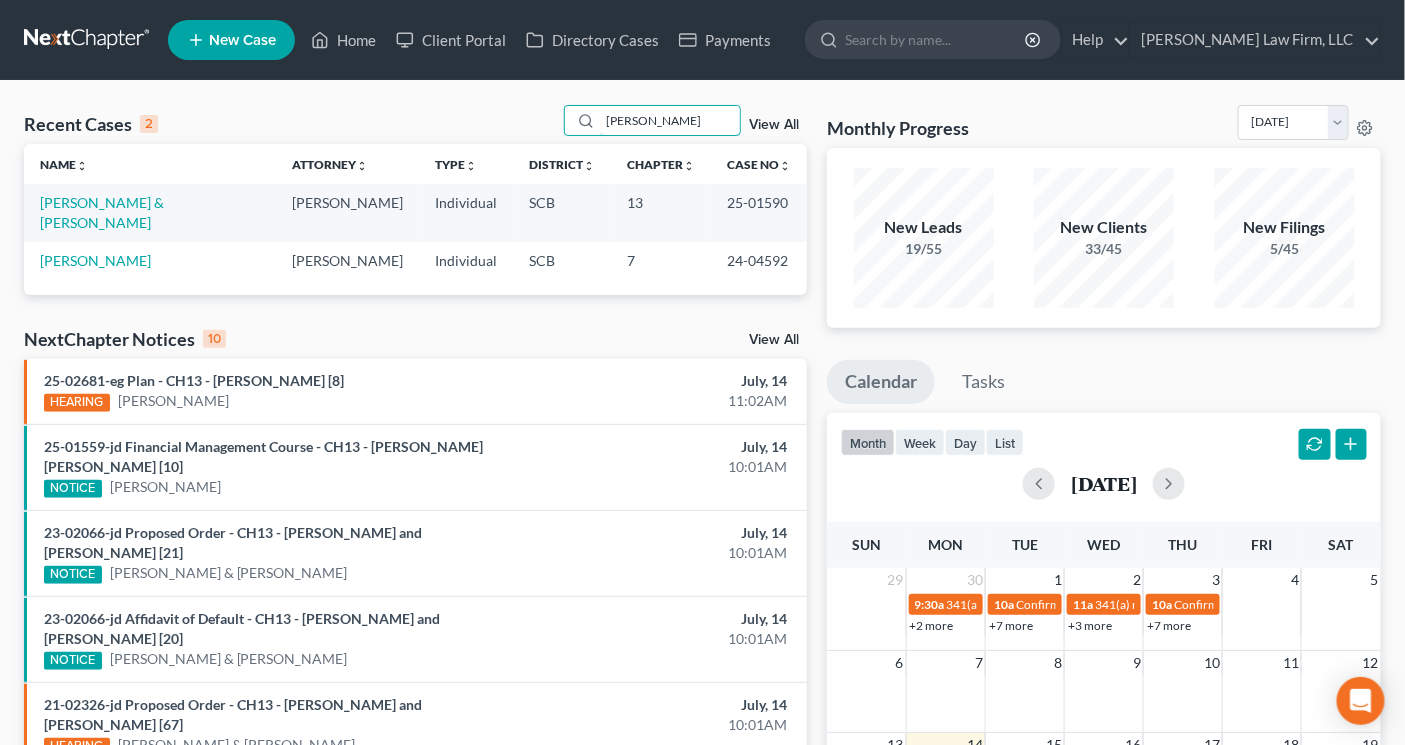 type on "[PERSON_NAME]" 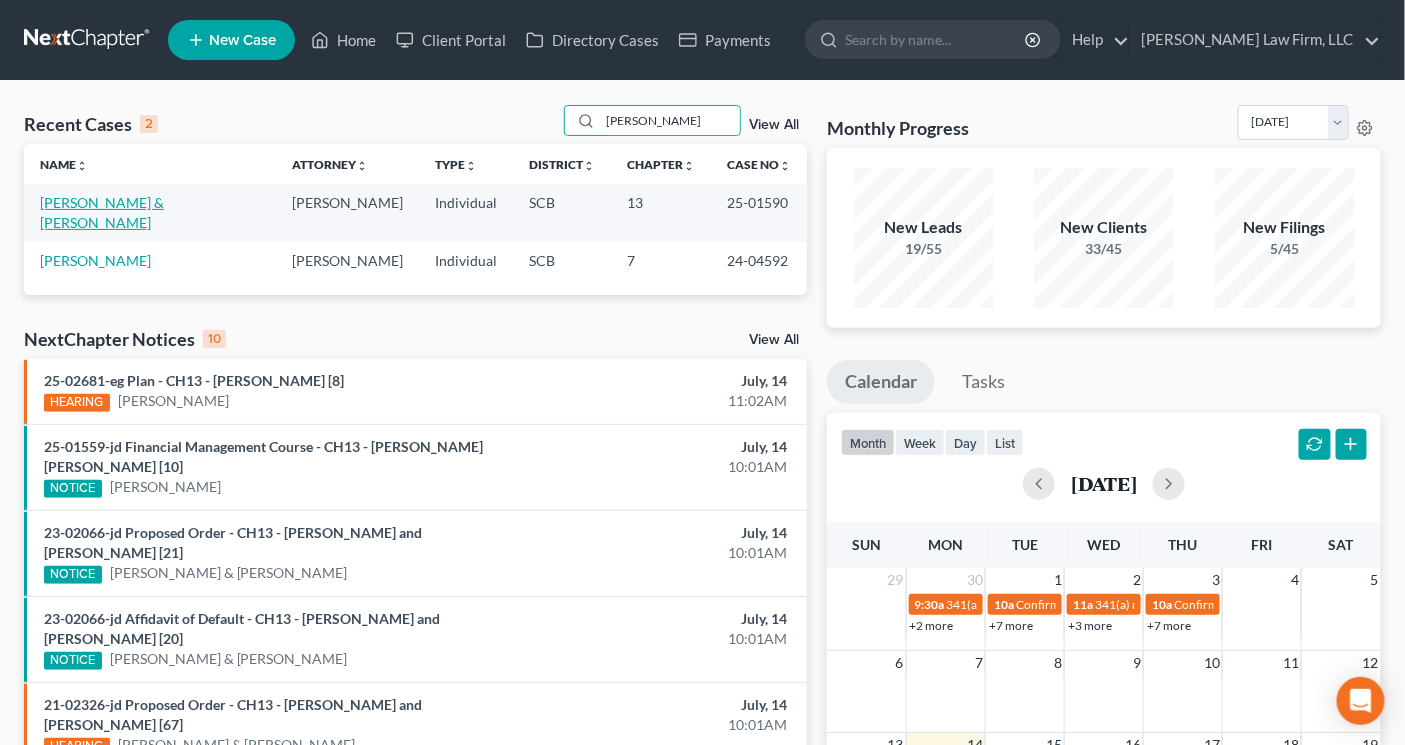 click on "[PERSON_NAME] & [PERSON_NAME]" at bounding box center (102, 212) 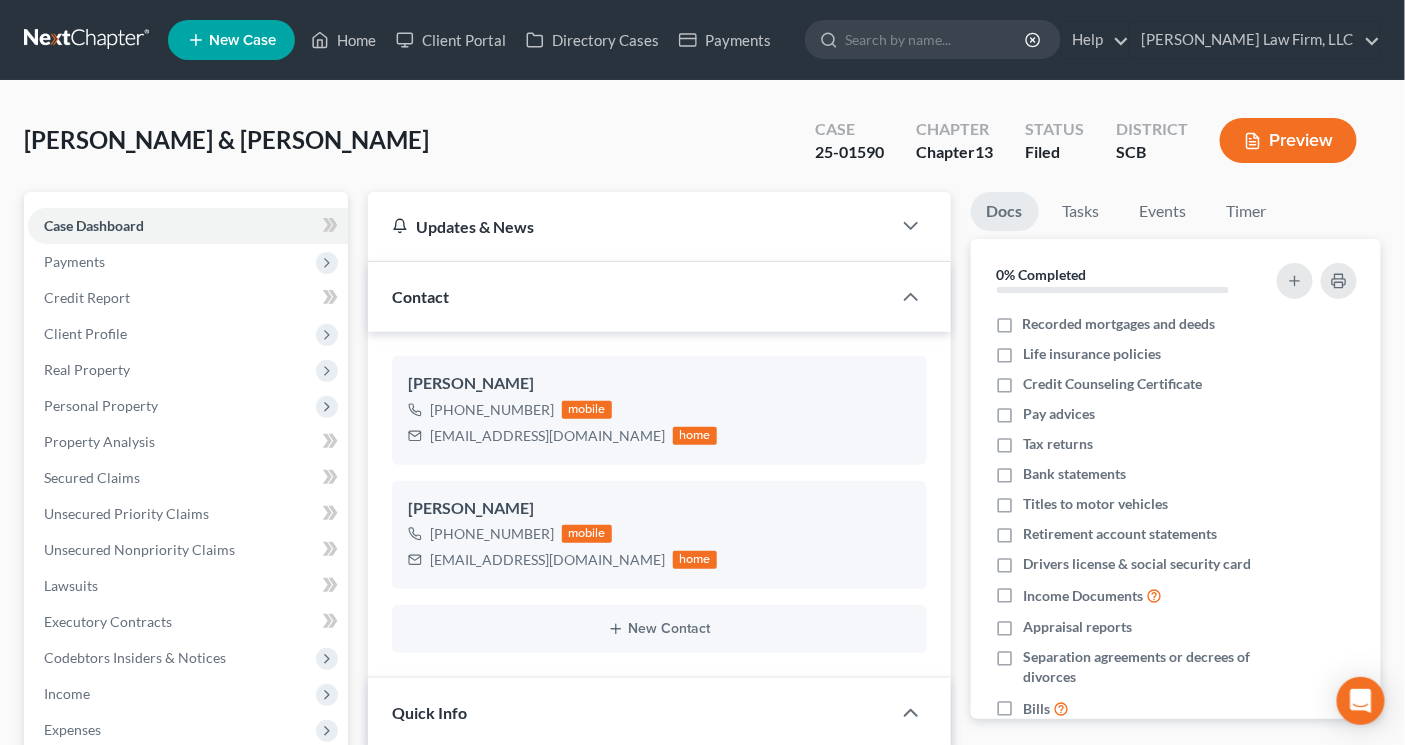 select on "0" 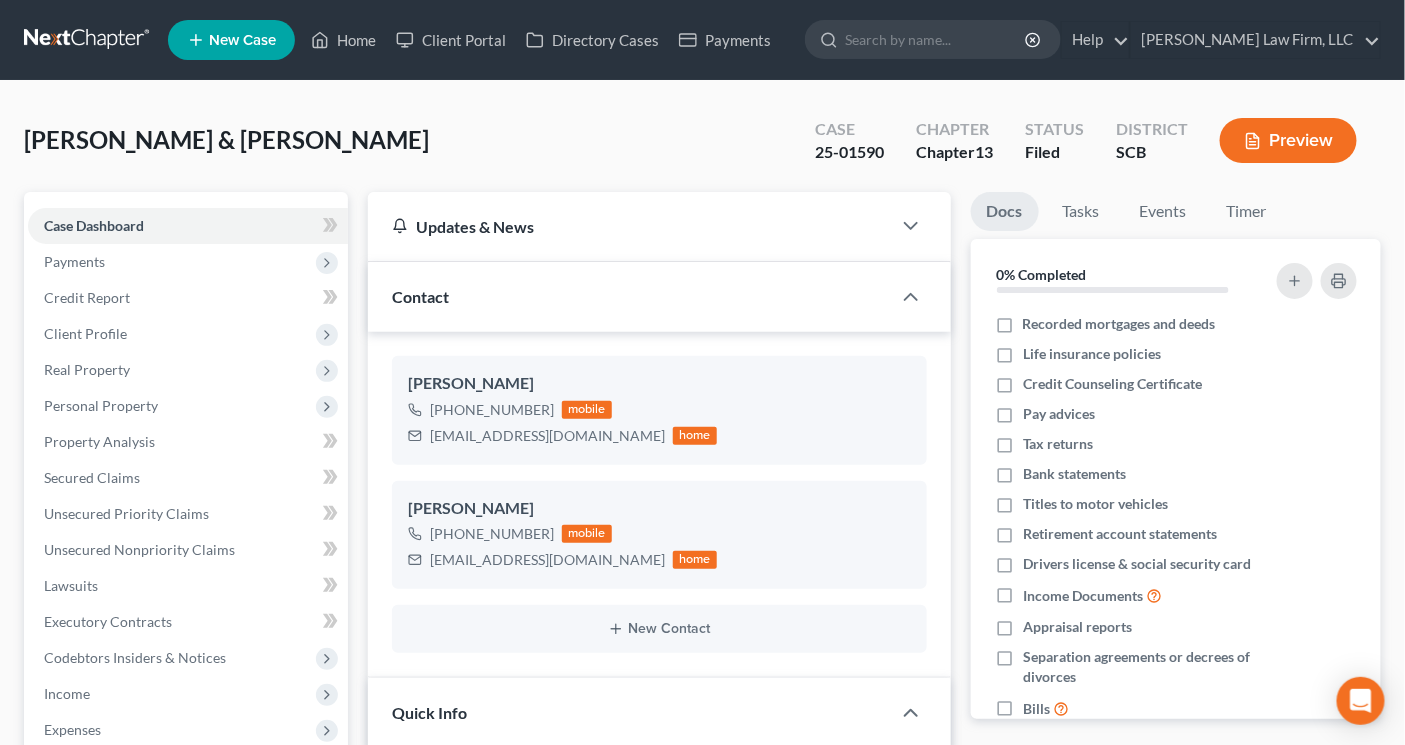 scroll, scrollTop: 640, scrollLeft: 0, axis: vertical 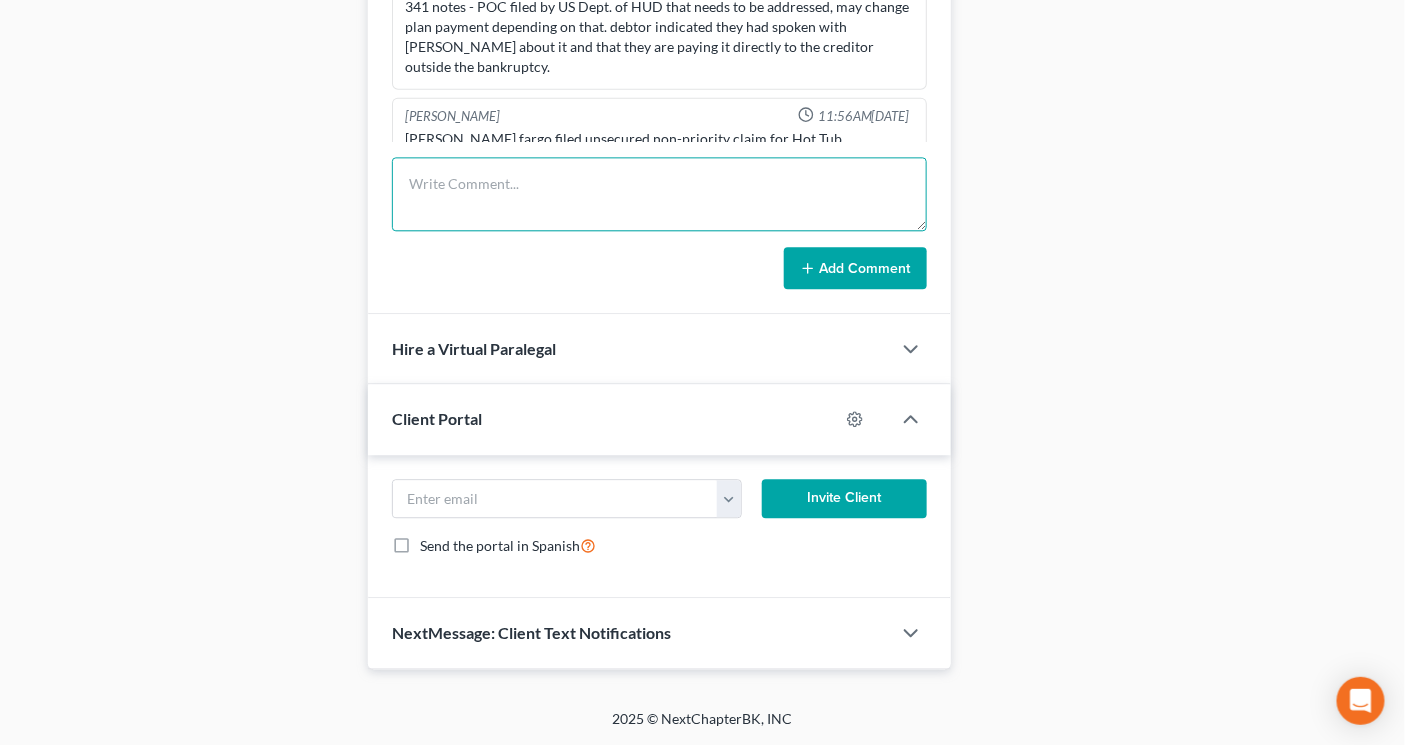 click at bounding box center [659, 194] 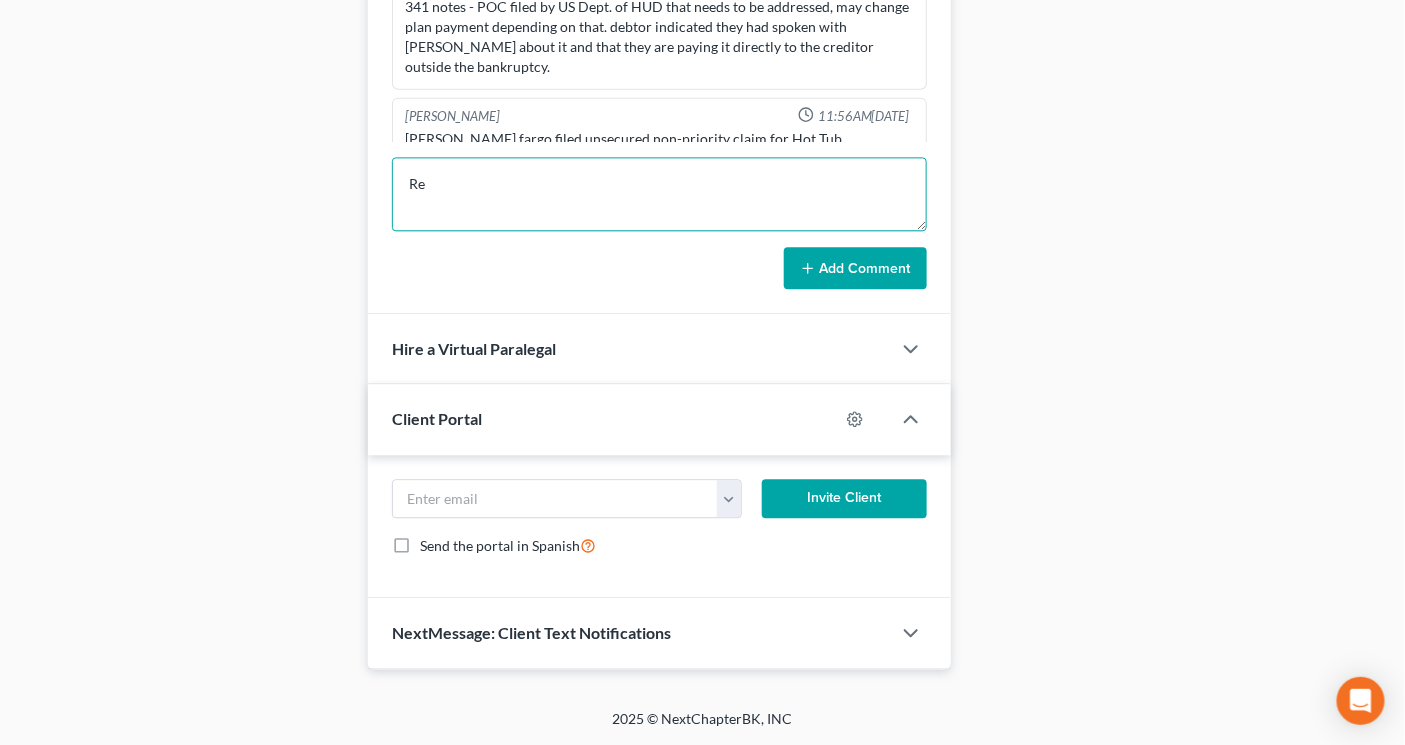 type on "R" 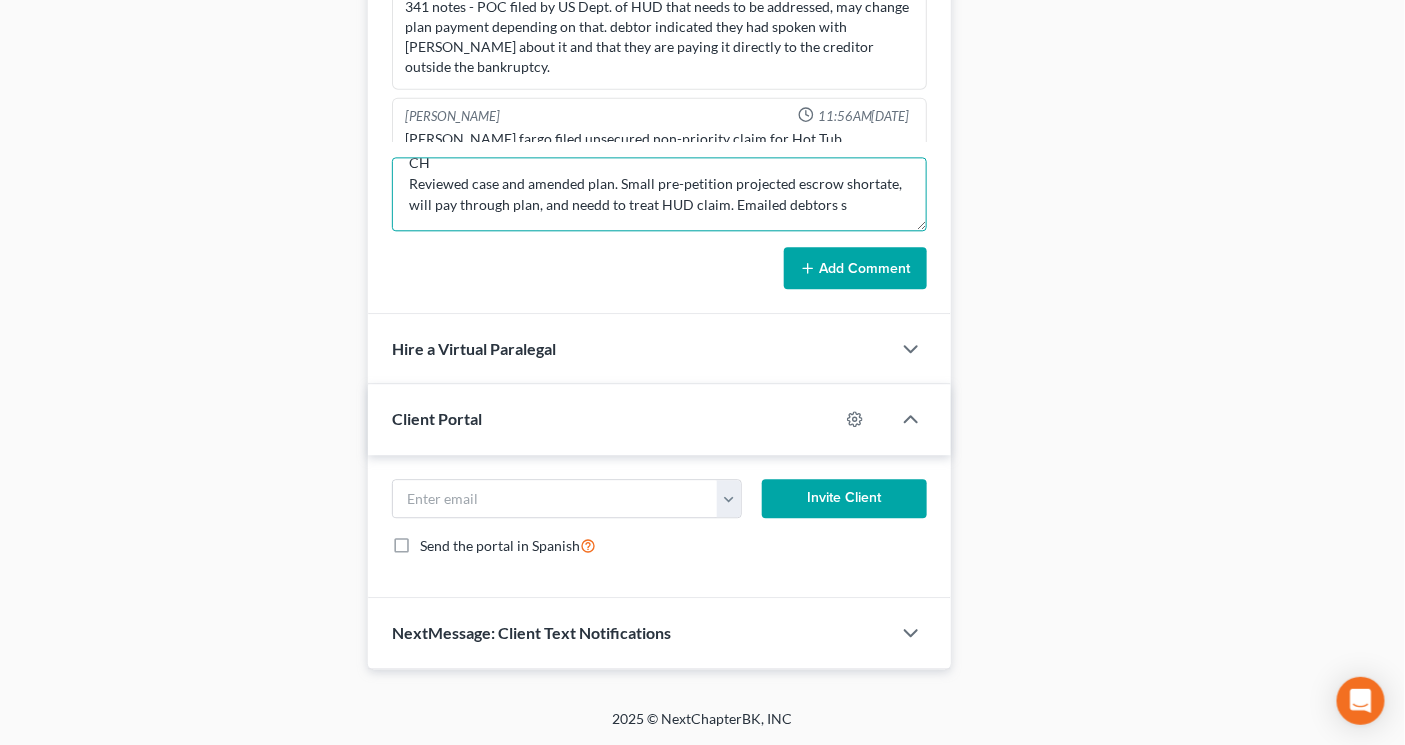 scroll, scrollTop: 23, scrollLeft: 0, axis: vertical 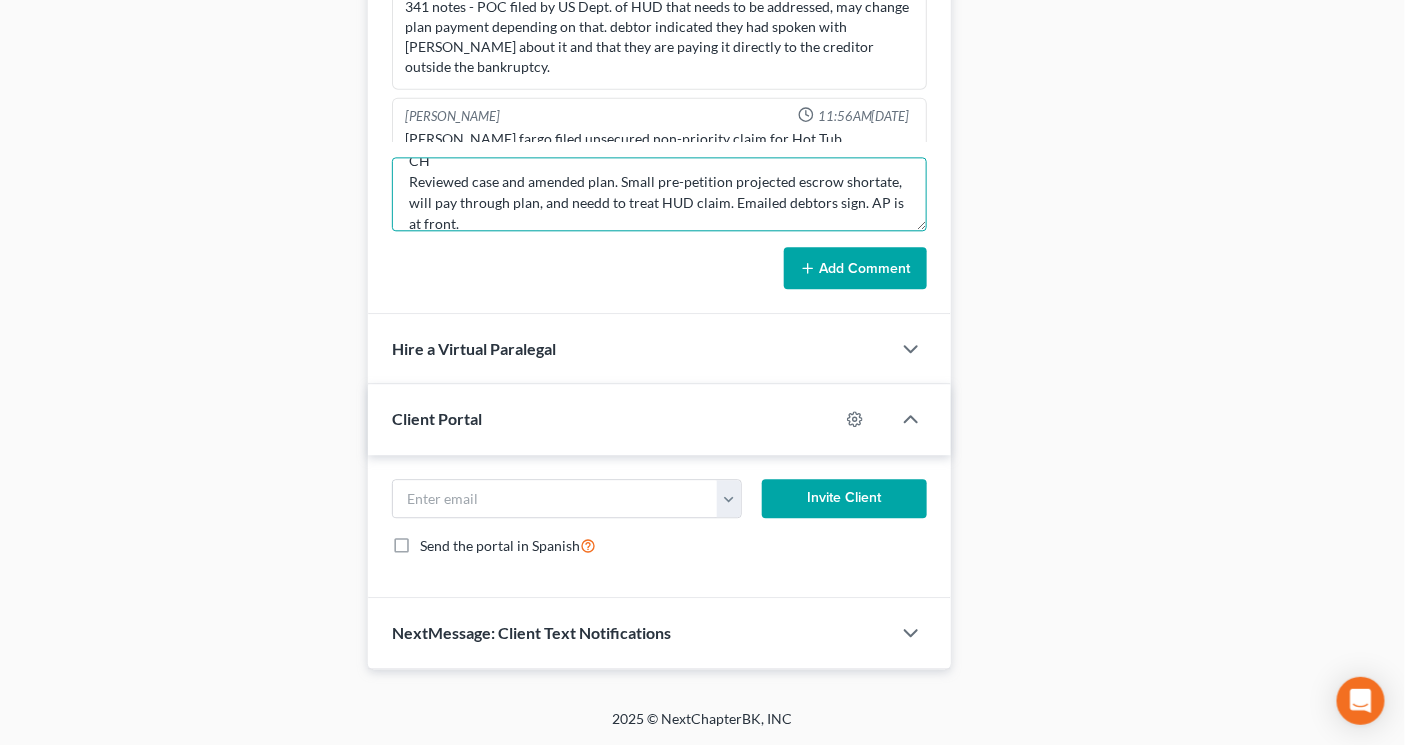 type on "CH
Reviewed case and amended plan. Small pre-petition projected escrow shortate, will pay through plan, and needd to treat HUD claim. Emailed debtors sign. AP is at front." 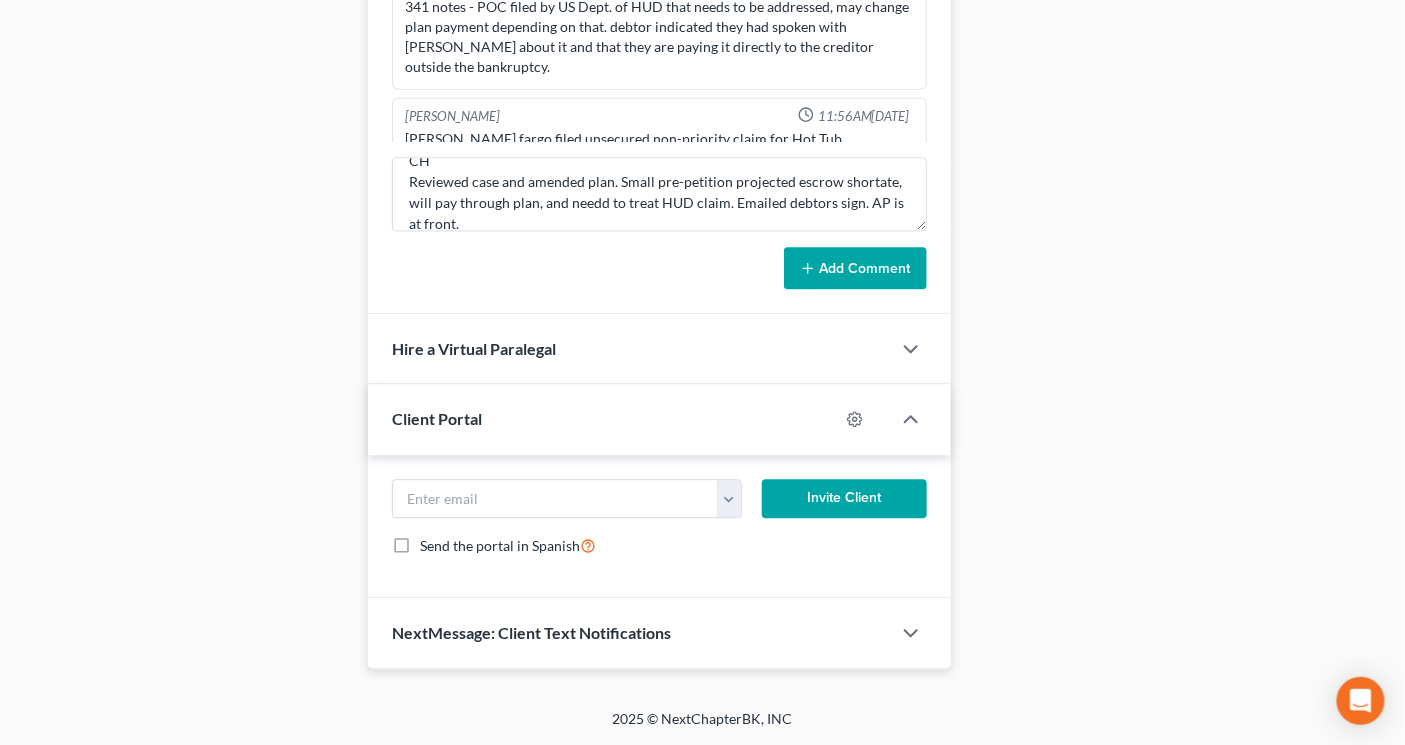 click on "Add Comment" at bounding box center [855, 268] 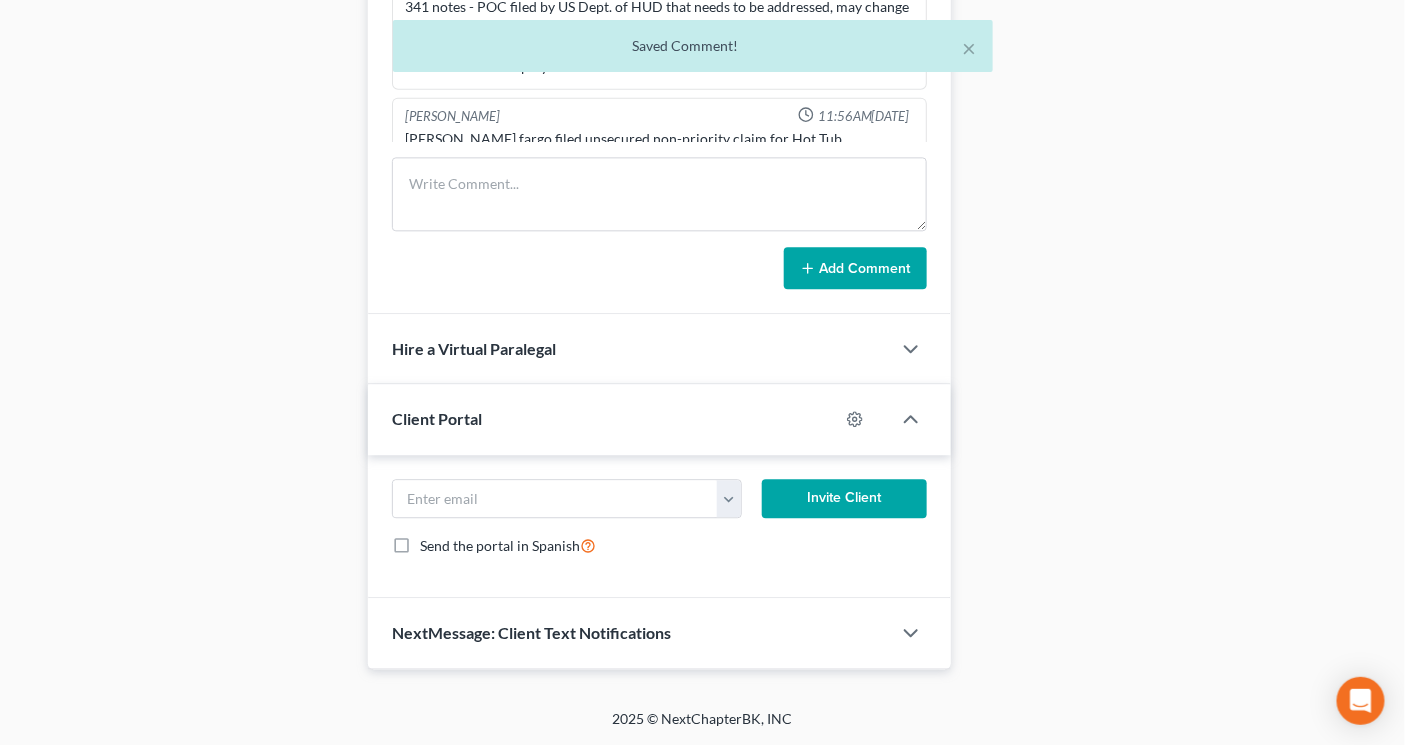 scroll, scrollTop: 0, scrollLeft: 0, axis: both 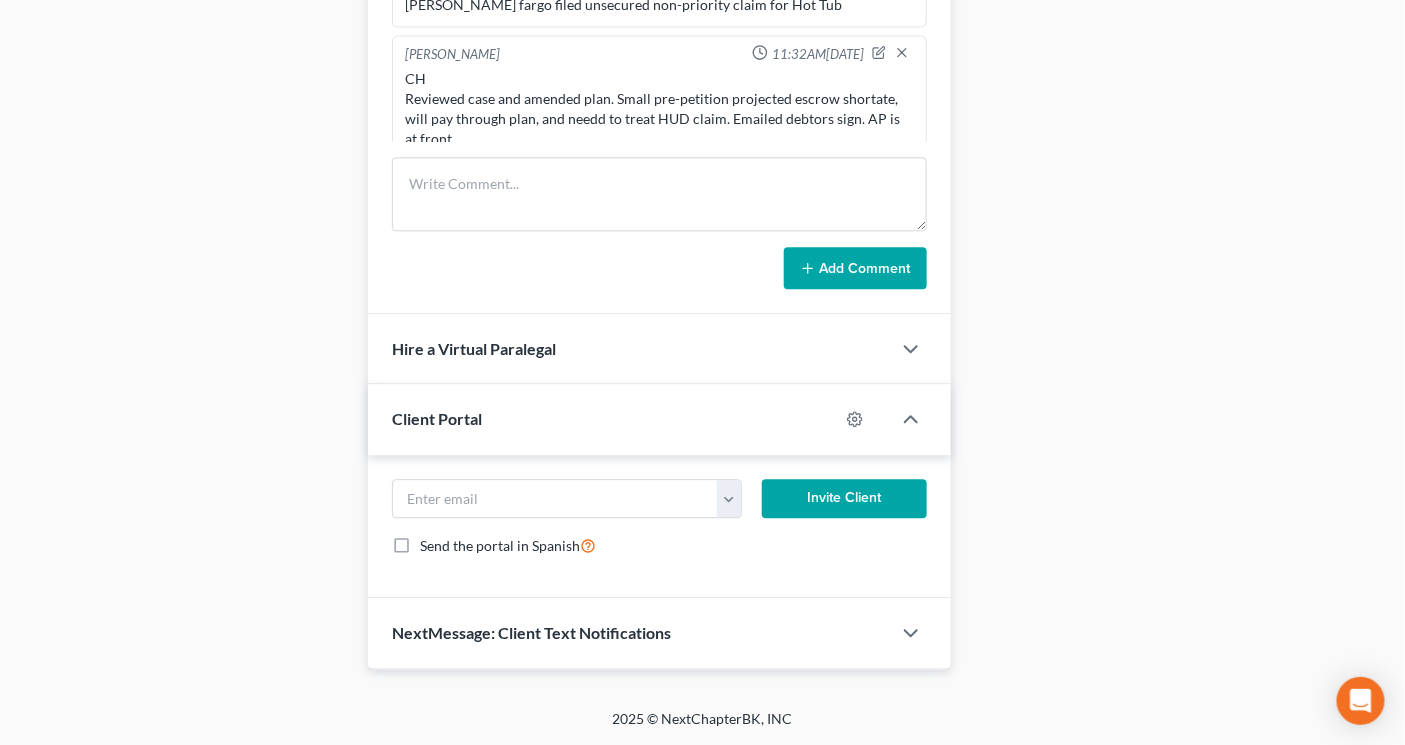 click on "Docs
Tasks
Events
Timer
0% Completed
Nothing here yet! Recorded mortgages and deeds   Life insurance policies   Credit Counseling Certificate   Pay advices   Tax returns   Bank statements   Titles to motor vehicles   Retirement account statements   Drivers license & social security card   Income Documents   Appraisal reports   Separation agreements or decrees of divorces   Bills
Hide Completed Tasks
Initial consultation Receive documents Follow up appointment Review petition Signing appointment File petition Email pay stubs to trustee Calendar 341 Hearing and send notice to debtor(s) Send notice of Bankruptcy to parties File post petition counseling course (Form 23) File reaffirmation agreements Send Notice of Discharge to debtor(s) Close file
Hide Past Events
Nothing here yet!
13h 15m Total Time Tracked Filter All stop [PERSON_NAME] stop [PERSON_NAME] stop [PERSON_NAME] stop [PERSON_NAME] stop stop stop" at bounding box center (1176, -293) 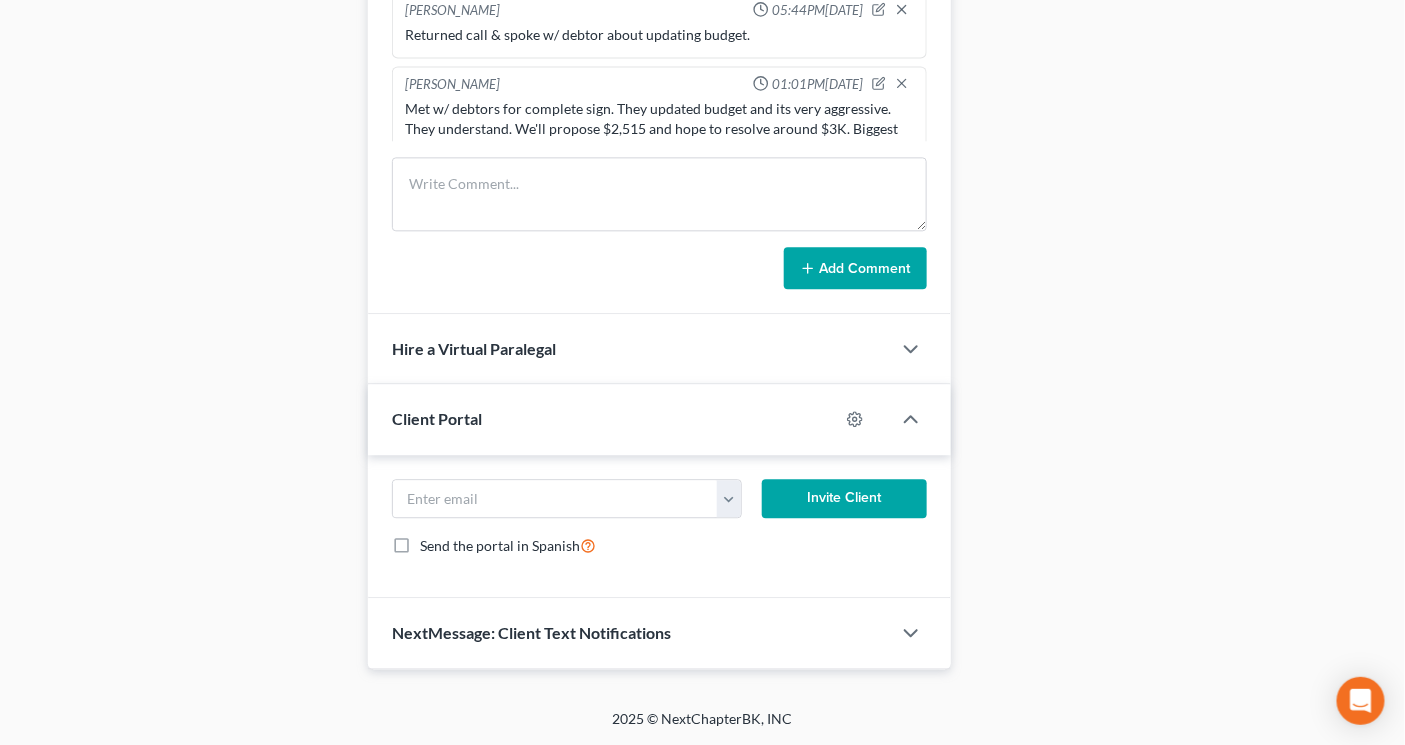scroll, scrollTop: 0, scrollLeft: 0, axis: both 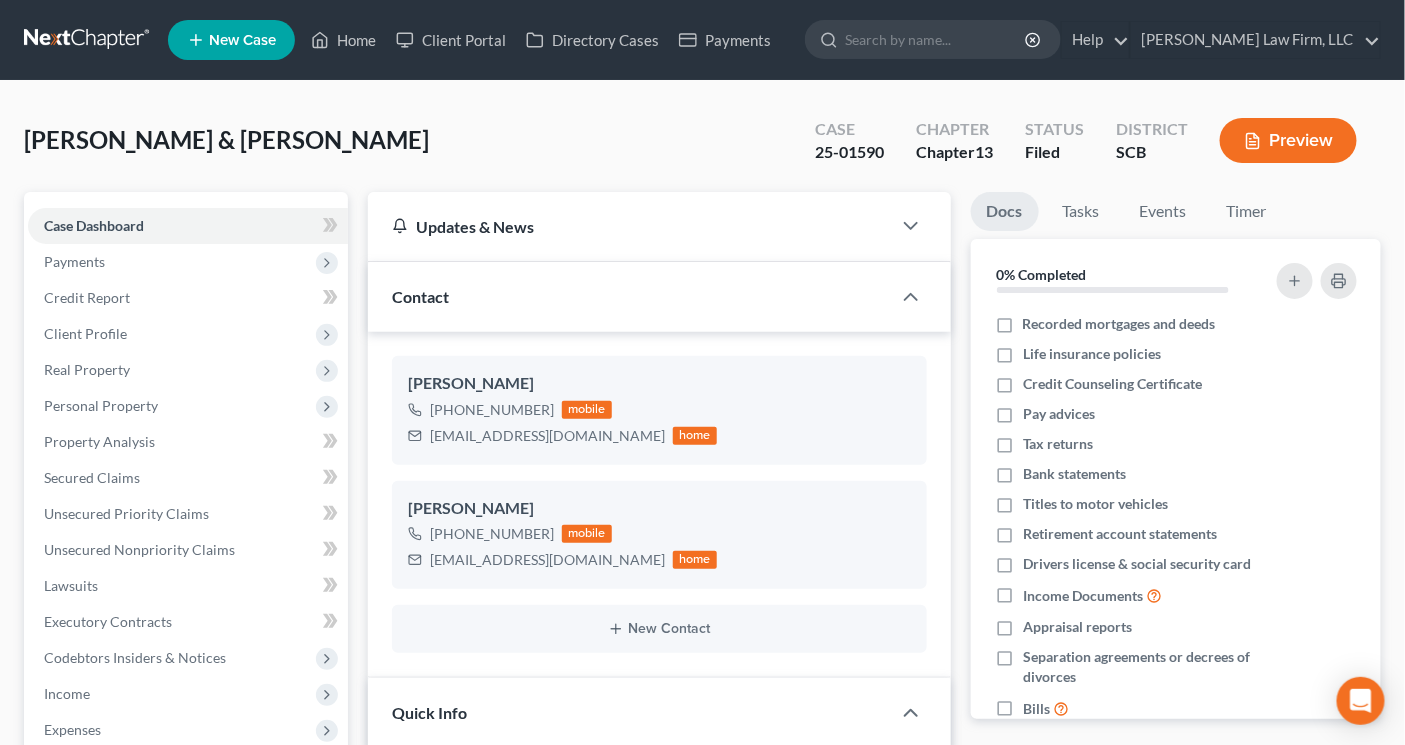 click at bounding box center (88, 40) 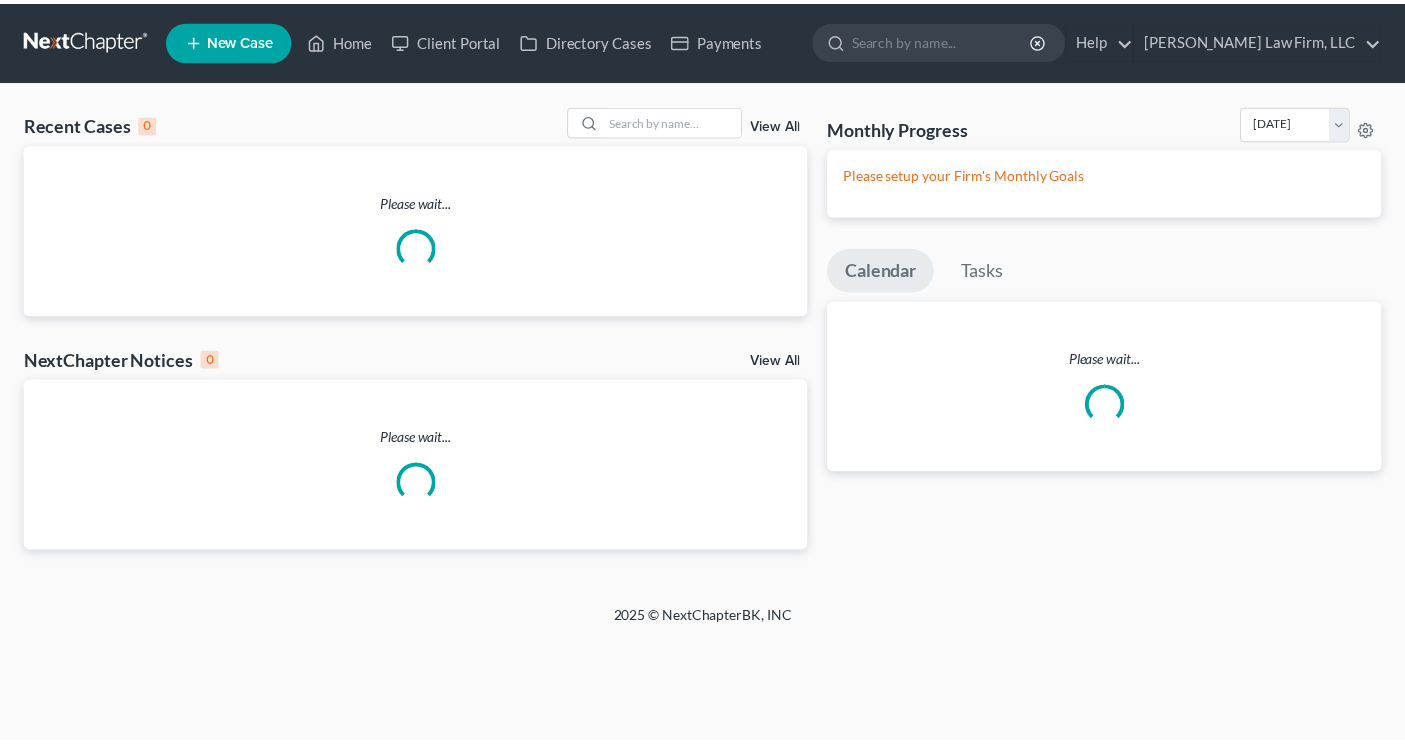 scroll, scrollTop: 0, scrollLeft: 0, axis: both 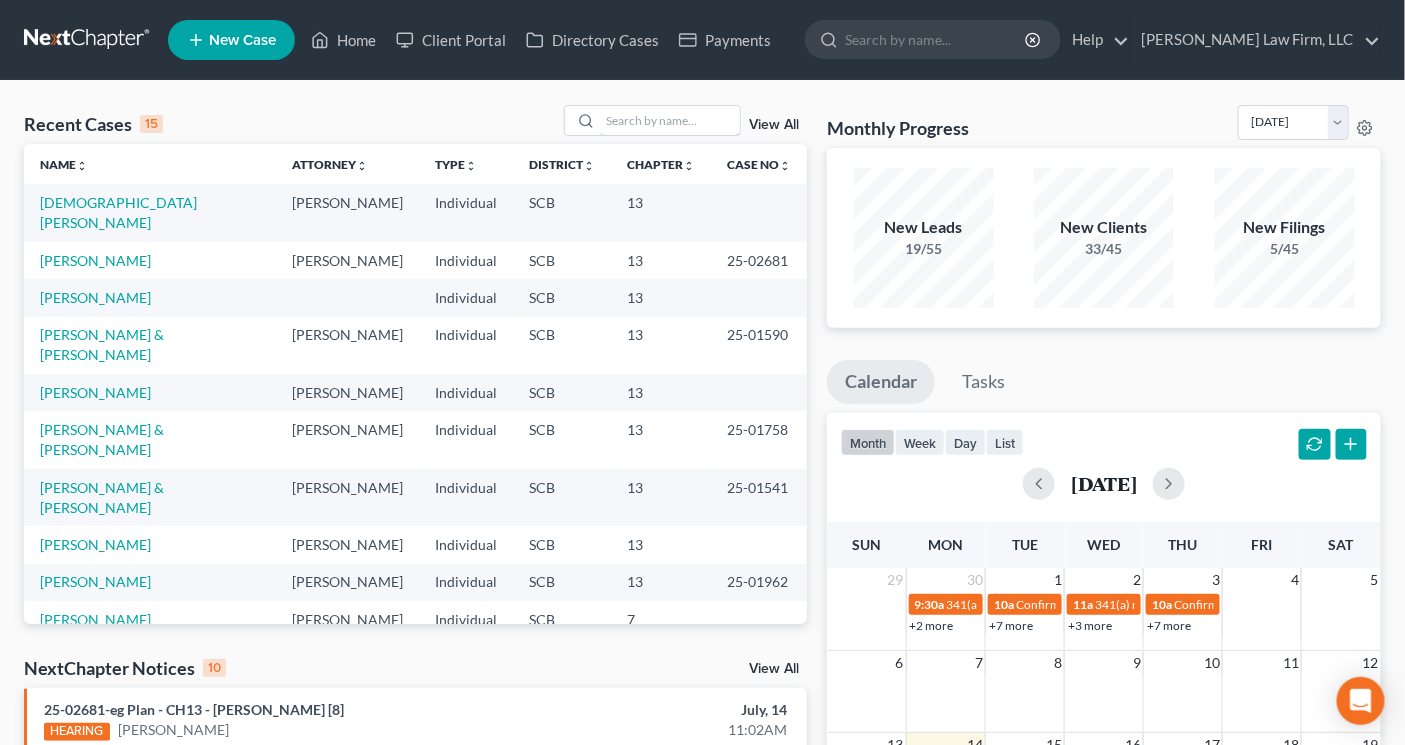 drag, startPoint x: 640, startPoint y: 130, endPoint x: 662, endPoint y: 141, distance: 24.596748 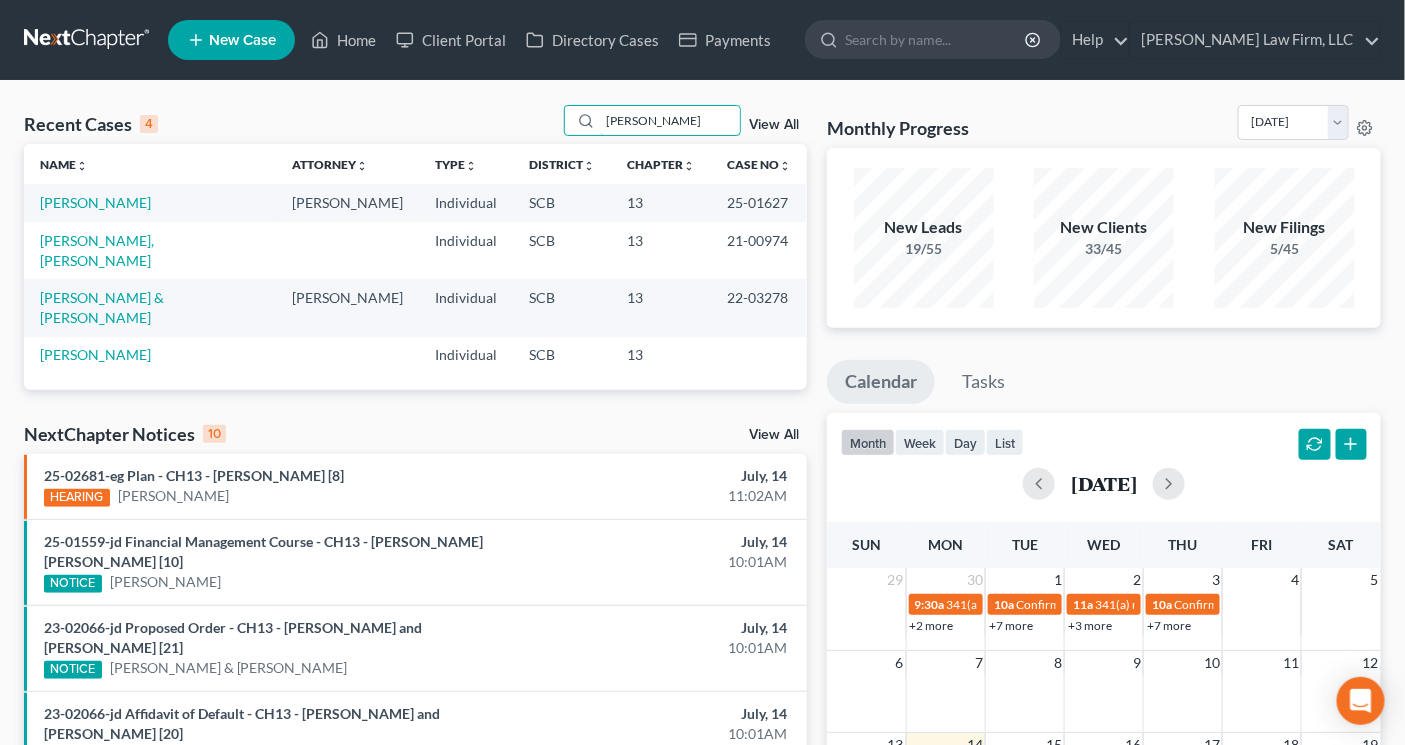 type on "[PERSON_NAME]" 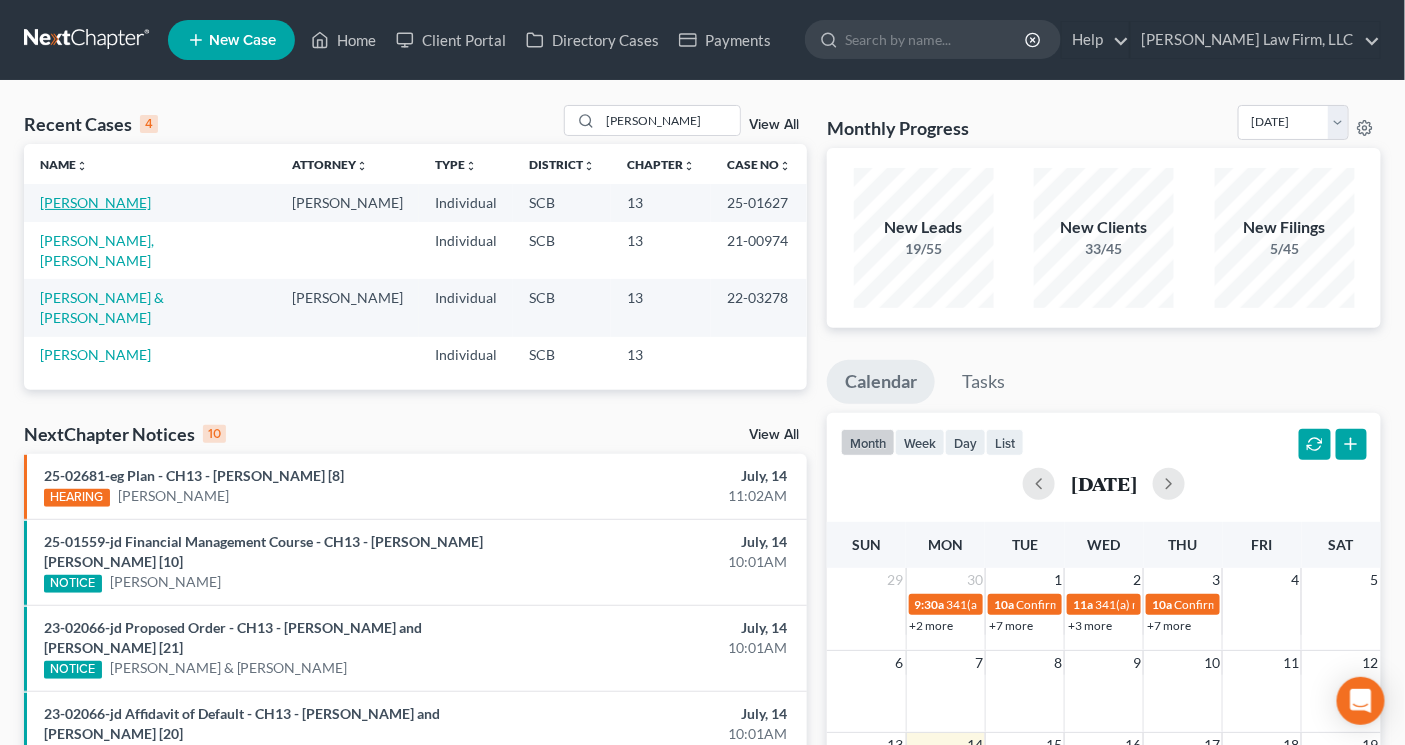 click on "[PERSON_NAME]" at bounding box center (95, 202) 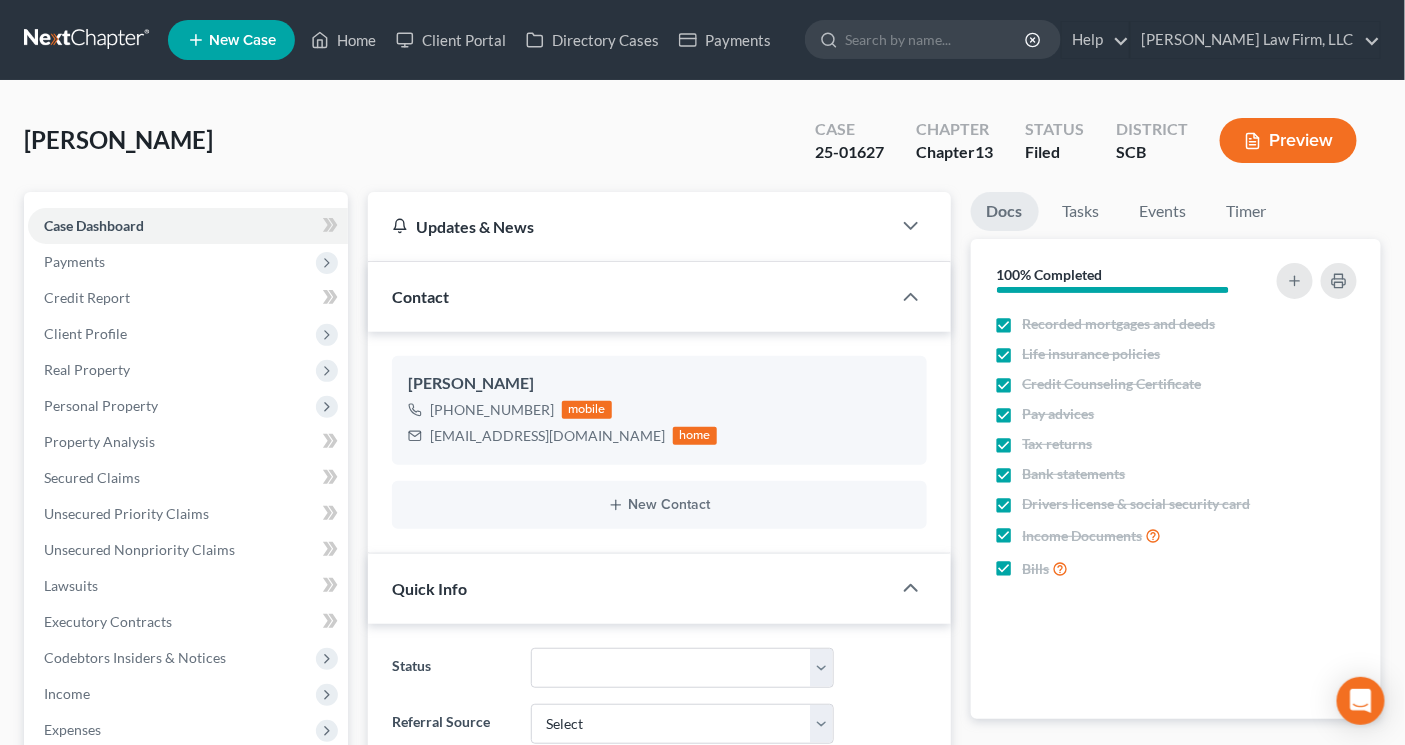select on "1" 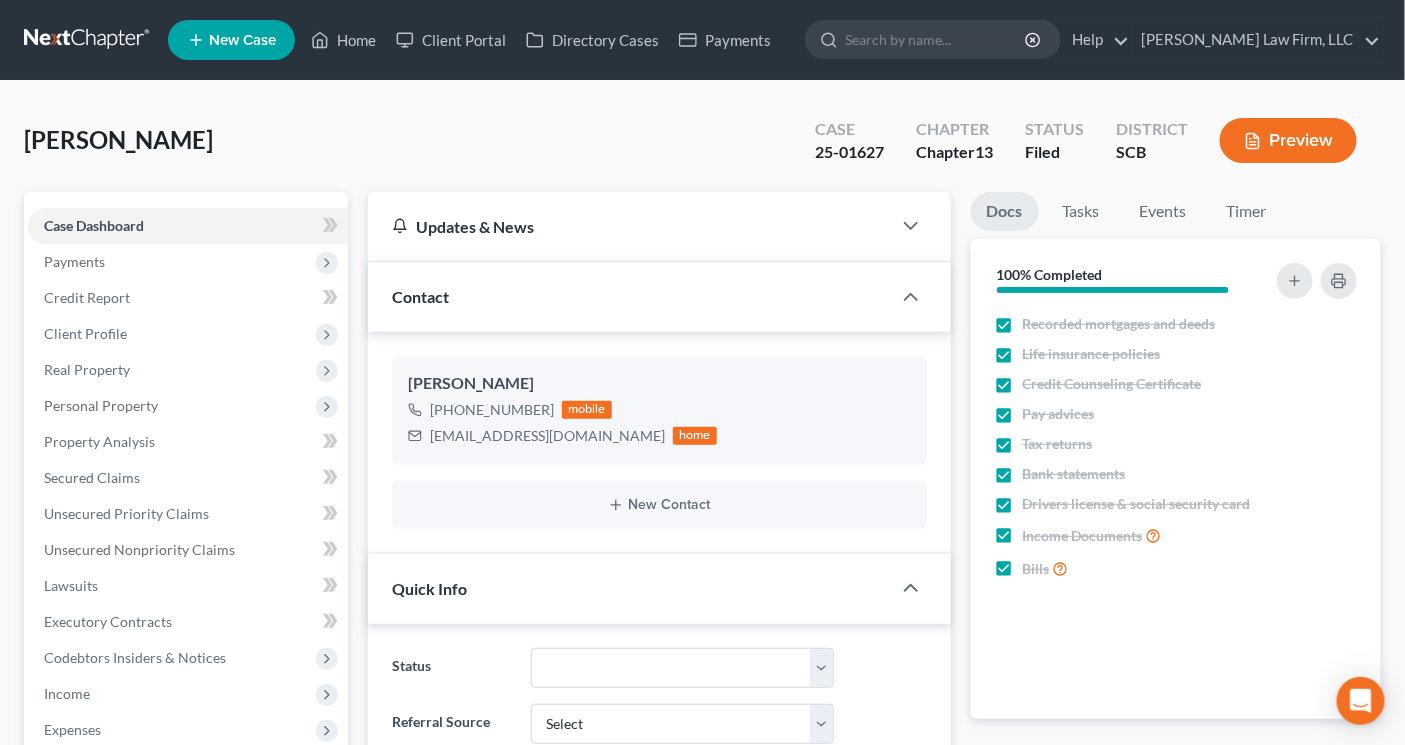 scroll, scrollTop: 1995, scrollLeft: 0, axis: vertical 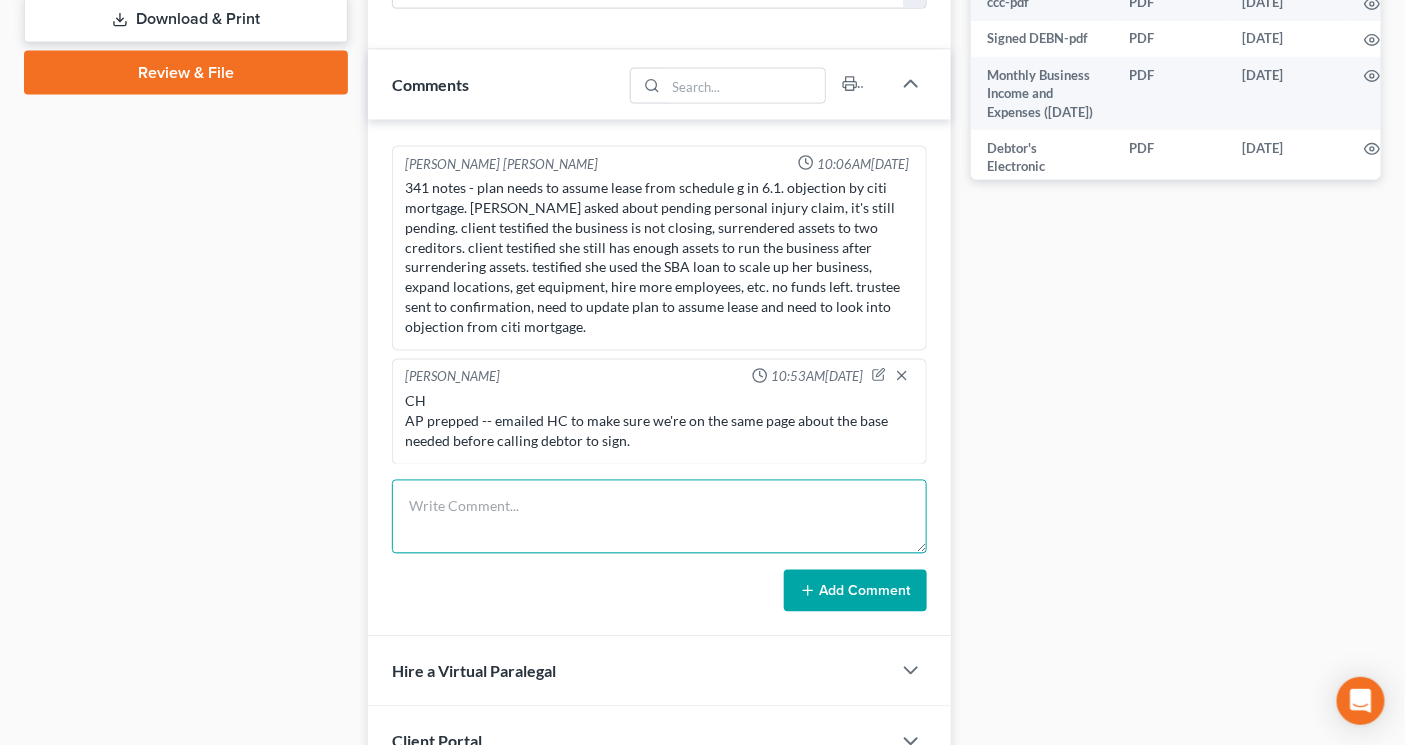 click at bounding box center (659, 517) 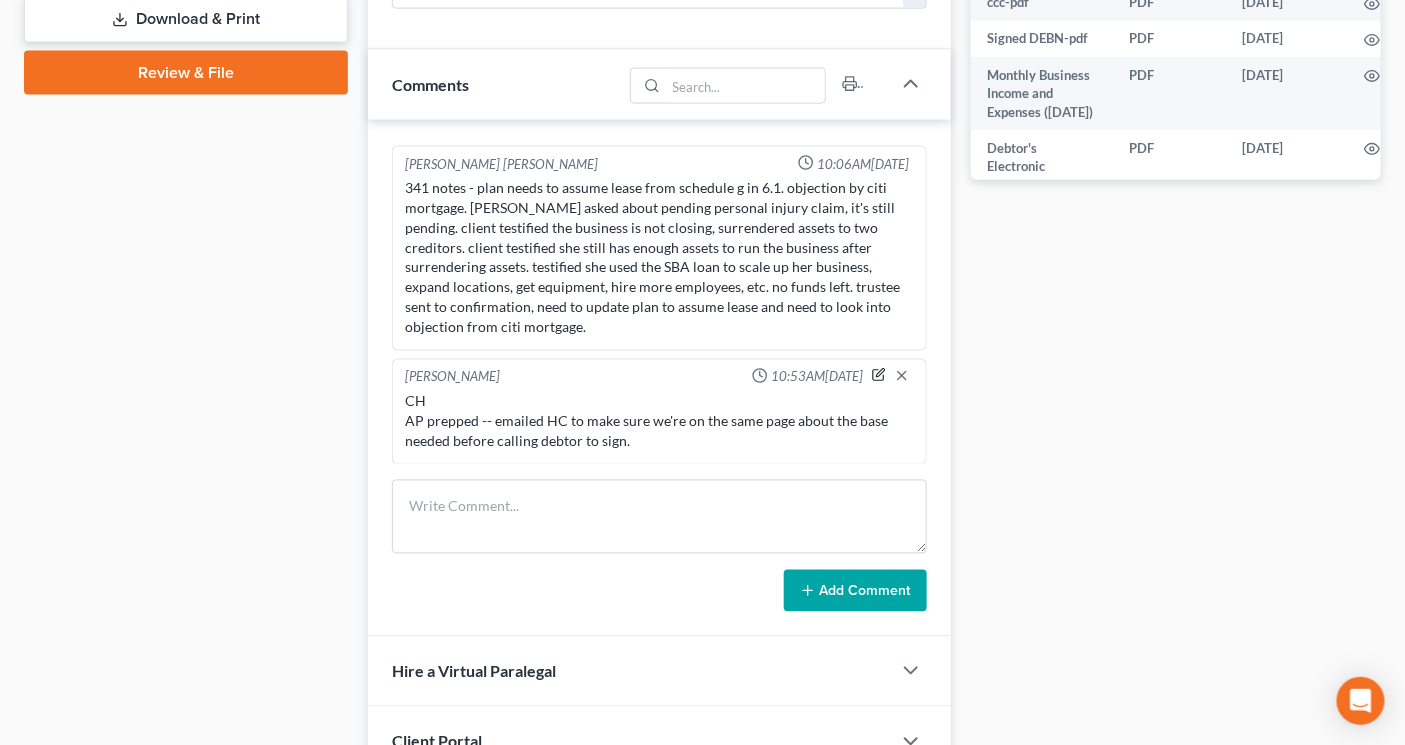 click 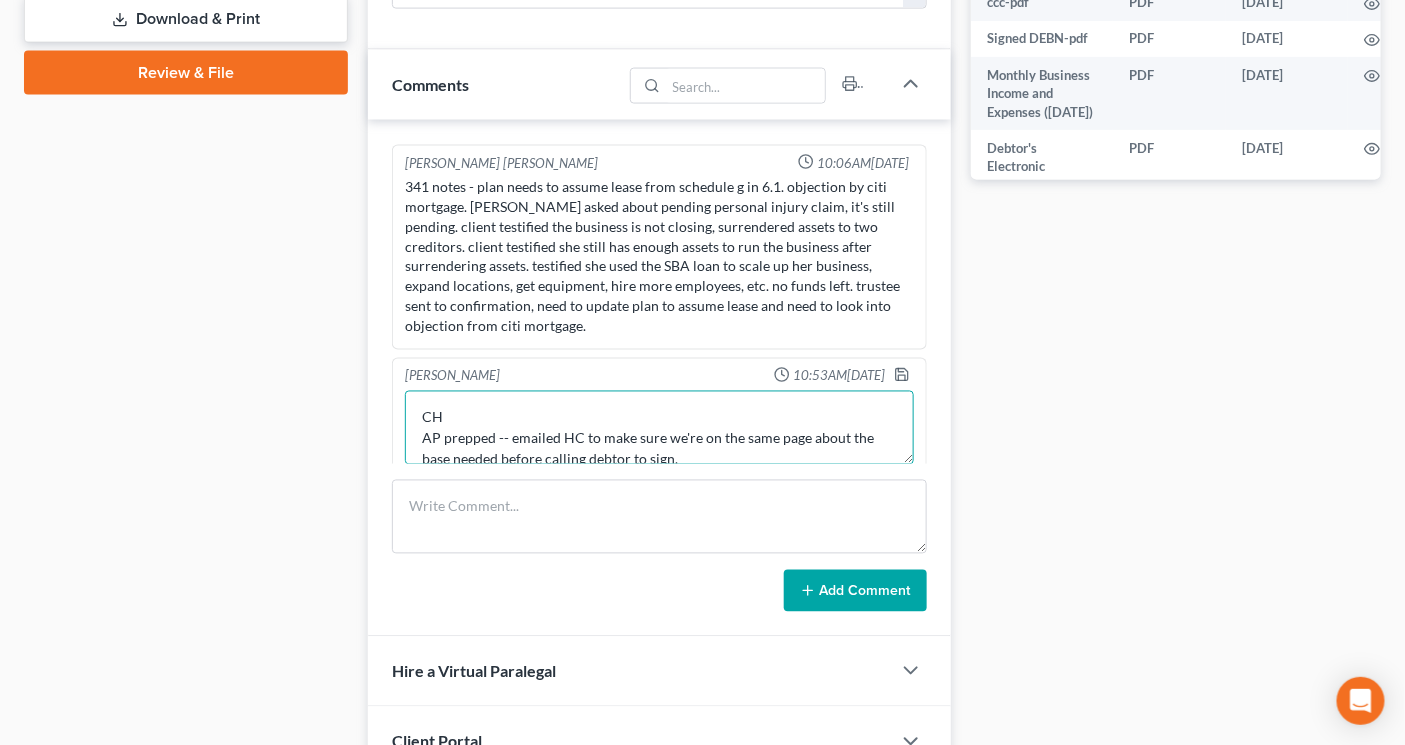 click on "CH
AP prepped -- emailed HC to make sure we're on the same page about the base needed before calling debtor to sign." at bounding box center (659, 428) 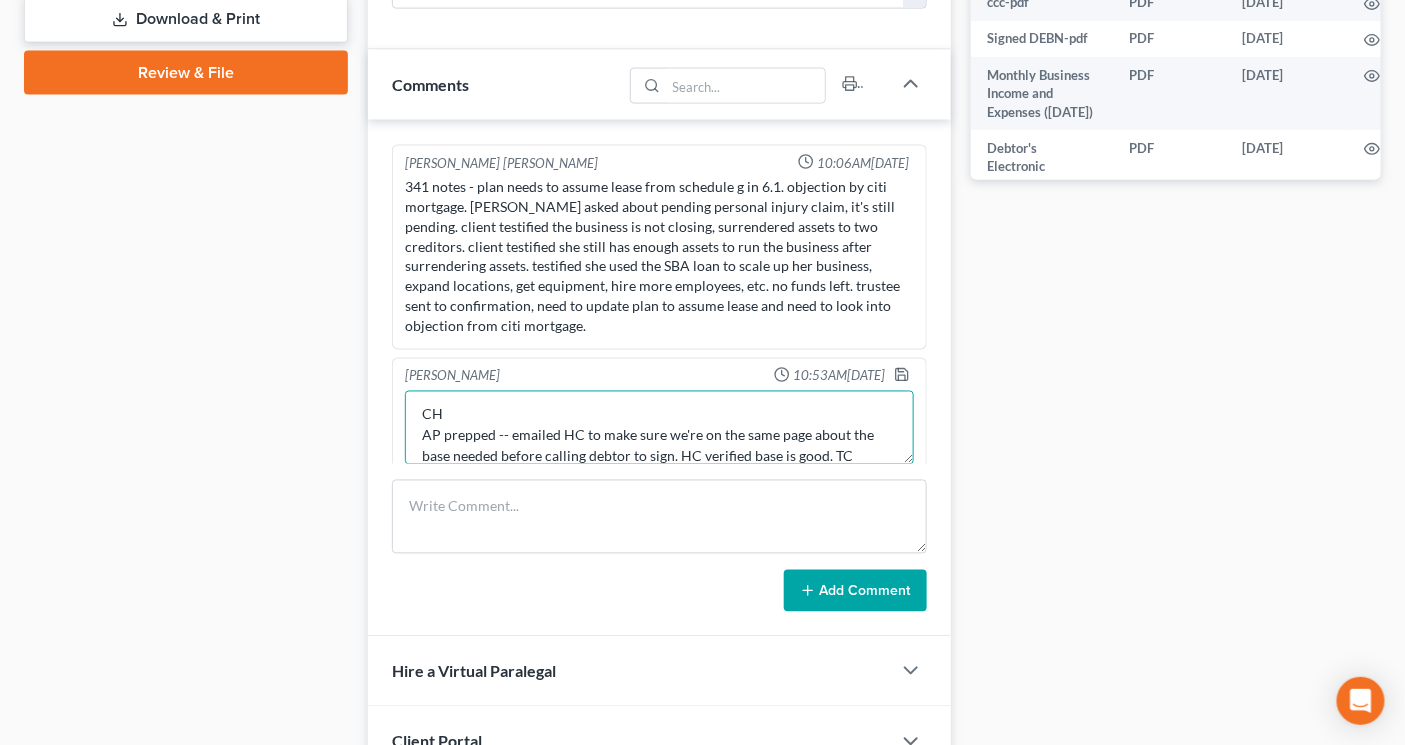 scroll, scrollTop: 24, scrollLeft: 0, axis: vertical 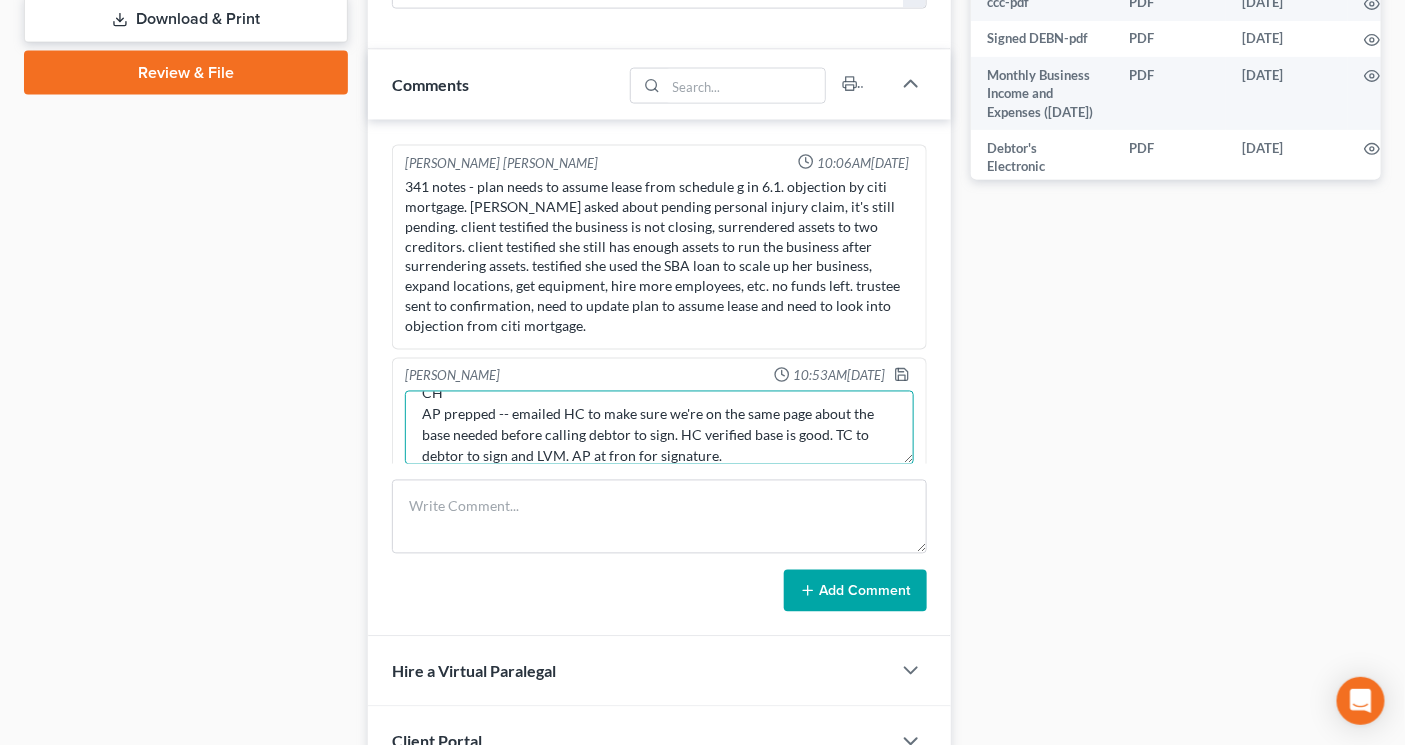 type on "CH
AP prepped -- emailed HC to make sure we're on the same page about the base needed before calling debtor to sign. HC verified base is good. TC to debtor to sign and LVM. AP at fron for signature." 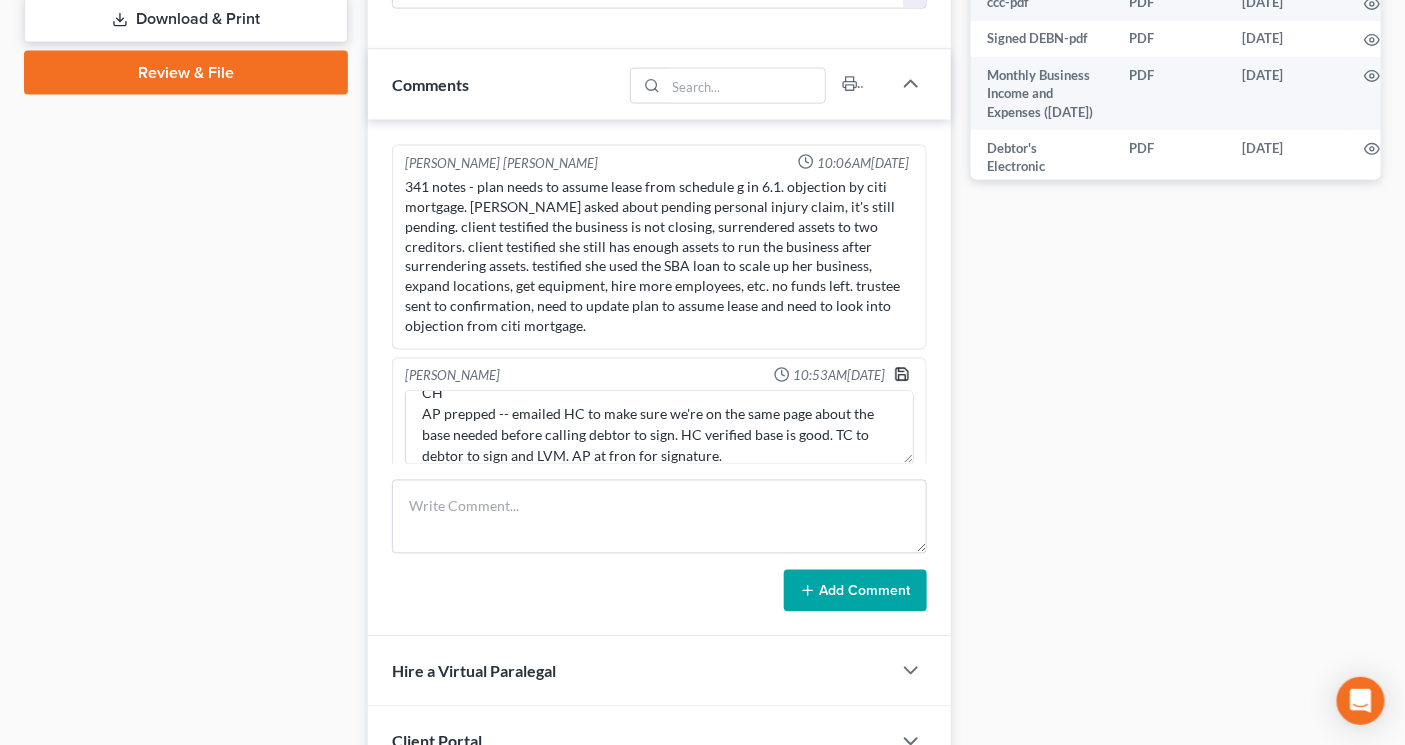 click 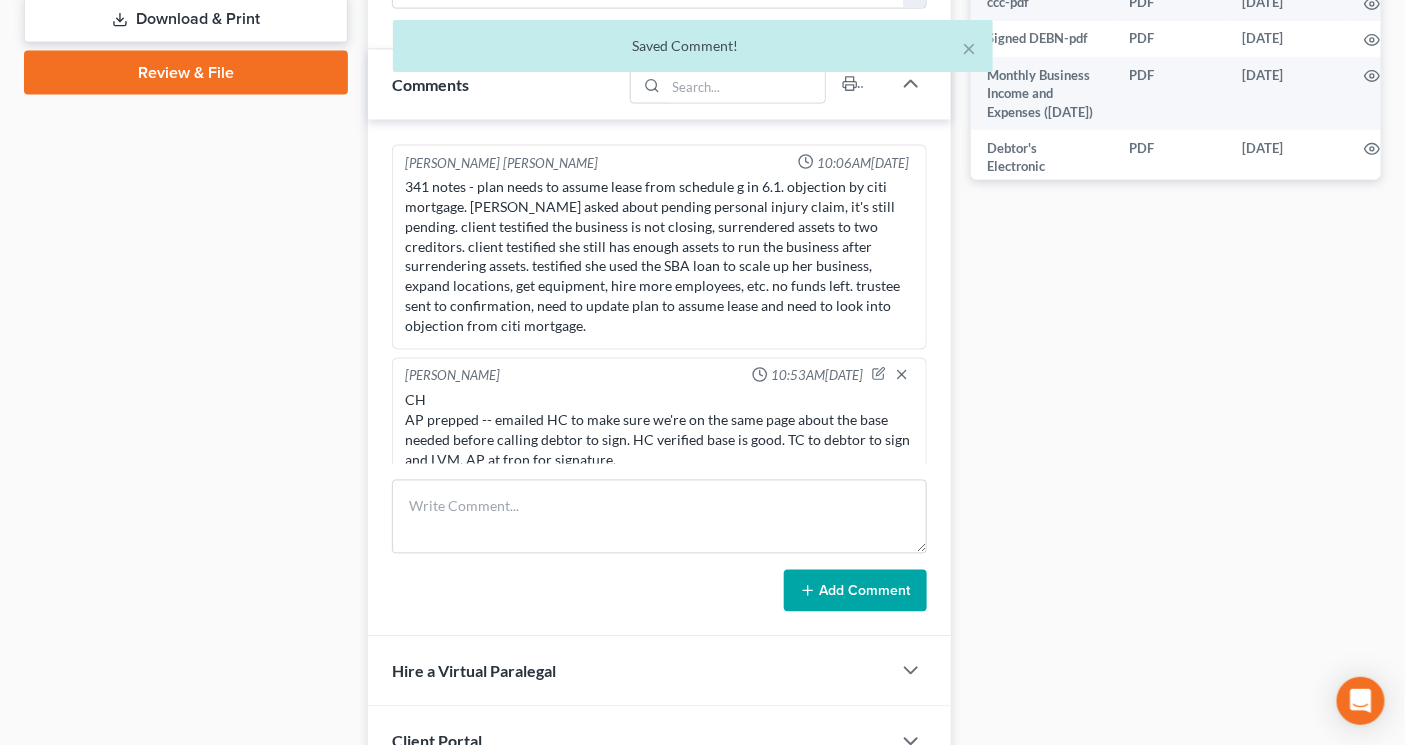 scroll, scrollTop: 2015, scrollLeft: 0, axis: vertical 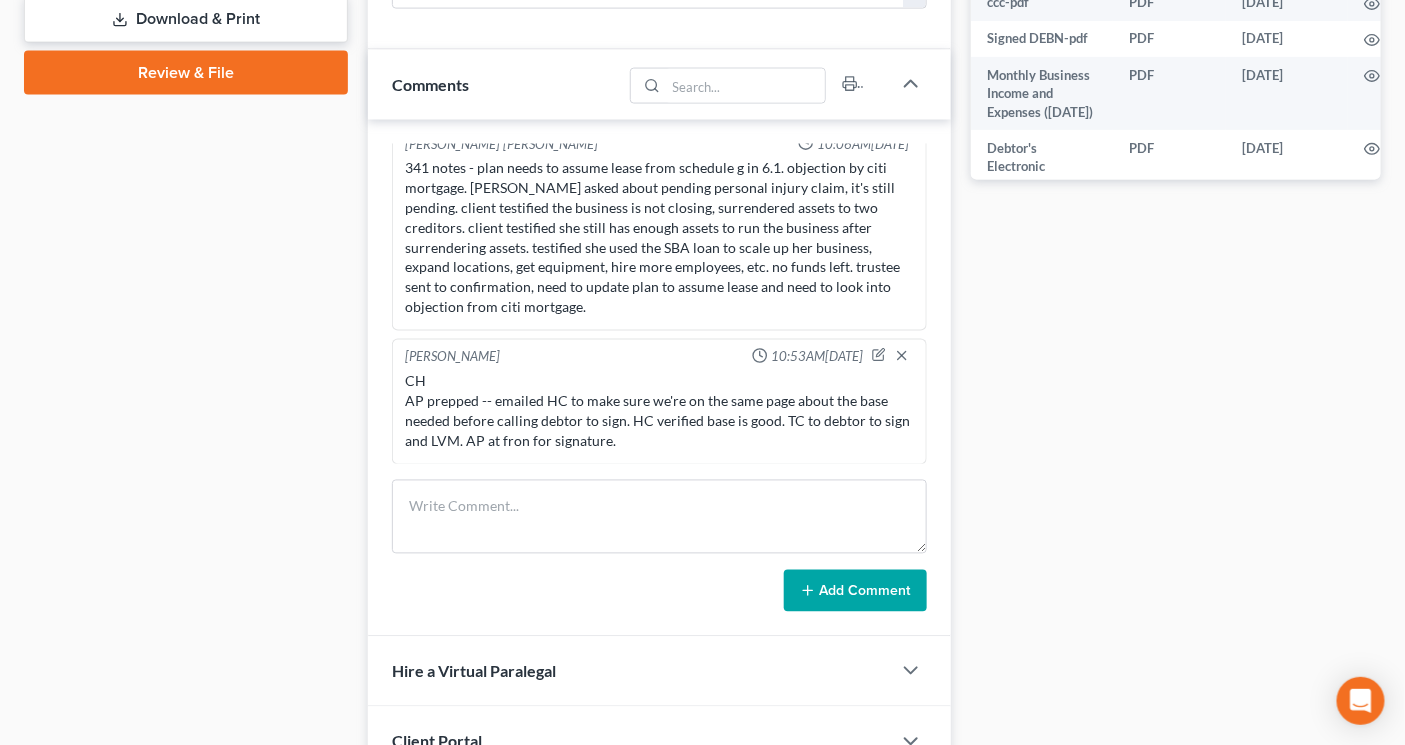 drag, startPoint x: 1246, startPoint y: 260, endPoint x: 814, endPoint y: 364, distance: 444.34222 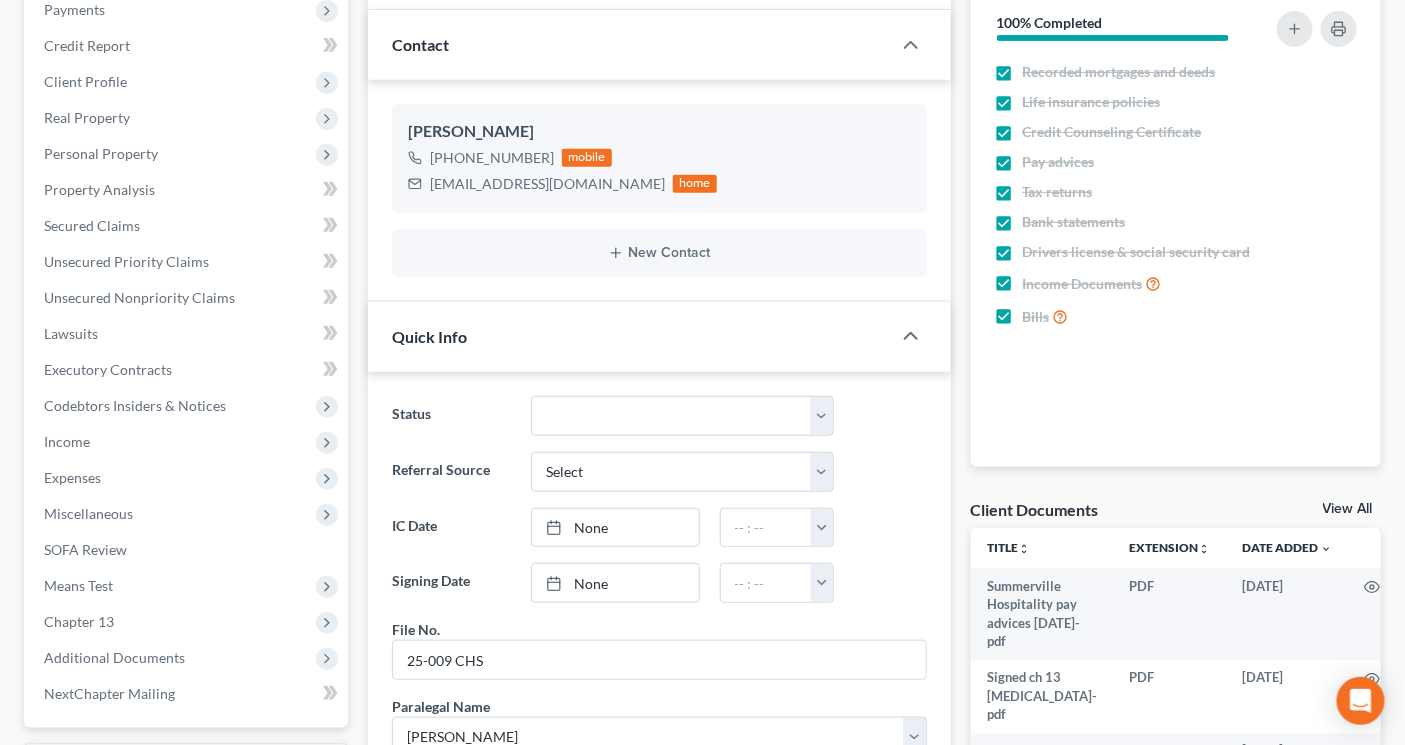scroll, scrollTop: 0, scrollLeft: 0, axis: both 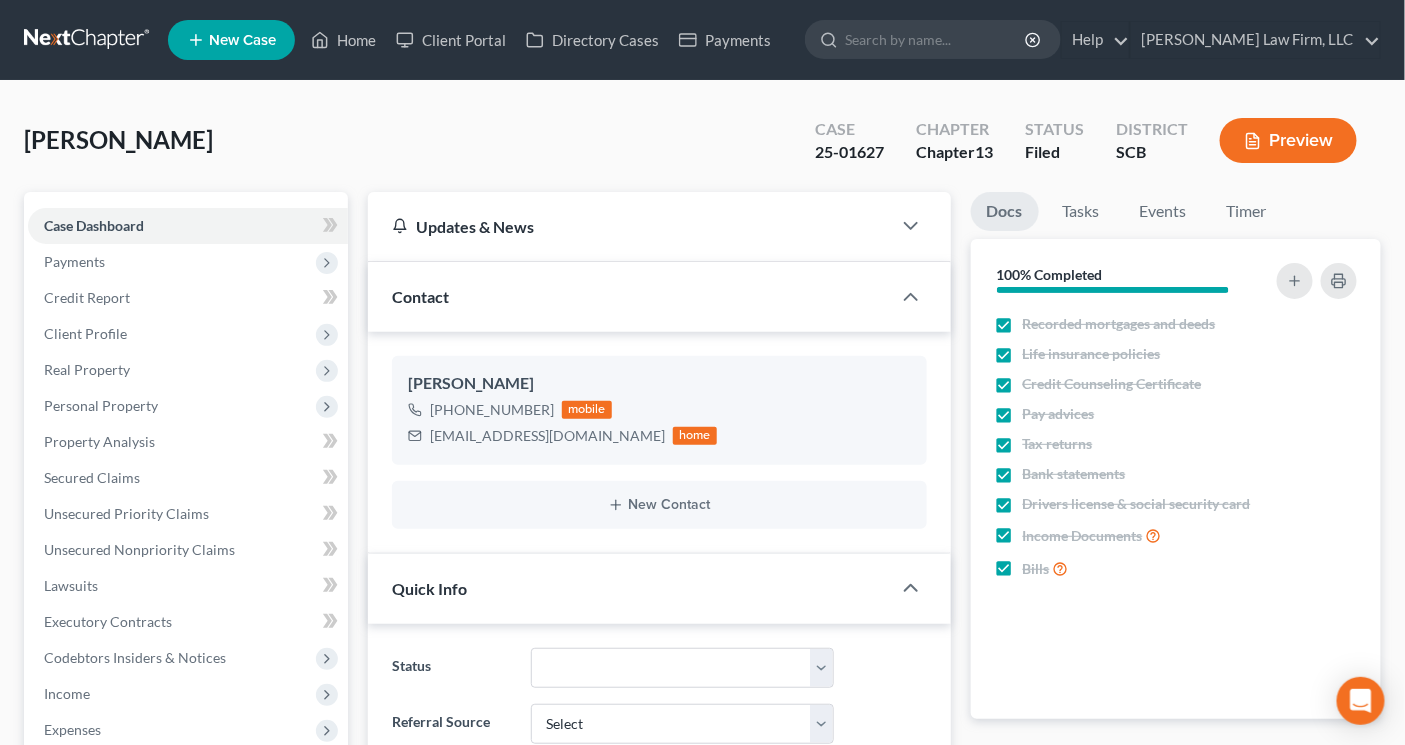 click at bounding box center [88, 40] 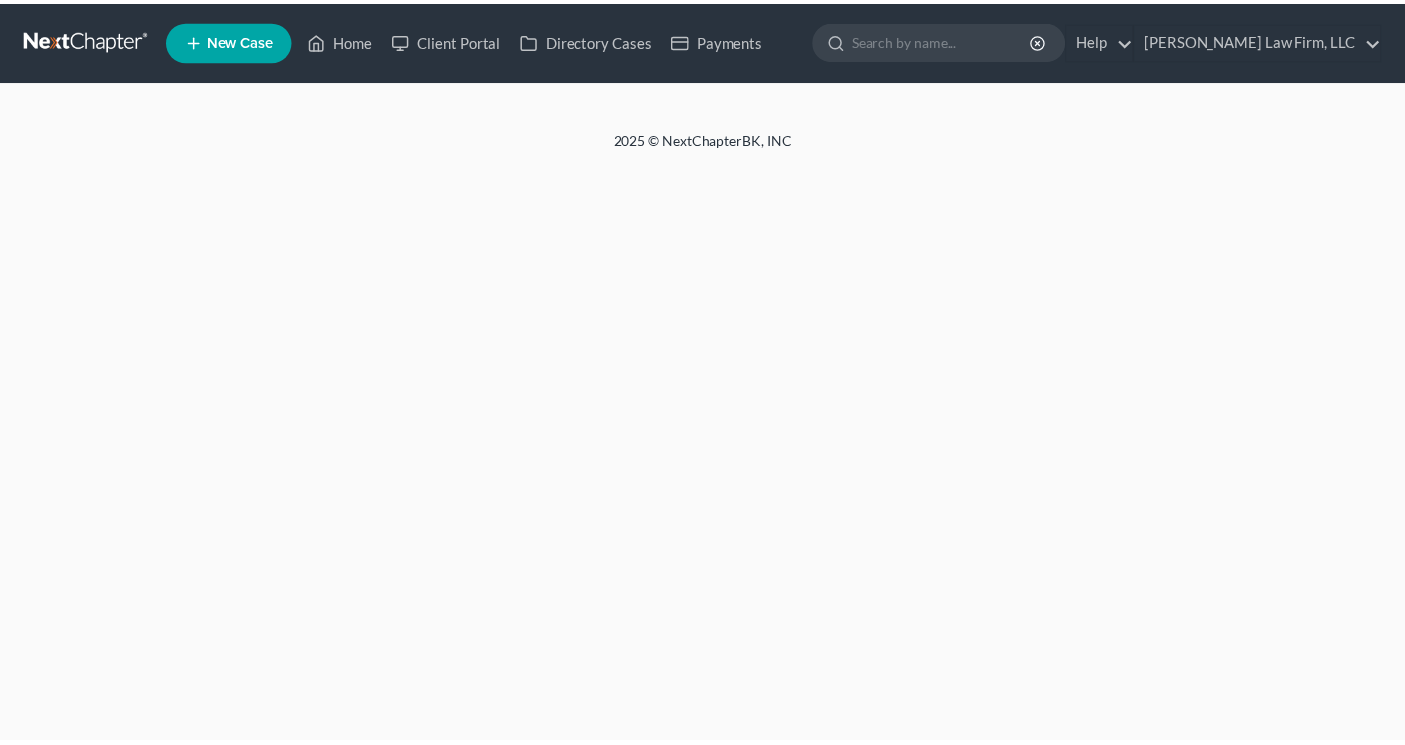 scroll, scrollTop: 0, scrollLeft: 0, axis: both 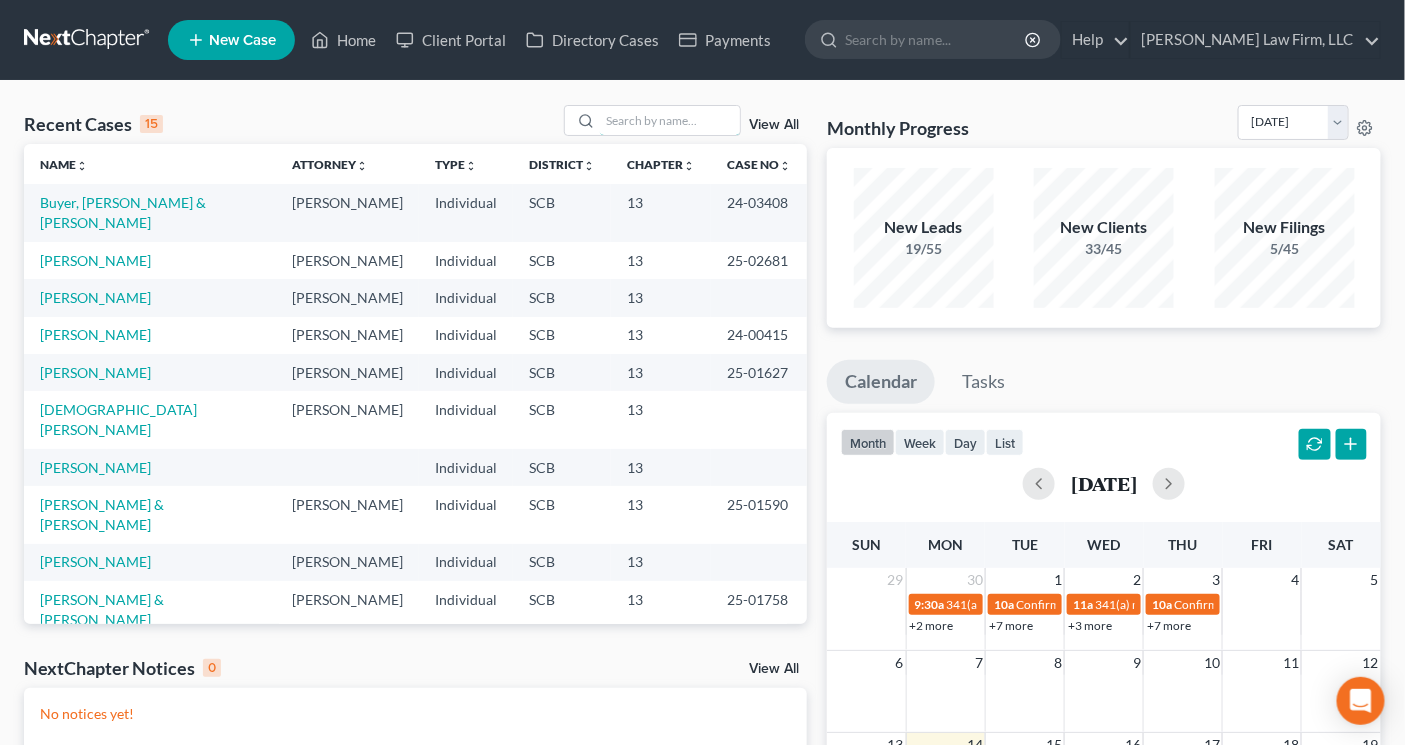 click at bounding box center (670, 120) 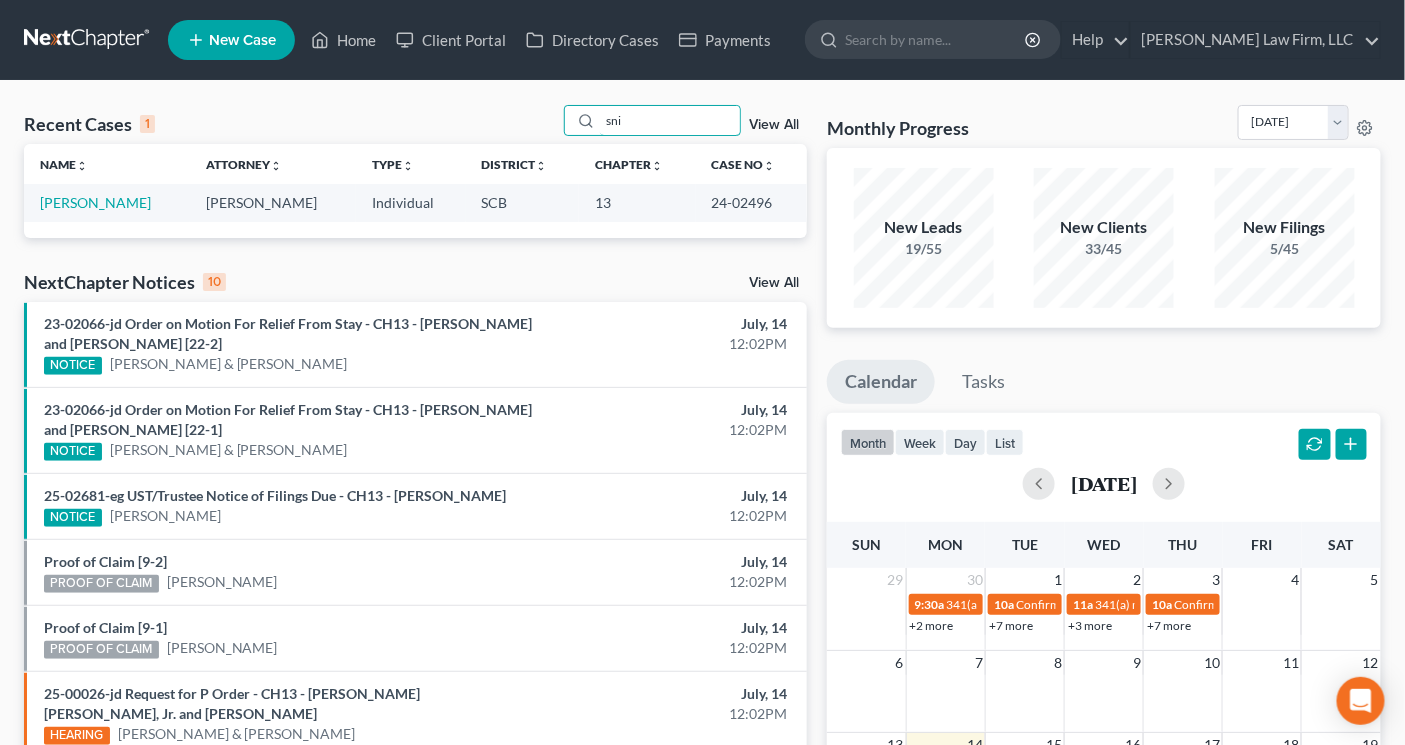 type on "sni" 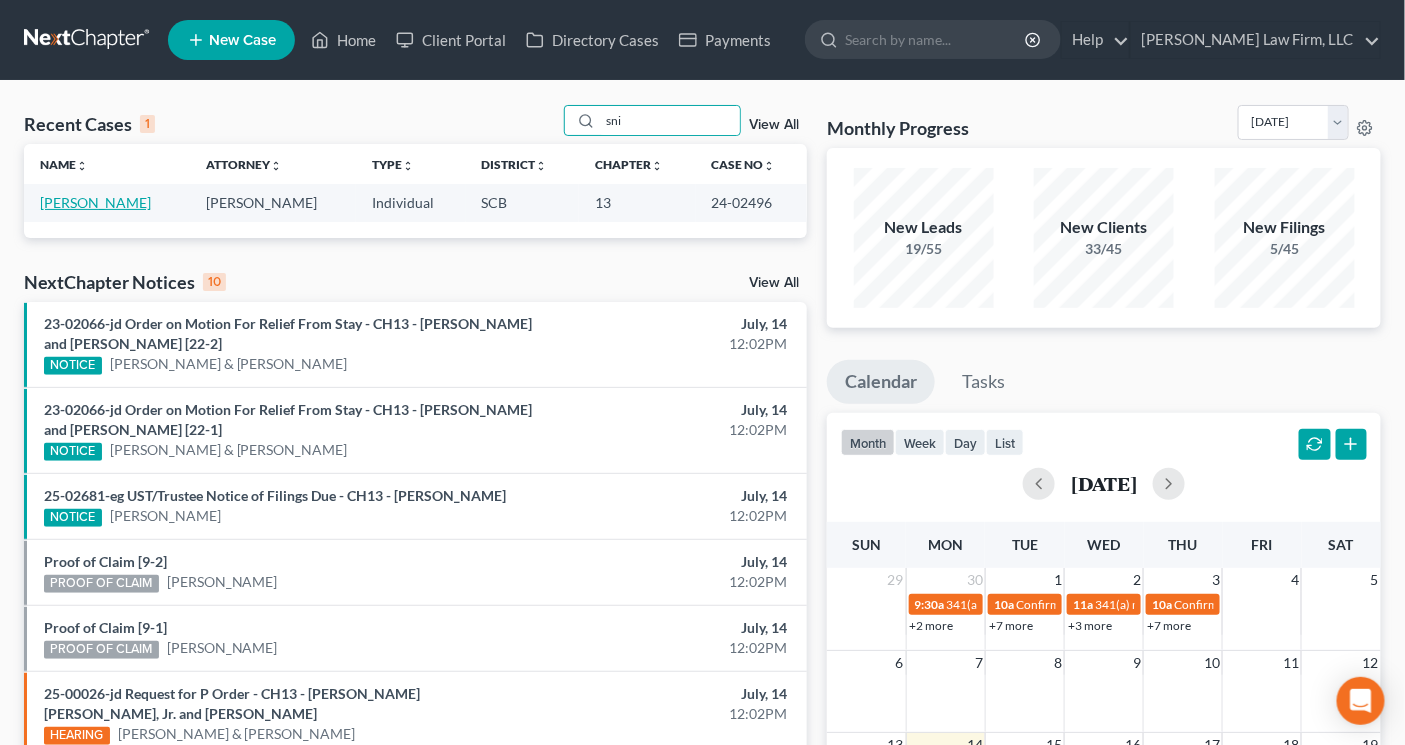 click on "[PERSON_NAME]" at bounding box center (95, 202) 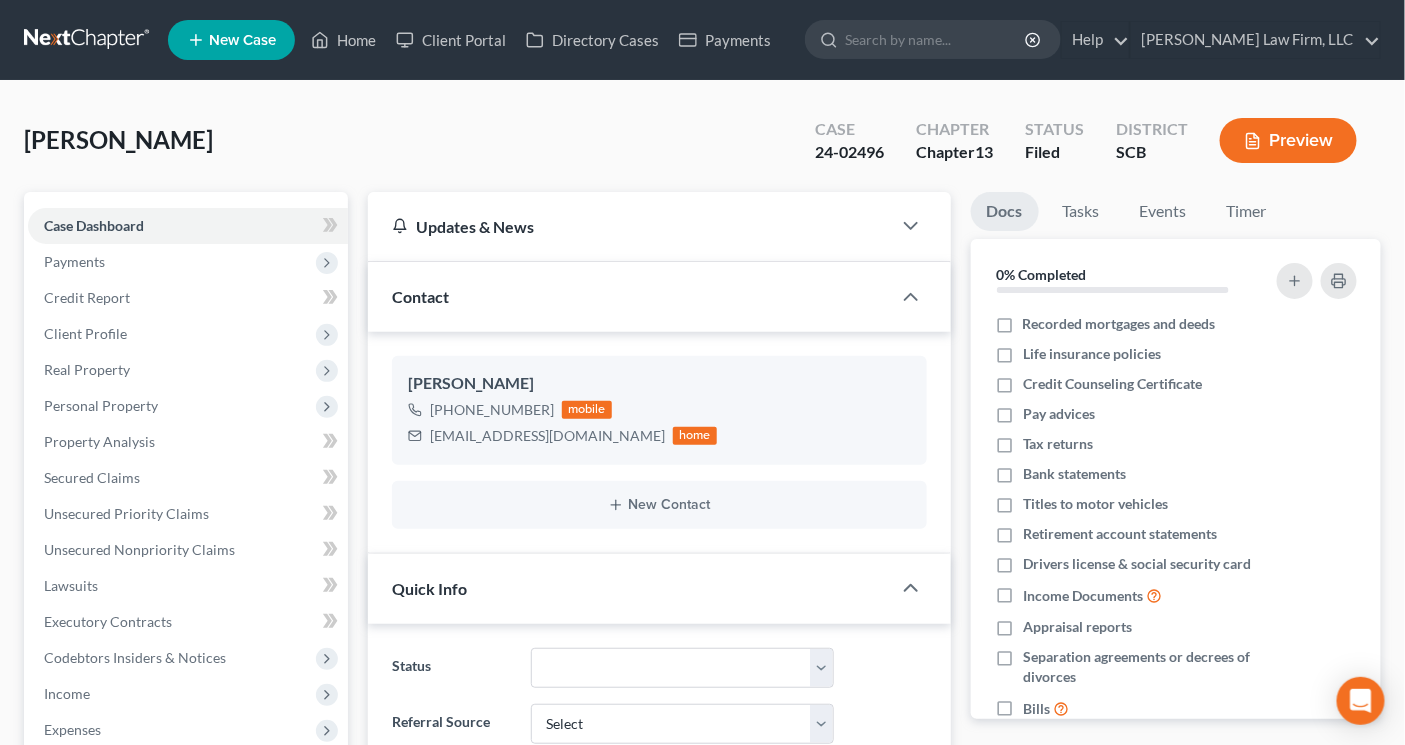 select on "0" 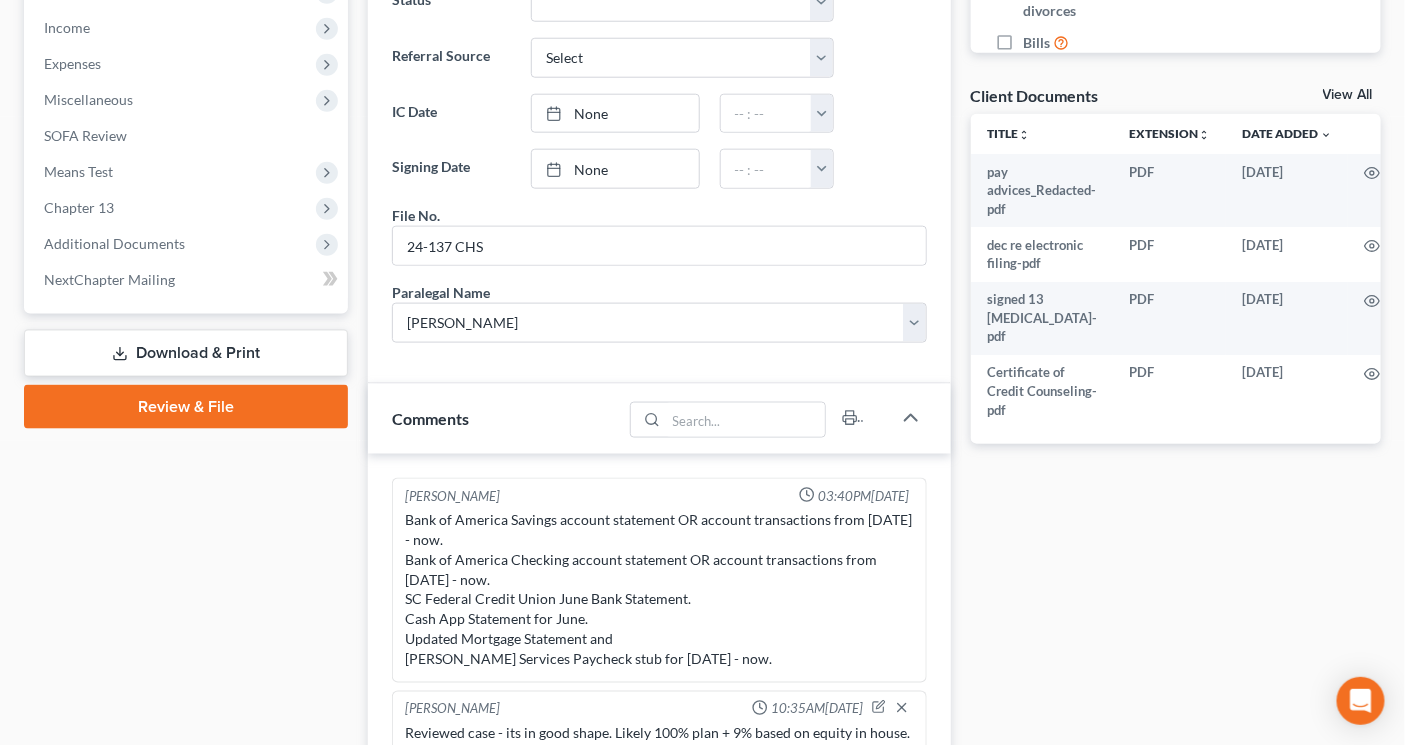 scroll, scrollTop: 1243, scrollLeft: 0, axis: vertical 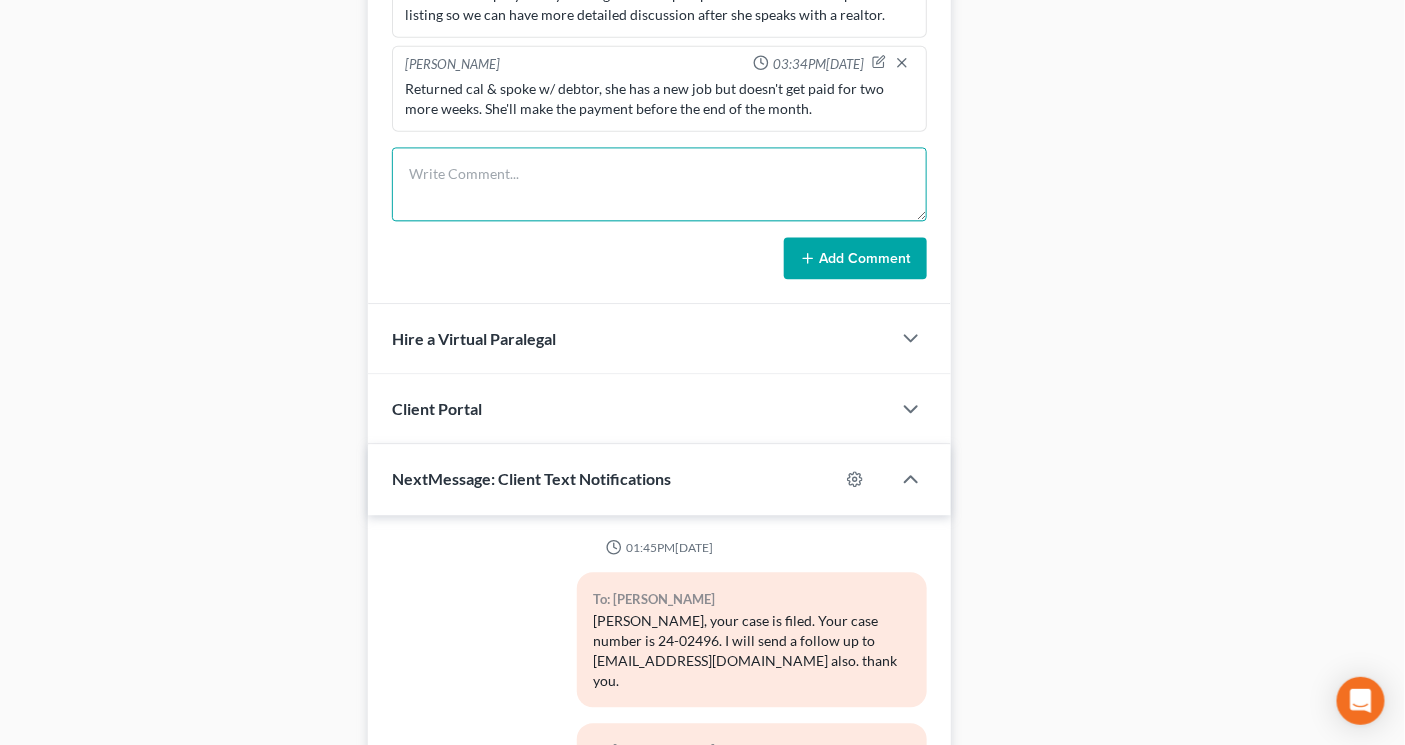 click at bounding box center (659, 184) 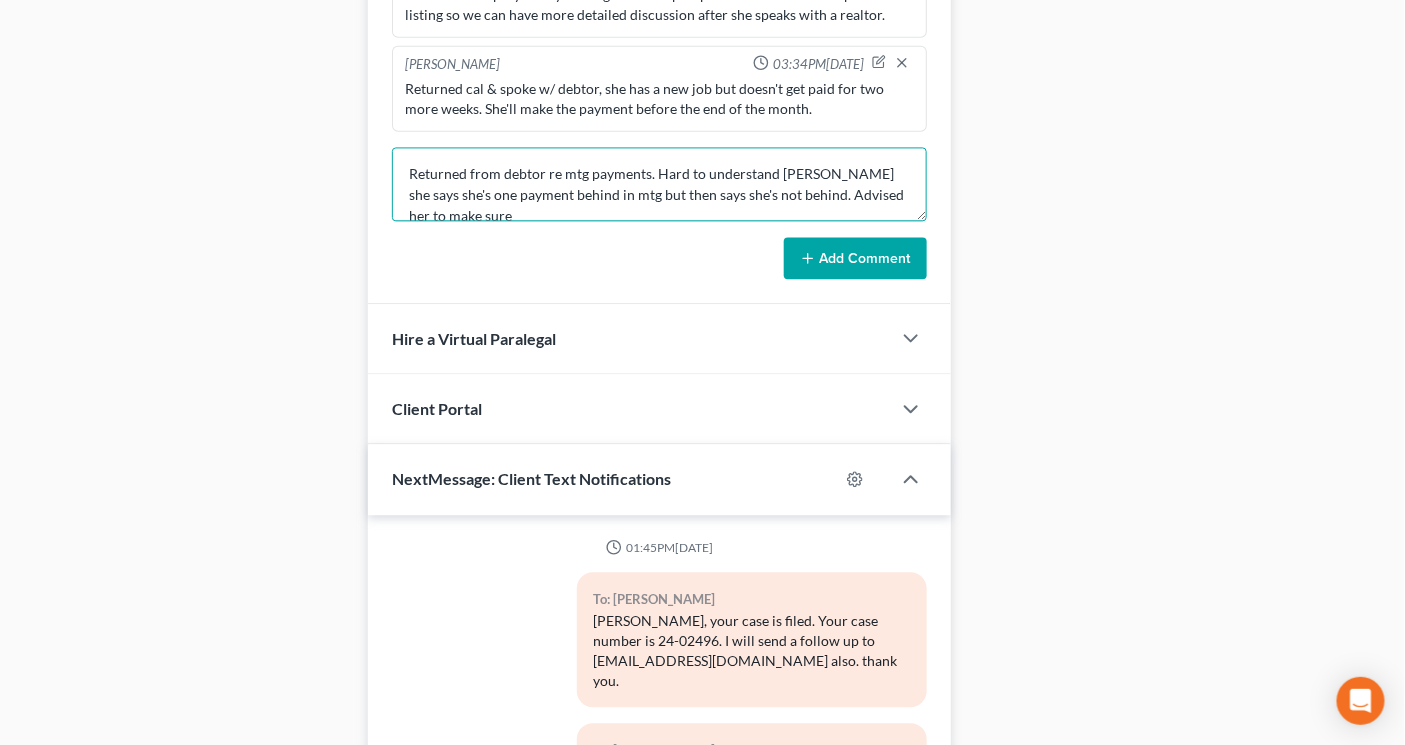 scroll, scrollTop: 3, scrollLeft: 0, axis: vertical 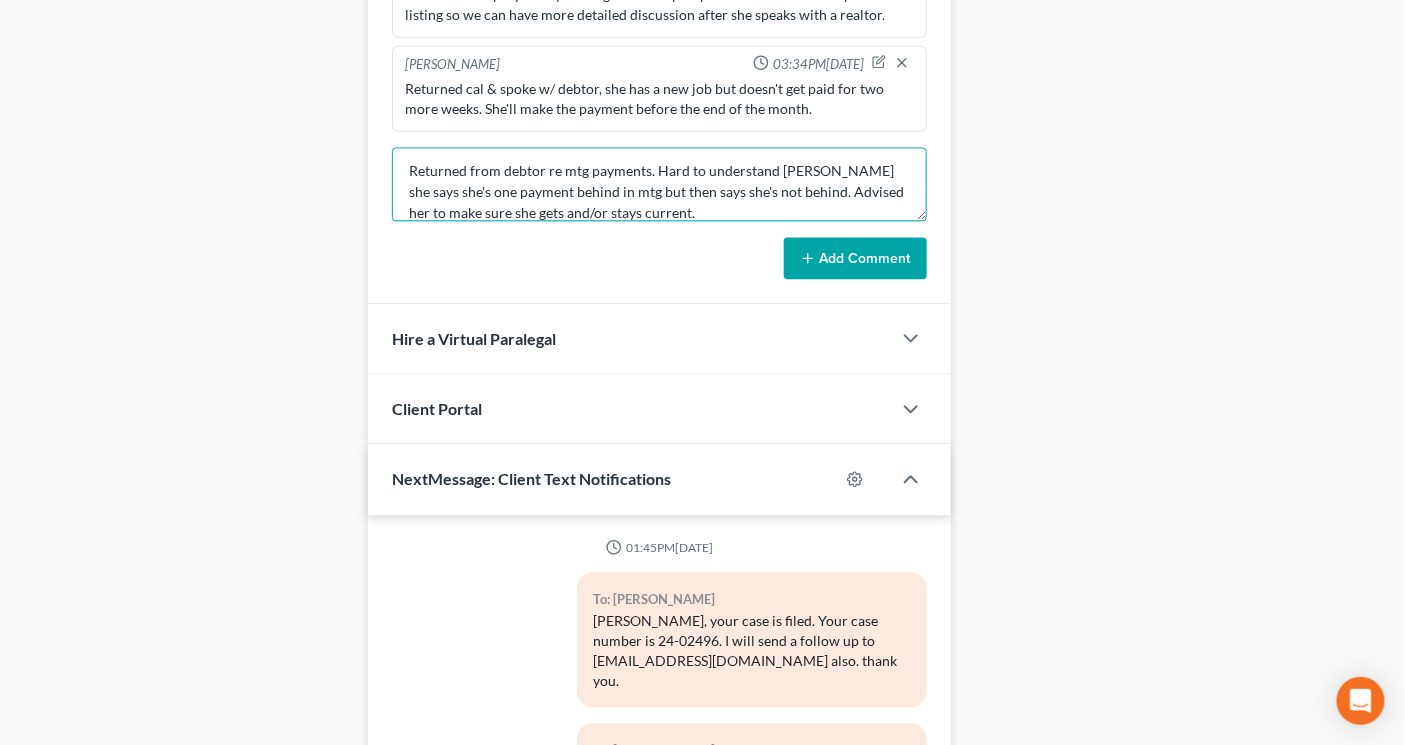 type on "Returned from debtor re mtg payments. Hard to understand [PERSON_NAME] she says she's one payment behind in mtg but then says she's not behind. Advised her to make sure she gets and/or stays current." 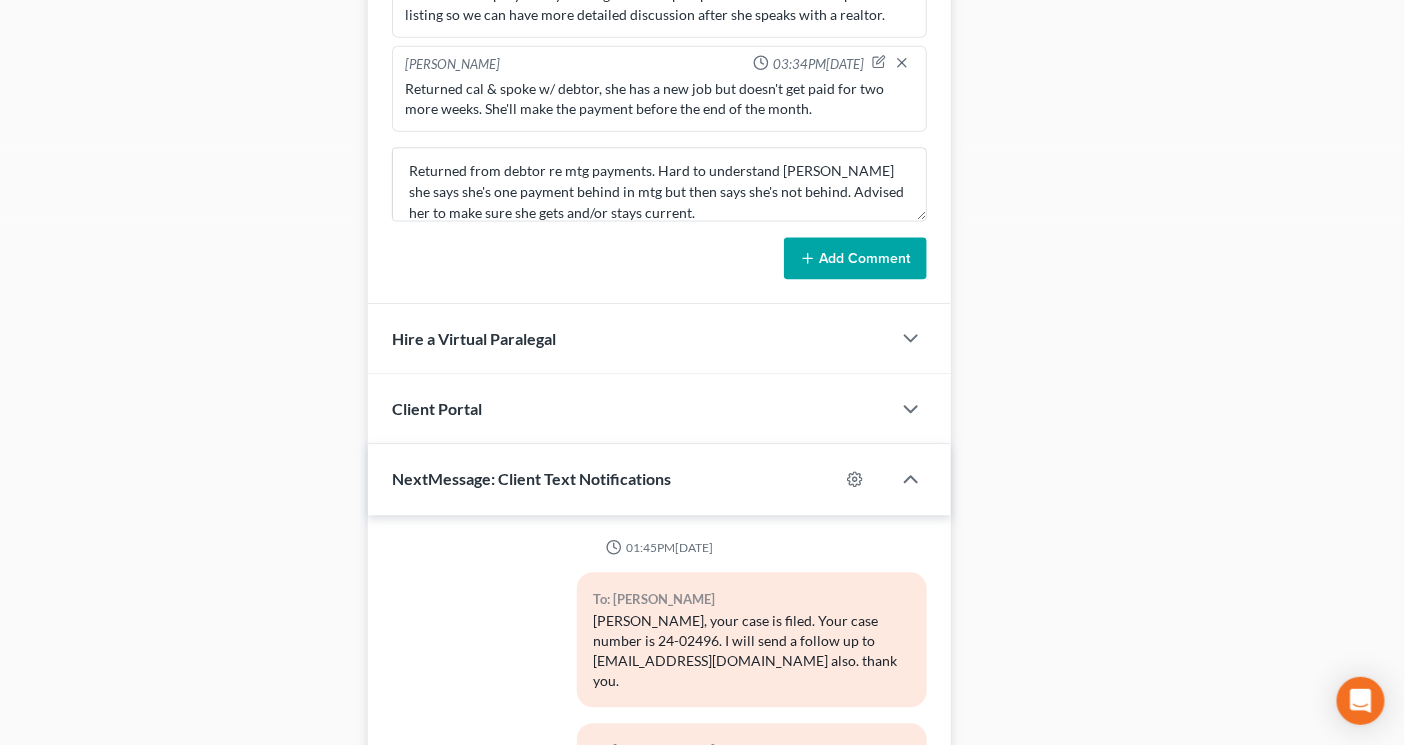 click on "Add Comment" at bounding box center (855, 258) 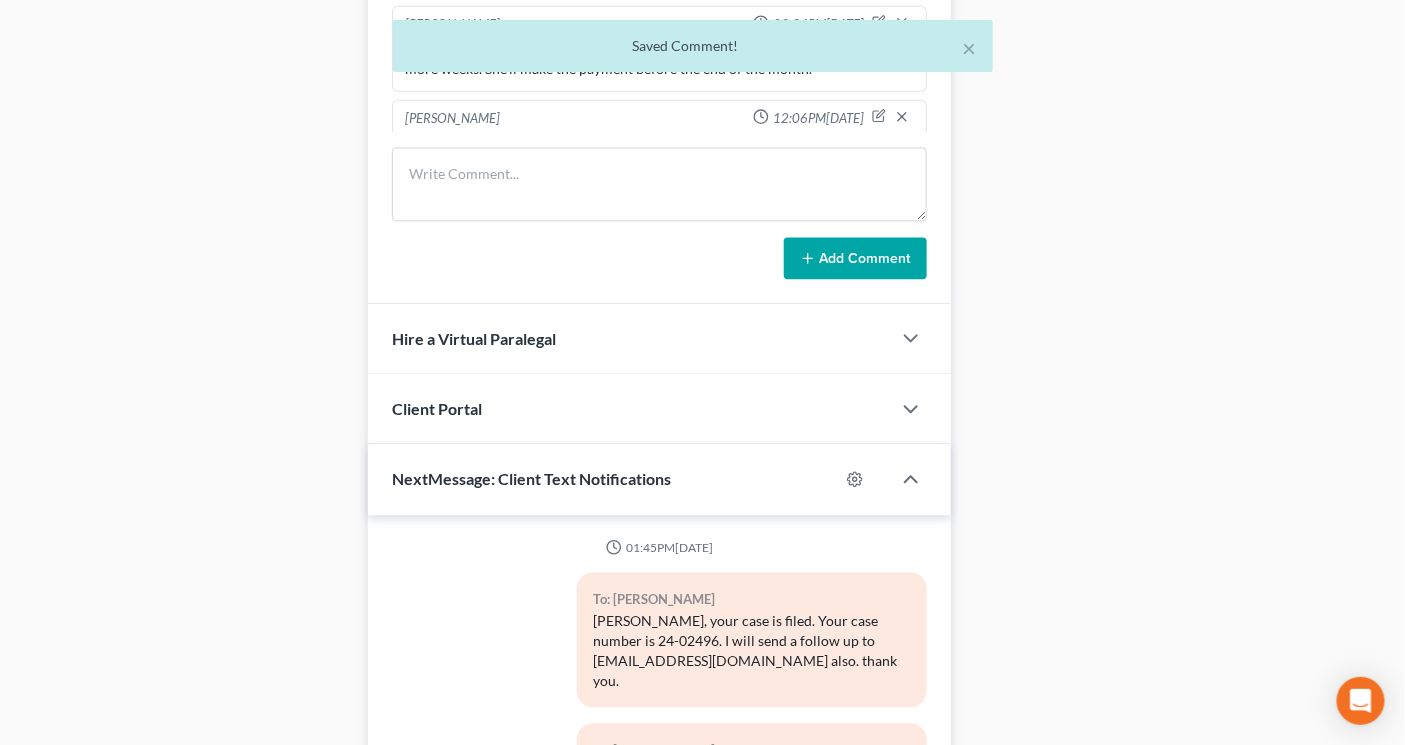 scroll, scrollTop: 0, scrollLeft: 0, axis: both 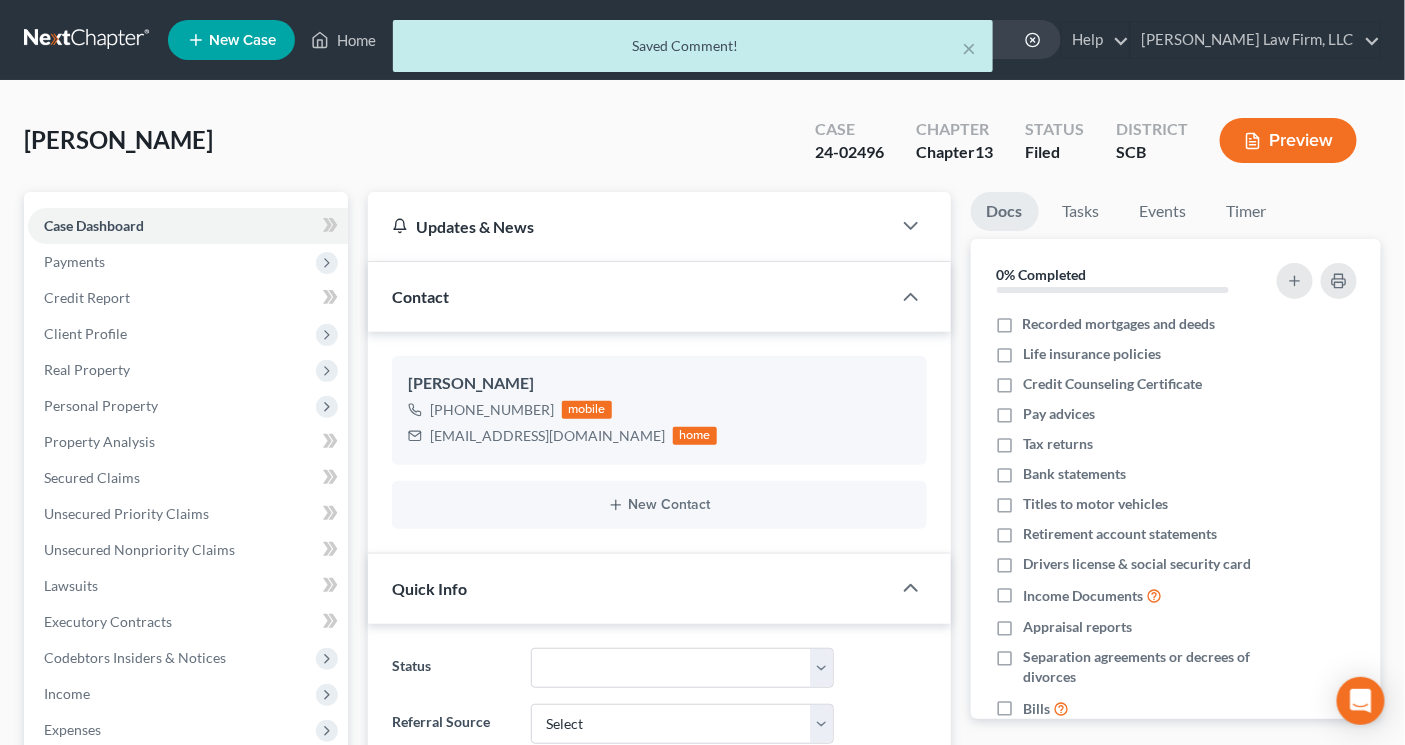 click on "×                     Saved Comment!" at bounding box center (692, 51) 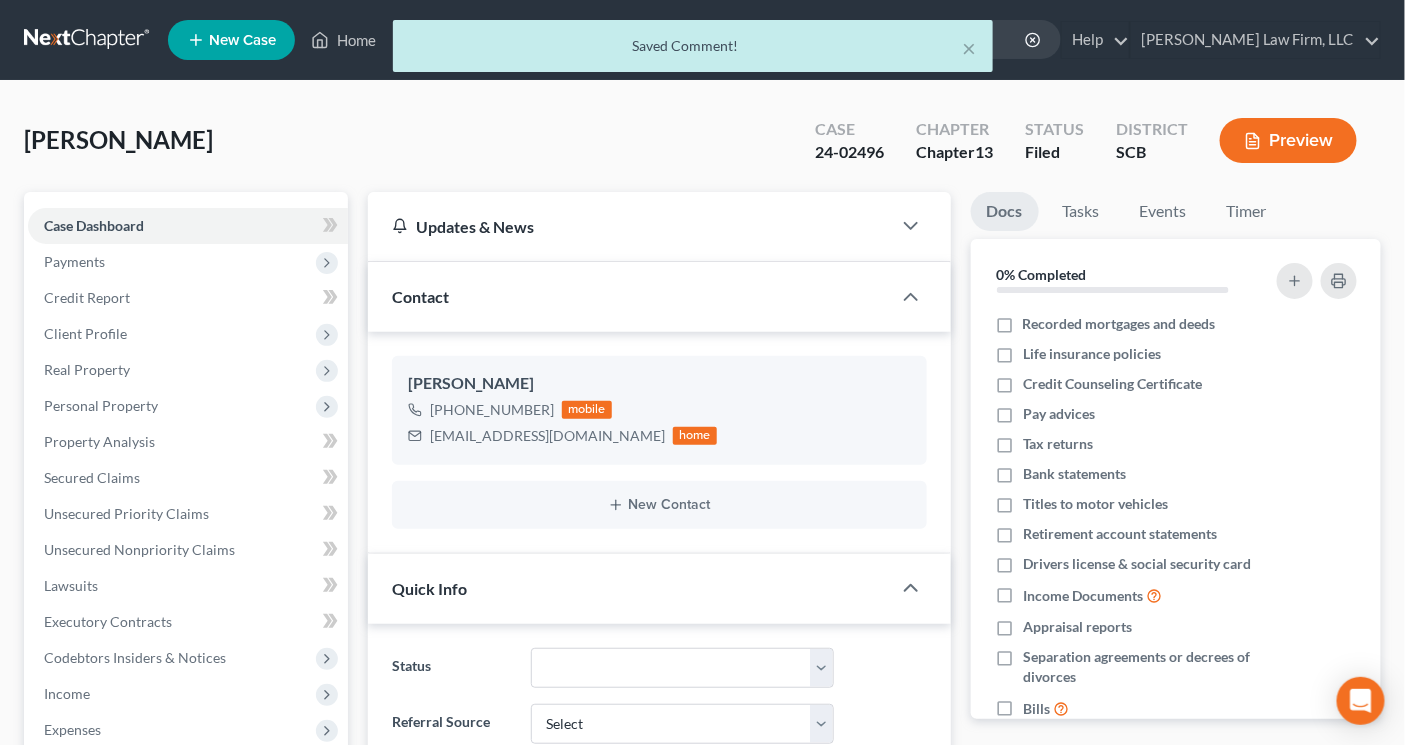click on "×                     Saved Comment!" at bounding box center (692, 51) 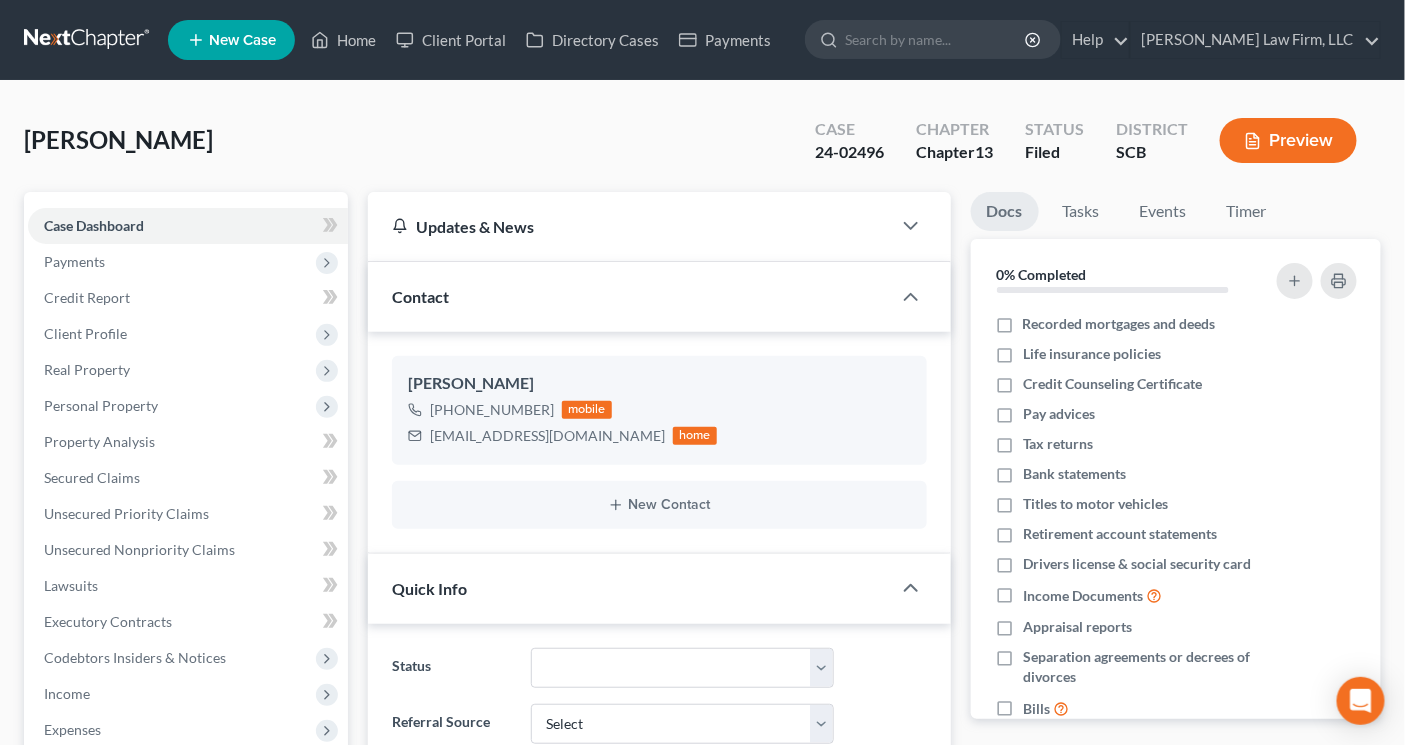 click at bounding box center (88, 40) 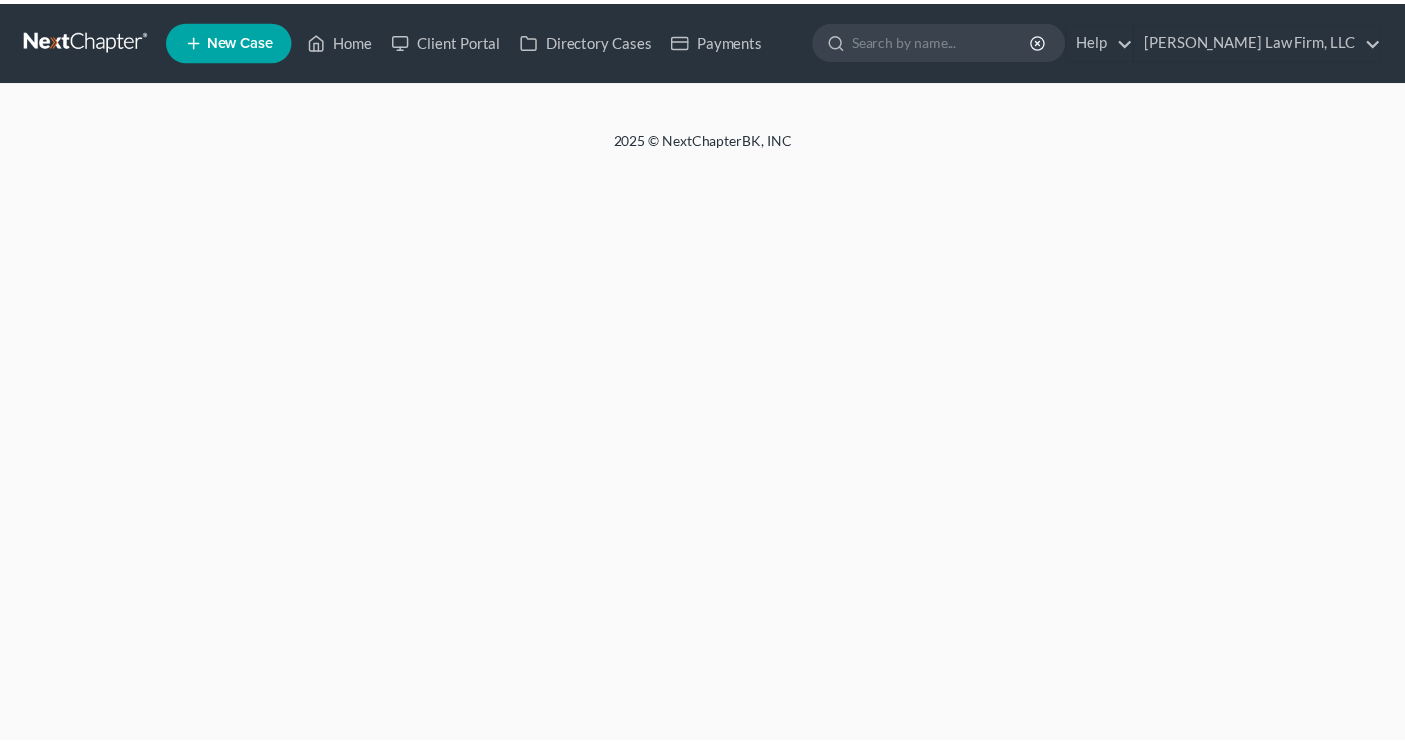 scroll, scrollTop: 0, scrollLeft: 0, axis: both 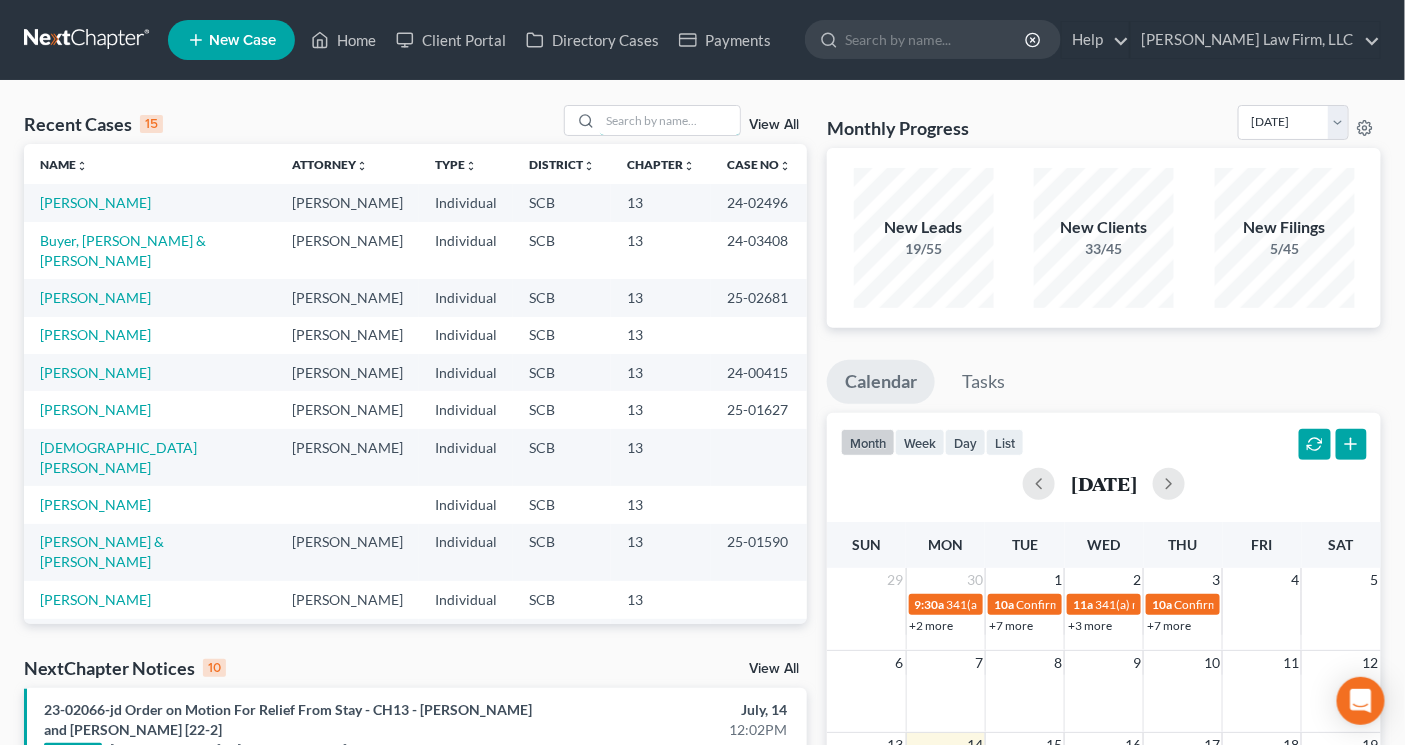 click at bounding box center (670, 120) 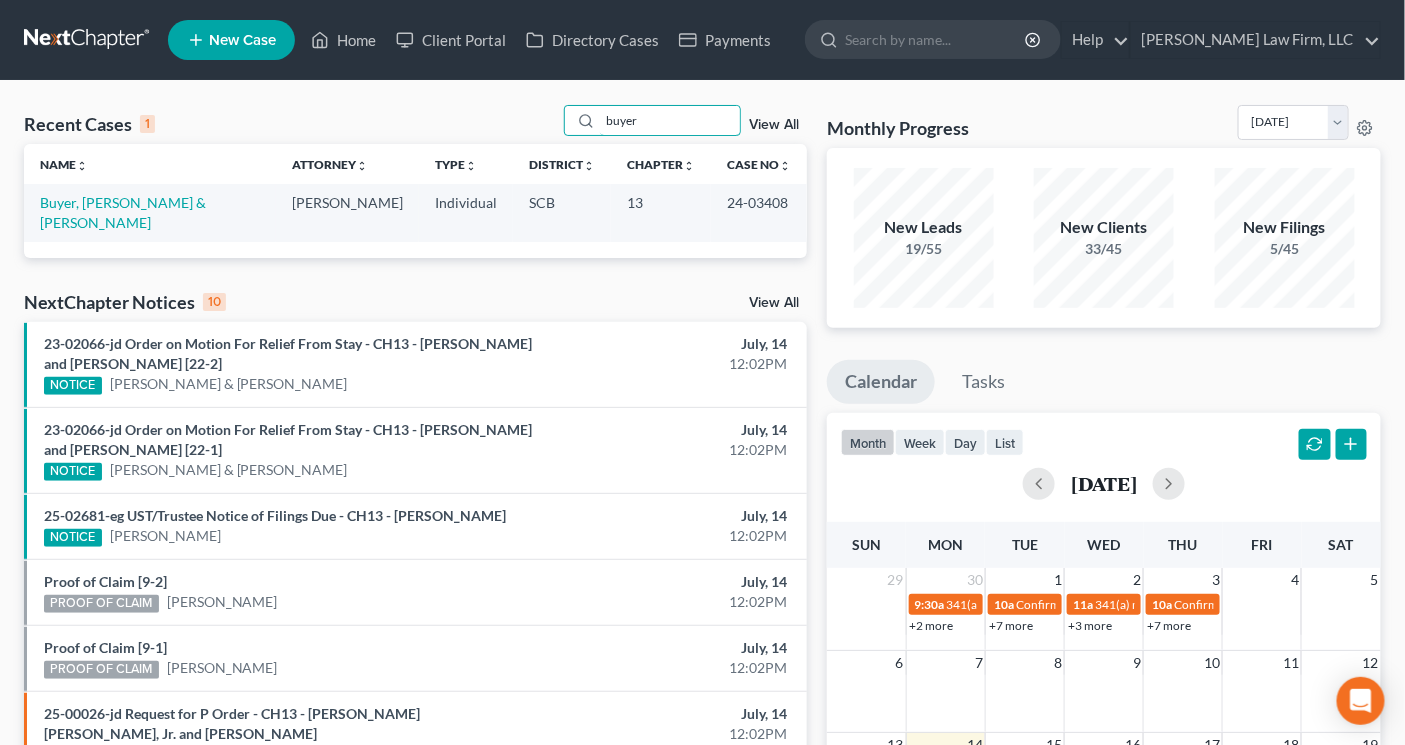 type on "buyer" 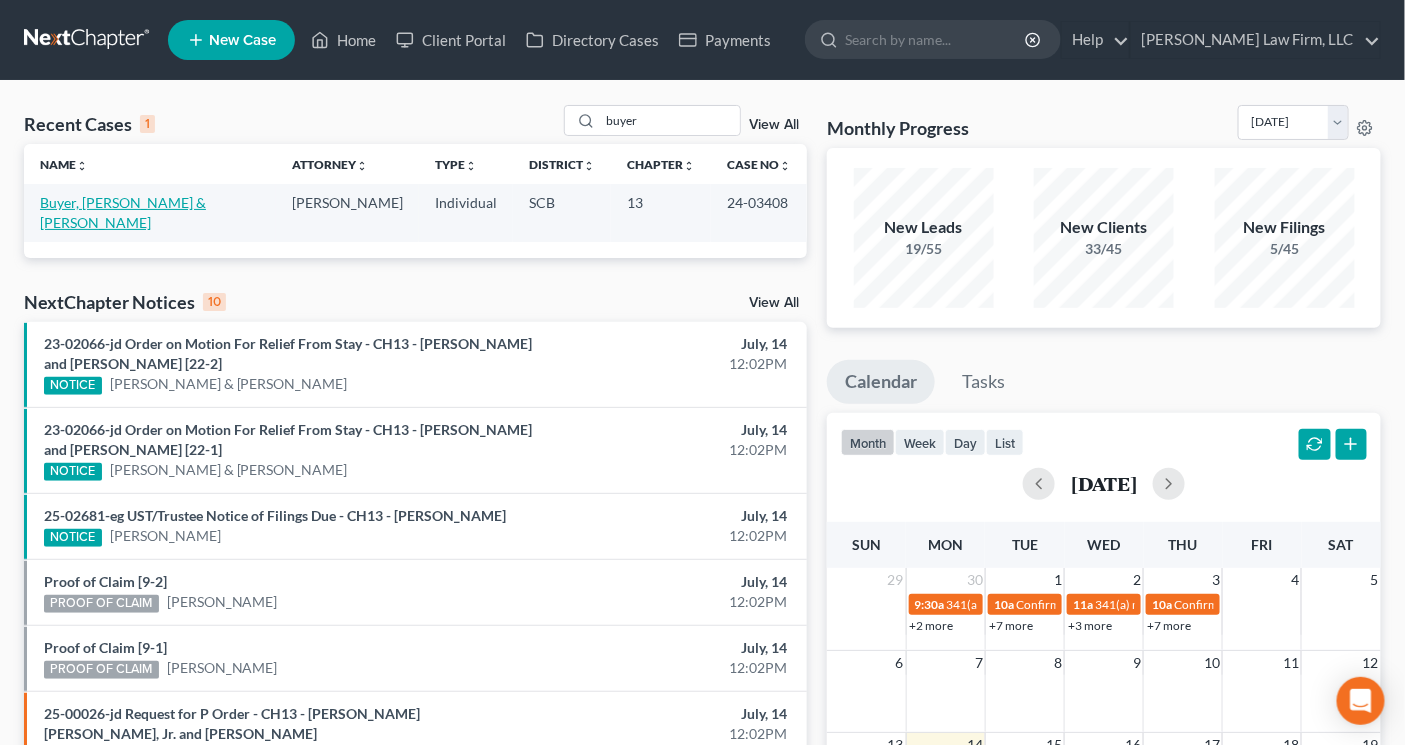 click on "Buyer, [PERSON_NAME] & [PERSON_NAME]" at bounding box center (123, 212) 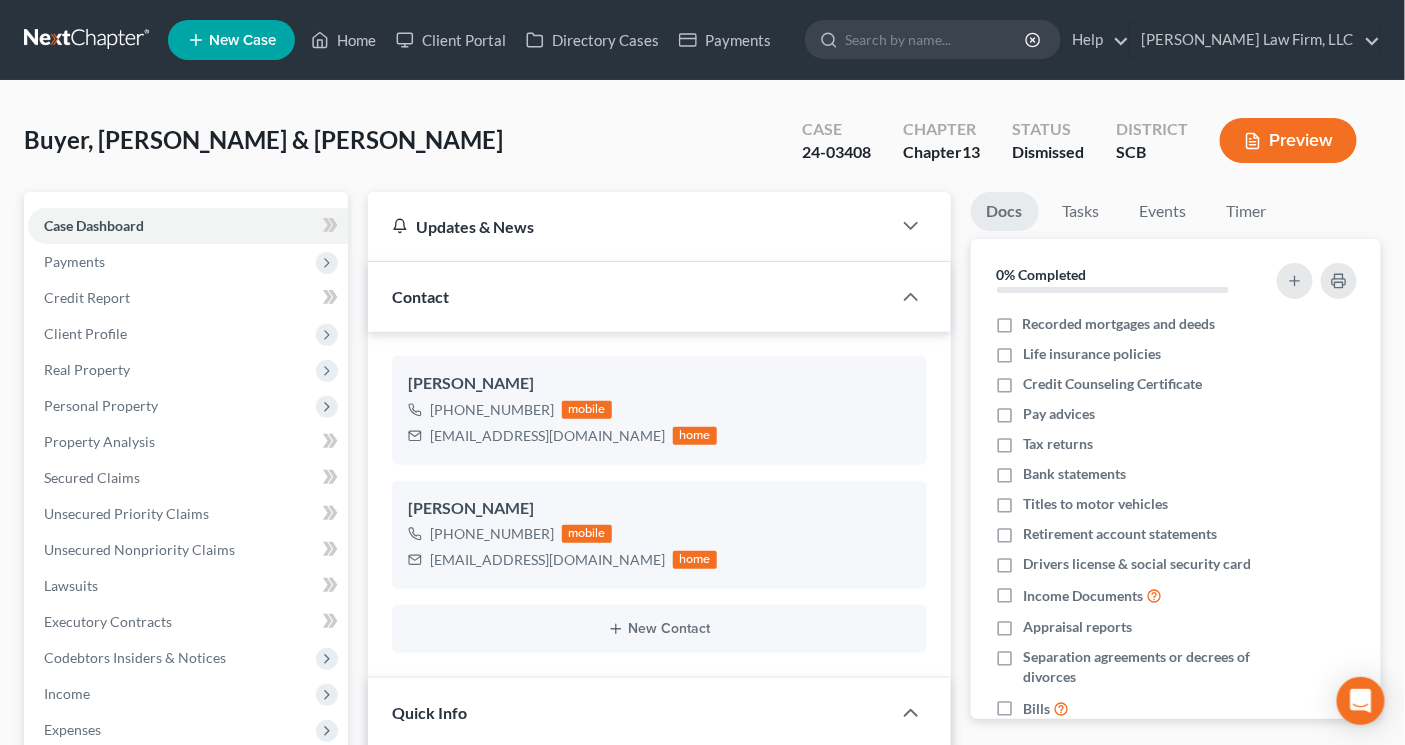 scroll, scrollTop: 405, scrollLeft: 0, axis: vertical 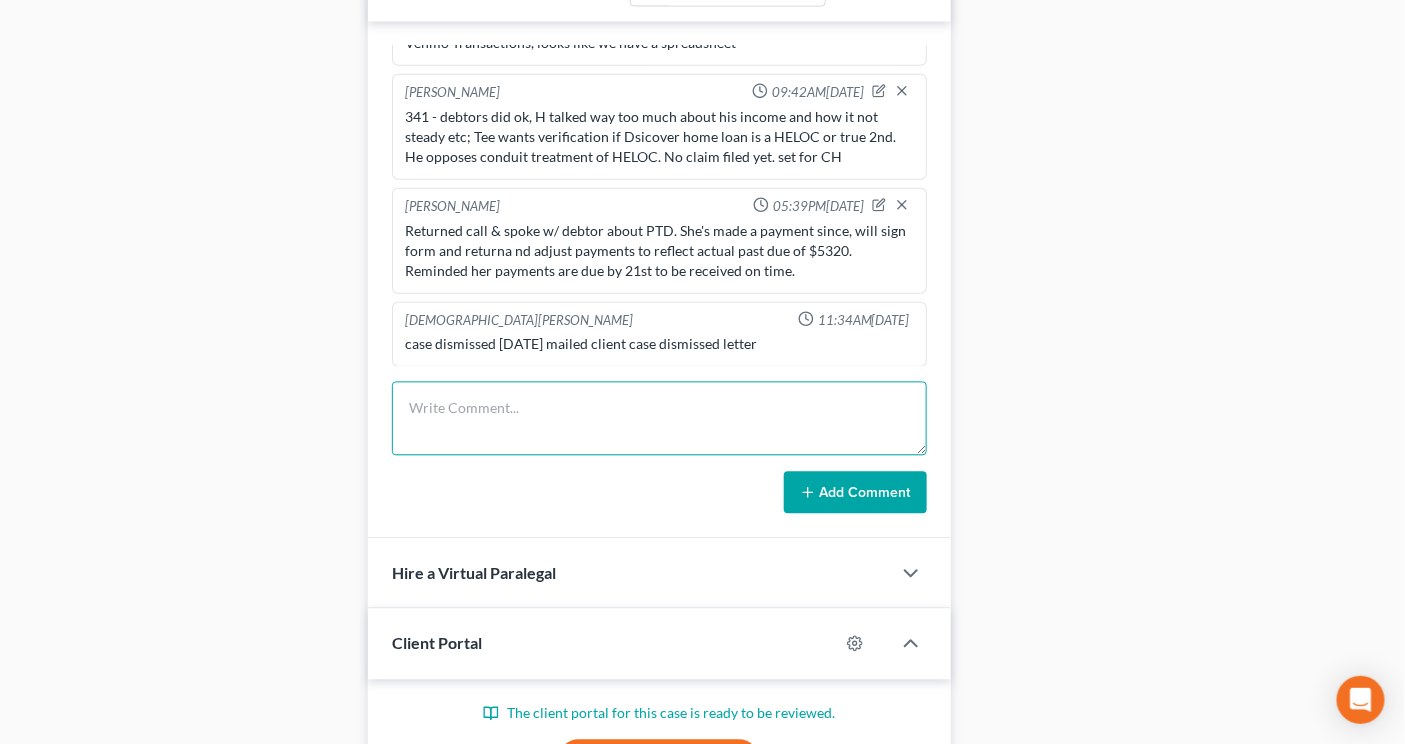 click at bounding box center [659, 419] 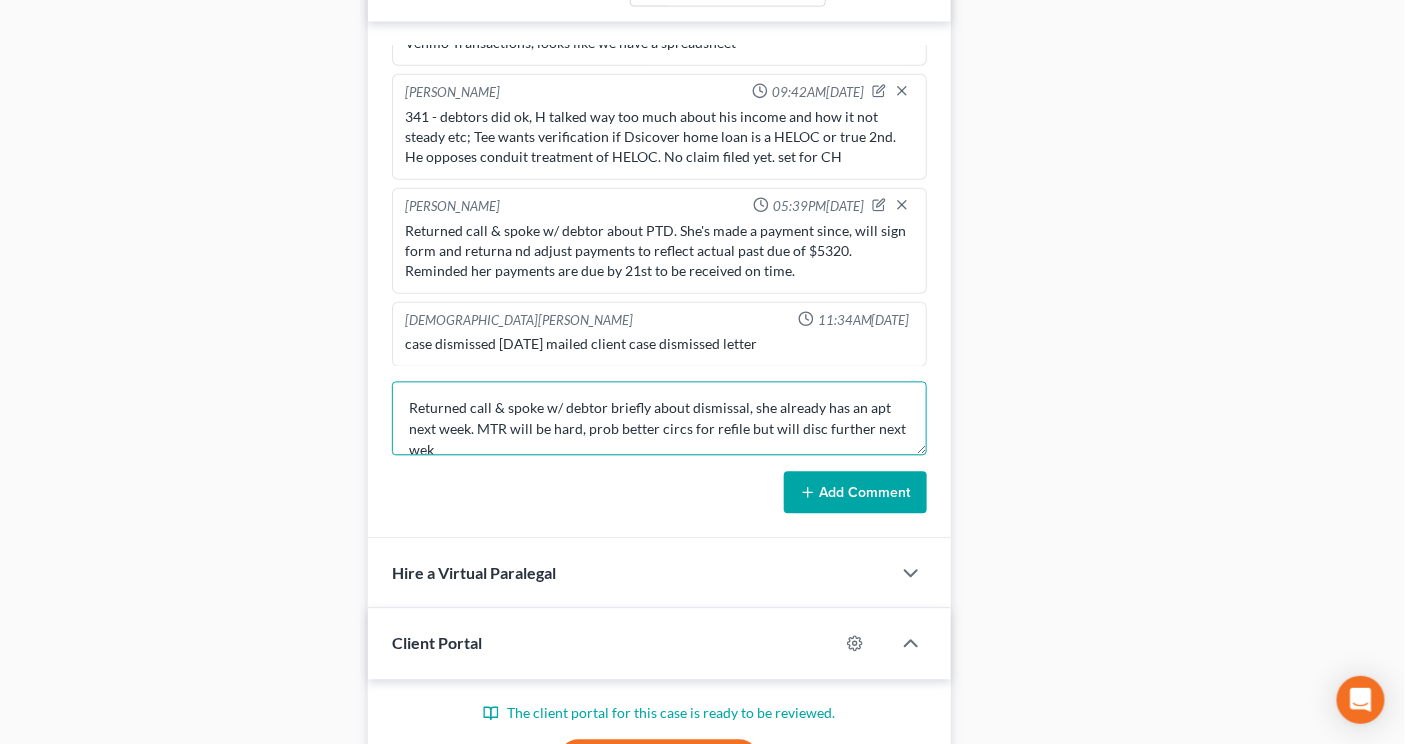 scroll, scrollTop: 3, scrollLeft: 0, axis: vertical 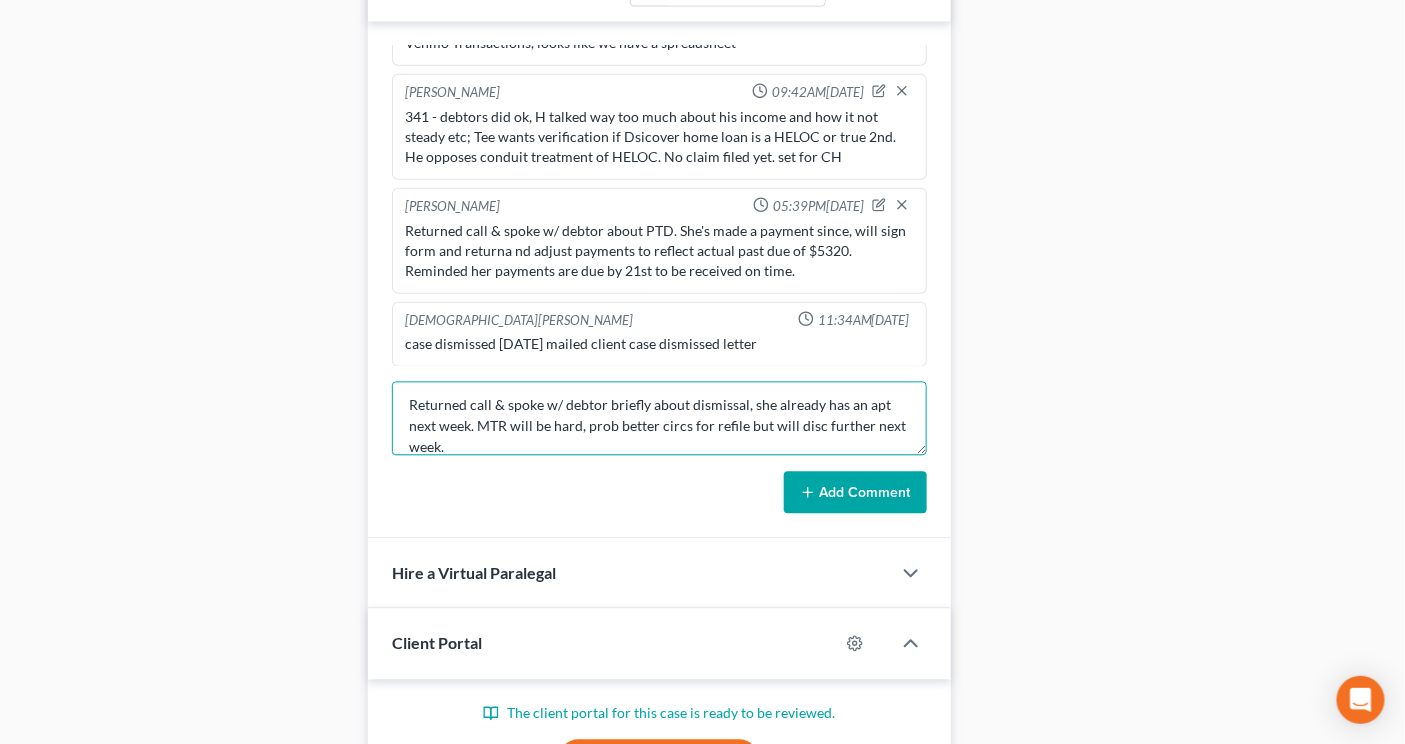 type on "Returned call & spoke w/ debtor briefly about dismissal, she already has an apt next week. MTR will be hard, prob better circs for refile but will disc further next week." 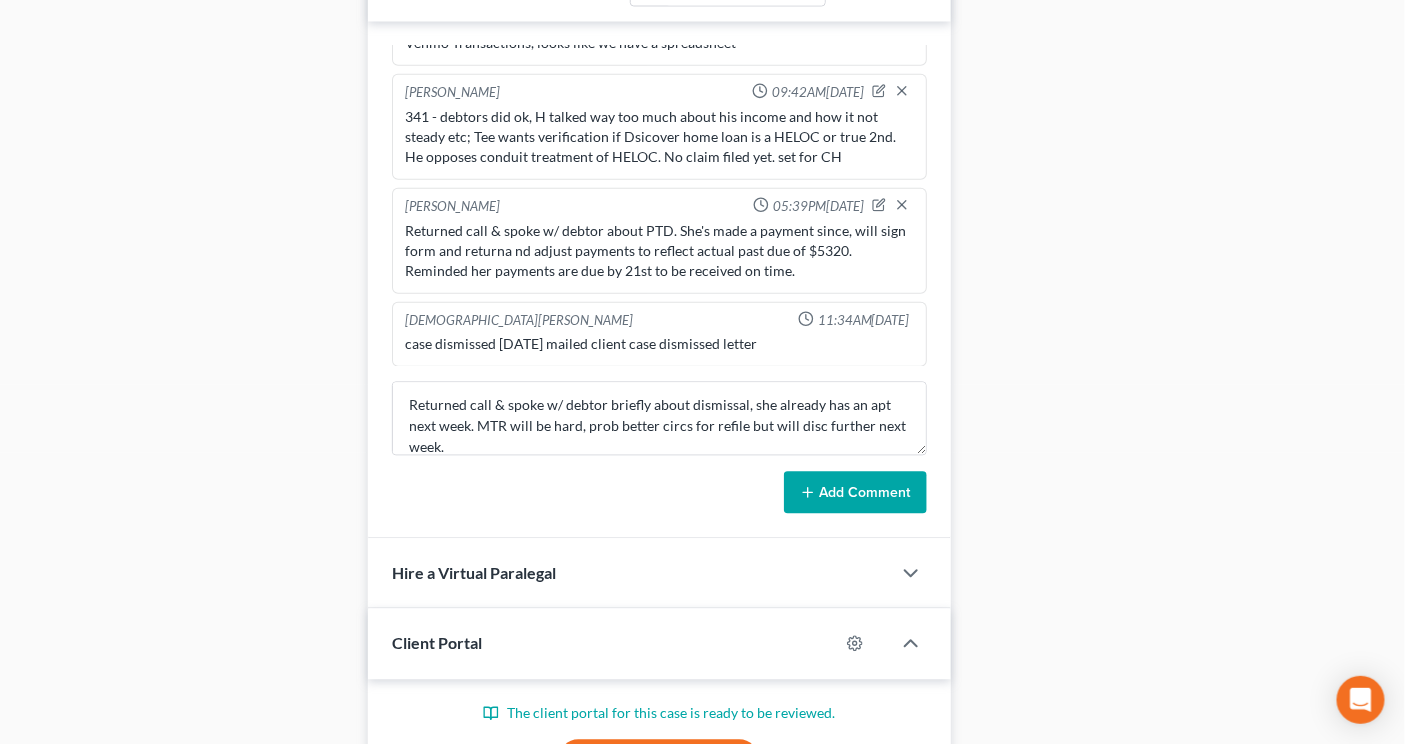 click on "Add Comment" at bounding box center [855, 493] 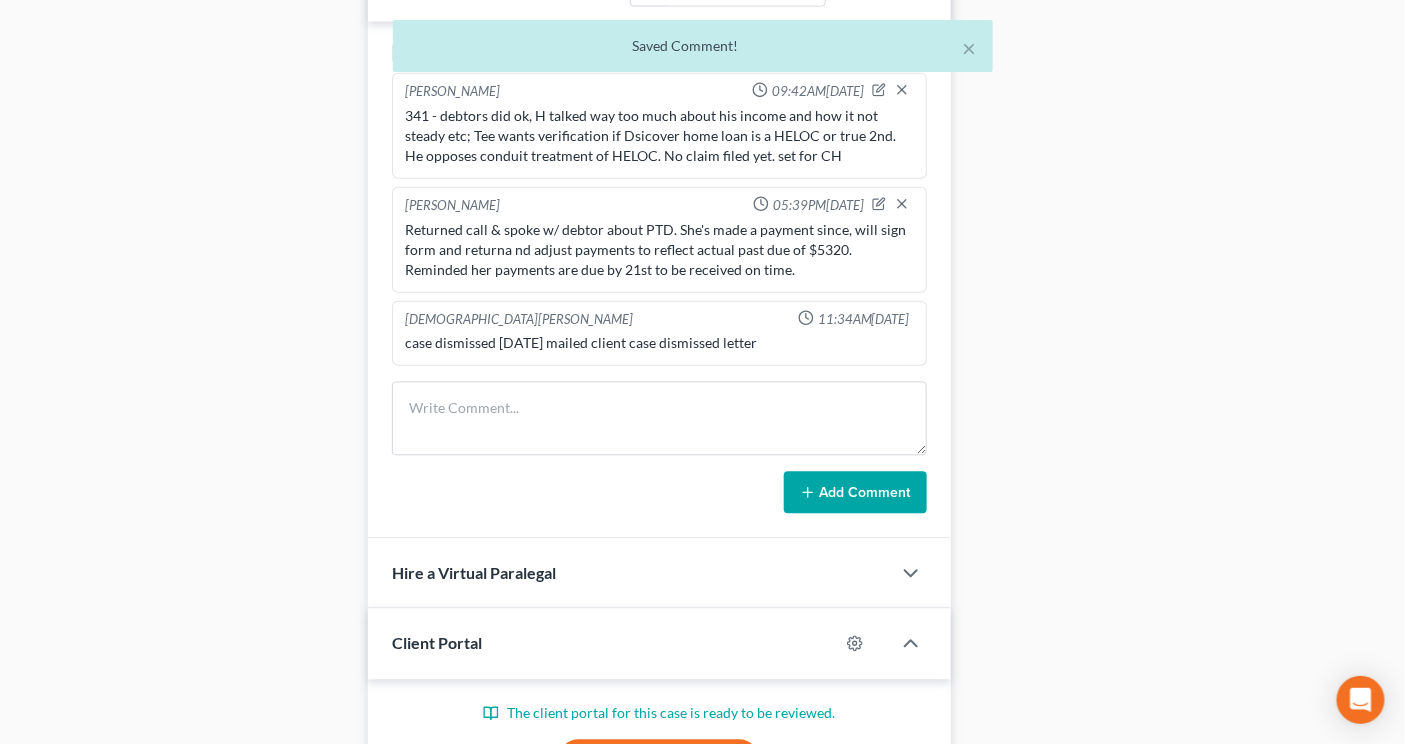 scroll, scrollTop: 0, scrollLeft: 0, axis: both 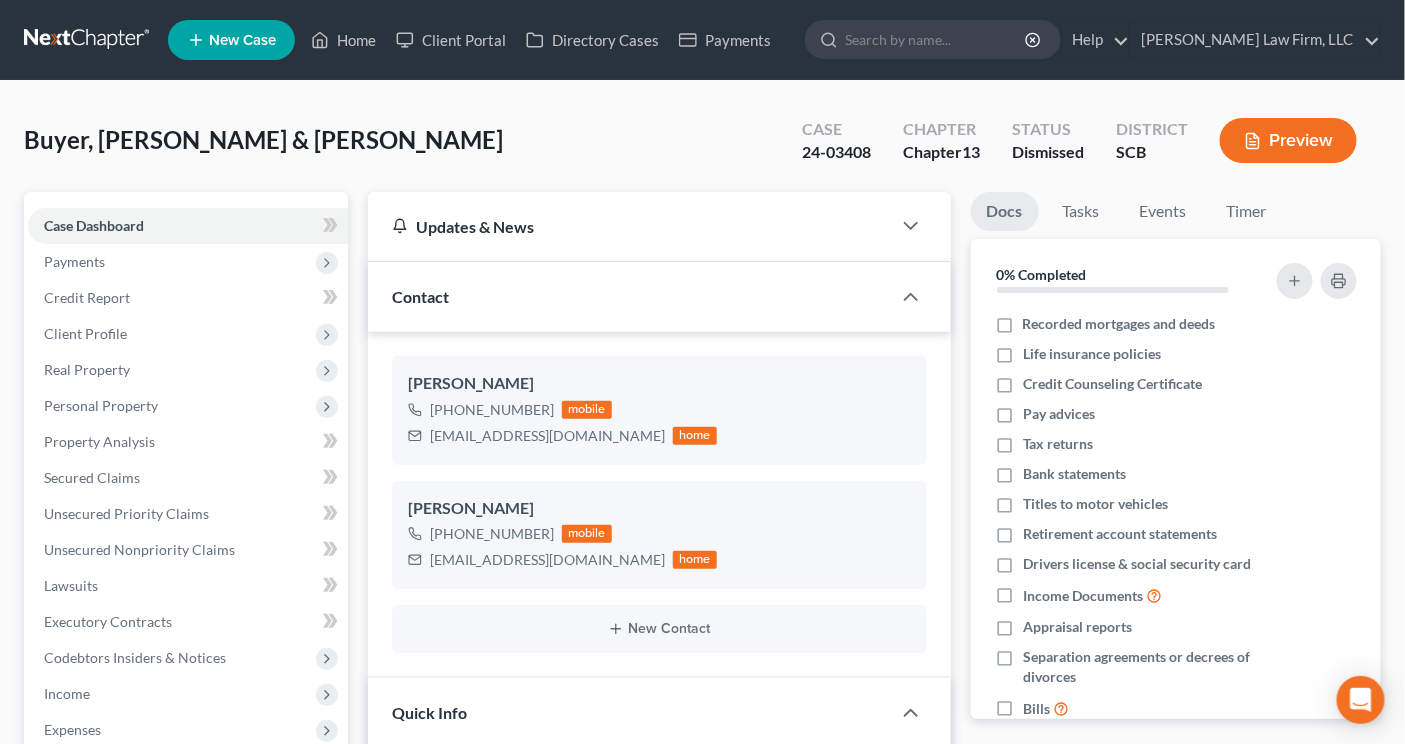 click at bounding box center (88, 40) 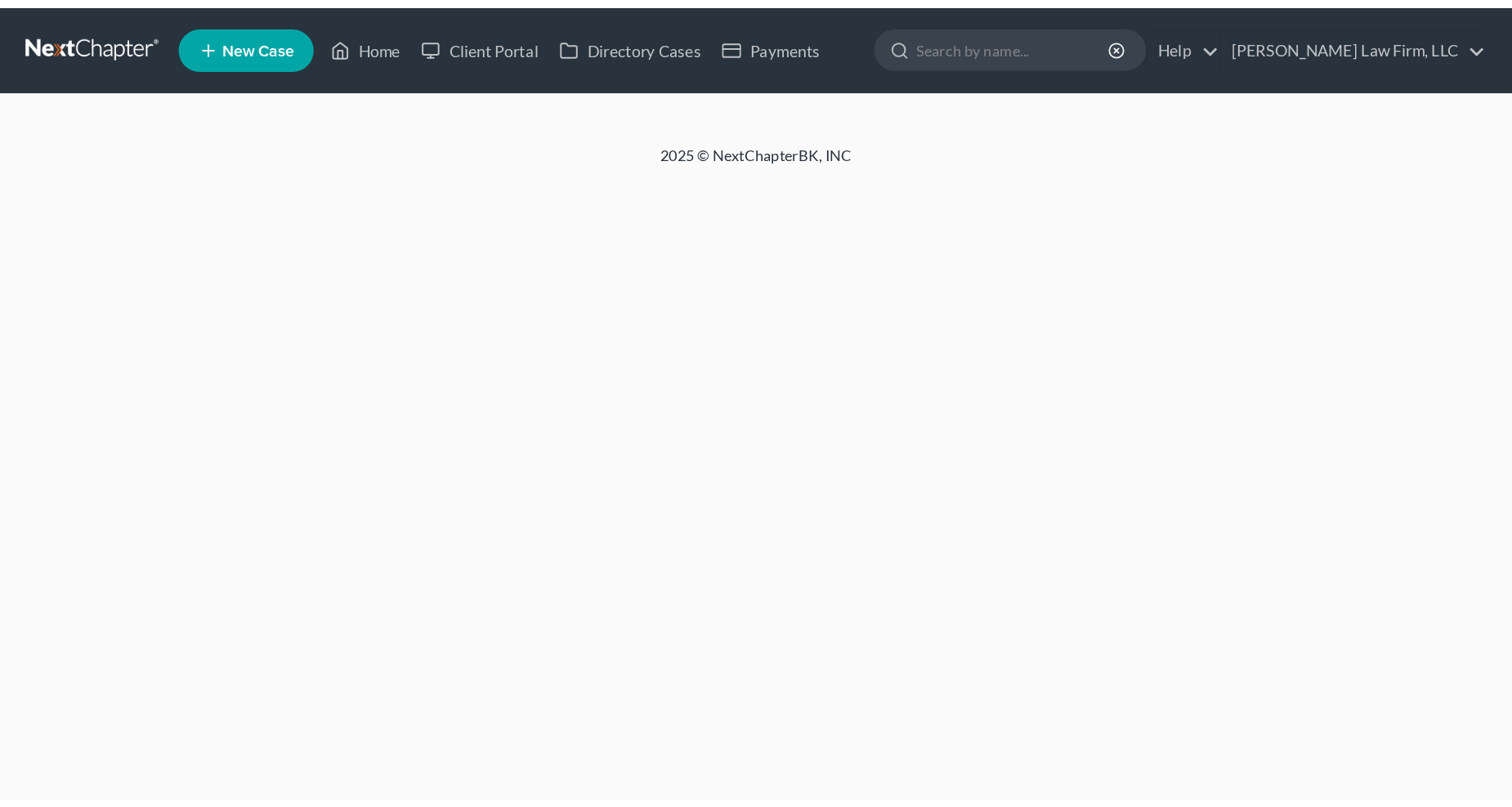 scroll, scrollTop: 0, scrollLeft: 0, axis: both 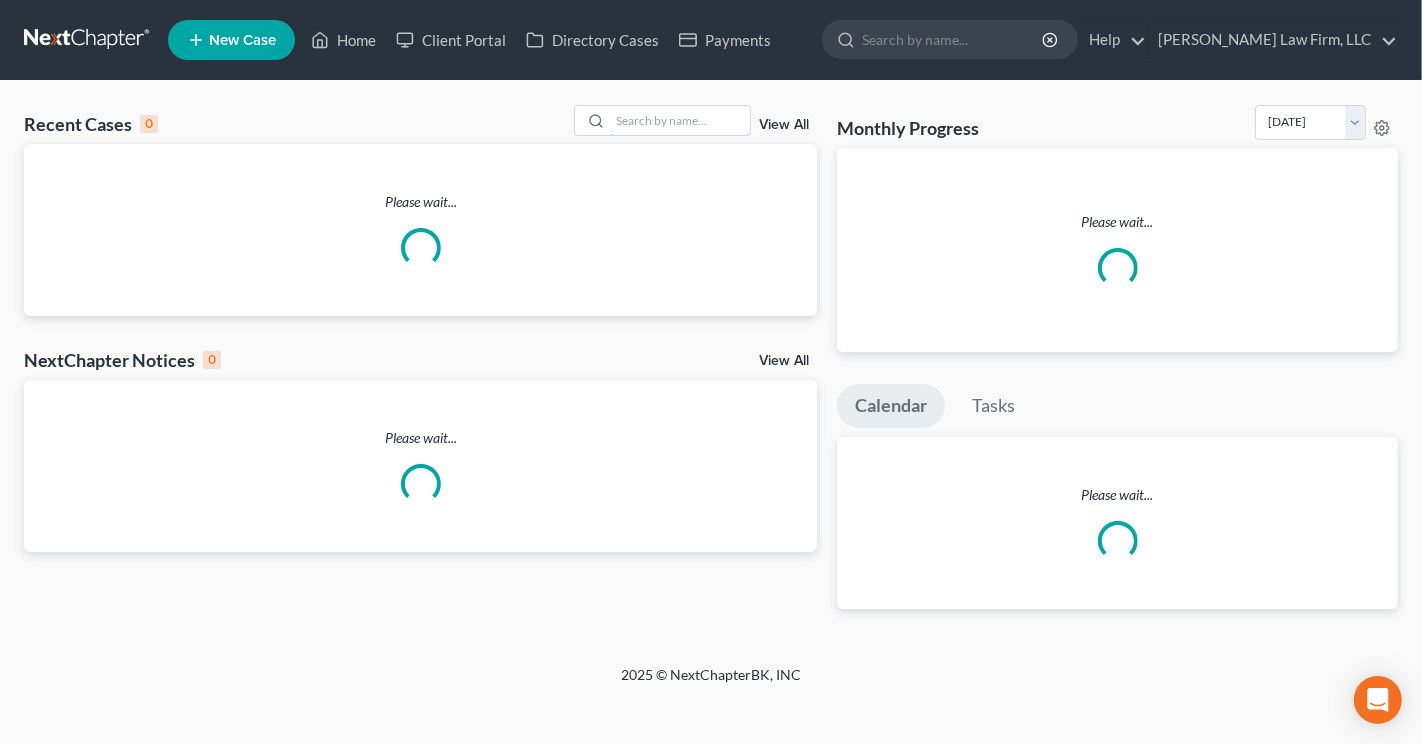 click at bounding box center [680, 120] 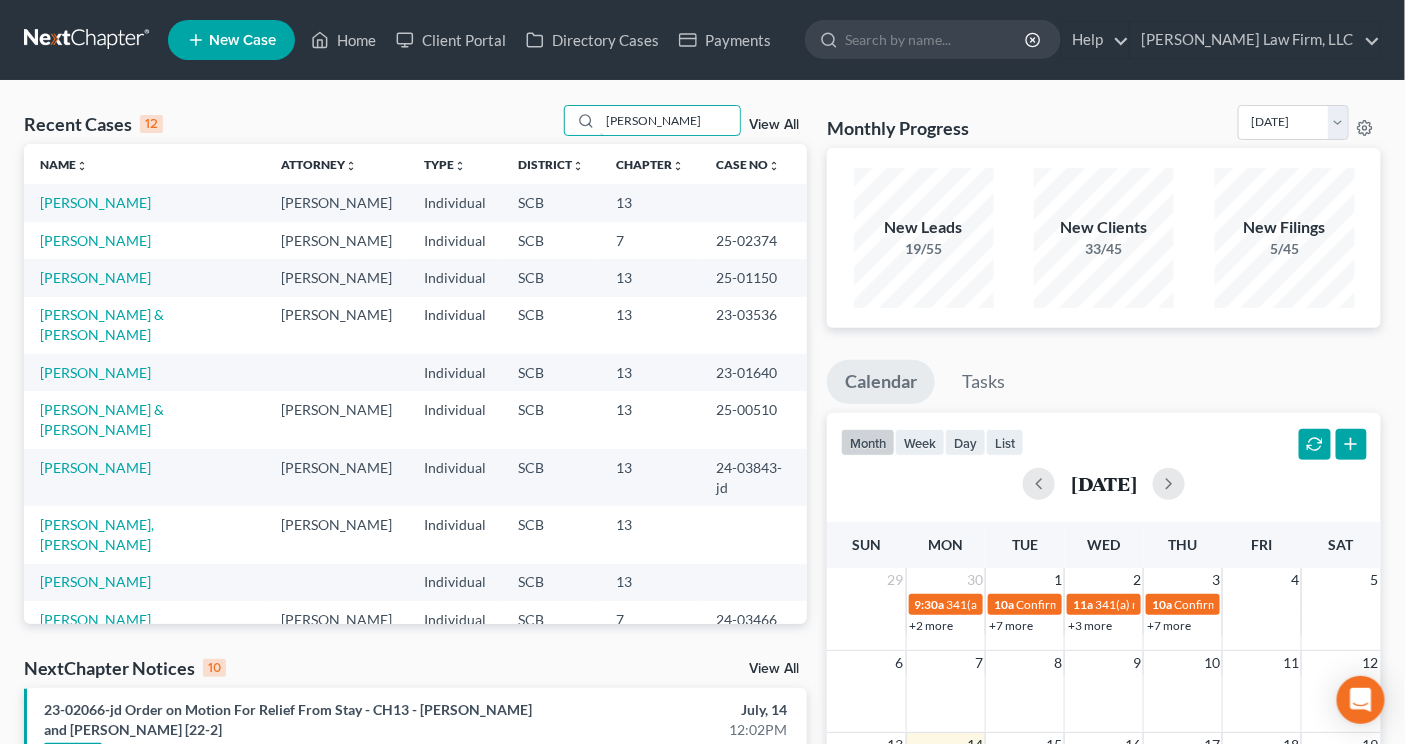type on "[PERSON_NAME]" 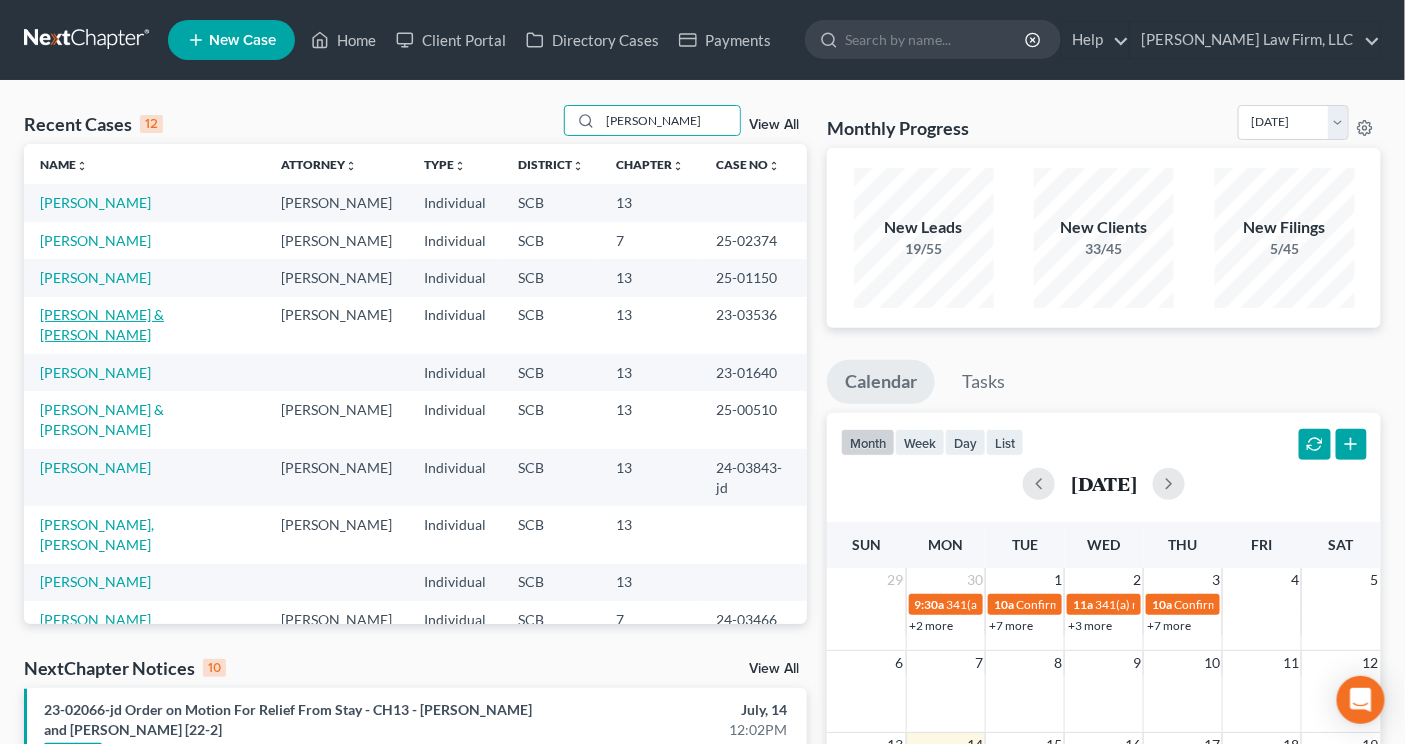 click on "[PERSON_NAME] & [PERSON_NAME]" at bounding box center (102, 324) 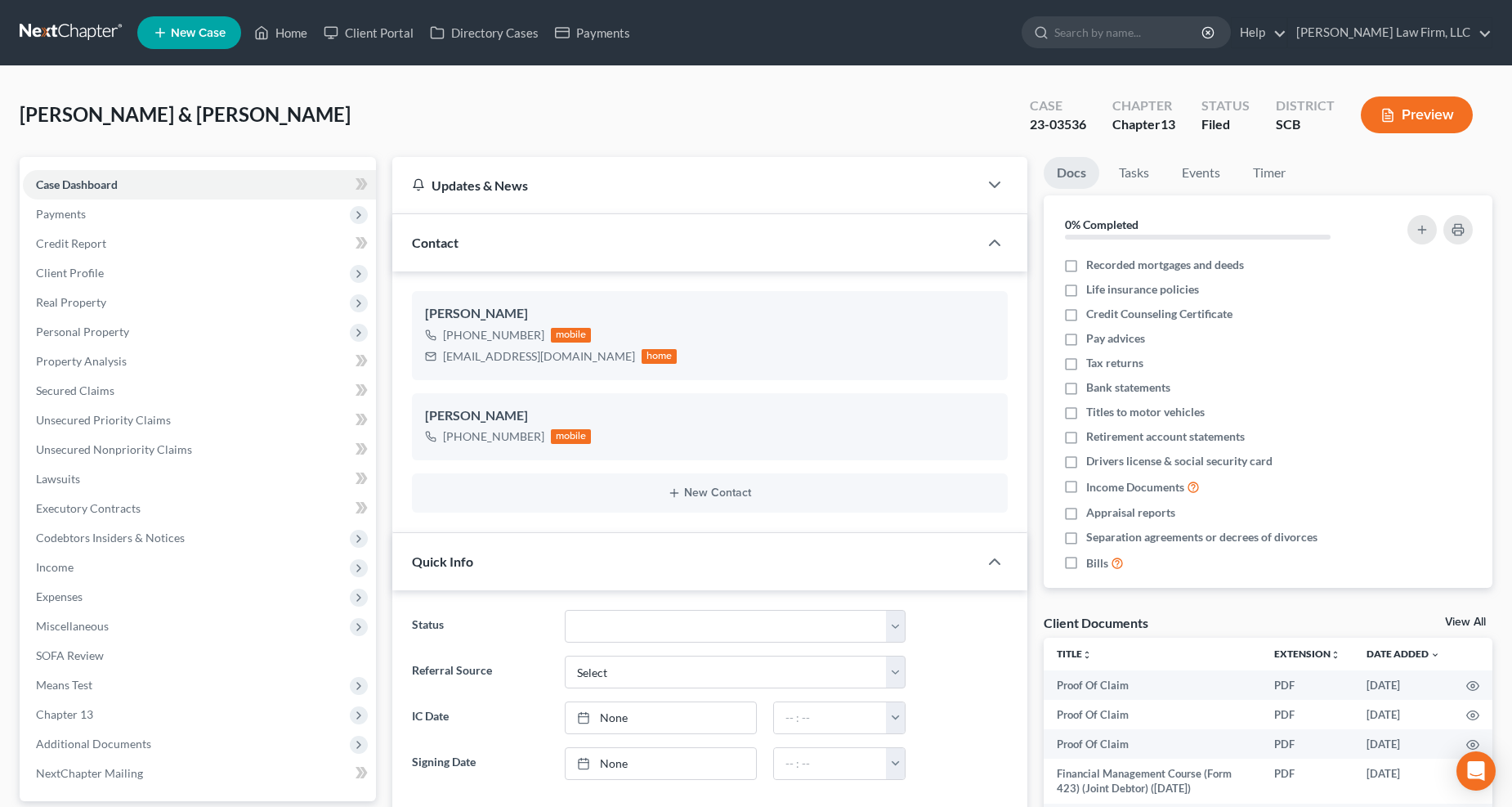 select on "0" 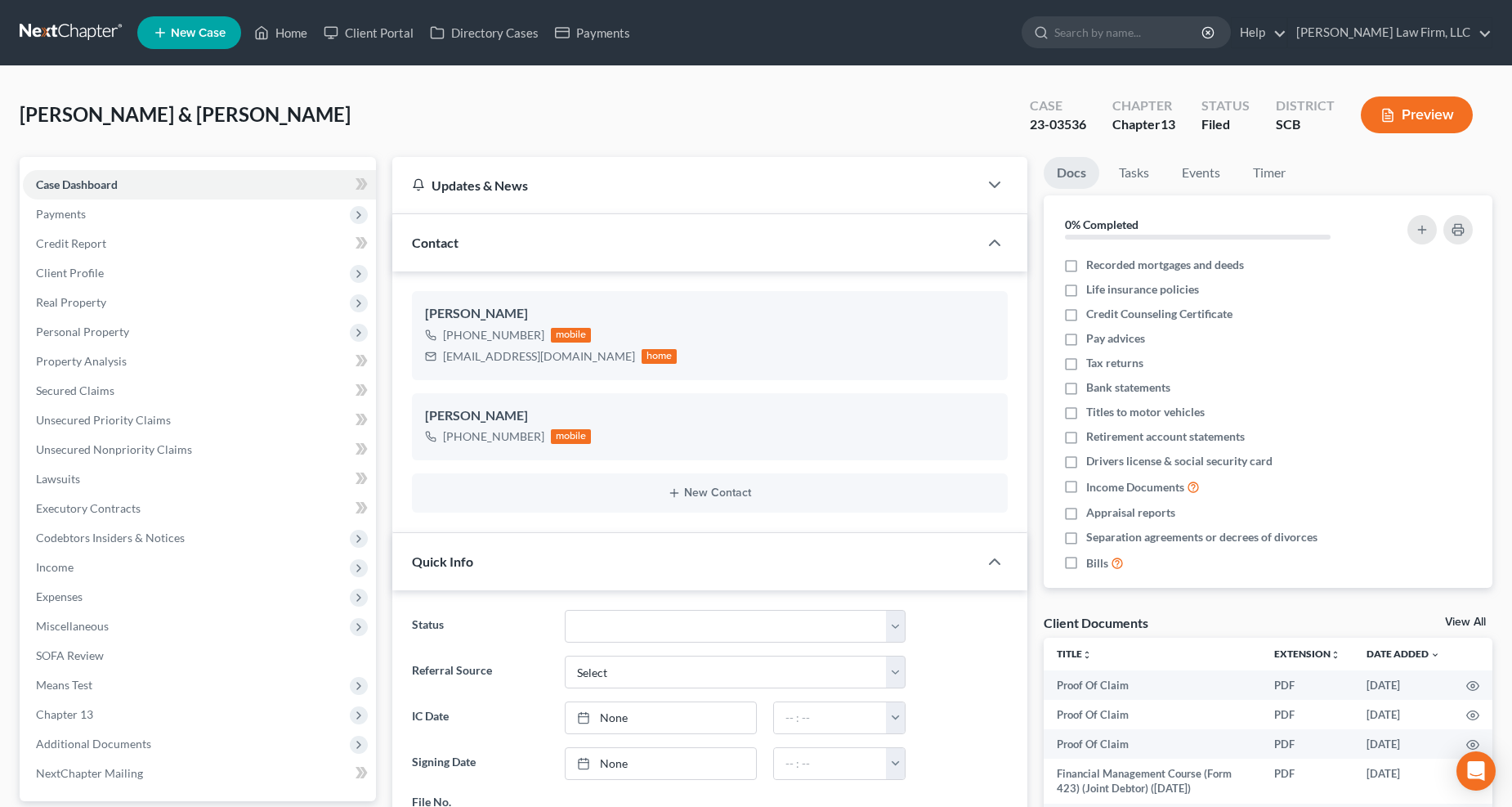 scroll, scrollTop: 1705, scrollLeft: 0, axis: vertical 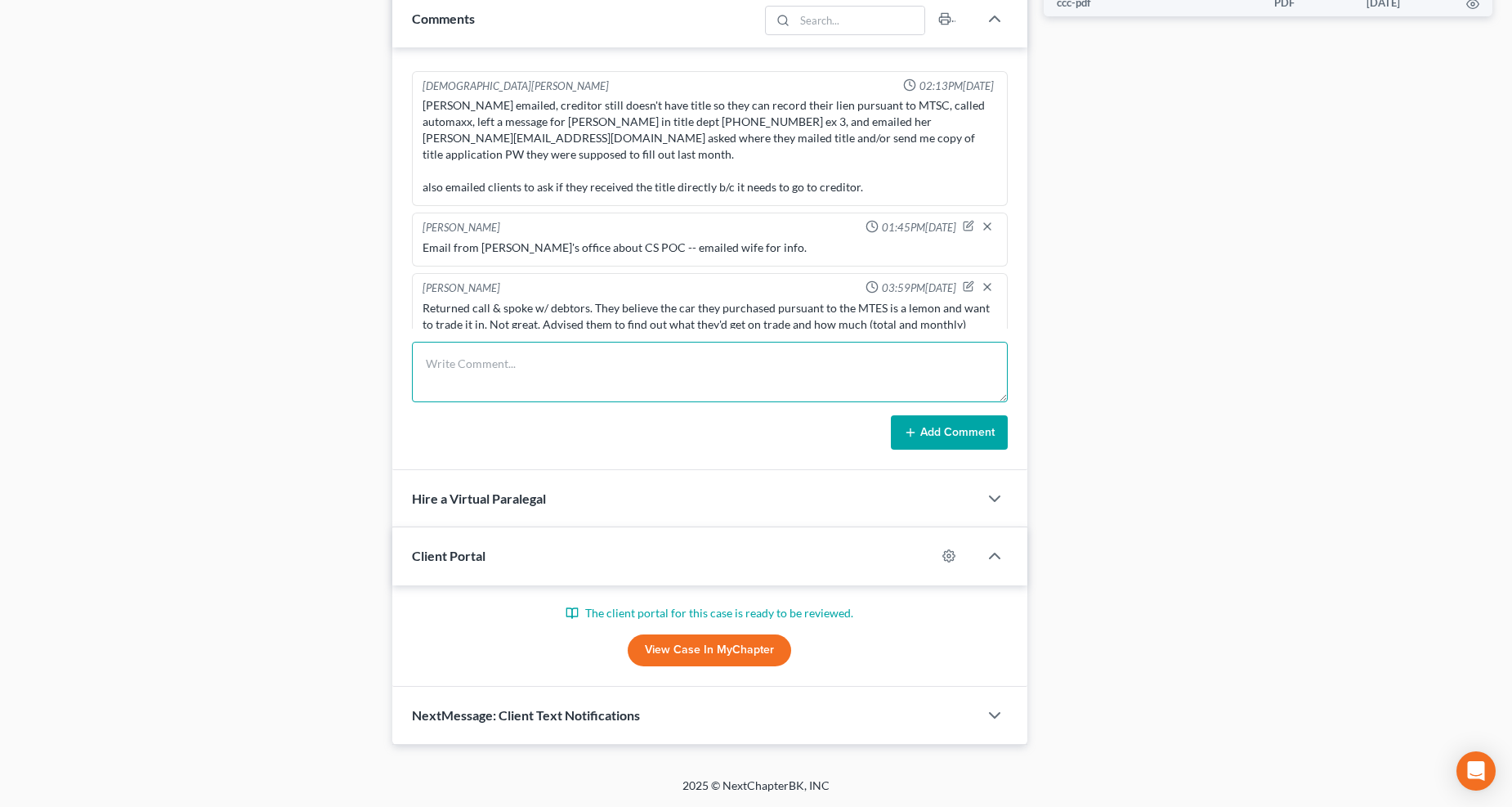 click at bounding box center [709, 372] 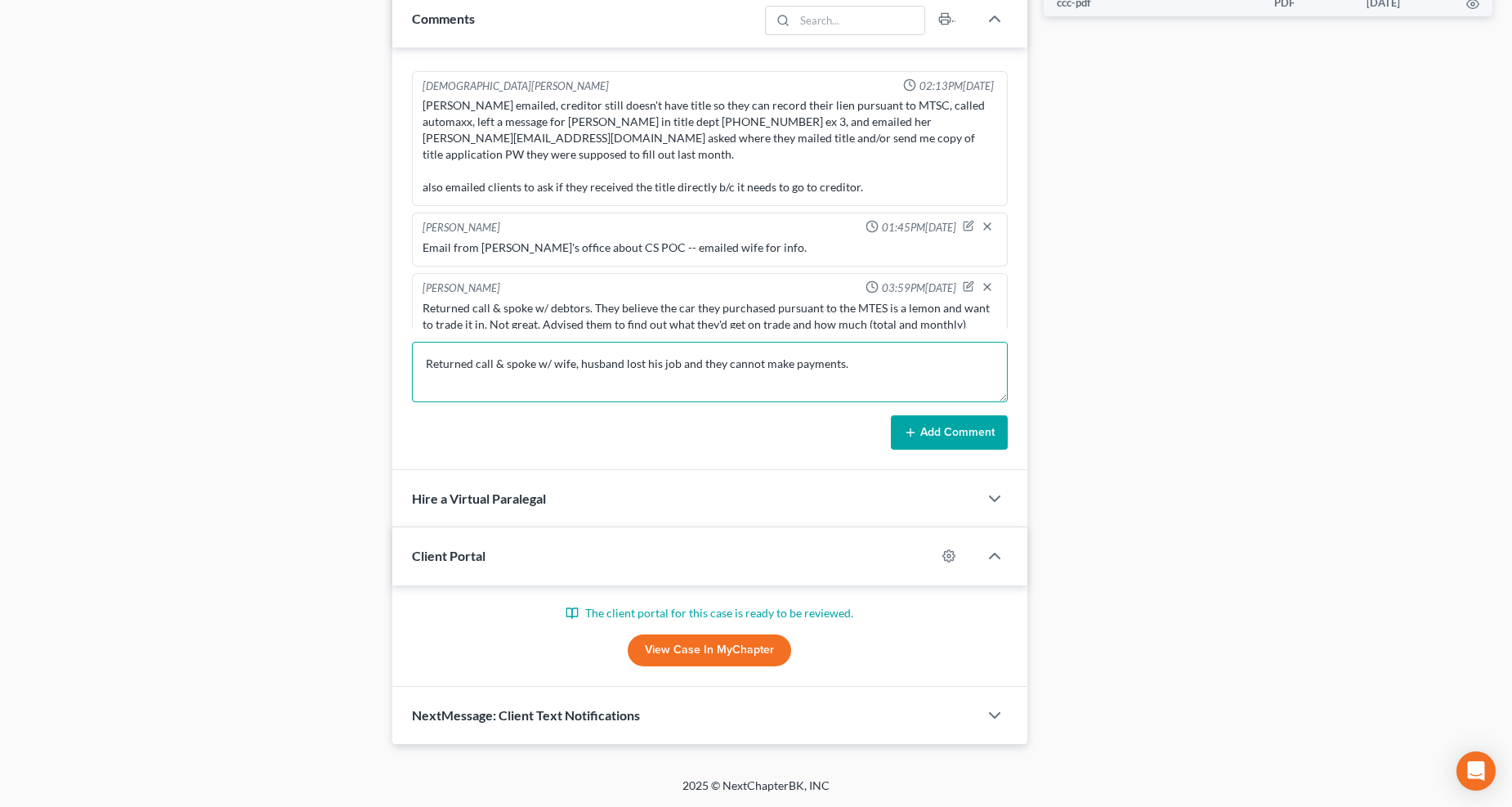 type on "Returned call & spoke w/ wife, husband lost his job and they cannot make payments." 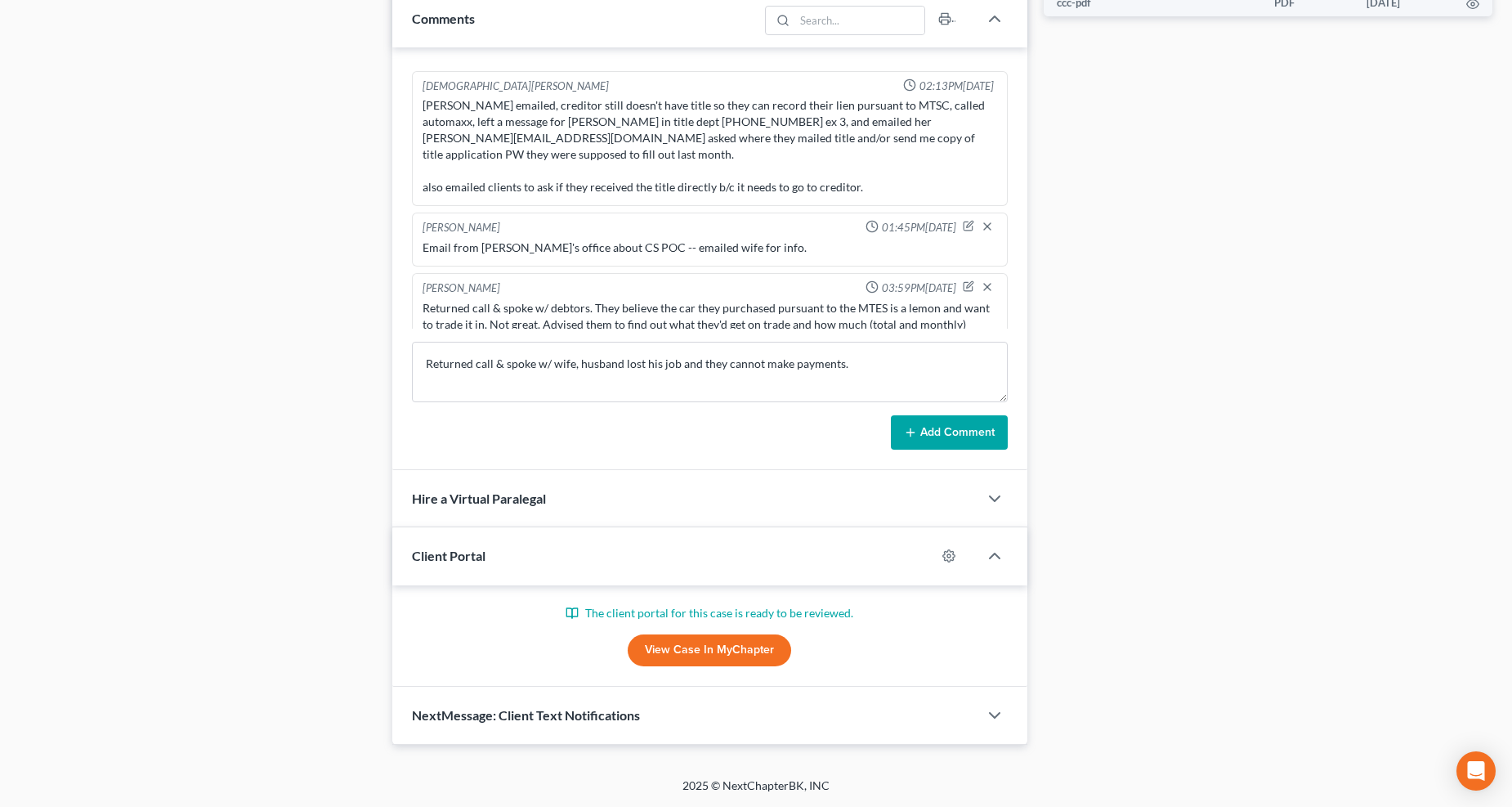 click on "Add Comment" at bounding box center [949, 433] 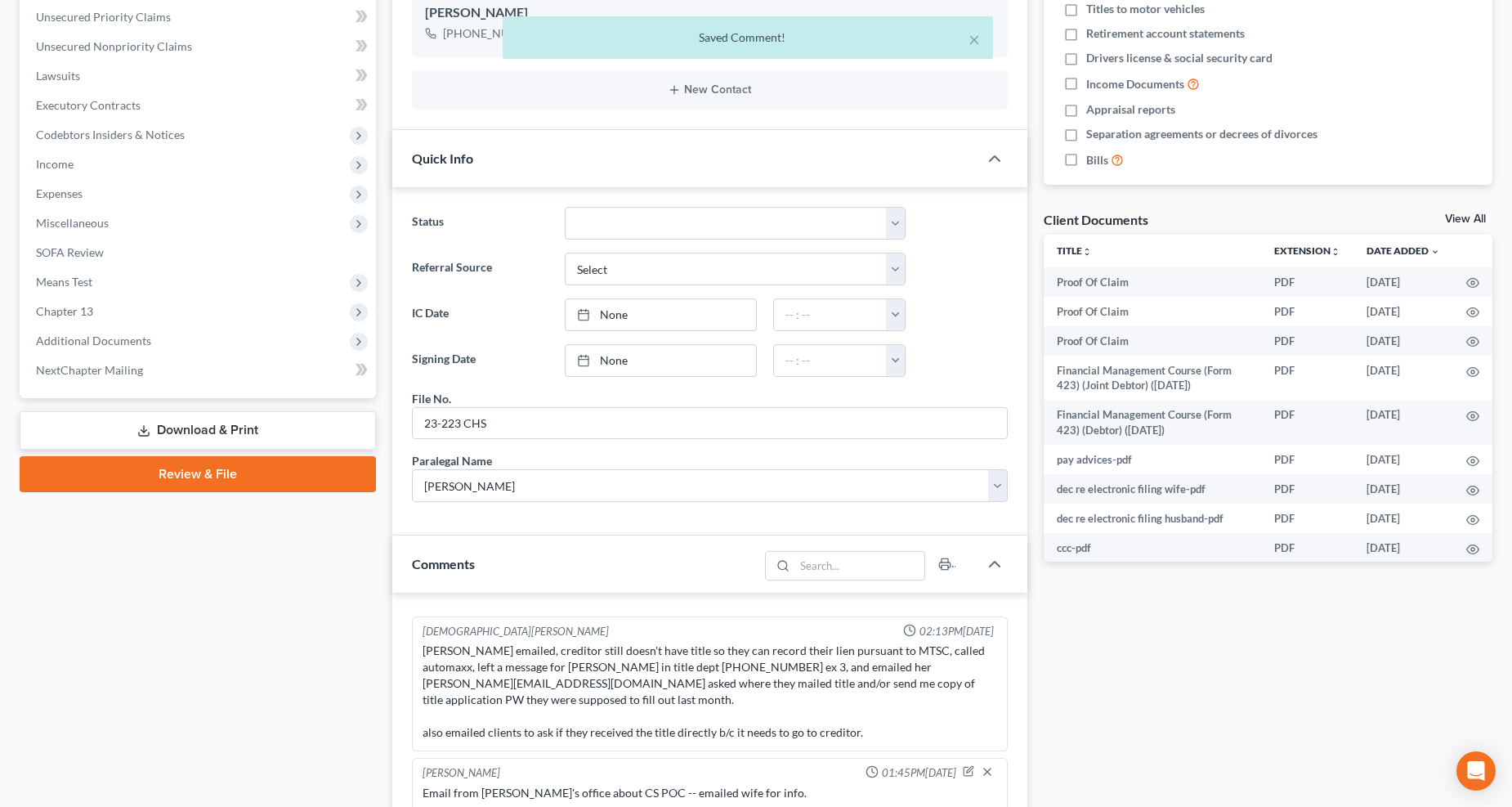 scroll, scrollTop: 99, scrollLeft: 0, axis: vertical 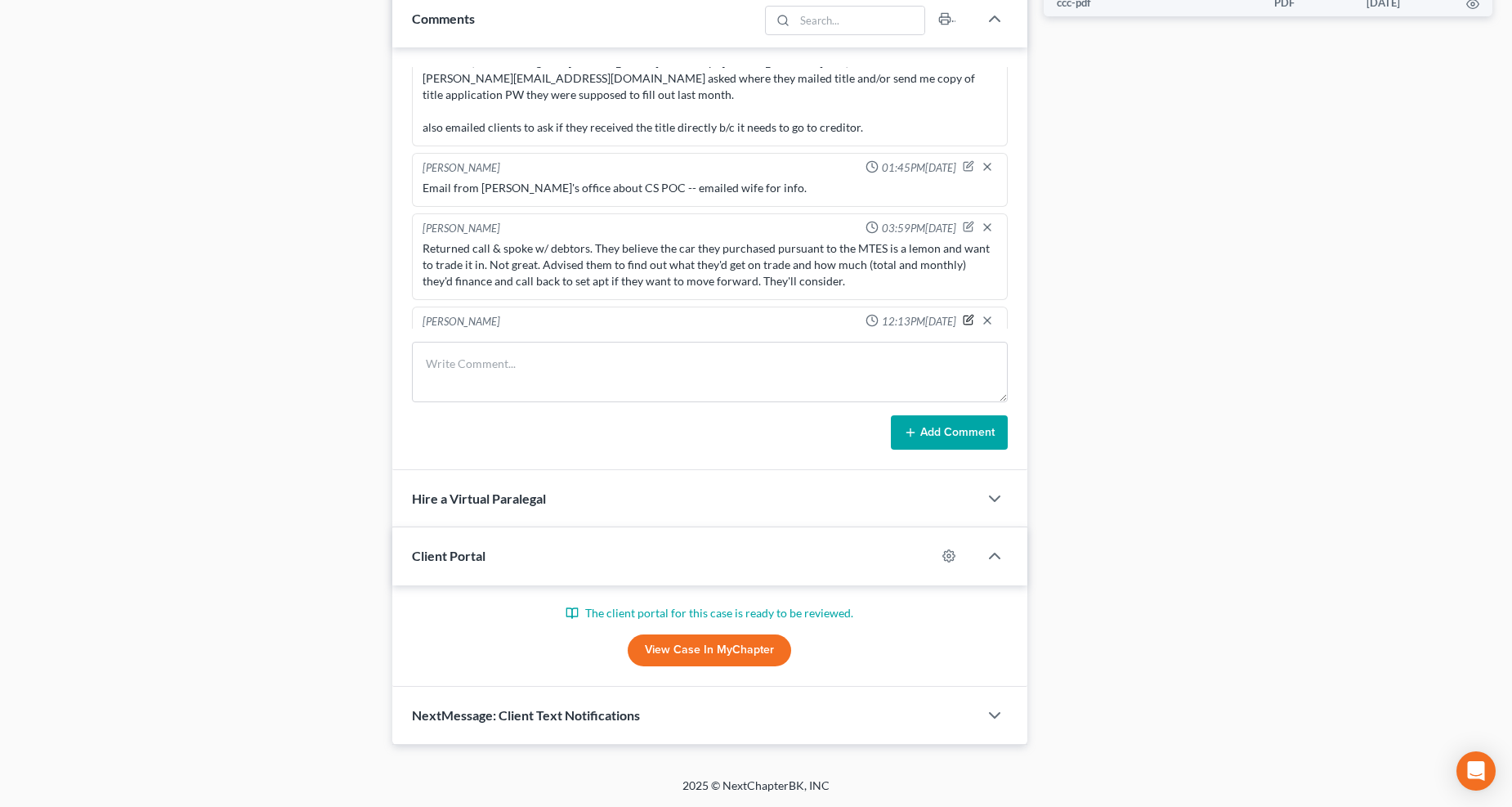 click 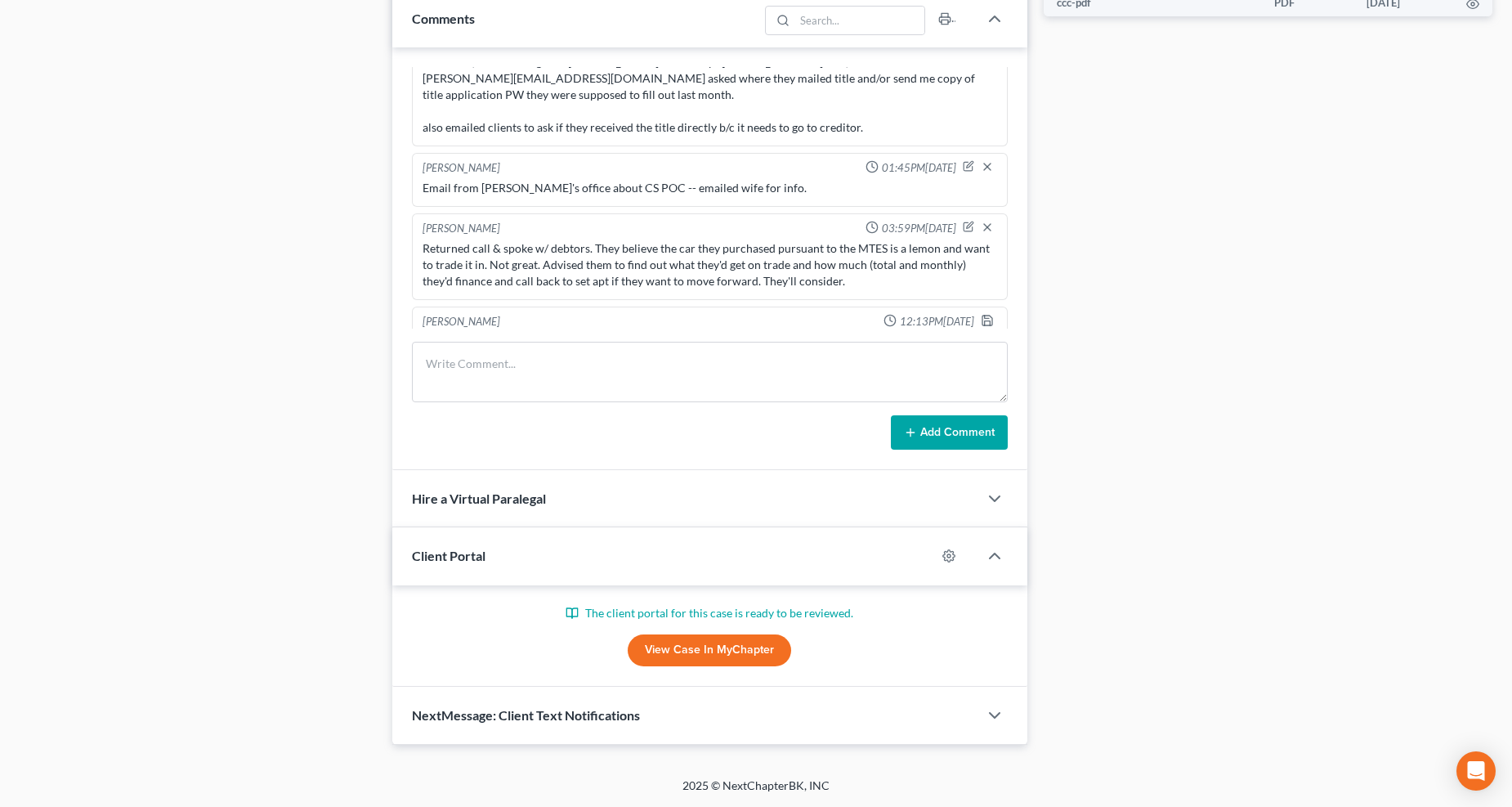 click on "Returned call & spoke w/ wife, husband lost his job and they cannot make payments." at bounding box center (709, 364) 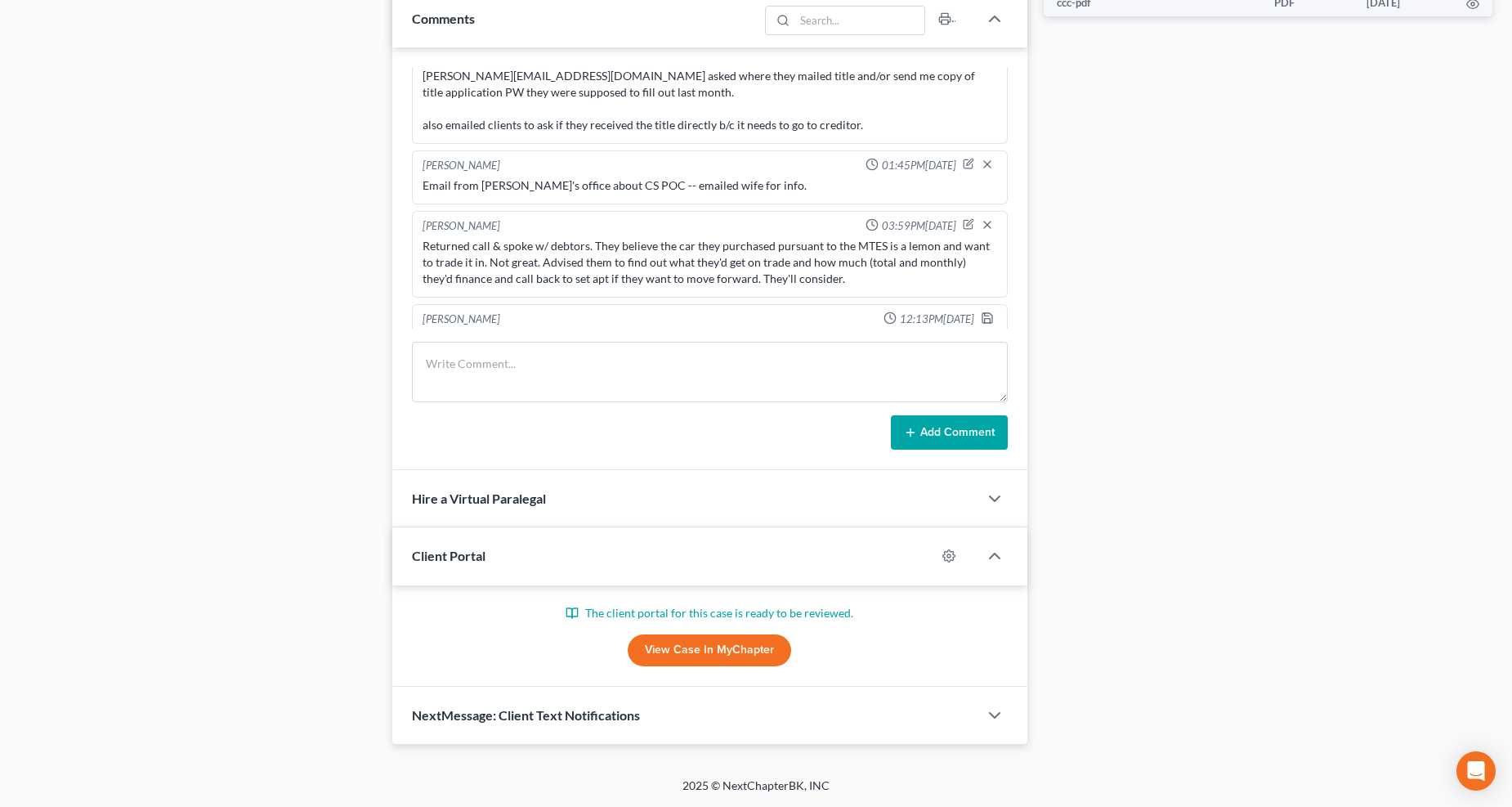 scroll, scrollTop: 1784, scrollLeft: 0, axis: vertical 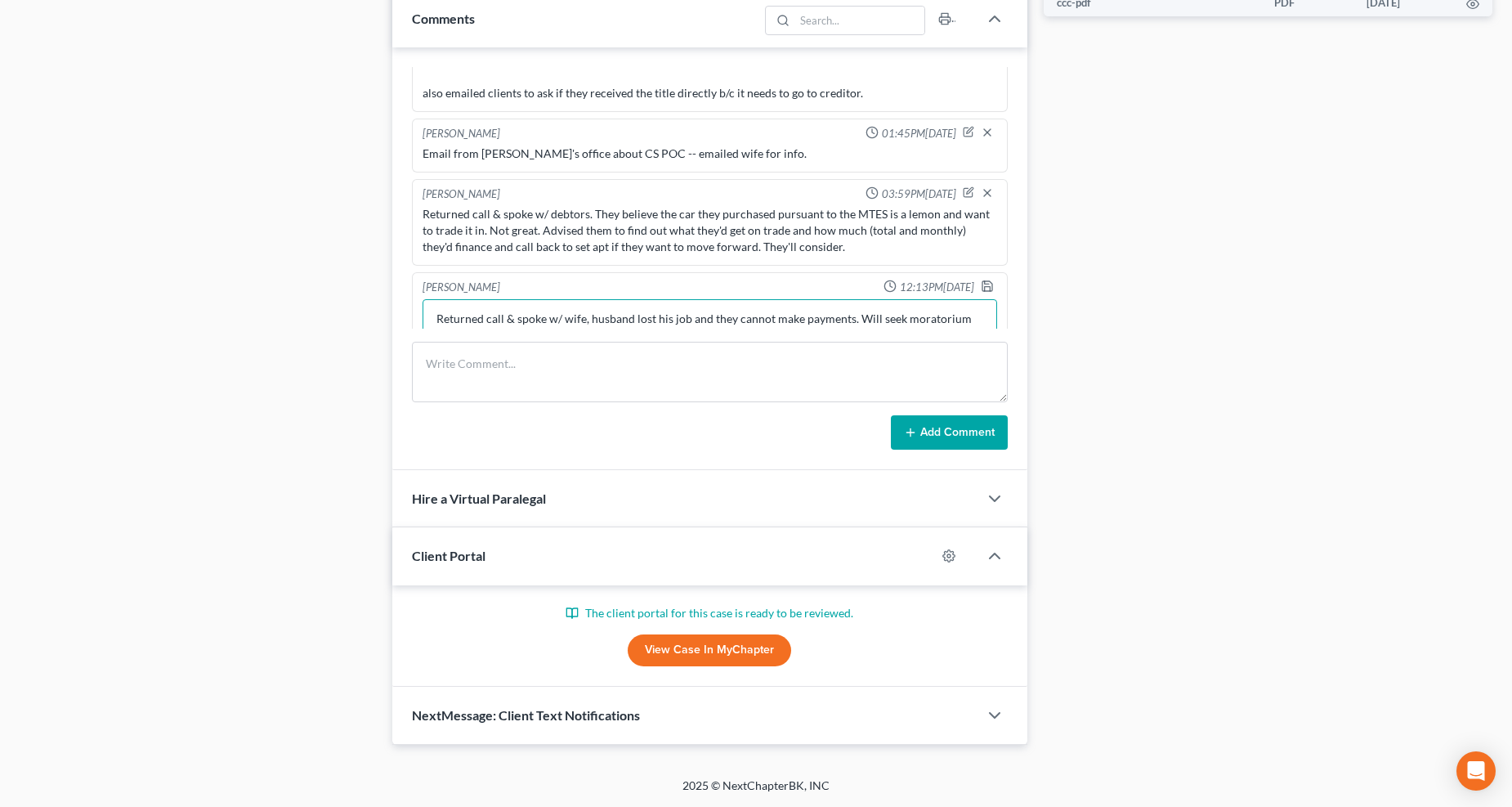 type on "Returned call & spoke w/ wife, husband lost his job and they cannot make payments. Will seek moratorium for July, Aug, Sept, pursuant to Stroud. Advised debtor to stop payments on TFS and restart at the end no later than 21st of the month." 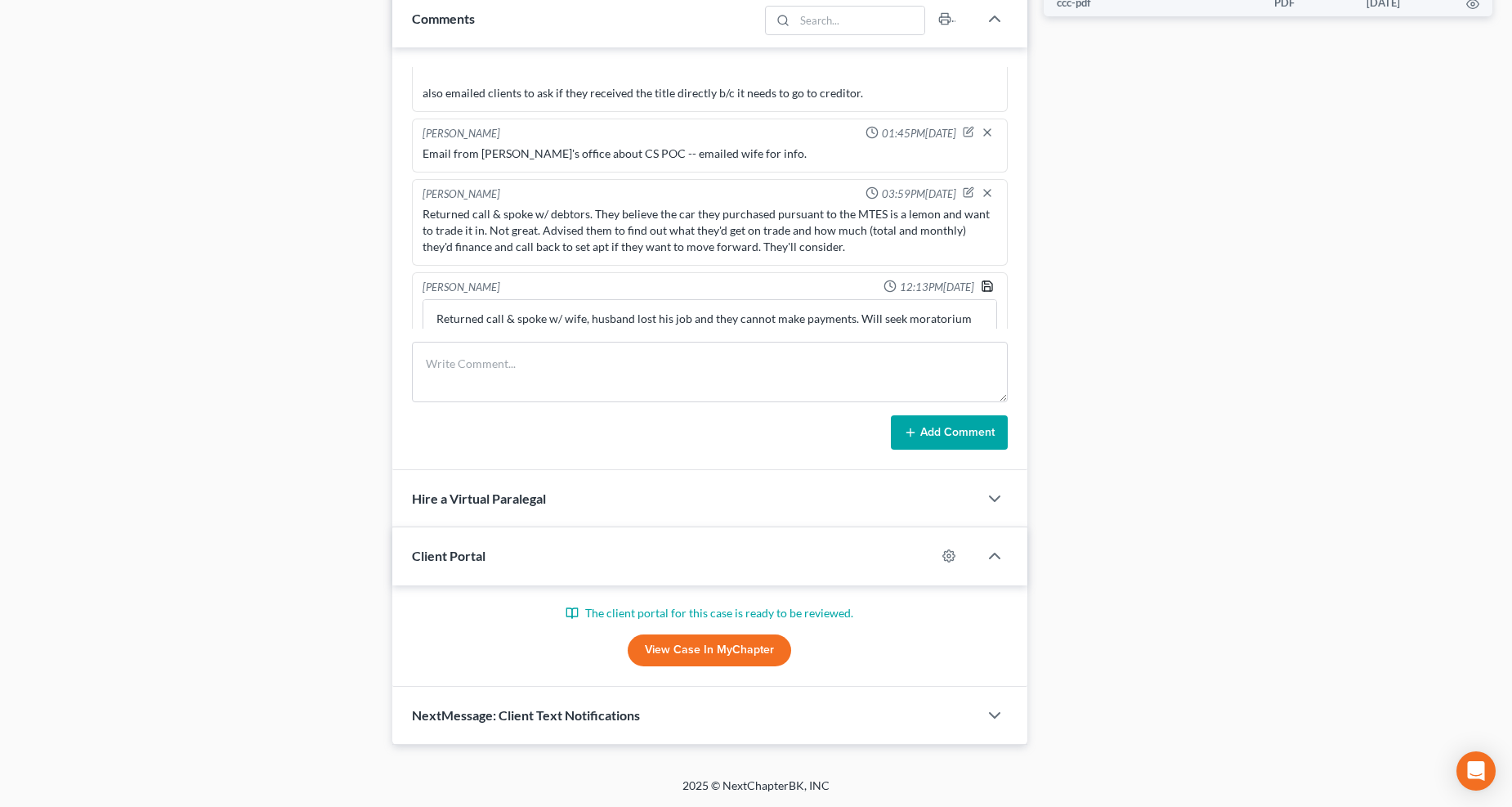 click 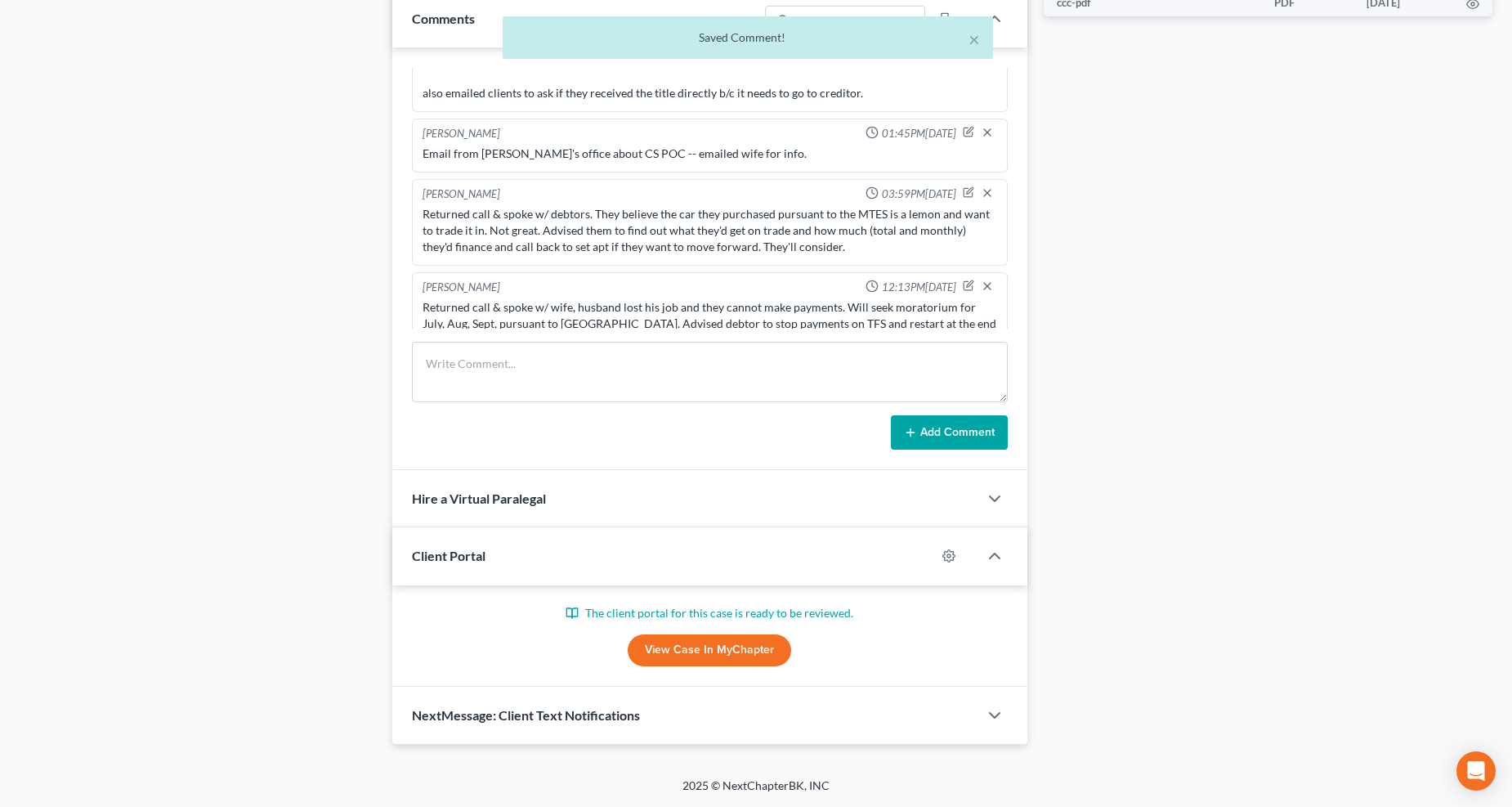 scroll, scrollTop: 1797, scrollLeft: 0, axis: vertical 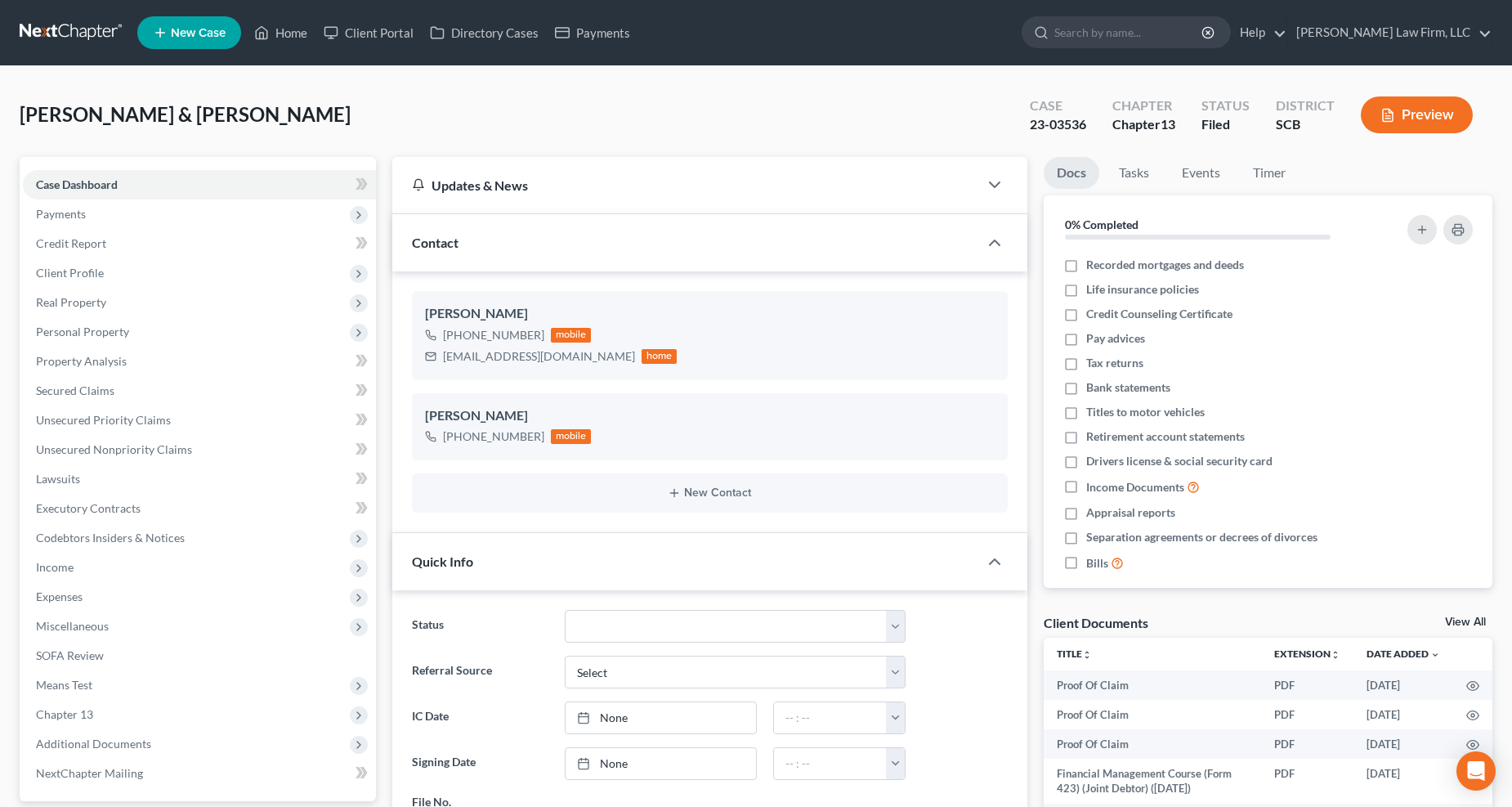 click on "Case Dashboard" at bounding box center (77, 184) 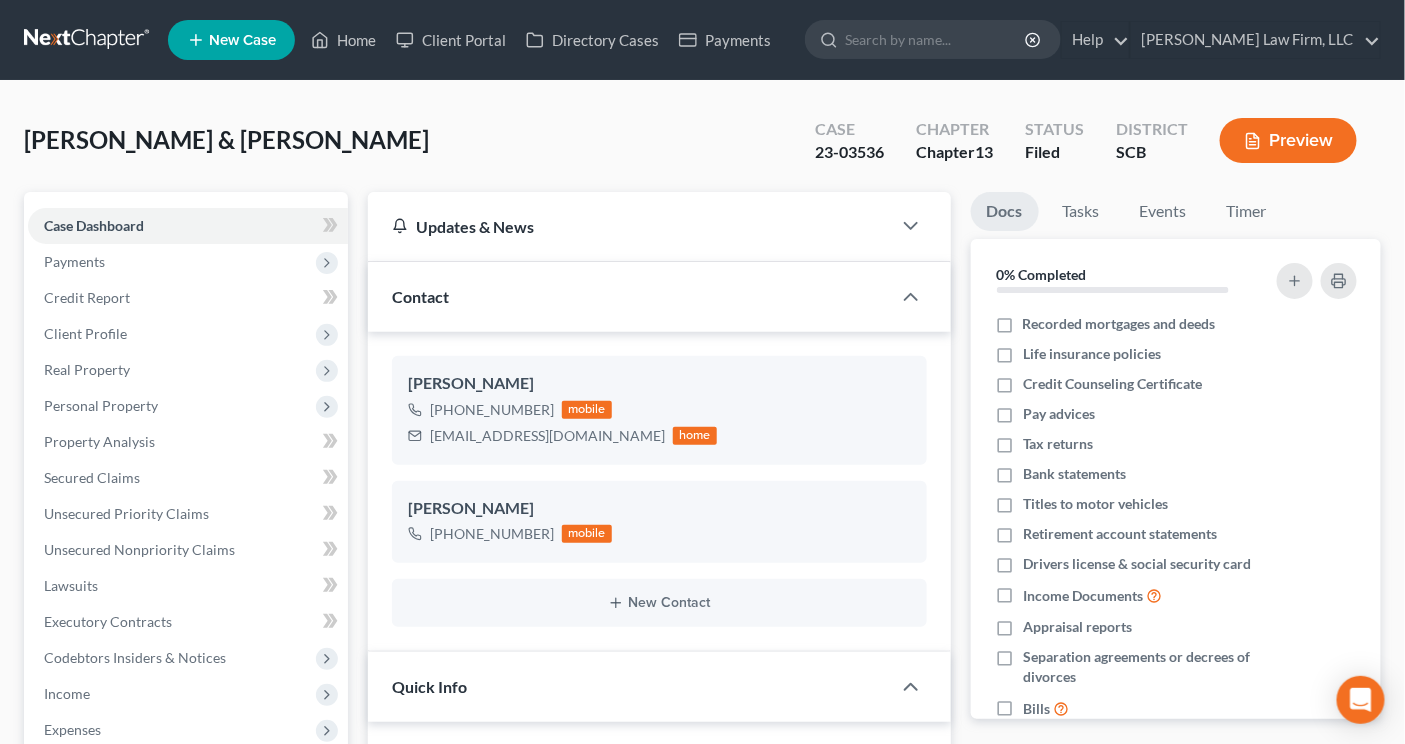 scroll, scrollTop: 2578, scrollLeft: 0, axis: vertical 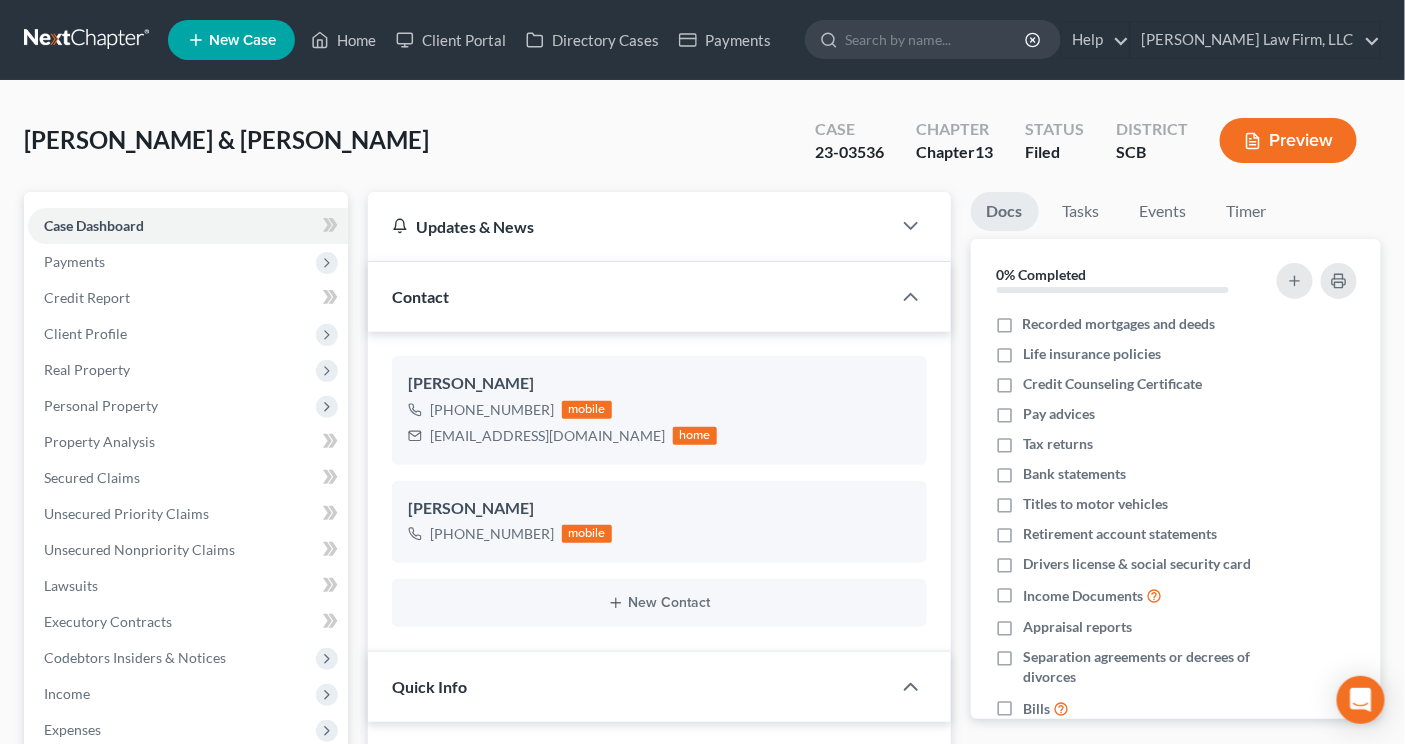 click at bounding box center (88, 40) 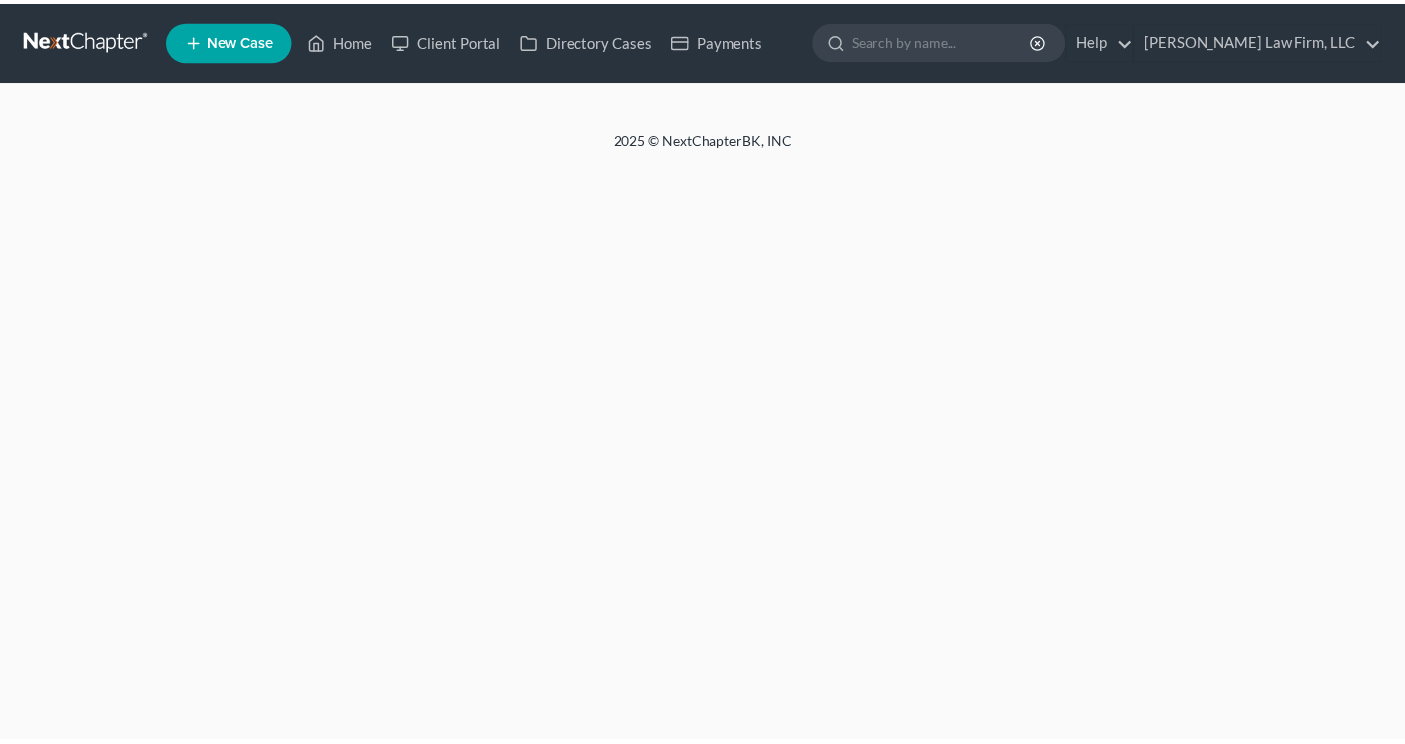 scroll, scrollTop: 0, scrollLeft: 0, axis: both 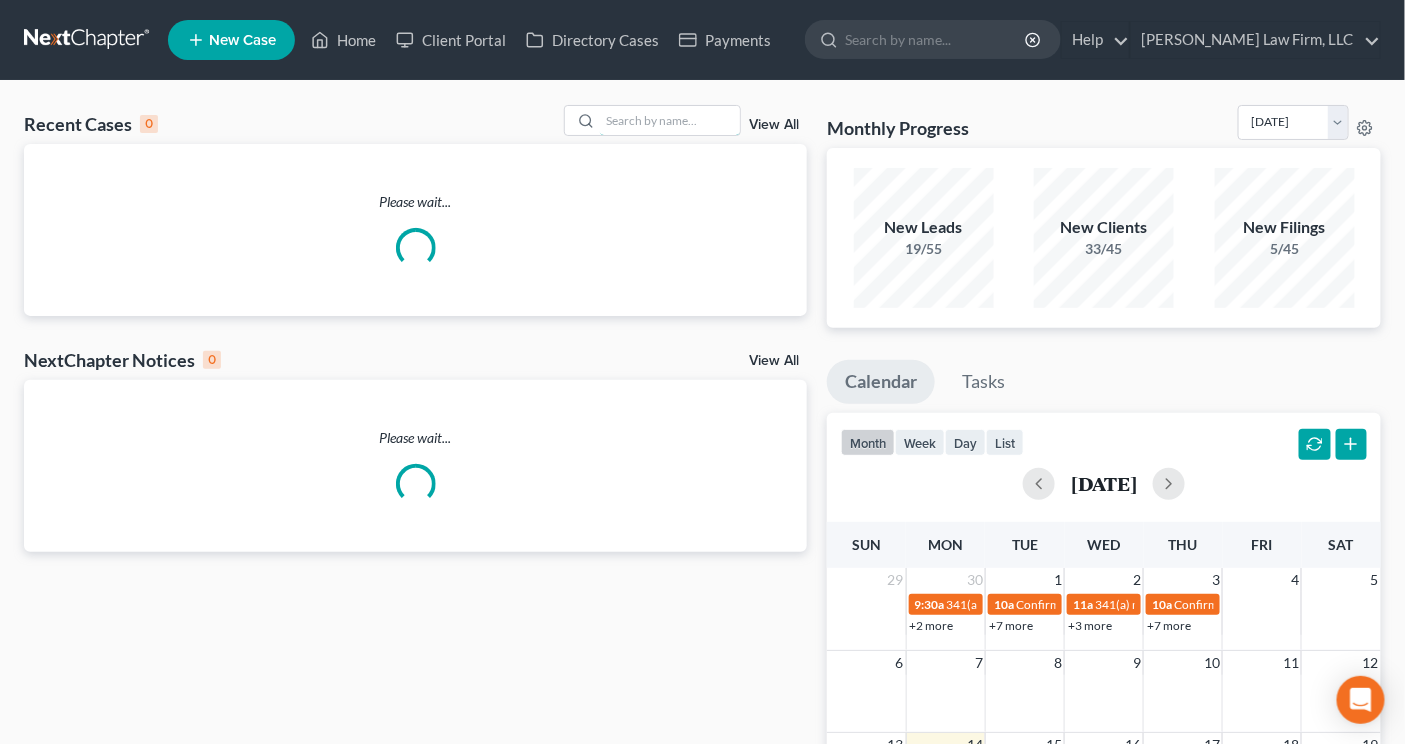 click at bounding box center (670, 120) 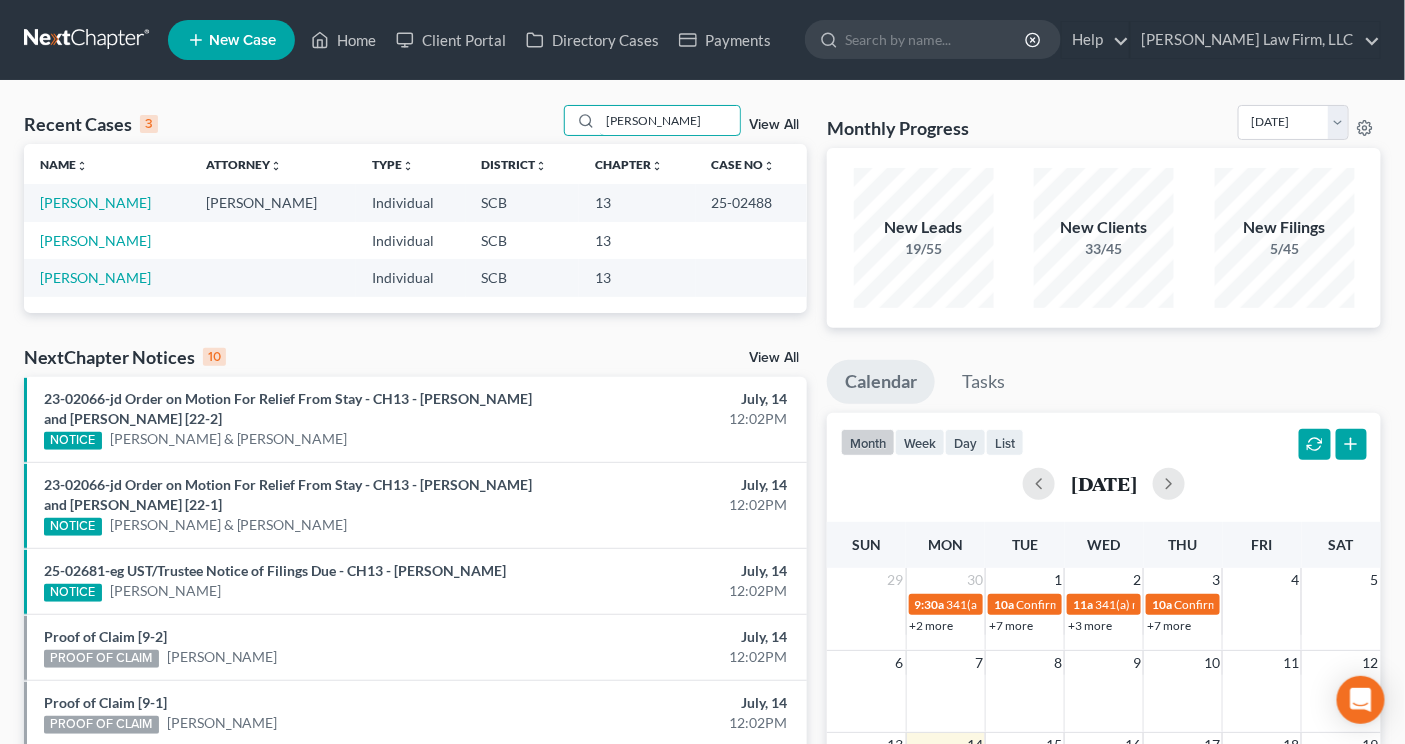 type on "[PERSON_NAME]" 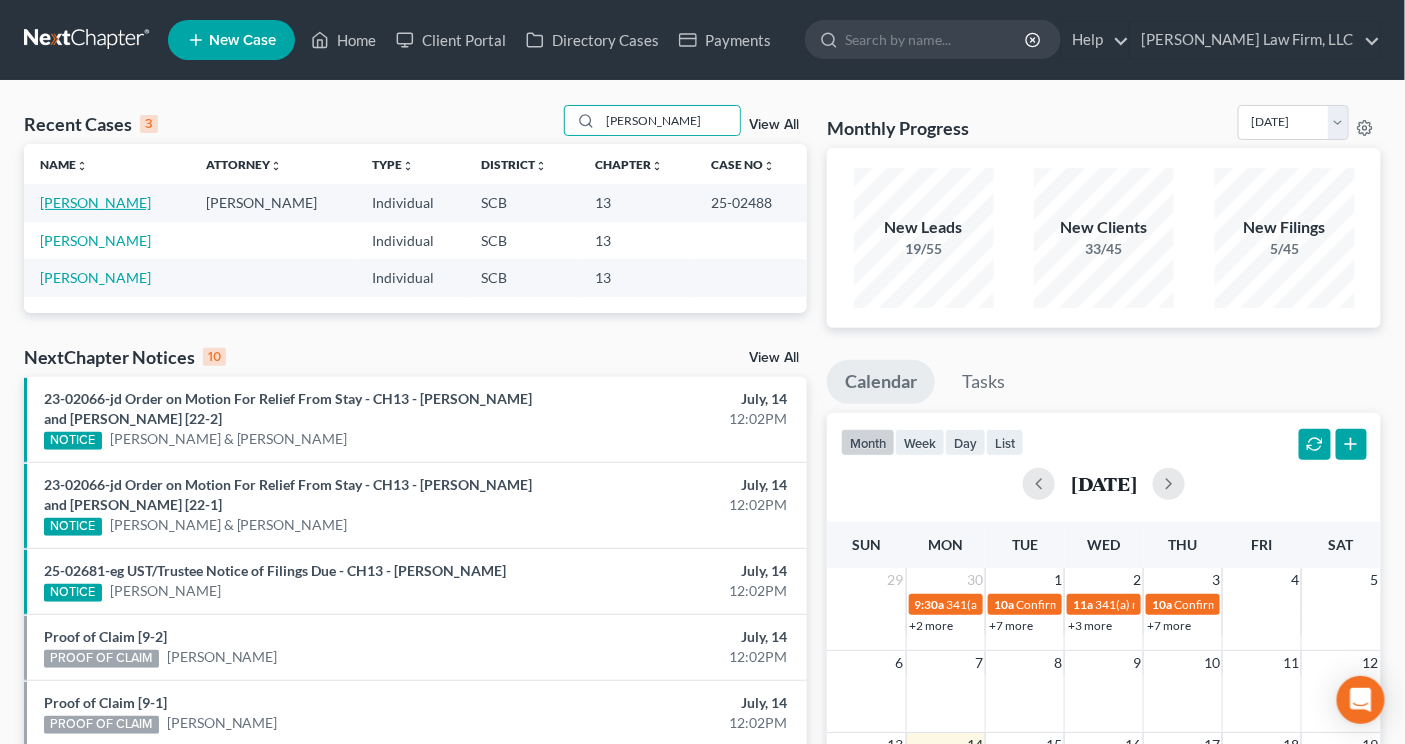 click on "[PERSON_NAME]" at bounding box center [95, 202] 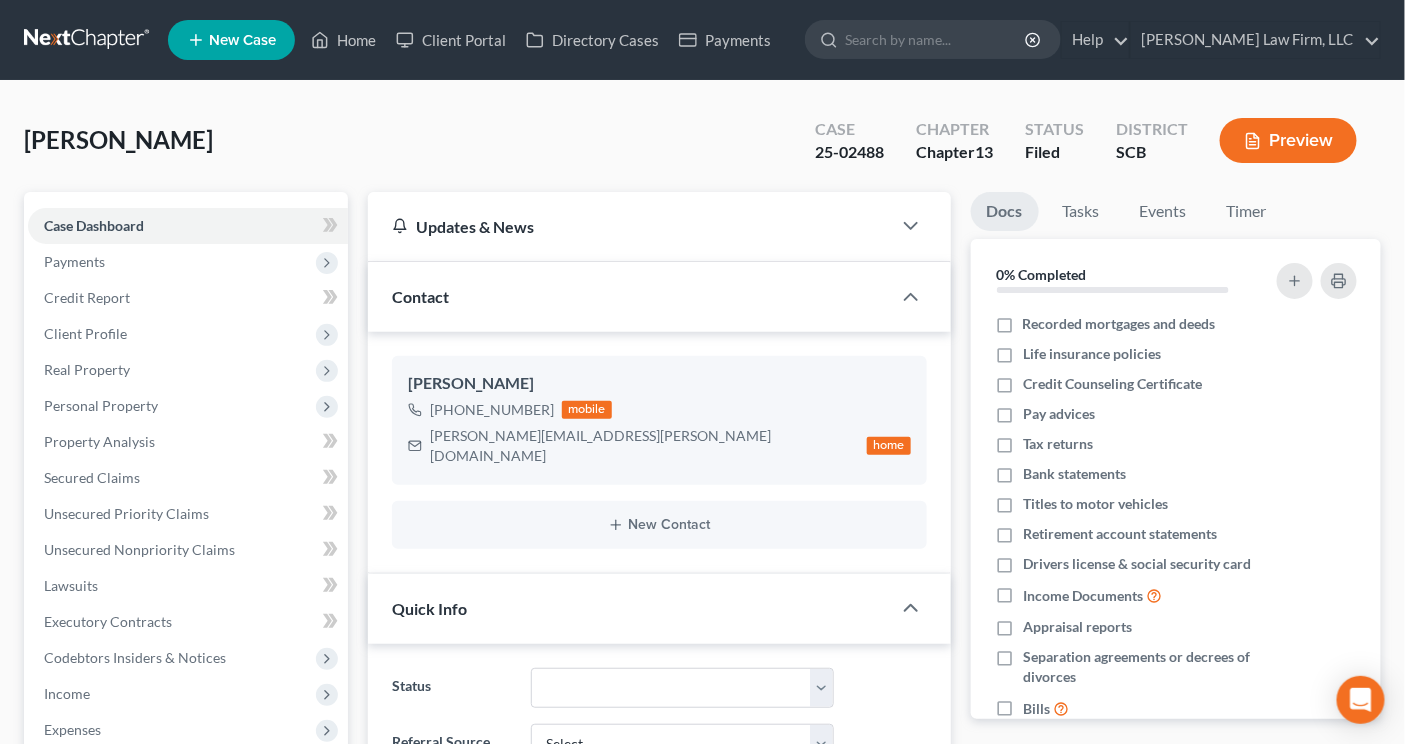 select on "0" 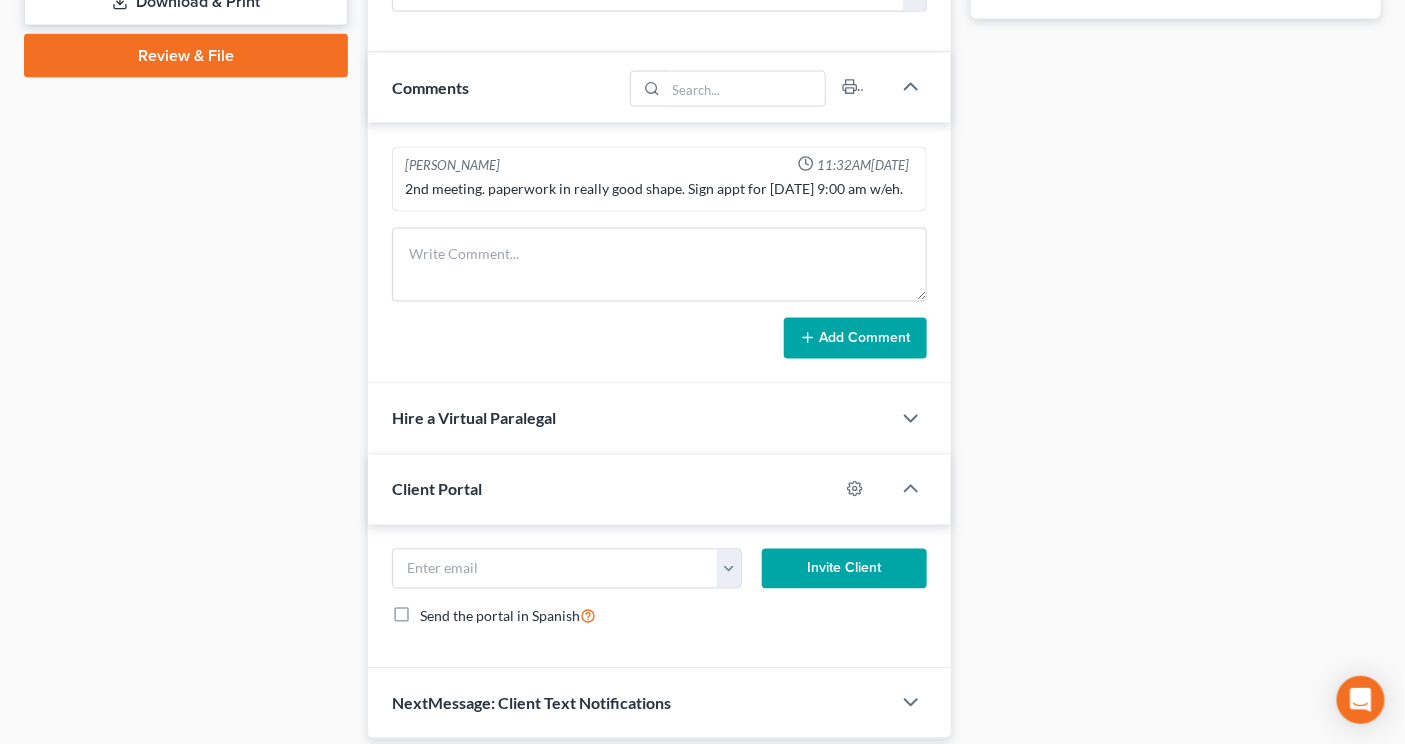 scroll, scrollTop: 978, scrollLeft: 0, axis: vertical 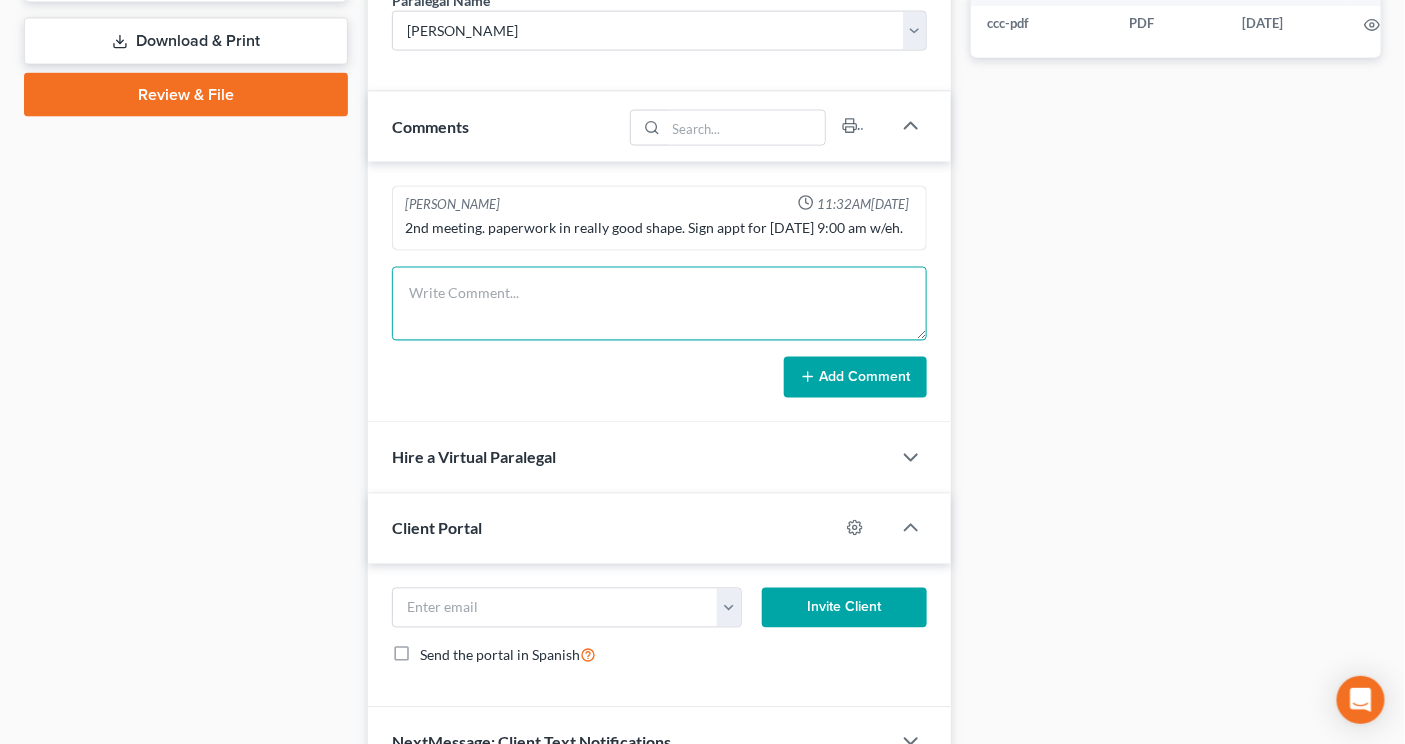 click at bounding box center (659, 304) 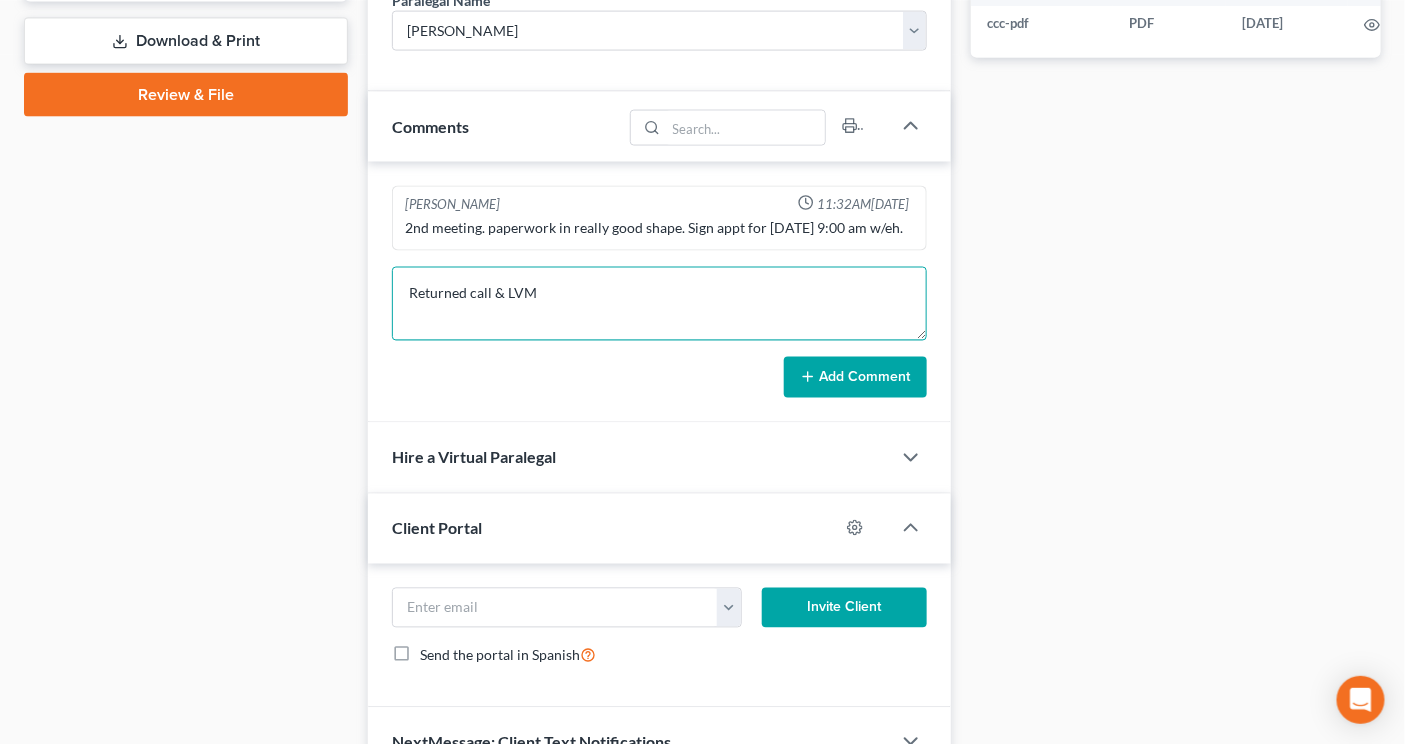 type on "Returned call & LVM" 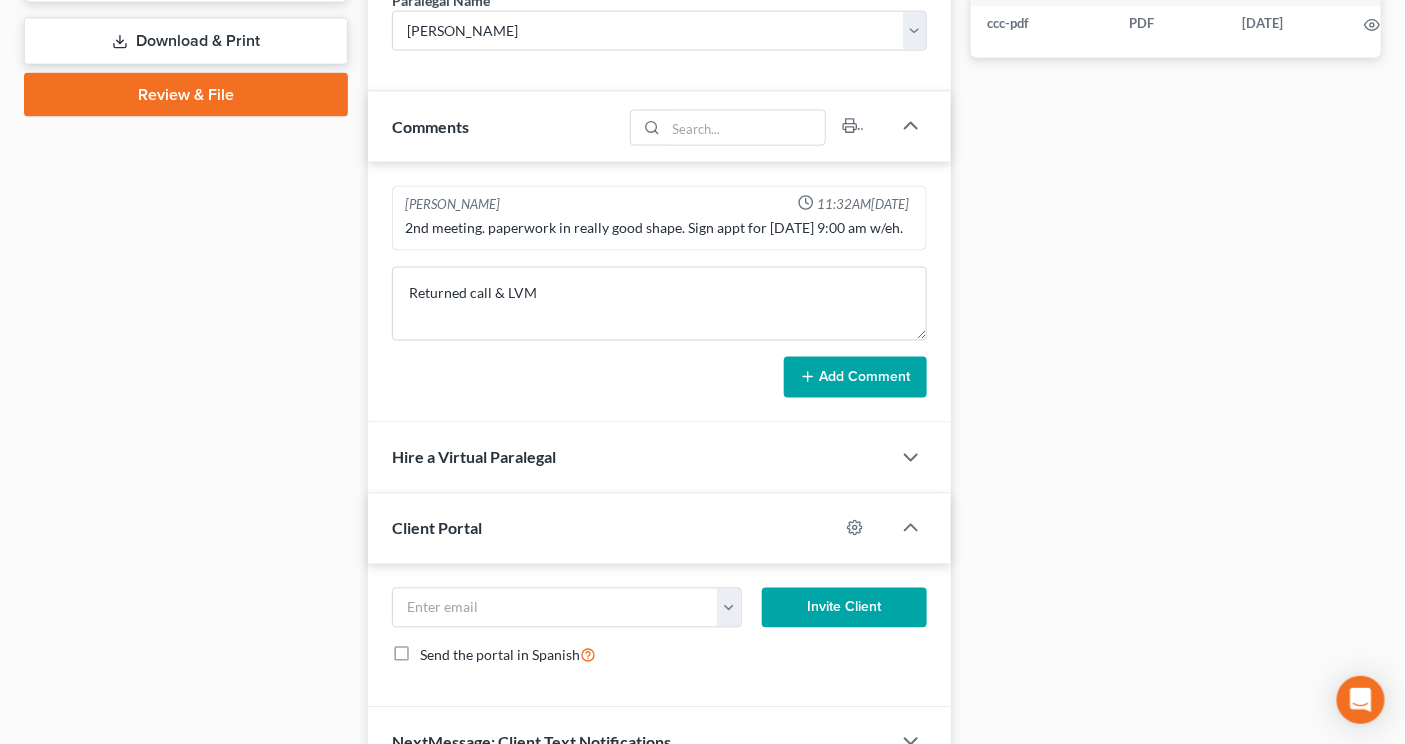 click on "Add Comment" at bounding box center (855, 378) 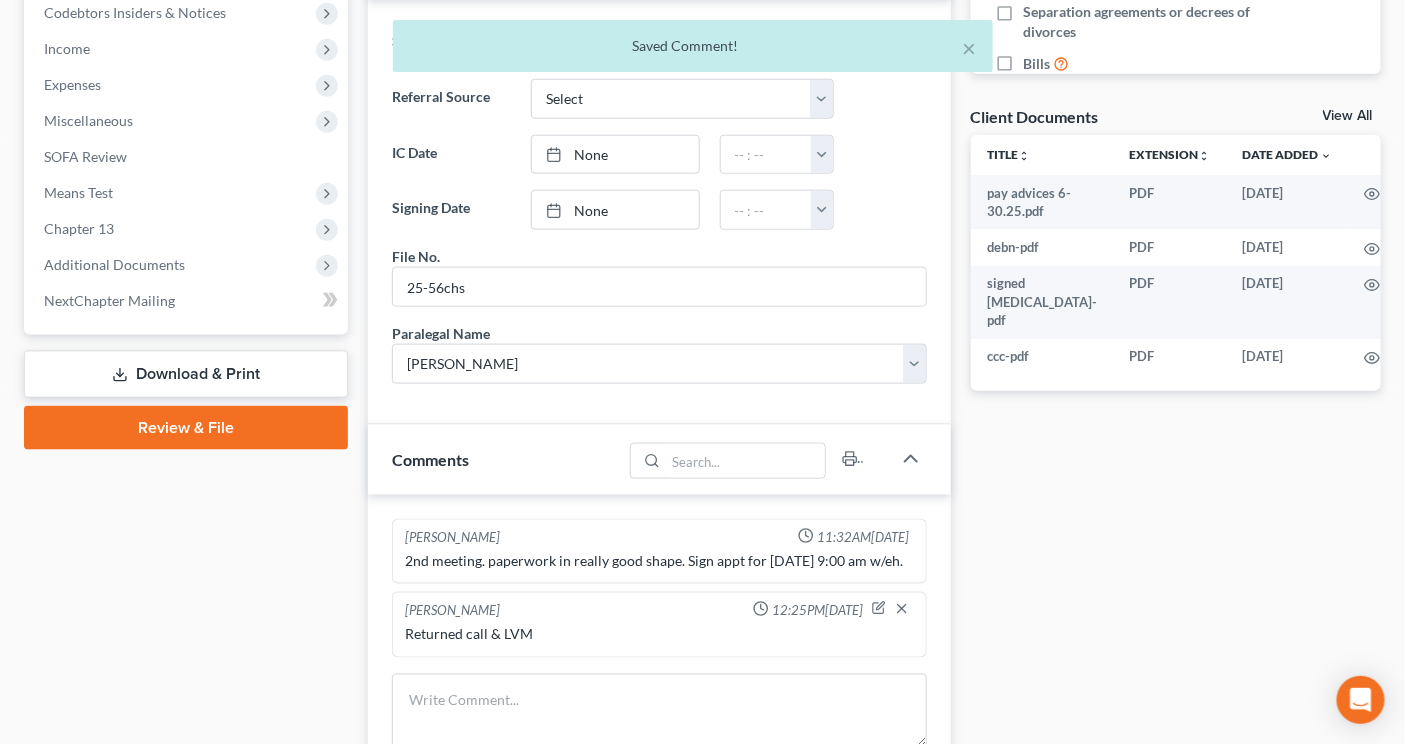 scroll, scrollTop: 0, scrollLeft: 0, axis: both 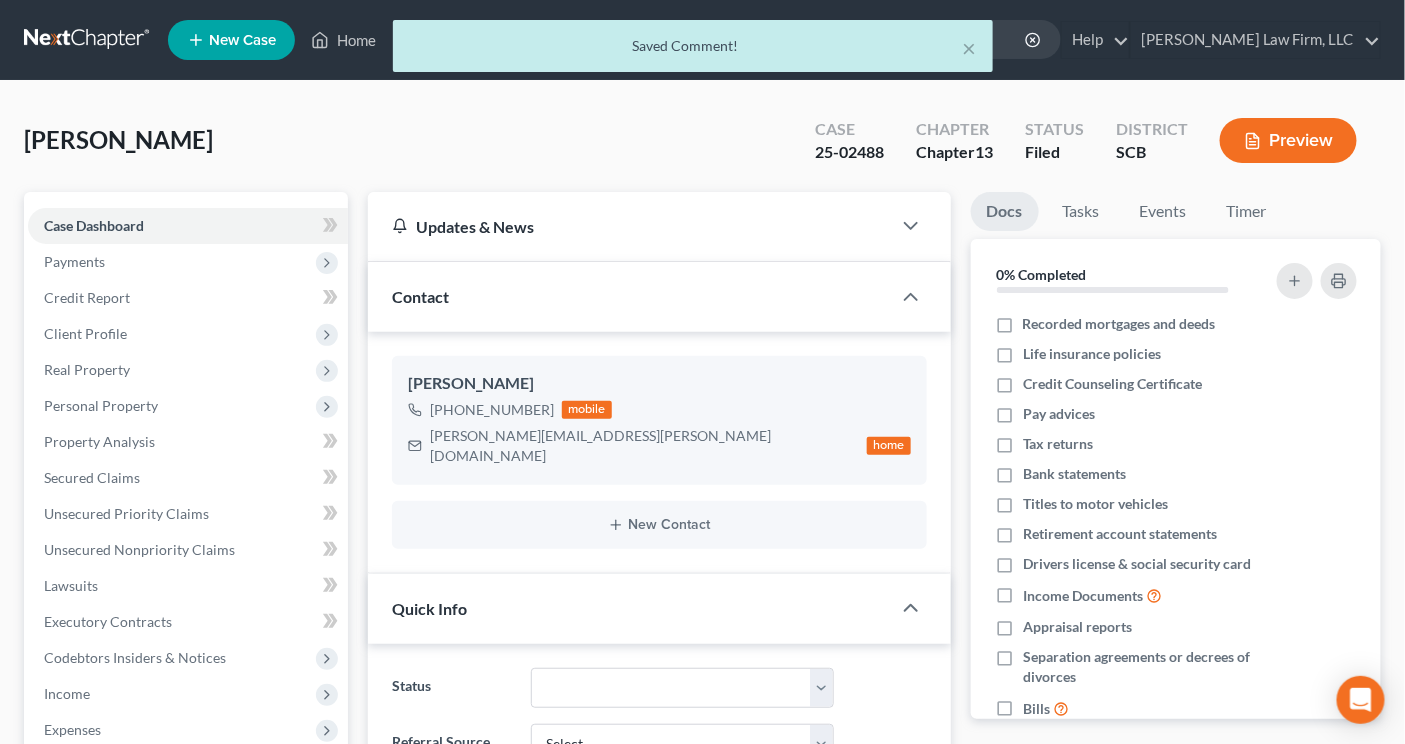 click on "×                     Saved Comment!" at bounding box center (692, 51) 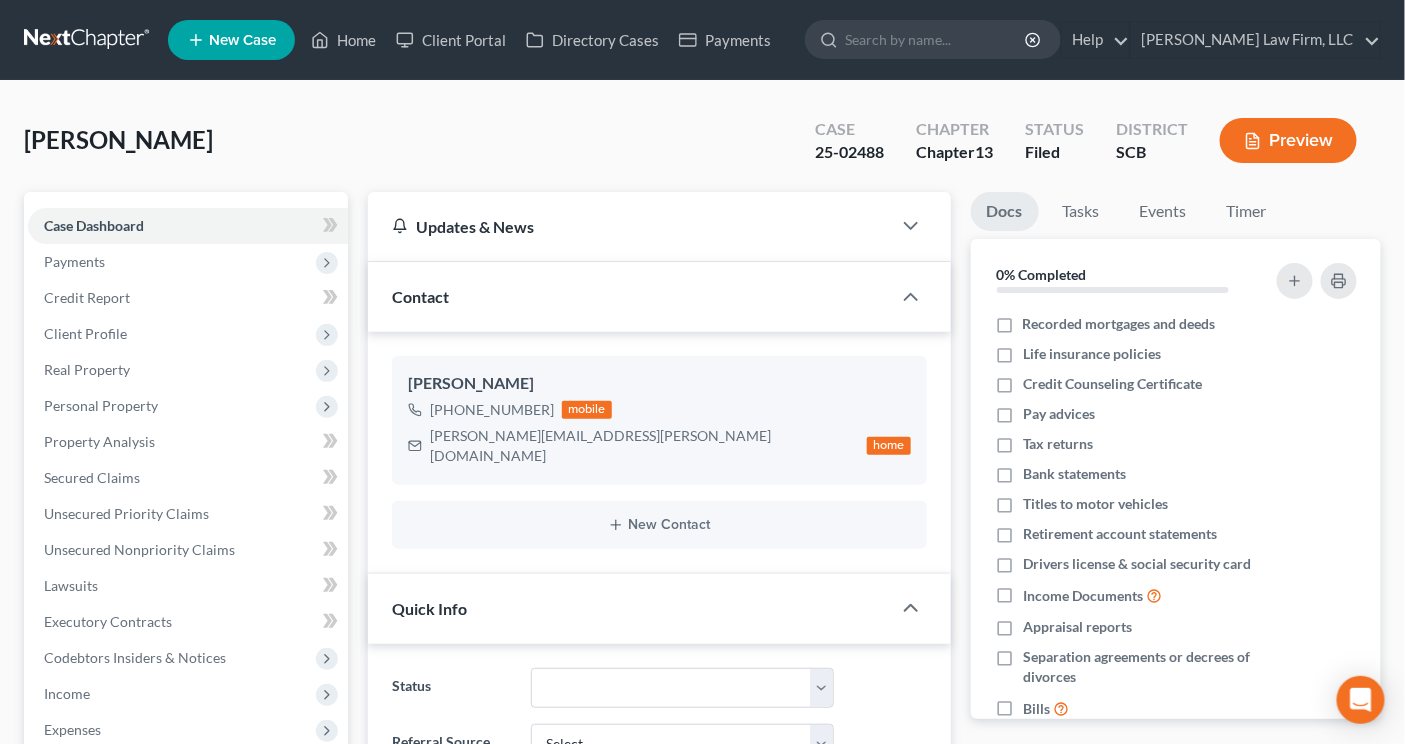 click at bounding box center (88, 40) 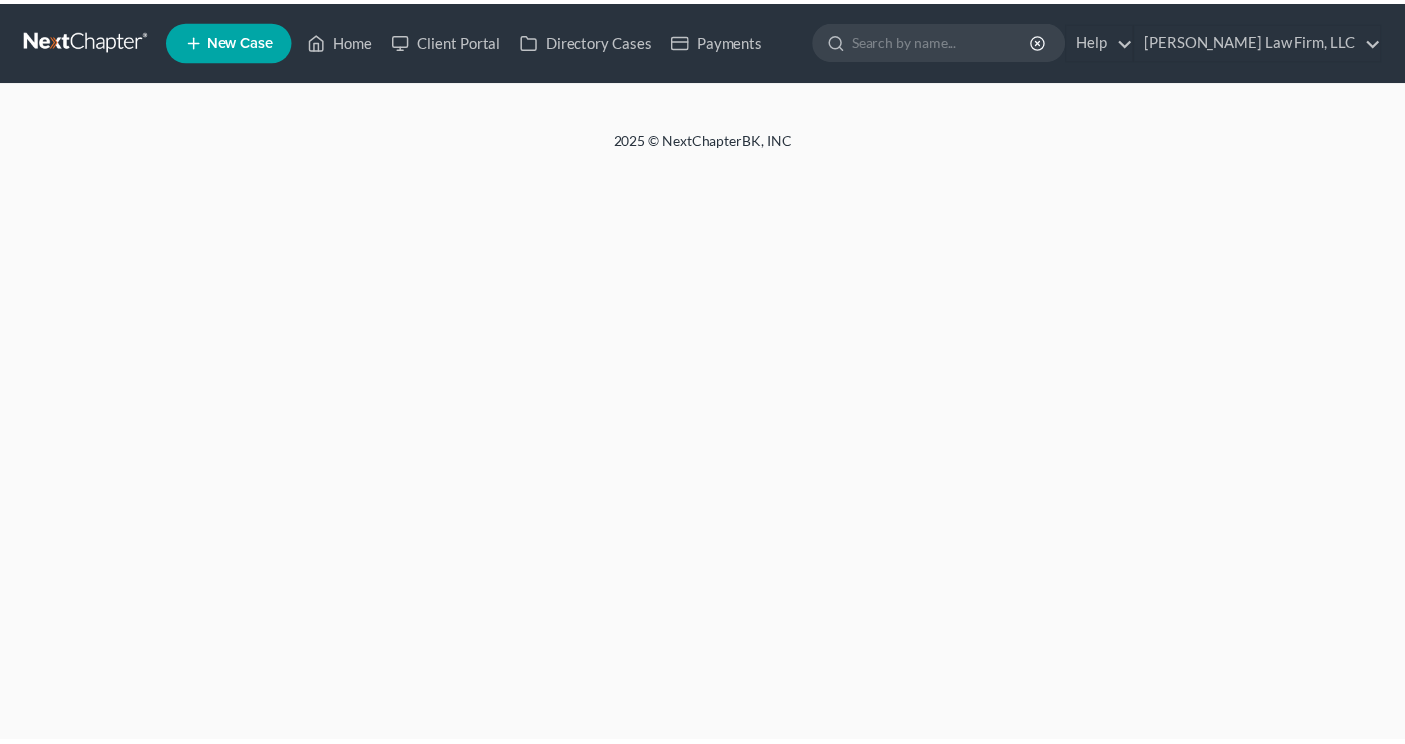scroll, scrollTop: 0, scrollLeft: 0, axis: both 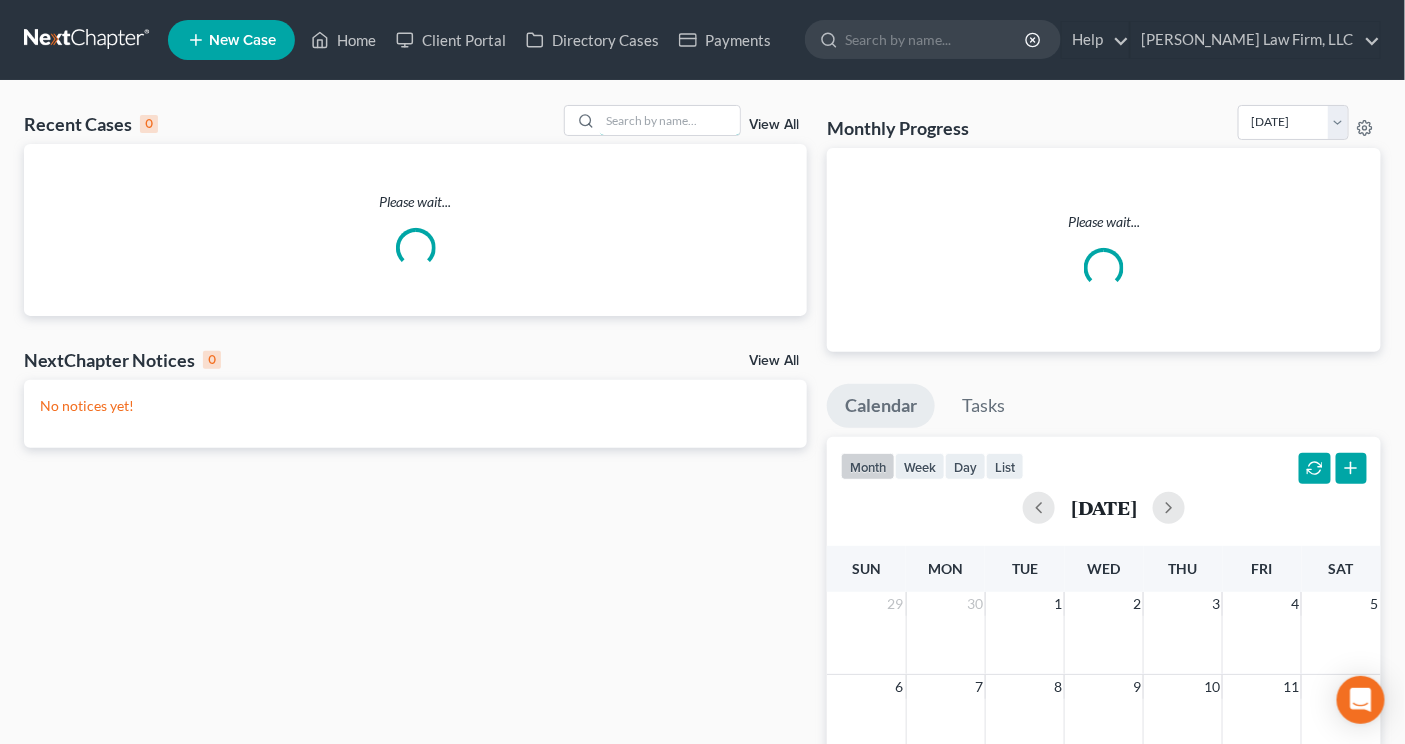 click at bounding box center [670, 120] 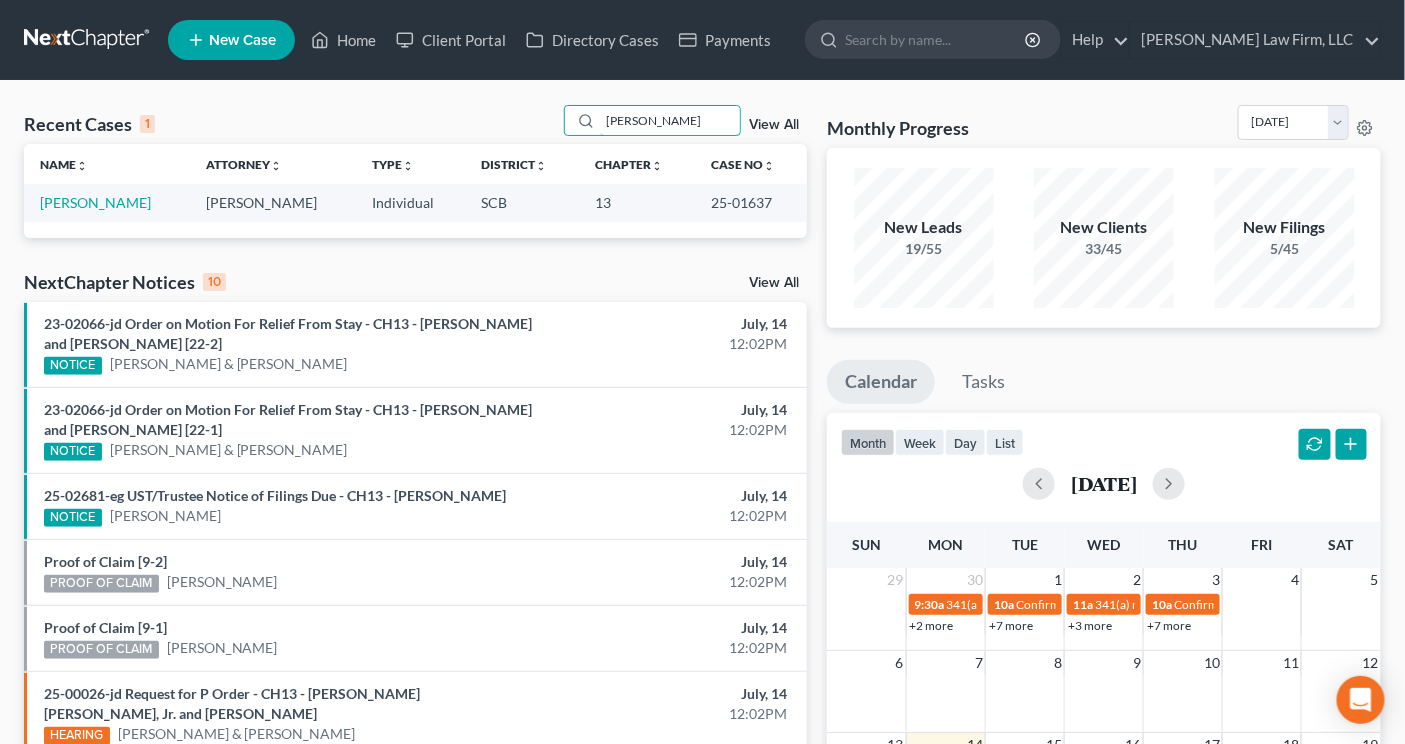 type on "[PERSON_NAME]" 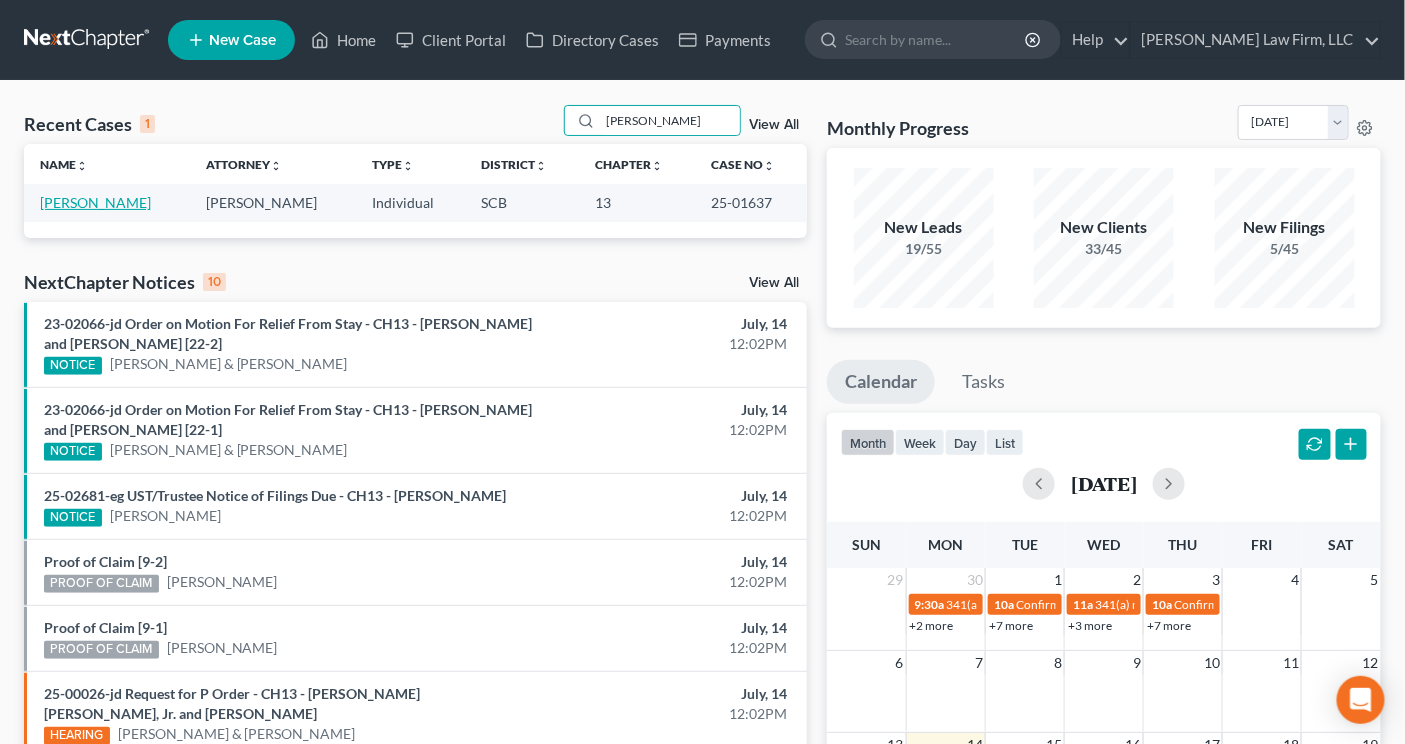 click on "[PERSON_NAME]" at bounding box center [95, 202] 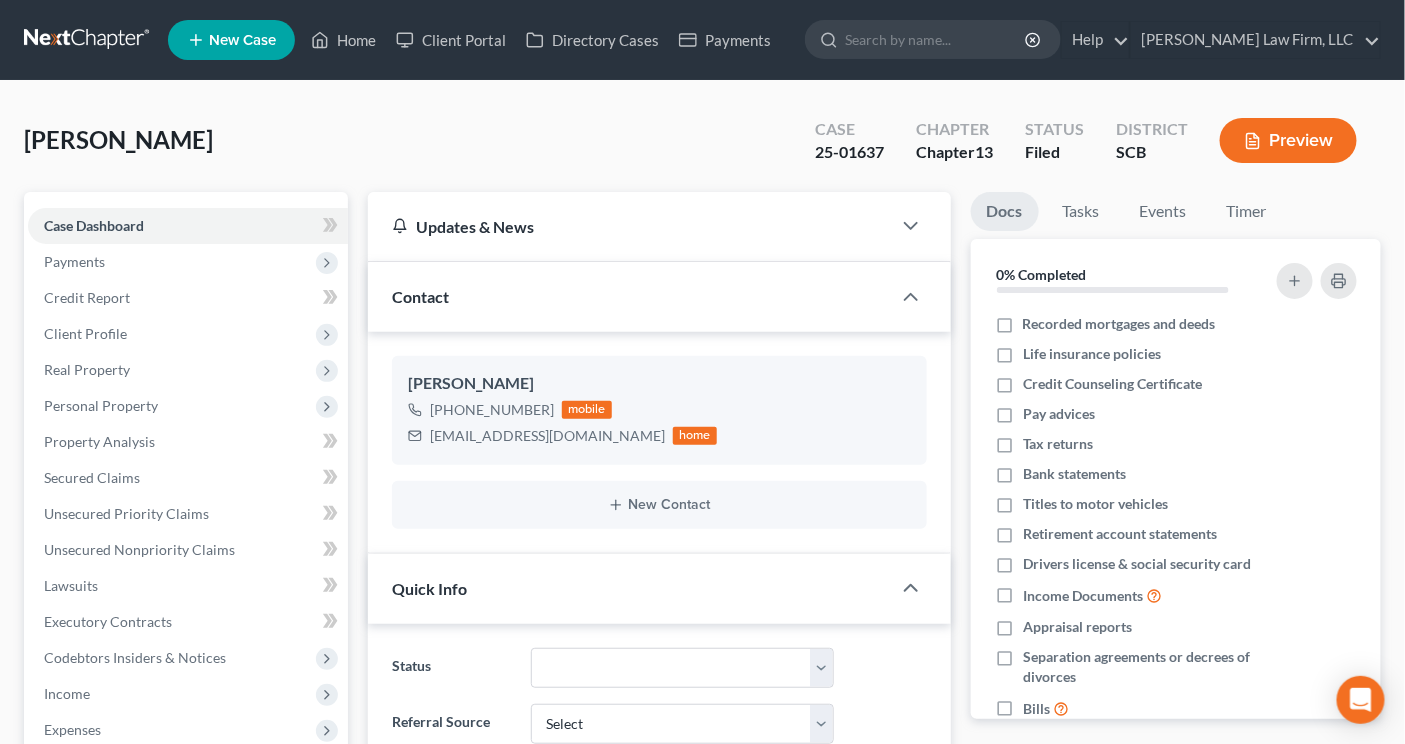 select on "0" 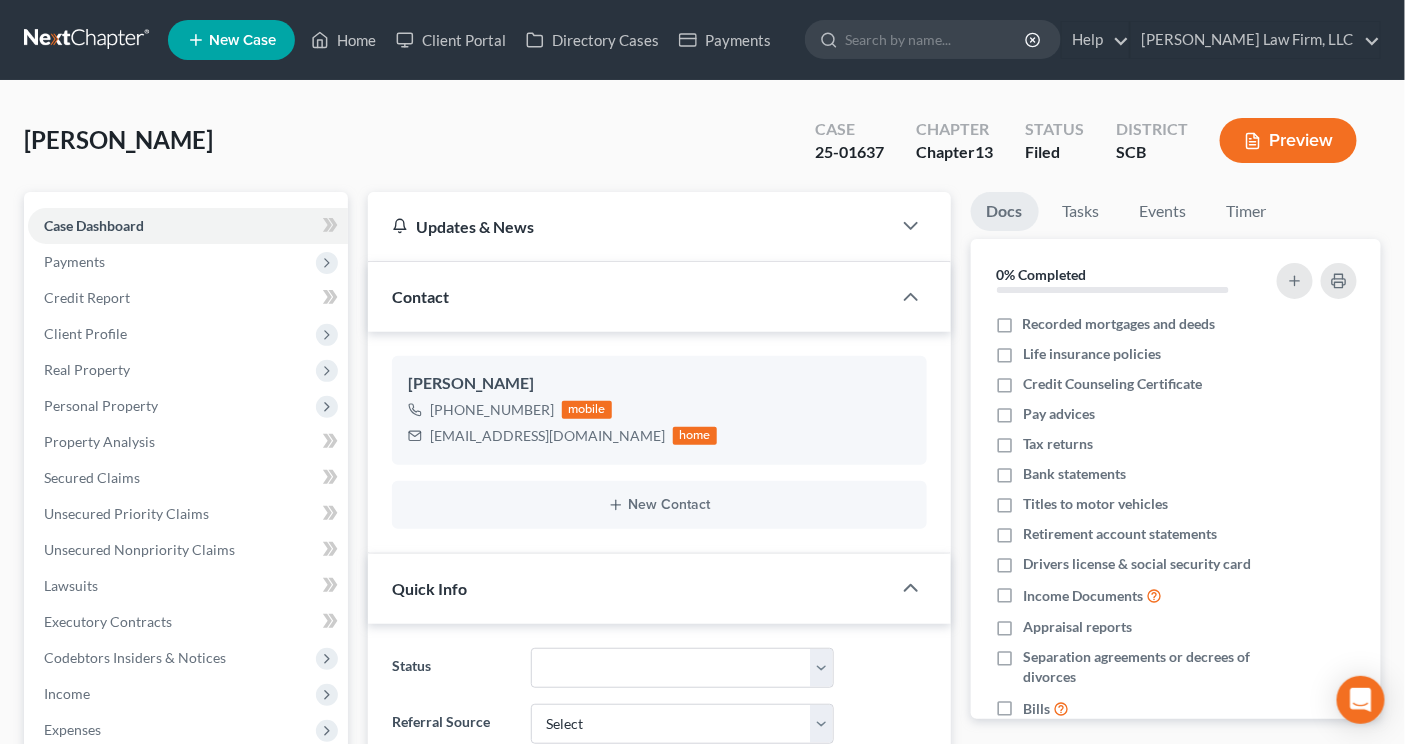 scroll, scrollTop: 628, scrollLeft: 0, axis: vertical 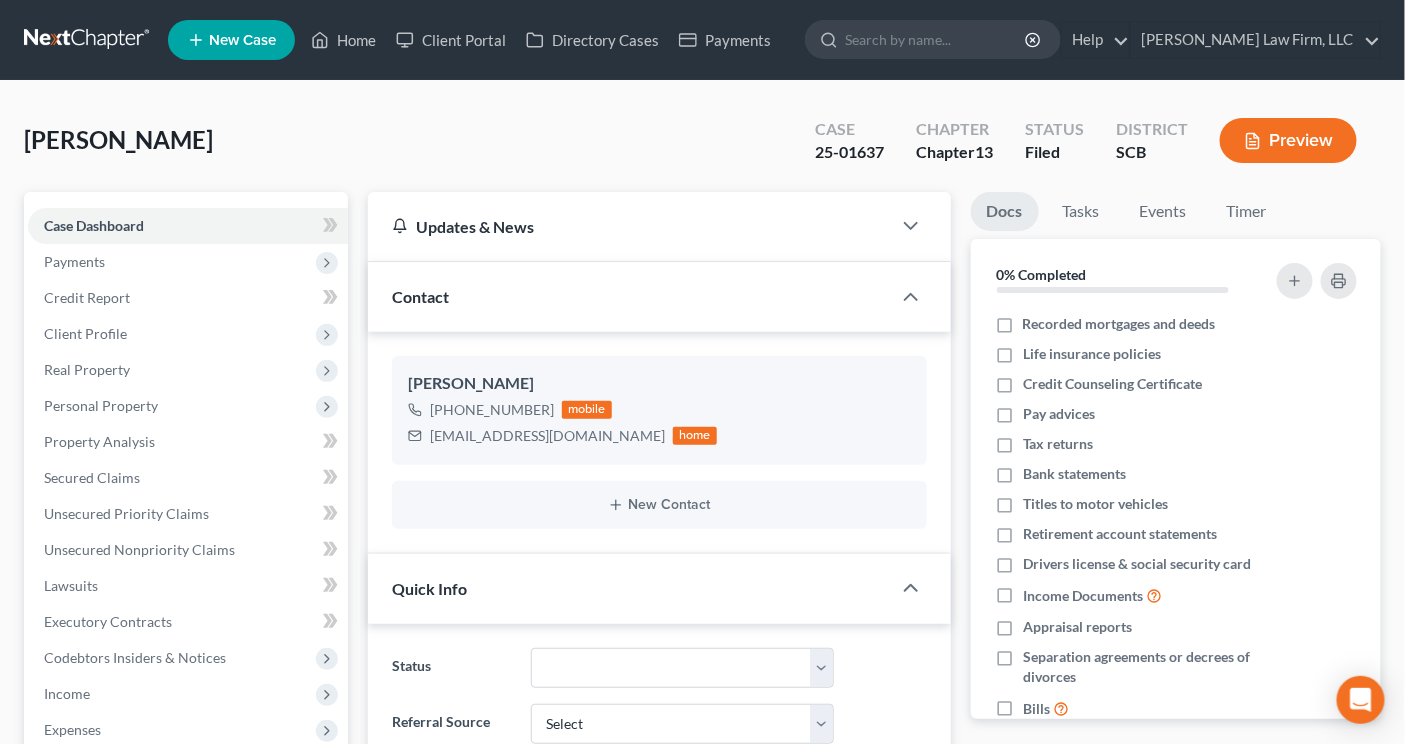 click on "Client Profile" at bounding box center [188, 334] 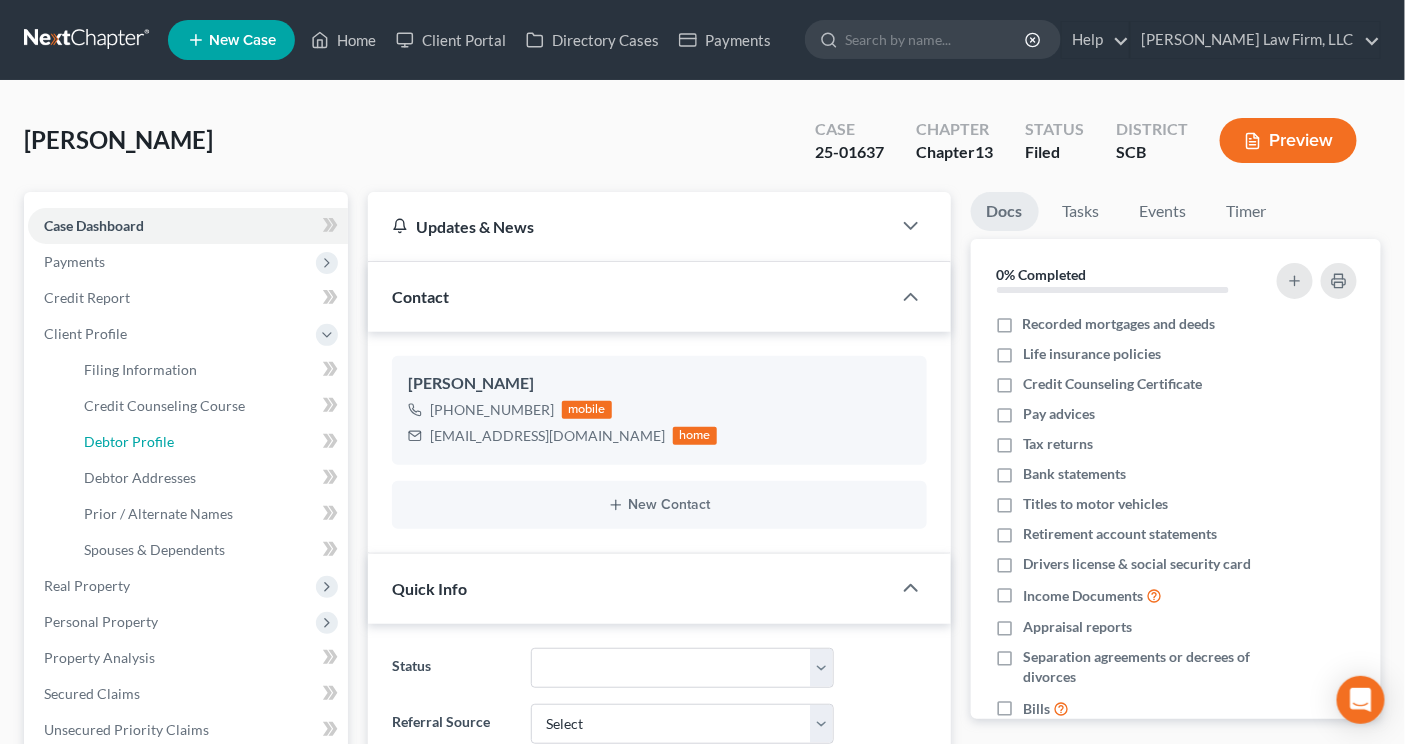 click on "Debtor Profile" at bounding box center (129, 441) 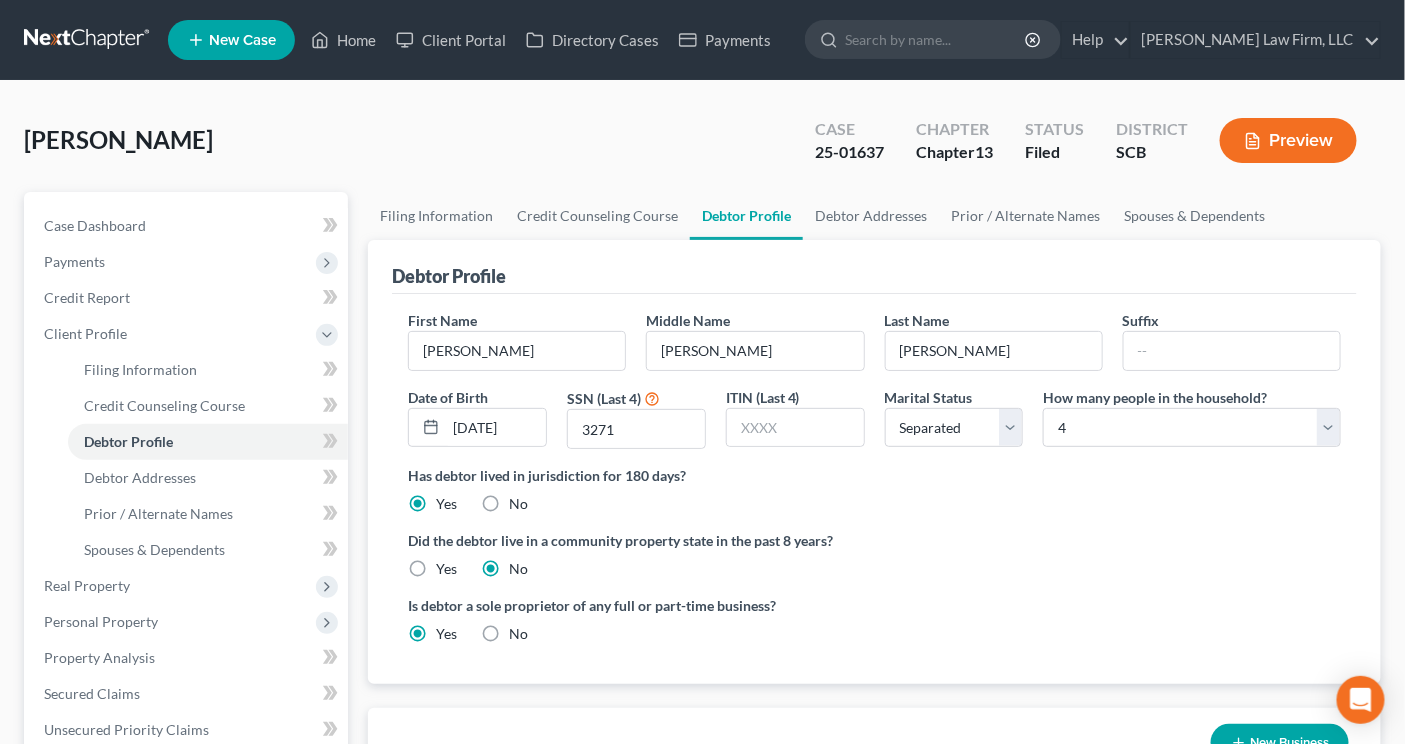 radio on "true" 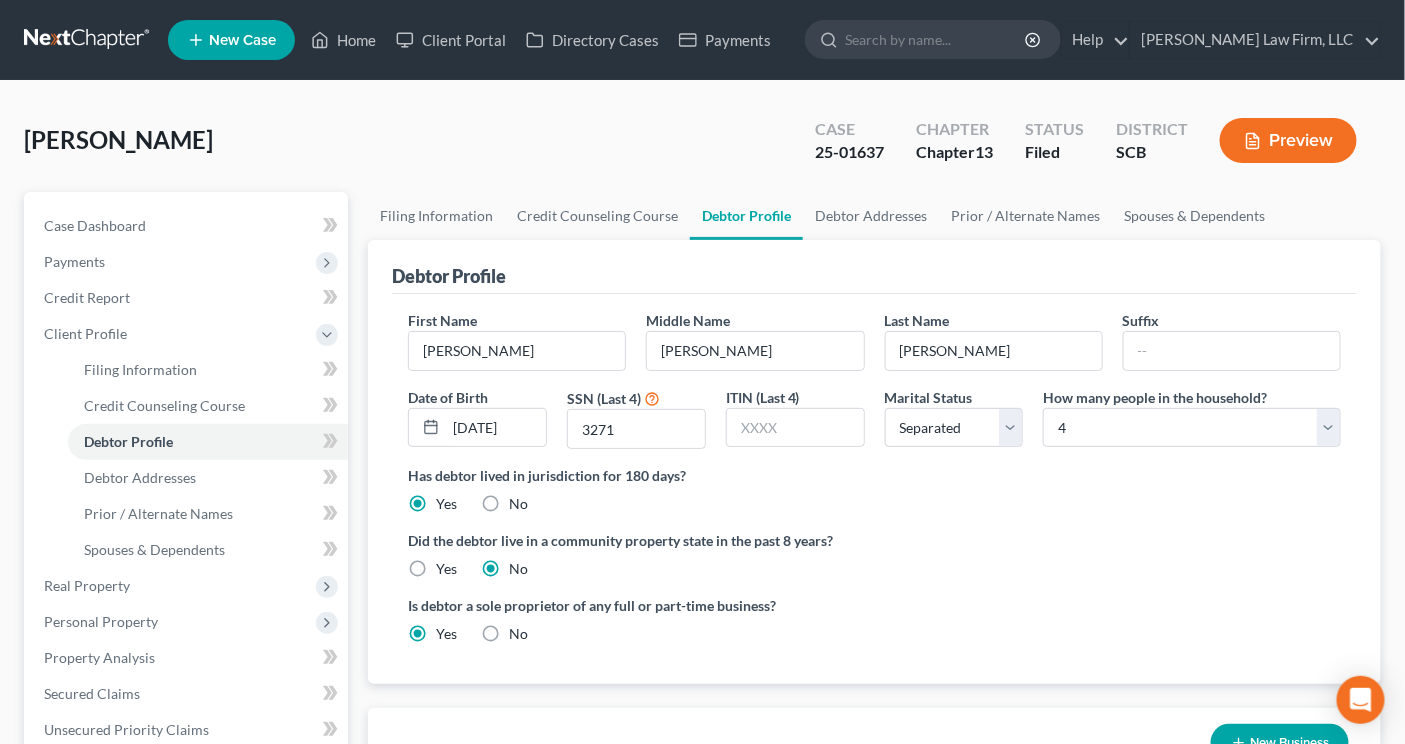 click at bounding box center (88, 40) 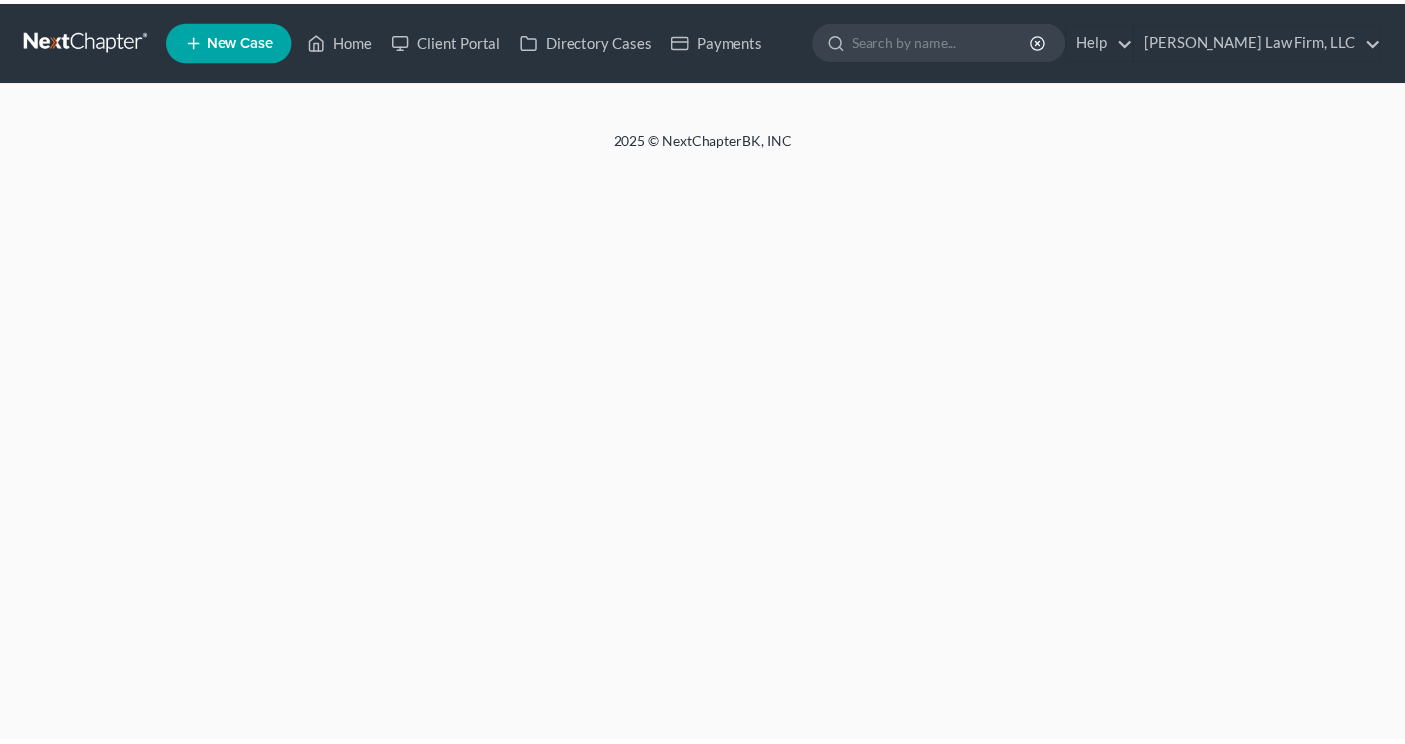 scroll, scrollTop: 0, scrollLeft: 0, axis: both 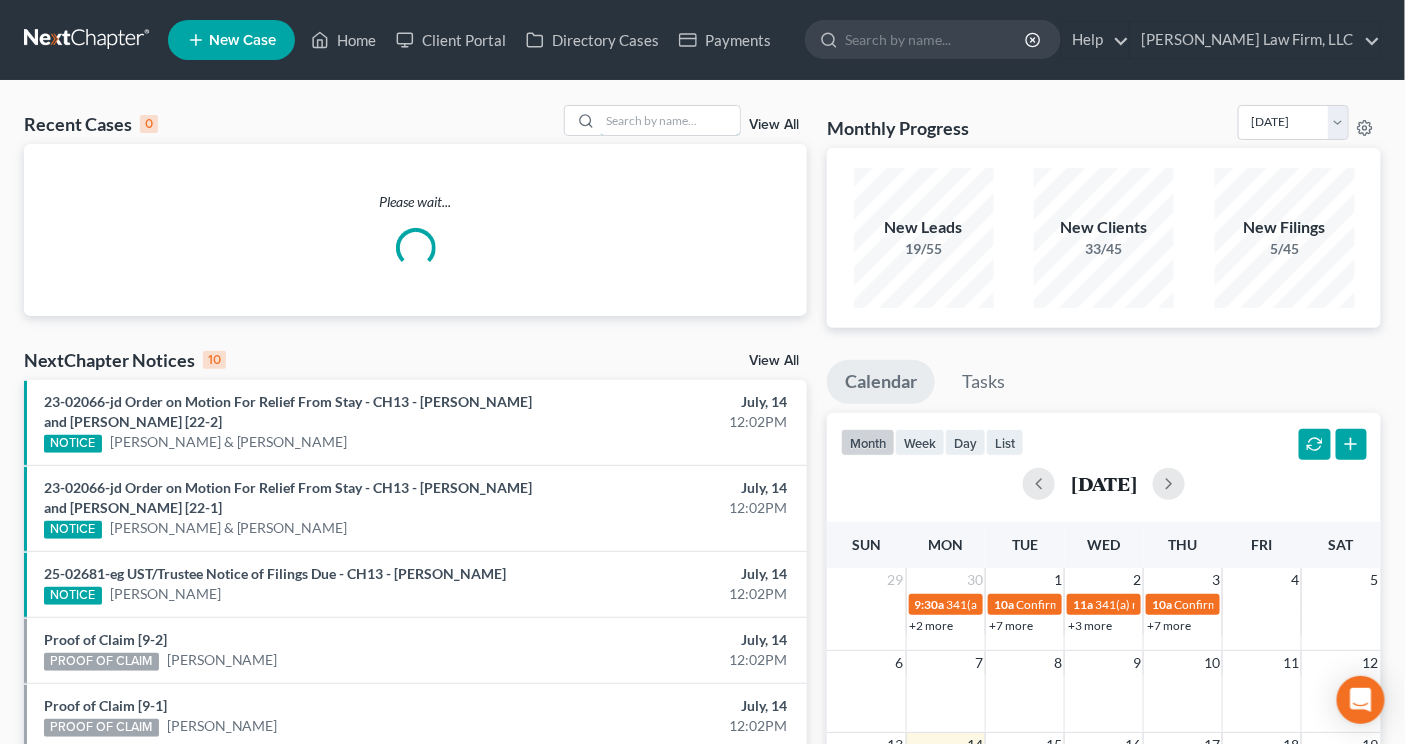 click at bounding box center [670, 120] 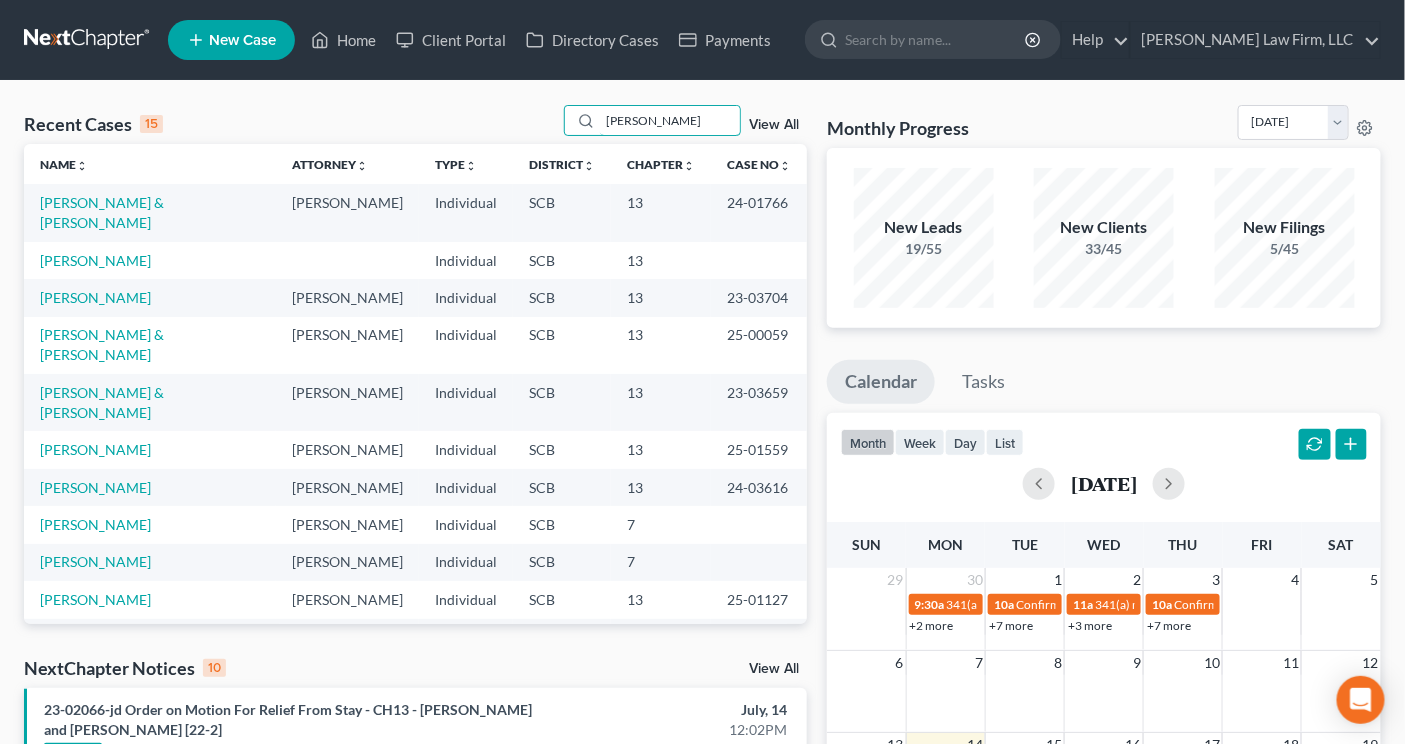 type on "[PERSON_NAME]" 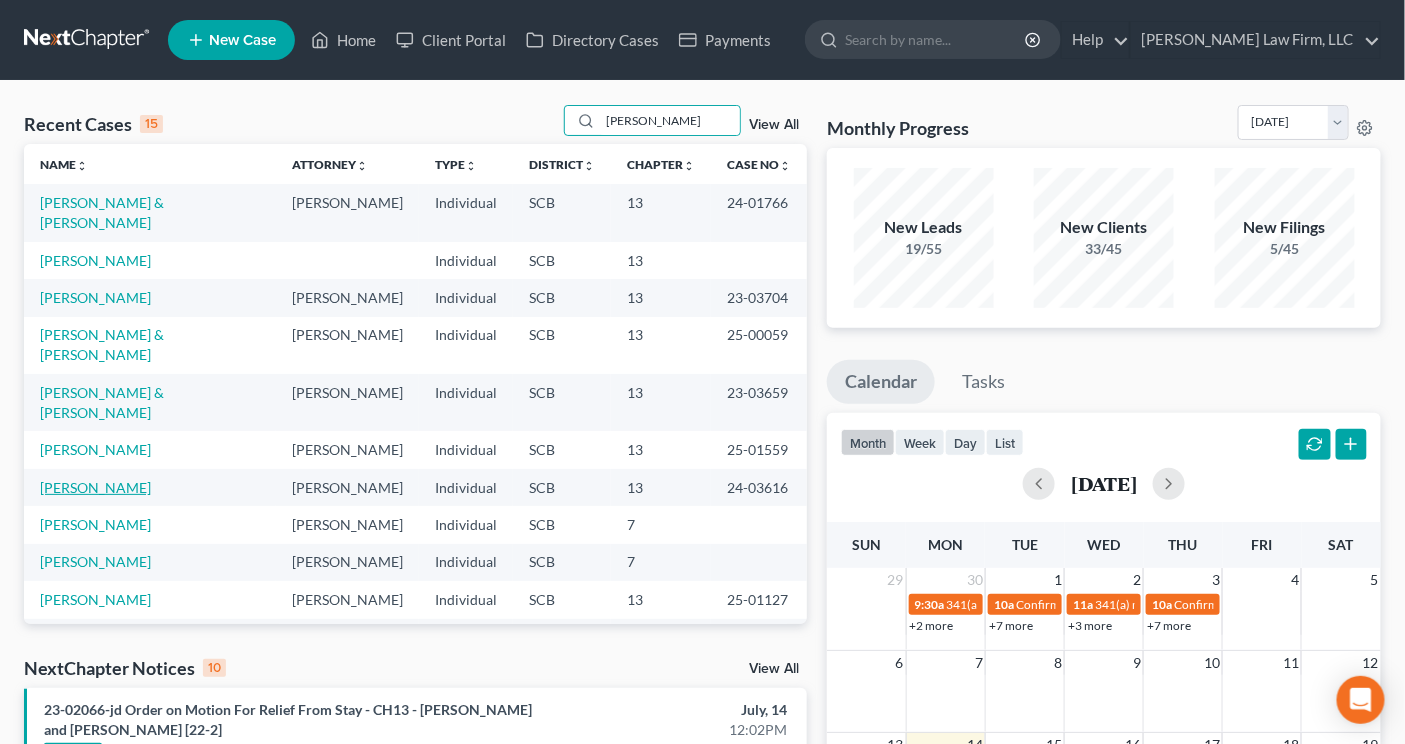 click on "[PERSON_NAME]" at bounding box center [95, 487] 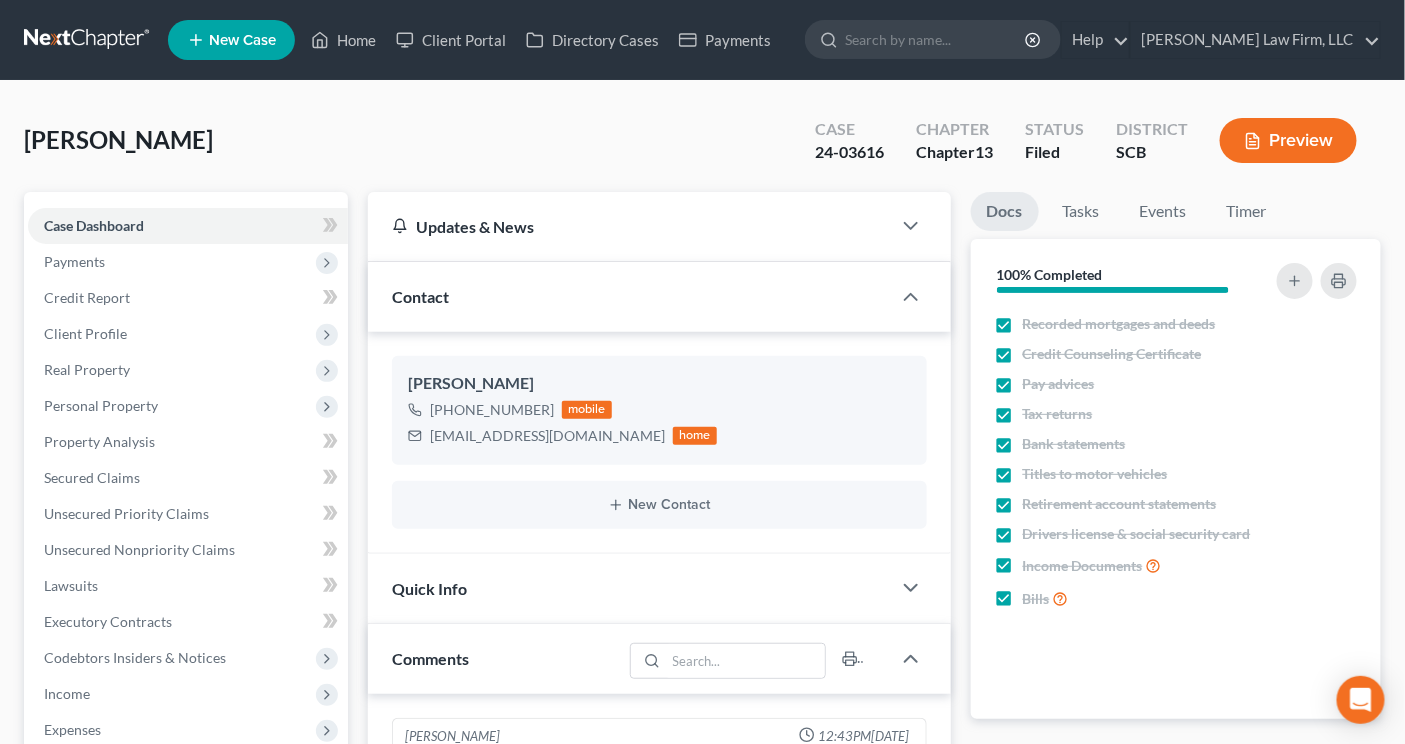 scroll, scrollTop: 417, scrollLeft: 0, axis: vertical 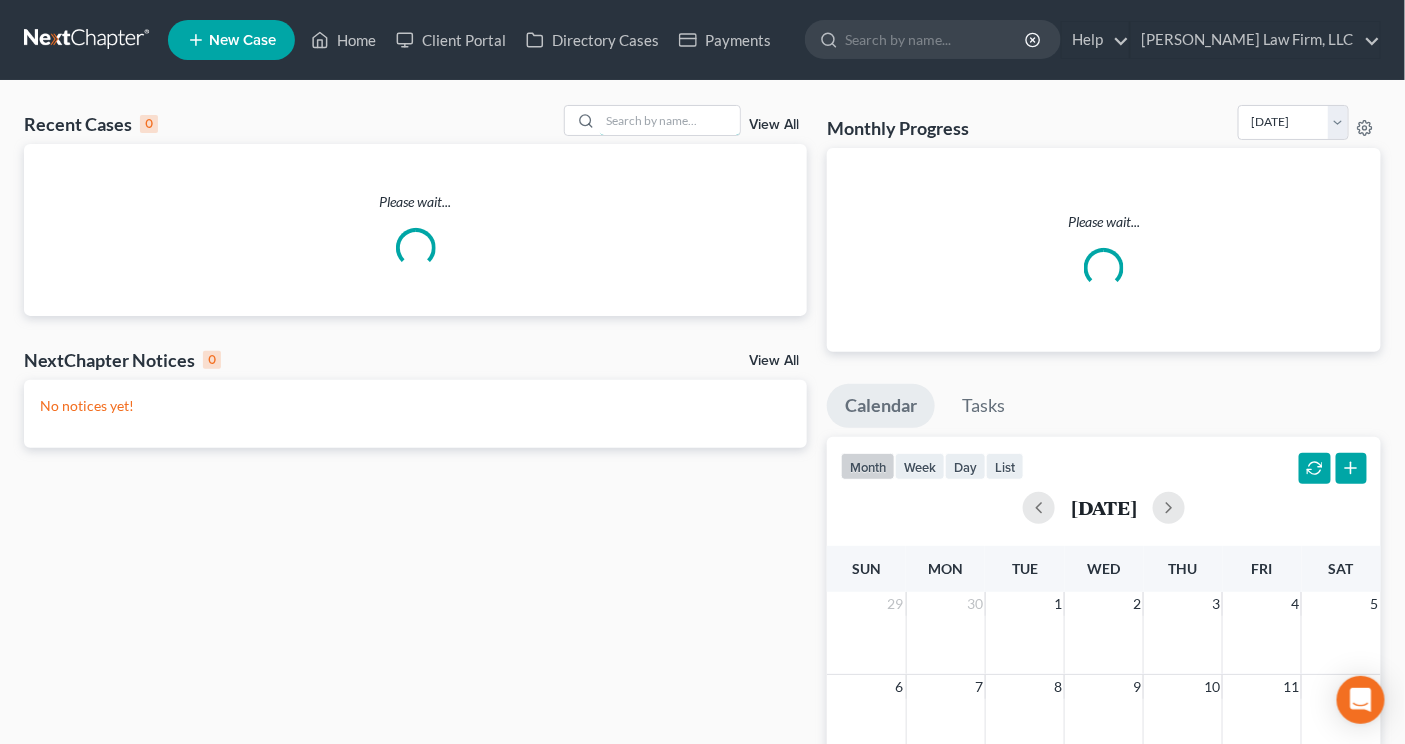 click at bounding box center [670, 120] 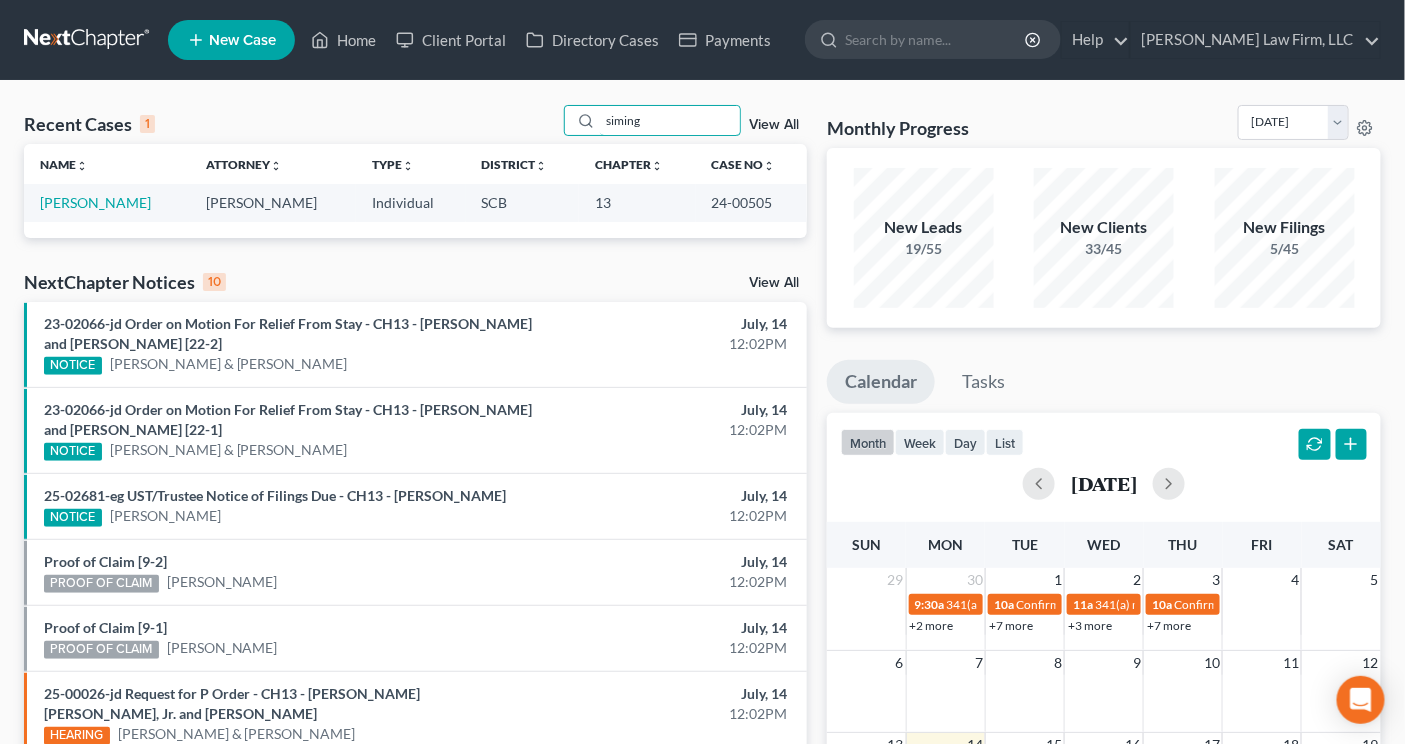 type on "siming" 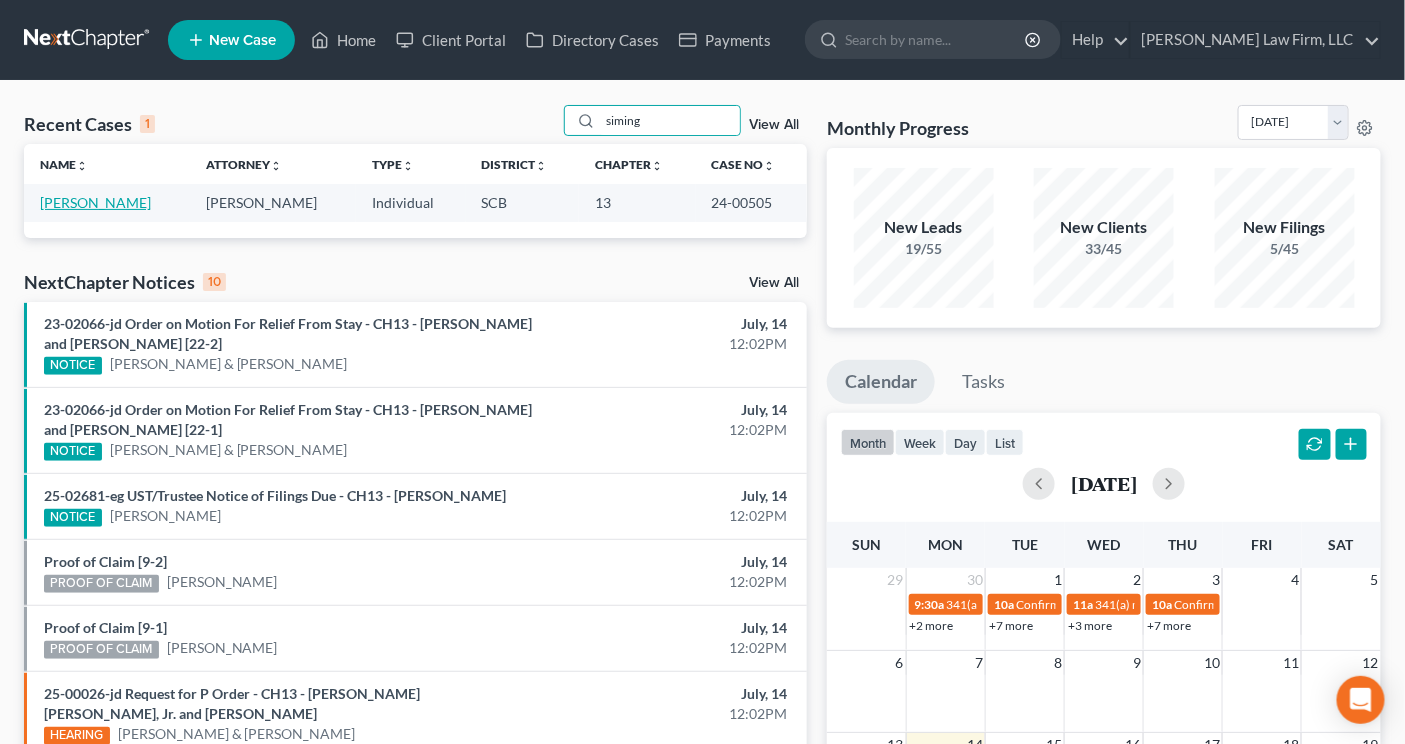 click on "[PERSON_NAME]" at bounding box center (95, 202) 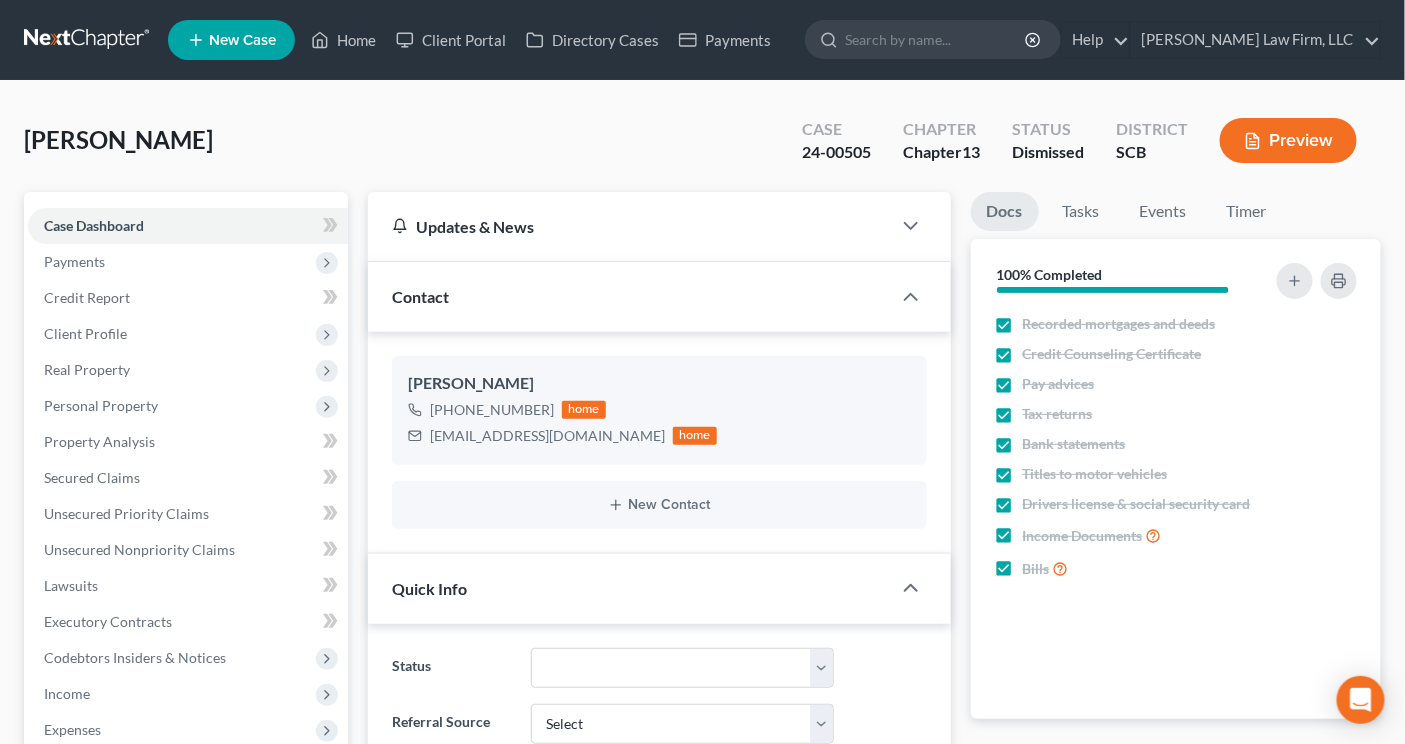 select on "1" 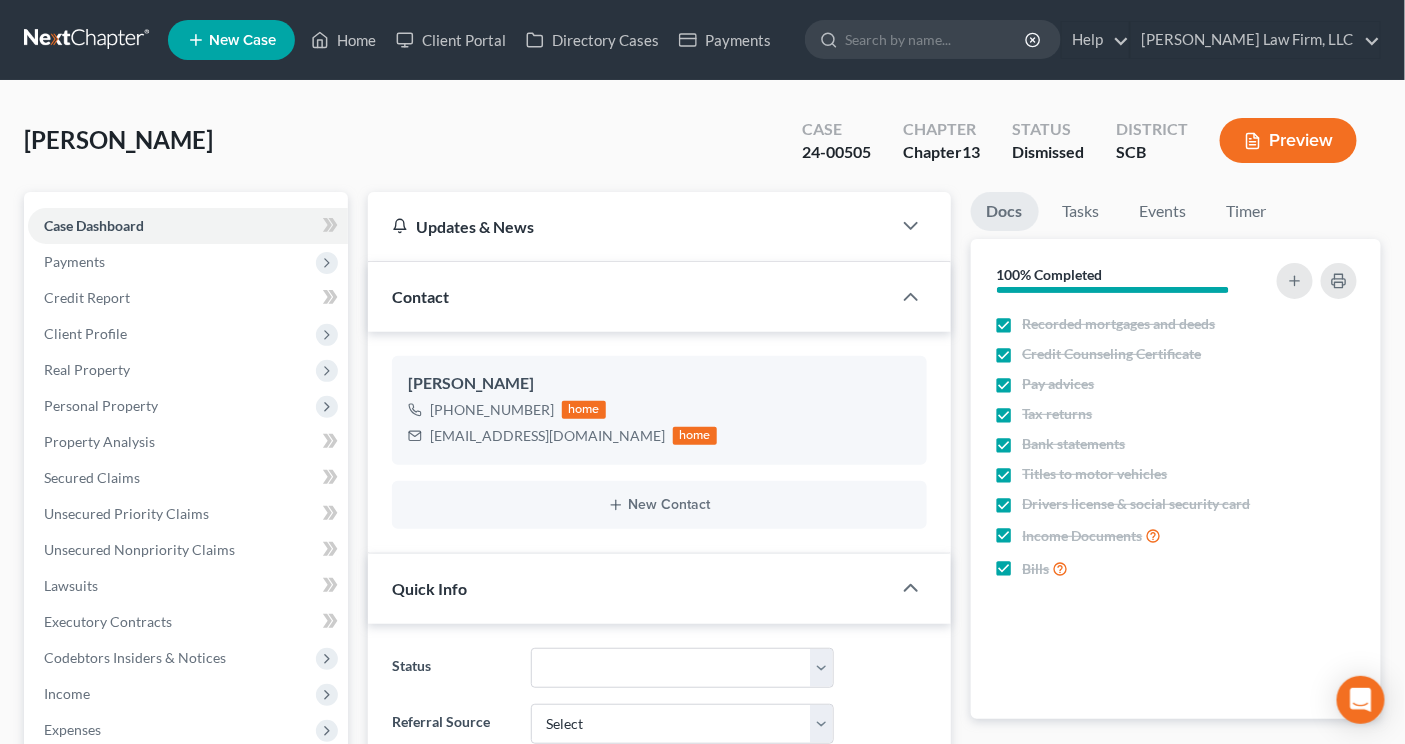 scroll, scrollTop: 1921, scrollLeft: 0, axis: vertical 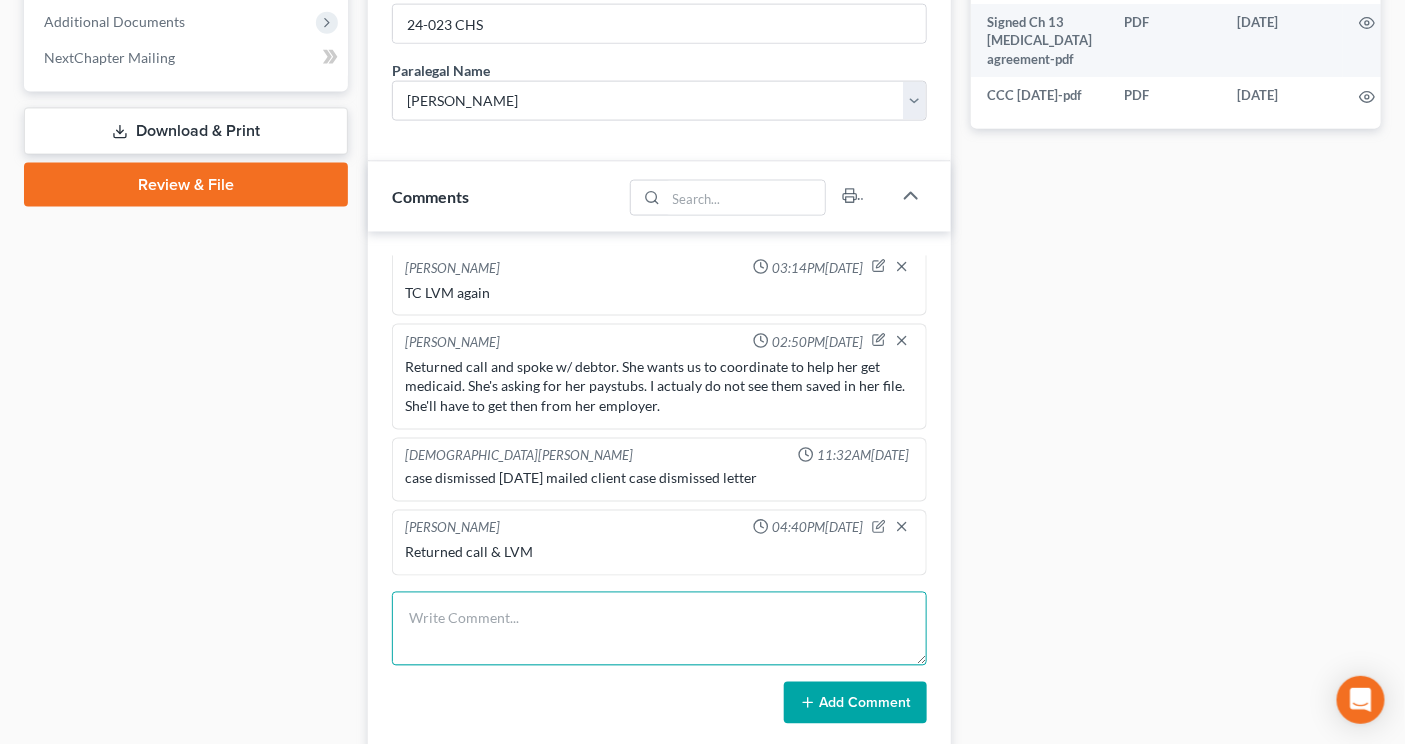 click at bounding box center (659, 629) 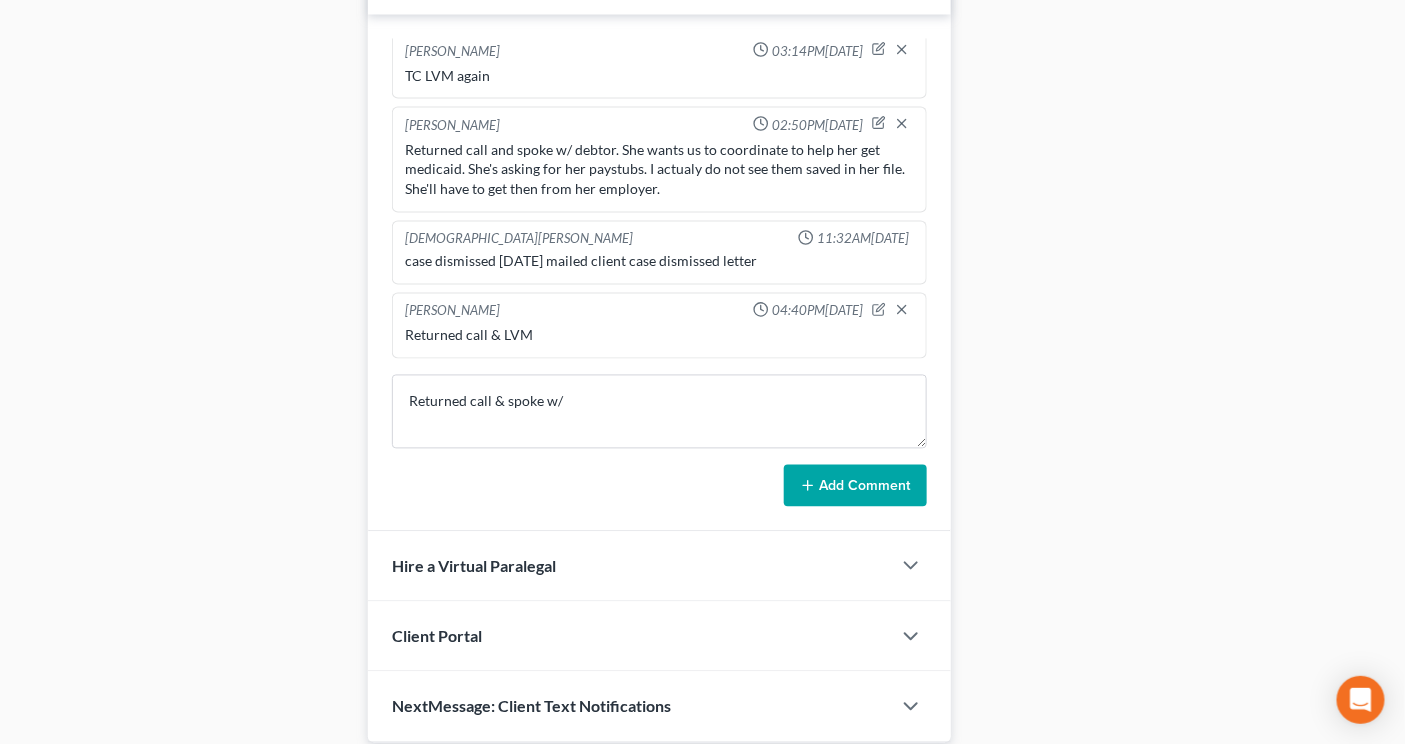 scroll, scrollTop: 1181, scrollLeft: 0, axis: vertical 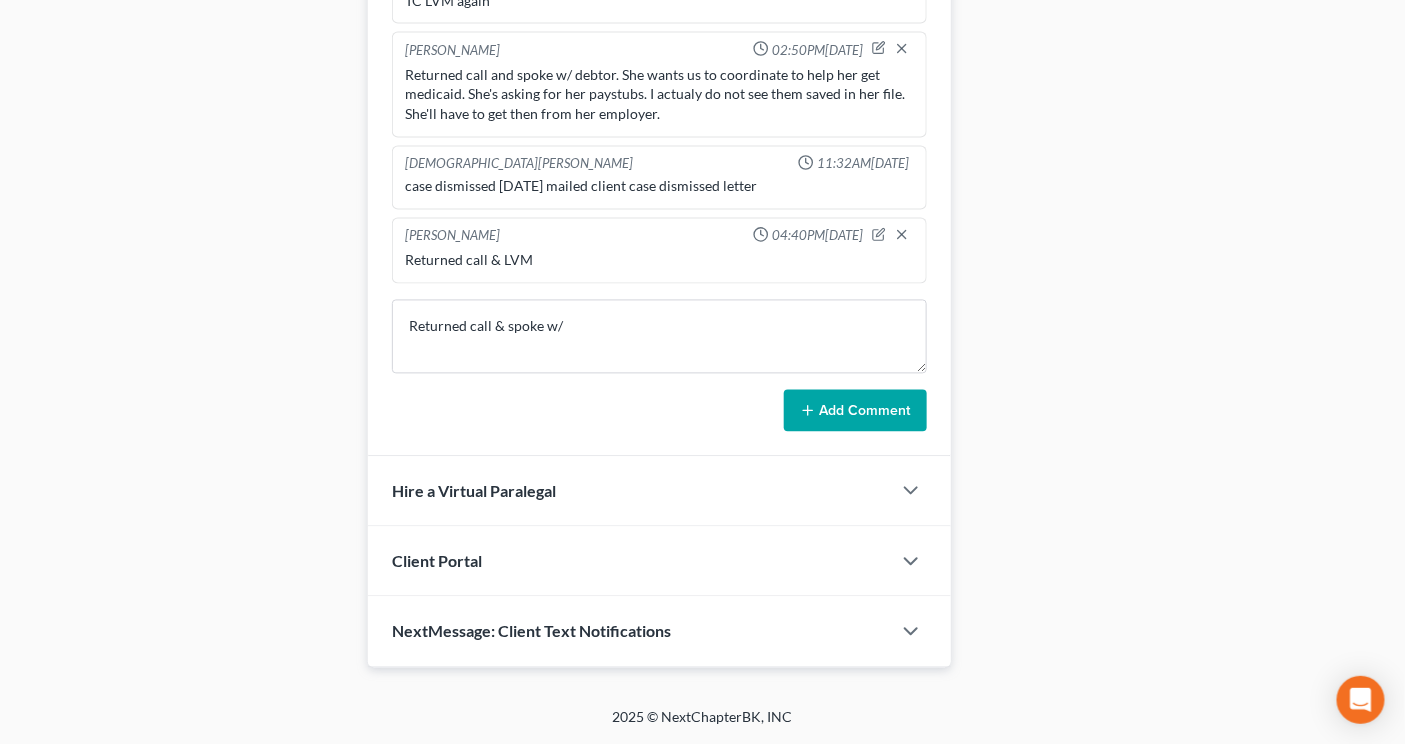 click on "Sherry Sutton 03:20PM, 02/09/2024 paid $1000 today with her debit card-KB Mercedes  Sawyer 11:18AM, 02/15/2024 Went through case prep with information provided at er sign and reviewed bank statements sent via email. Emailed debtor back with updated list of items still needed for complete scheduled on 2/23 Mercedes  Sawyer 05:26PM, 02/16/2024 message from Eh checking on the status of this case. mentioned that Ms. Siminton moved her appt up from friday 23 to wednesday 21. emailed updated list of items still needed and requested Ms. Simington provide them by 2/19 at noon so i can finish preparing. for wednesday. Mercedes  Sawyer 11:11AM, 02/19/2024 Reviewed documents emailed from client over the weekend and dropped off this morning. updated case. Robert Meredith, Jr. 06:10PM, 02/19/2024 Robert Meredith, Jr. 06:53PM, 03/13/2024 VM from client. TC with client clarified that she needs to pay the lot rent directly with the home and the car paid within the plan. She understands and is happy. Elizabeth Heilig" at bounding box center [659, 198] 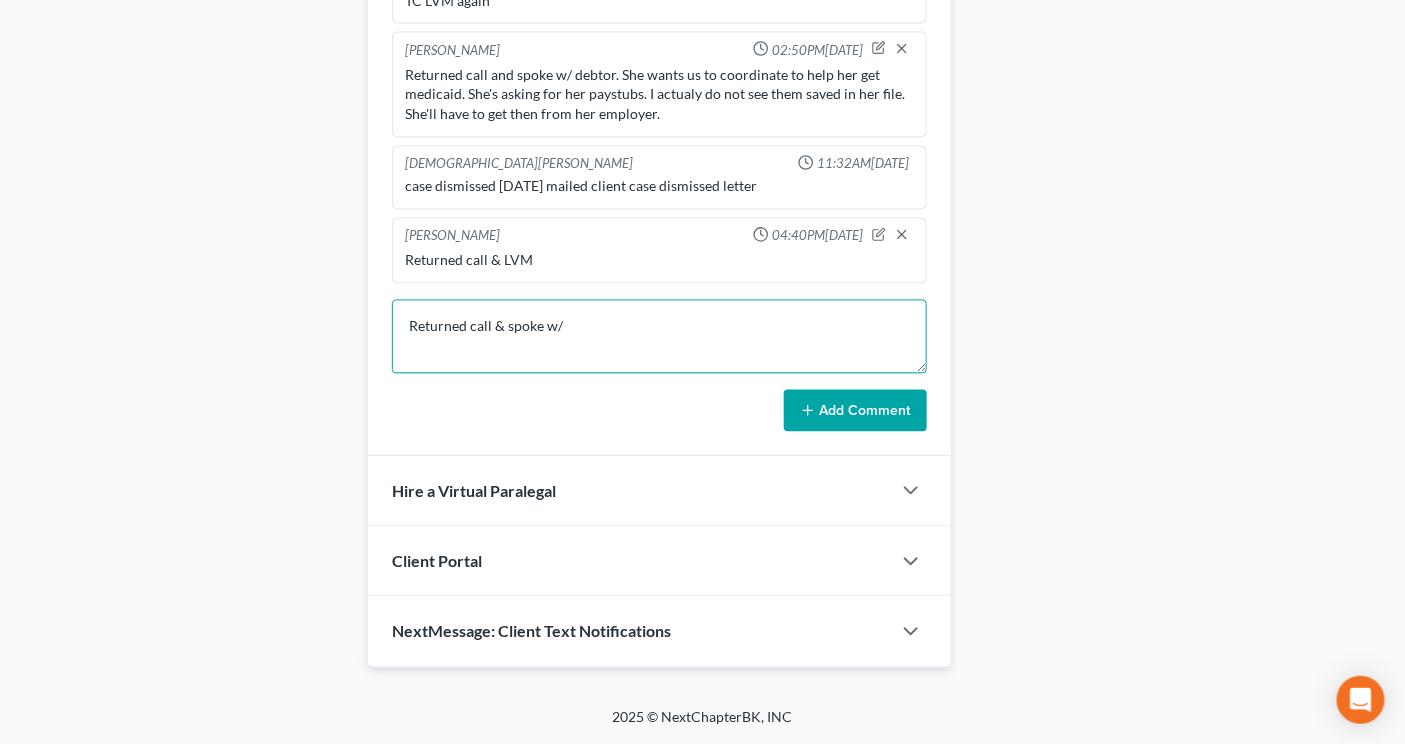 click on "Returned call & spoke w/" at bounding box center [659, 337] 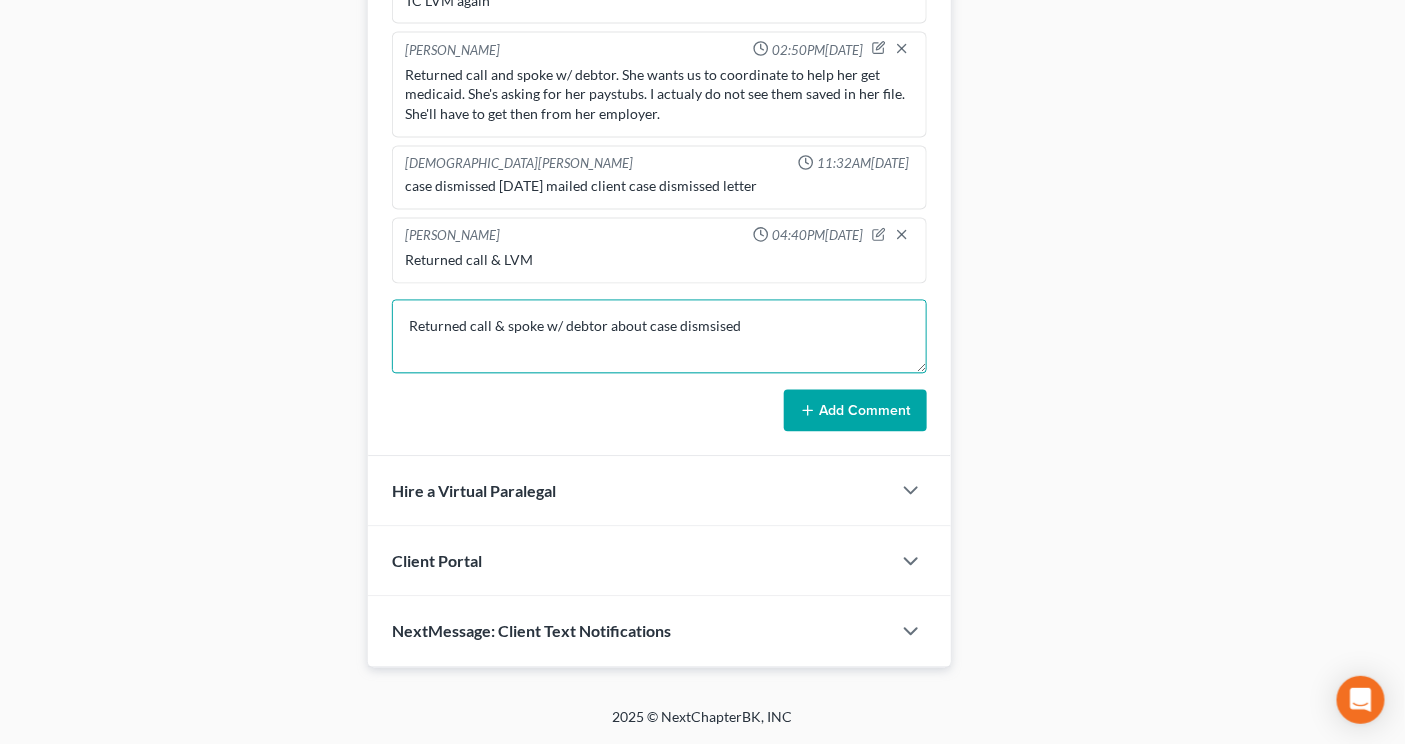 click on "Returned call & spoke w/ debtor about case dismsised" at bounding box center [659, 337] 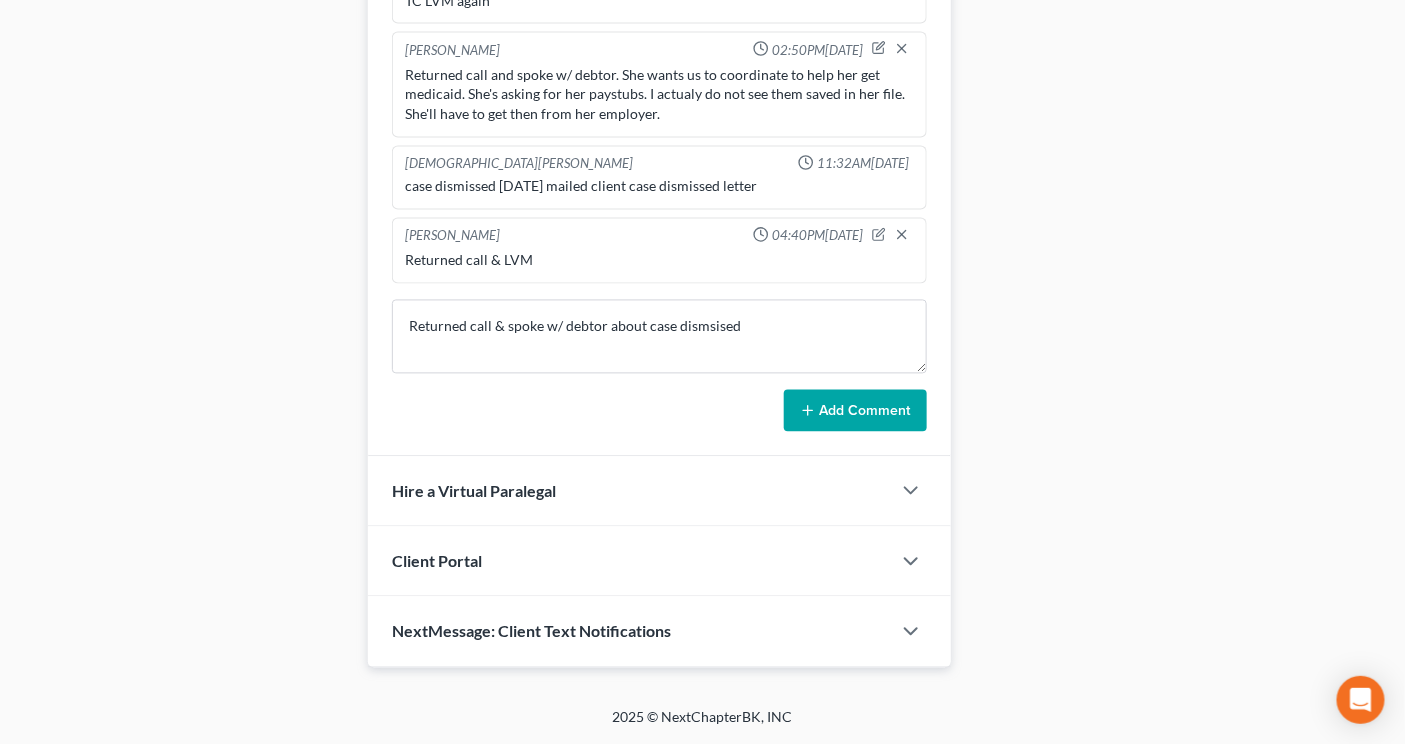 click on "Docs
Tasks
Events
Timer
100% Completed
Nothing here yet! Recorded mortgages and deeds   Credit Counseling Certificate   Pay advices   Tax returns   Bank statements   Titles to motor vehicles   Drivers license & social security card   Income Documents   Bills
Hide Completed Tasks
Initial consultation Receive documents Follow up appointment Review petition Signing appointment File petition Email pay stubs to trustee Calendar 341 Hearing and send notice to debtor(s) Send notice of Bankruptcy to parties File post petition counseling course (Form 23) File reaffirmation agreements Send Notice of Discharge to debtor(s) Close file
Hide Past Events
Nothing here yet!
16h 50m Total Time Tracked Filter All stop Robert Meredith, Jr. stop Elizabeth Heilig stop Kristi Keen stop Mercedes  Sawyer stop Shawnda Engram stop Sirena Starkes stop Kristen Buck stop Sherry Sutton stop McCloud Cox Time Tracking In Progress...
Start" at bounding box center [1176, -160] 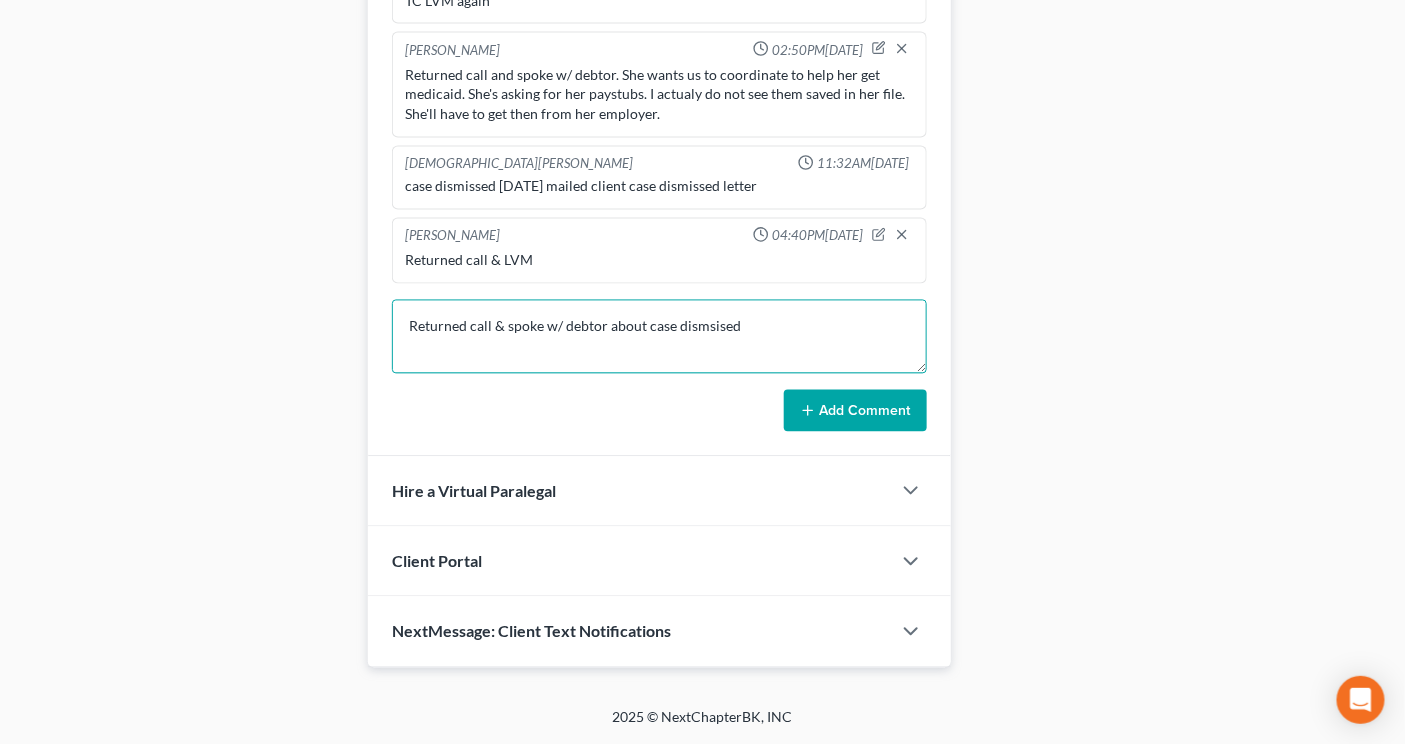 click on "Returned call & spoke w/ debtor about case dismsised" at bounding box center (659, 337) 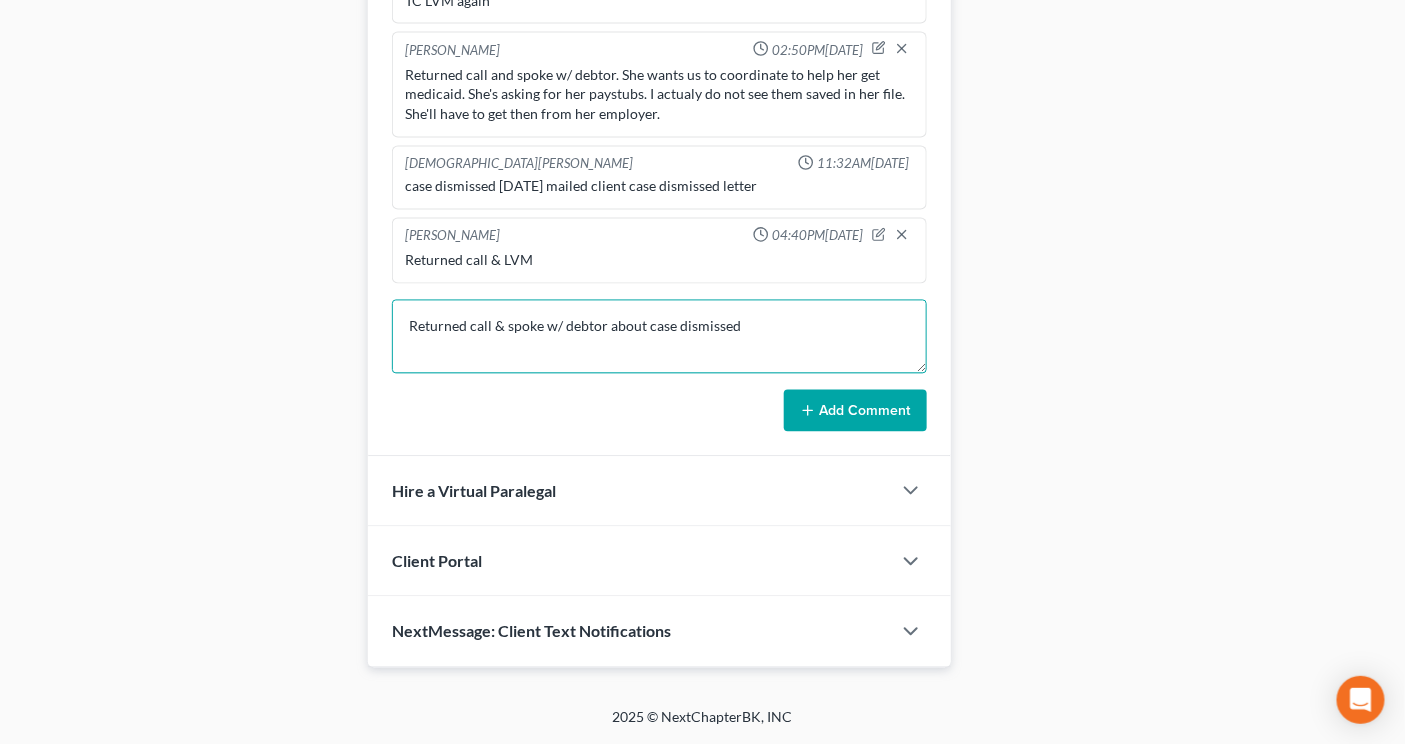 click on "Returned call & spoke w/ debtor about case dismissed" at bounding box center [659, 337] 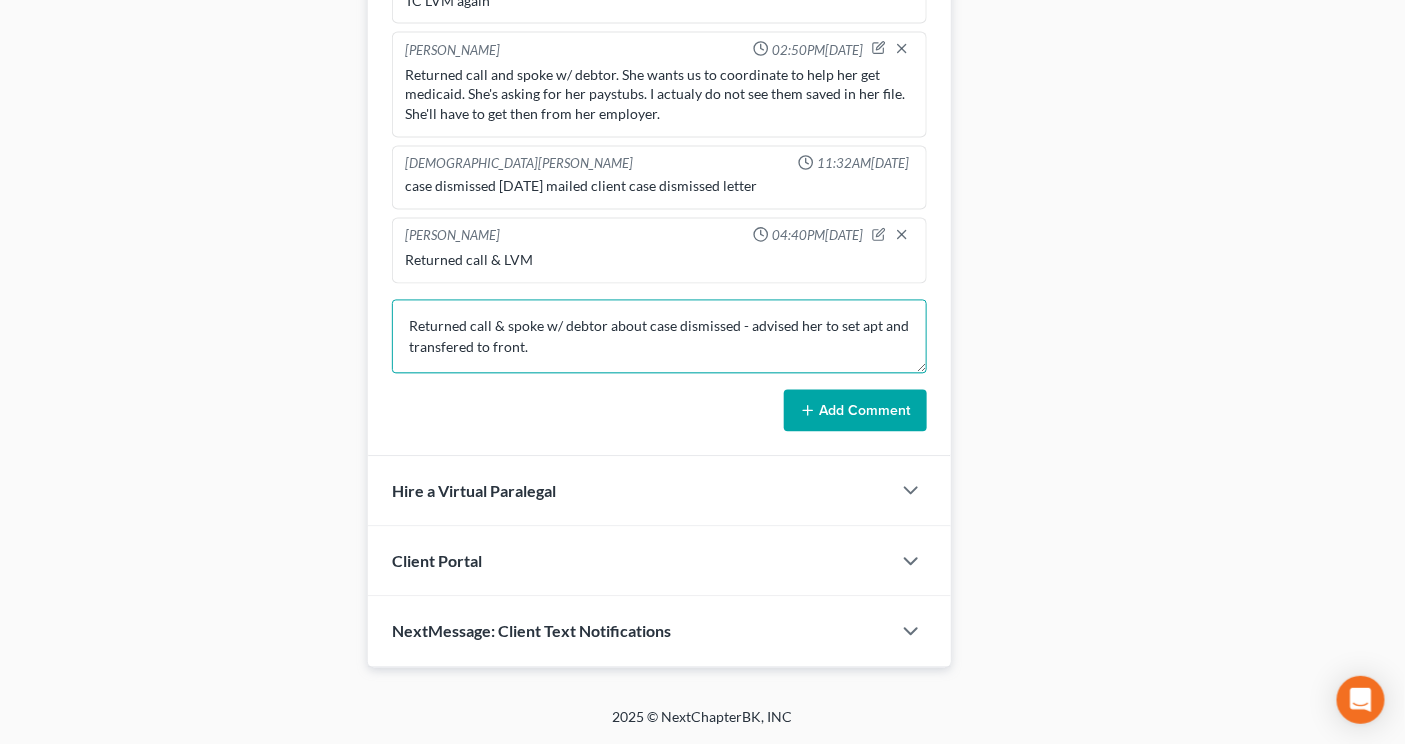 click on "Returned call & spoke w/ debtor about case dismissed - advised her to set apt and transfered to front." at bounding box center (659, 337) 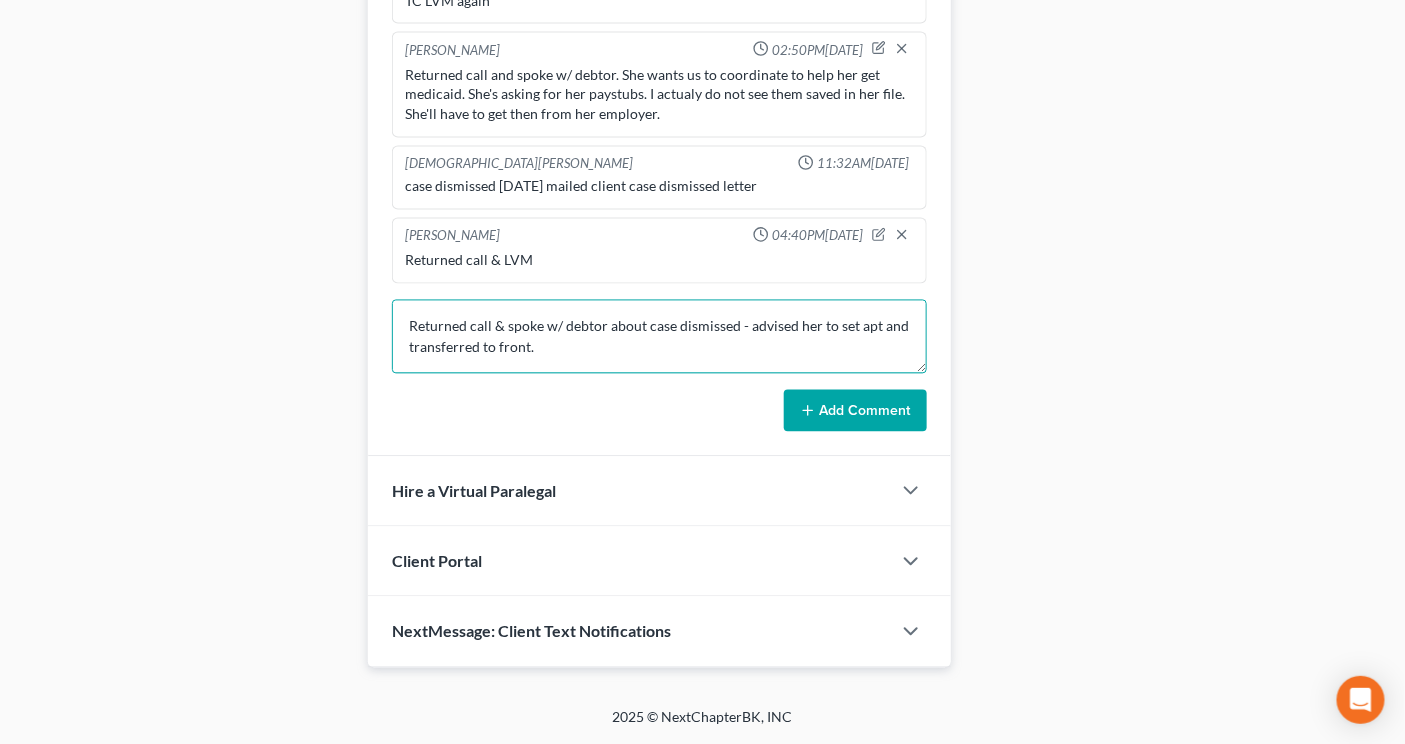 type on "Returned call & spoke w/ debtor about case dismissed - advised her to set apt and transferred to front." 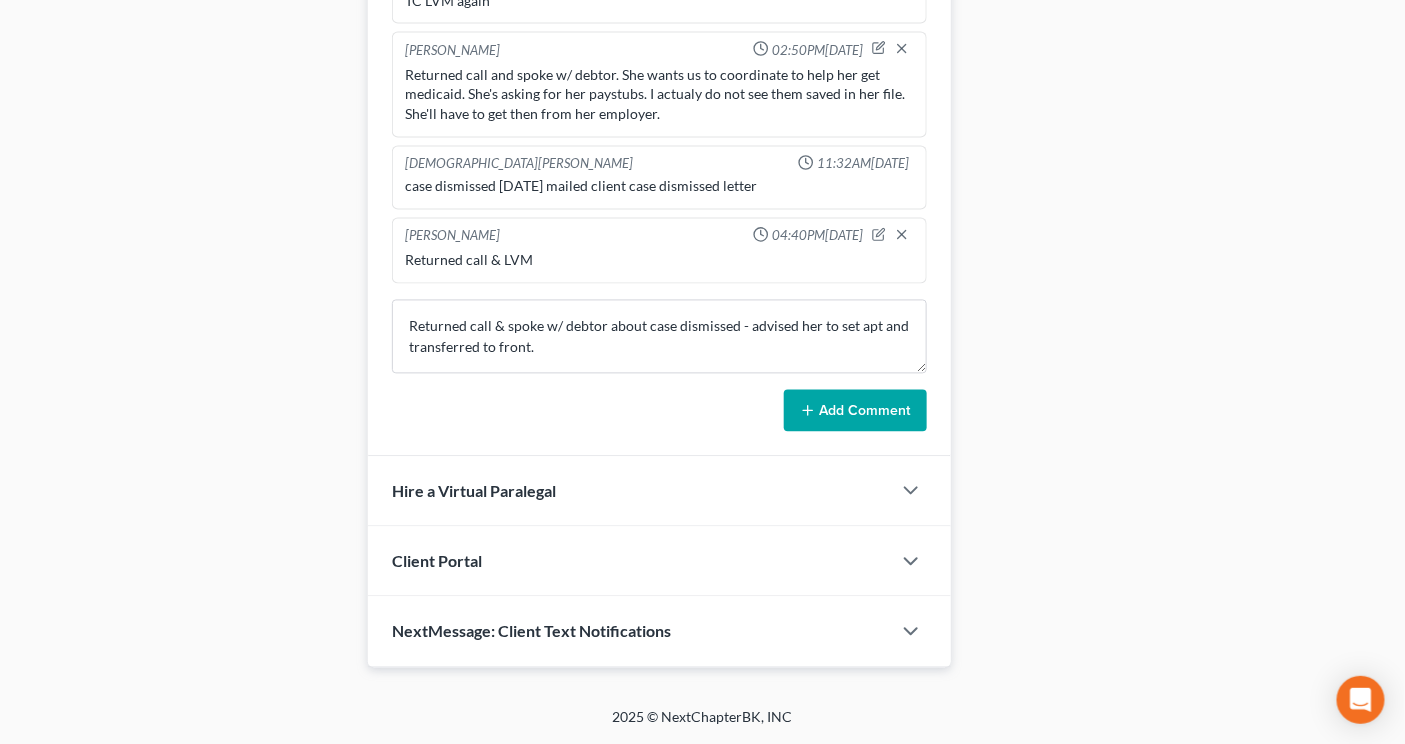 click on "Add Comment" at bounding box center (855, 411) 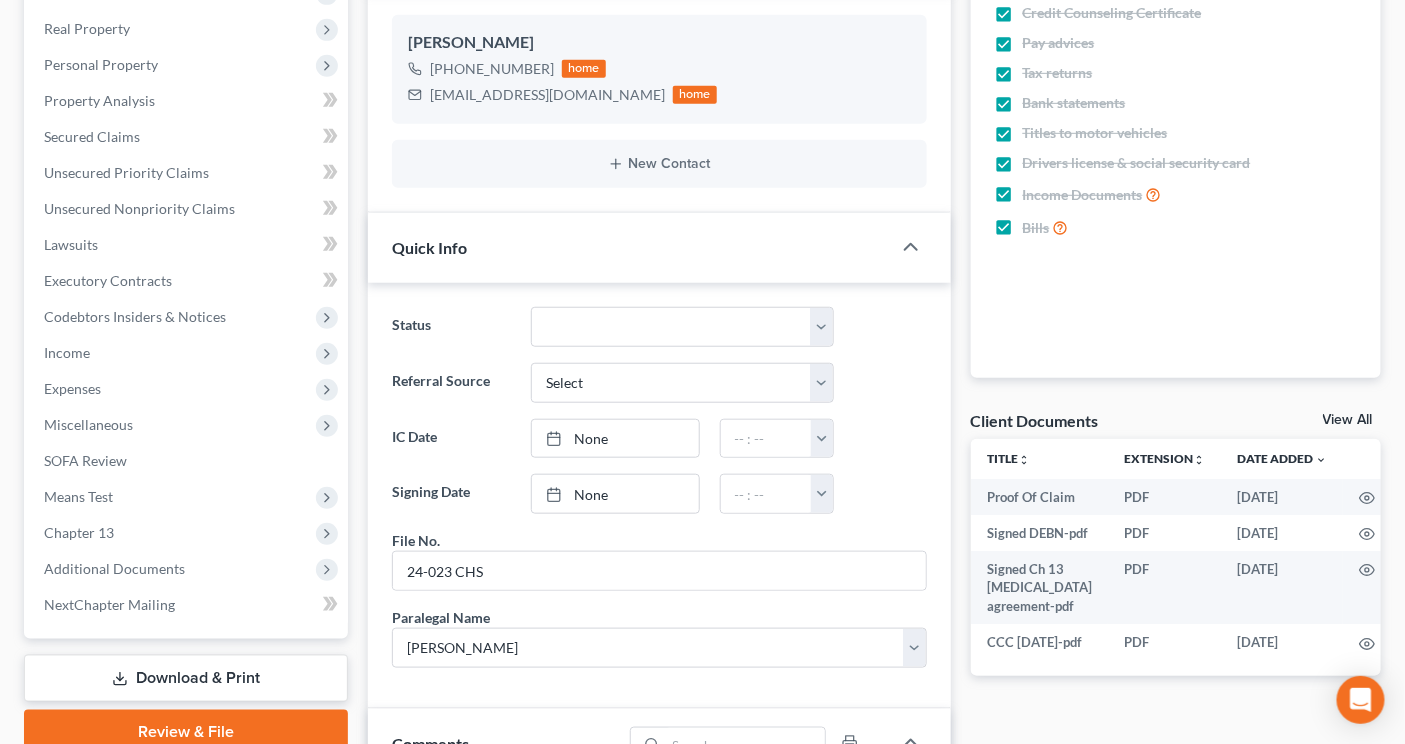 scroll, scrollTop: 70, scrollLeft: 0, axis: vertical 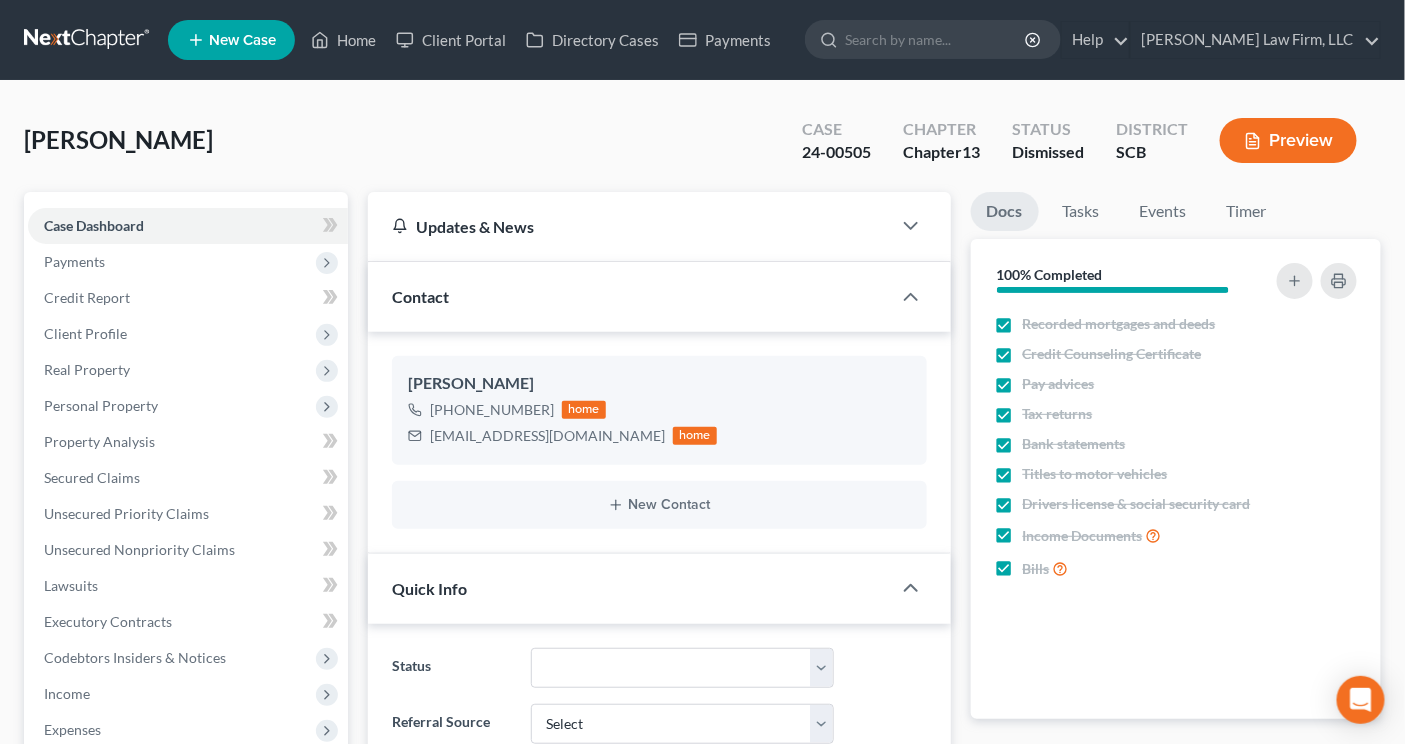 click at bounding box center [88, 40] 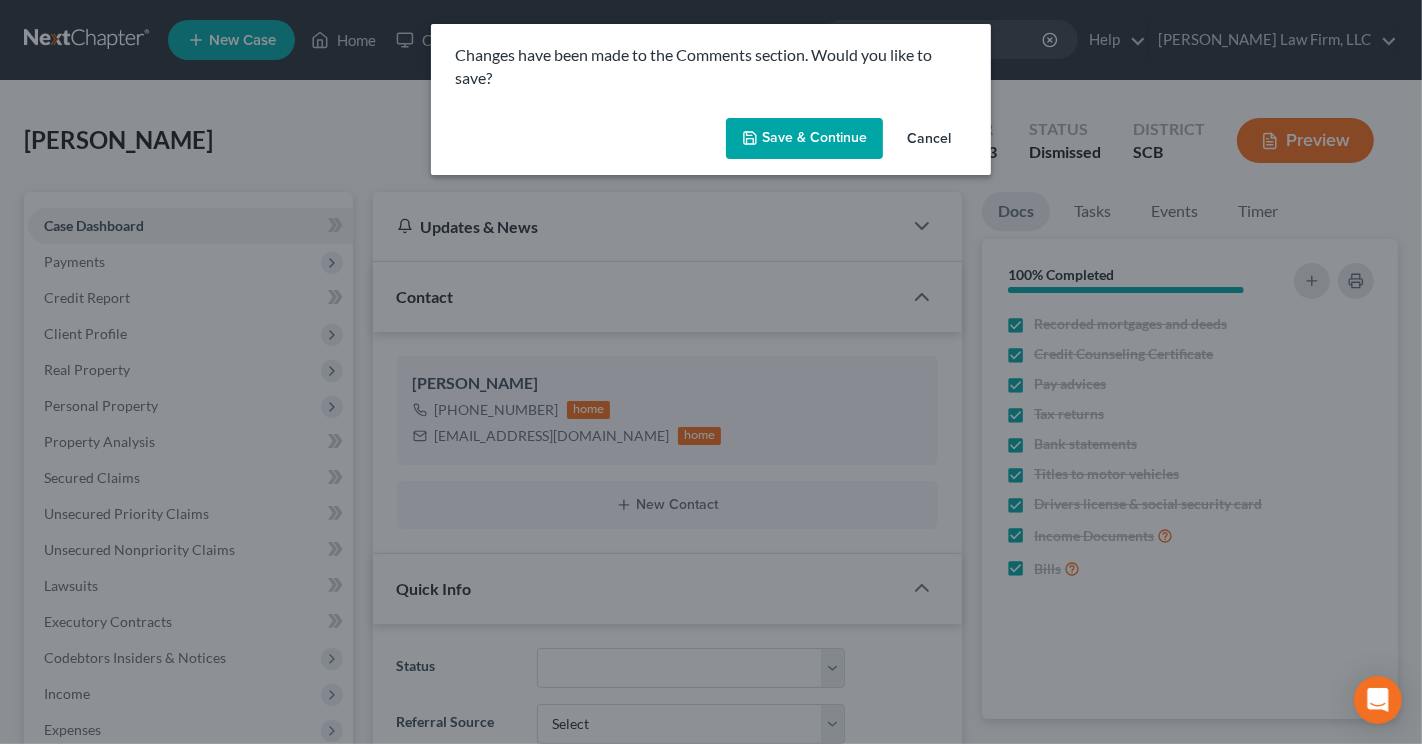 click on "Save & Continue" at bounding box center [804, 139] 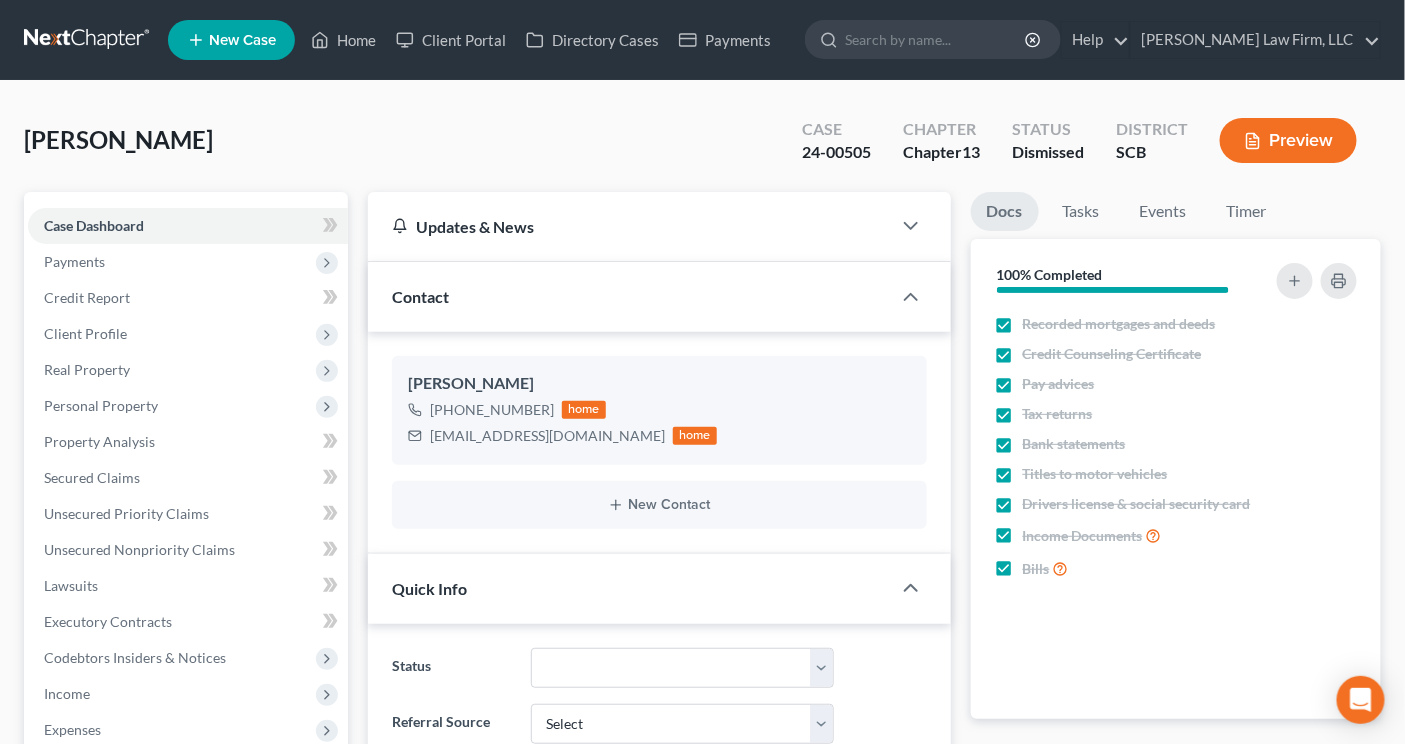 click at bounding box center [88, 40] 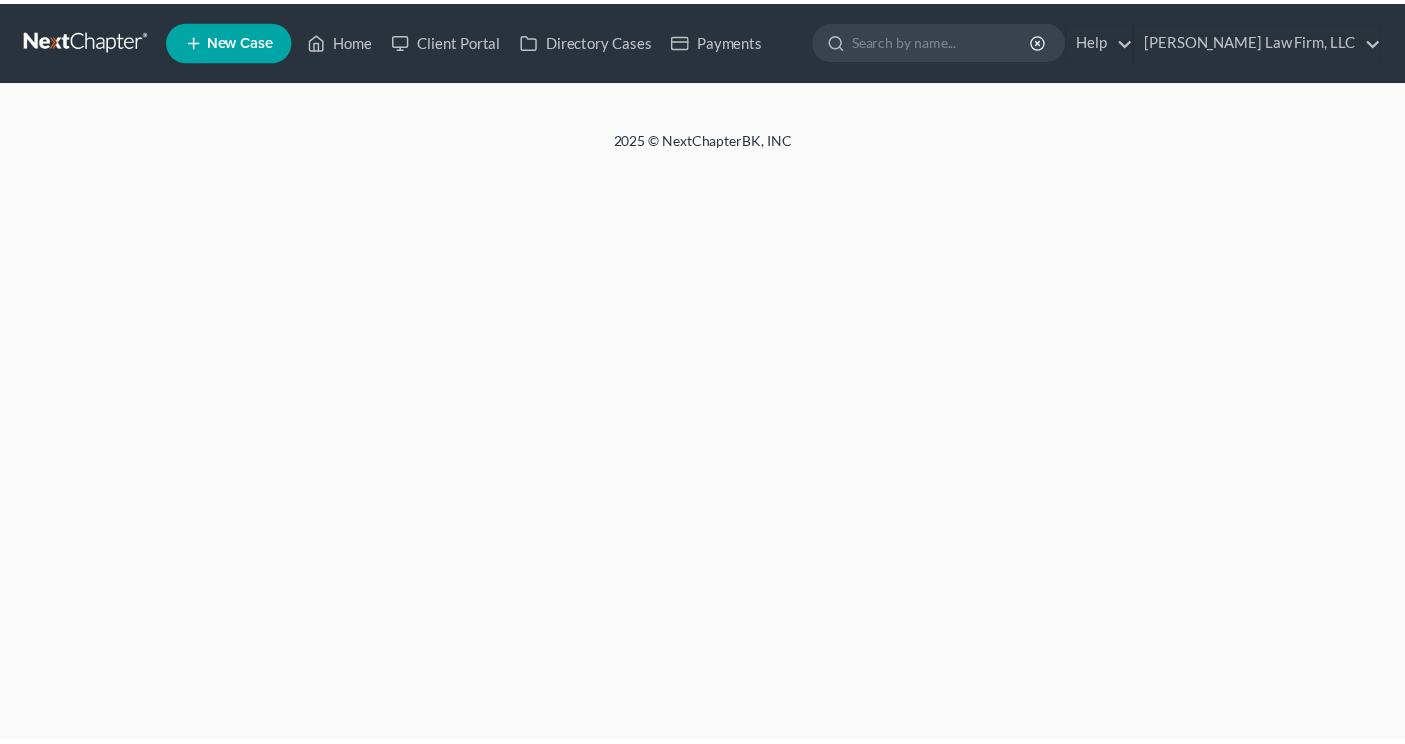 scroll, scrollTop: 0, scrollLeft: 0, axis: both 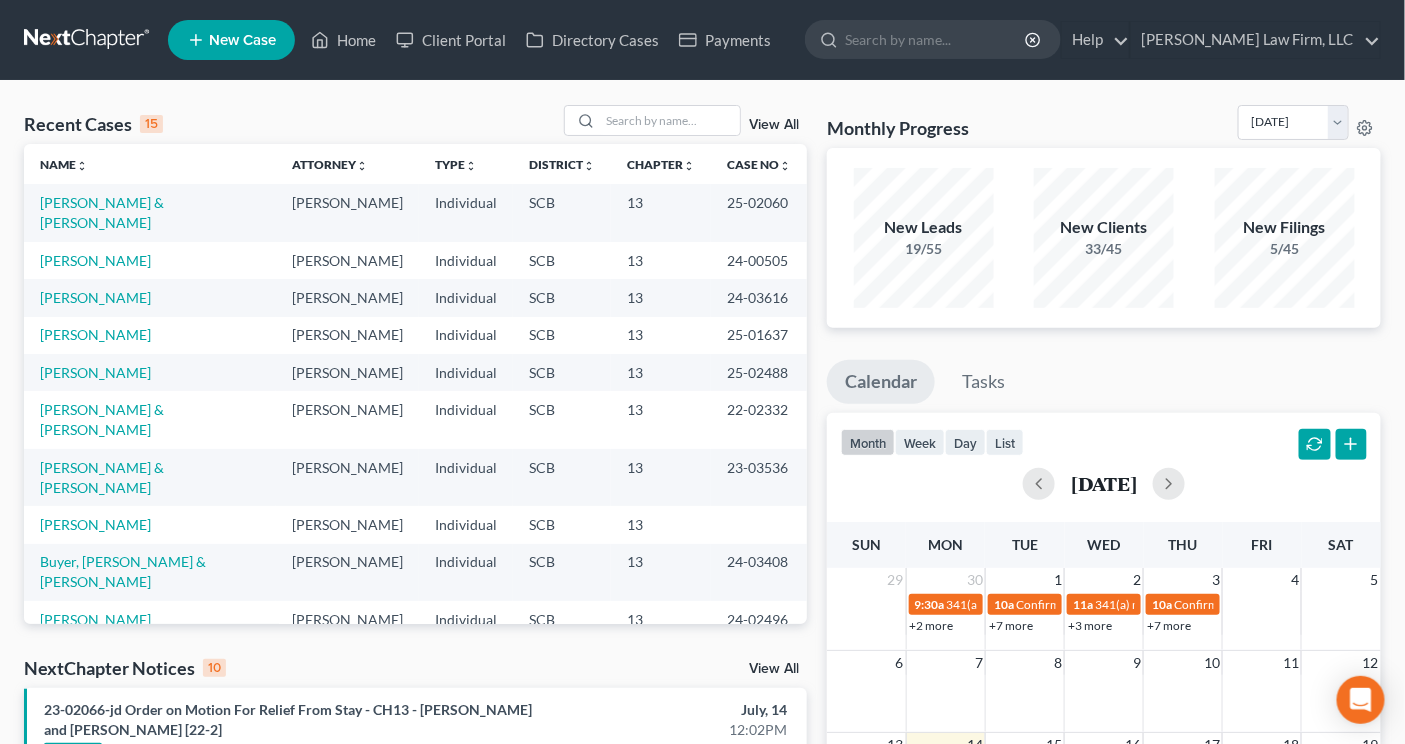 click on "Monthly Progress
Bankruptcy
Bankruptcy
[DATE] [DATE] [DATE] [DATE] [DATE] [DATE] [DATE] [DATE] [DATE] [DATE] [DATE] [DATE]" at bounding box center (1104, 126) 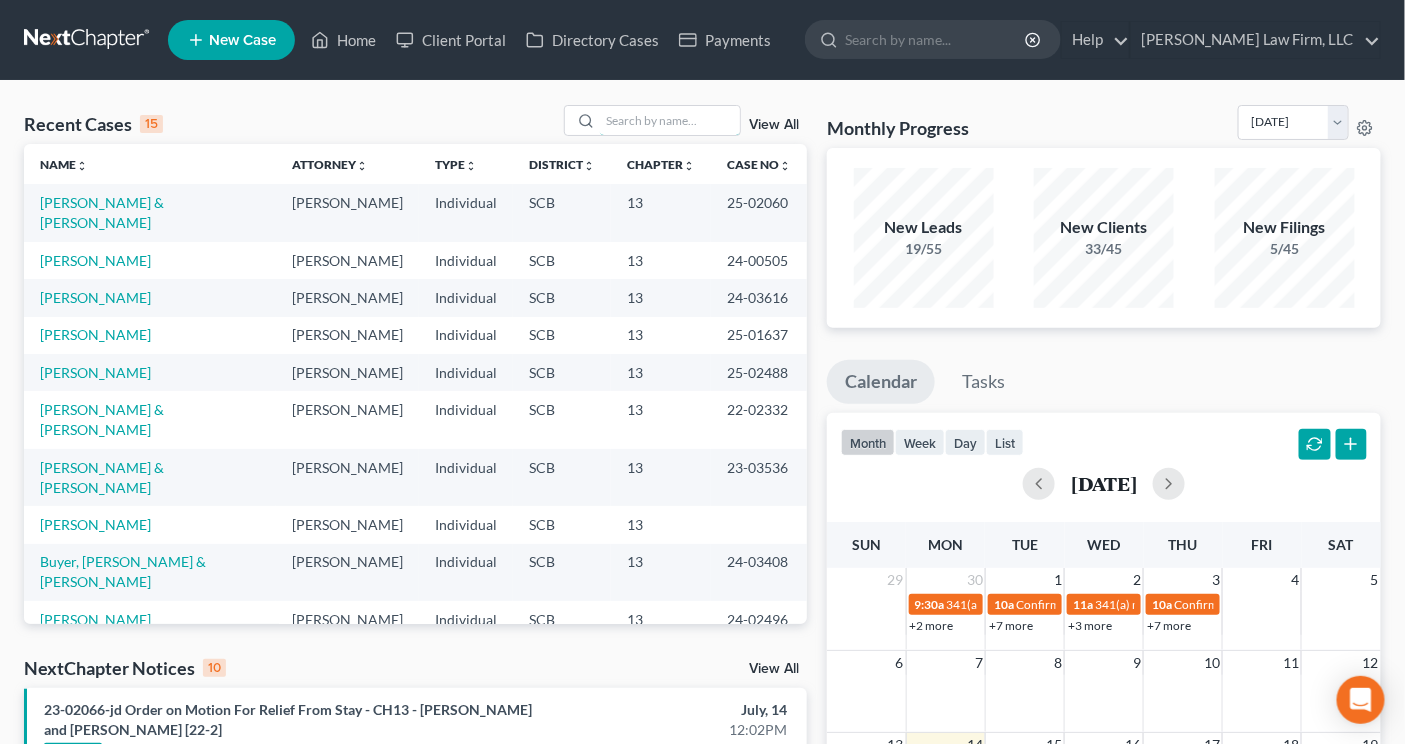 click at bounding box center (670, 120) 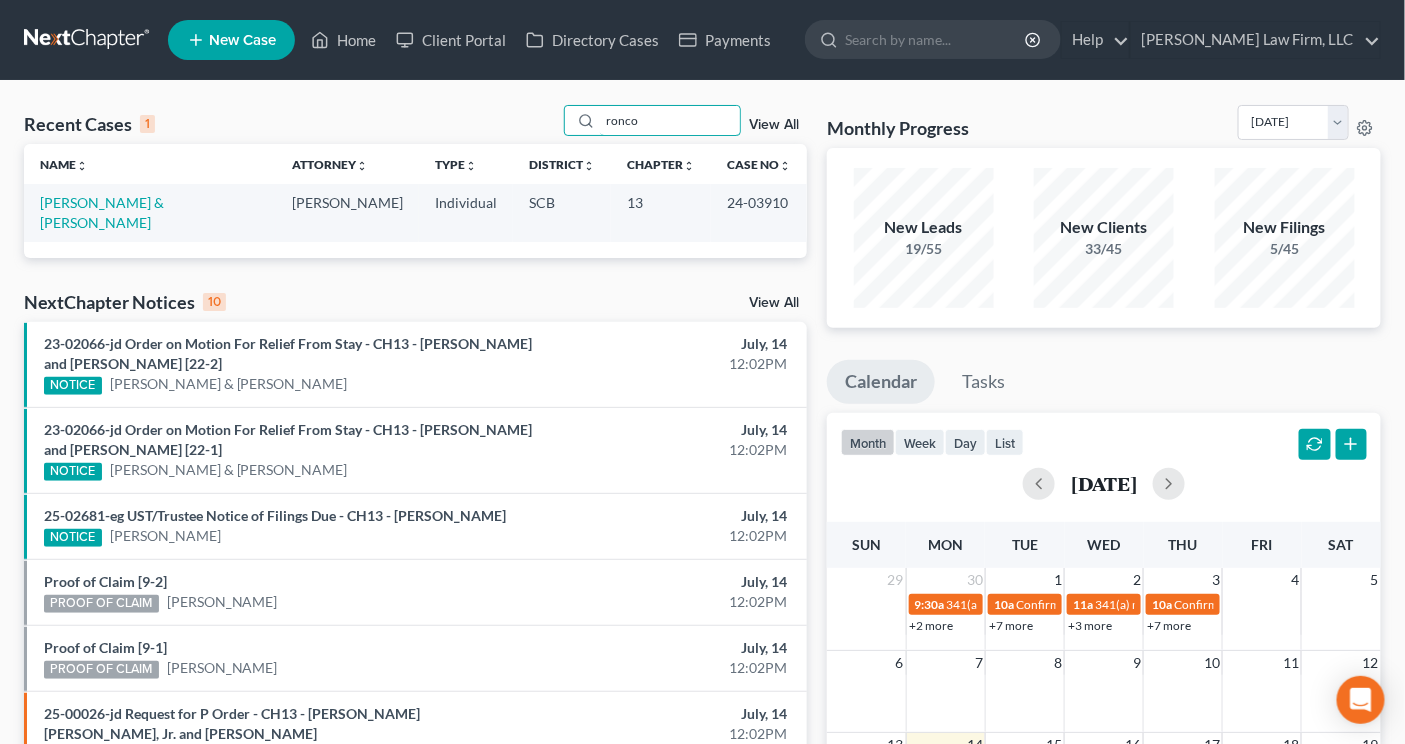 type on "ronco" 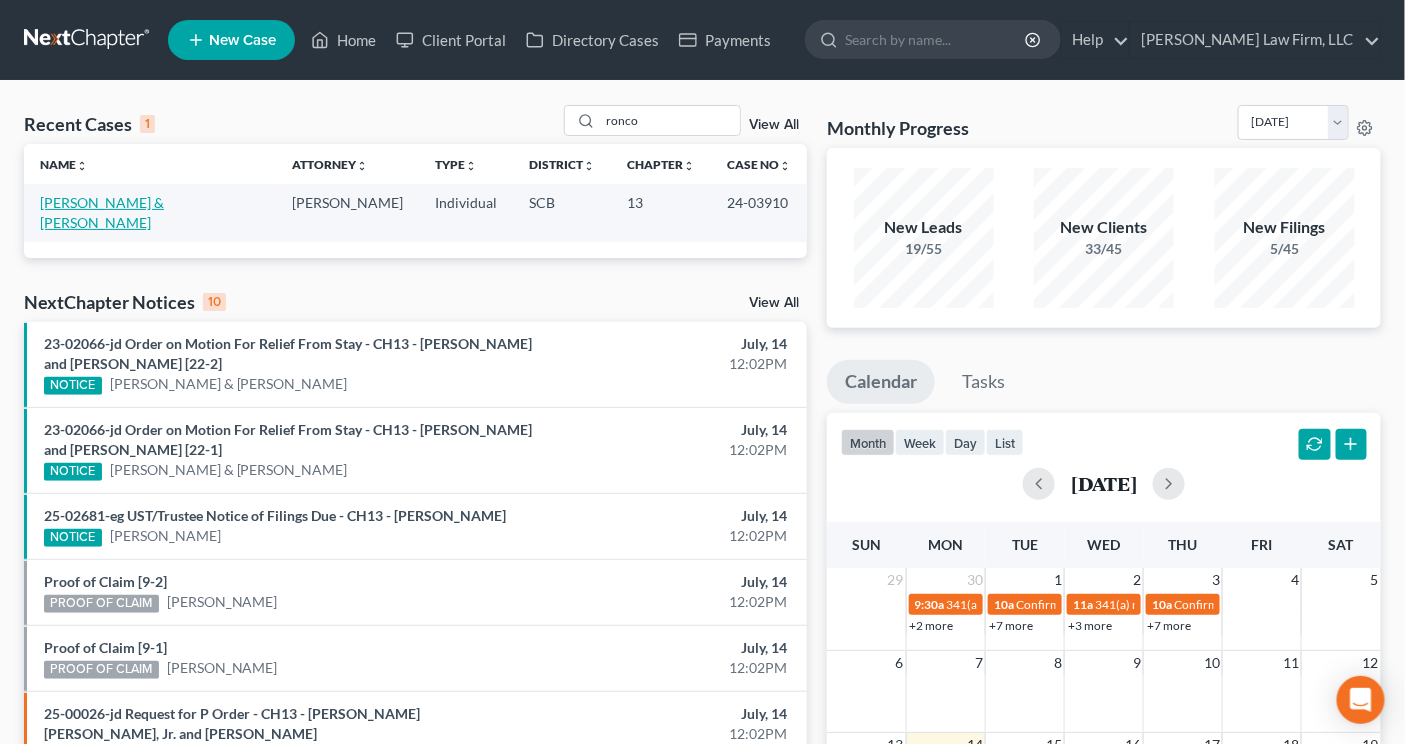 click on "[PERSON_NAME] & [PERSON_NAME]" at bounding box center [102, 212] 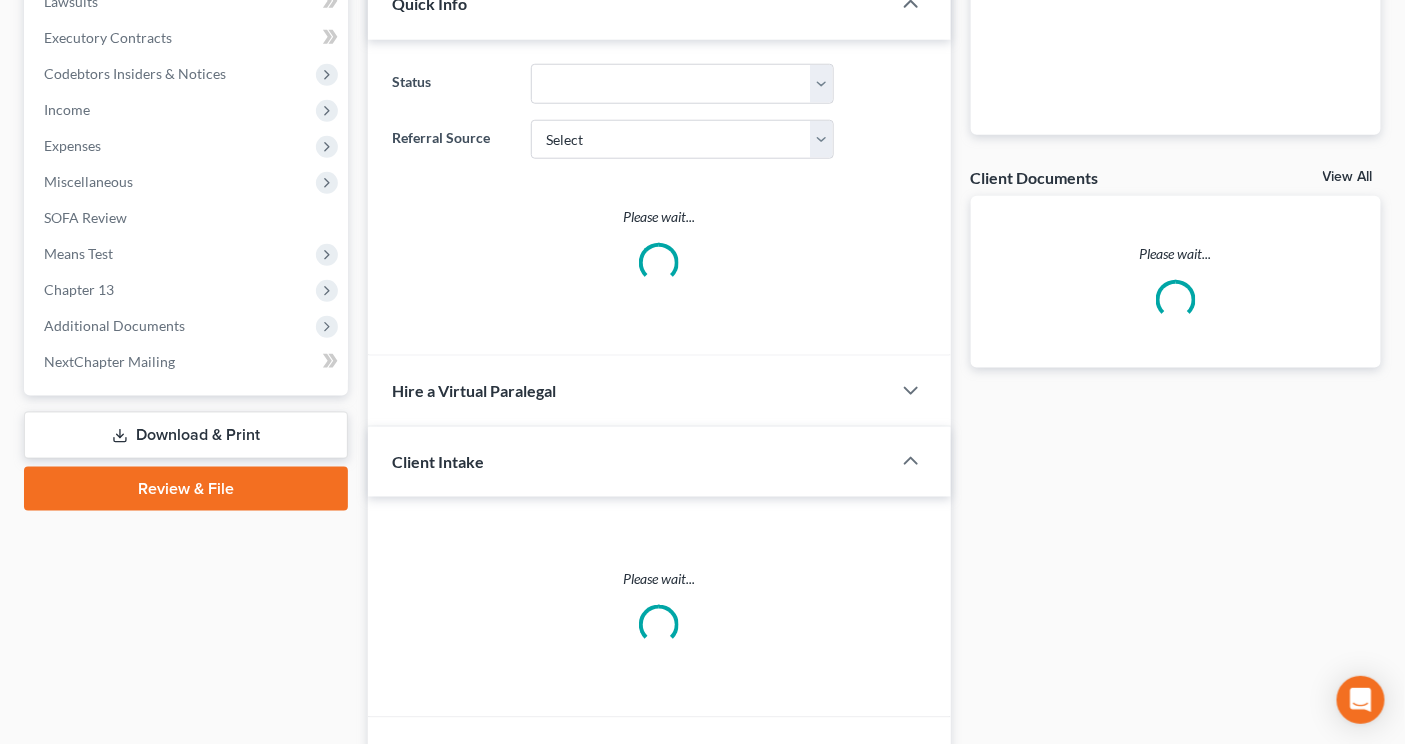 scroll, scrollTop: 704, scrollLeft: 0, axis: vertical 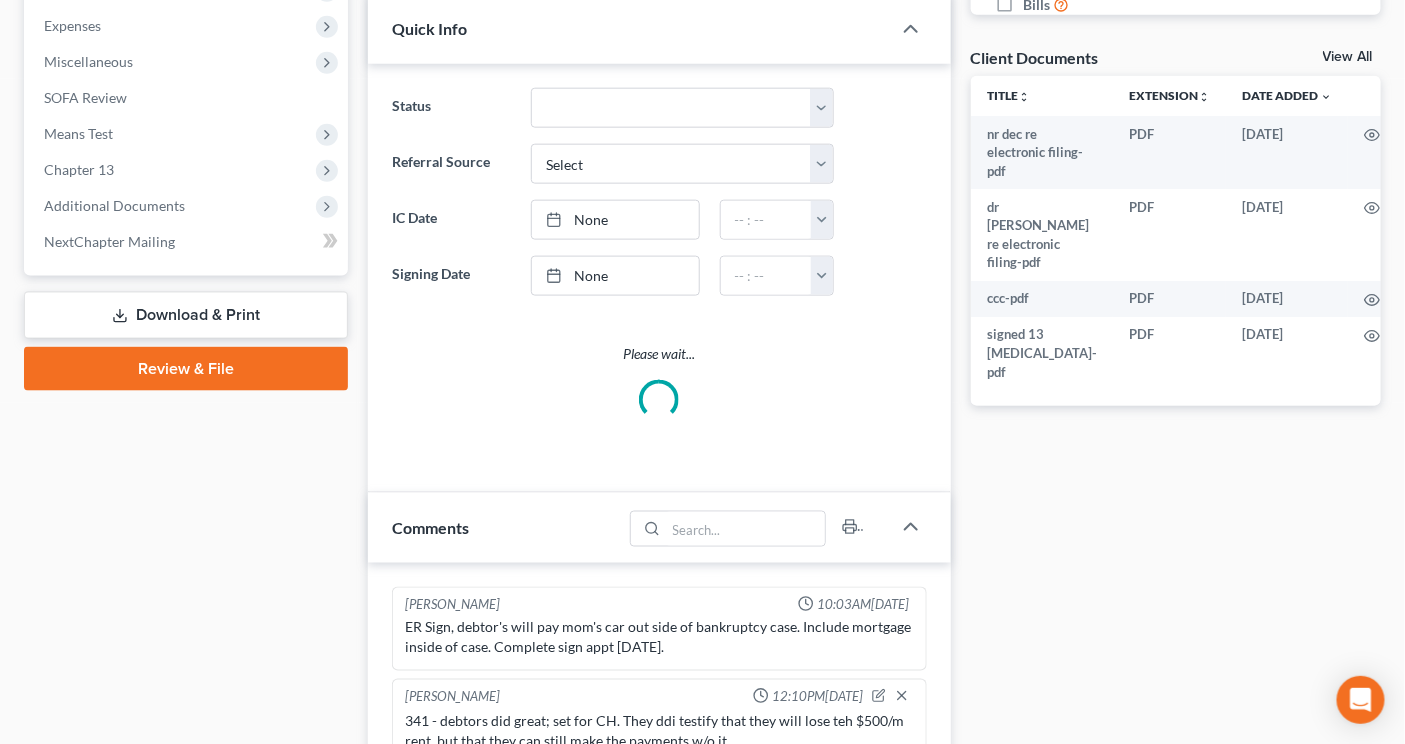 select on "0" 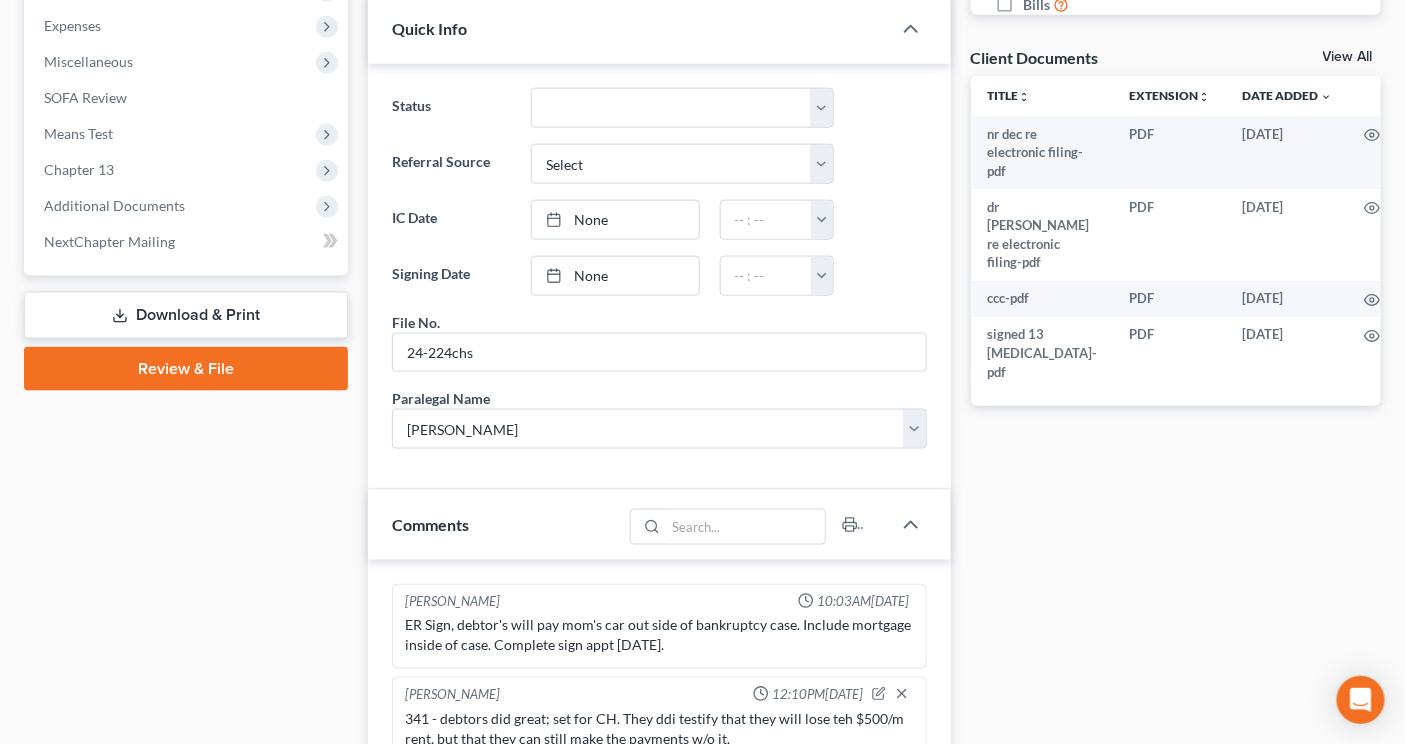 scroll, scrollTop: 1265, scrollLeft: 0, axis: vertical 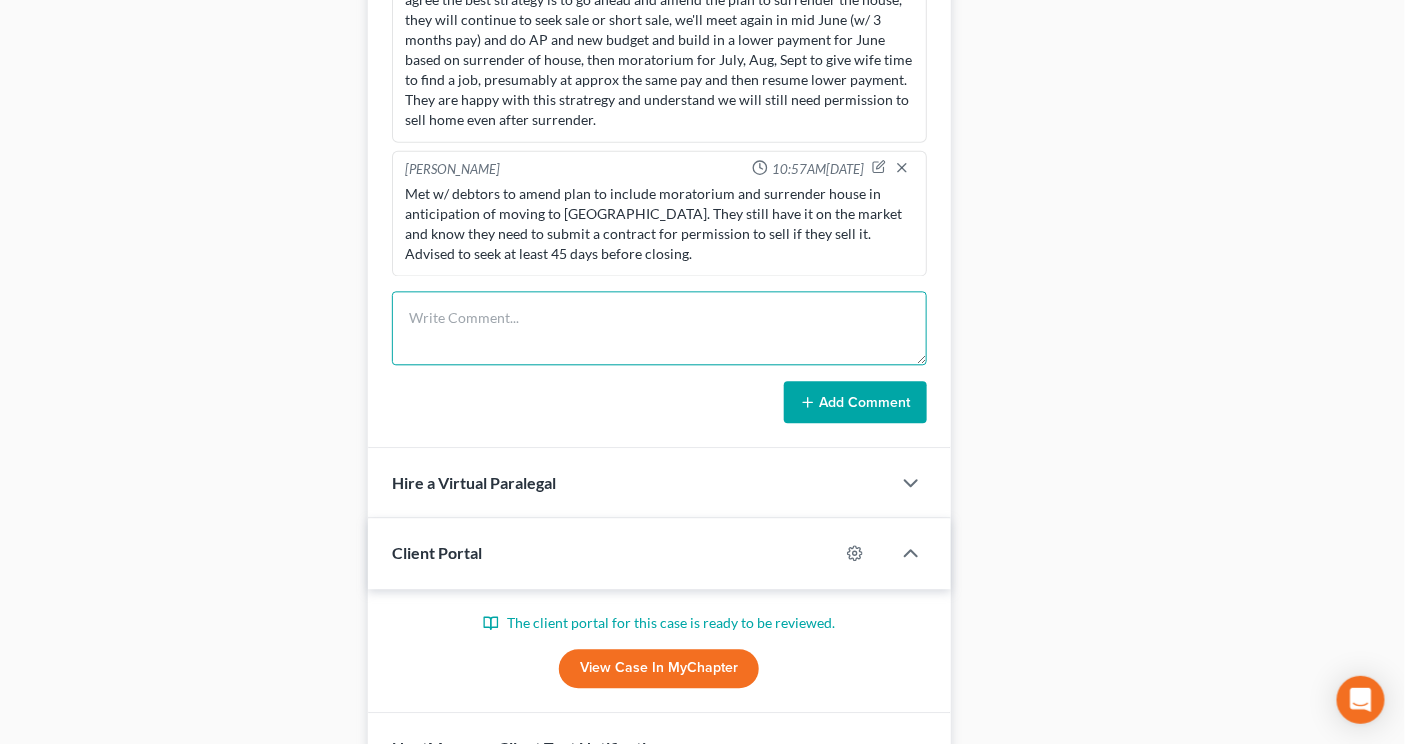 click at bounding box center [659, 328] 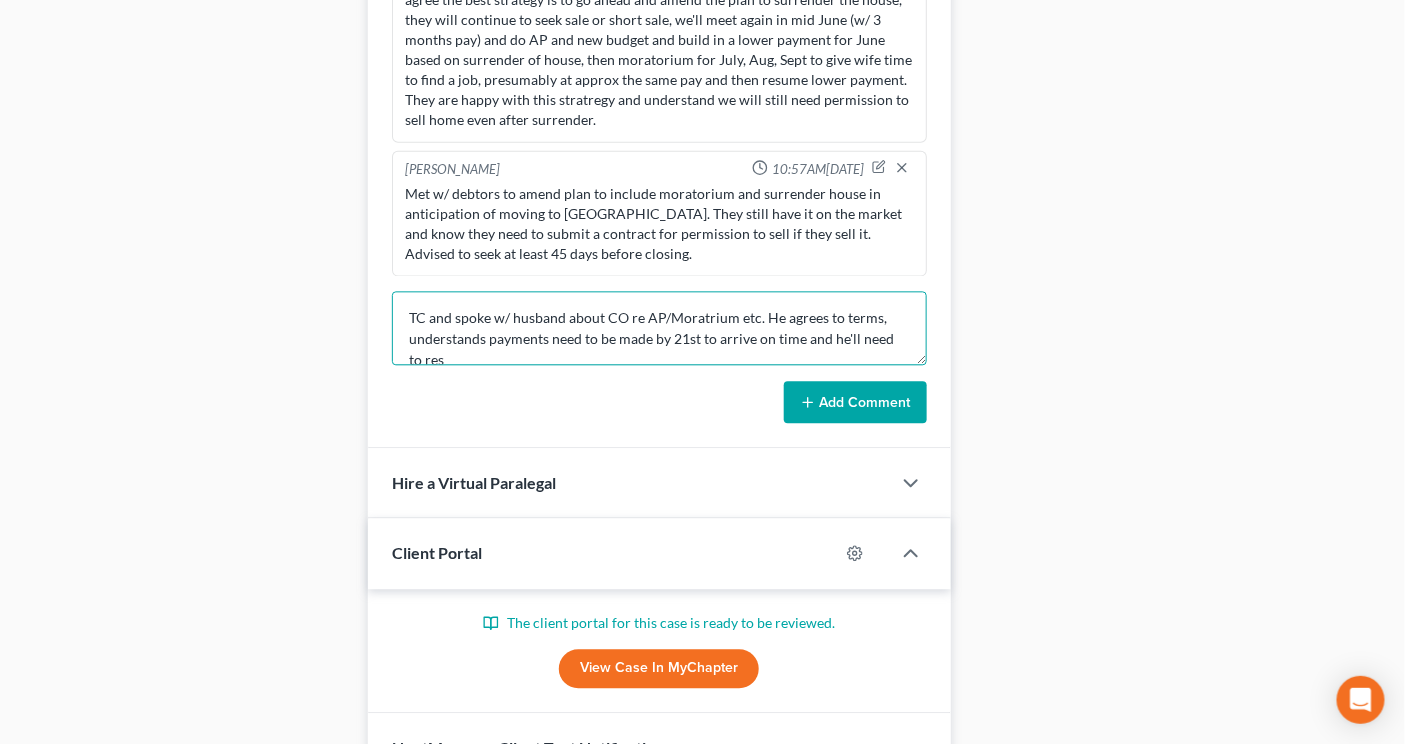 scroll, scrollTop: 3, scrollLeft: 0, axis: vertical 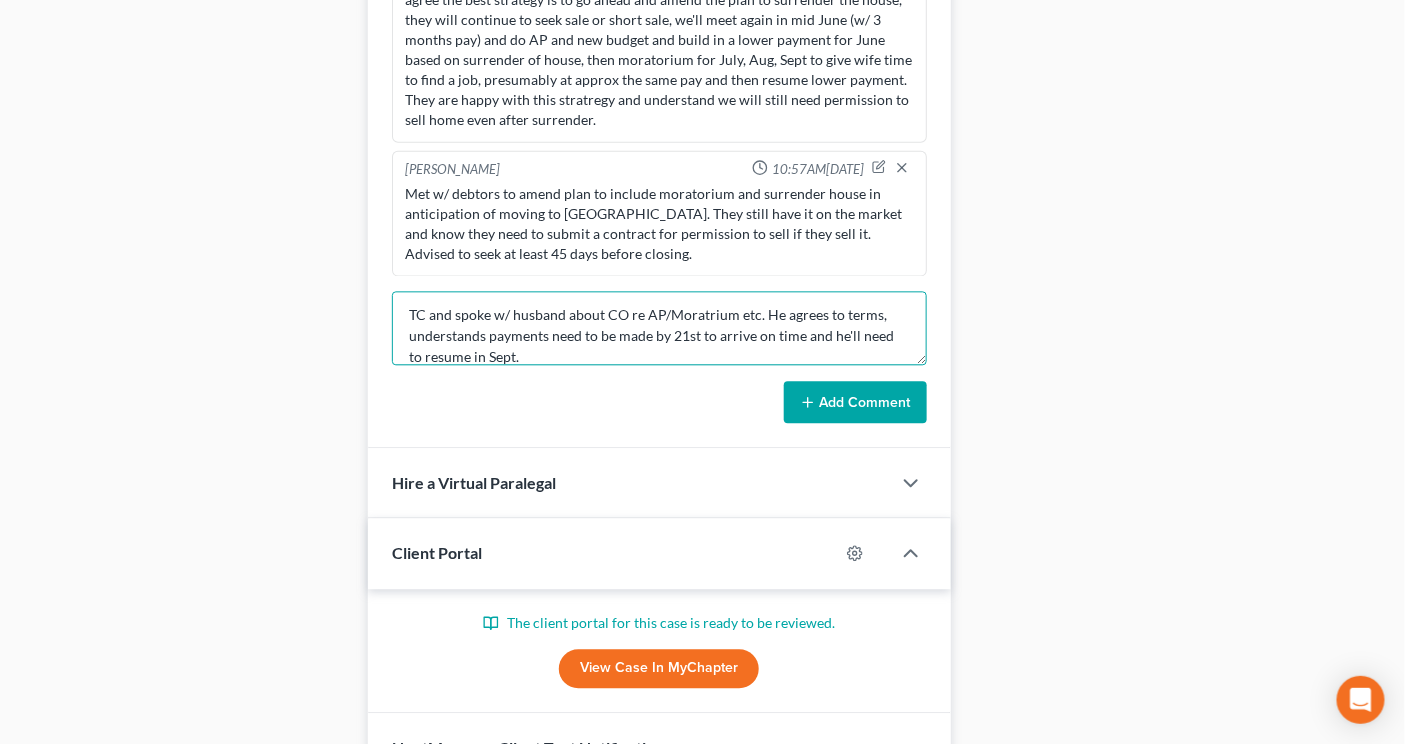 type on "TC and spoke w/ husband about CO re AP/Moratrium etc. He agrees to terms, understands payments need to be made by 21st to arrive on time and he'll need to resume in Sept." 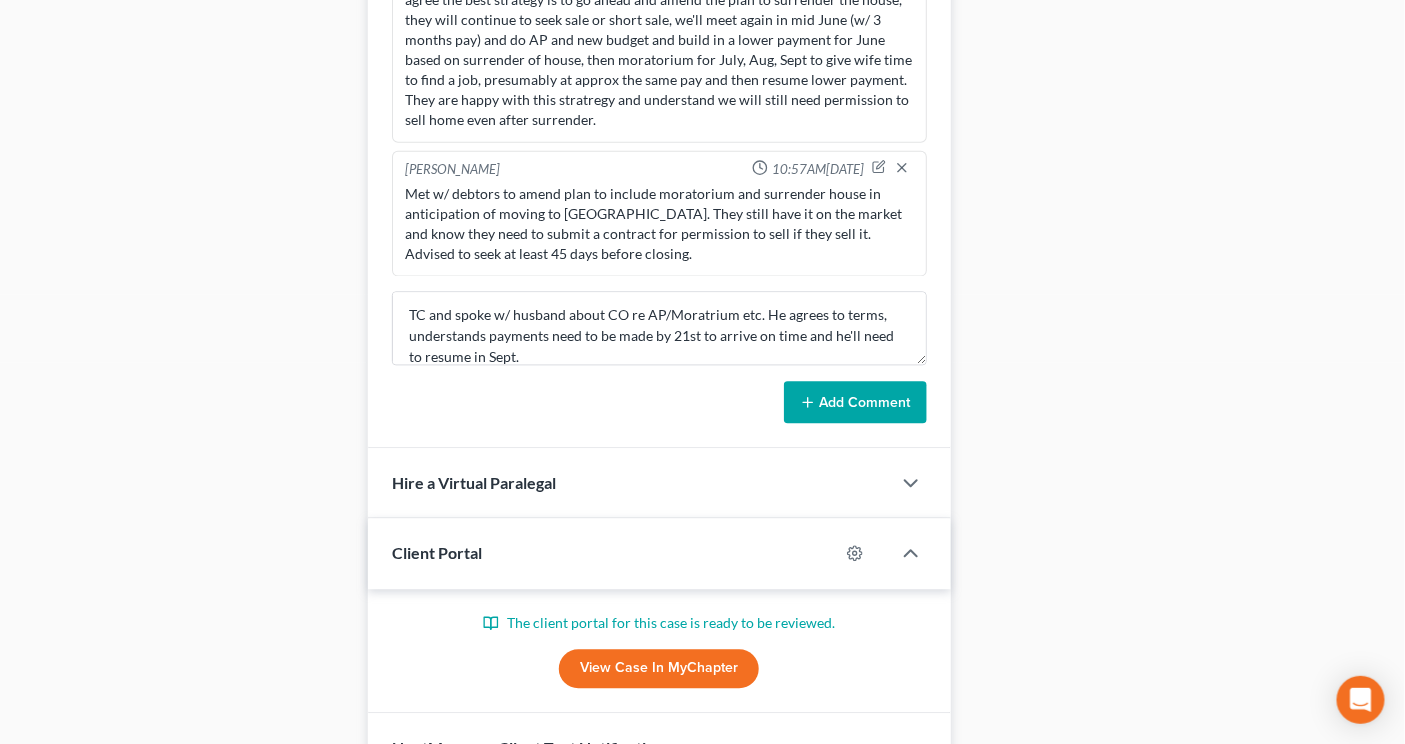 click on "Add Comment" at bounding box center (855, 402) 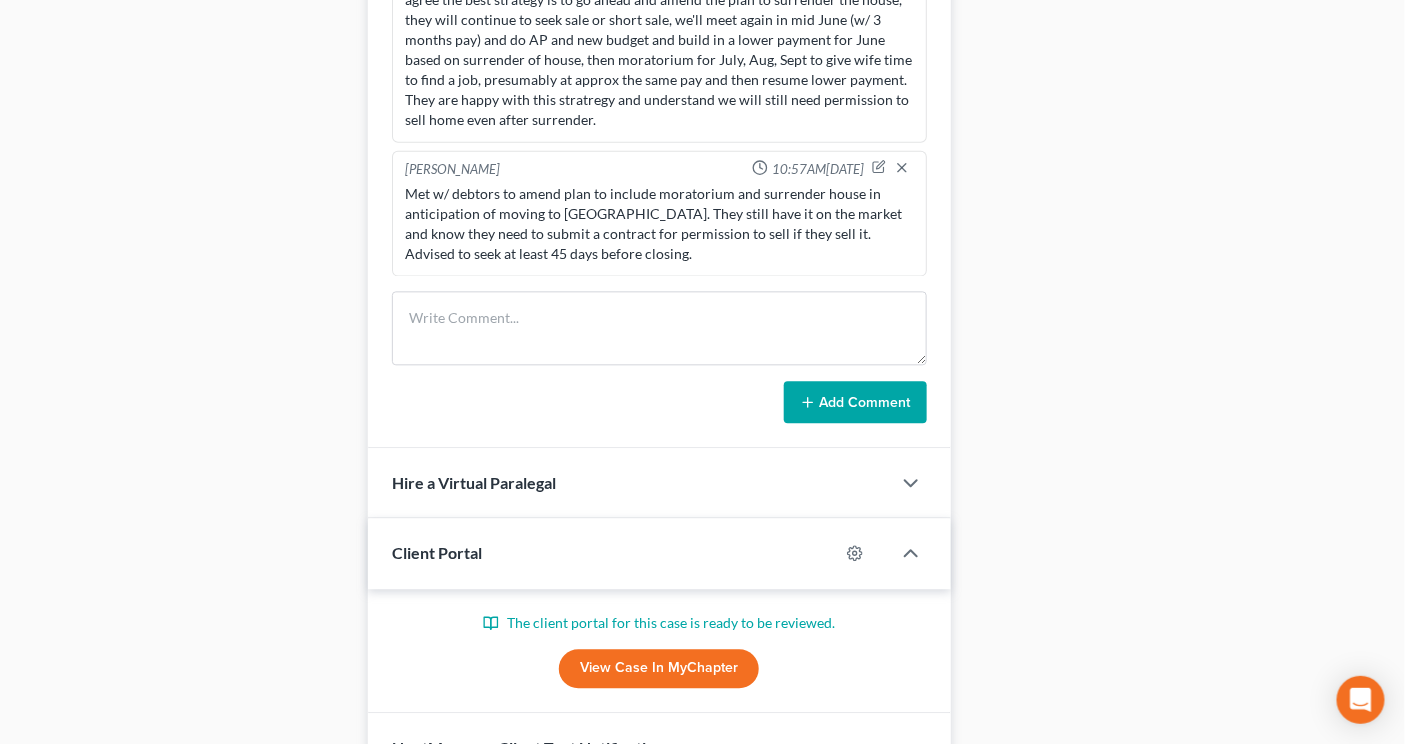 scroll, scrollTop: 0, scrollLeft: 0, axis: both 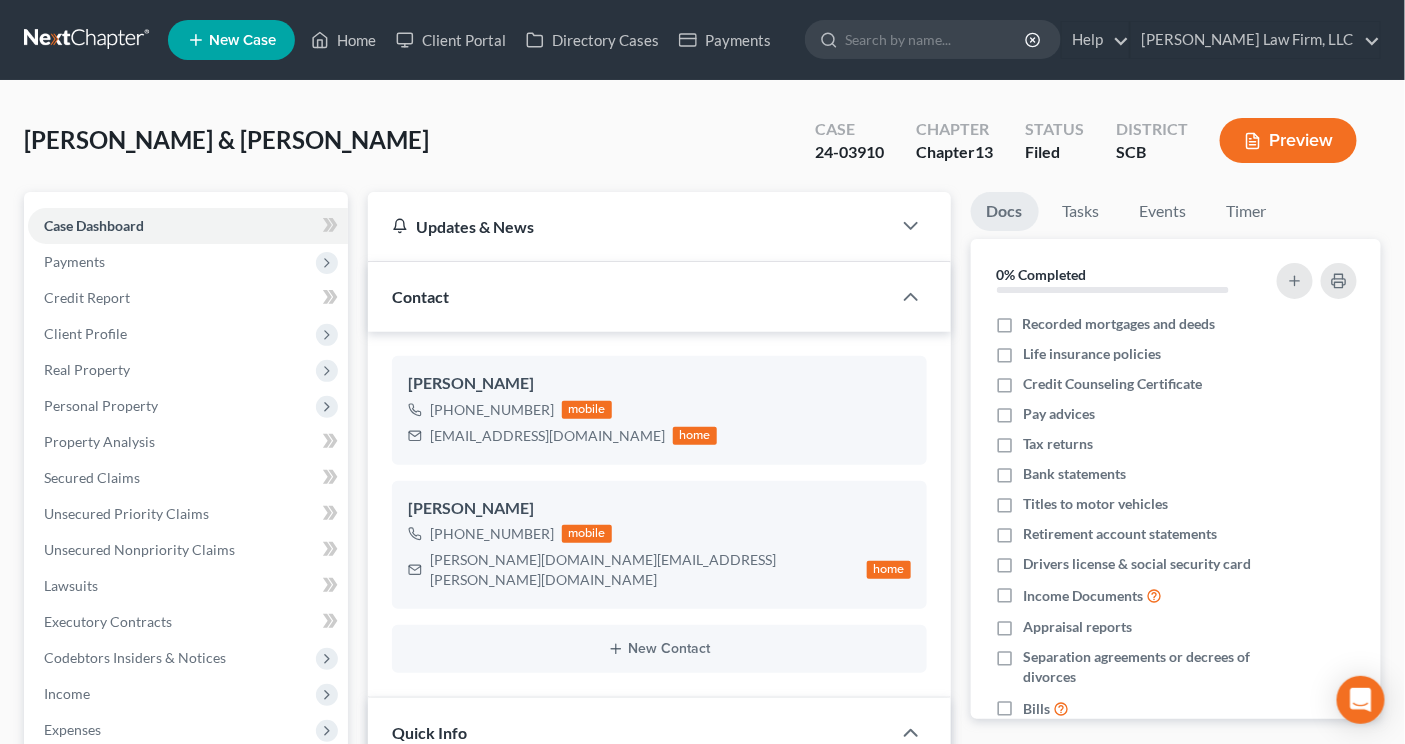 click at bounding box center [88, 40] 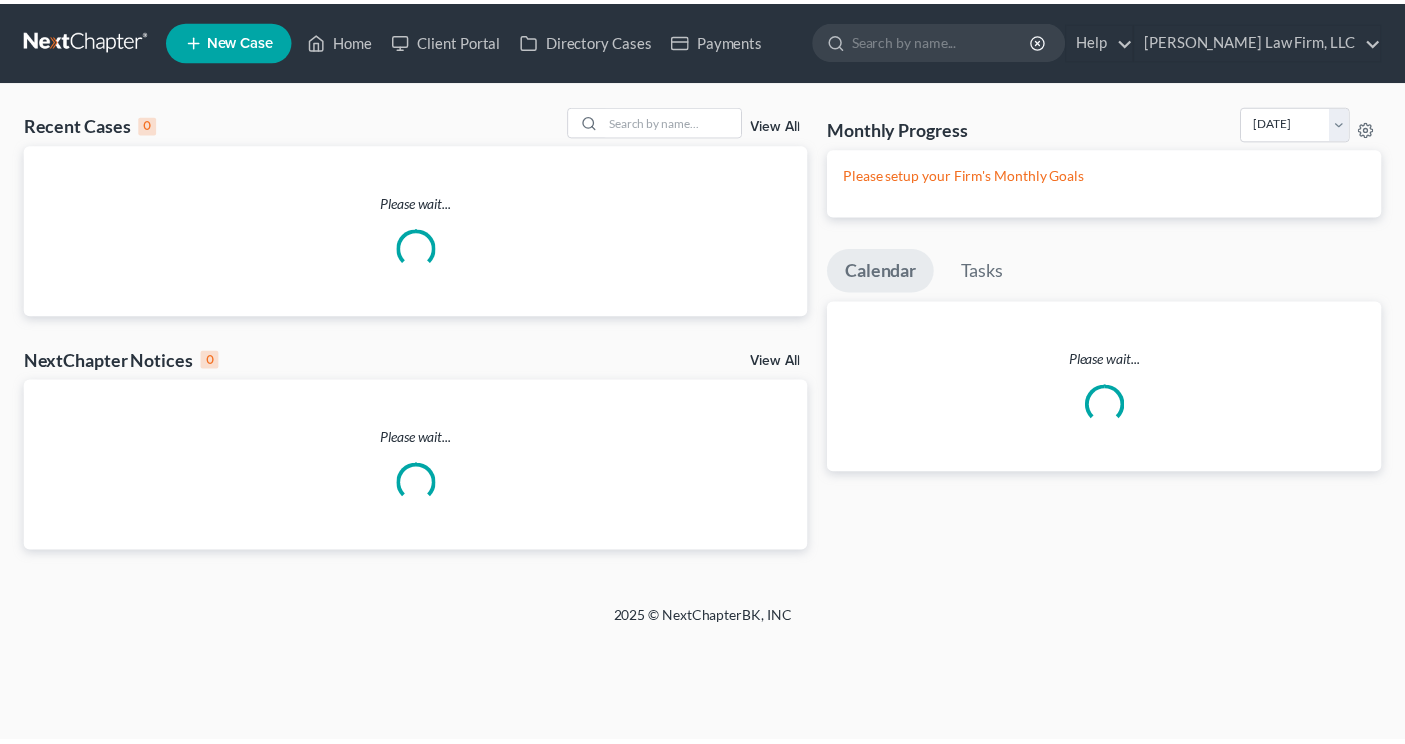 scroll, scrollTop: 0, scrollLeft: 0, axis: both 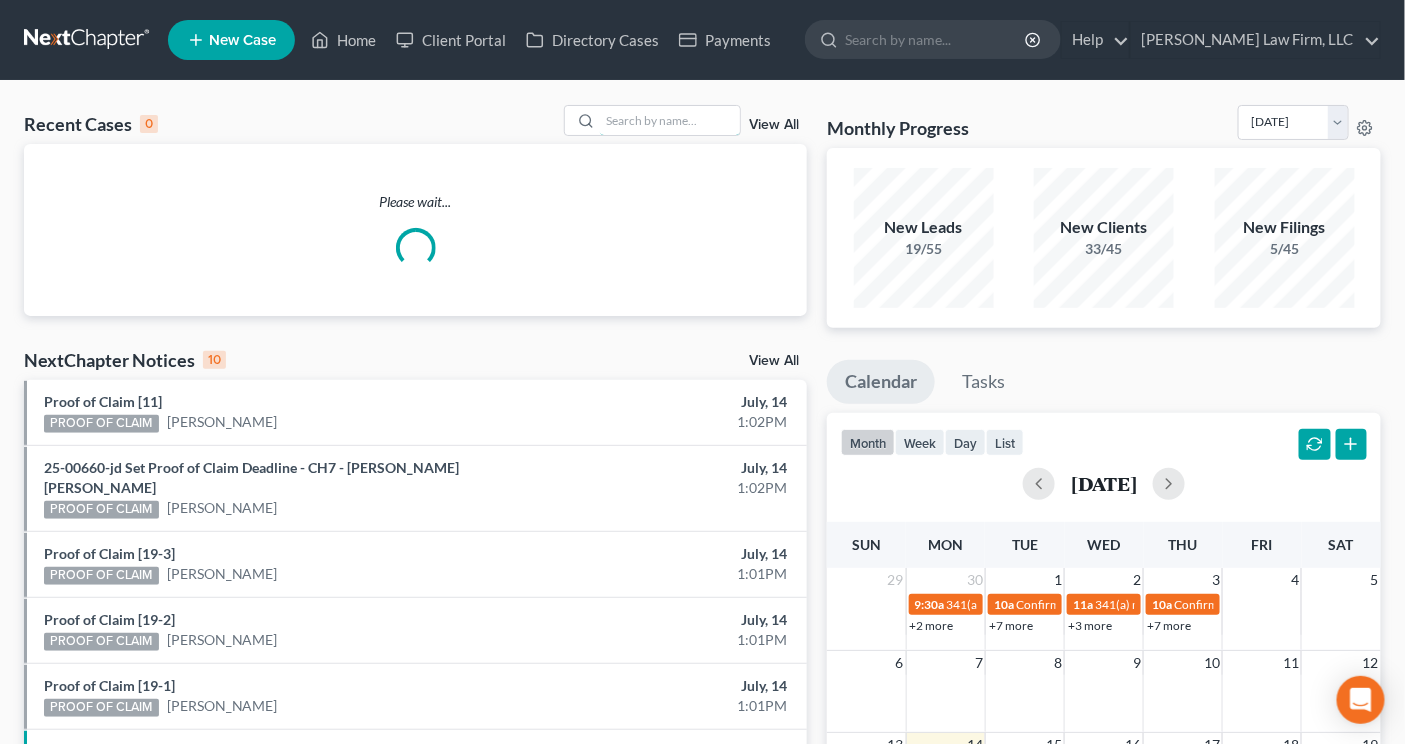 click at bounding box center (670, 120) 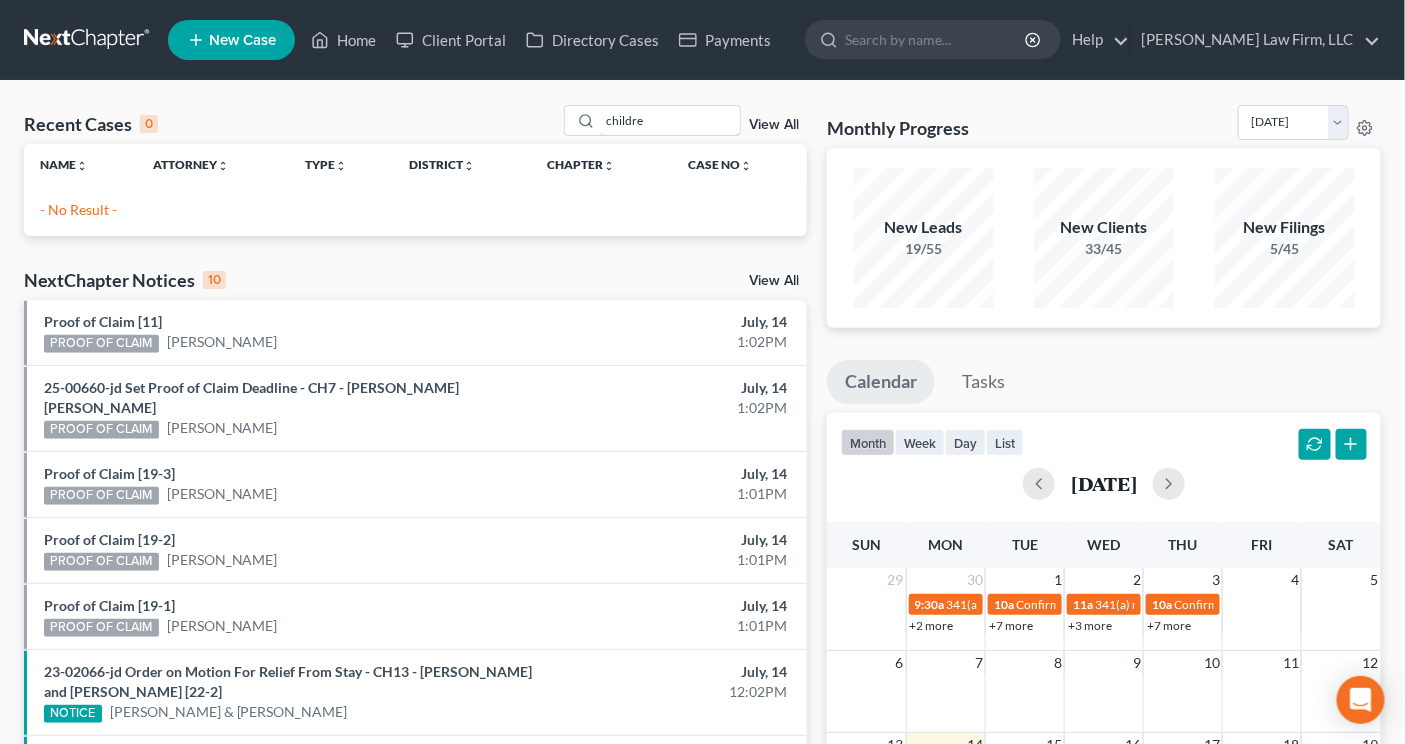 click on "childre" at bounding box center [670, 120] 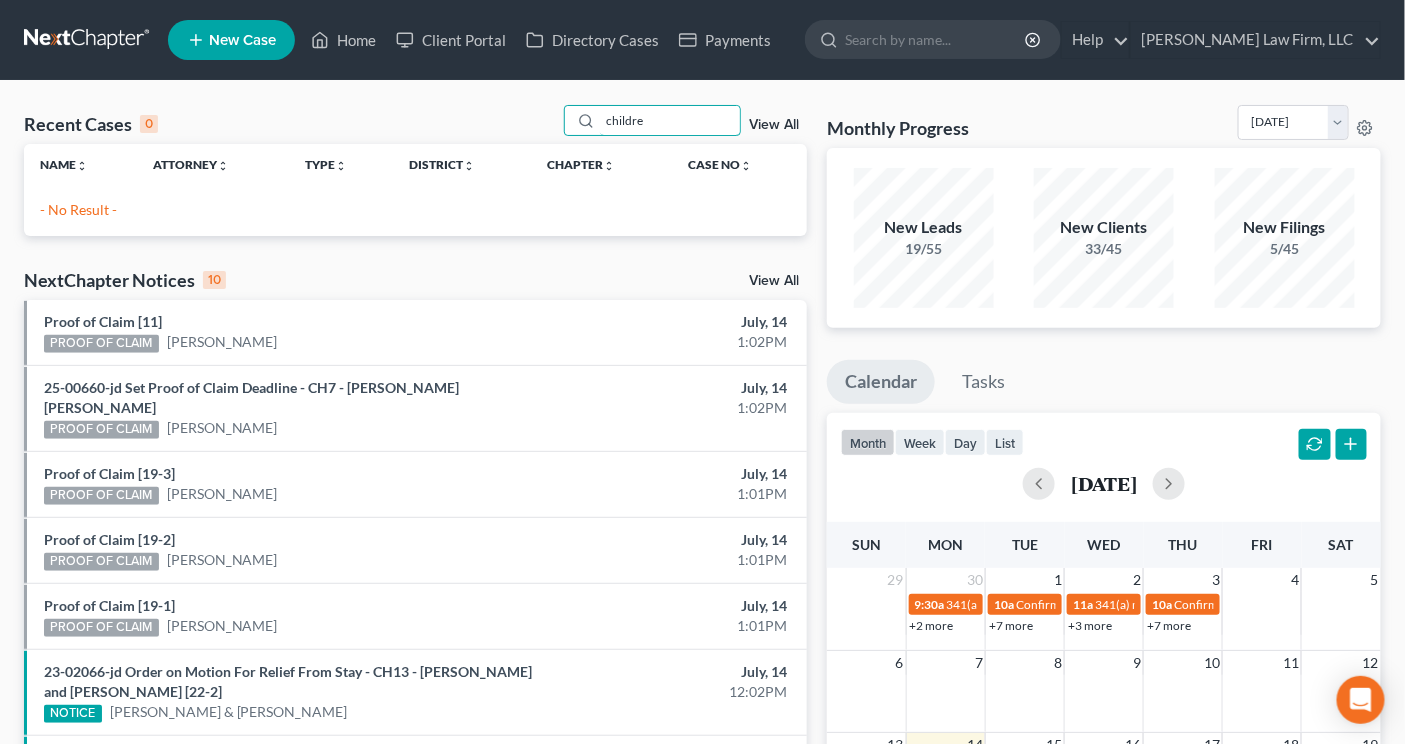 click on "childre" at bounding box center (670, 120) 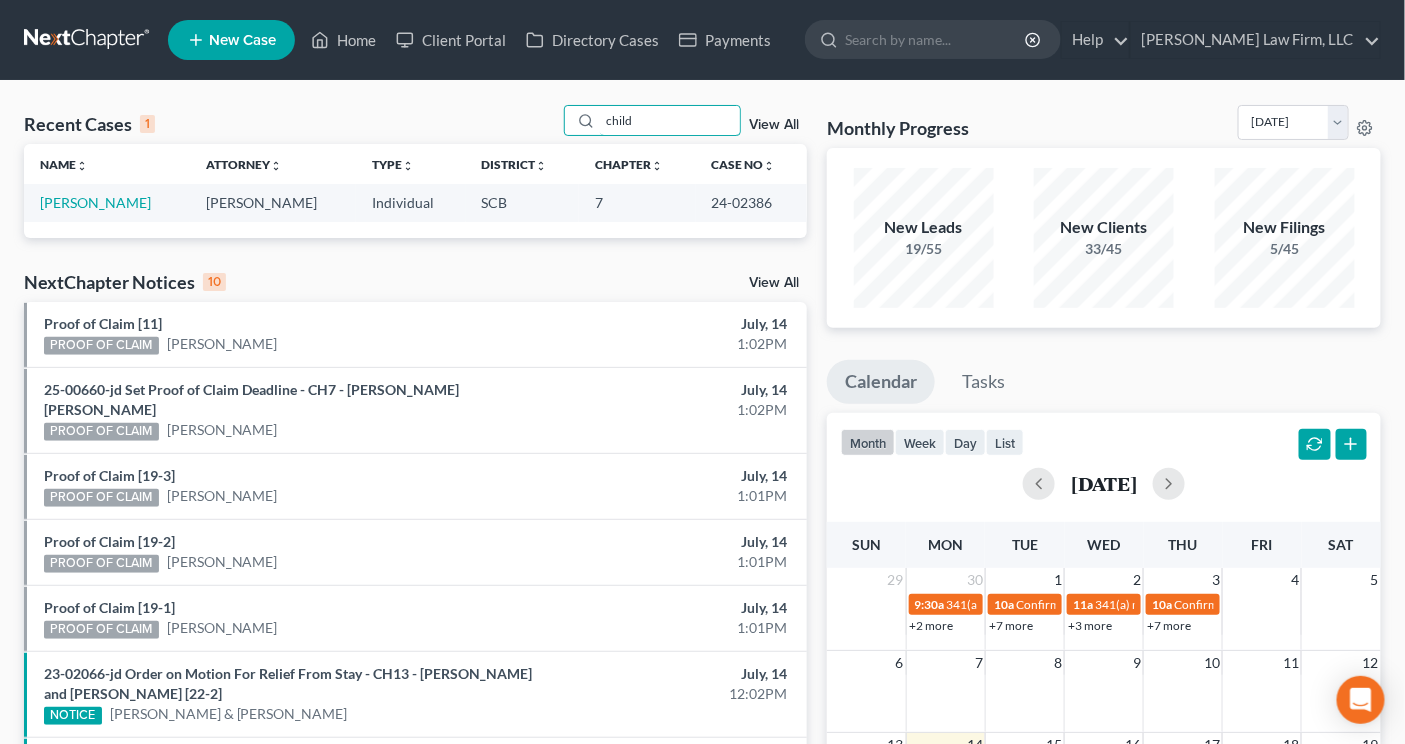 type on "child" 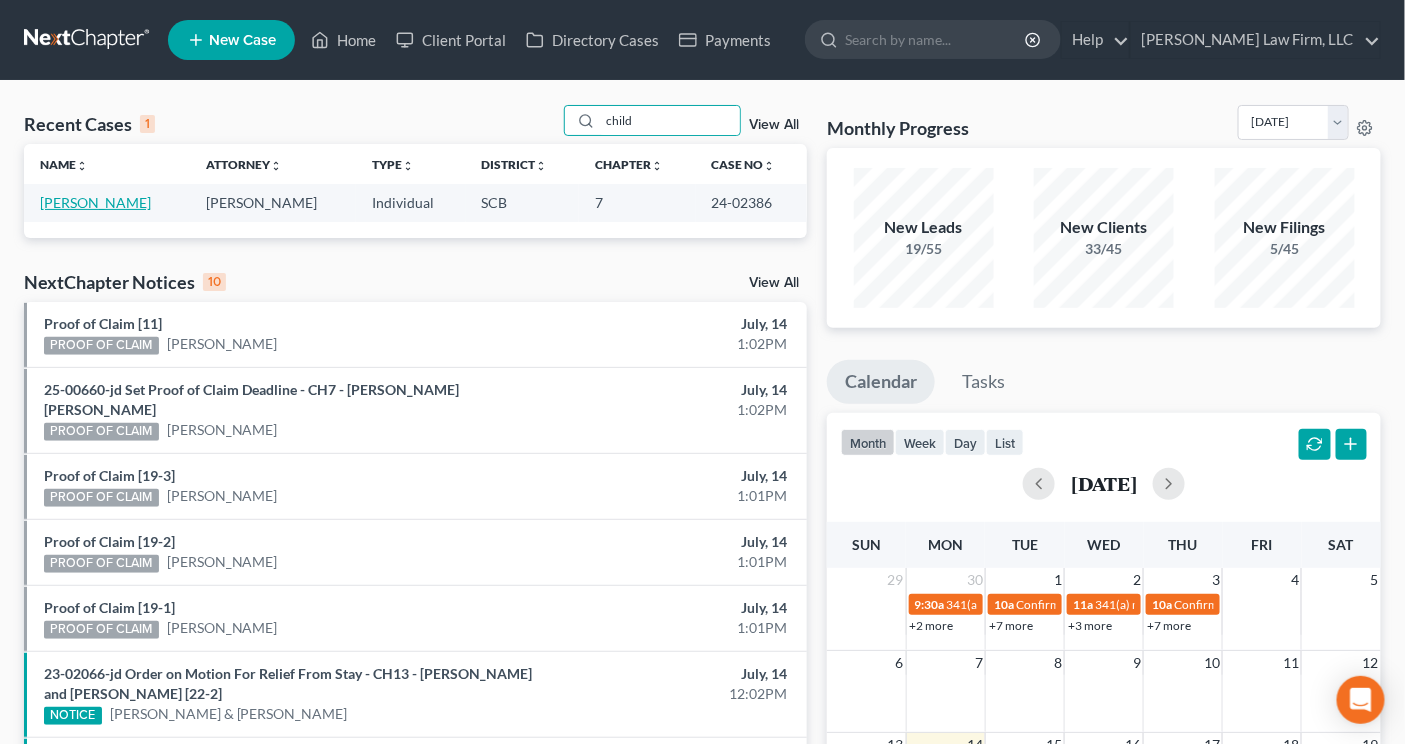 click on "[PERSON_NAME]" at bounding box center (95, 202) 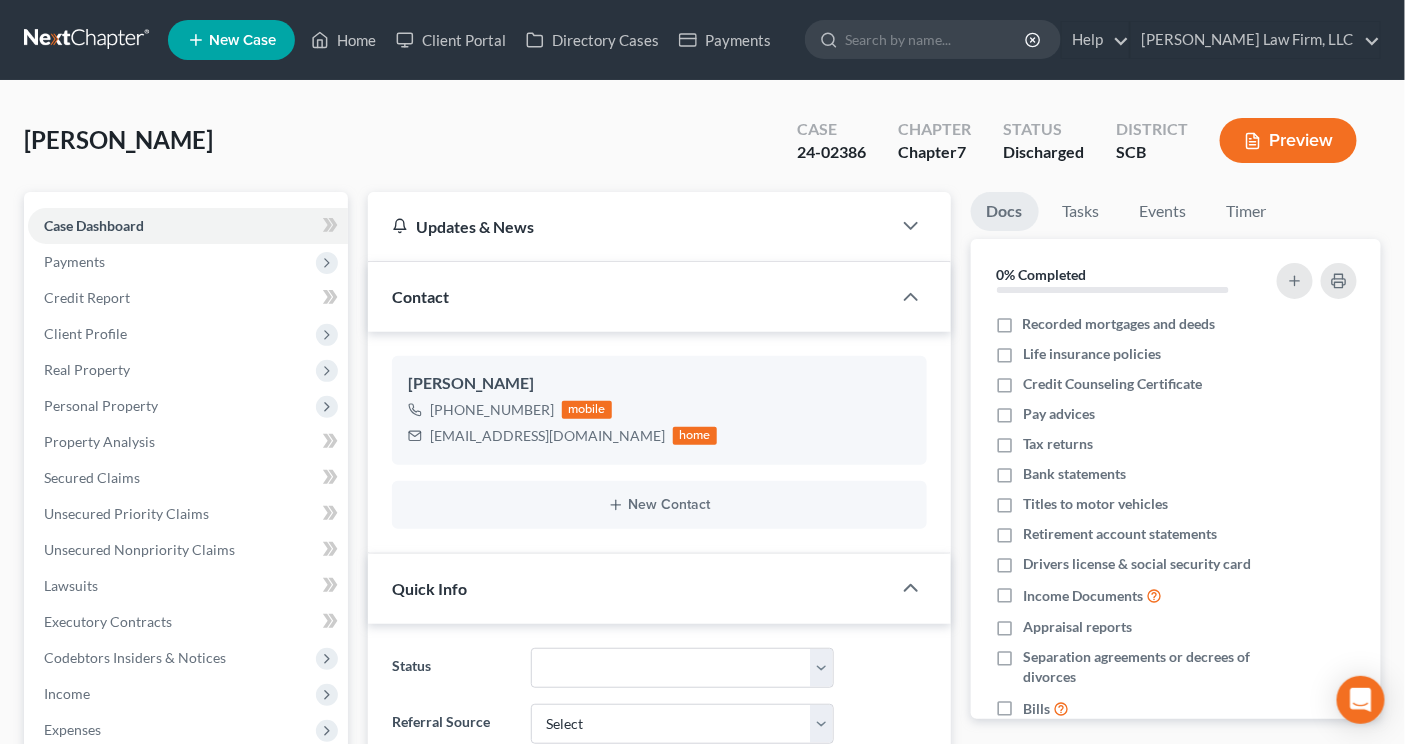 select on "0" 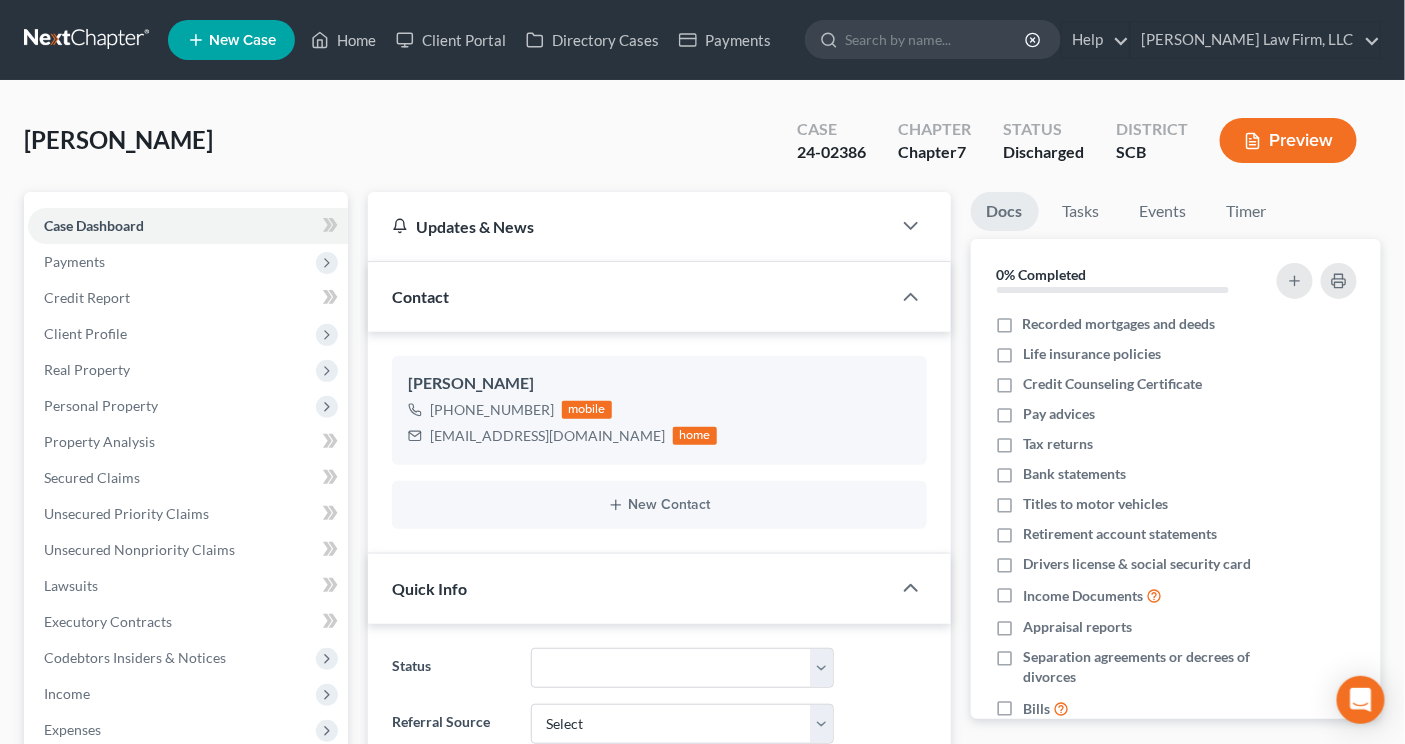 scroll, scrollTop: 541, scrollLeft: 0, axis: vertical 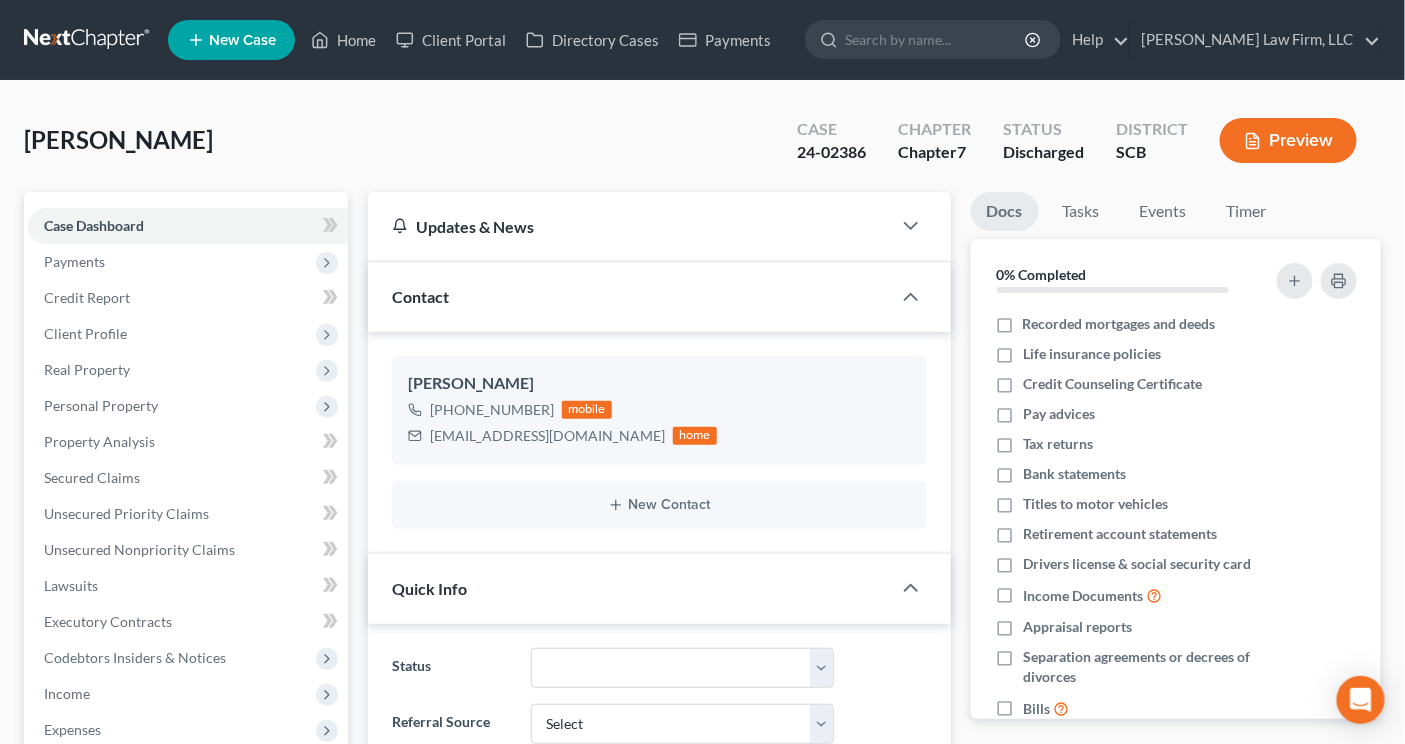 click on "New Case Home Client Portal Directory Cases Payments         - No Result - See all results Or Press Enter... Help Help Center Webinars Training Videos What's new Meredith Law Firm, LLC Meredith Law Firm, LLC eheilig@meredithlawfirm.com My Account Settings Plan + Billing Account Add-Ons Log out" at bounding box center [774, 40] 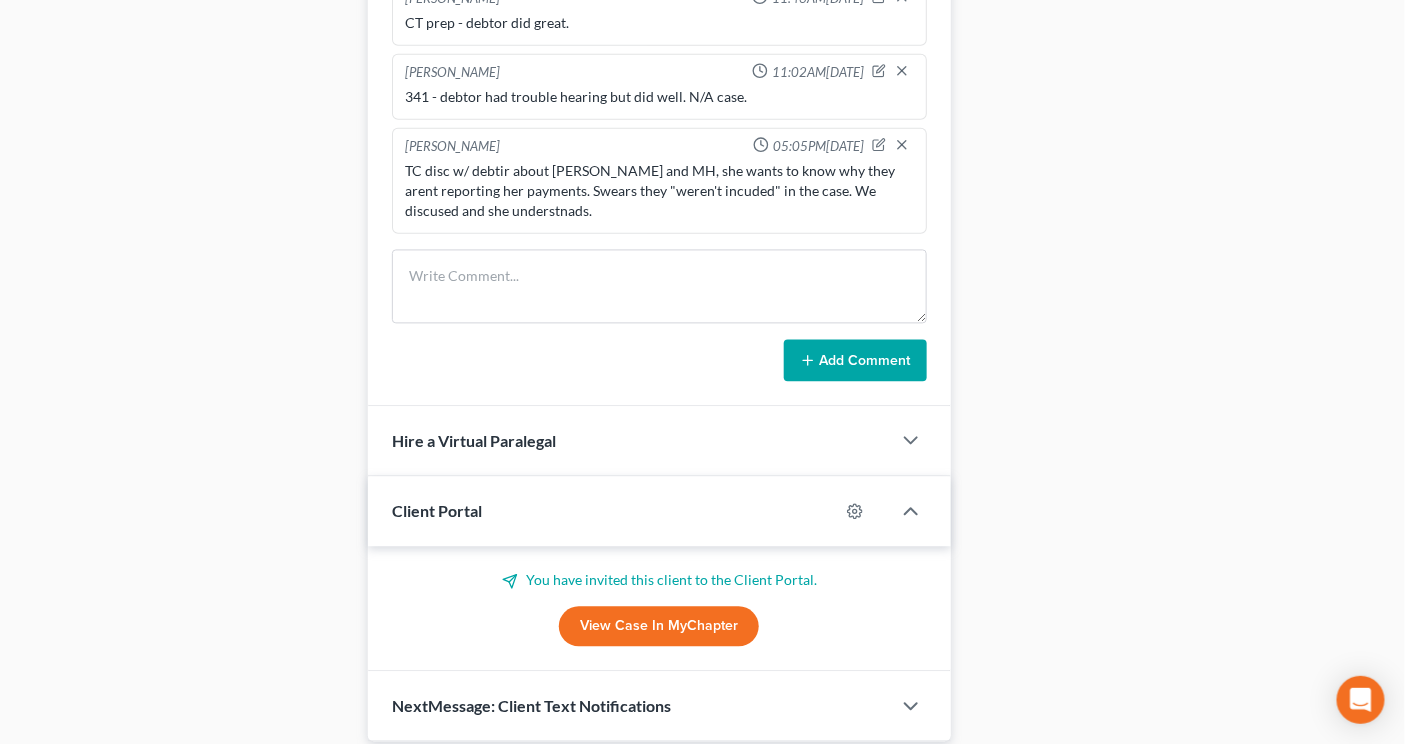 scroll, scrollTop: 1194, scrollLeft: 0, axis: vertical 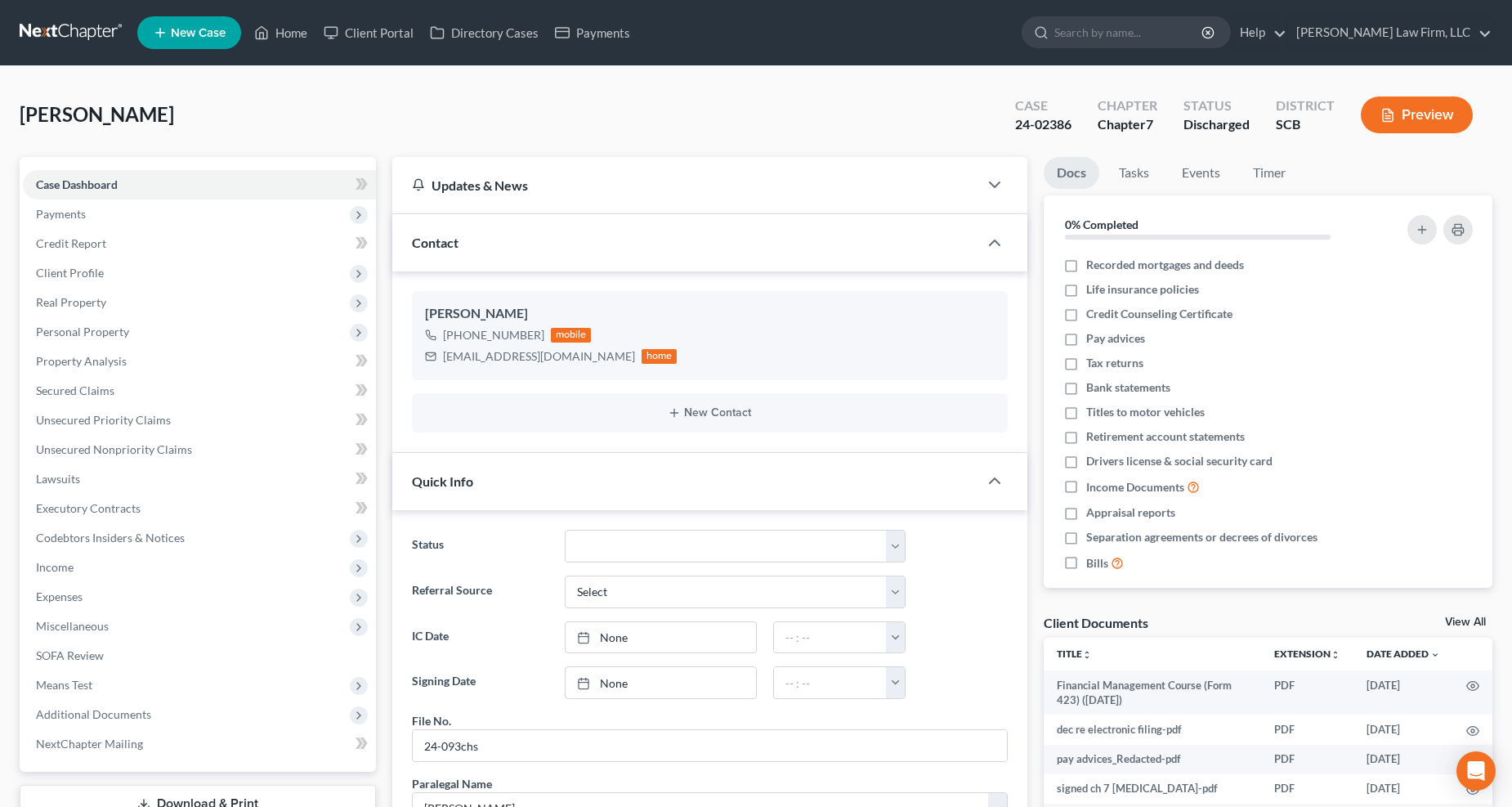 click on "24-02386" at bounding box center [1043, 124] 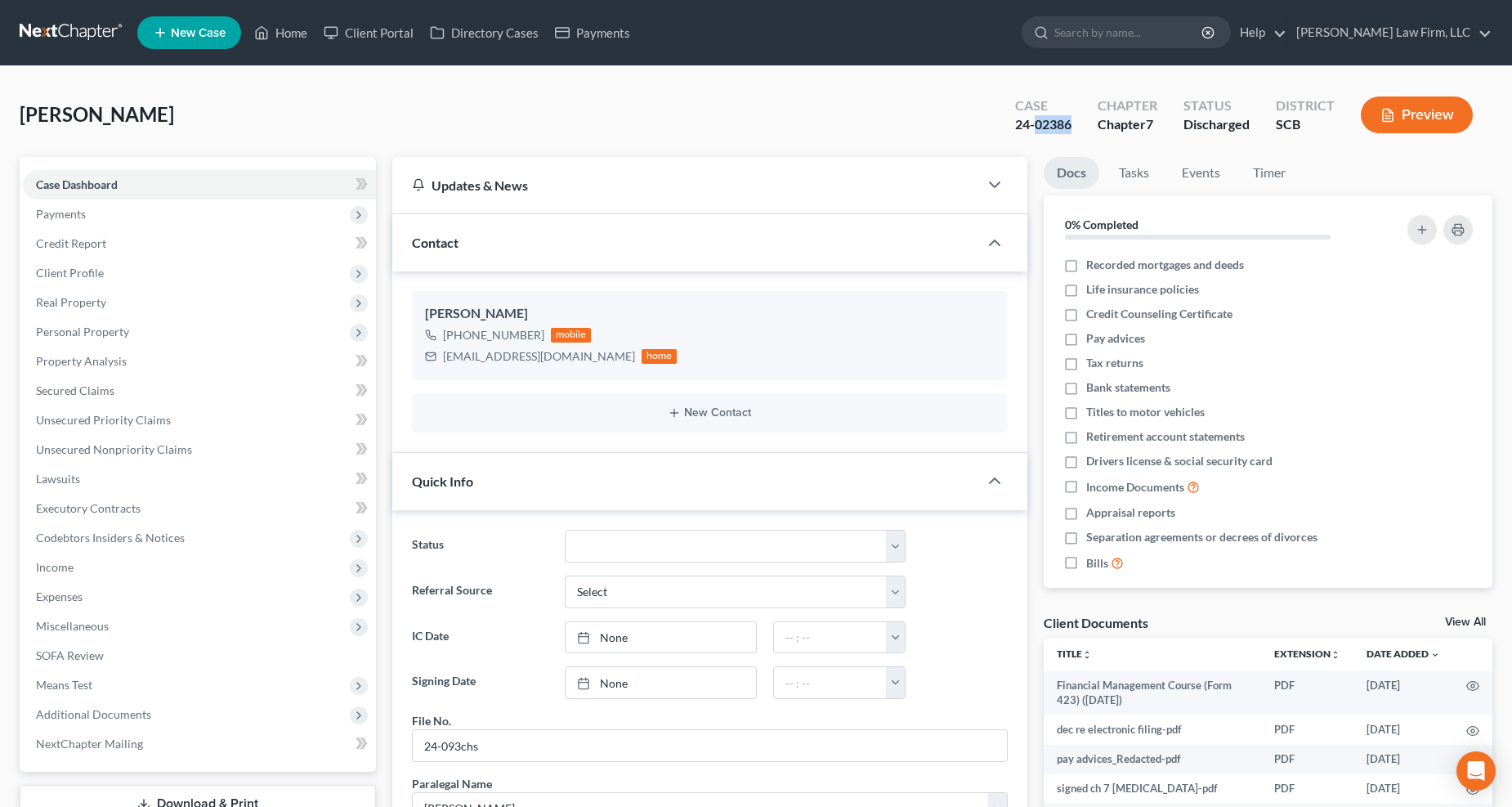 click on "24-02386" at bounding box center (1043, 124) 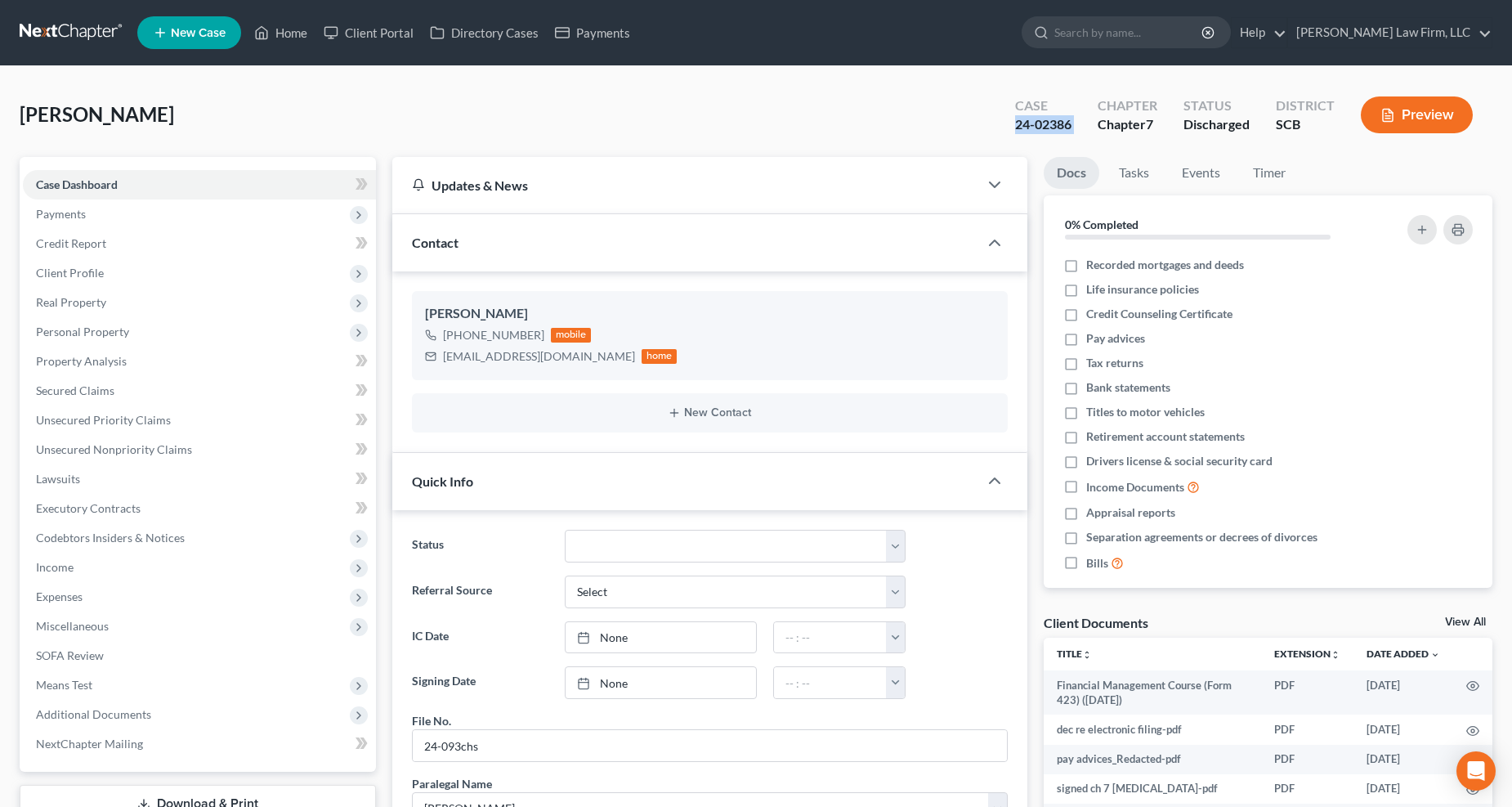 click on "24-02386" at bounding box center (1043, 124) 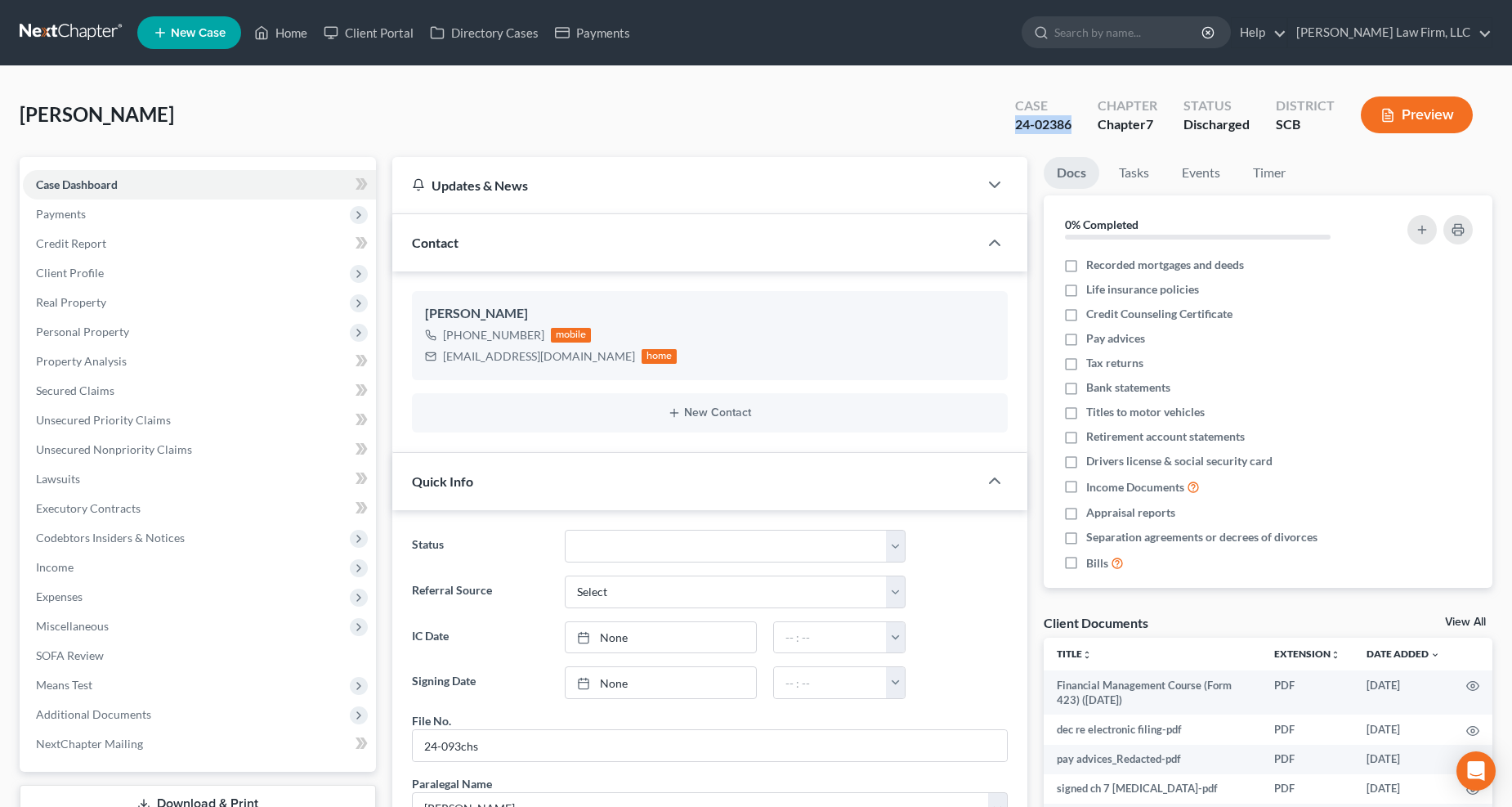 drag, startPoint x: 1074, startPoint y: 123, endPoint x: 993, endPoint y: 127, distance: 81.09871 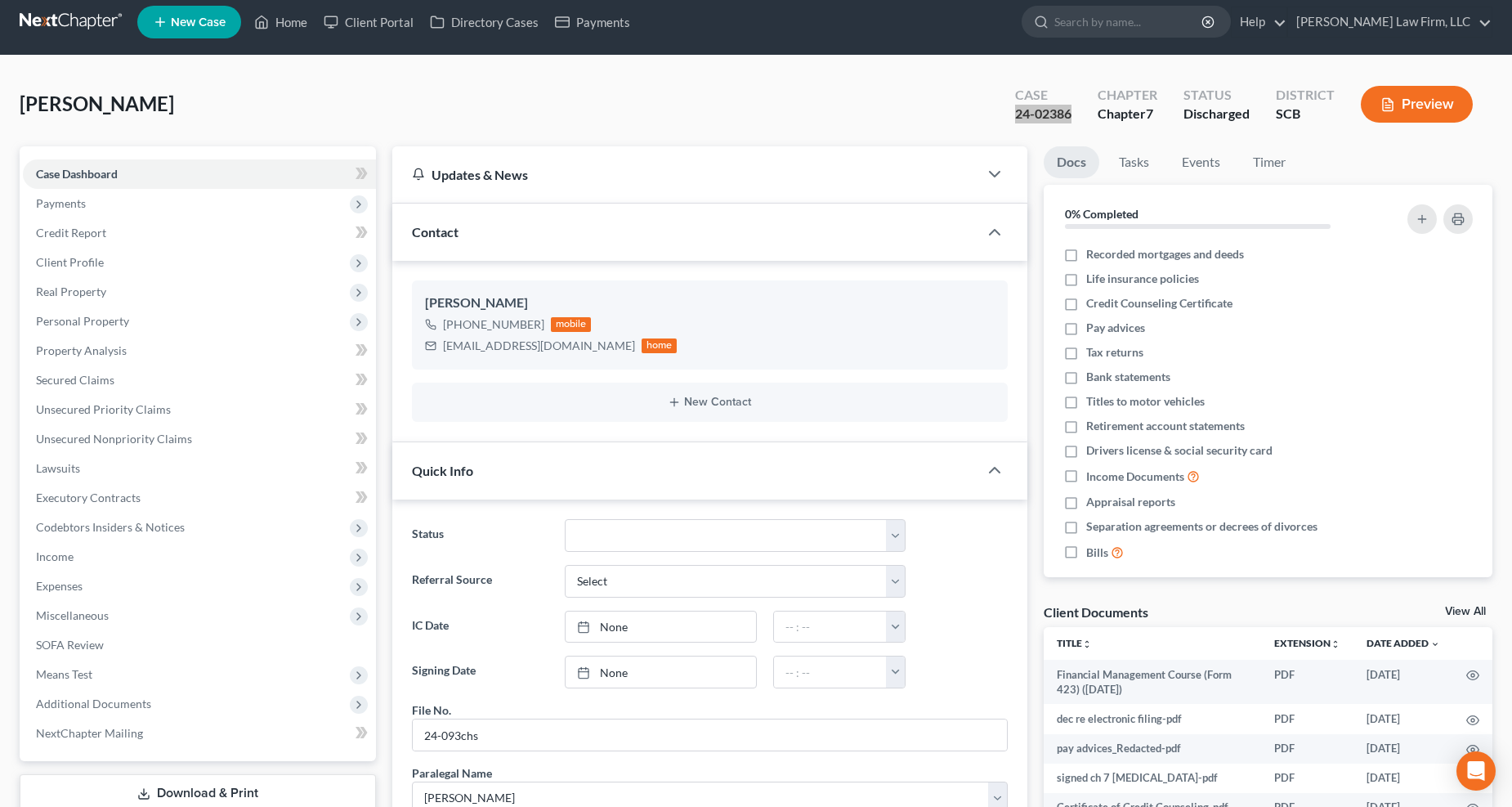 scroll, scrollTop: 635, scrollLeft: 0, axis: vertical 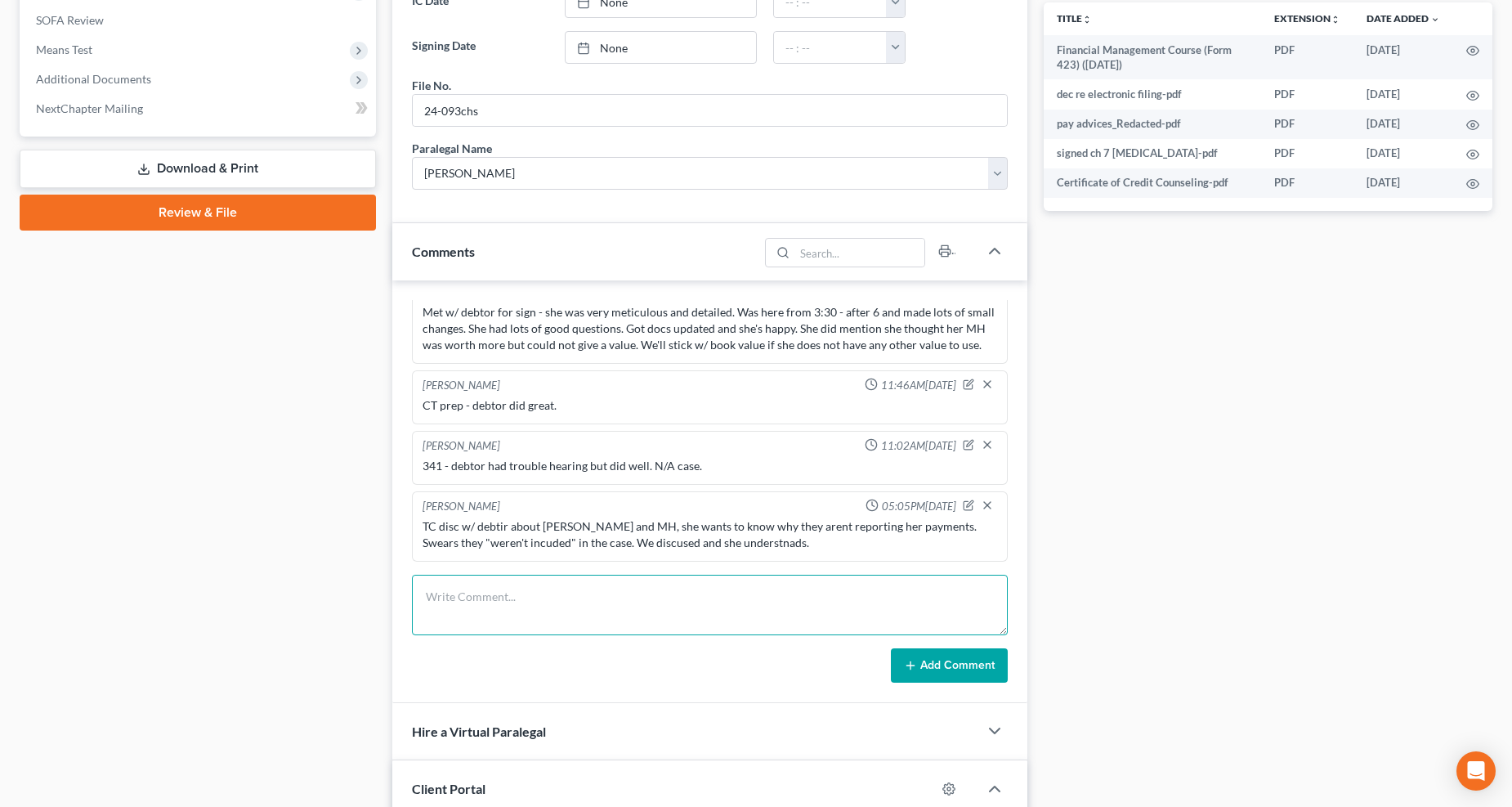 drag, startPoint x: 619, startPoint y: 624, endPoint x: 663, endPoint y: 615, distance: 44.911023 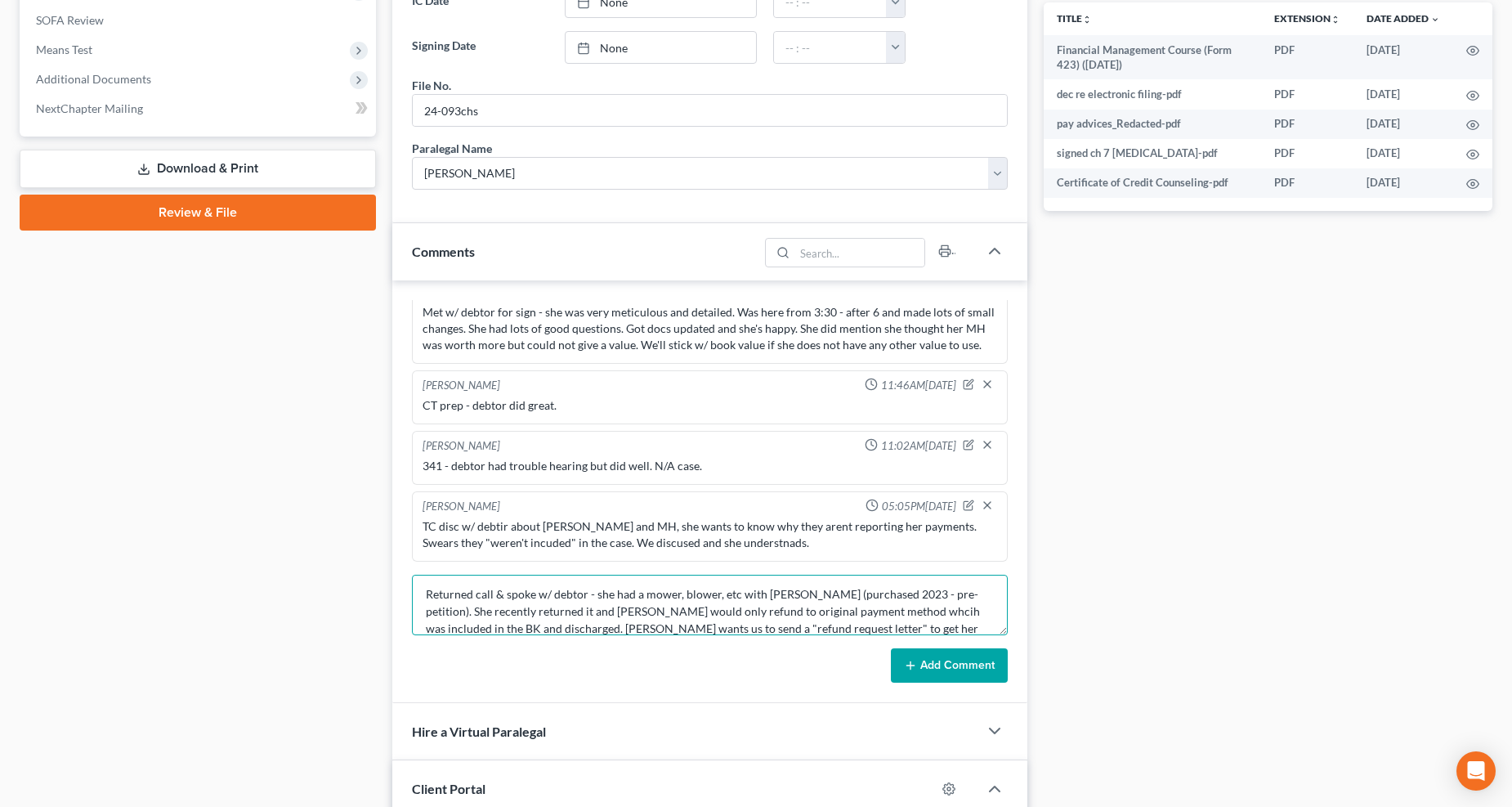 scroll, scrollTop: 20, scrollLeft: 0, axis: vertical 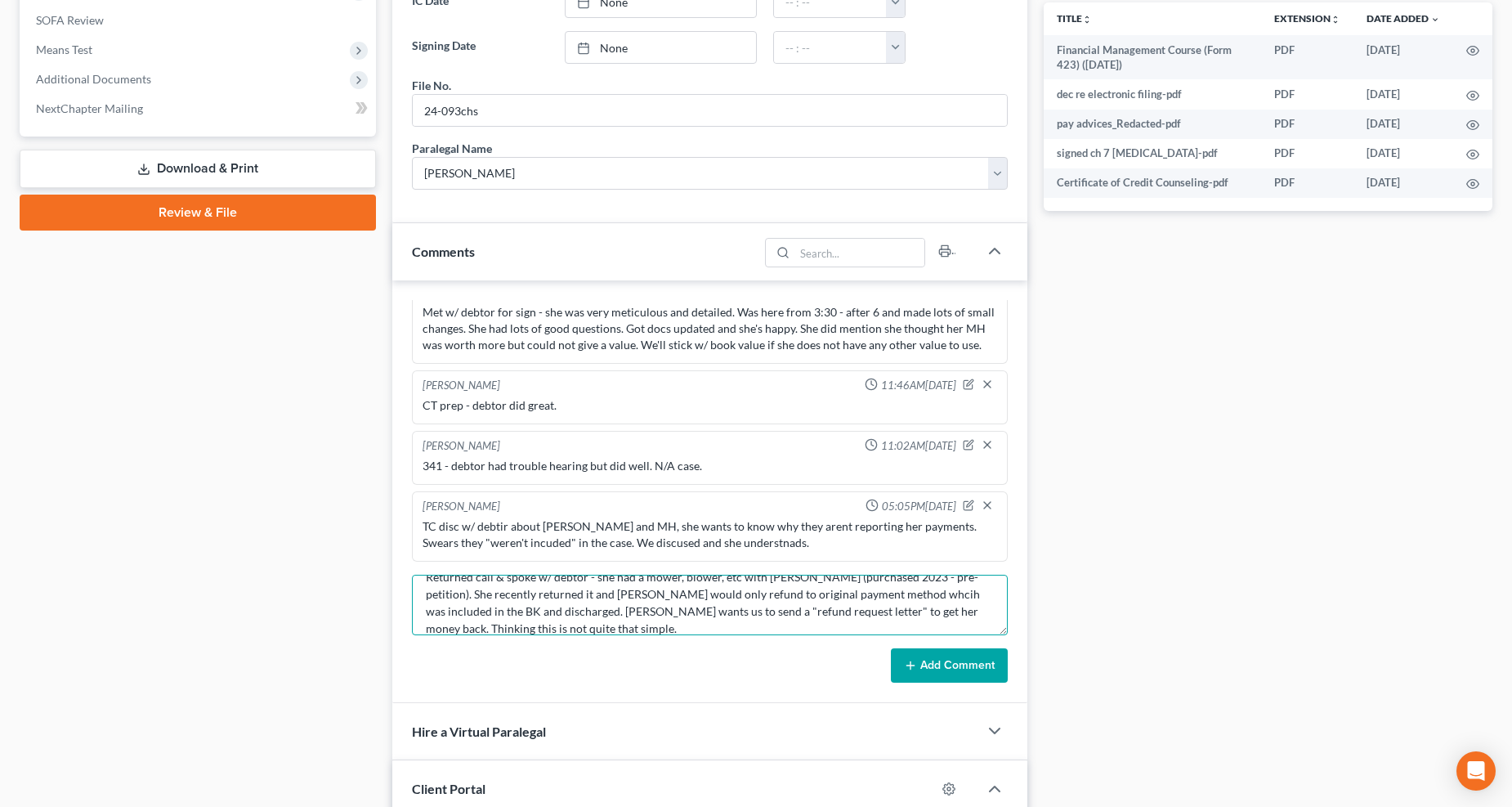 type on "Returned call & spoke w/ debtor - she had a mower, blower, etc with Lowe's (purchased 2023 - pre-petition). She recently returned it and Lowe's would only refund to original payment method whcih was included in the BK and discharged. Debtors wants us to send a "refund request letter" to get her money back. Thinking this is not quite that simple." 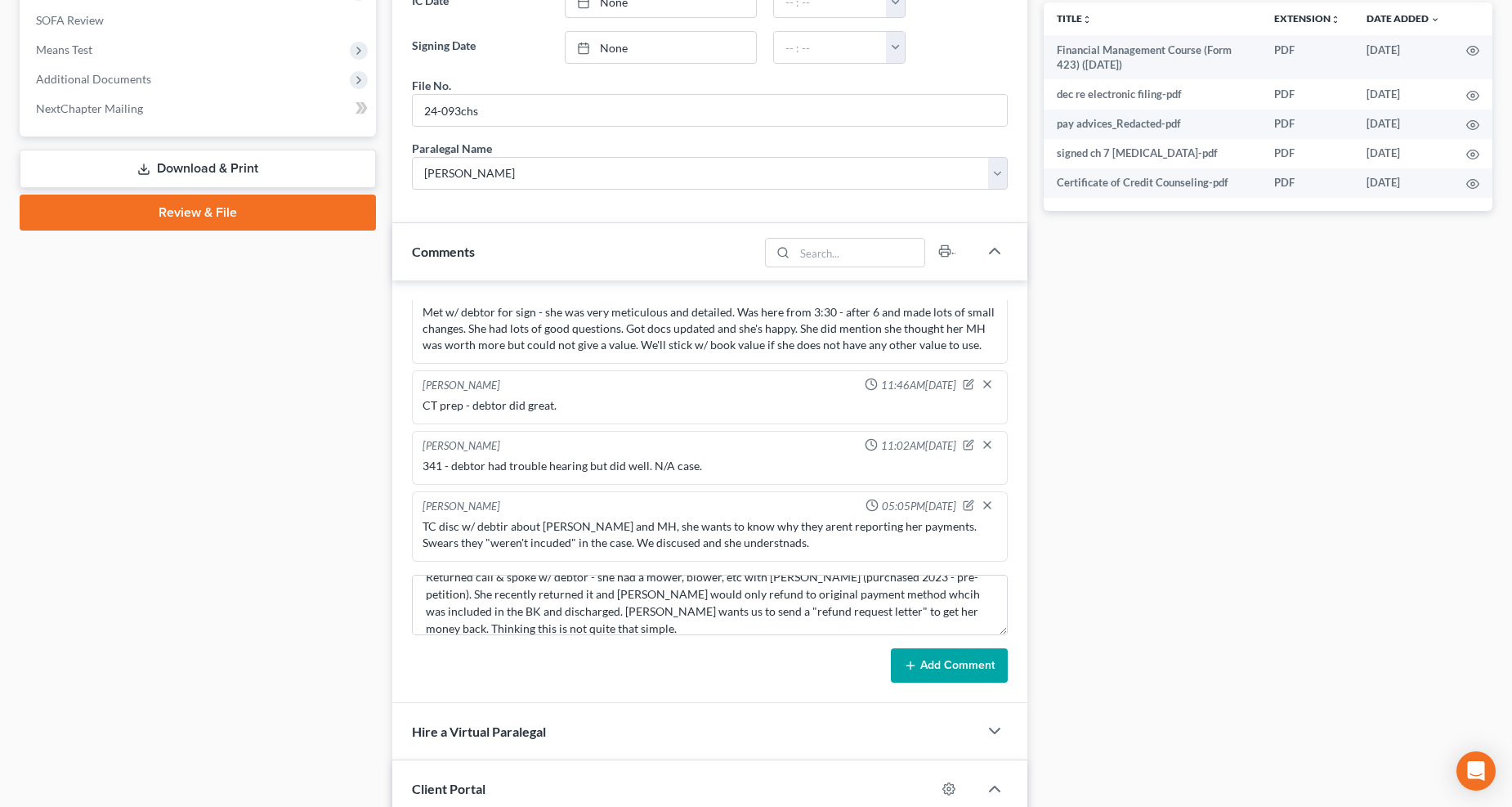 click on "Add Comment" at bounding box center (949, 666) 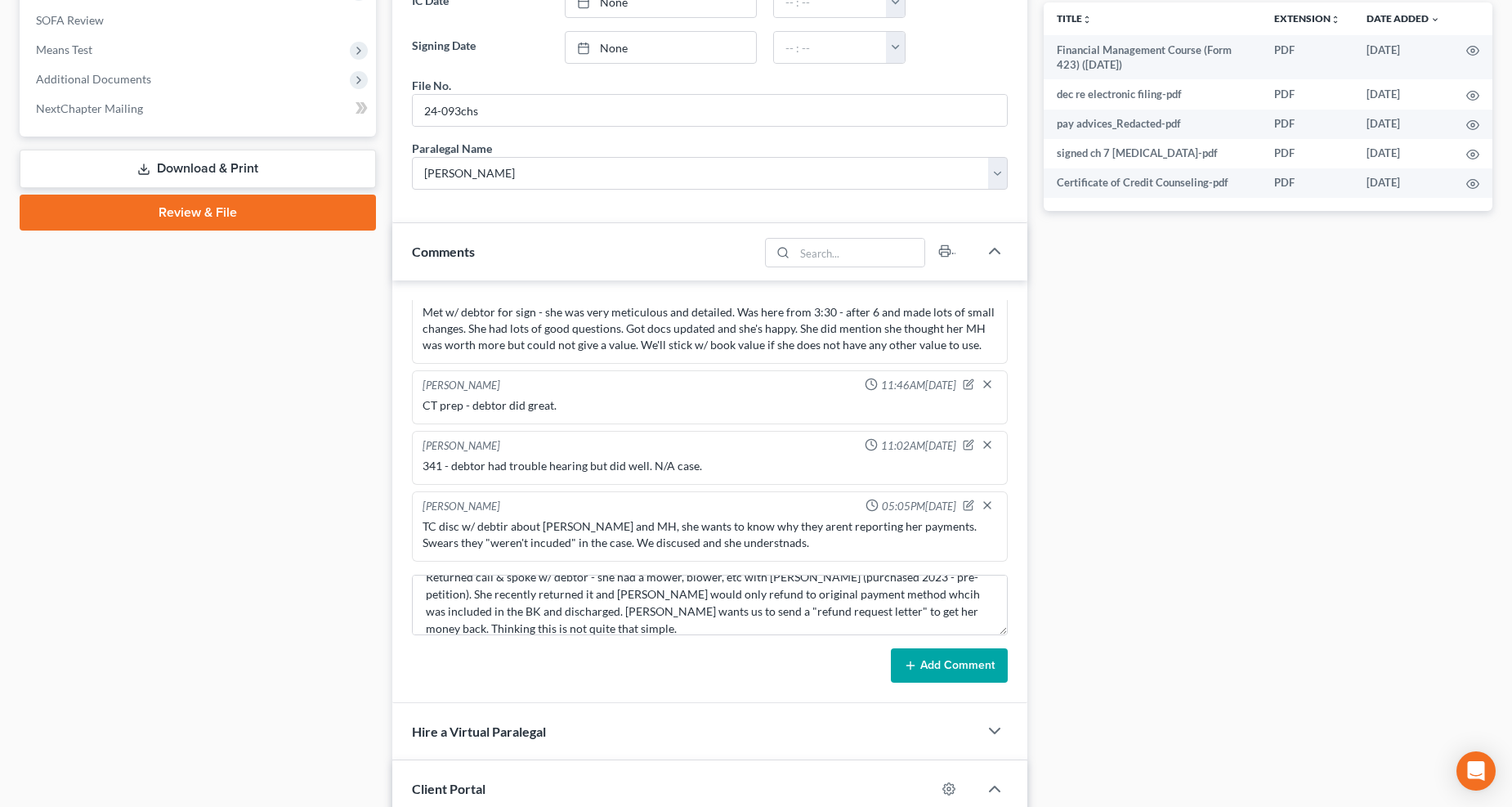 type 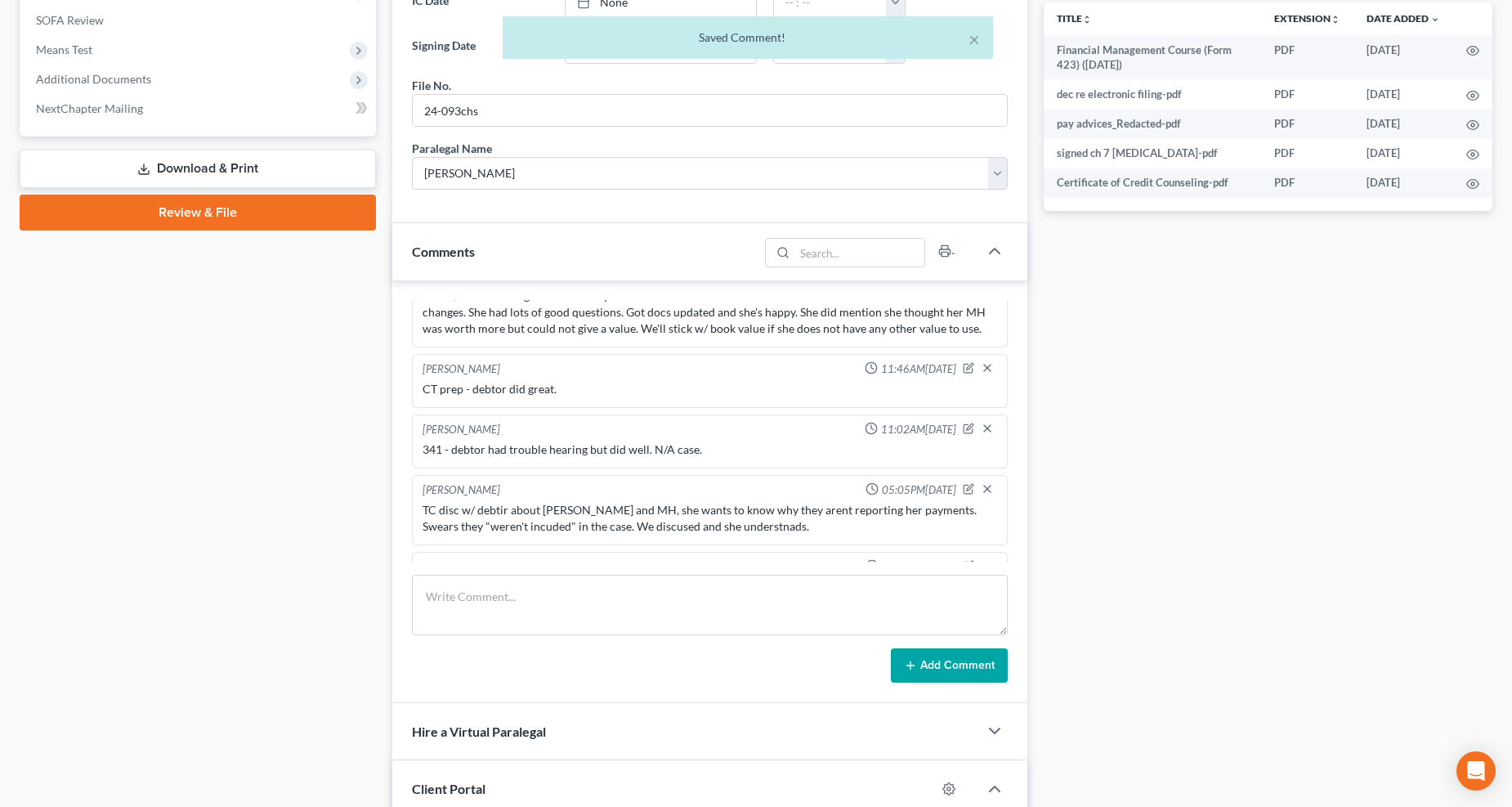scroll, scrollTop: 0, scrollLeft: 0, axis: both 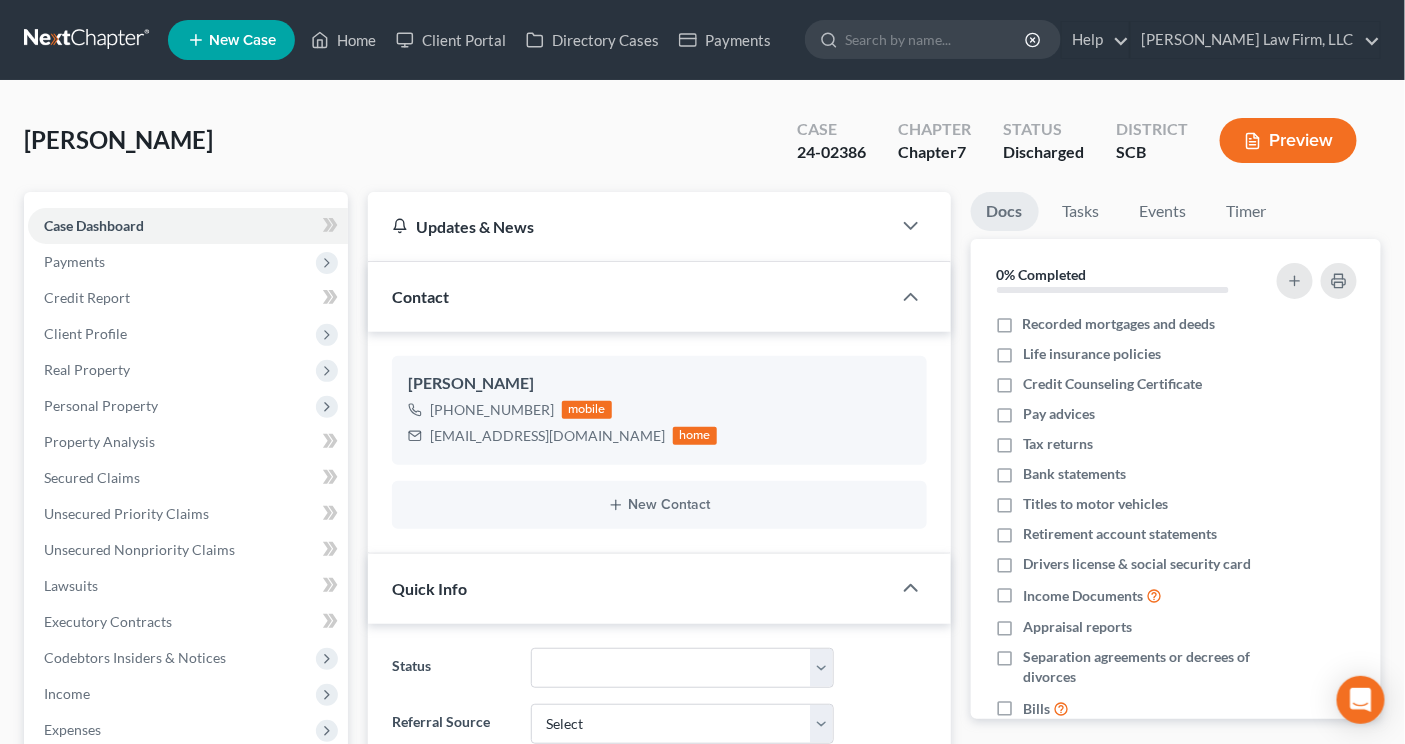 click at bounding box center [88, 40] 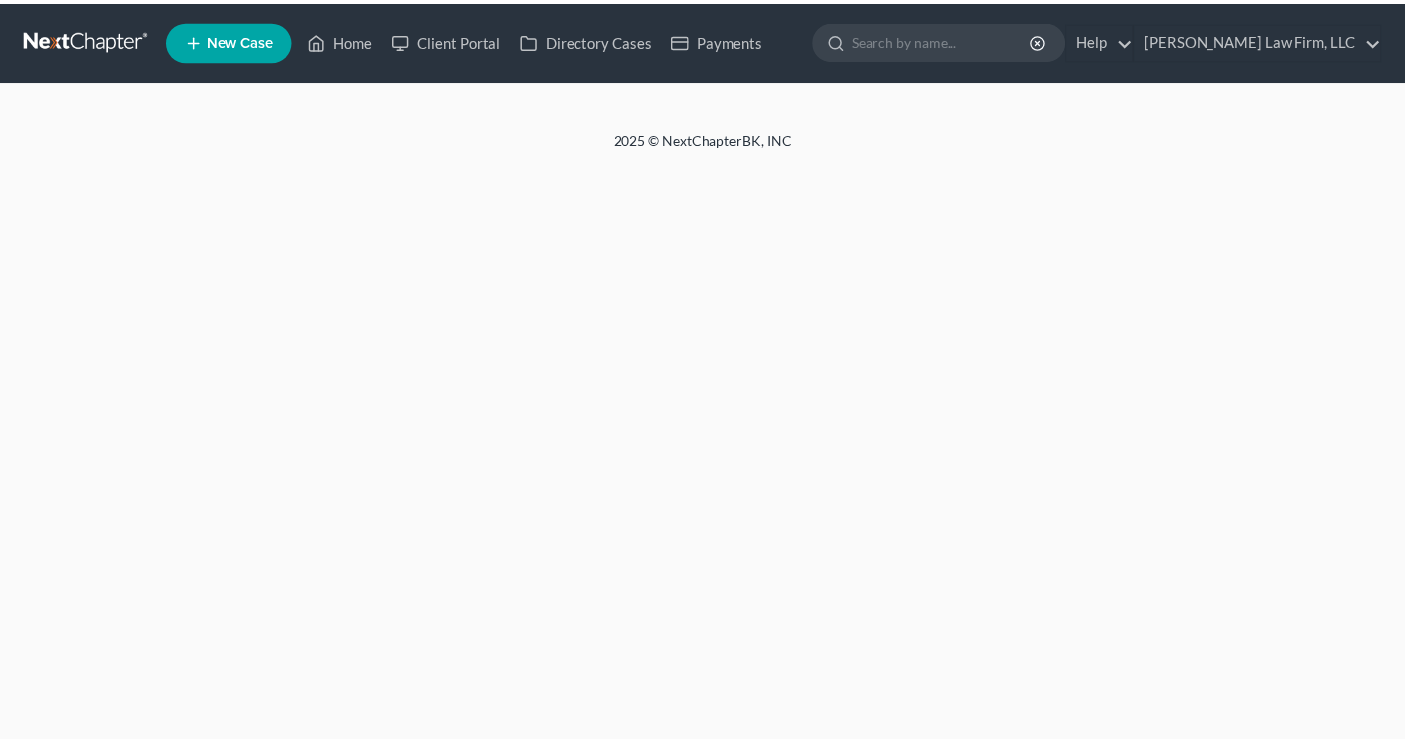 scroll, scrollTop: 0, scrollLeft: 0, axis: both 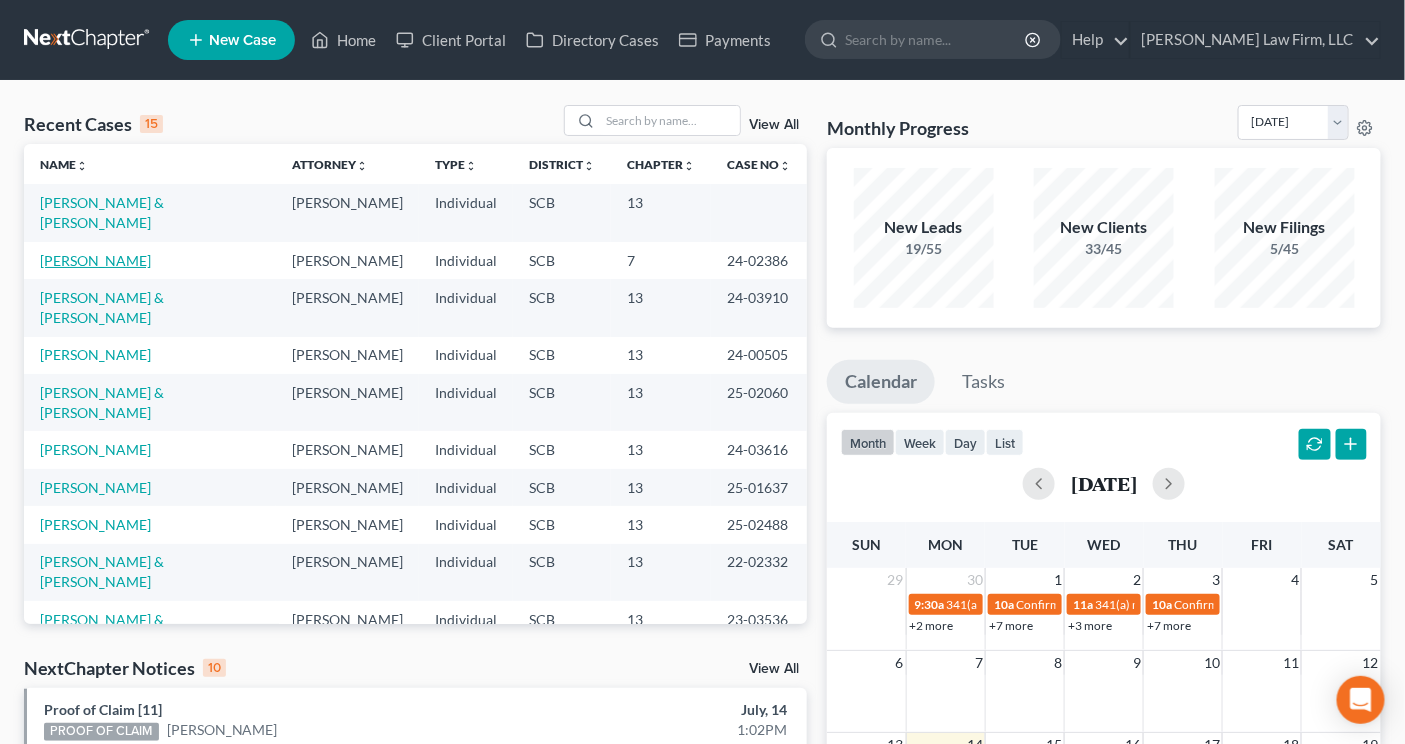 click on "[PERSON_NAME]" at bounding box center [95, 260] 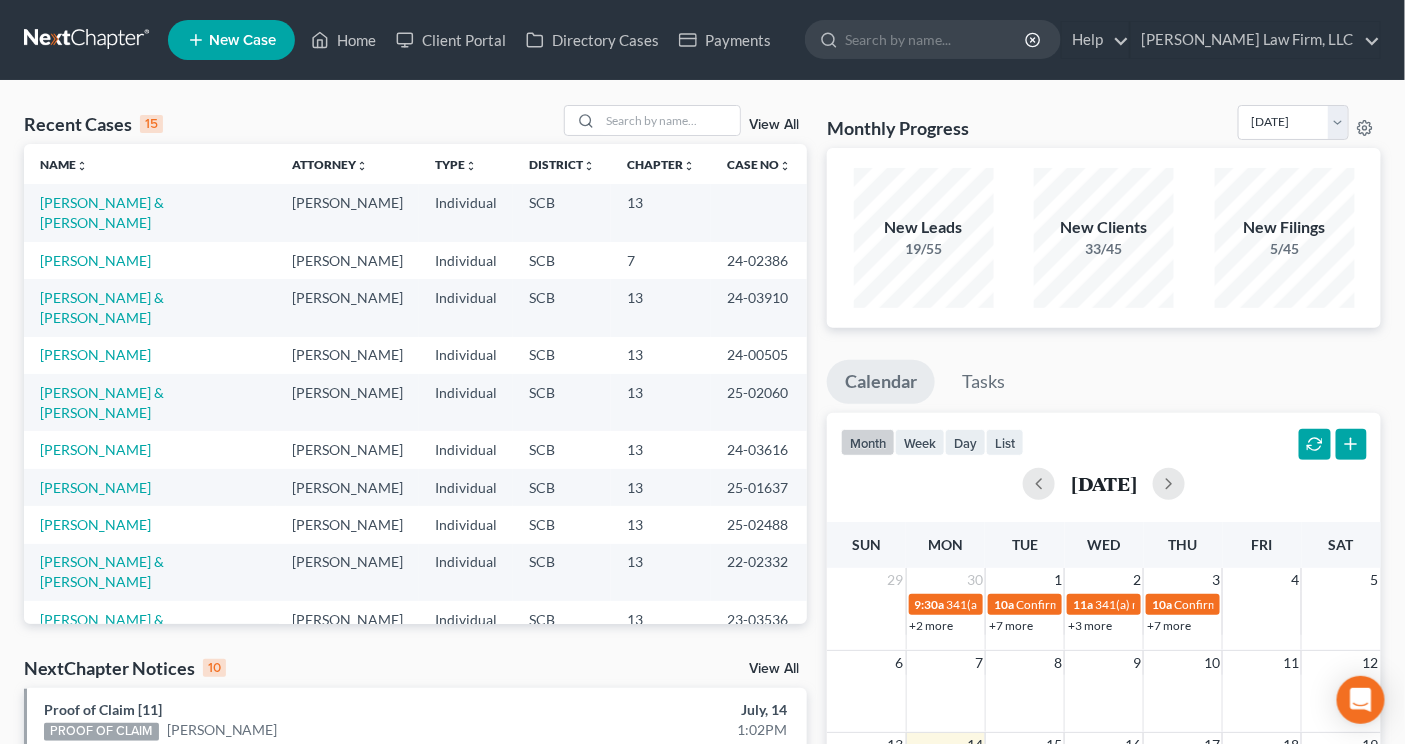 select on "0" 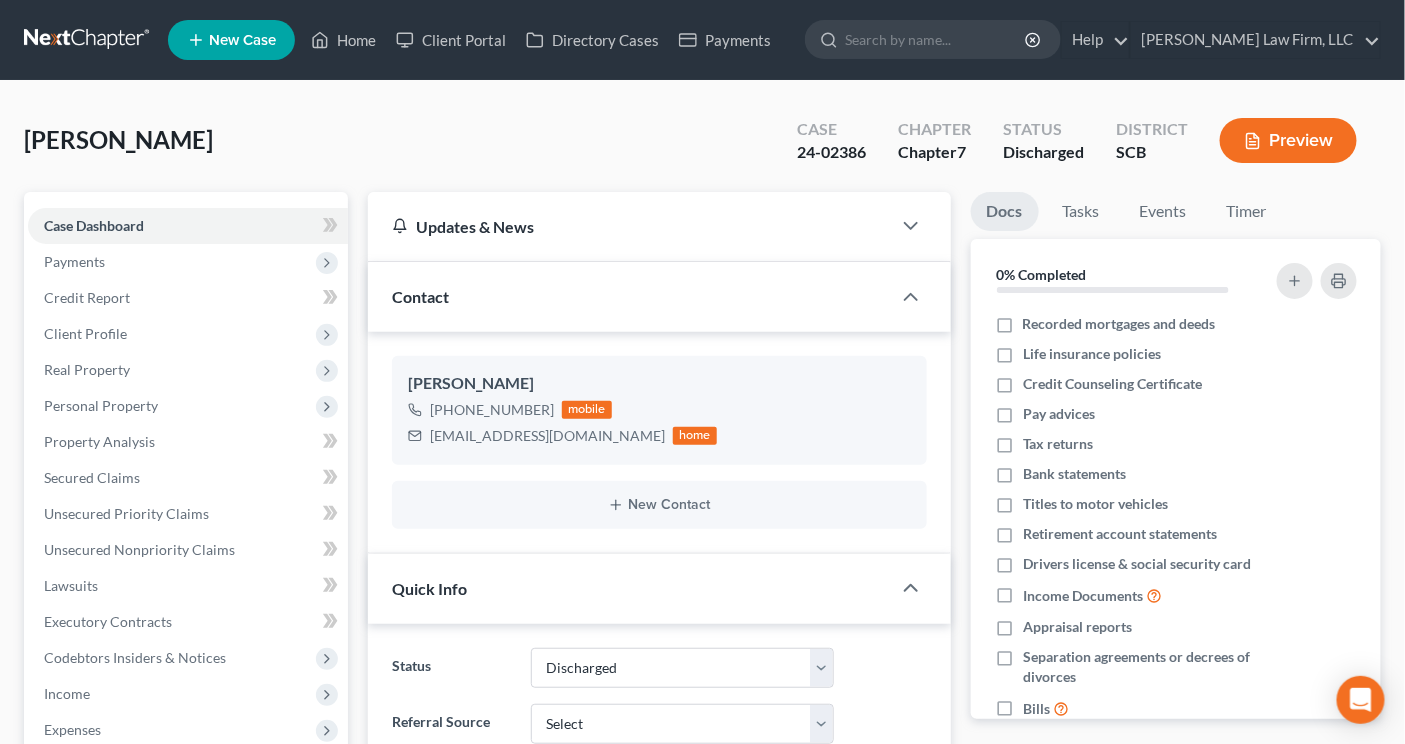 select on "0" 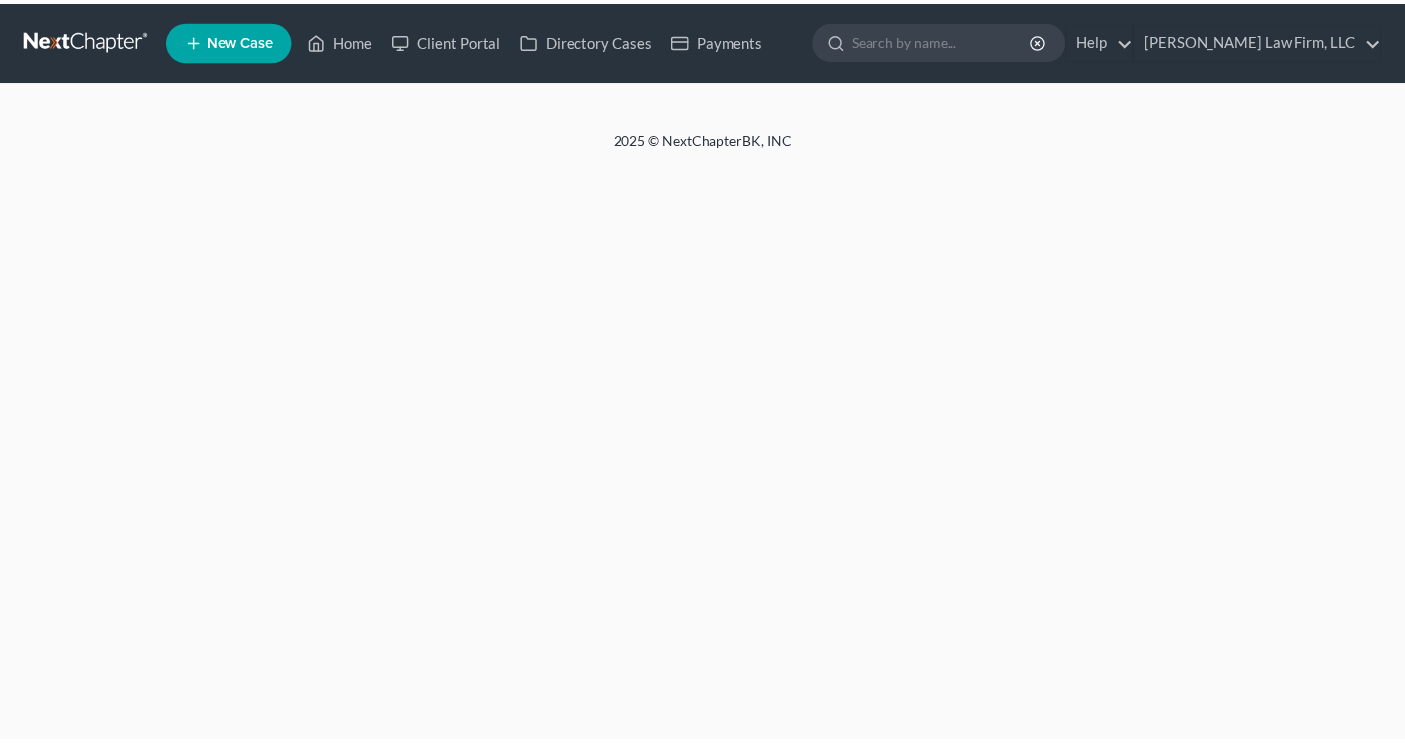 scroll, scrollTop: 0, scrollLeft: 0, axis: both 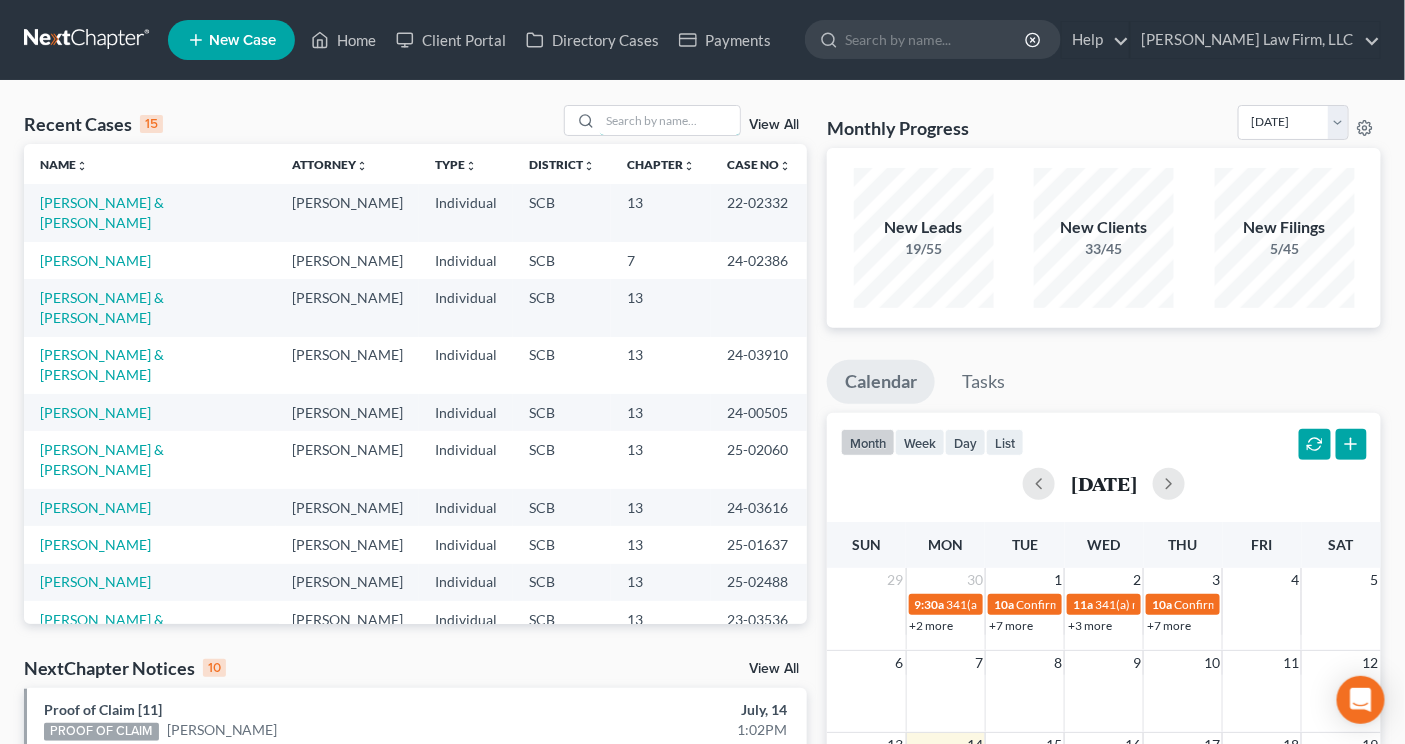 click at bounding box center (670, 120) 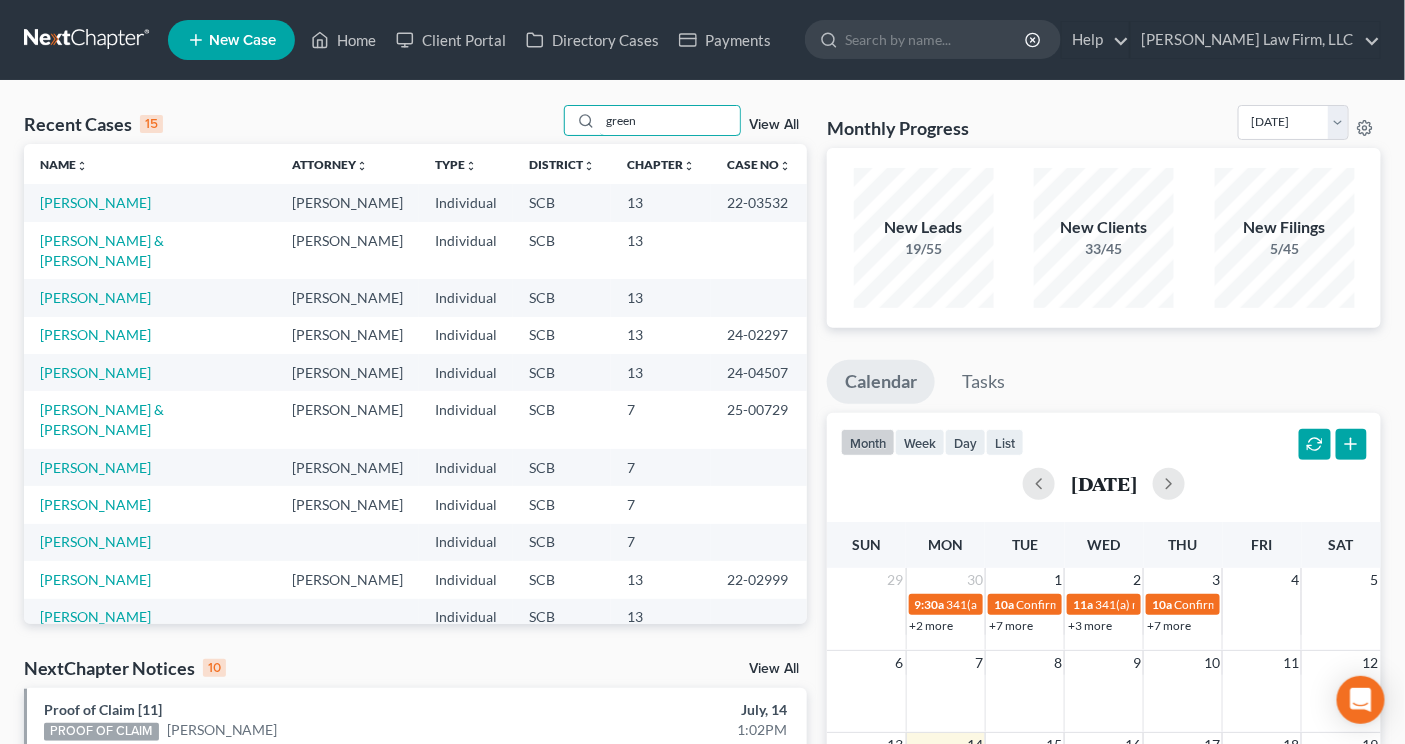 type on "green" 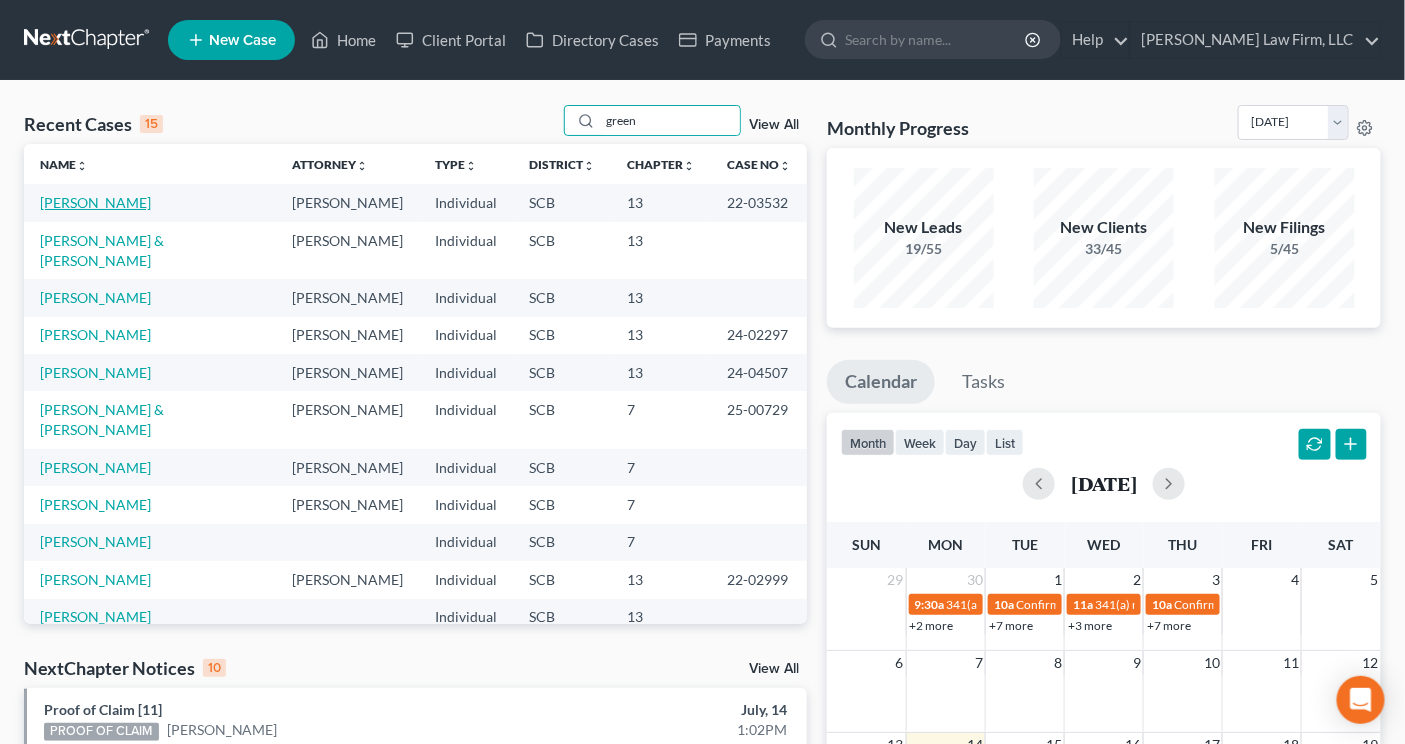 click on "[PERSON_NAME]" at bounding box center (95, 202) 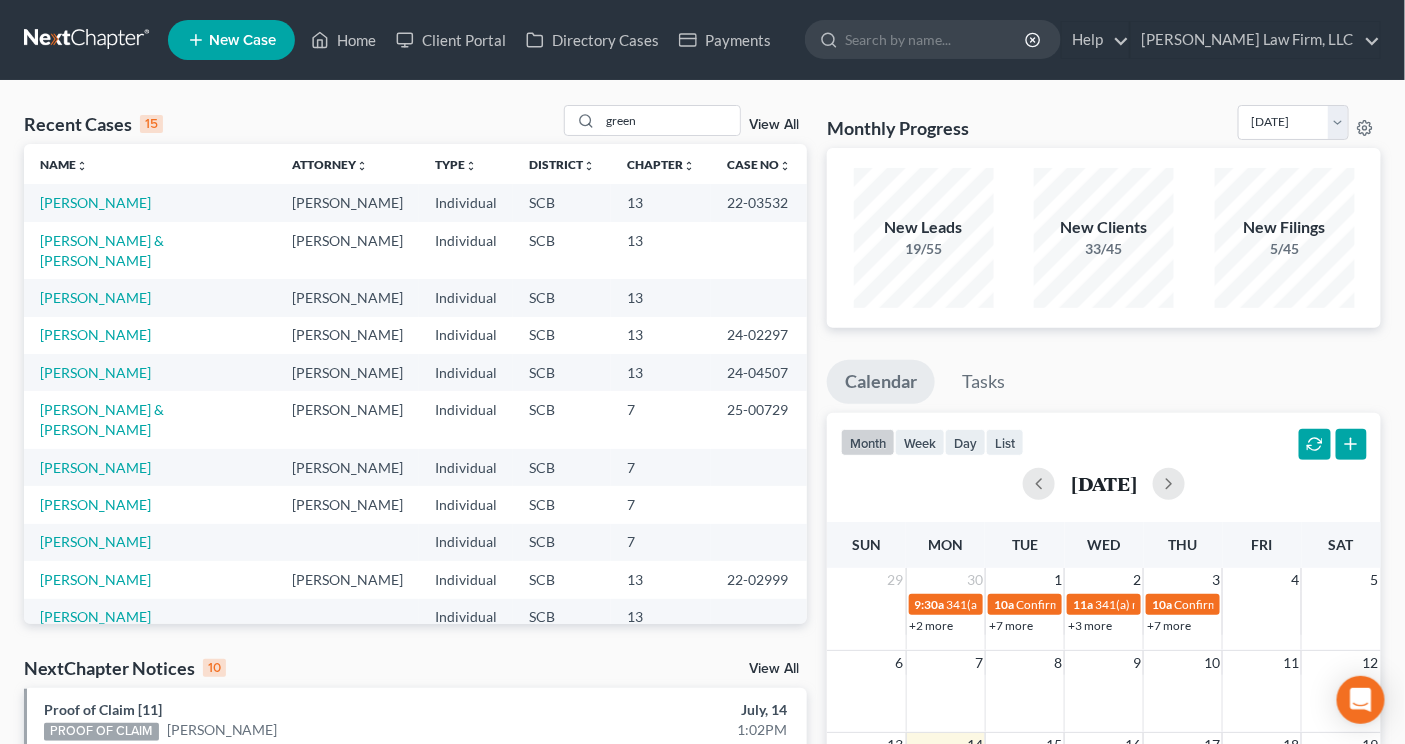 select on "4" 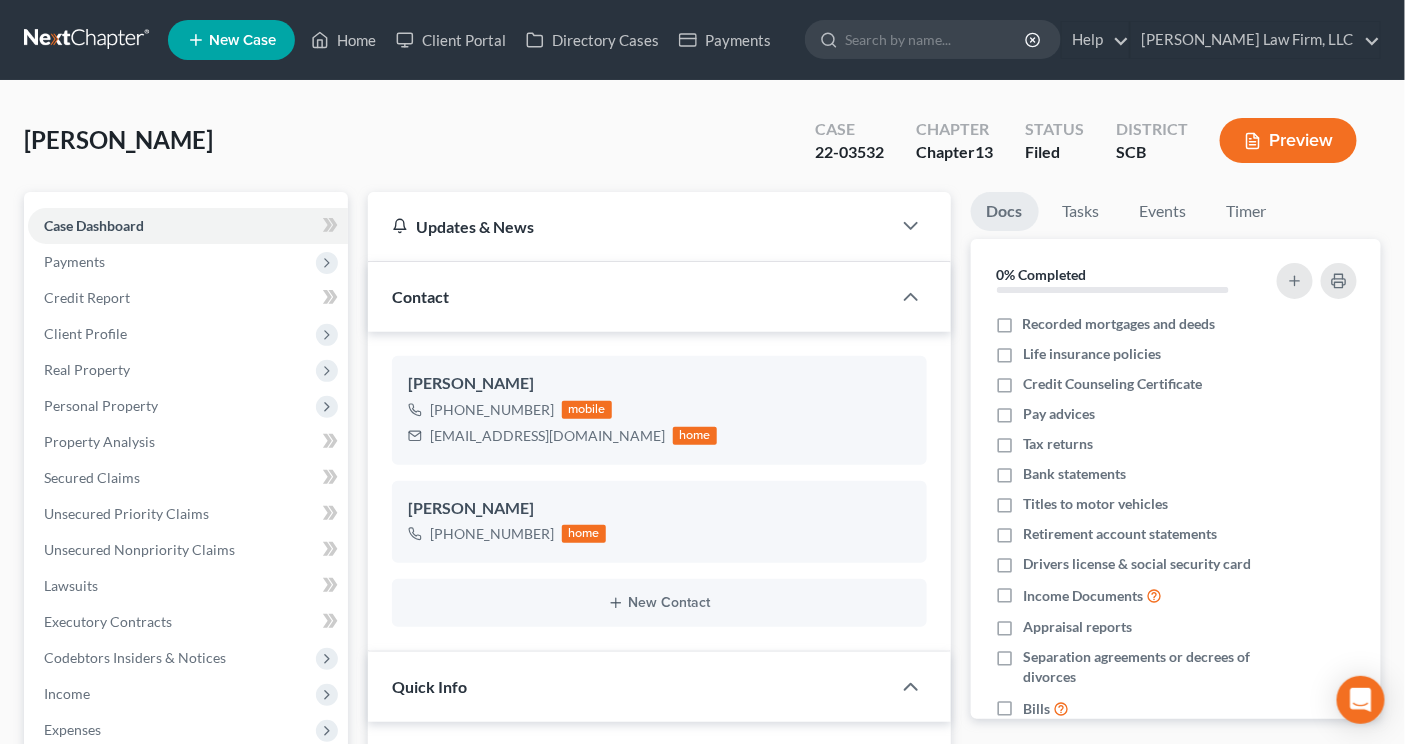 select on "0" 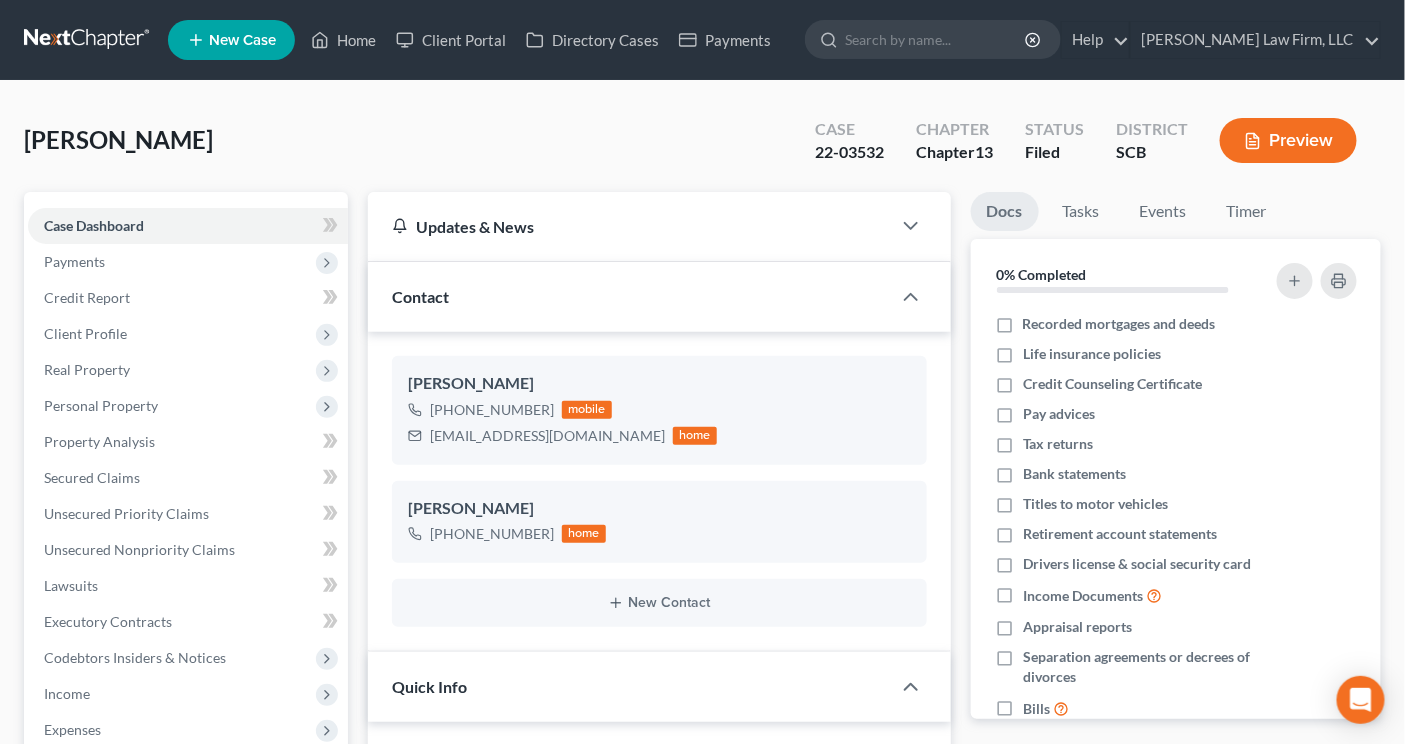 scroll, scrollTop: 2782, scrollLeft: 0, axis: vertical 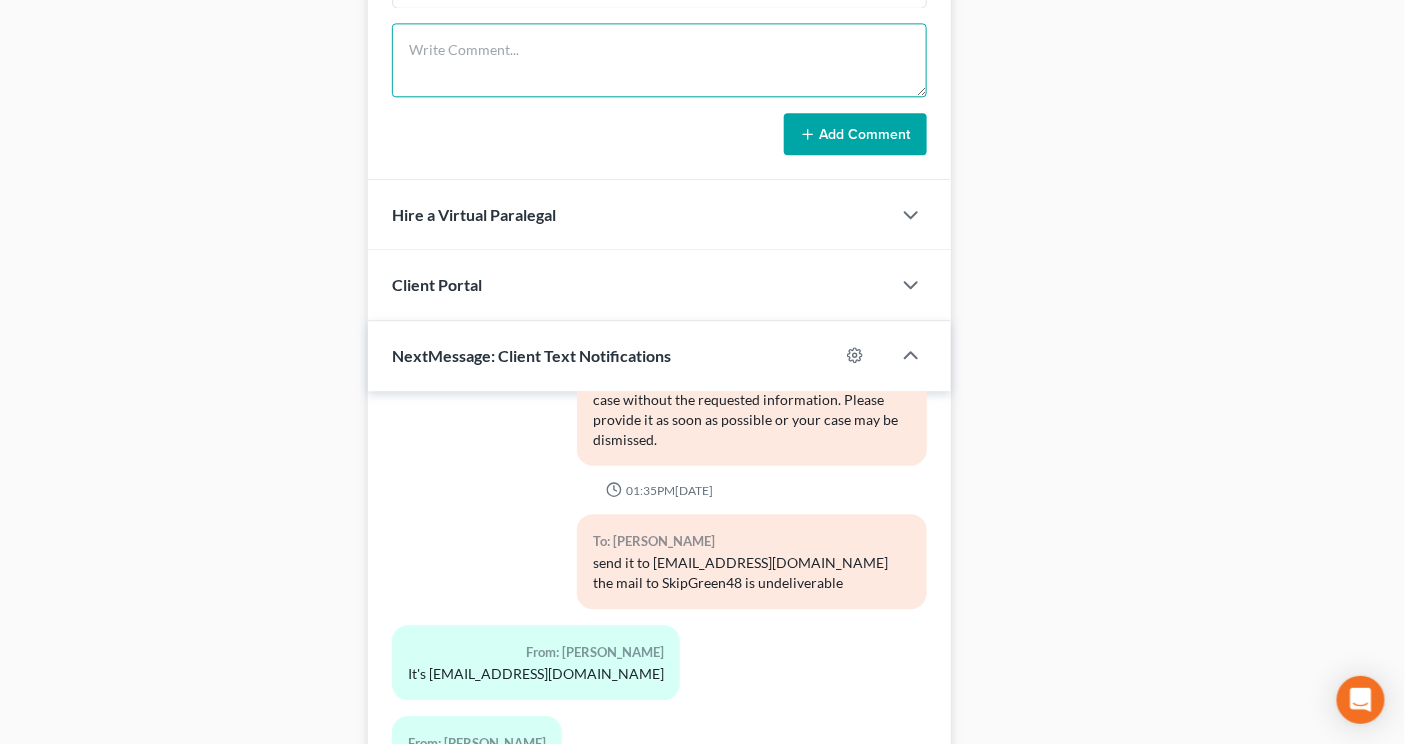 click at bounding box center (659, 60) 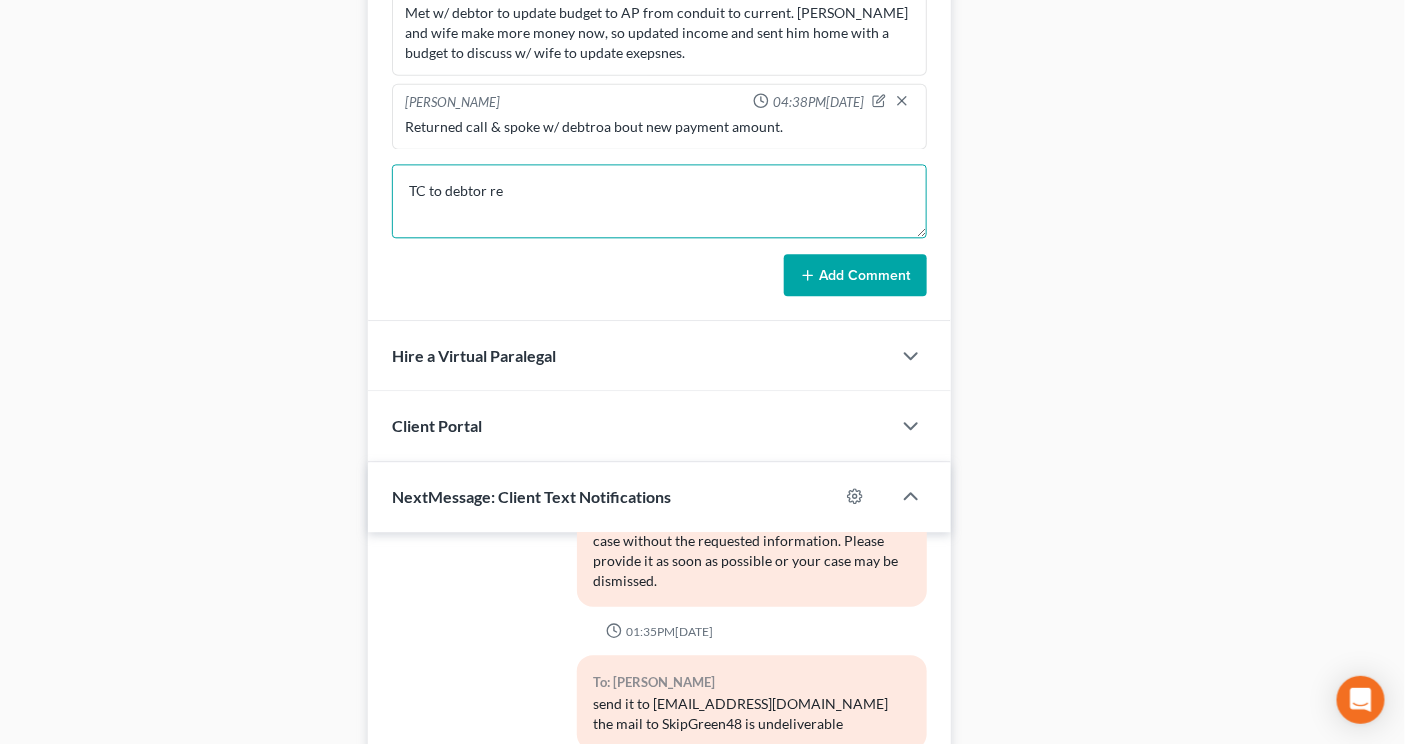 scroll, scrollTop: 1222, scrollLeft: 0, axis: vertical 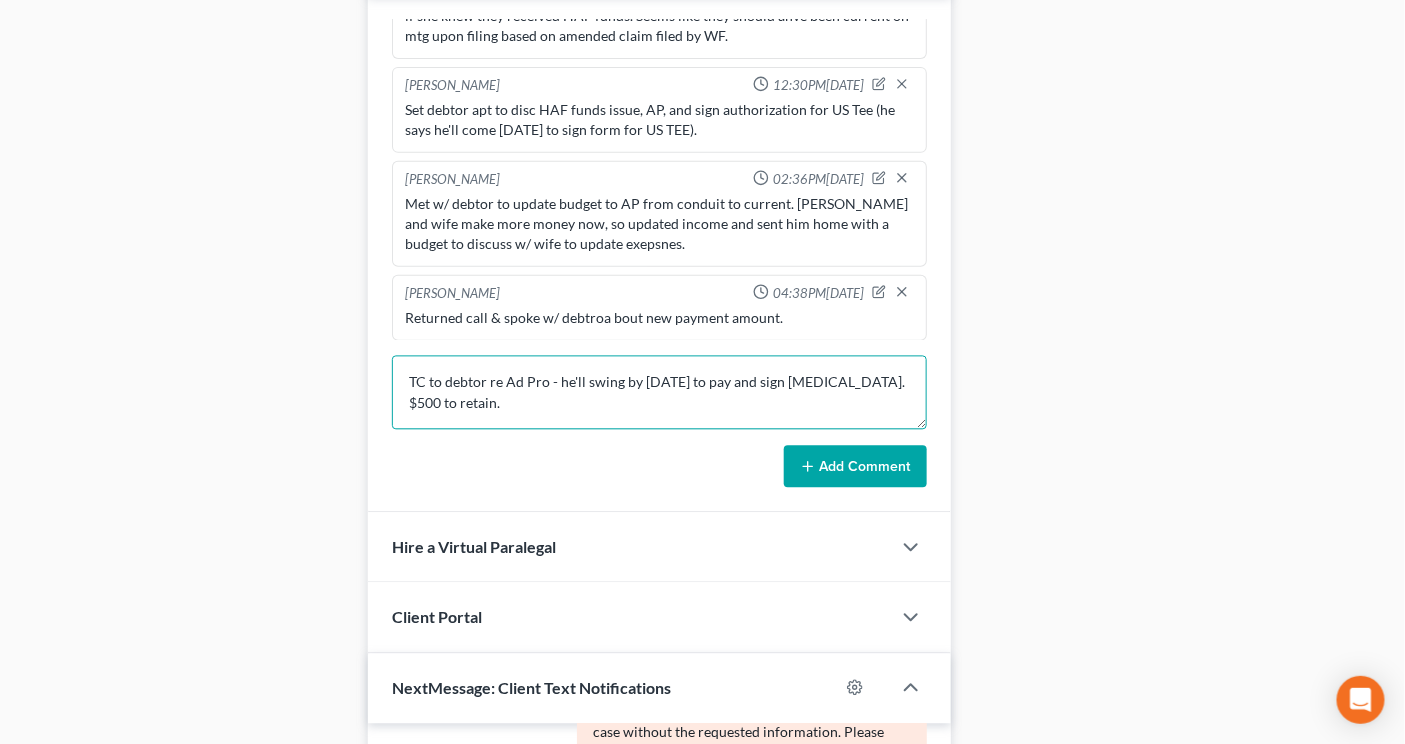 type on "TC to debtor re Ad Pro - he'll swing by friday to pay and sign retainer. $500 to retain." 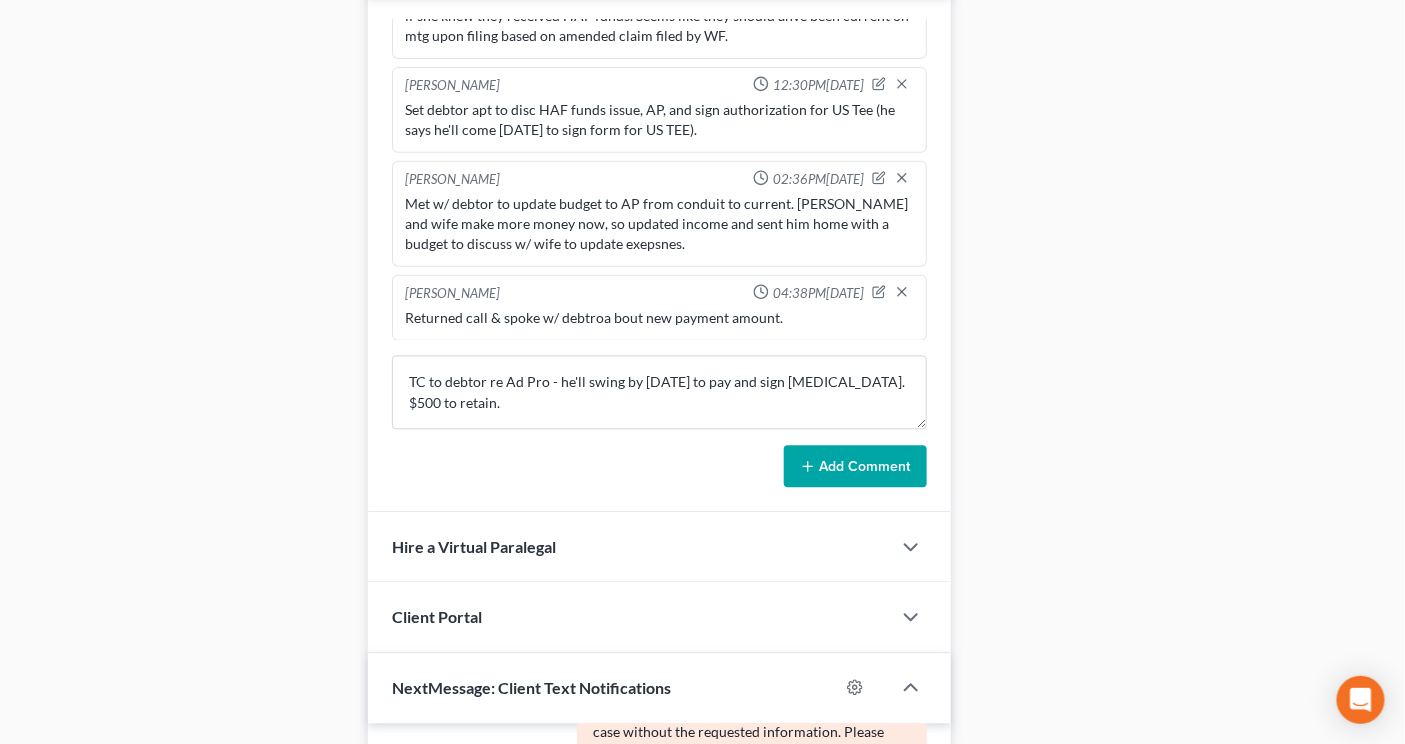 click on "Add Comment" at bounding box center [855, 467] 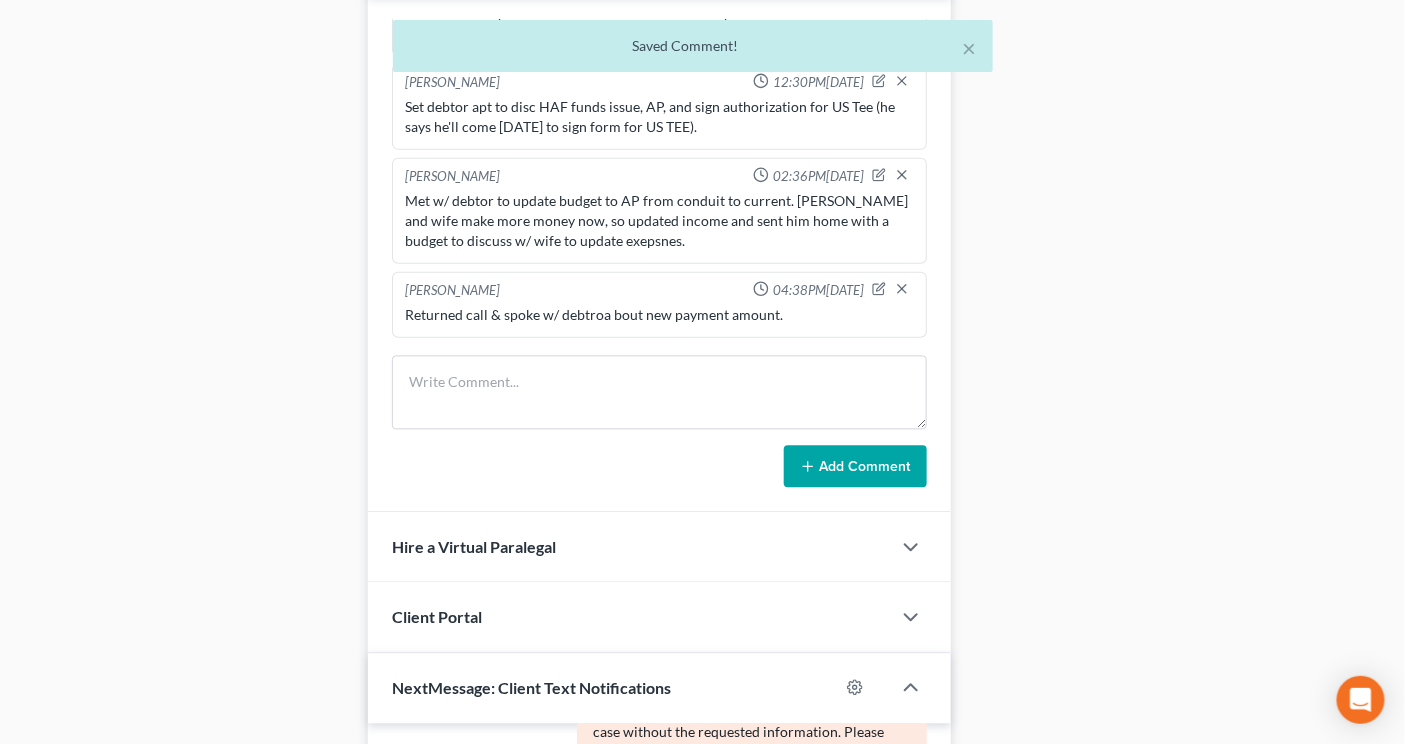 scroll, scrollTop: 2876, scrollLeft: 0, axis: vertical 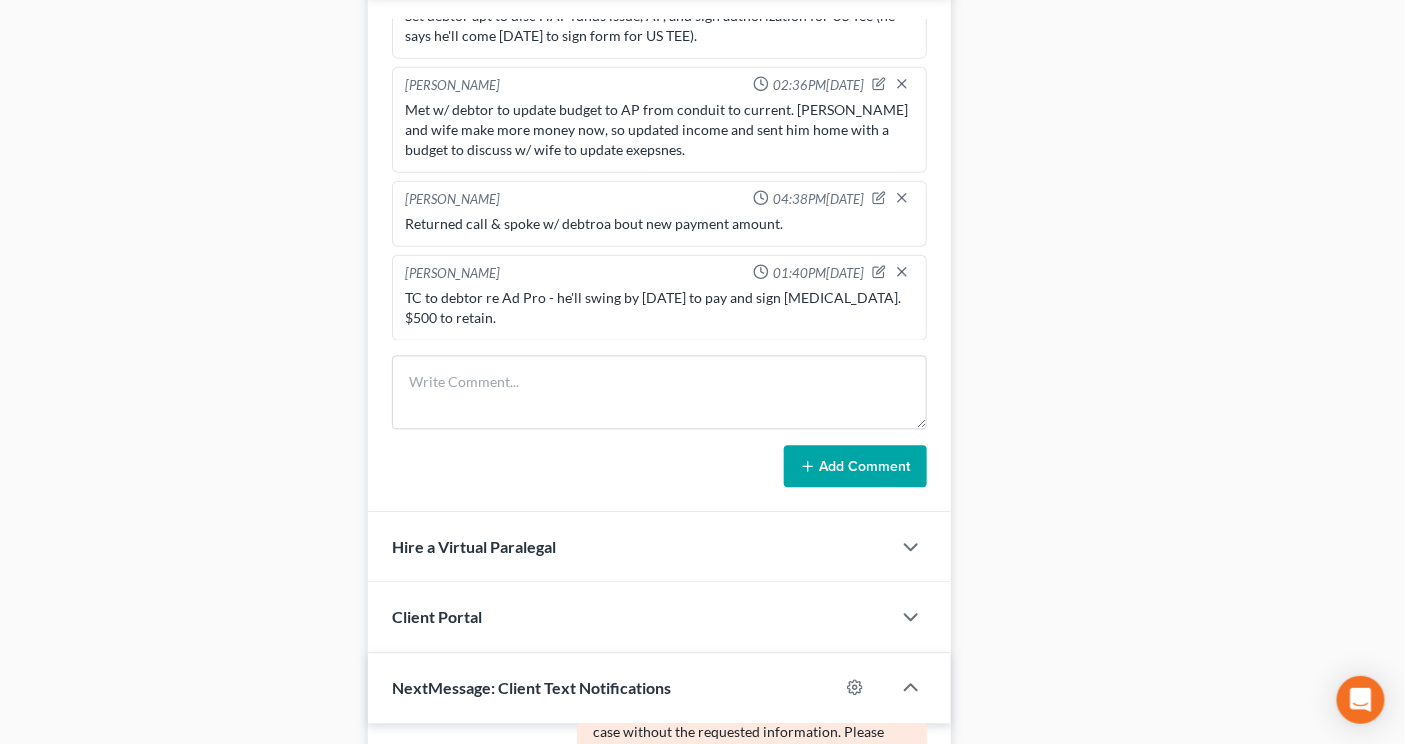 click on "Docs
Tasks
Events
Timer
0% Completed
Nothing here yet! Recorded mortgages and deeds   Life insurance policies   Credit Counseling Certificate   Pay advices   Tax returns   Bank statements   Titles to motor vehicles   Retirement account statements   Drivers license & social security card   Income Documents   Appraisal reports   Separation agreements or decrees of divorces   Bills
Hide Completed Tasks
Initial consultation Receive documents Follow up appointment Review petition Signing appointment File petition Email pay stubs to trustee Calendar 341 Hearing and send notice to debtor(s) Send notice of Bankruptcy to parties File post petition counseling course (Form 23) File reaffirmation agreements Send Notice of Discharge to debtor(s) Close file
Hide Past Events
Nothing here yet!
14h 28m Total Time Tracked Filter All stop Robert Meredith, Jr. stop Elizabeth Heilig stop Kristi Keen stop Mercedes  Sawyer stop stop stop" at bounding box center [1176, 71] 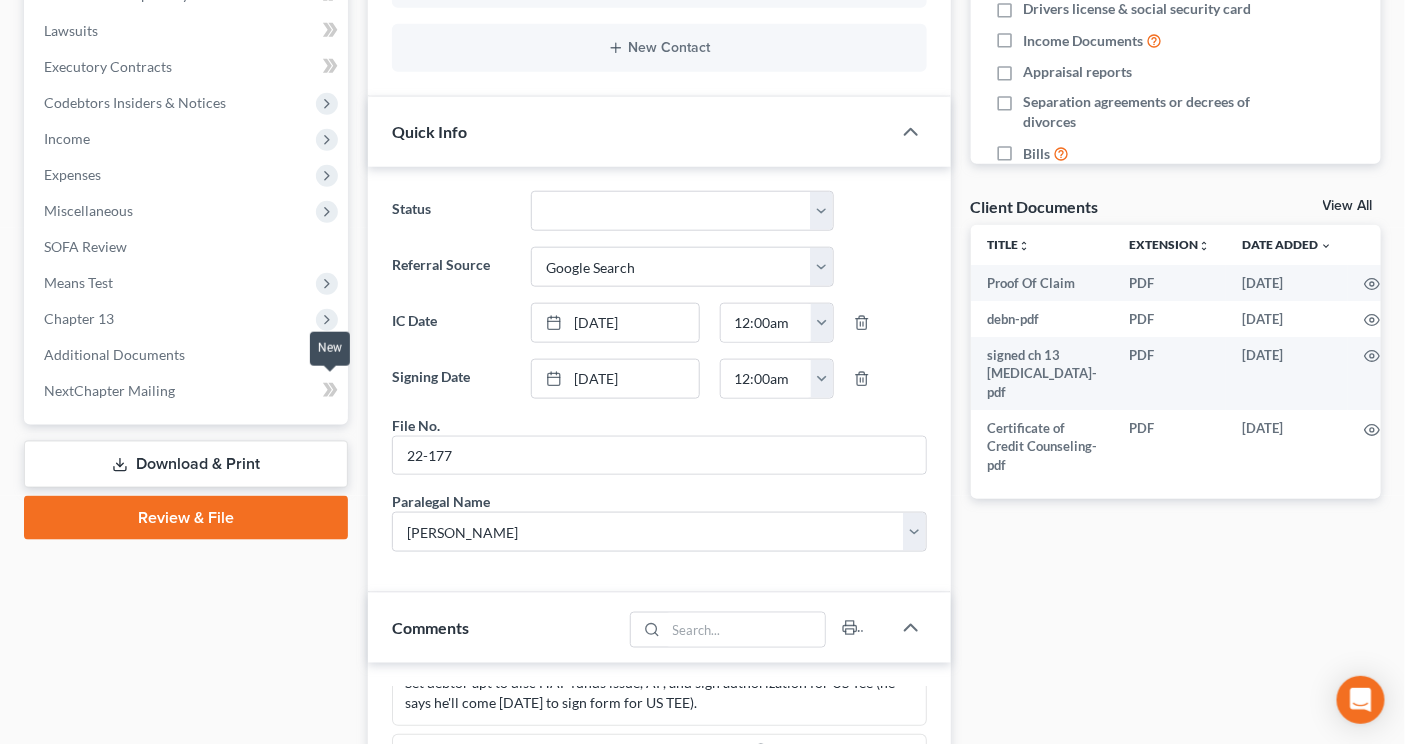 scroll, scrollTop: 0, scrollLeft: 0, axis: both 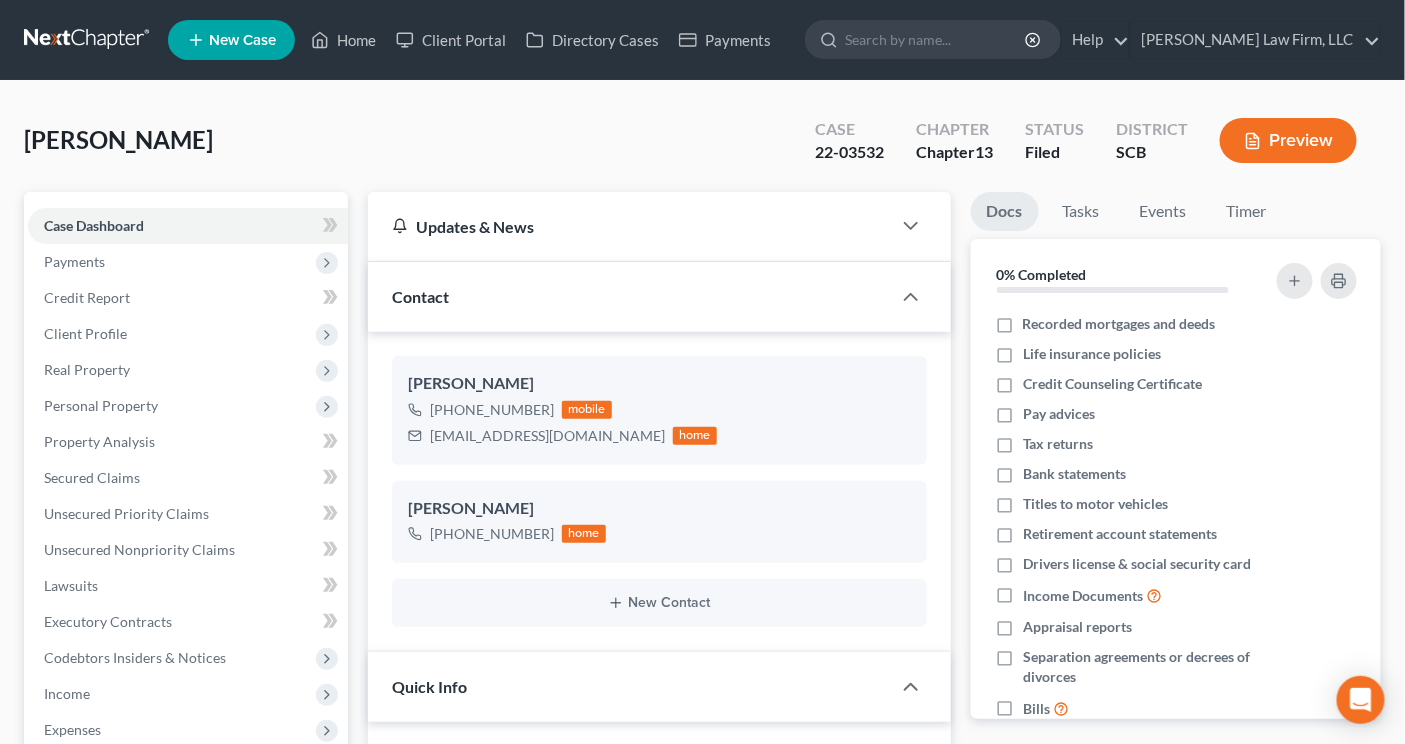 click at bounding box center [88, 40] 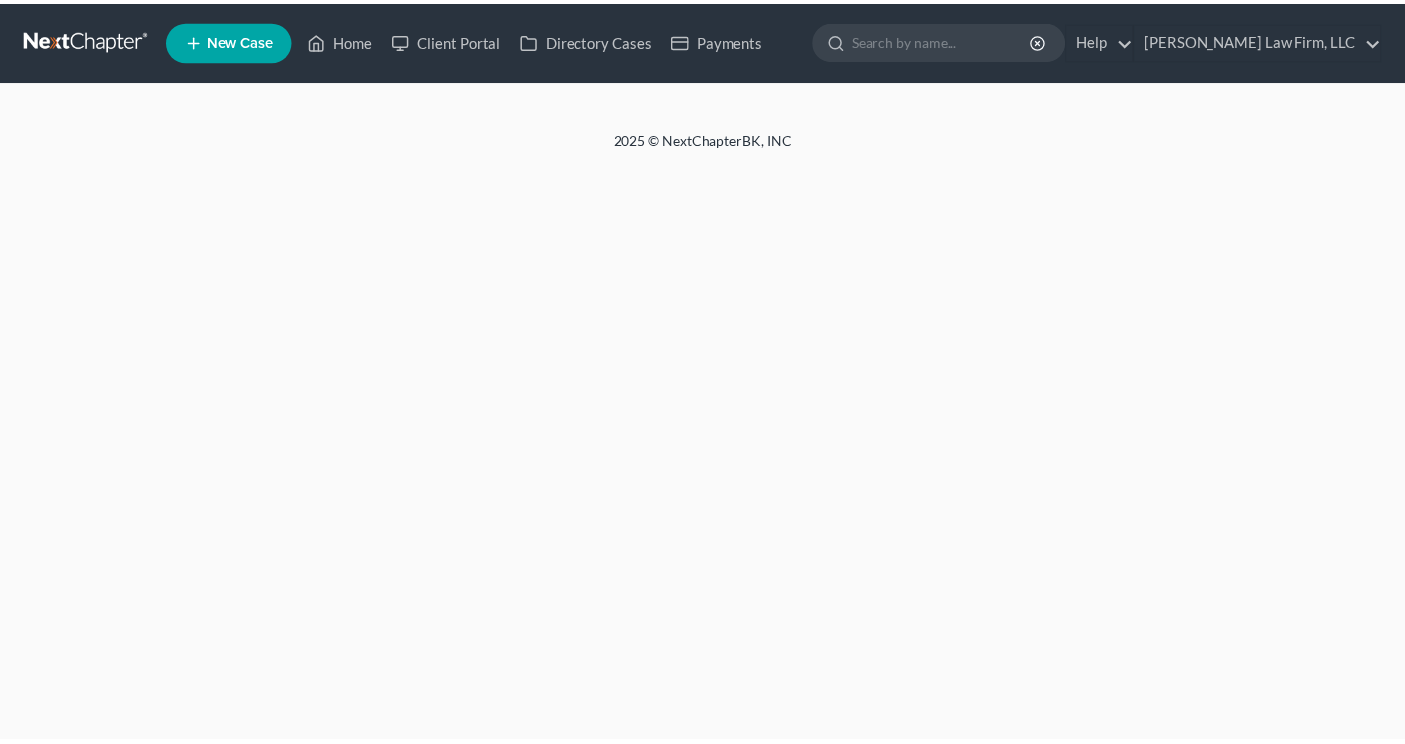 scroll, scrollTop: 0, scrollLeft: 0, axis: both 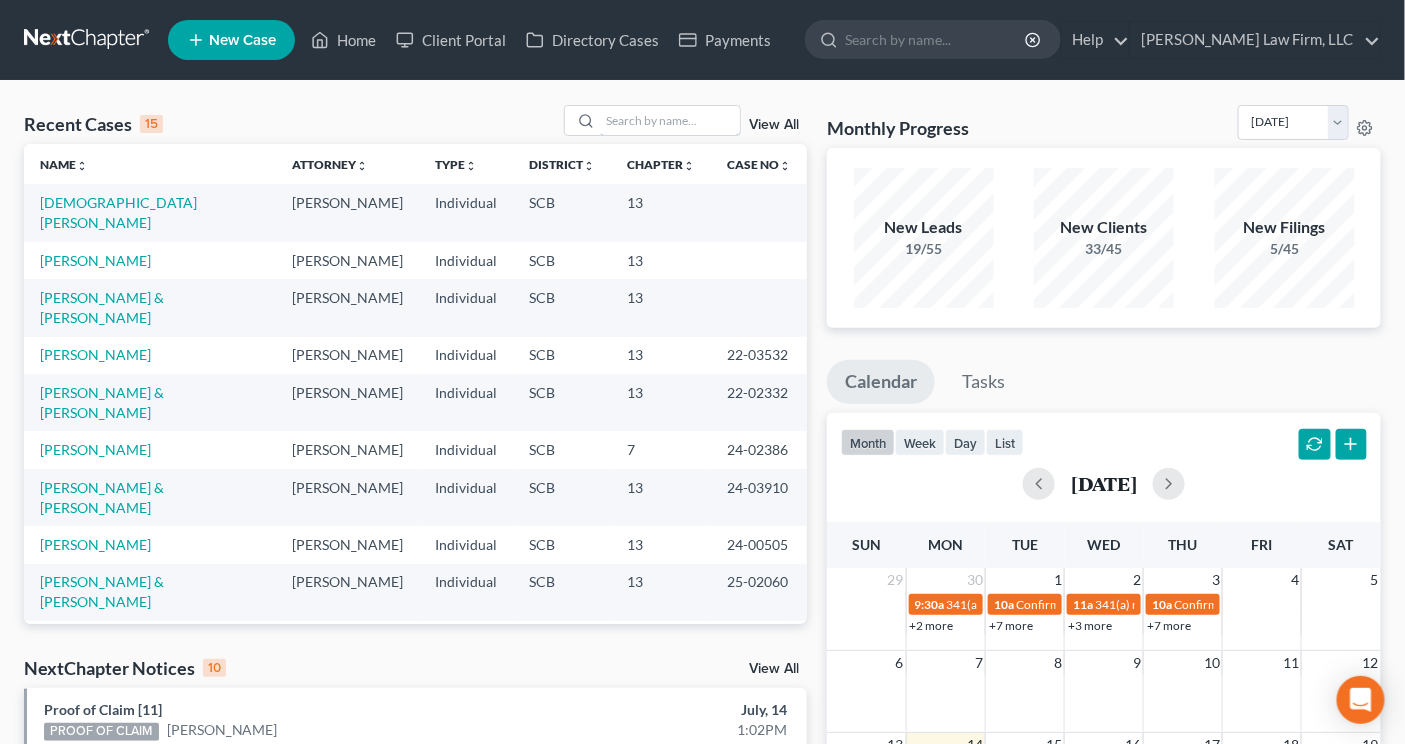 click at bounding box center (670, 120) 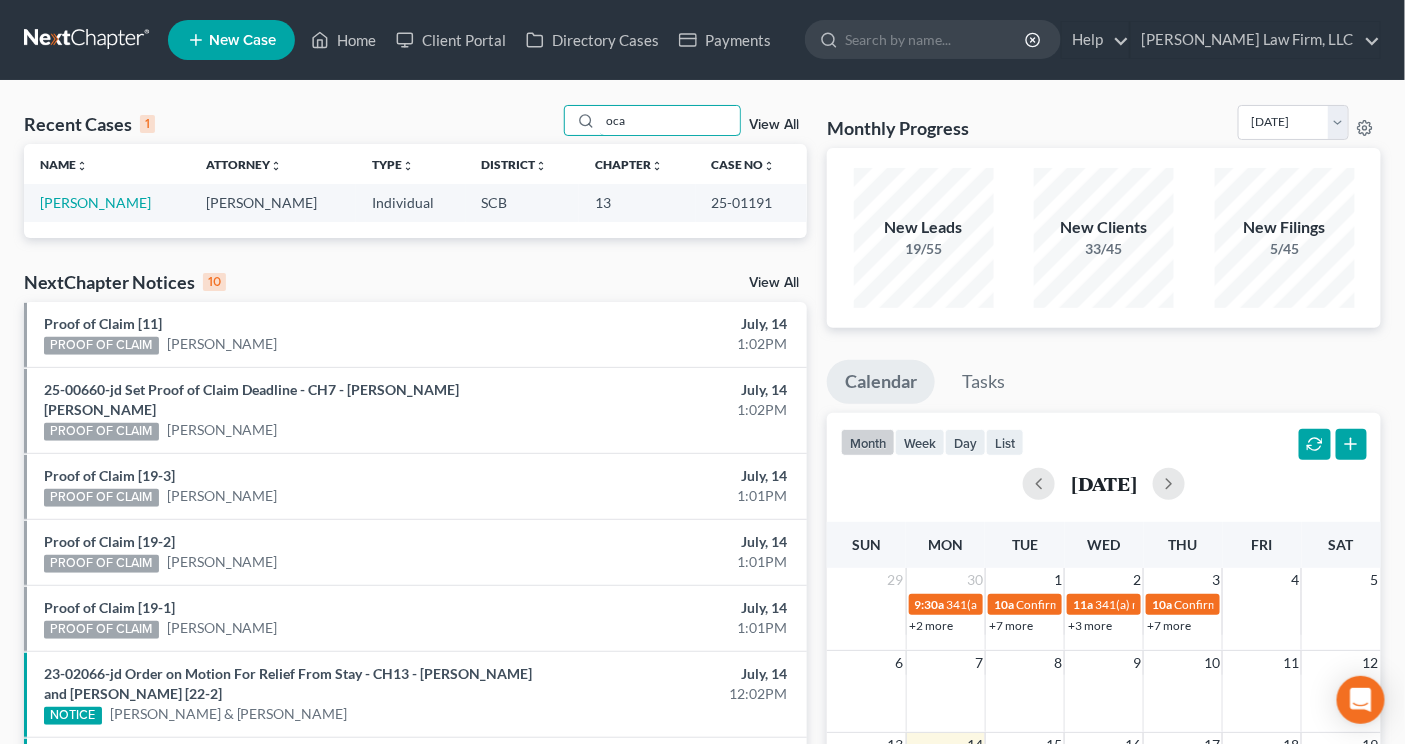 type on "oca" 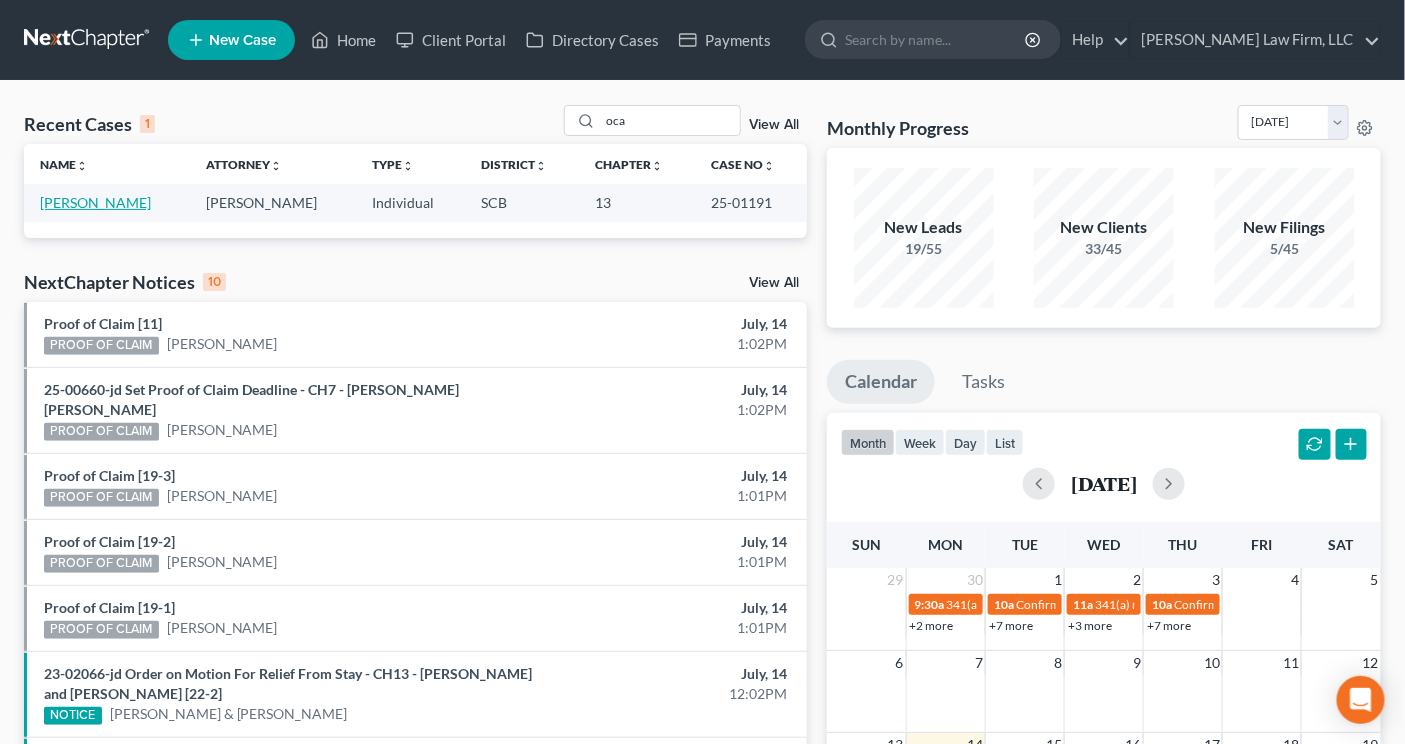 click on "[PERSON_NAME]" at bounding box center [95, 202] 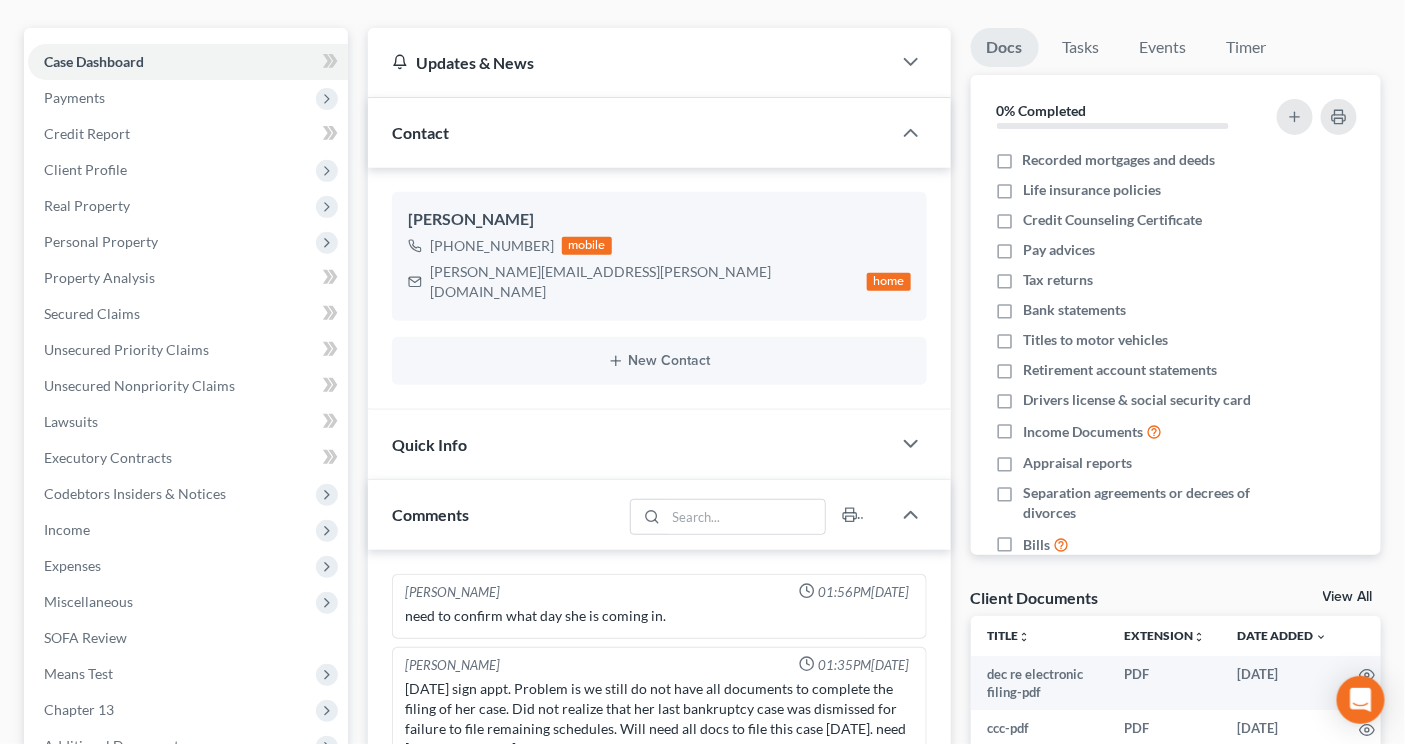 scroll, scrollTop: 247, scrollLeft: 0, axis: vertical 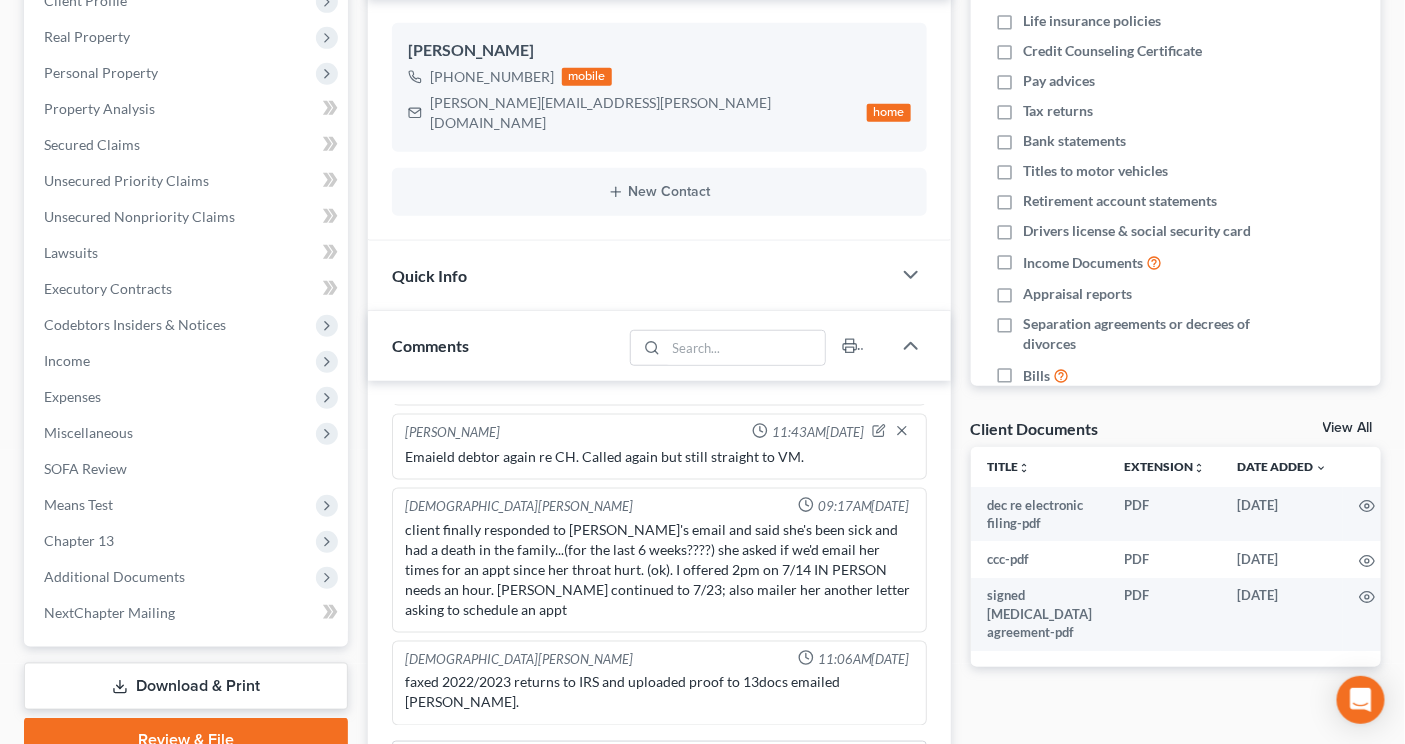 click on "Quick Info" at bounding box center [629, 275] 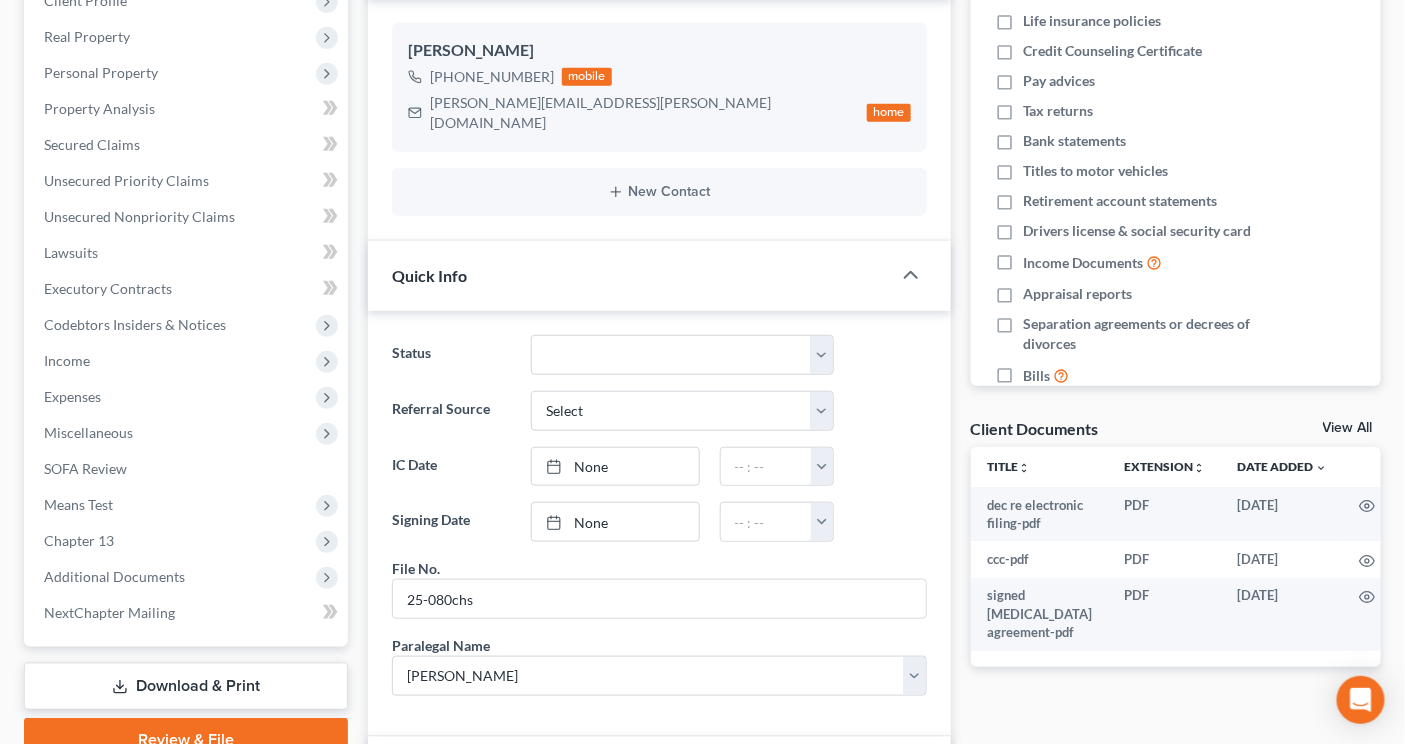 click on "Quick Info" at bounding box center [629, 275] 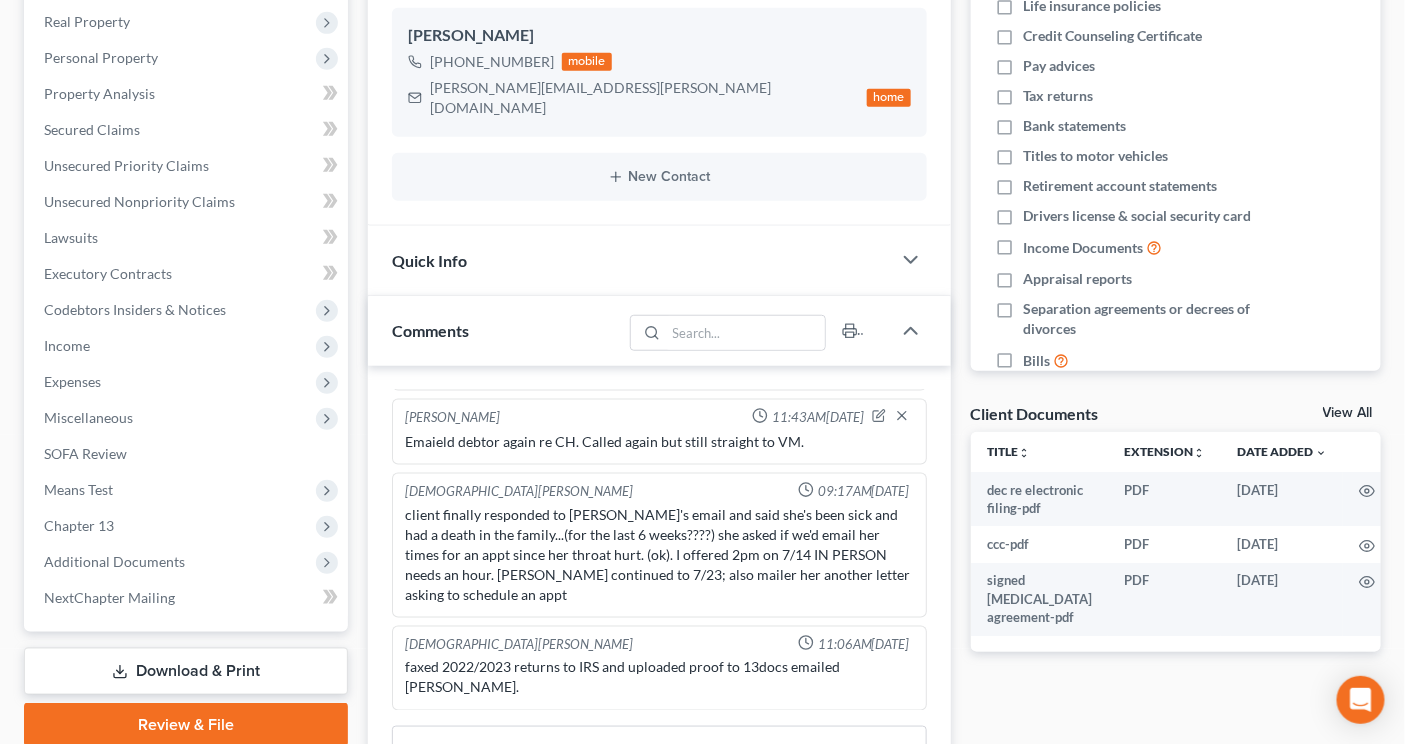 scroll, scrollTop: 333, scrollLeft: 0, axis: vertical 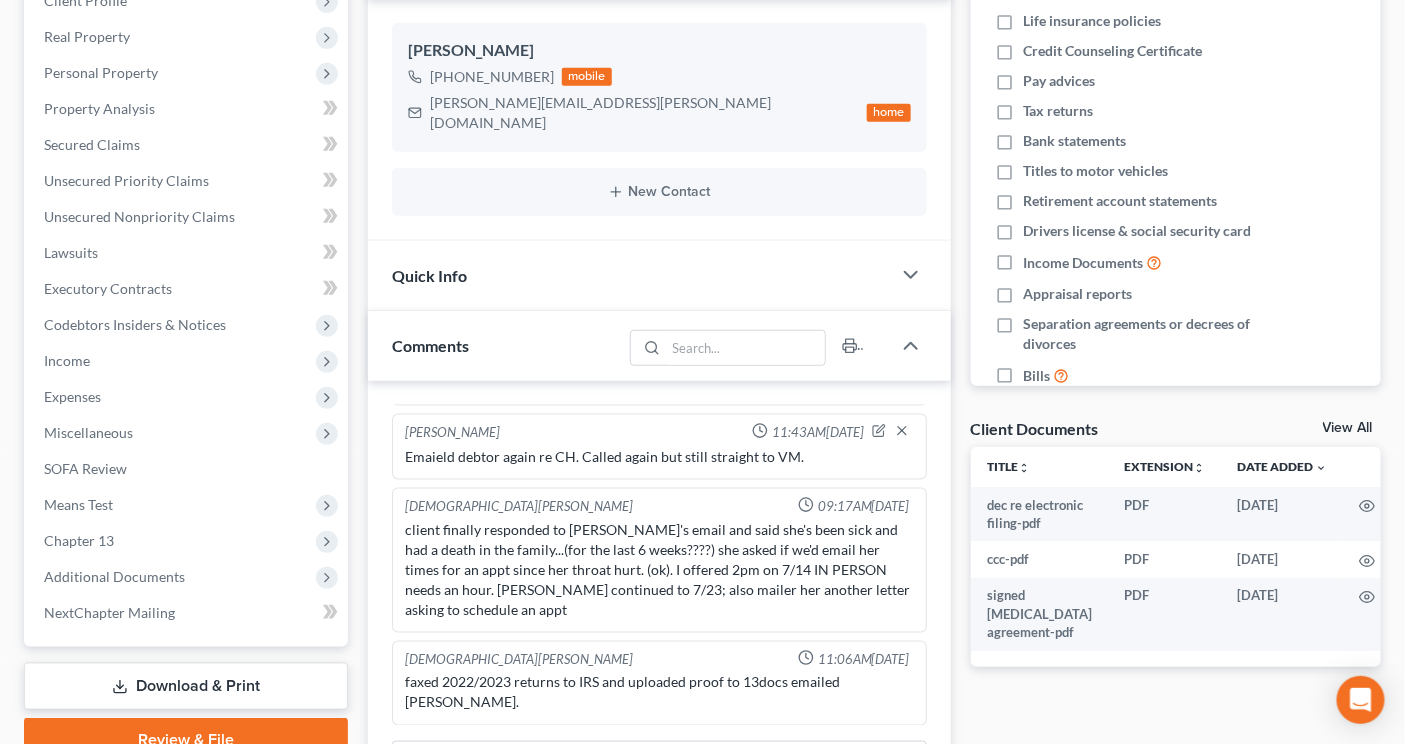 click on "Personal Property" at bounding box center (101, 72) 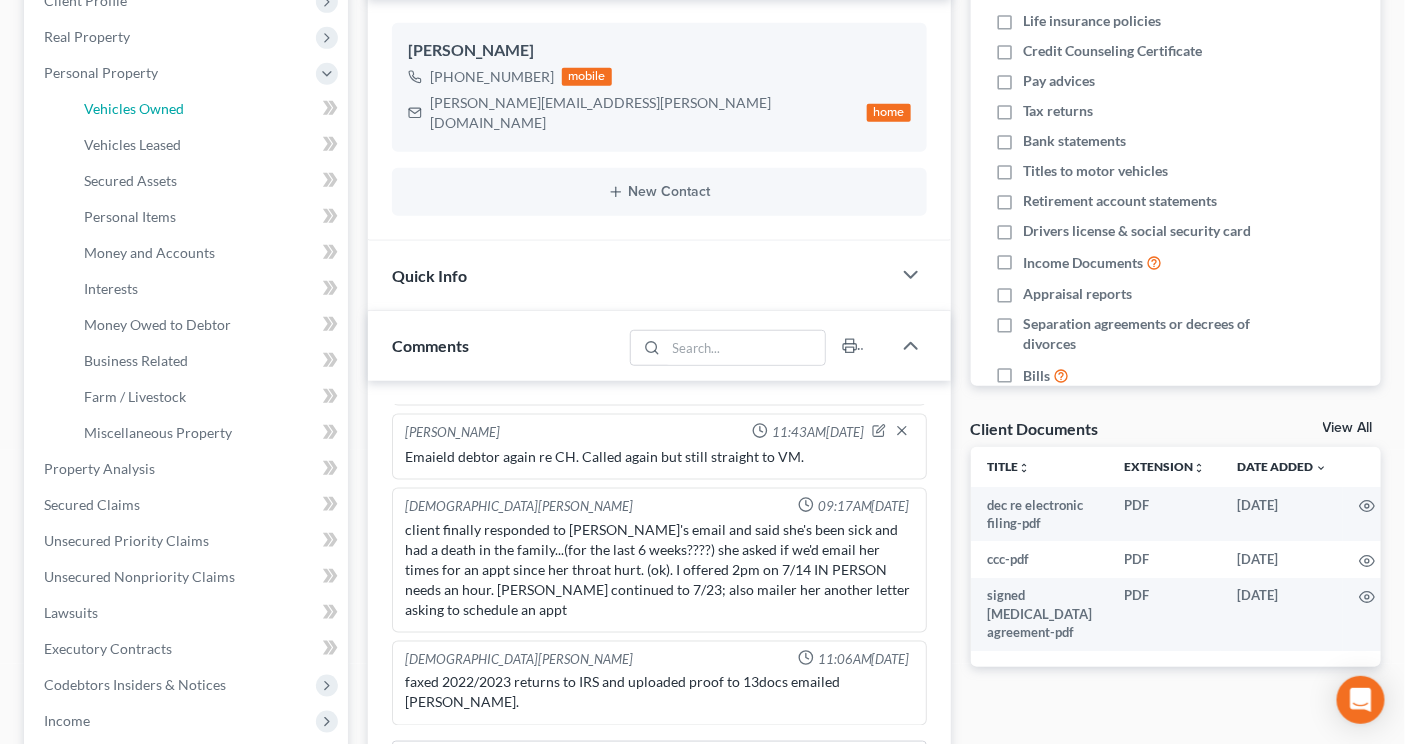 click on "Vehicles Owned" at bounding box center (208, 109) 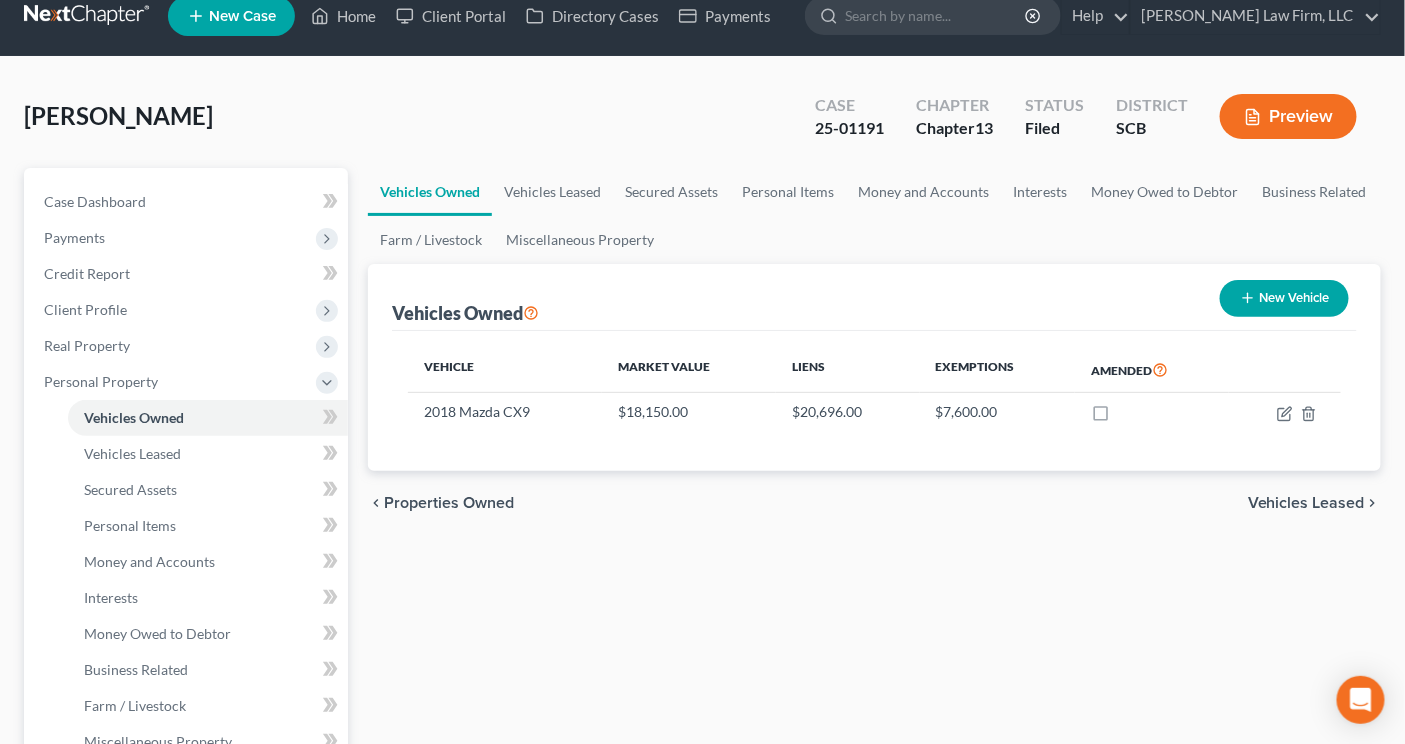 scroll, scrollTop: 0, scrollLeft: 0, axis: both 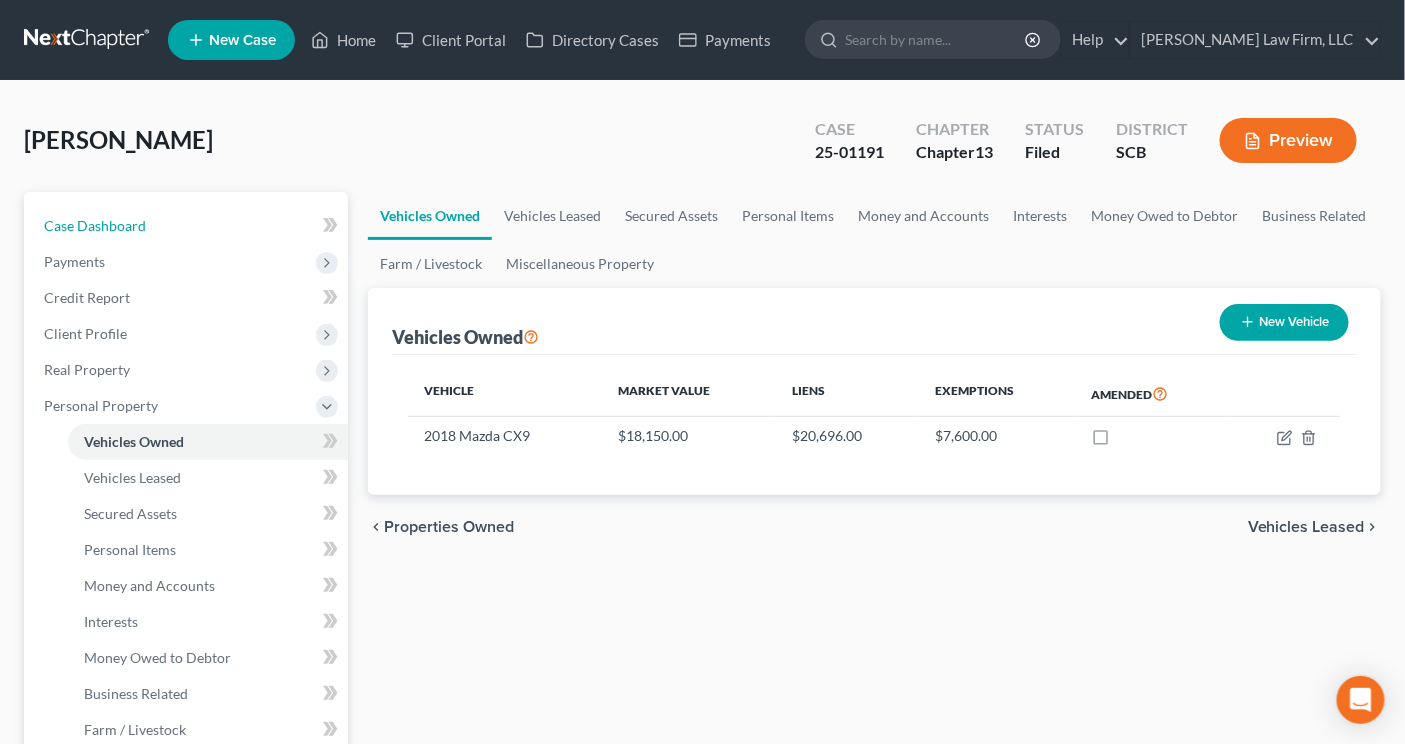 click on "Case Dashboard" at bounding box center (188, 226) 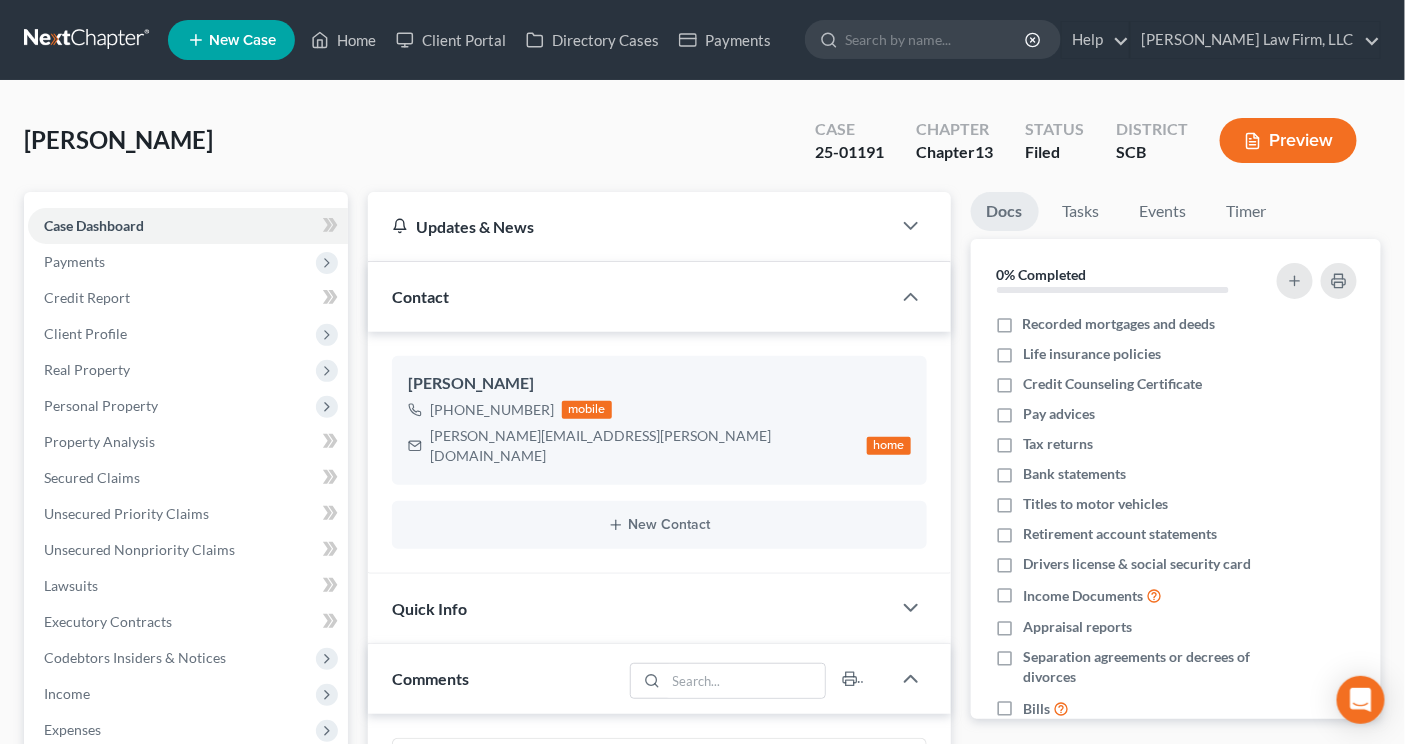 scroll, scrollTop: 1000, scrollLeft: 0, axis: vertical 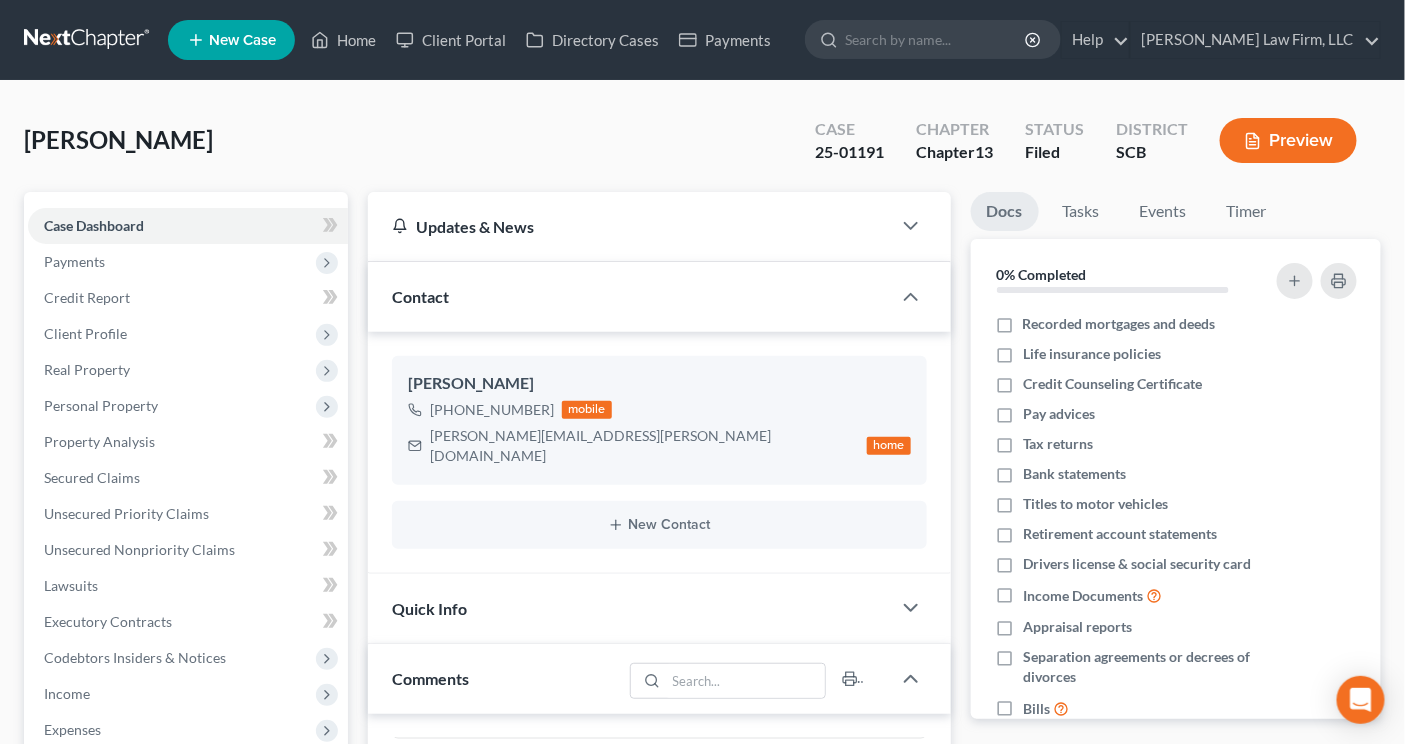 click at bounding box center [88, 40] 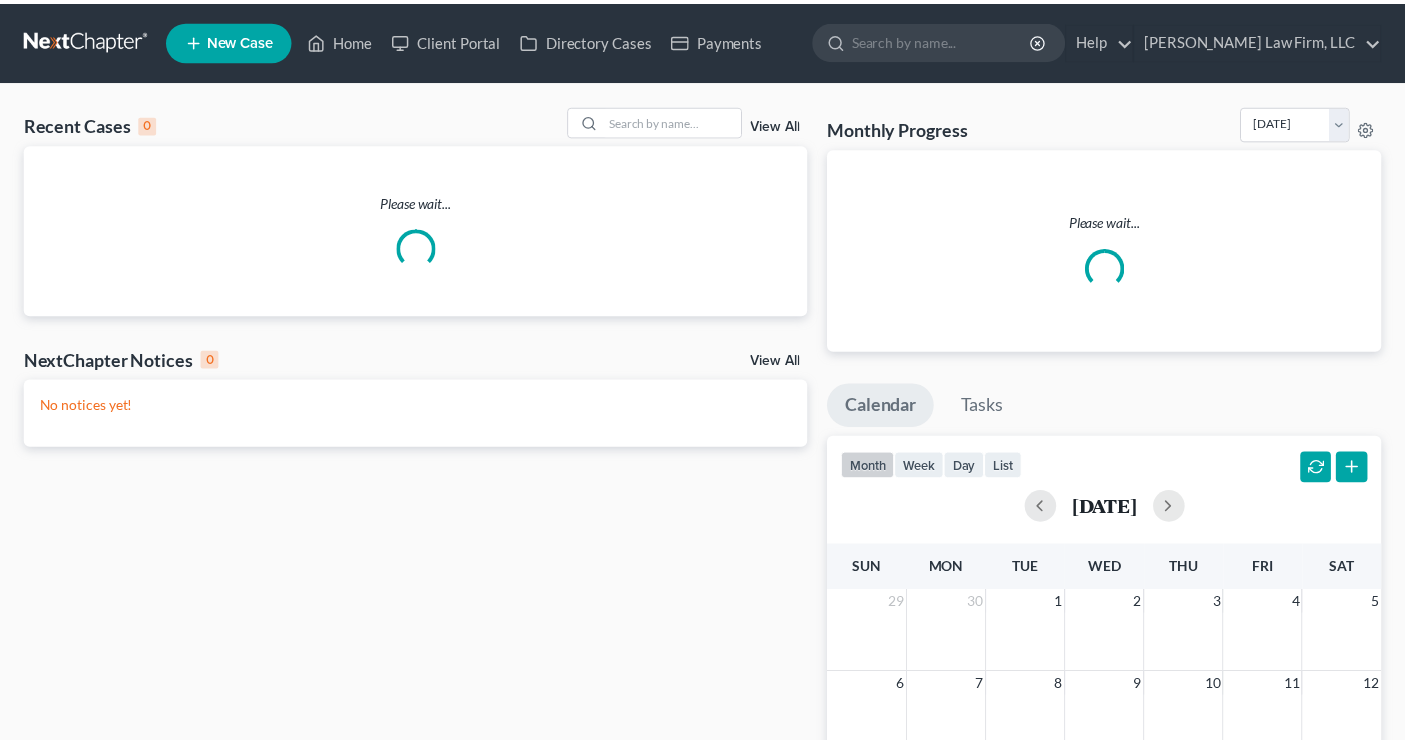 scroll, scrollTop: 0, scrollLeft: 0, axis: both 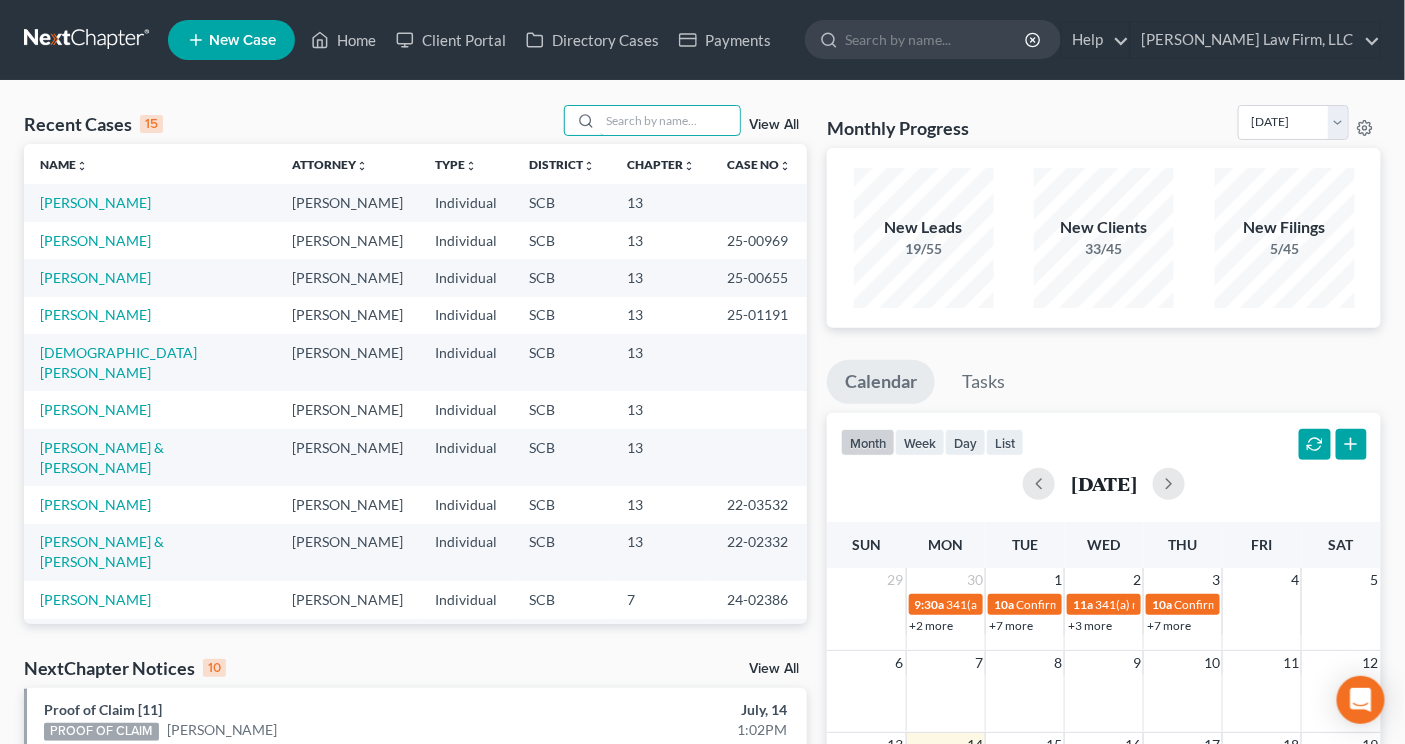 click at bounding box center [670, 120] 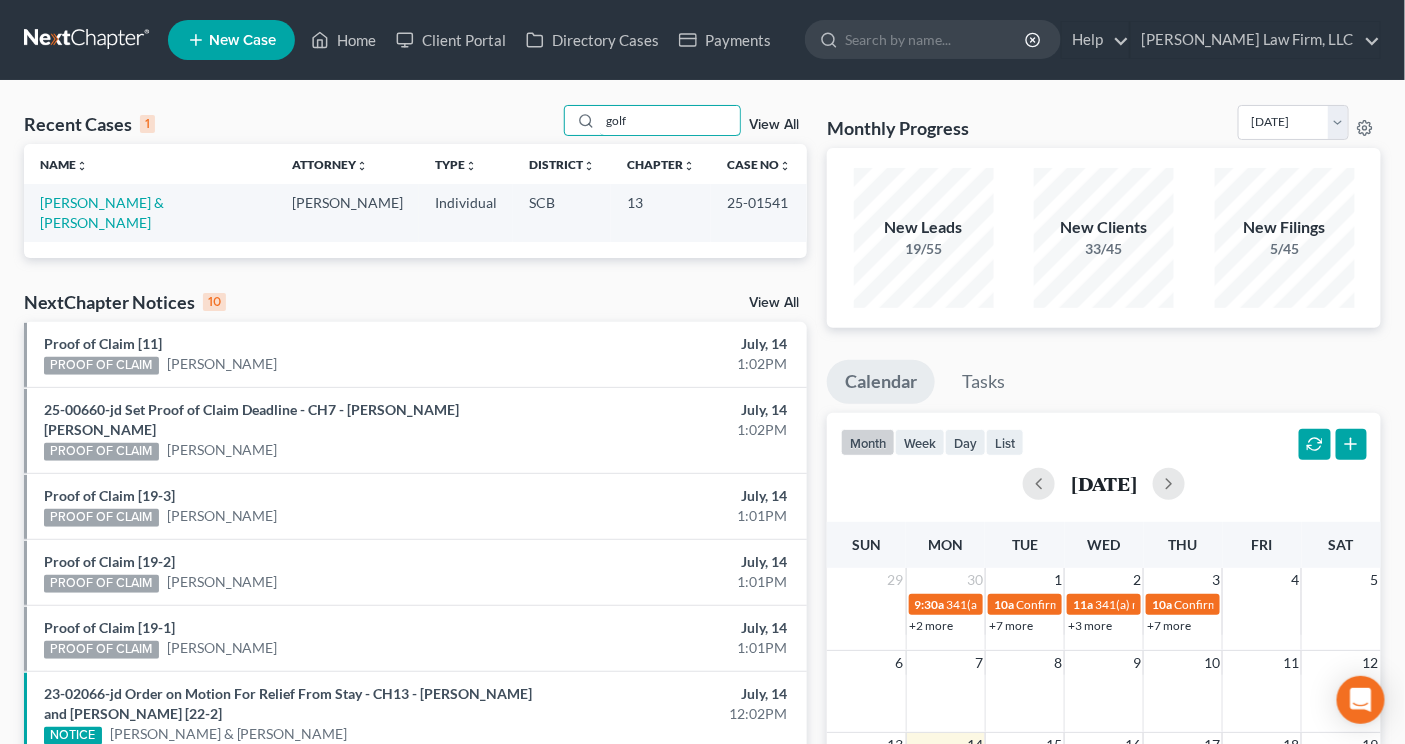 type on "golf" 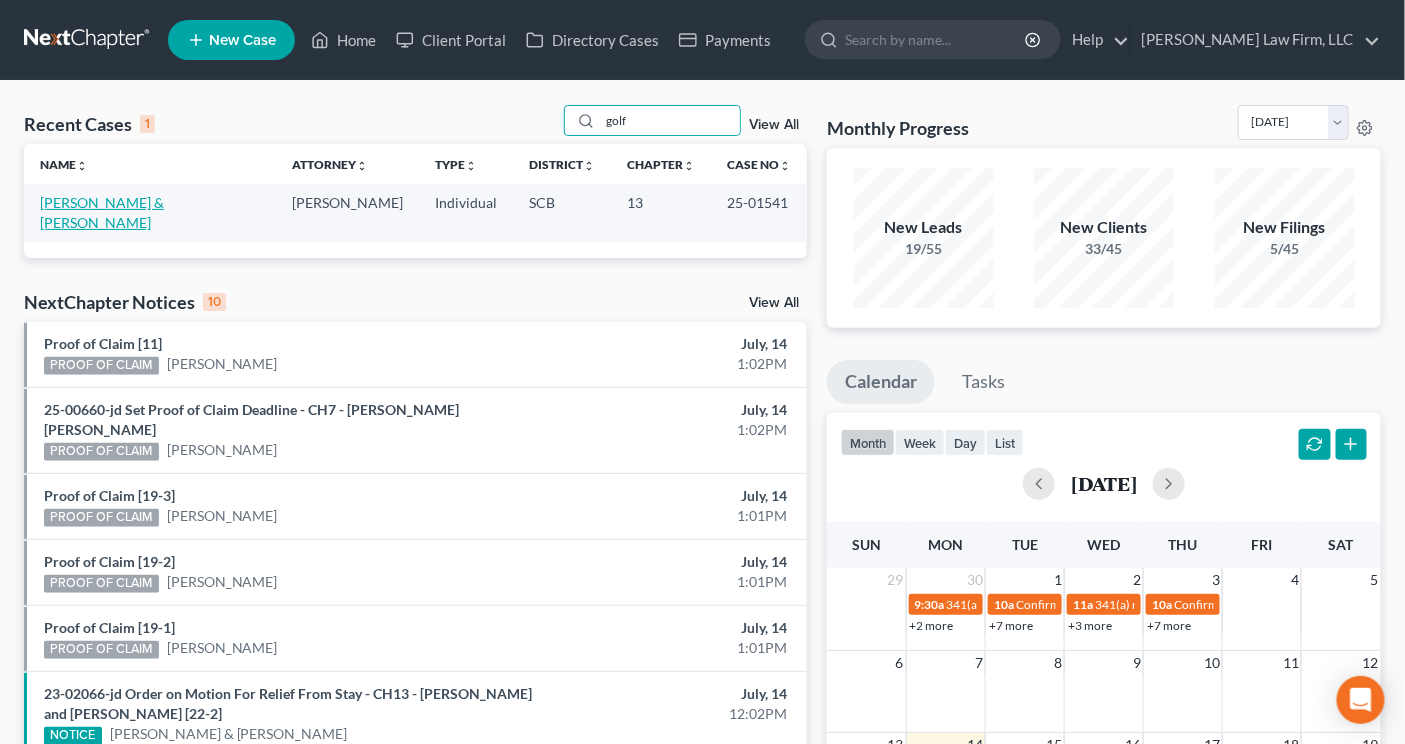 click on "[PERSON_NAME] & [PERSON_NAME]" at bounding box center (102, 212) 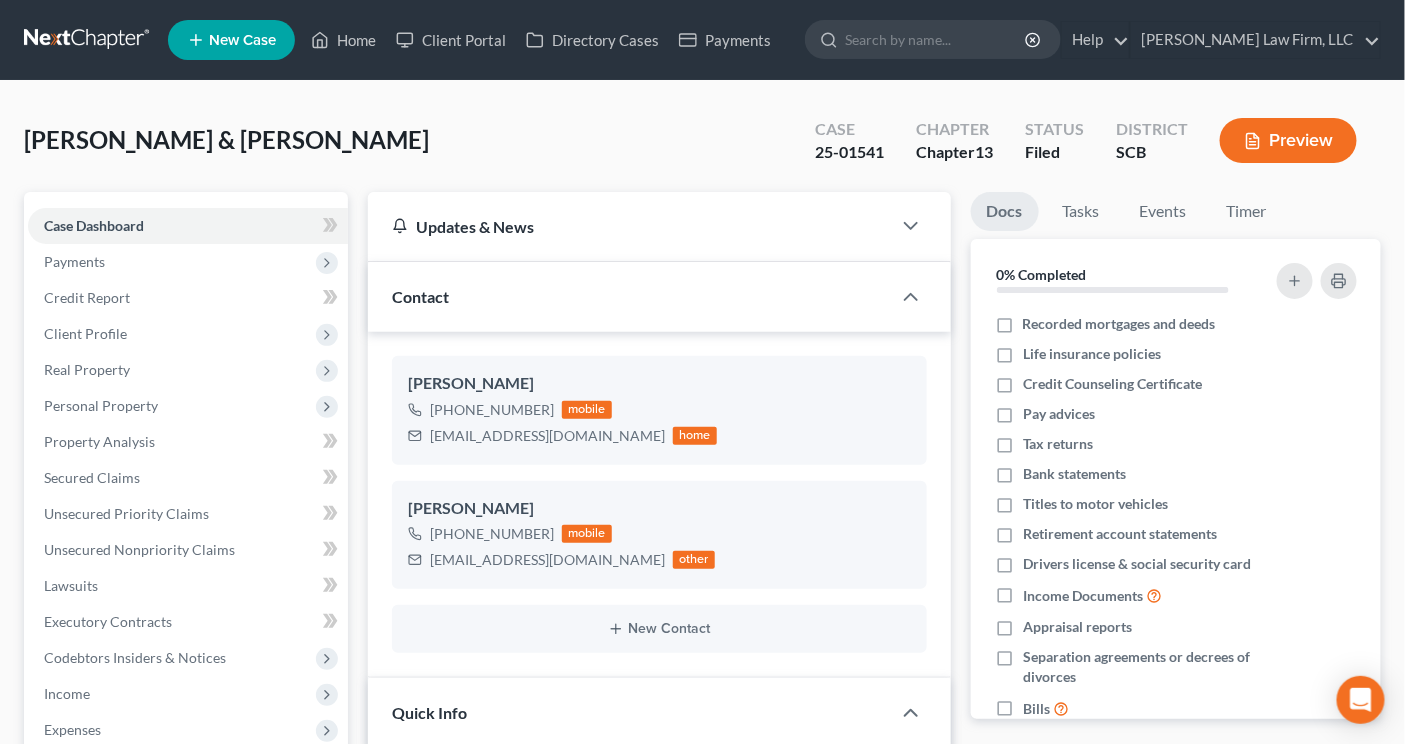 scroll, scrollTop: 888, scrollLeft: 0, axis: vertical 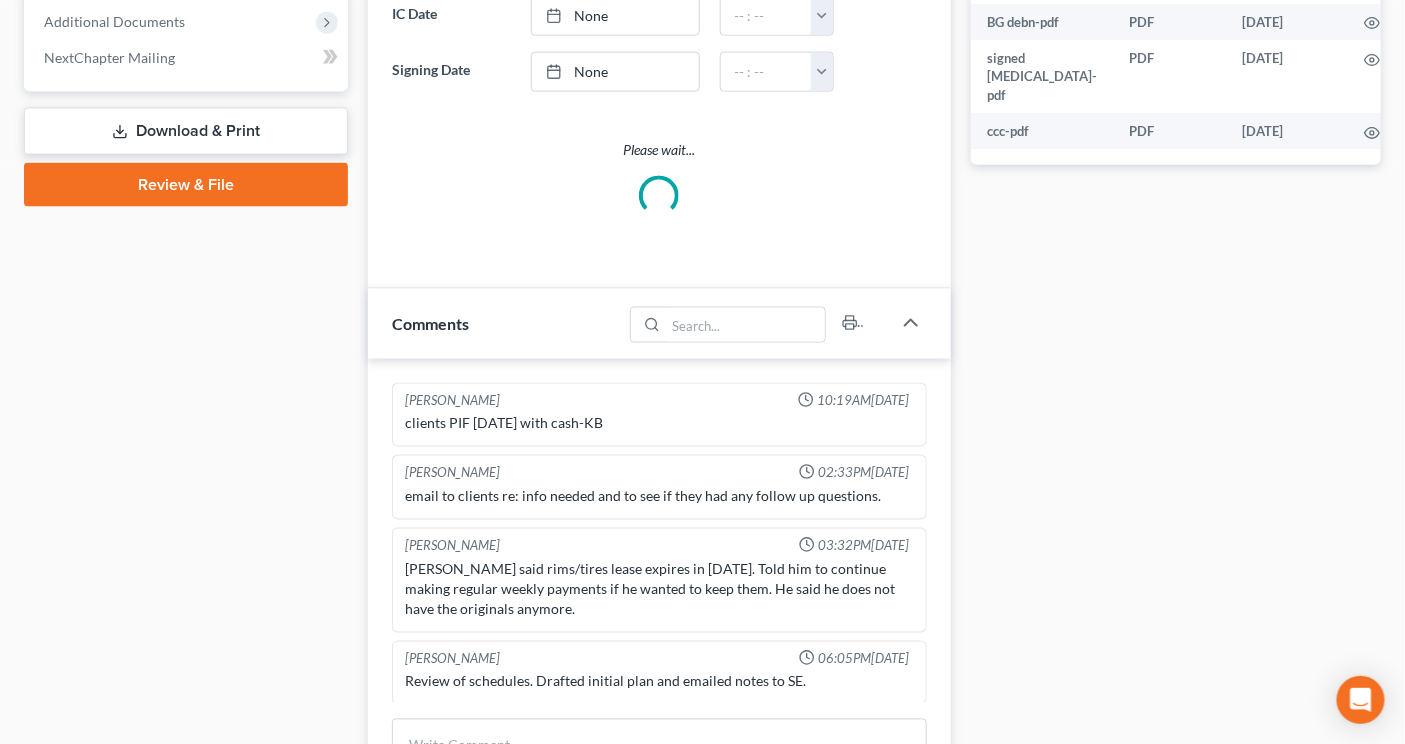 select on "0" 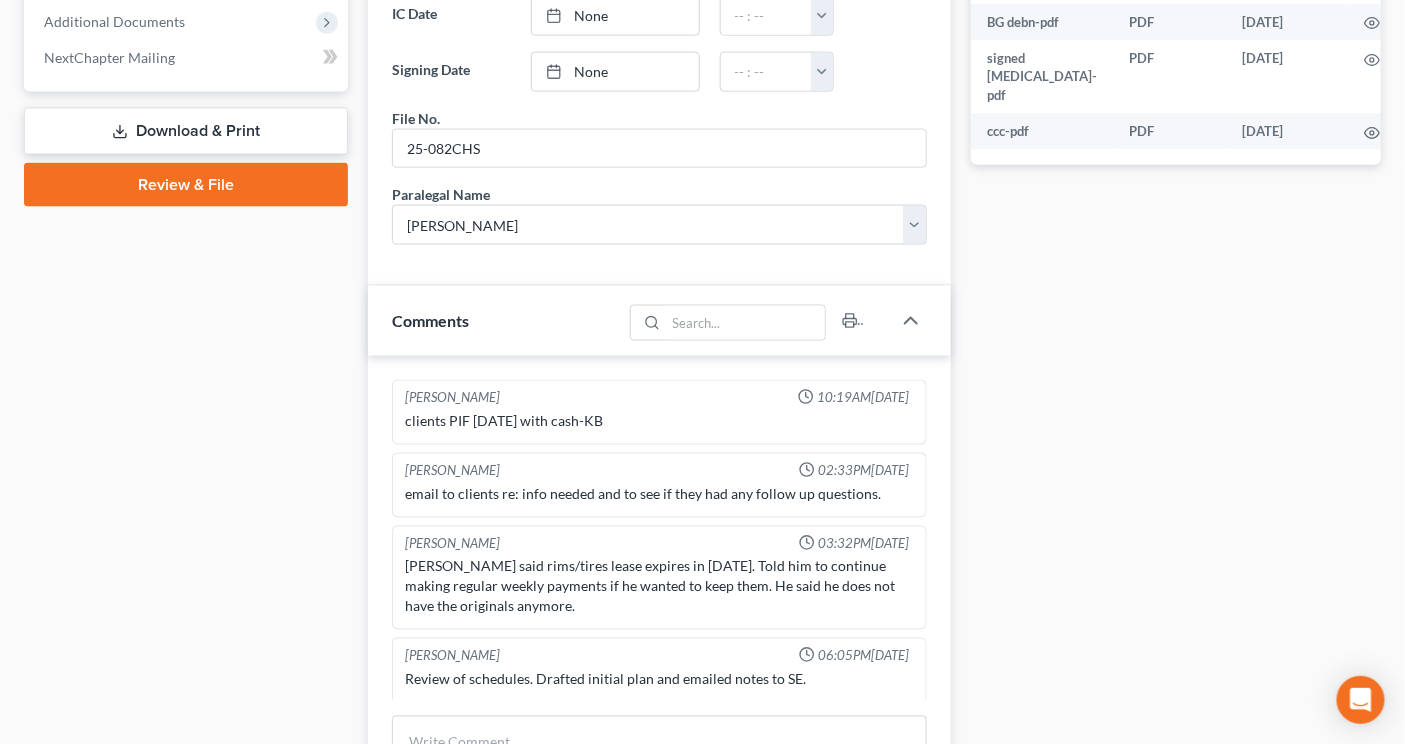 scroll, scrollTop: 567, scrollLeft: 0, axis: vertical 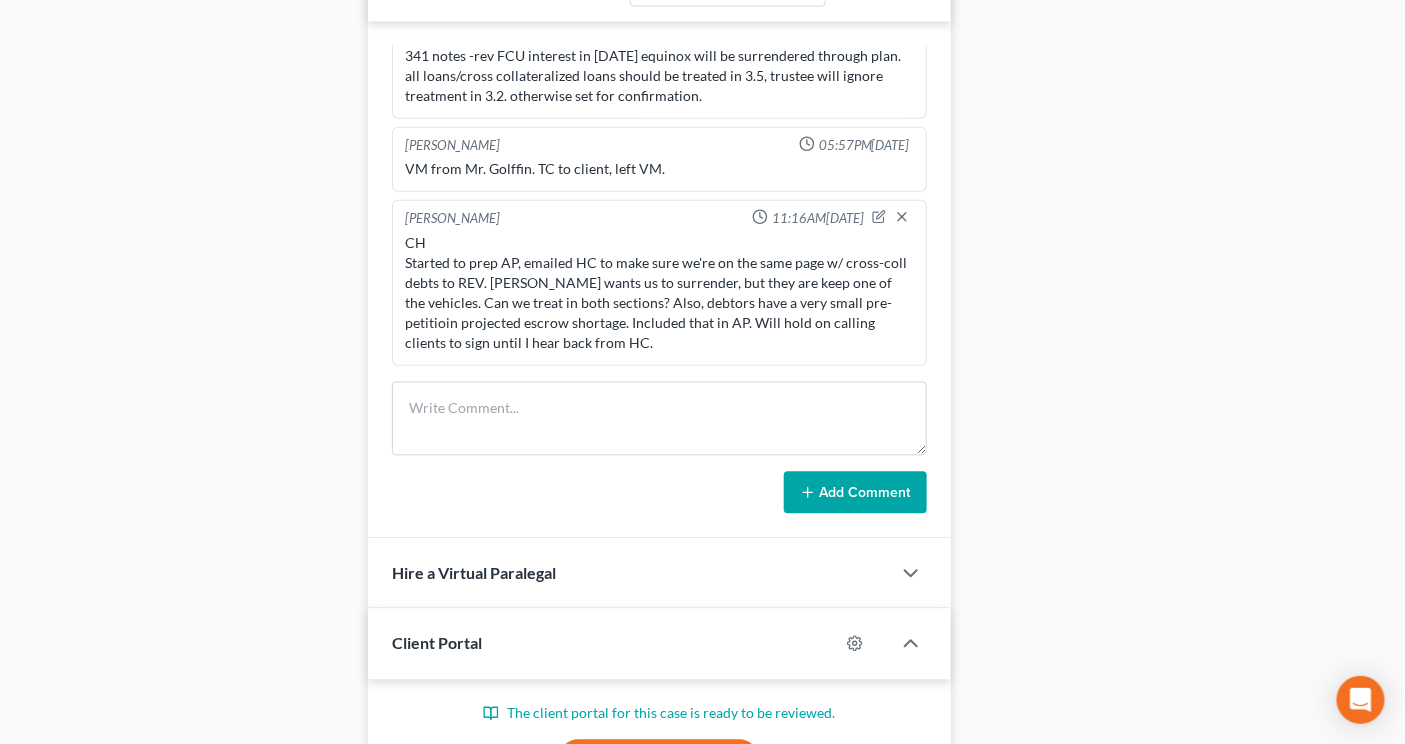 click on "Add Comment" at bounding box center [659, 448] 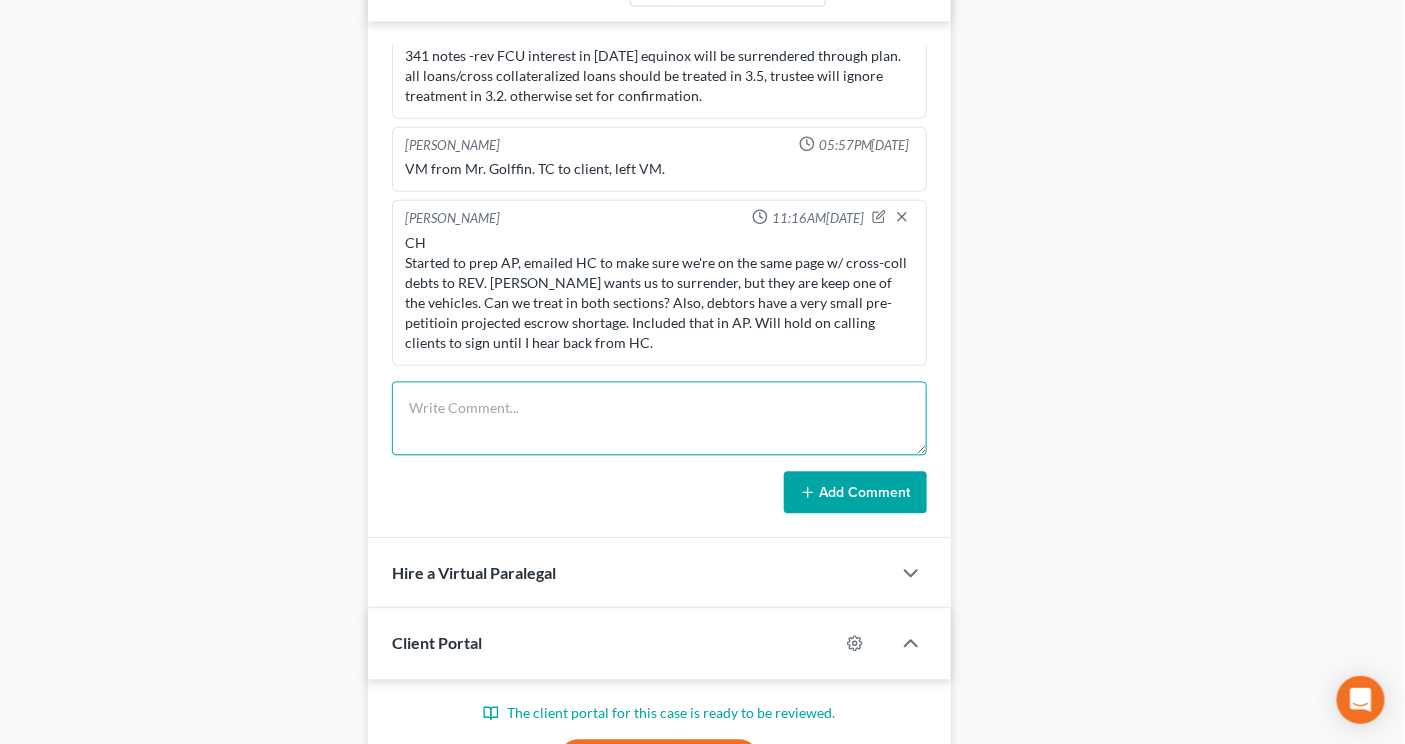 click at bounding box center [659, 419] 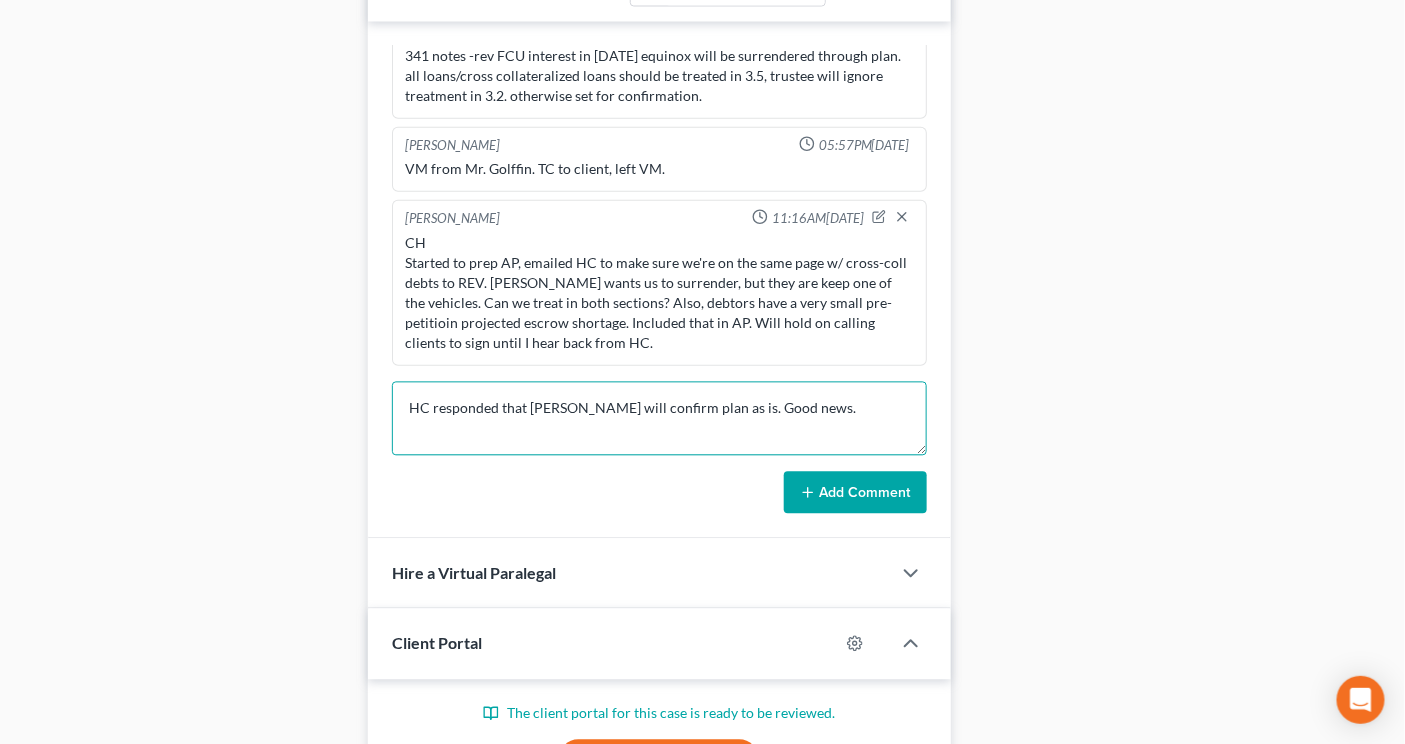 type on "HC responded that Tee will confirm plan as is. Good news." 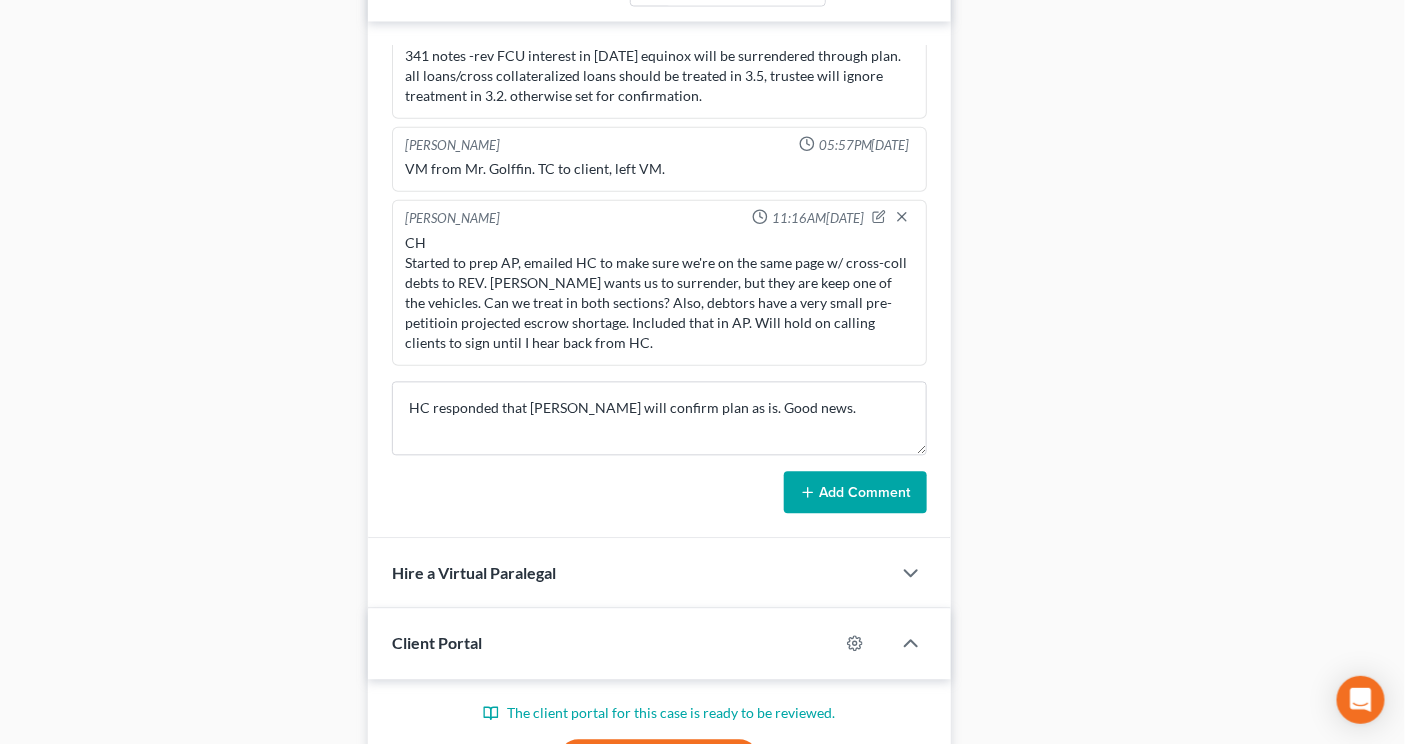 click on "Add Comment" at bounding box center (855, 493) 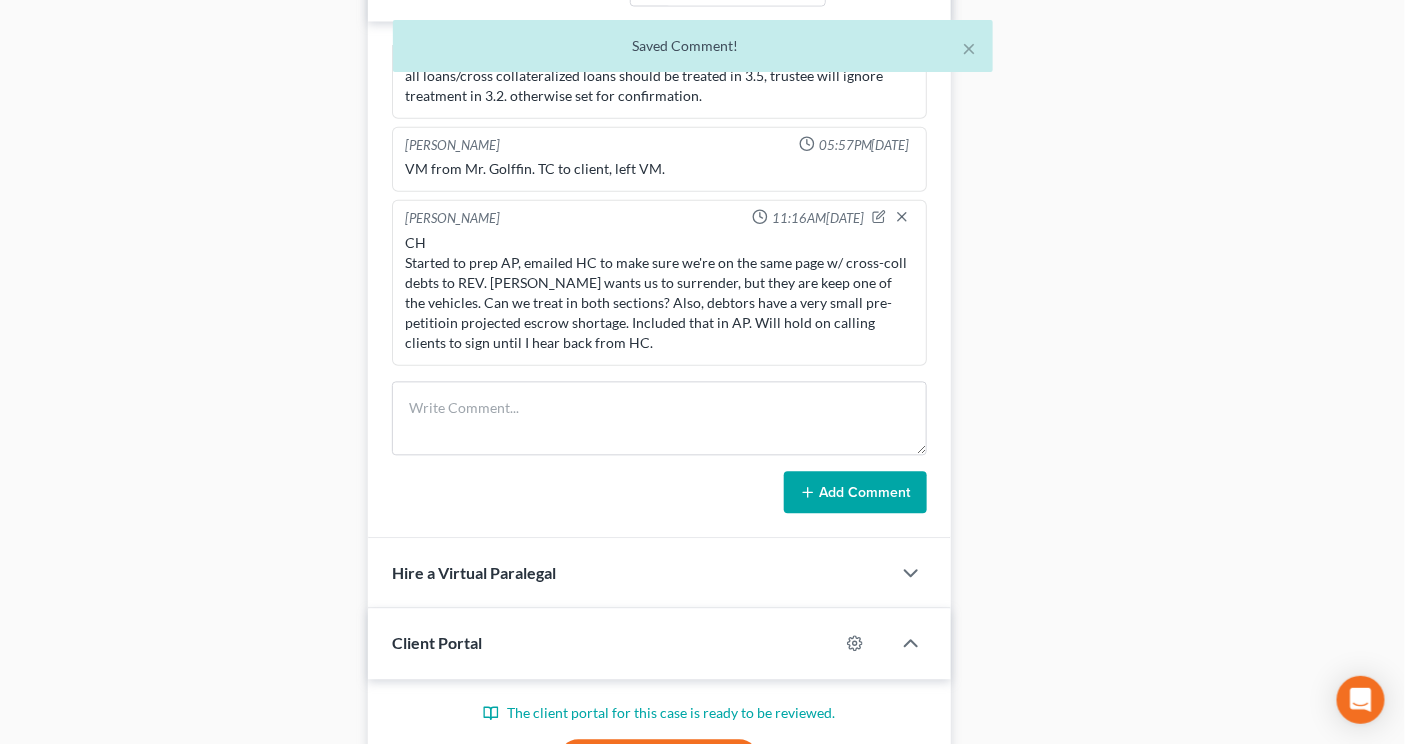 scroll, scrollTop: 642, scrollLeft: 0, axis: vertical 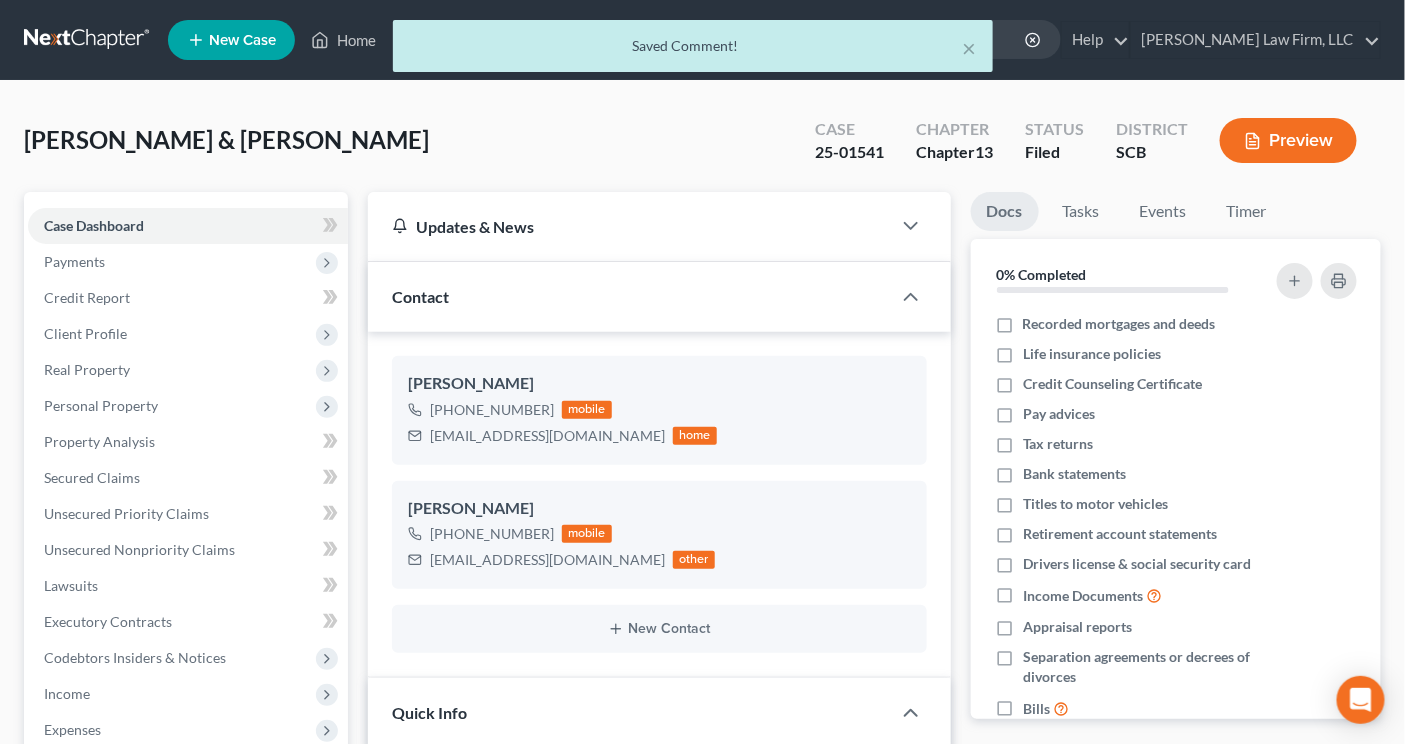 click on "Home New Case Client Portal Directory Cases Payments Meredith Law Firm, LLC eheilig@meredithlawfirm.com My Account Settings Plan + Billing Account Add-Ons Help Center Webinars Training Videos What's new Log out New Case Home Client Portal Directory Cases Payments         - No Result - See all results Or Press Enter... Help Help Center Webinars Training Videos What's new Meredith Law Firm, LLC Meredith Law Firm, LLC eheilig@meredithlawfirm.com My Account Settings Plan + Billing Account Add-Ons Log out" at bounding box center [702, 40] 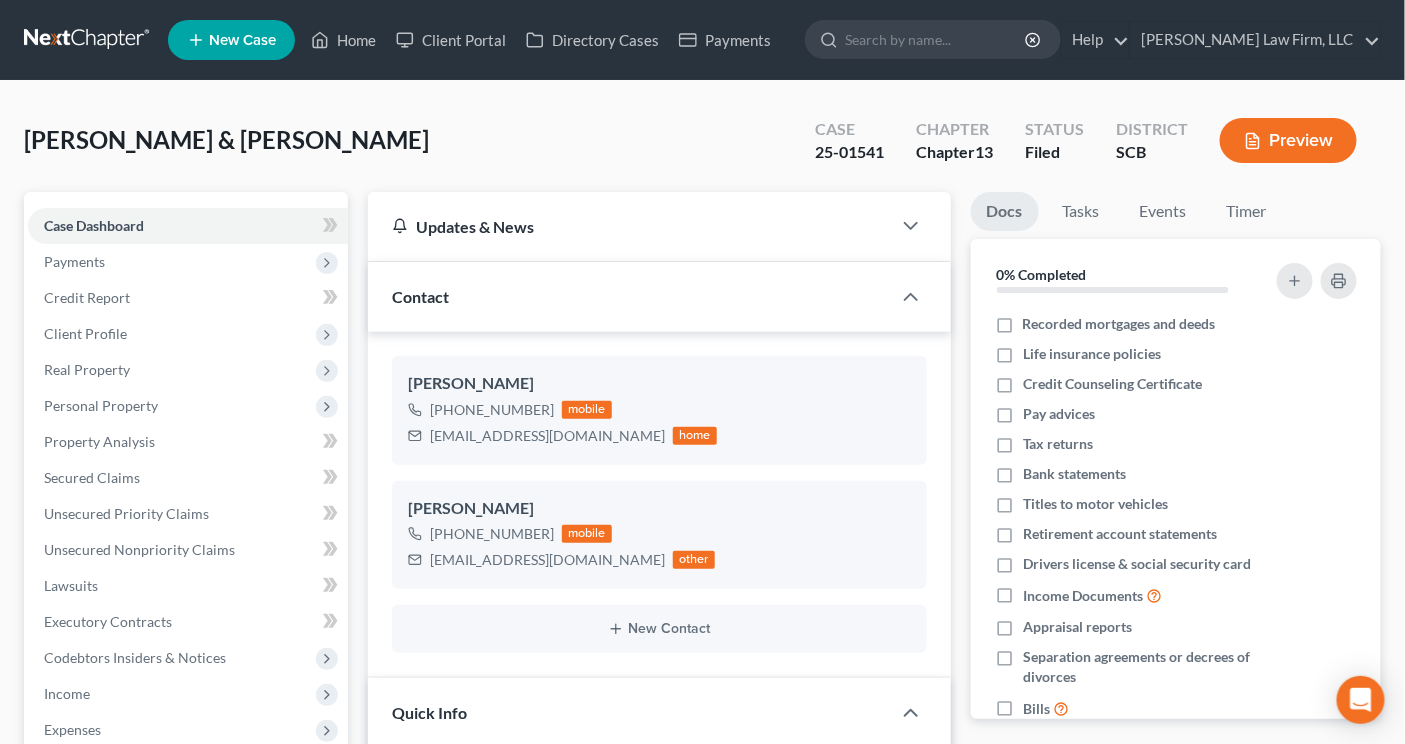 click at bounding box center (88, 40) 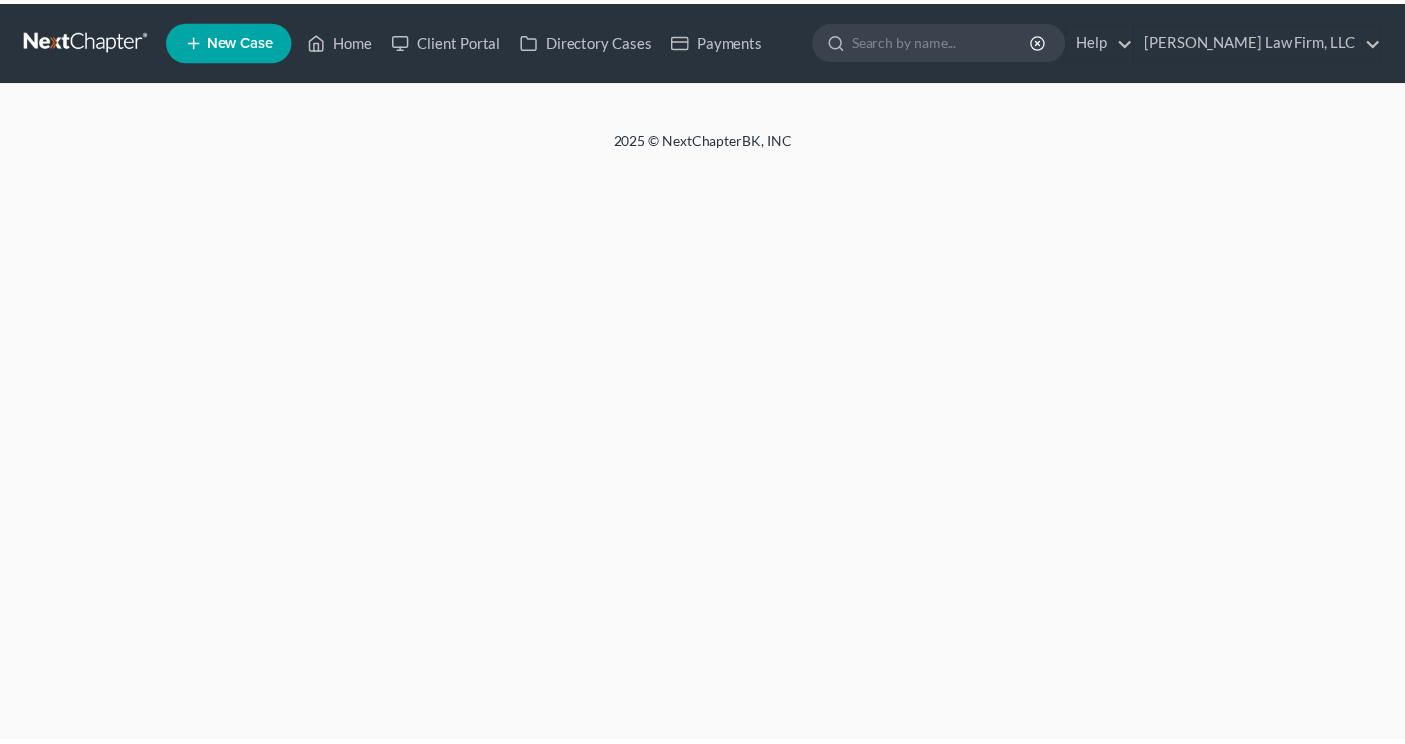 scroll, scrollTop: 0, scrollLeft: 0, axis: both 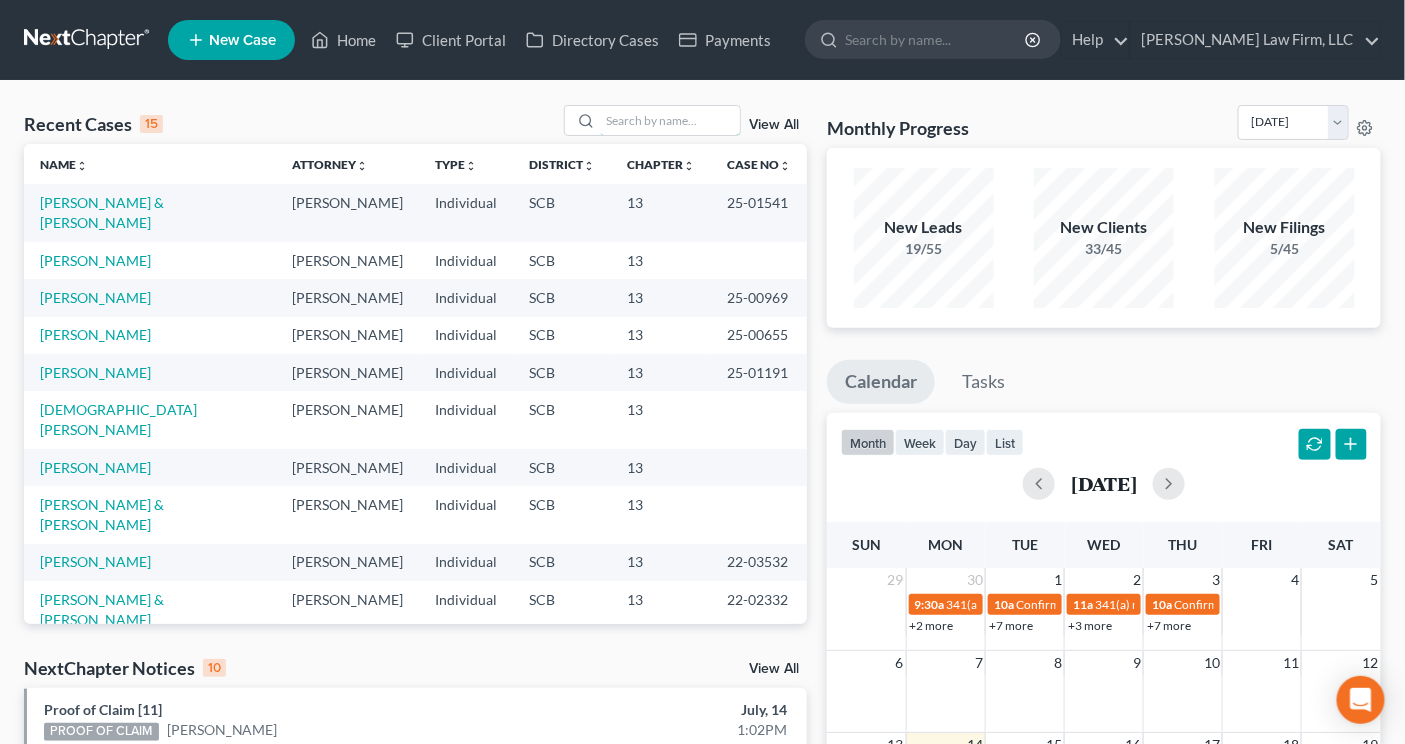 click at bounding box center (670, 120) 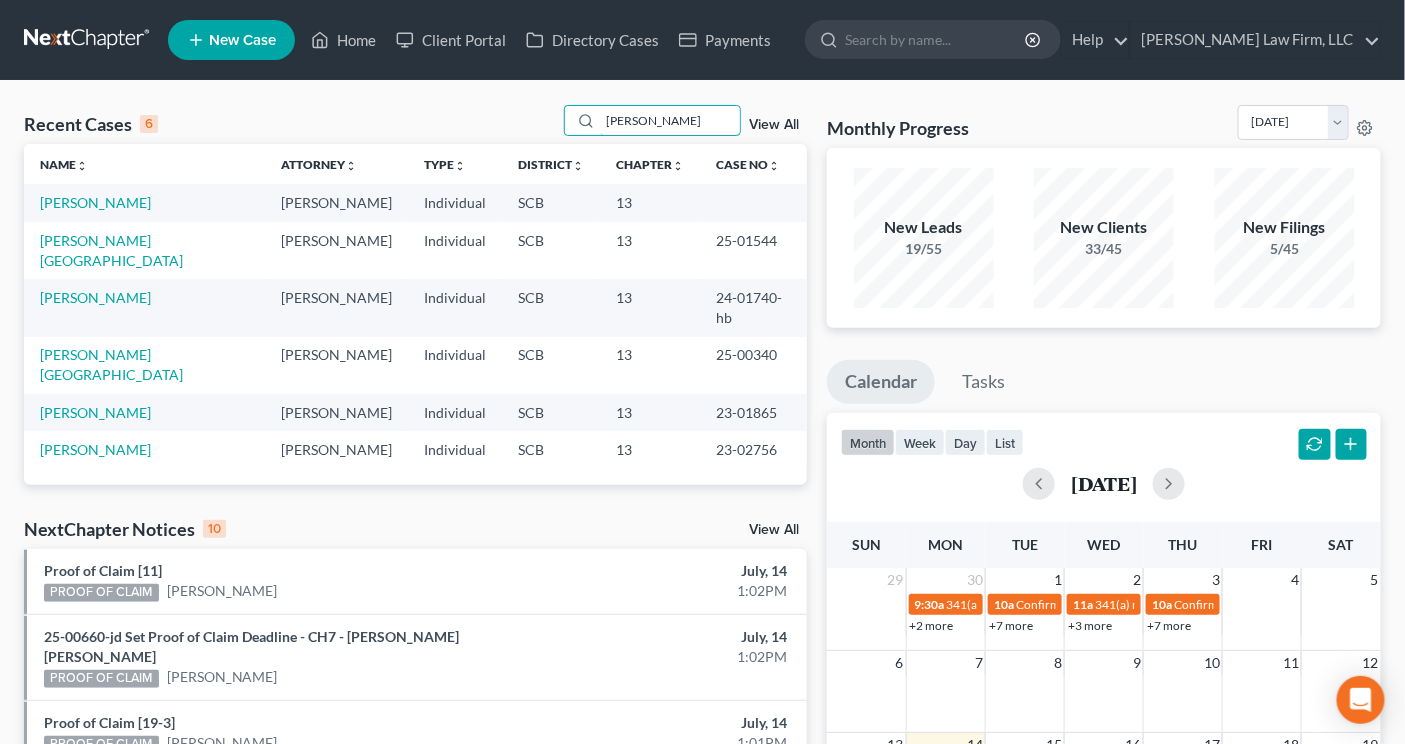 type on "[PERSON_NAME]" 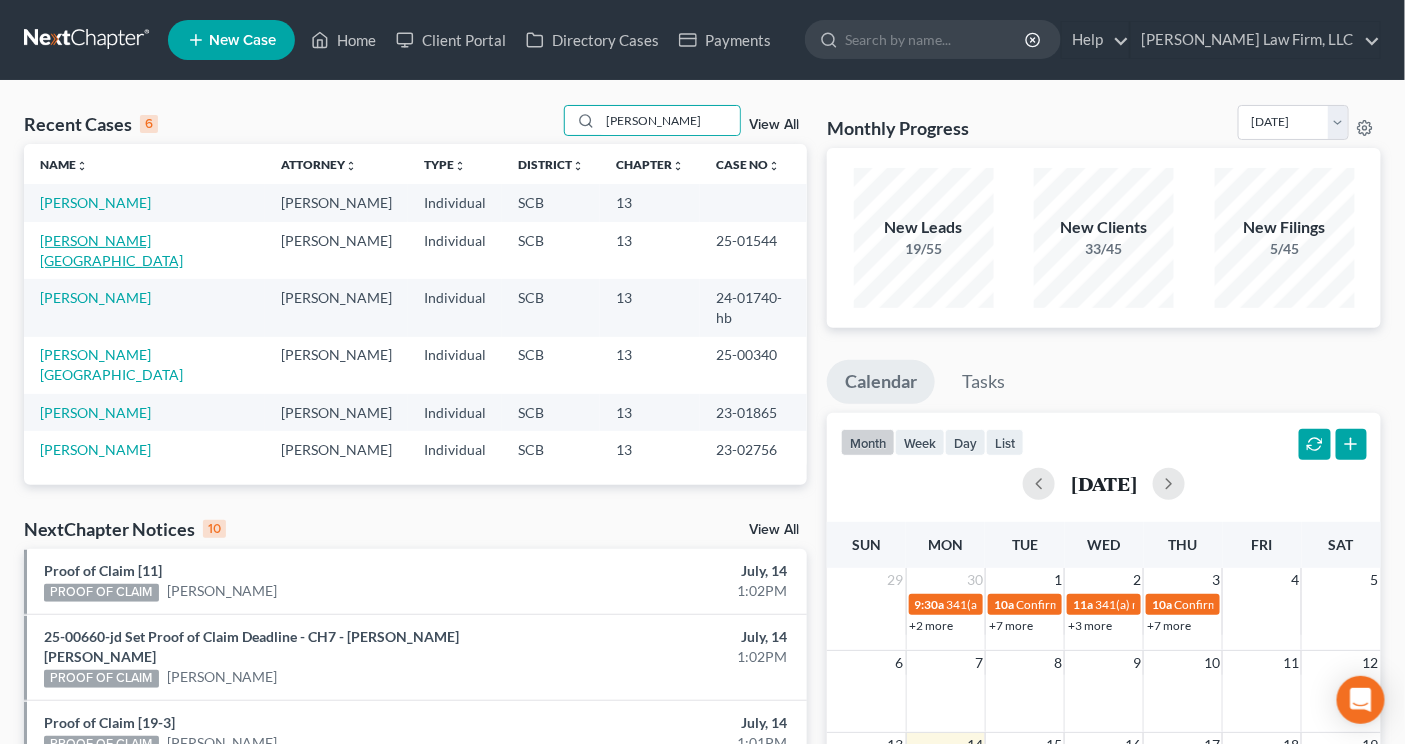 click on "[PERSON_NAME][GEOGRAPHIC_DATA]" at bounding box center [111, 250] 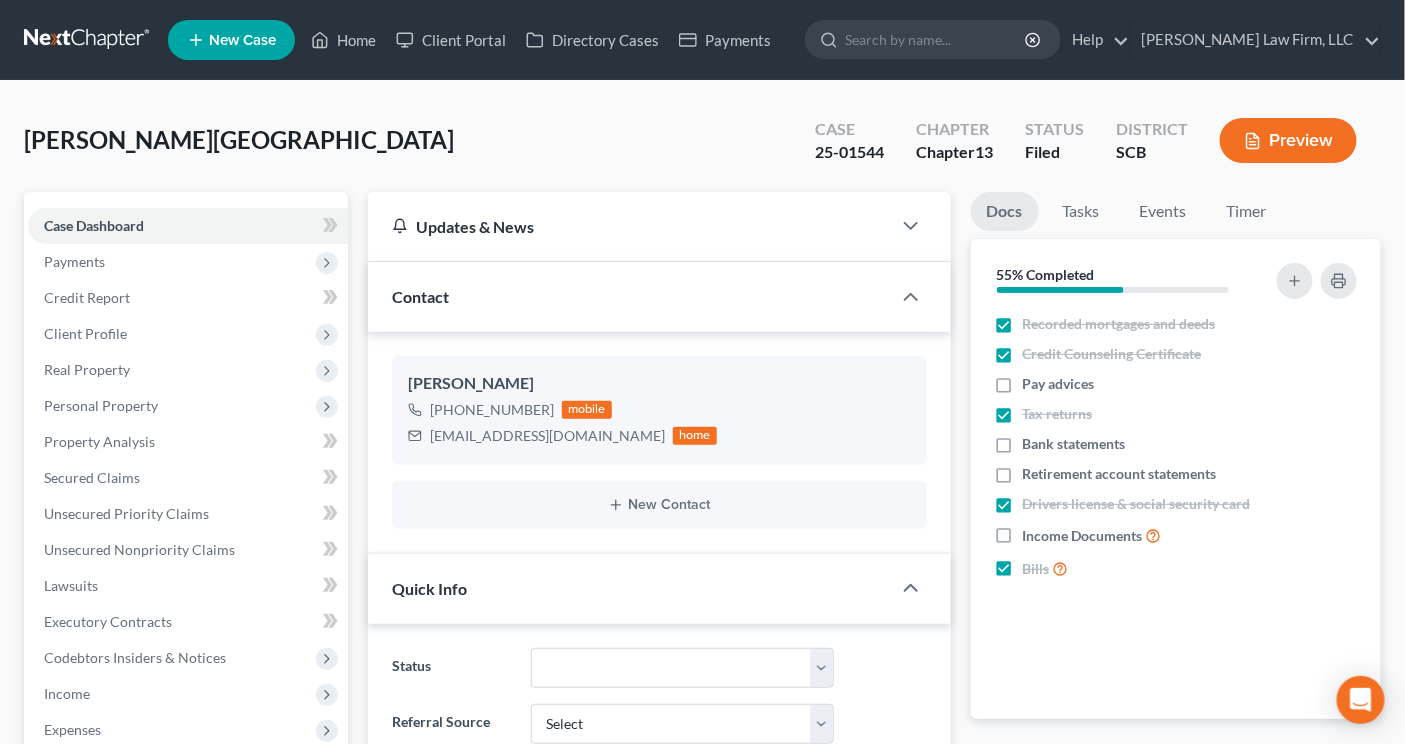 select on "1" 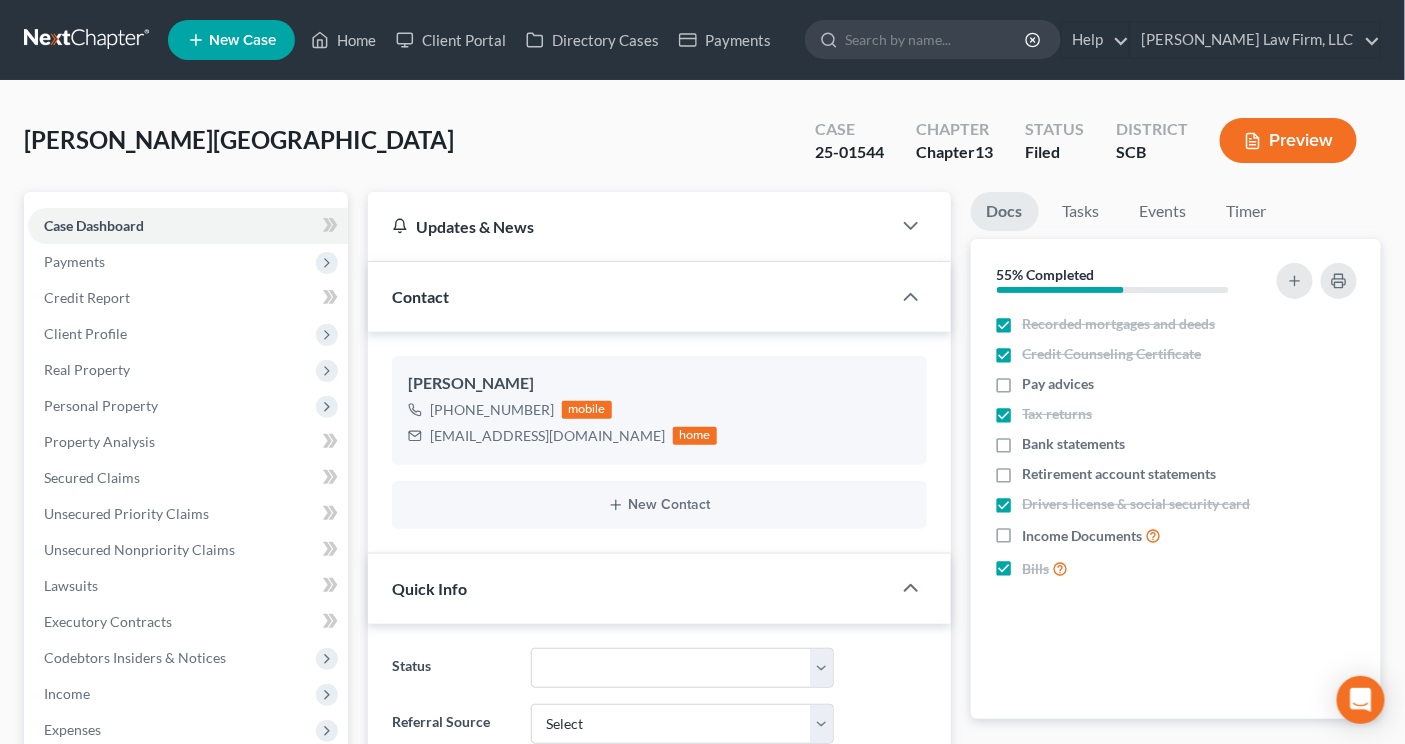 scroll, scrollTop: 2267, scrollLeft: 0, axis: vertical 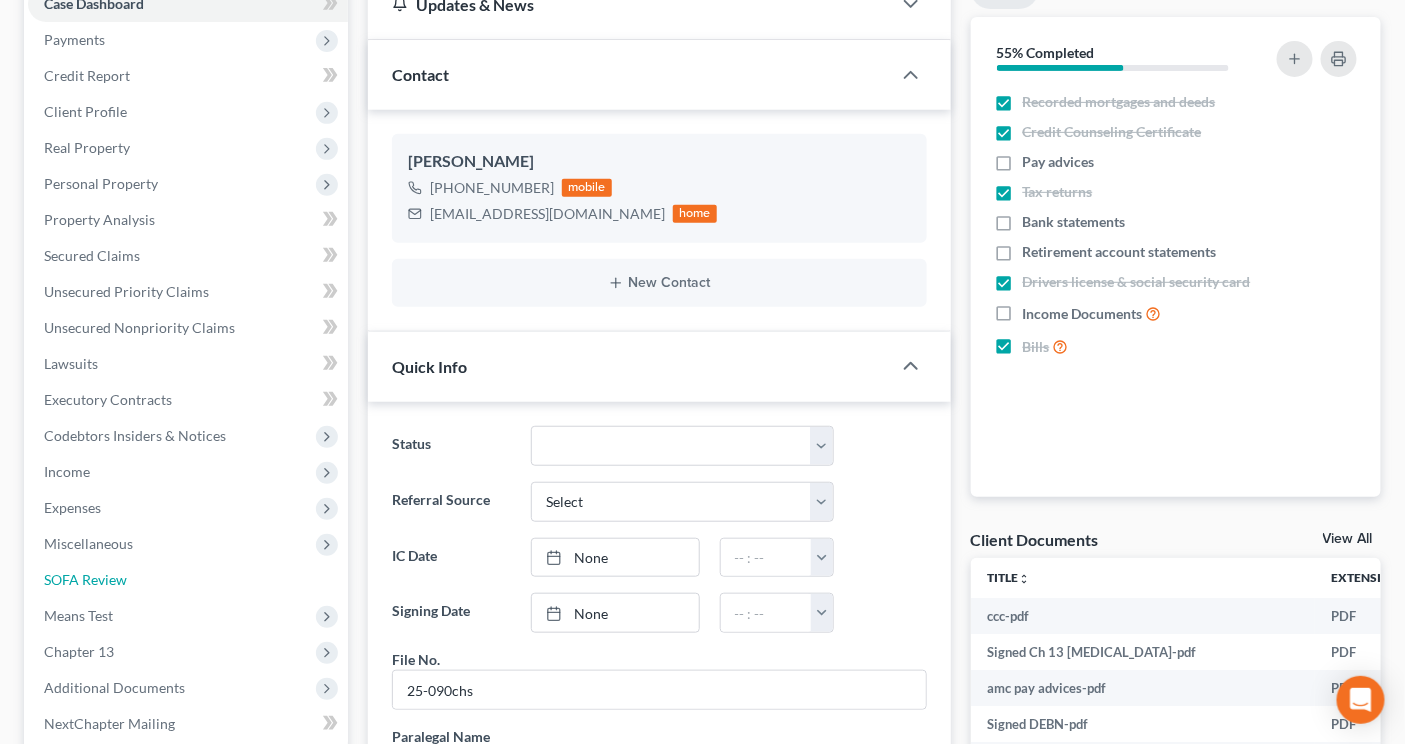 click on "SOFA Review" at bounding box center (188, 580) 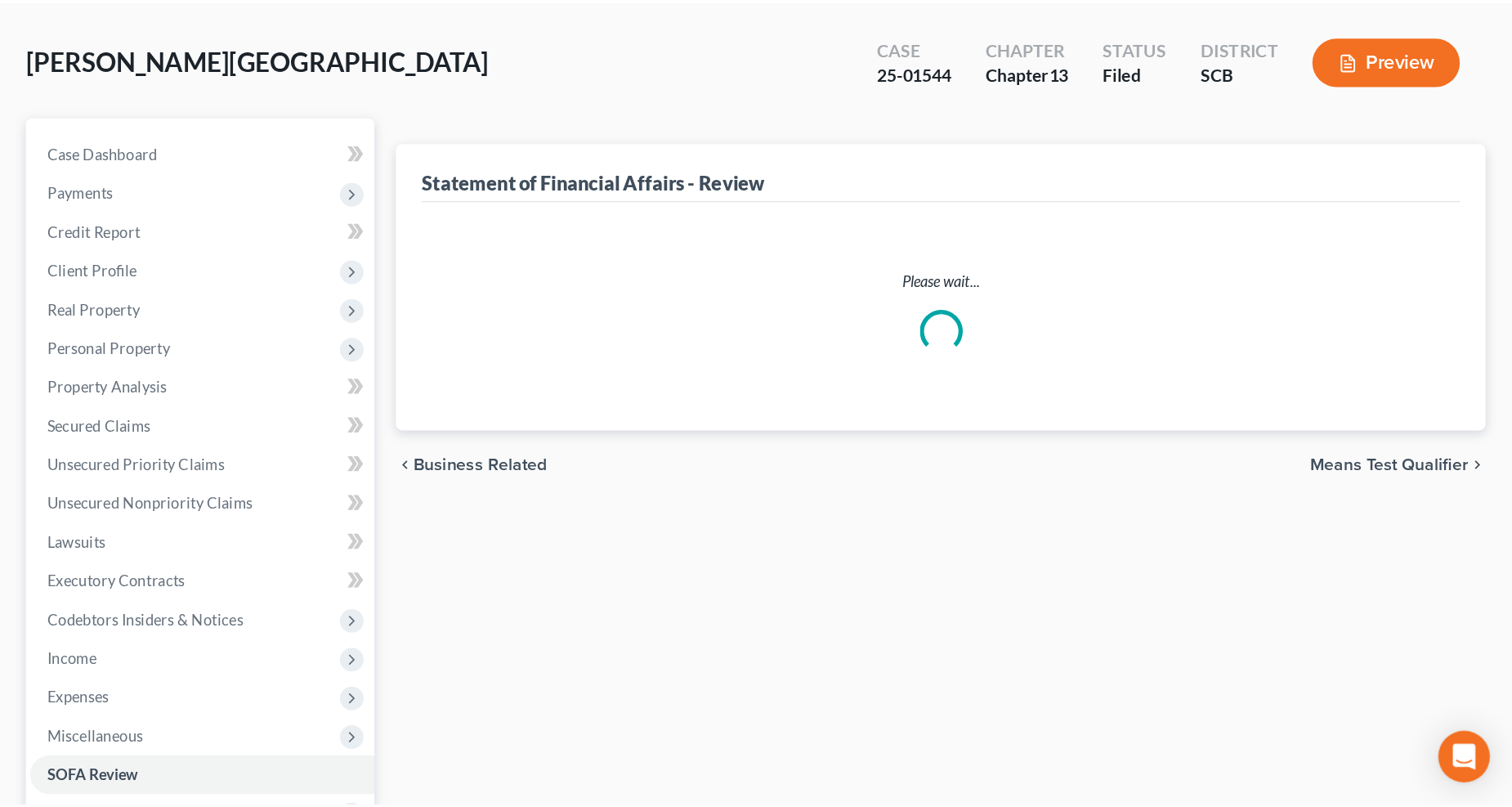 scroll, scrollTop: 0, scrollLeft: 0, axis: both 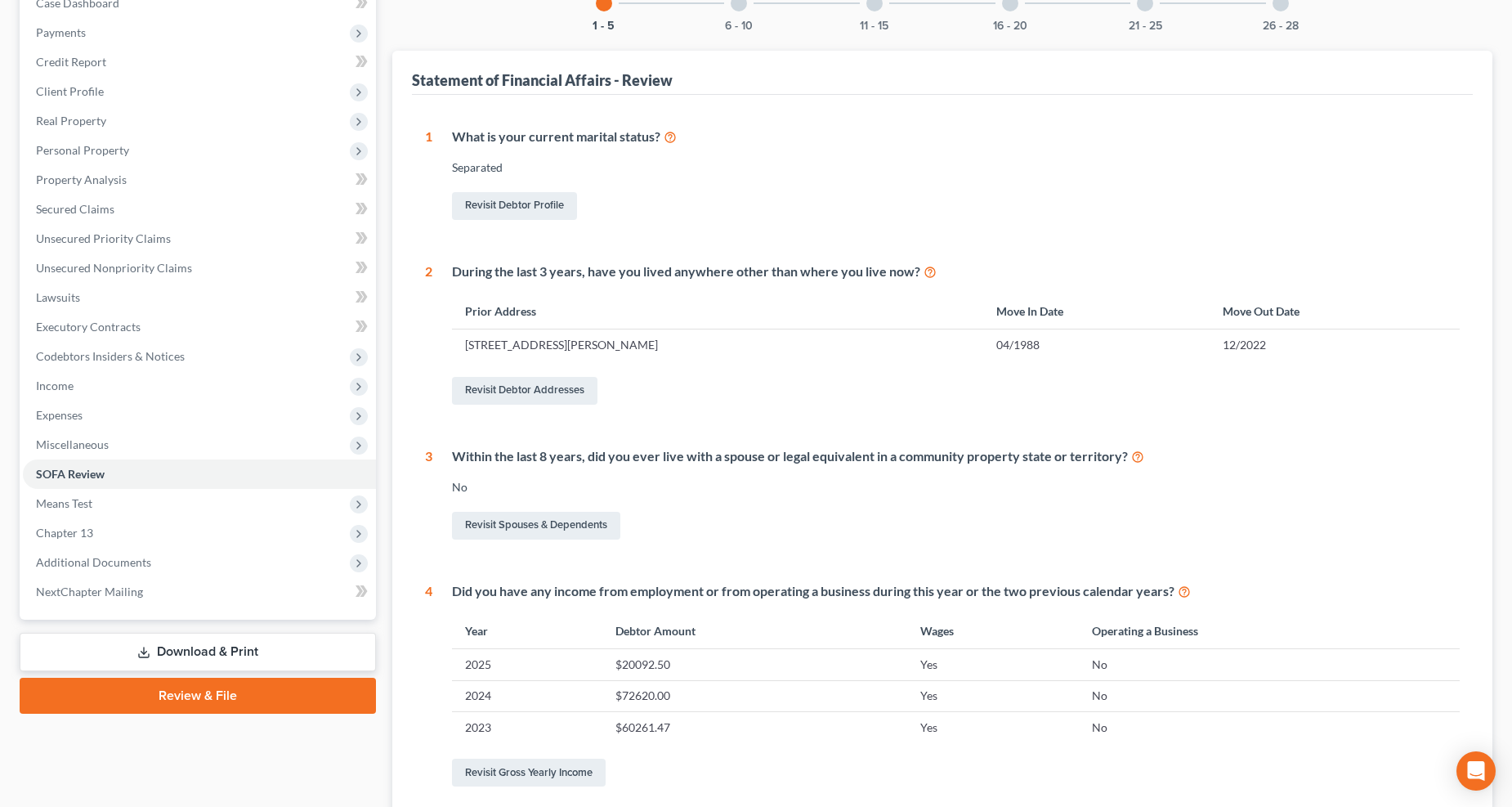 click at bounding box center (739, 3) 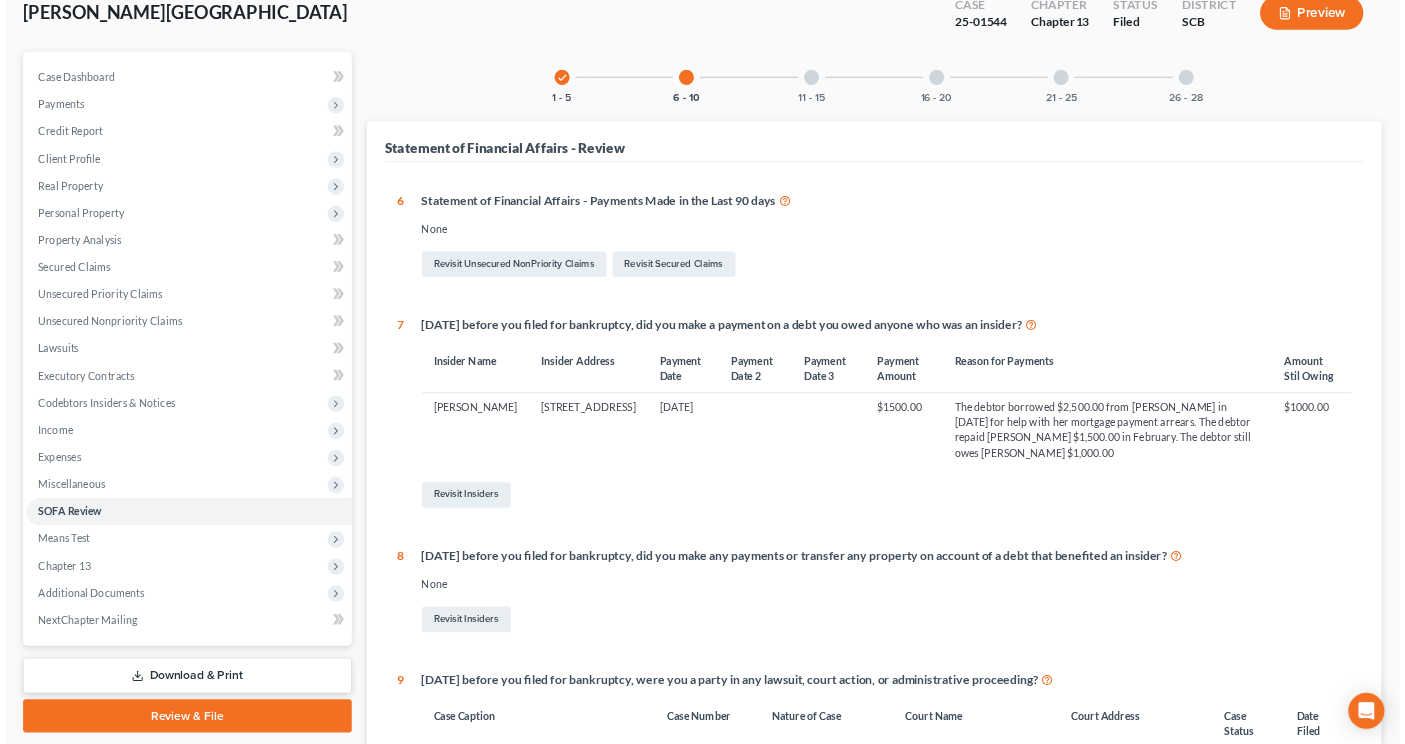scroll, scrollTop: 111, scrollLeft: 0, axis: vertical 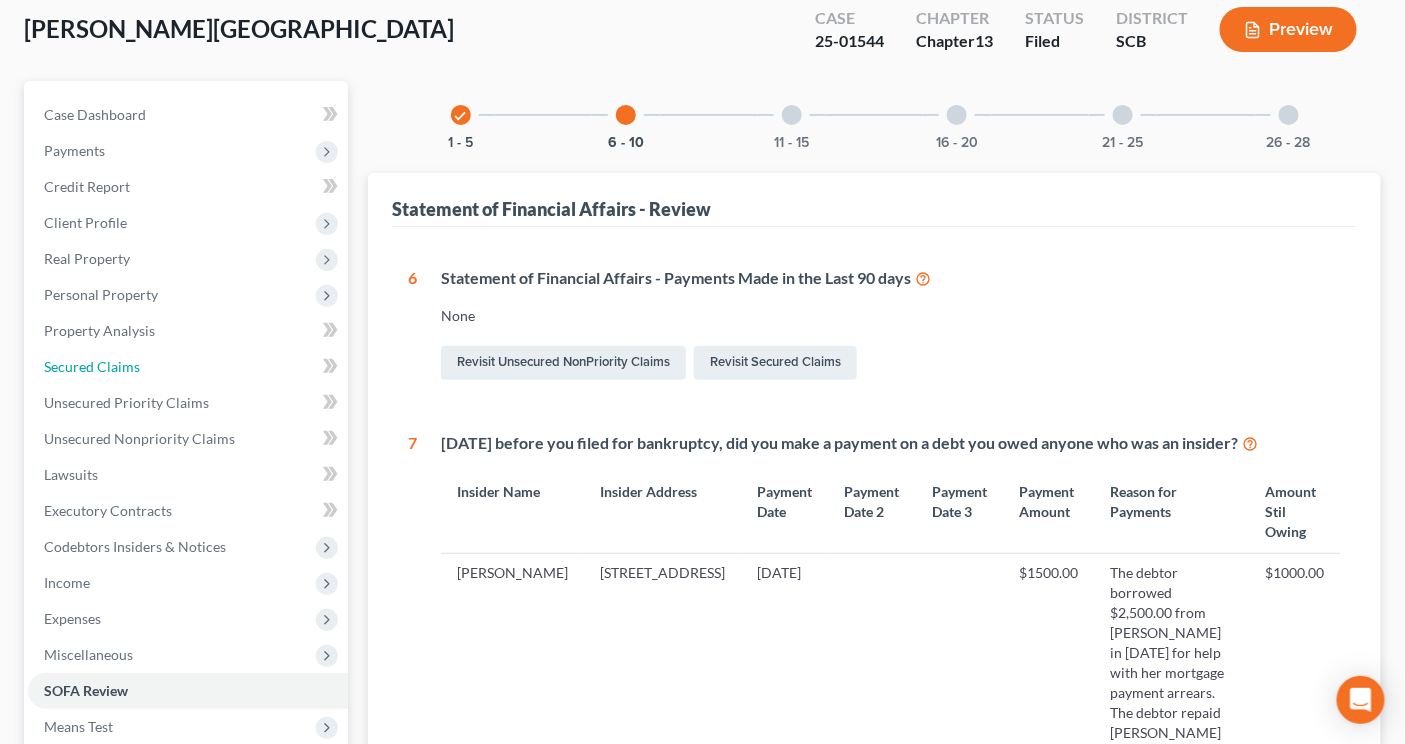 click on "Secured Claims" at bounding box center (188, 367) 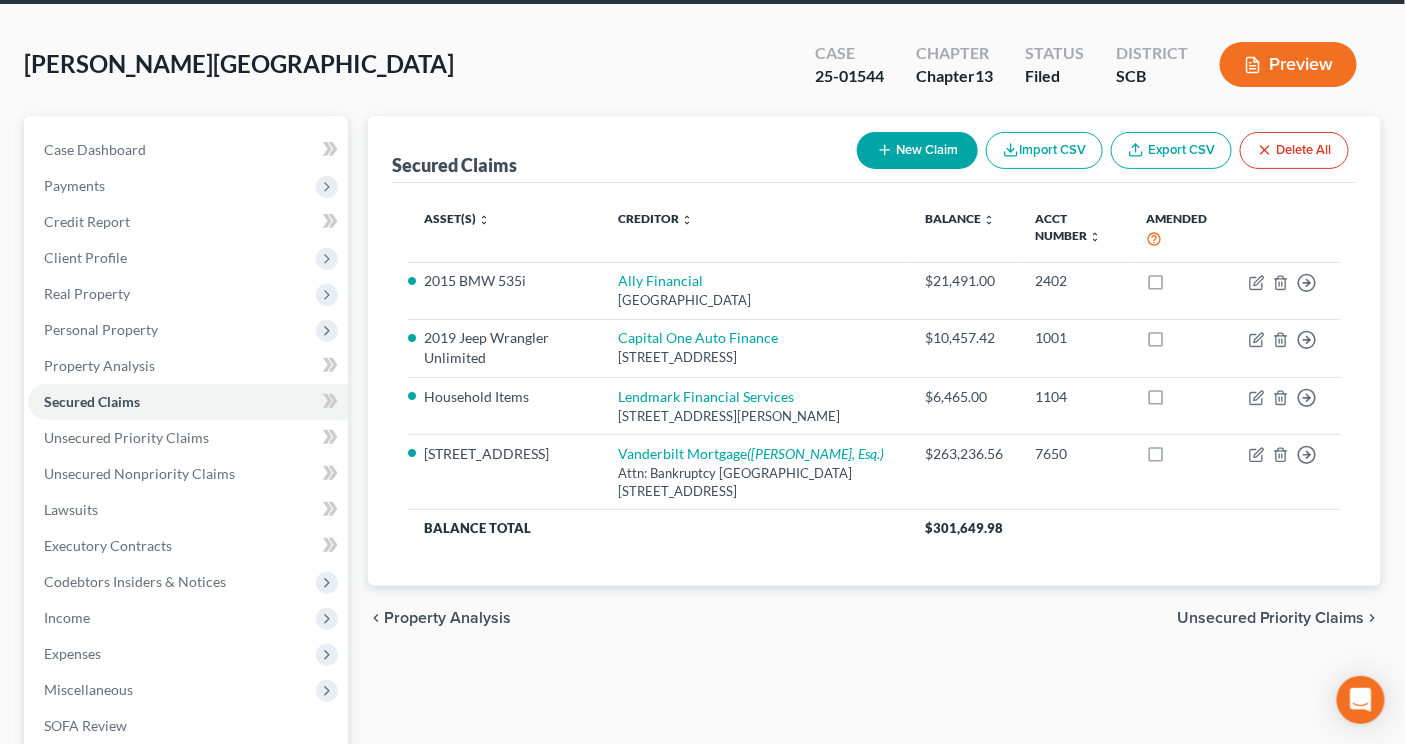 scroll, scrollTop: 111, scrollLeft: 0, axis: vertical 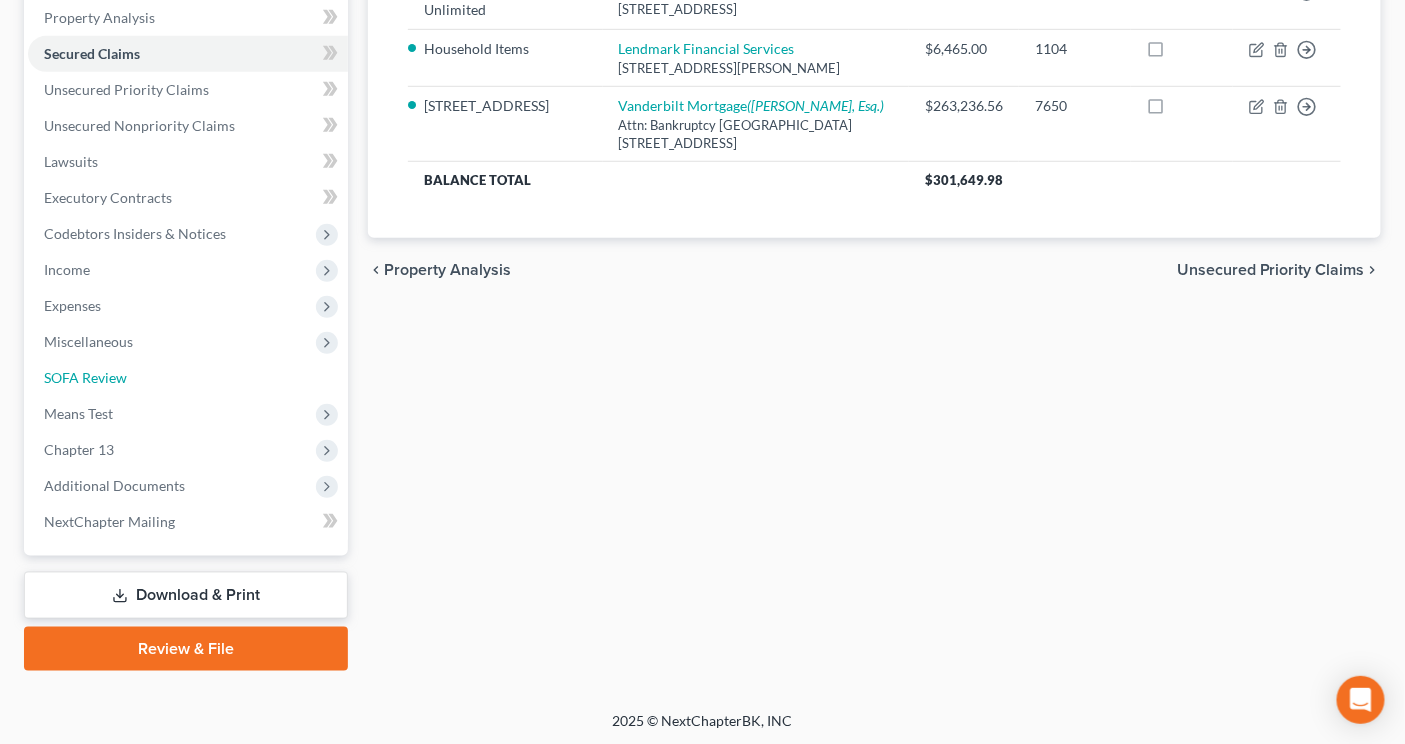 click on "SOFA Review" at bounding box center (85, 377) 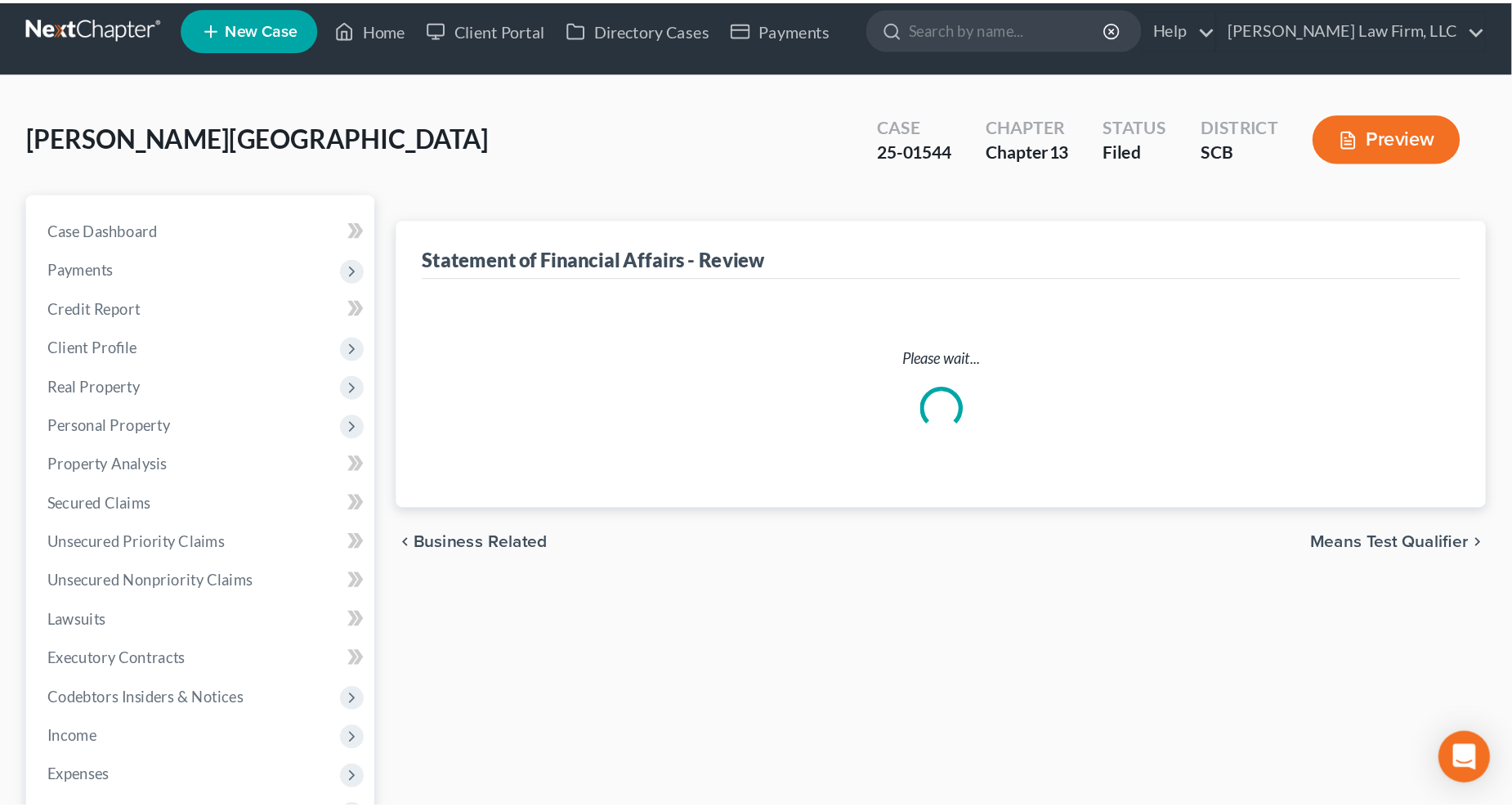 scroll, scrollTop: 0, scrollLeft: 0, axis: both 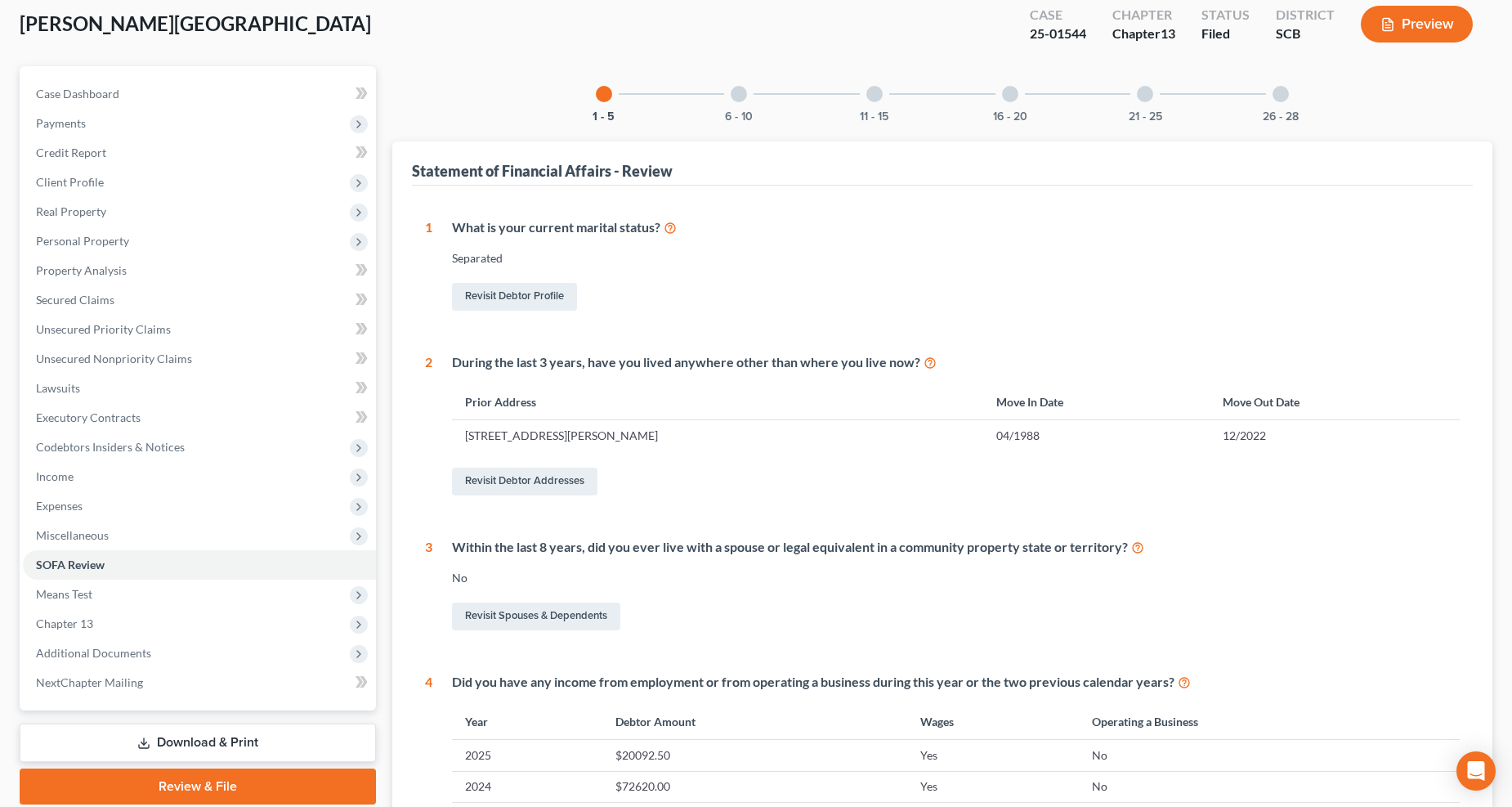 click at bounding box center [739, 94] 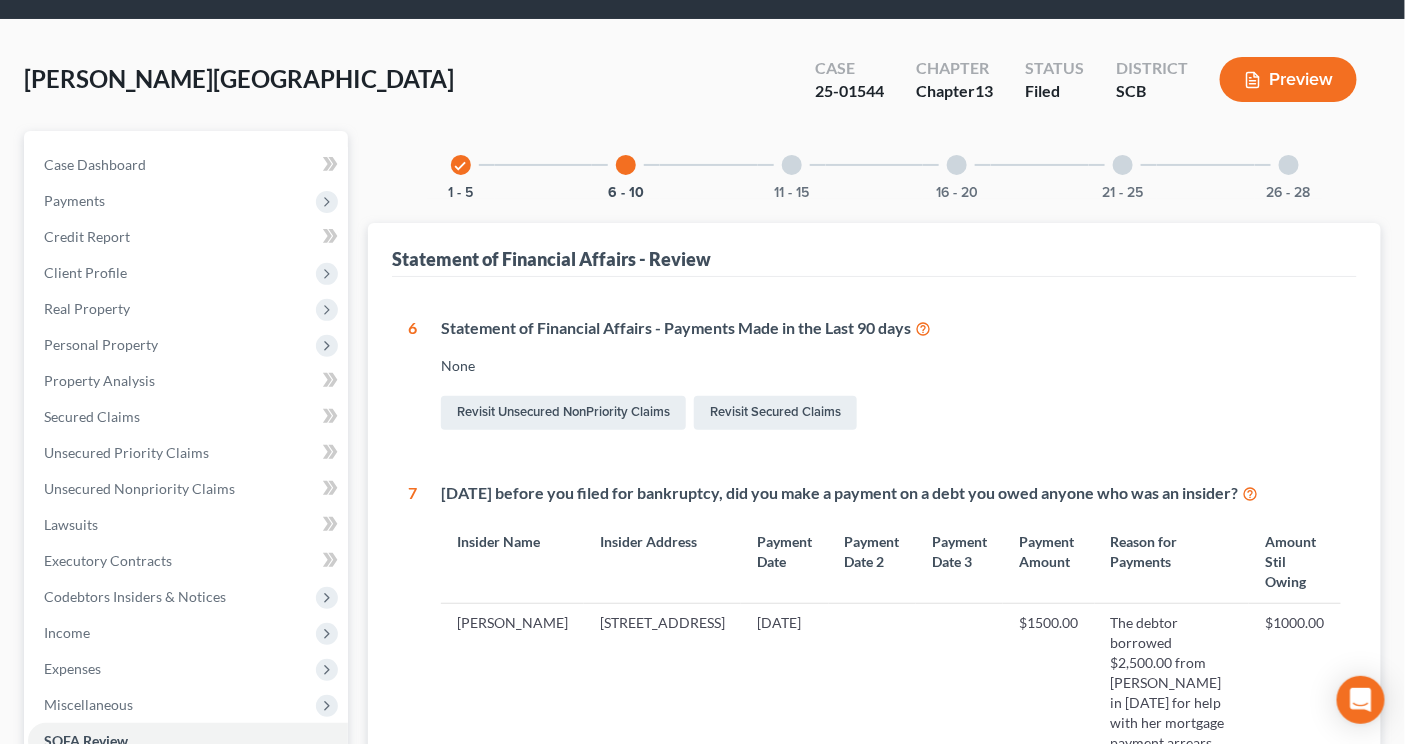 scroll, scrollTop: 0, scrollLeft: 0, axis: both 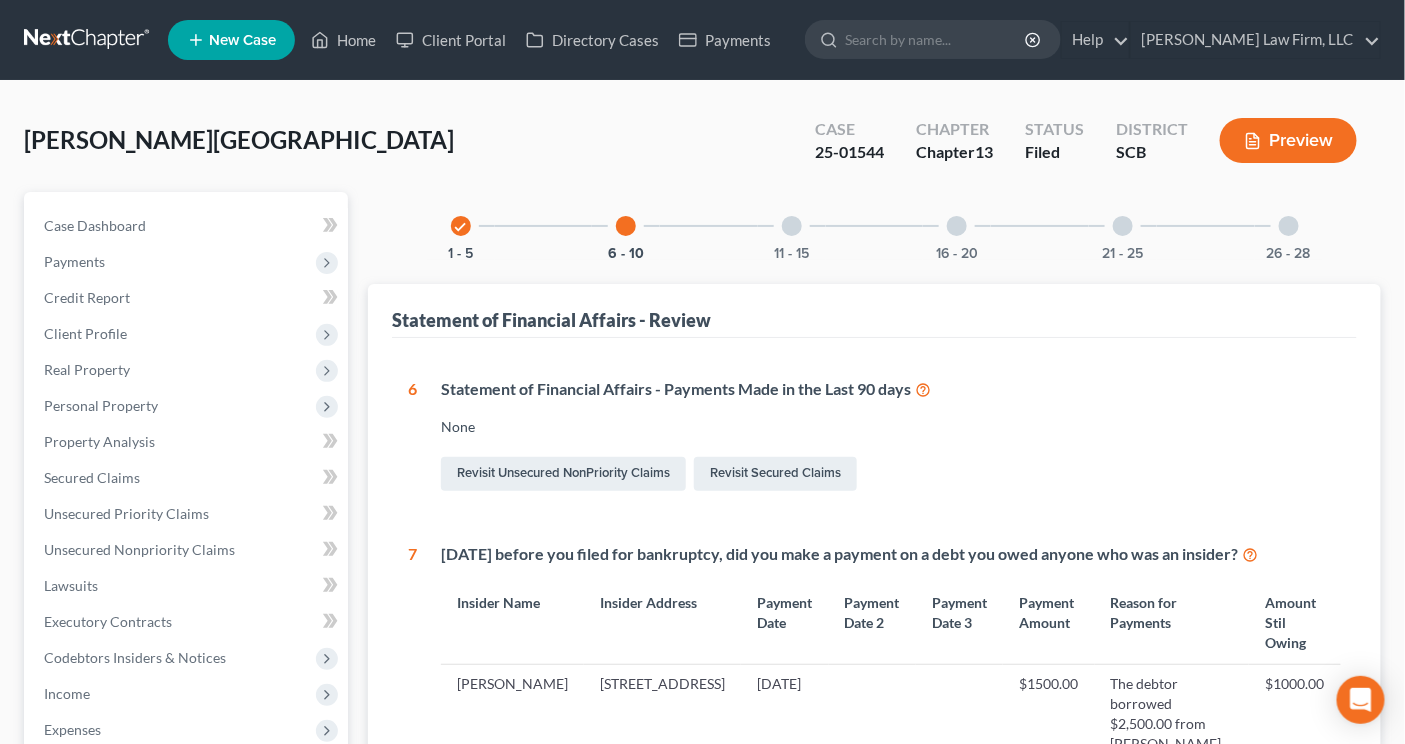 click at bounding box center [88, 40] 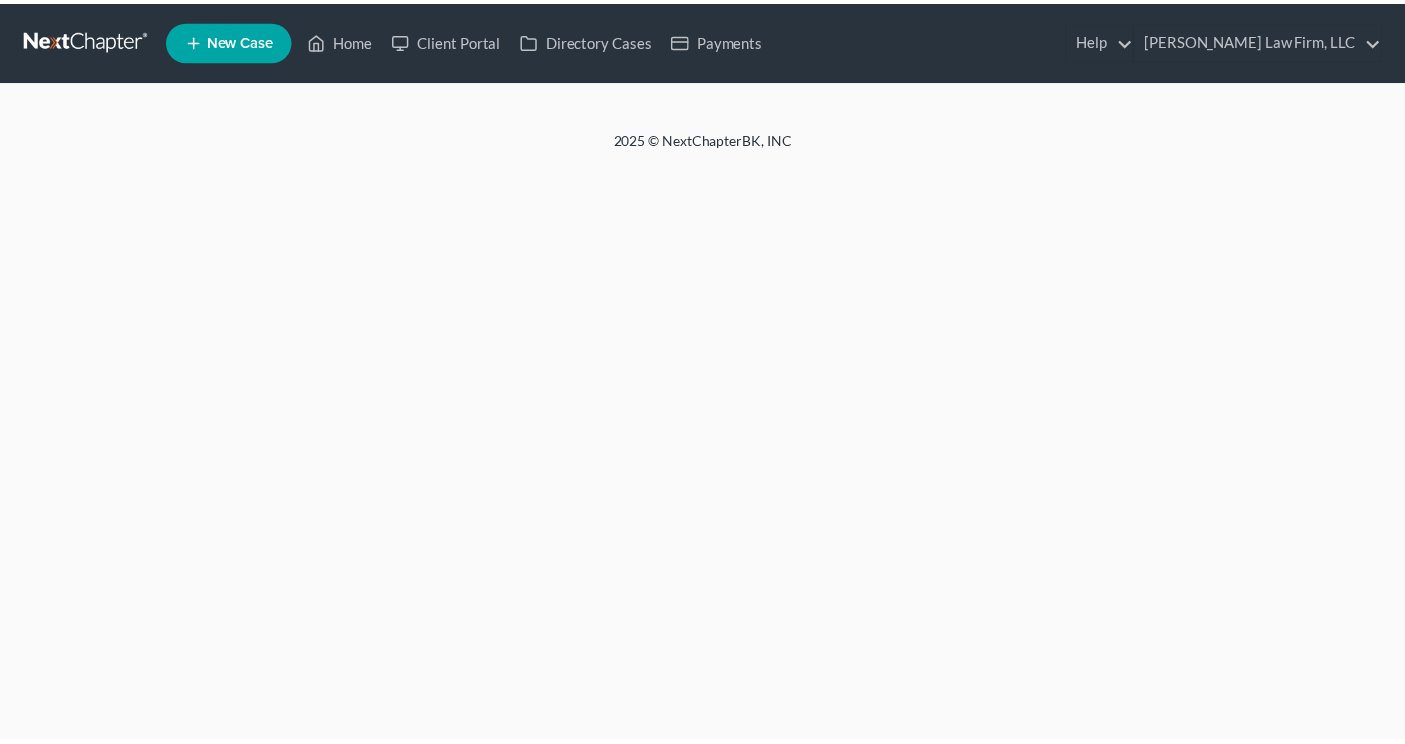 scroll, scrollTop: 0, scrollLeft: 0, axis: both 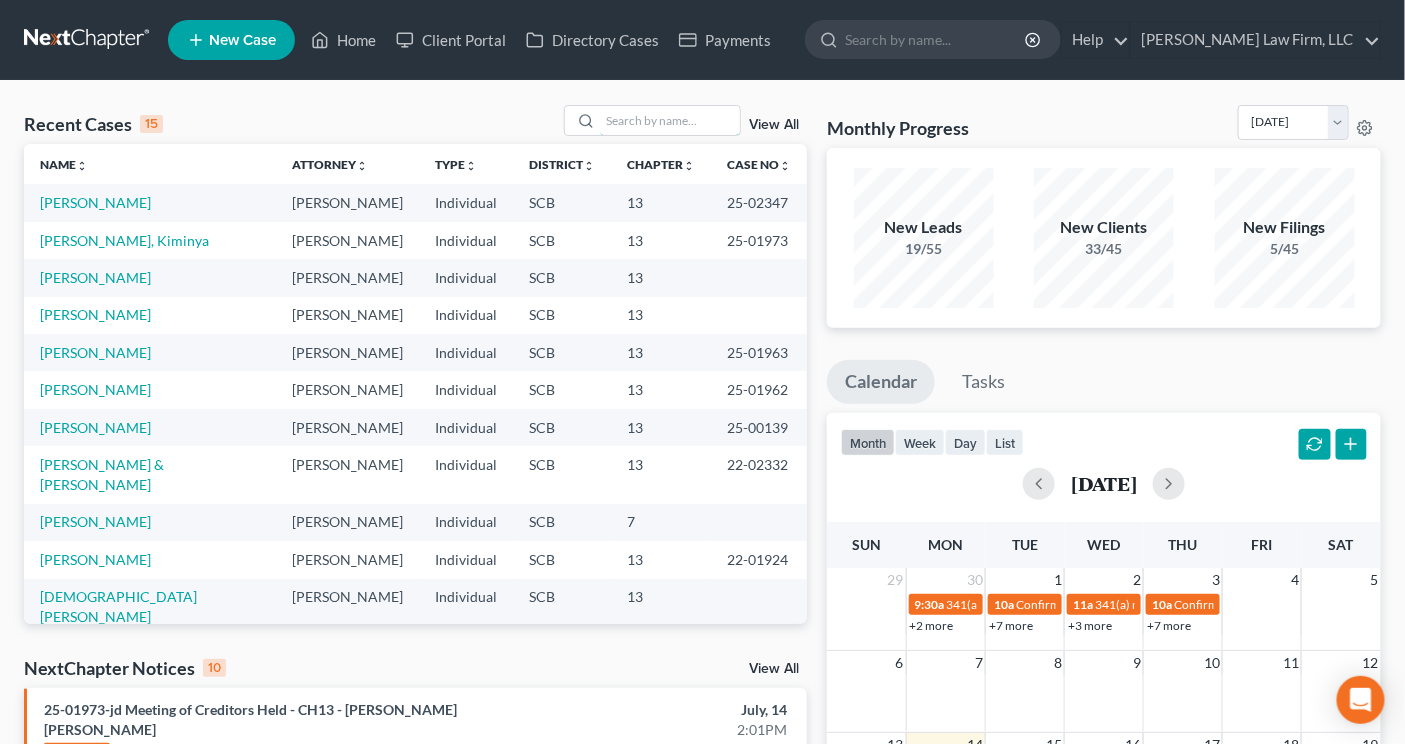 click at bounding box center [670, 120] 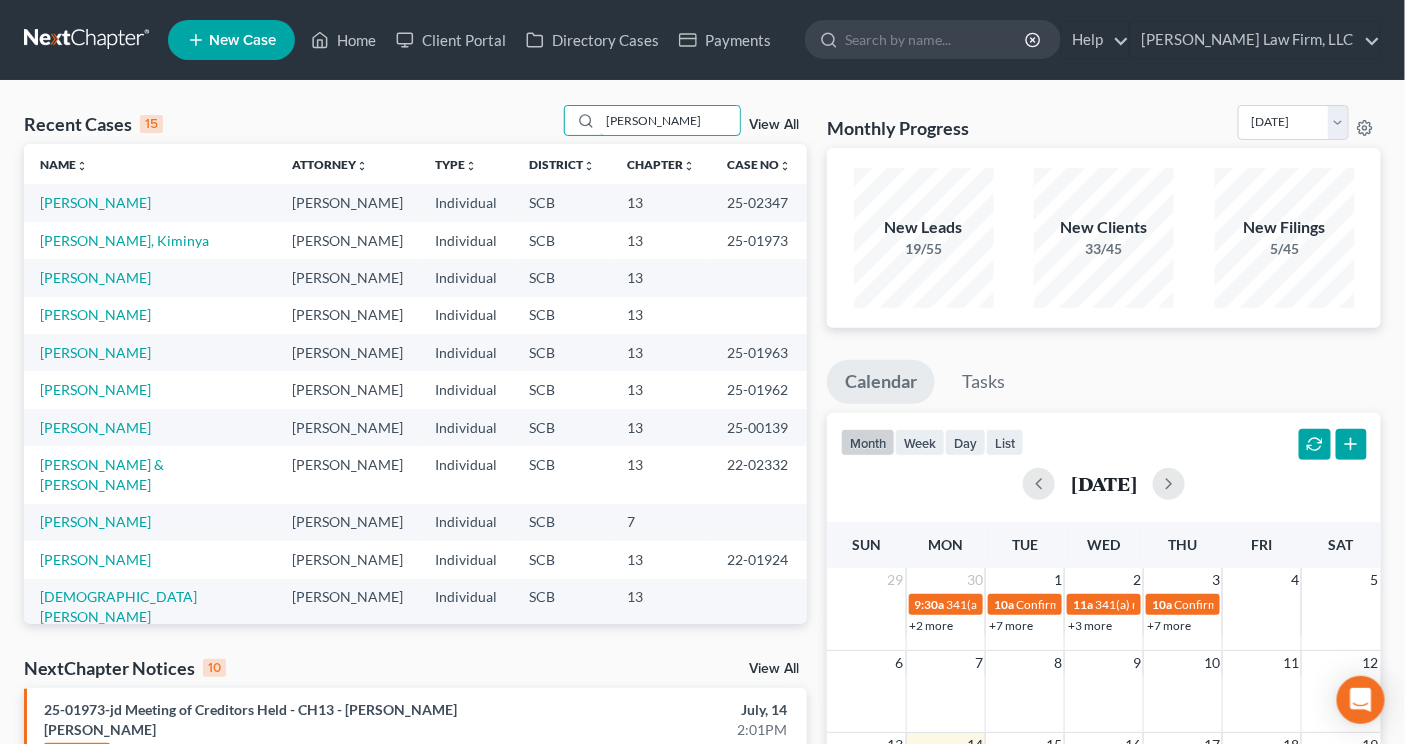 type on "[PERSON_NAME]" 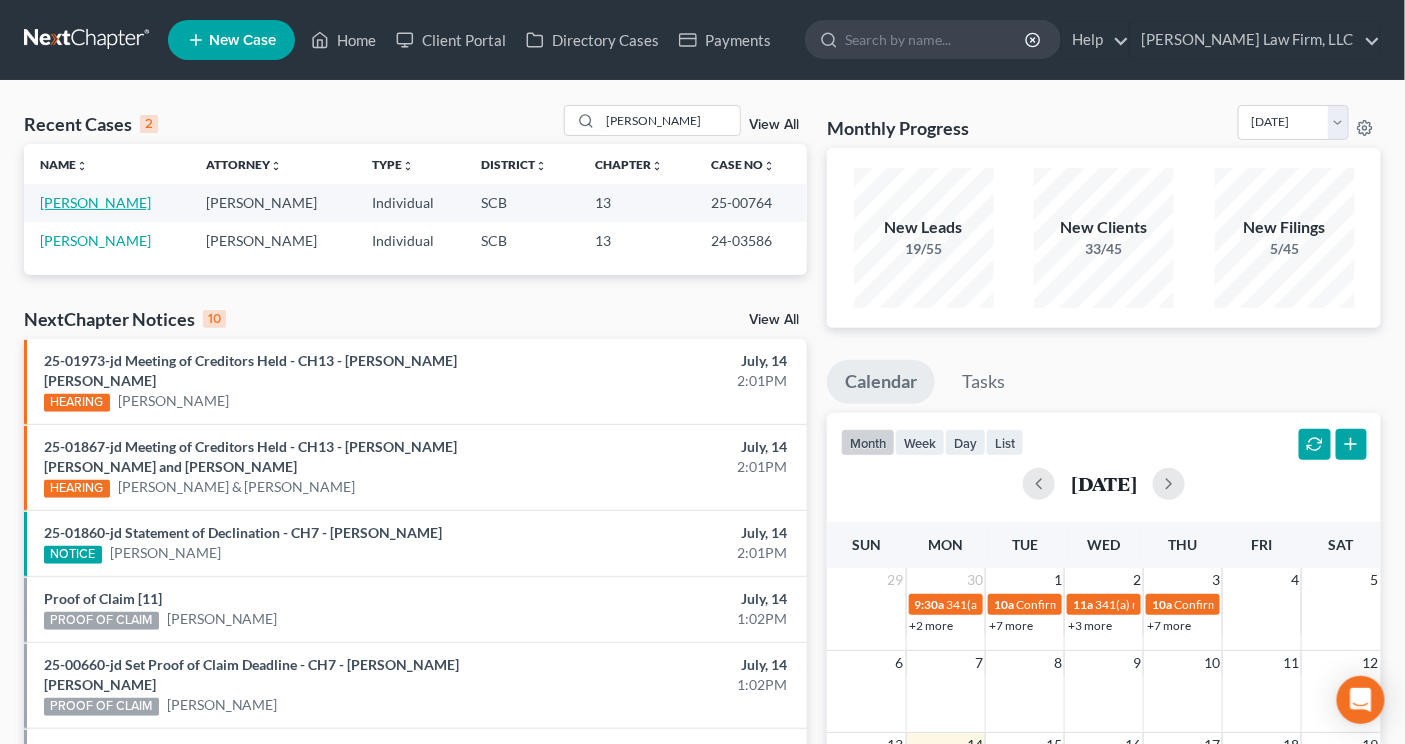 click on "[PERSON_NAME]" at bounding box center [95, 202] 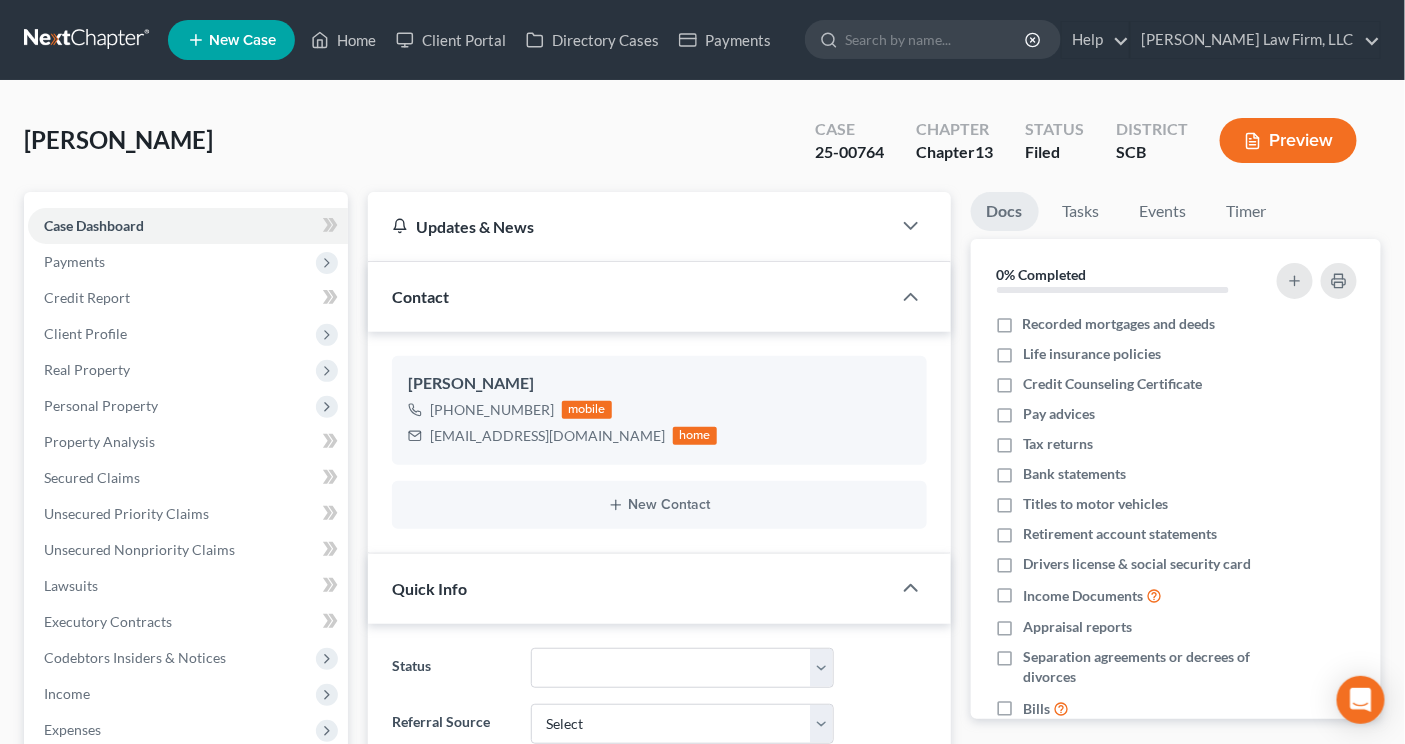 select on "0" 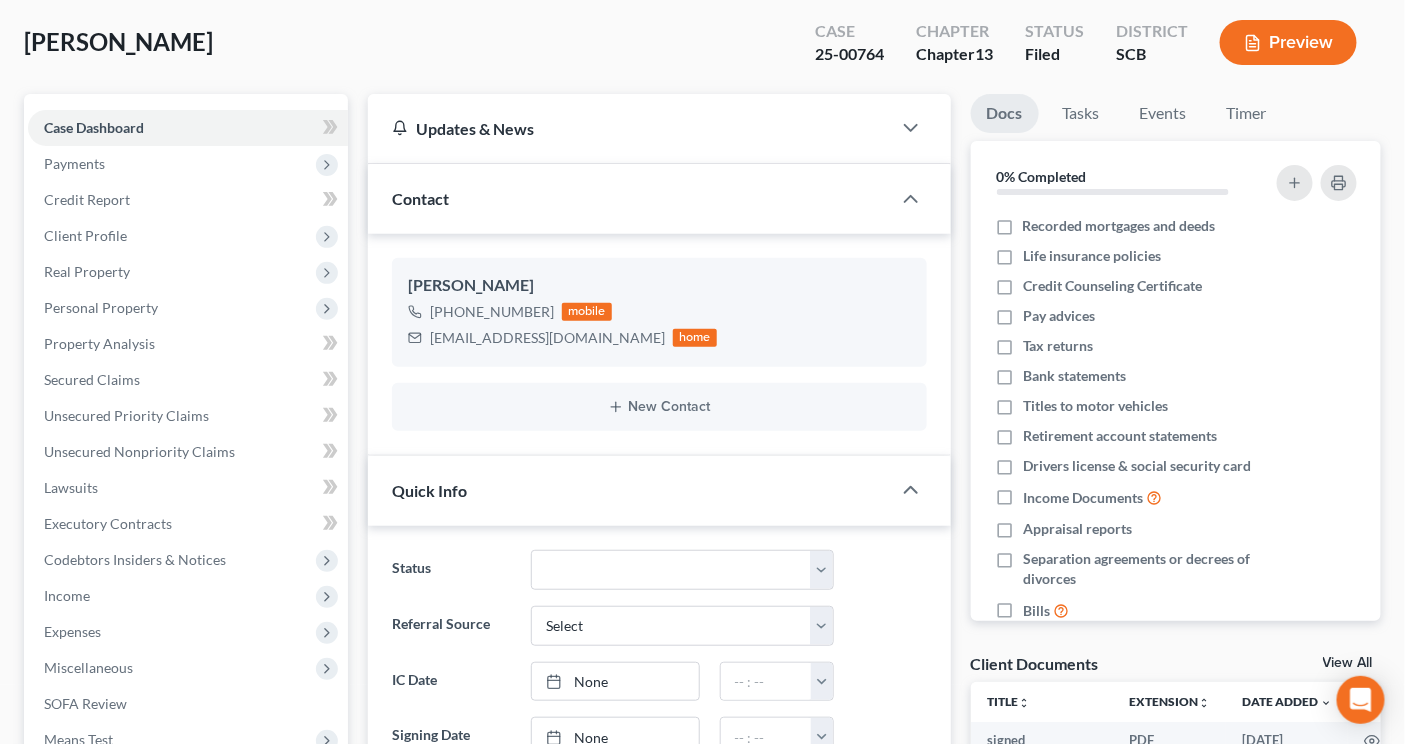 scroll, scrollTop: 222, scrollLeft: 0, axis: vertical 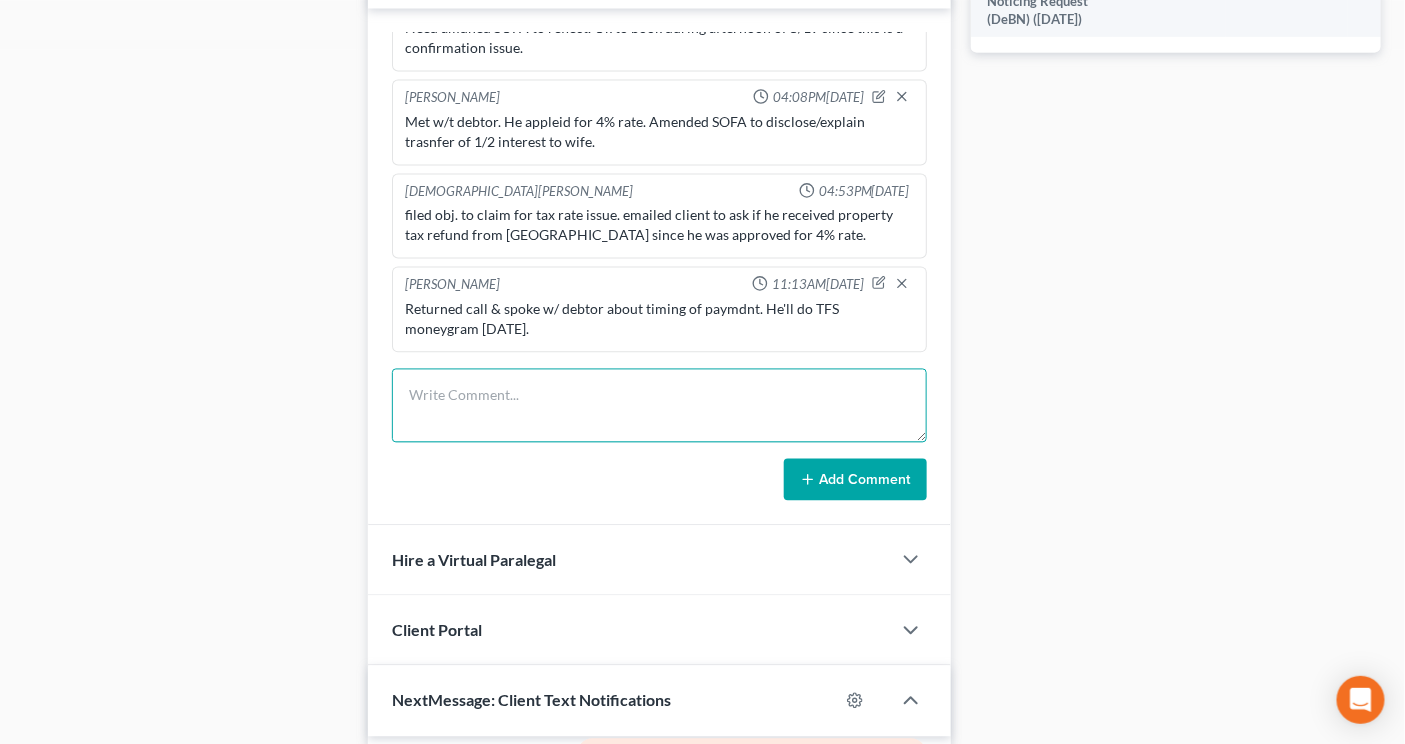 click at bounding box center [659, 406] 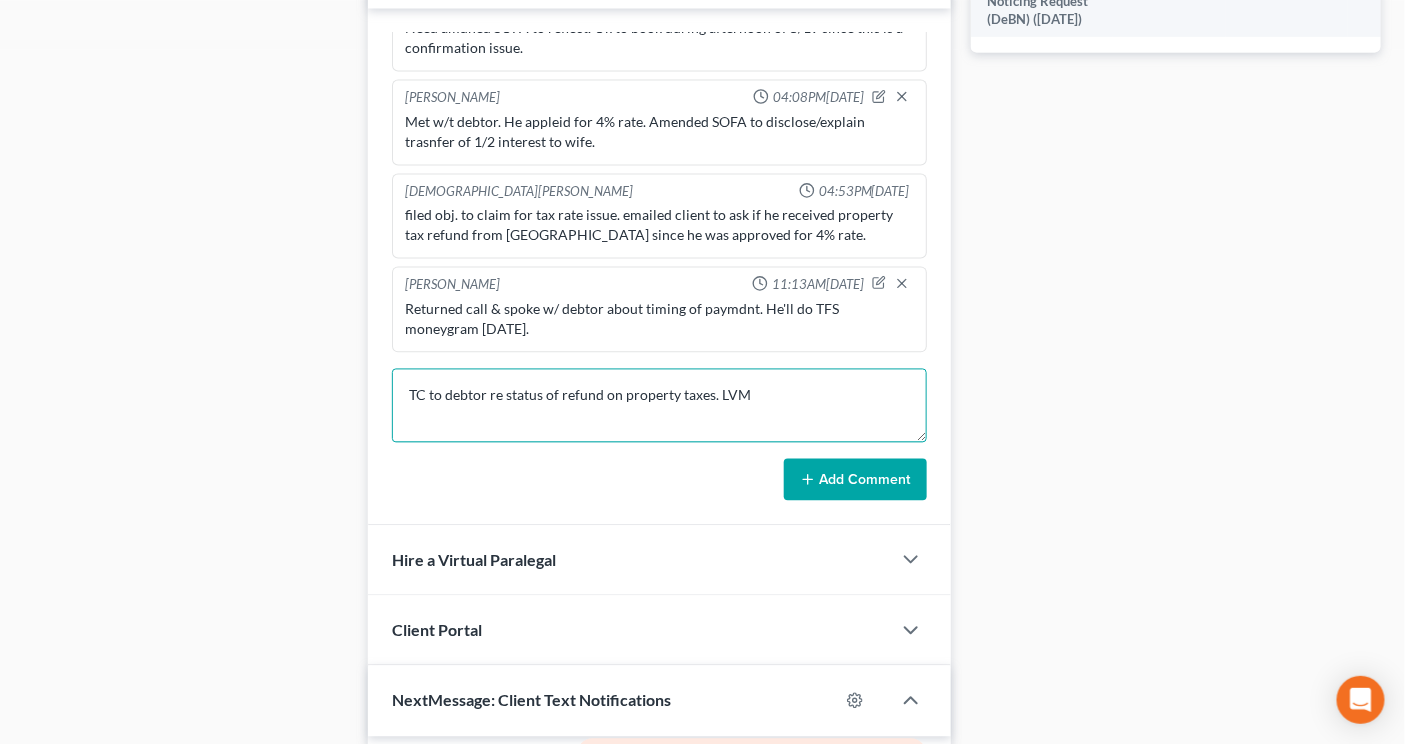 type on "TC to debtor re status of refund on property taxes. LVM" 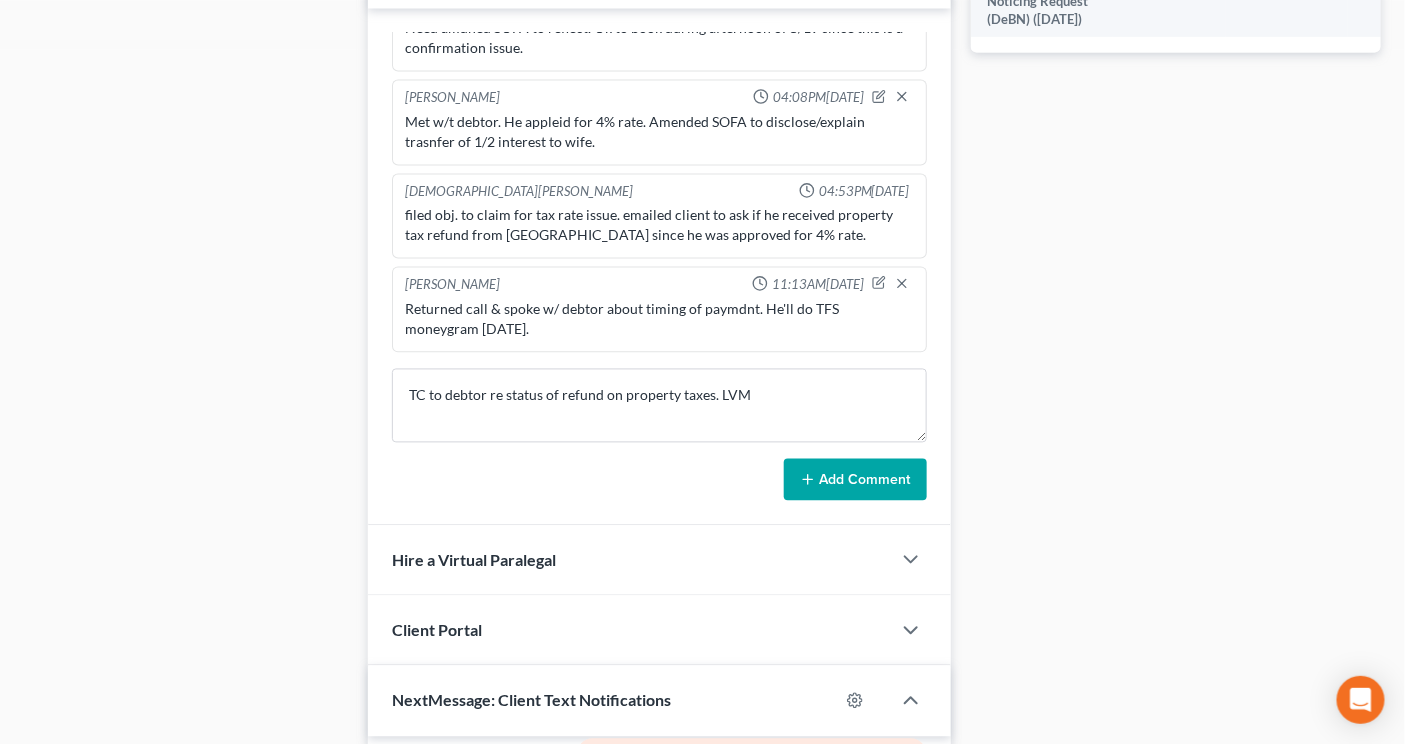click on "Add Comment" at bounding box center [855, 480] 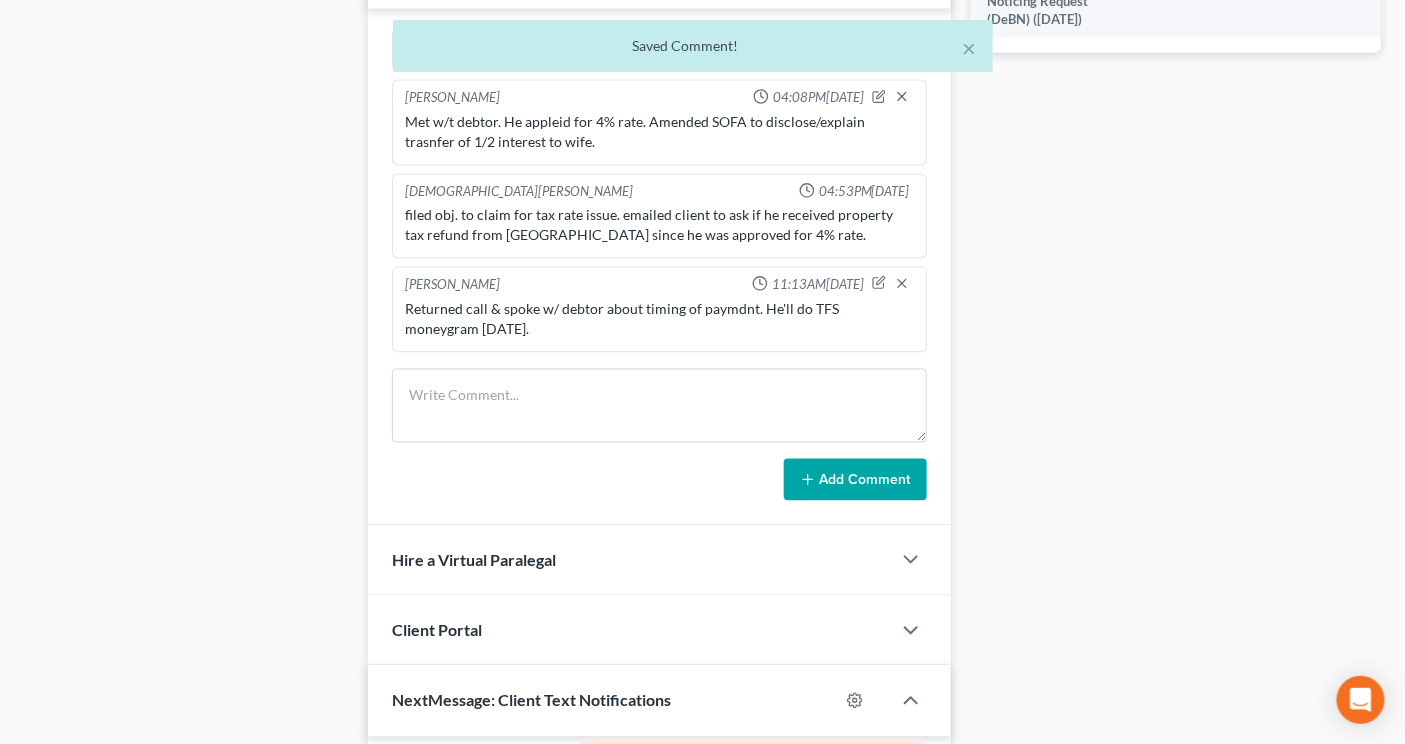scroll, scrollTop: 1352, scrollLeft: 0, axis: vertical 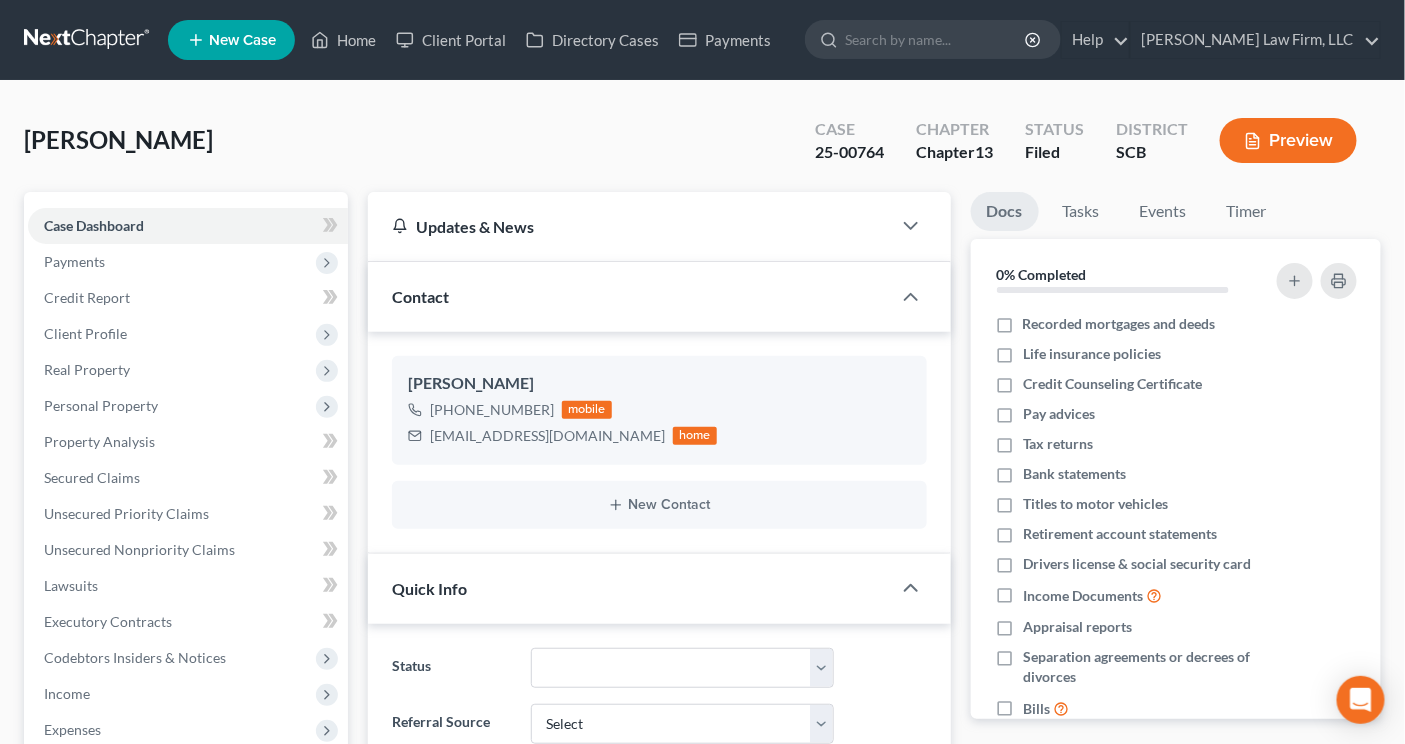 drag, startPoint x: 97, startPoint y: 33, endPoint x: 110, endPoint y: 72, distance: 41.109608 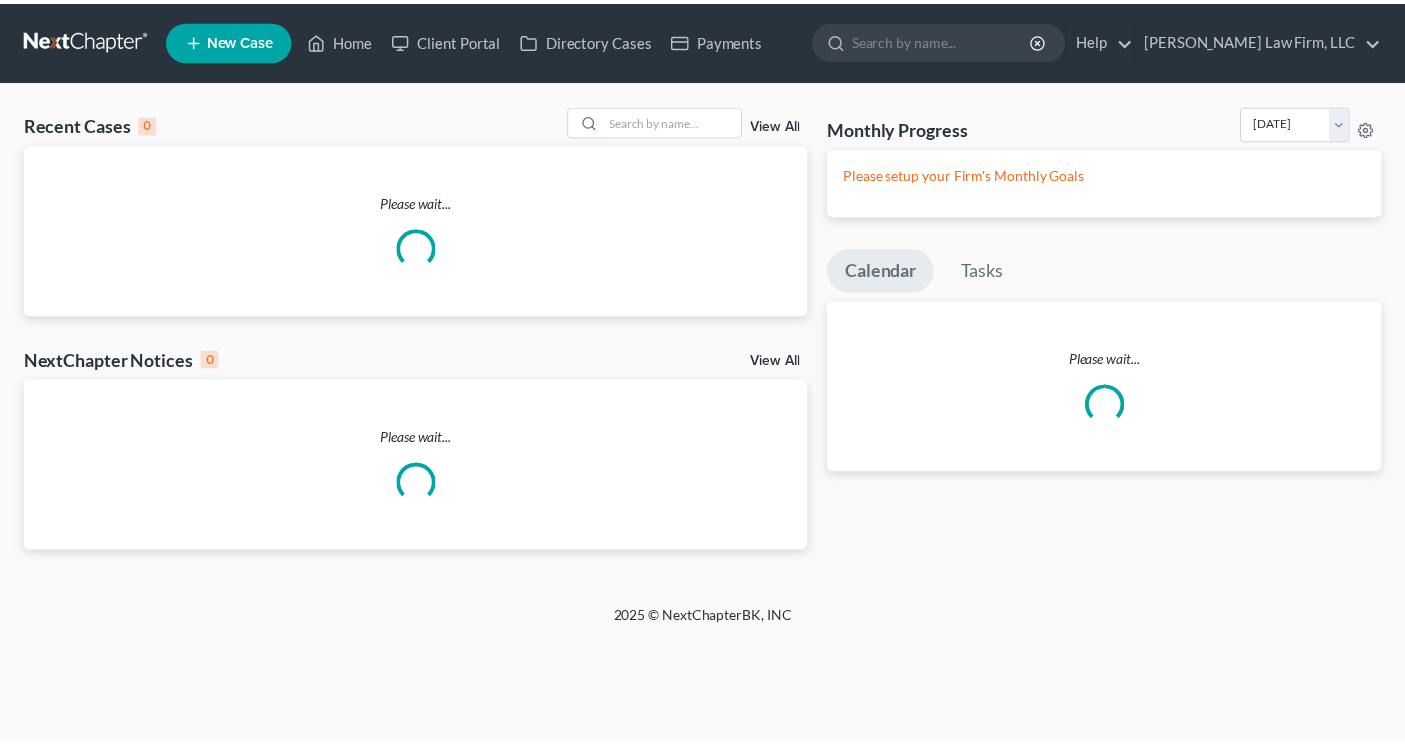 scroll, scrollTop: 0, scrollLeft: 0, axis: both 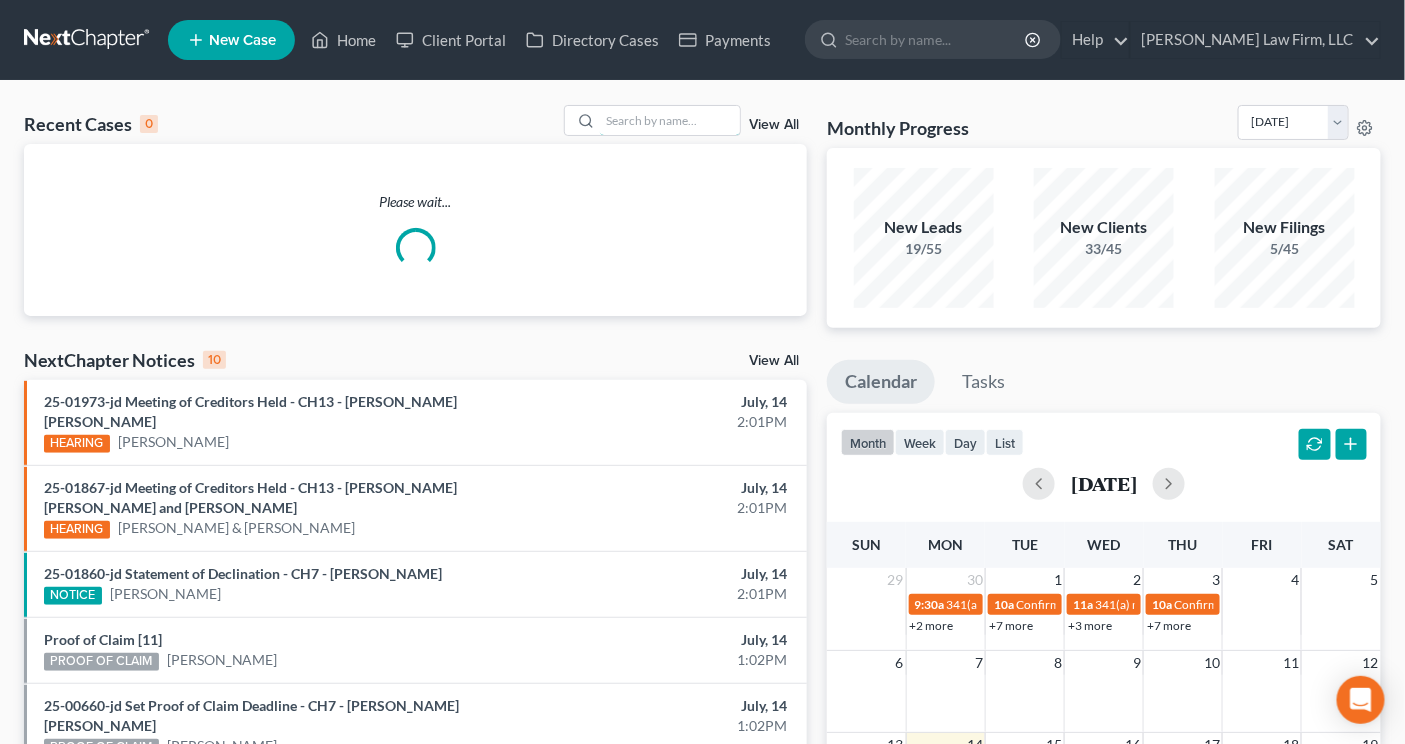 click at bounding box center (670, 120) 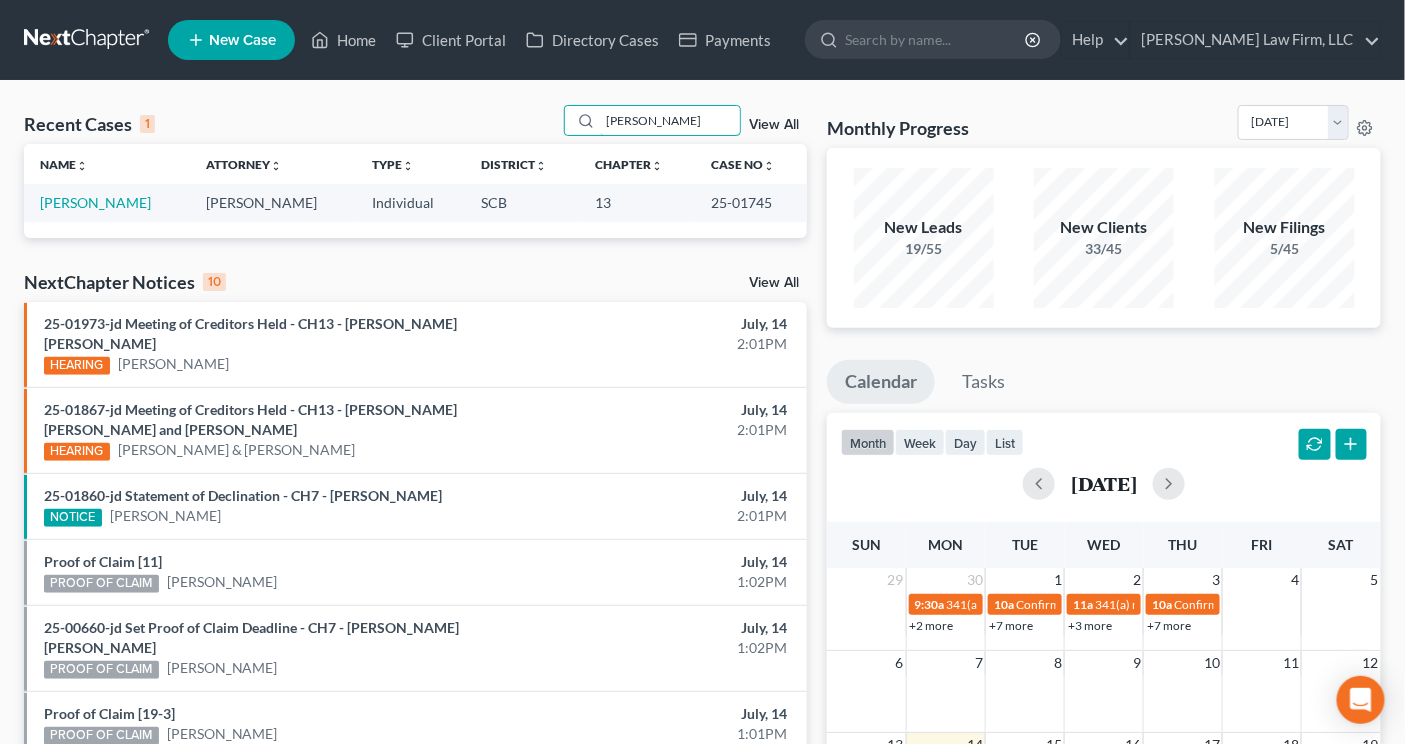 type on "[PERSON_NAME]" 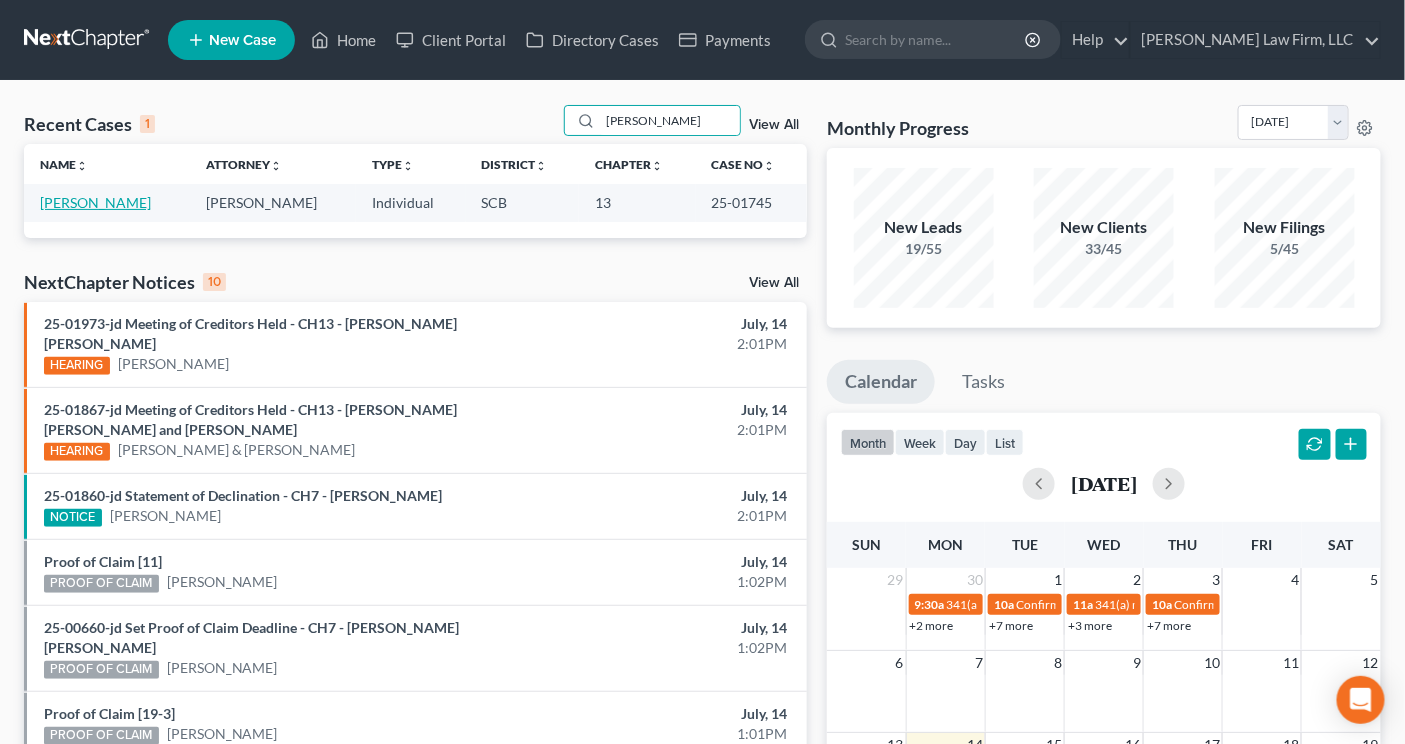 click on "[PERSON_NAME]" at bounding box center (95, 202) 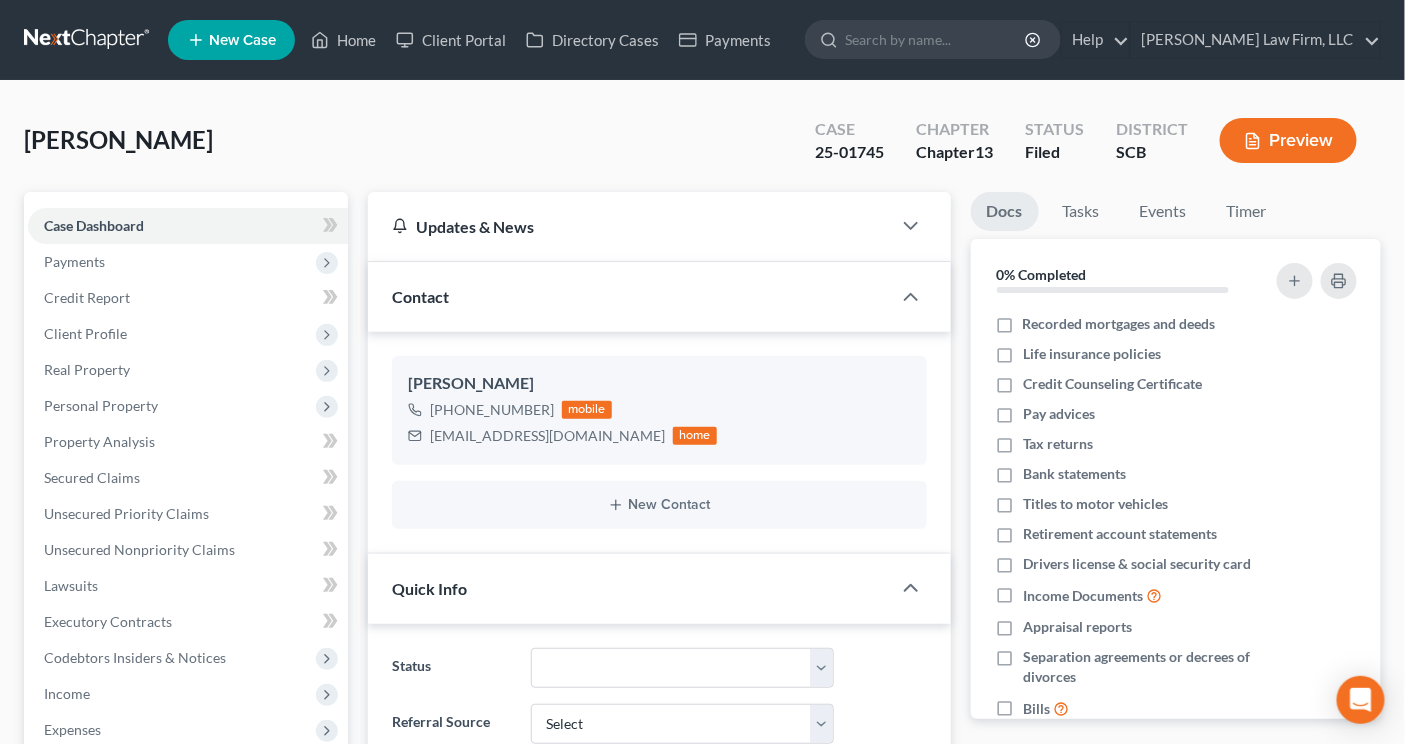 select on "2" 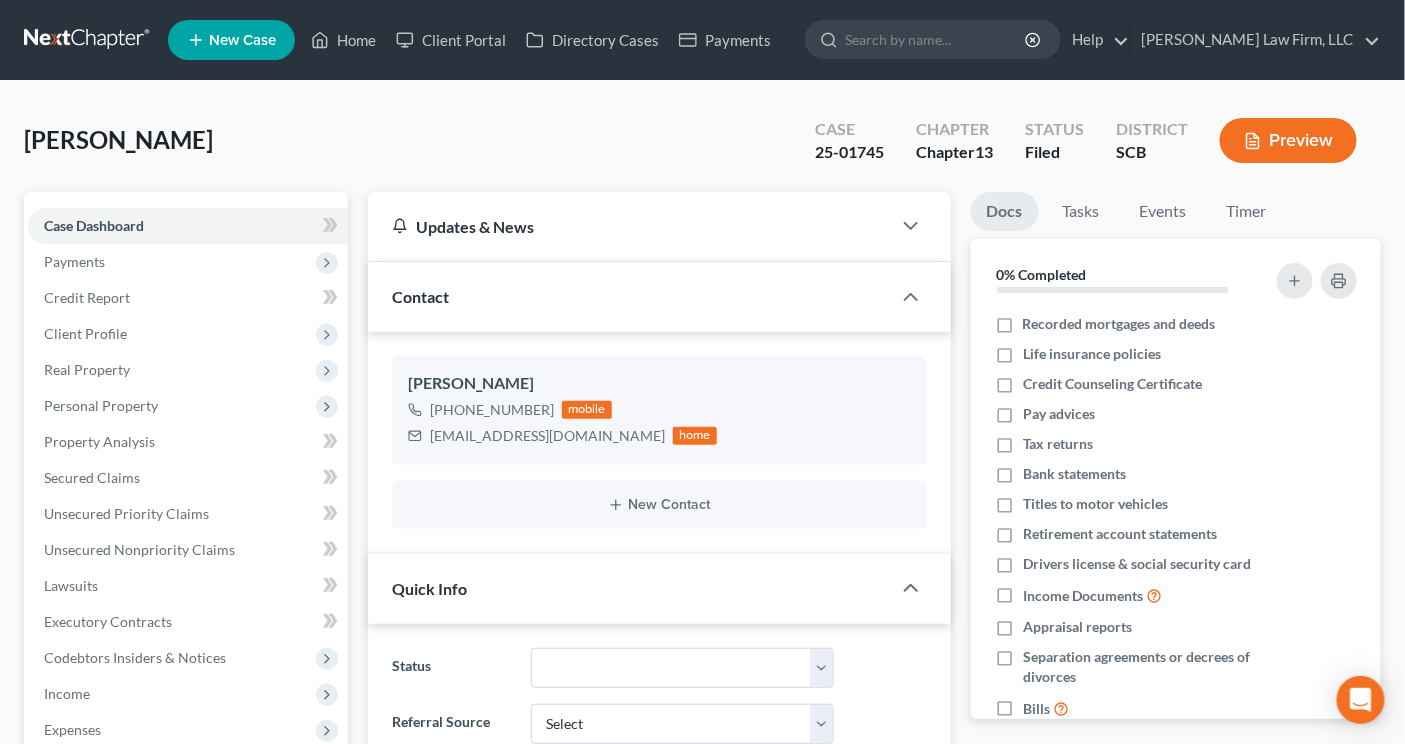 scroll, scrollTop: 1445, scrollLeft: 0, axis: vertical 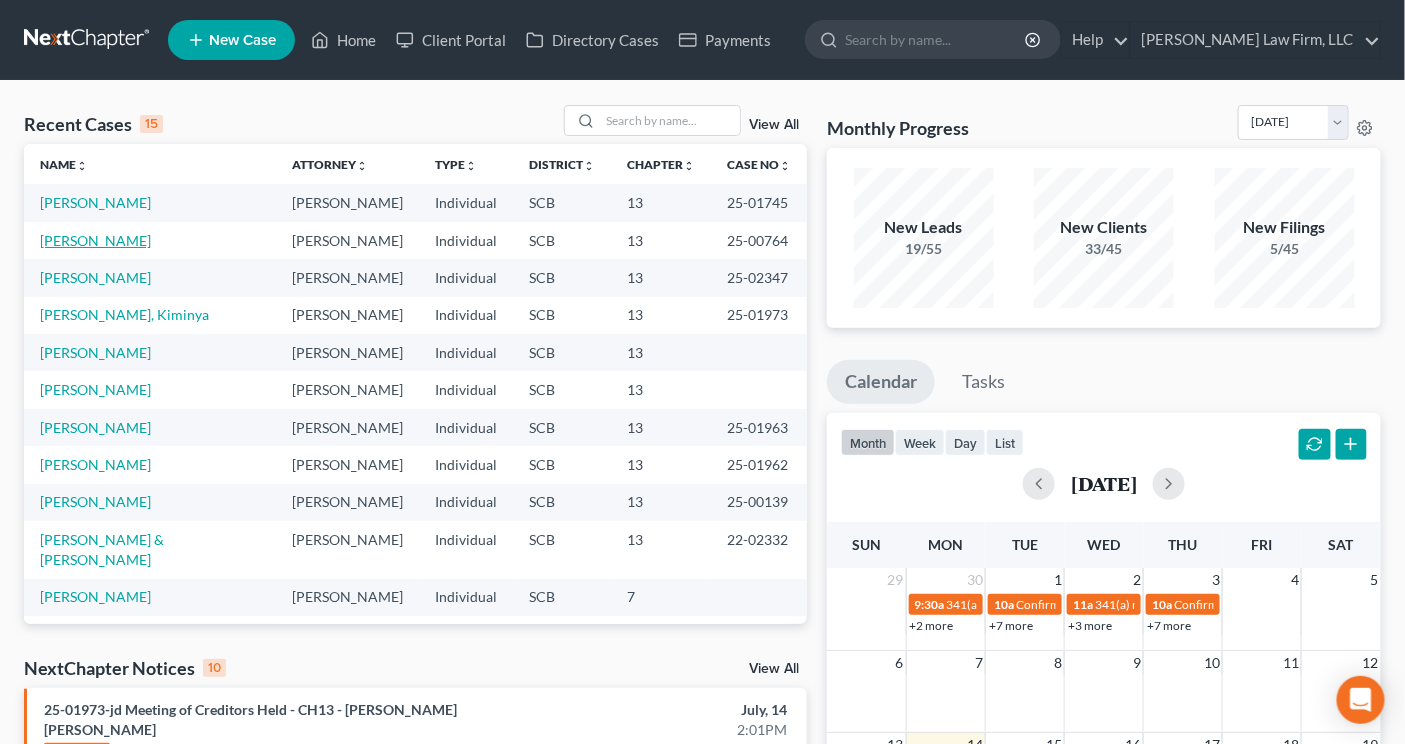 click on "[PERSON_NAME]" at bounding box center [95, 240] 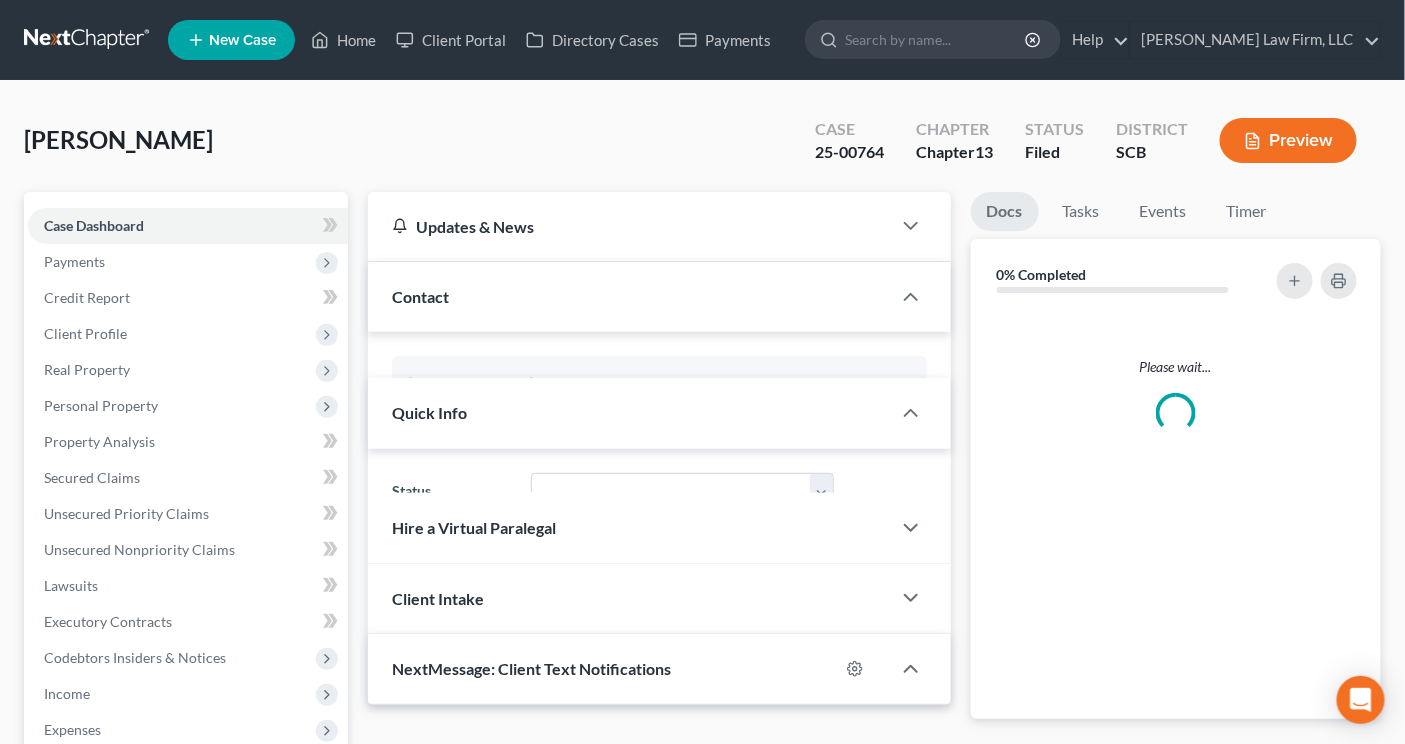 select on "0" 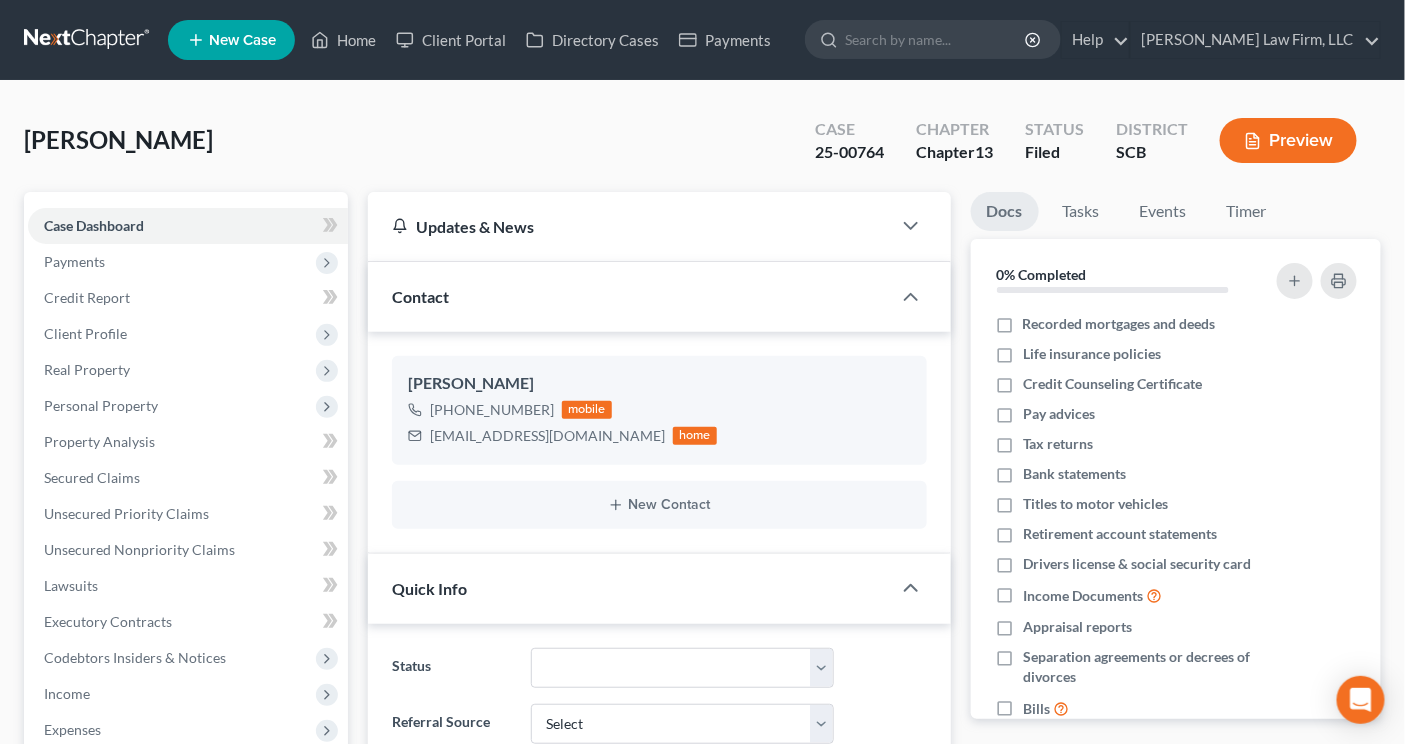 scroll, scrollTop: 1352, scrollLeft: 0, axis: vertical 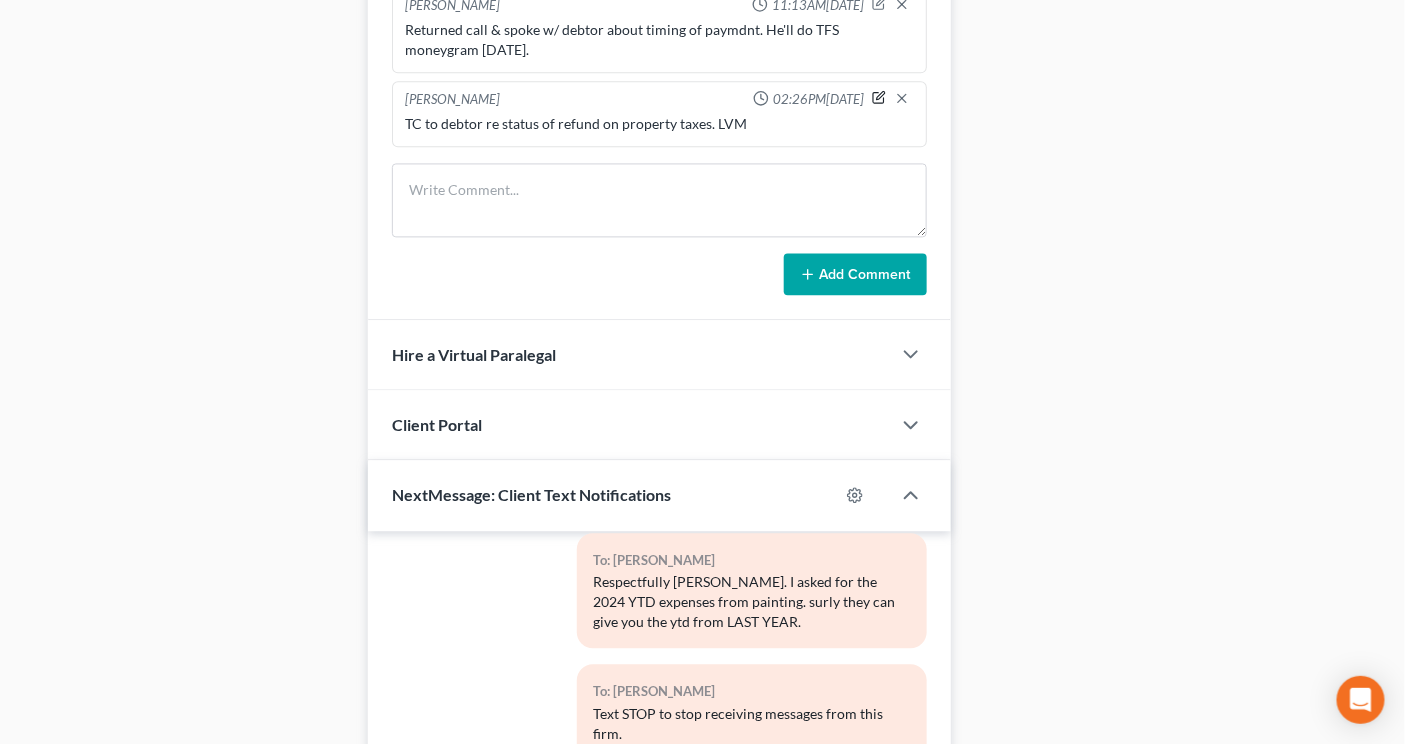 click 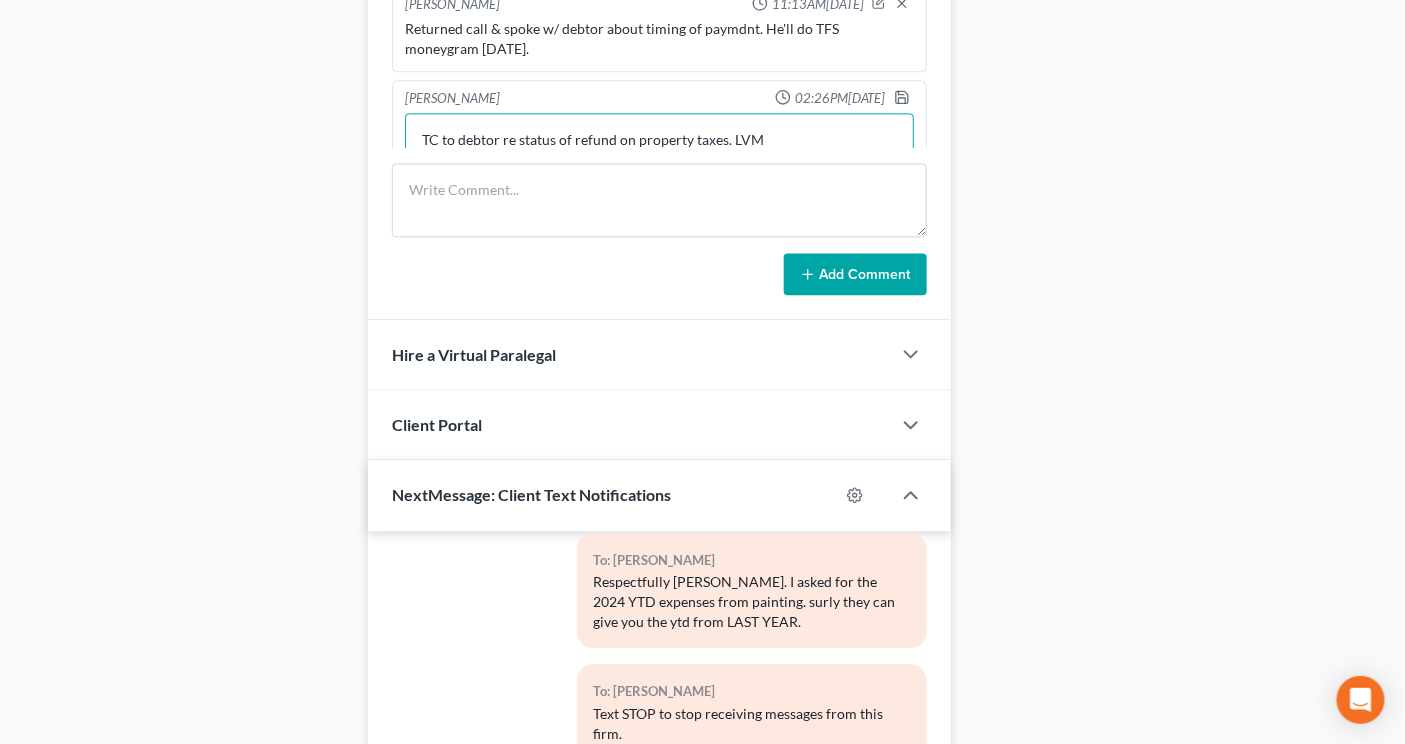 scroll, scrollTop: 1406, scrollLeft: 0, axis: vertical 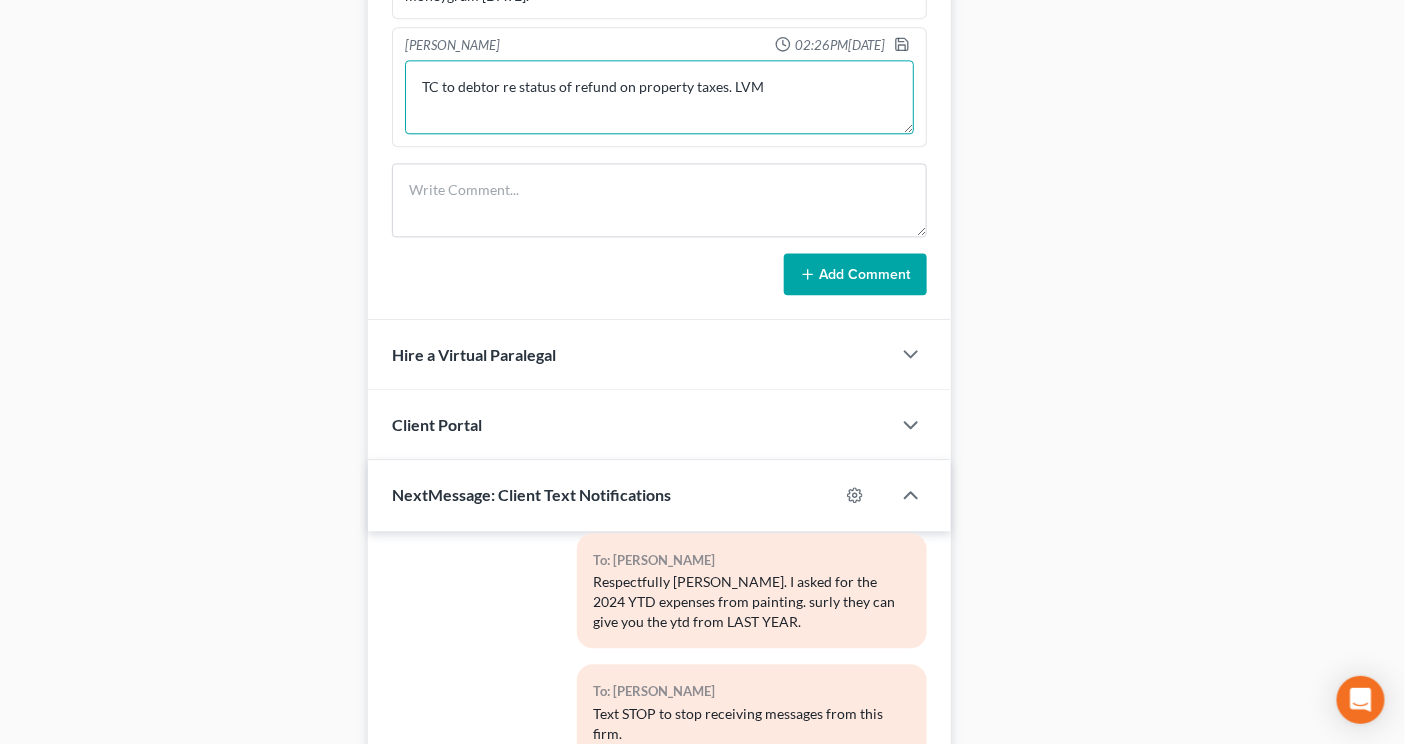 drag, startPoint x: 776, startPoint y: 131, endPoint x: 726, endPoint y: 118, distance: 51.662365 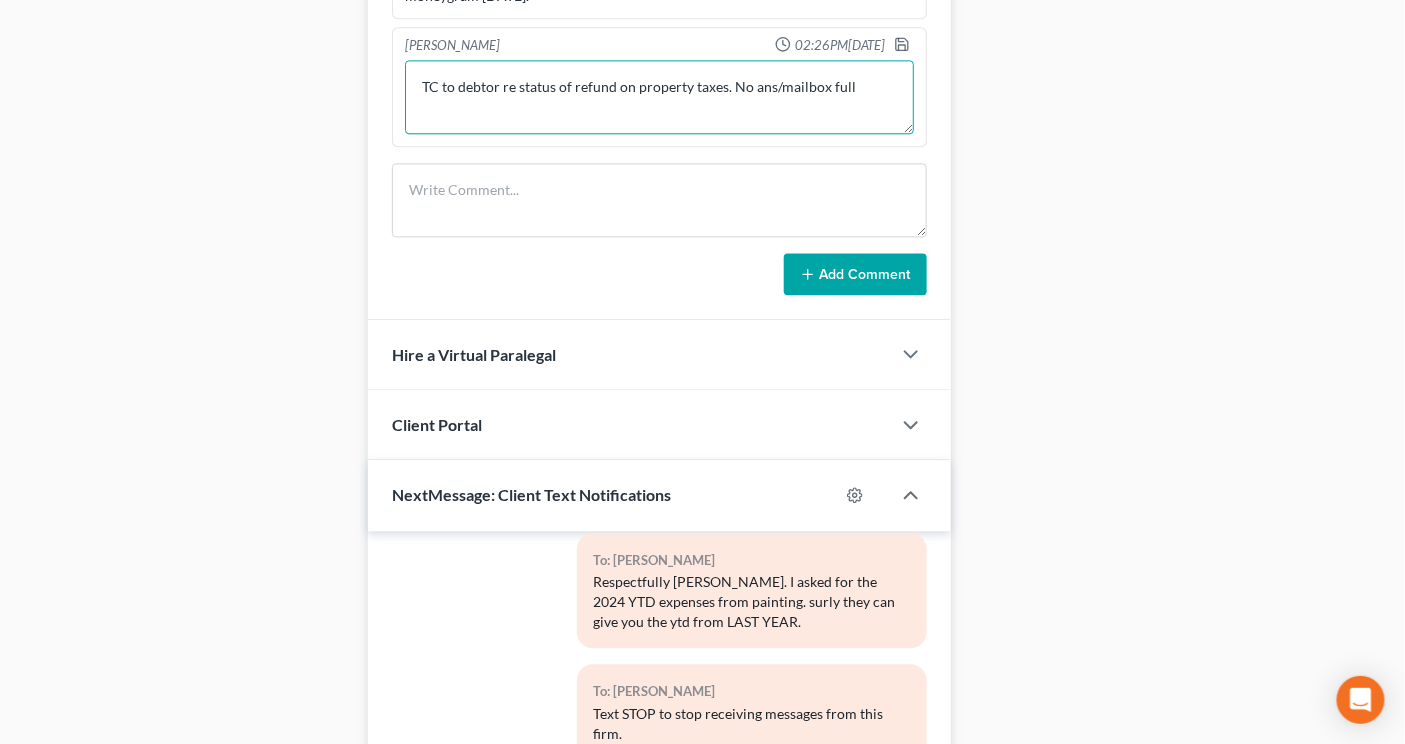 type on "TC to debtor re status of refund on property taxes. No ans/mailbox full" 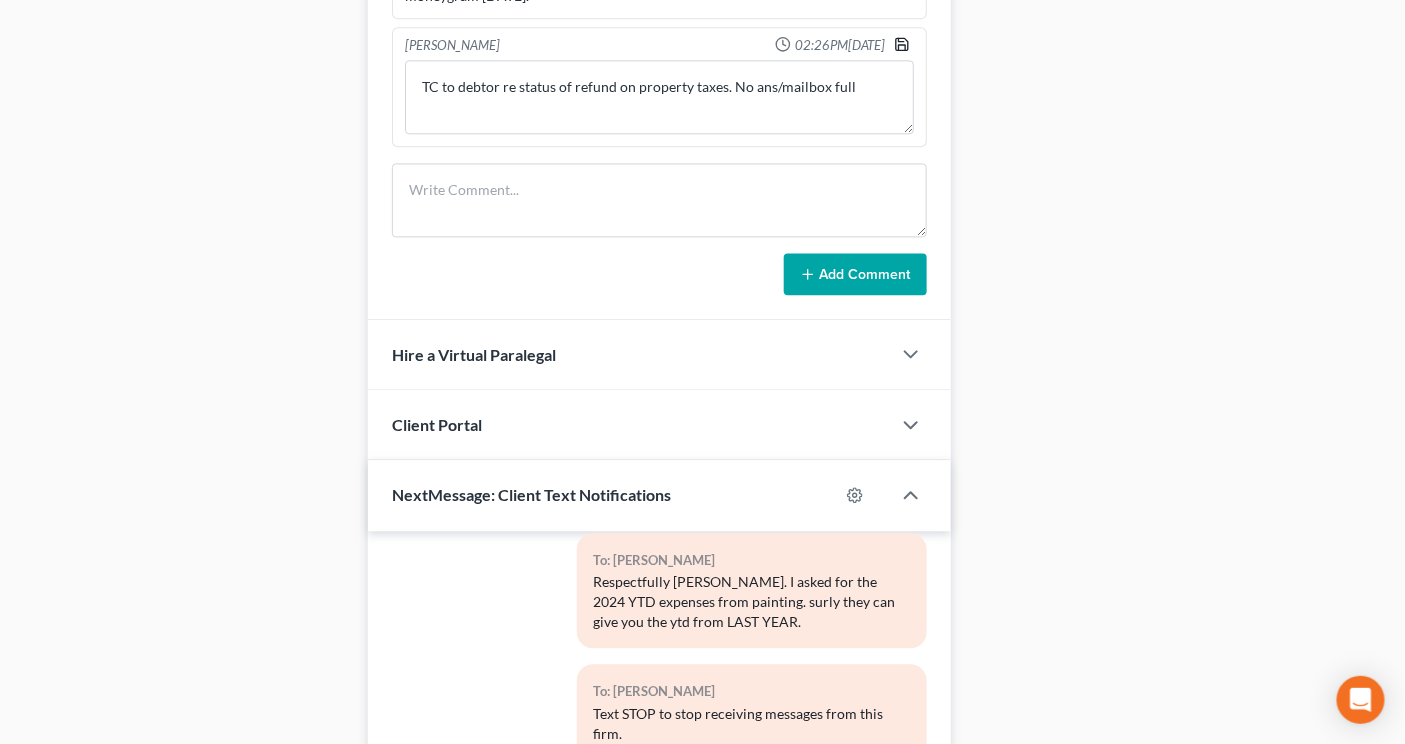 click 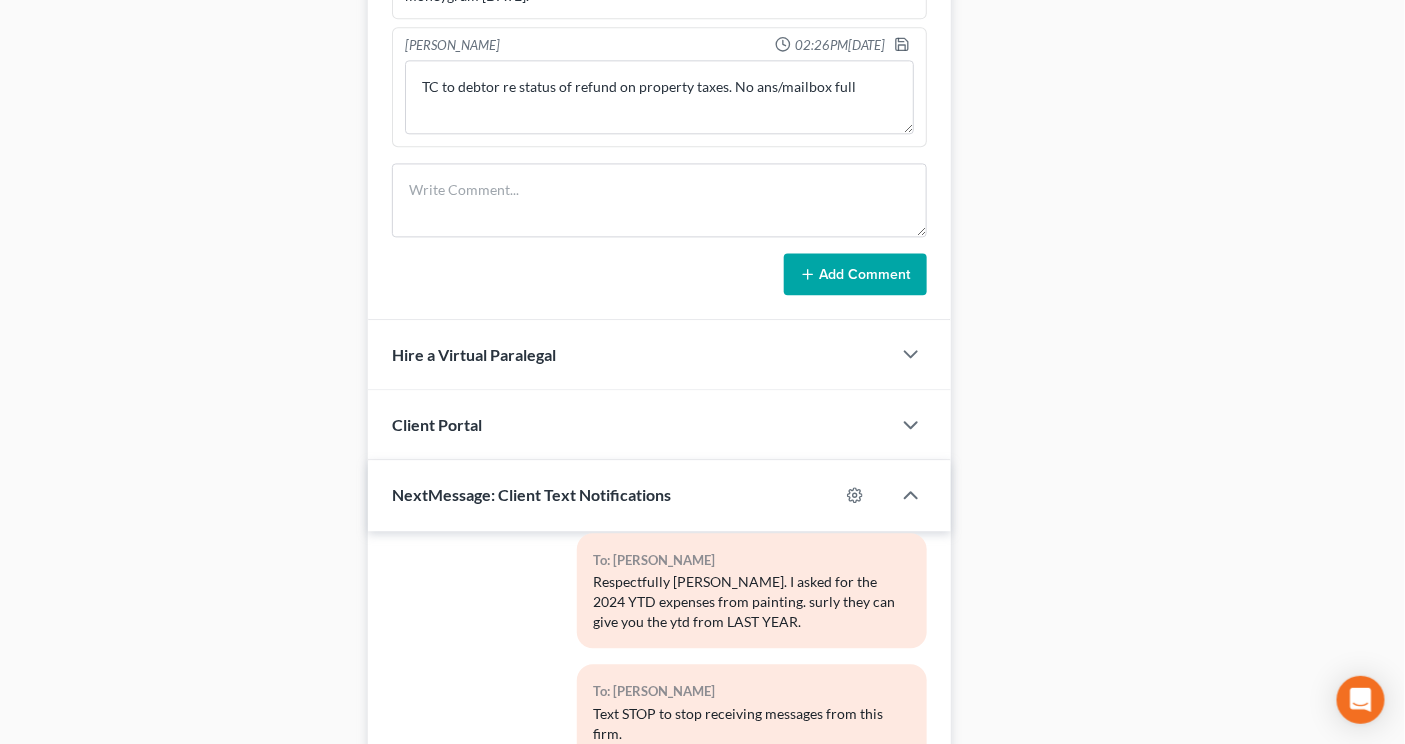 scroll, scrollTop: 1352, scrollLeft: 0, axis: vertical 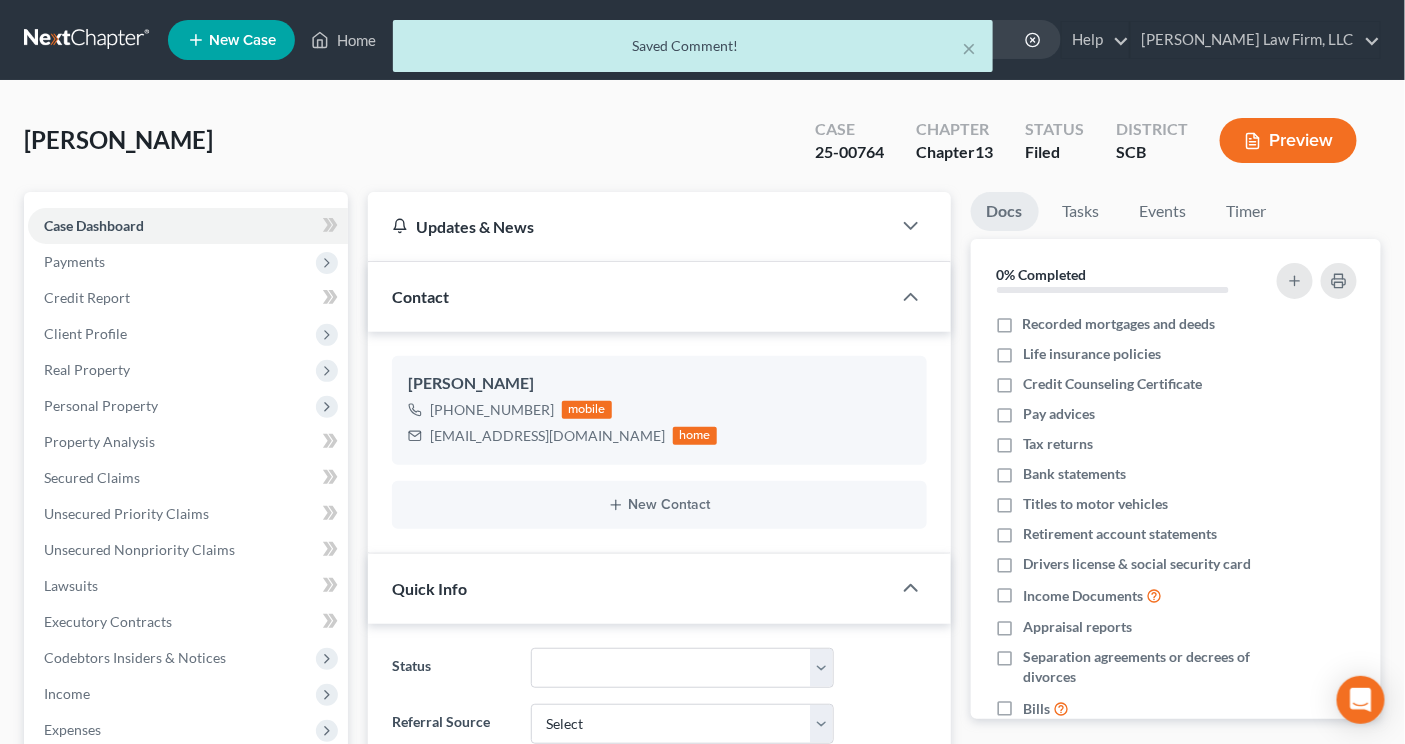 click on "×                     Saved Comment!" at bounding box center [692, 51] 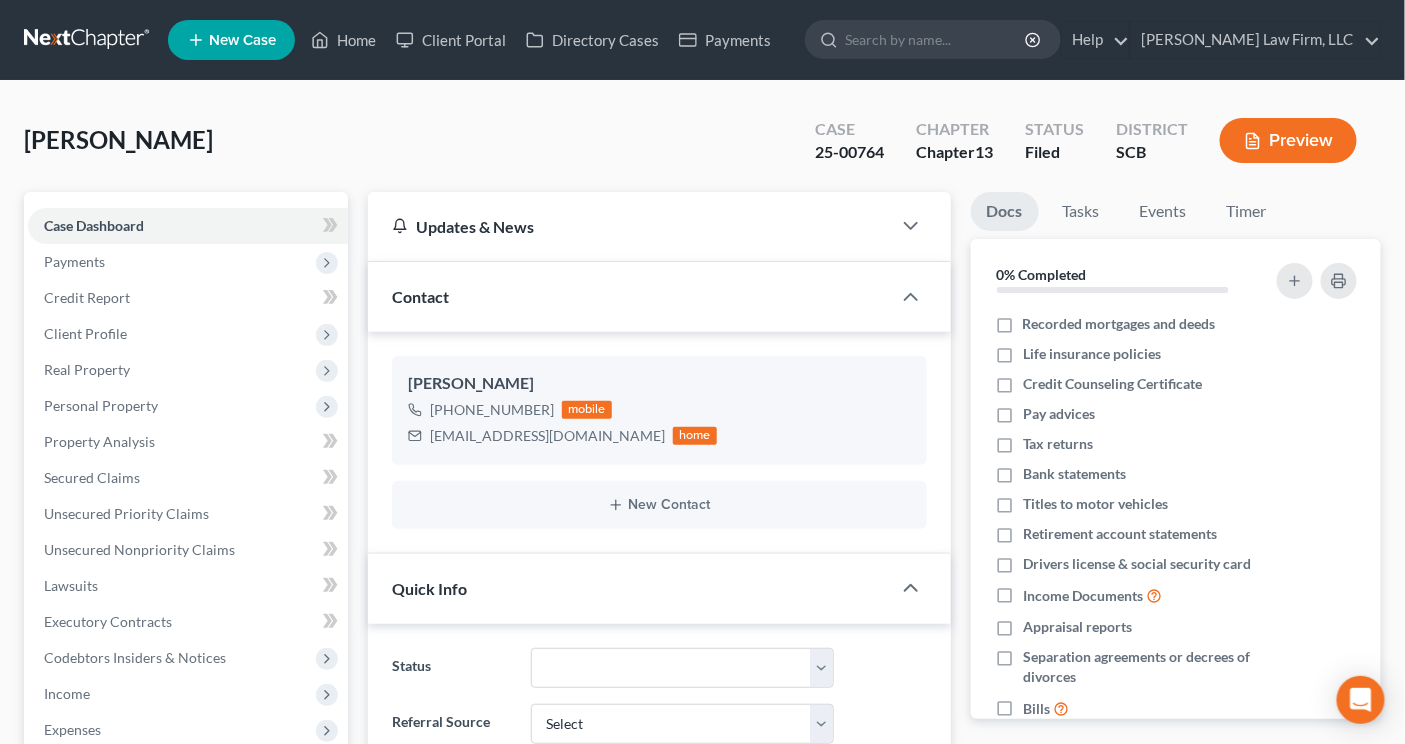 click at bounding box center [88, 40] 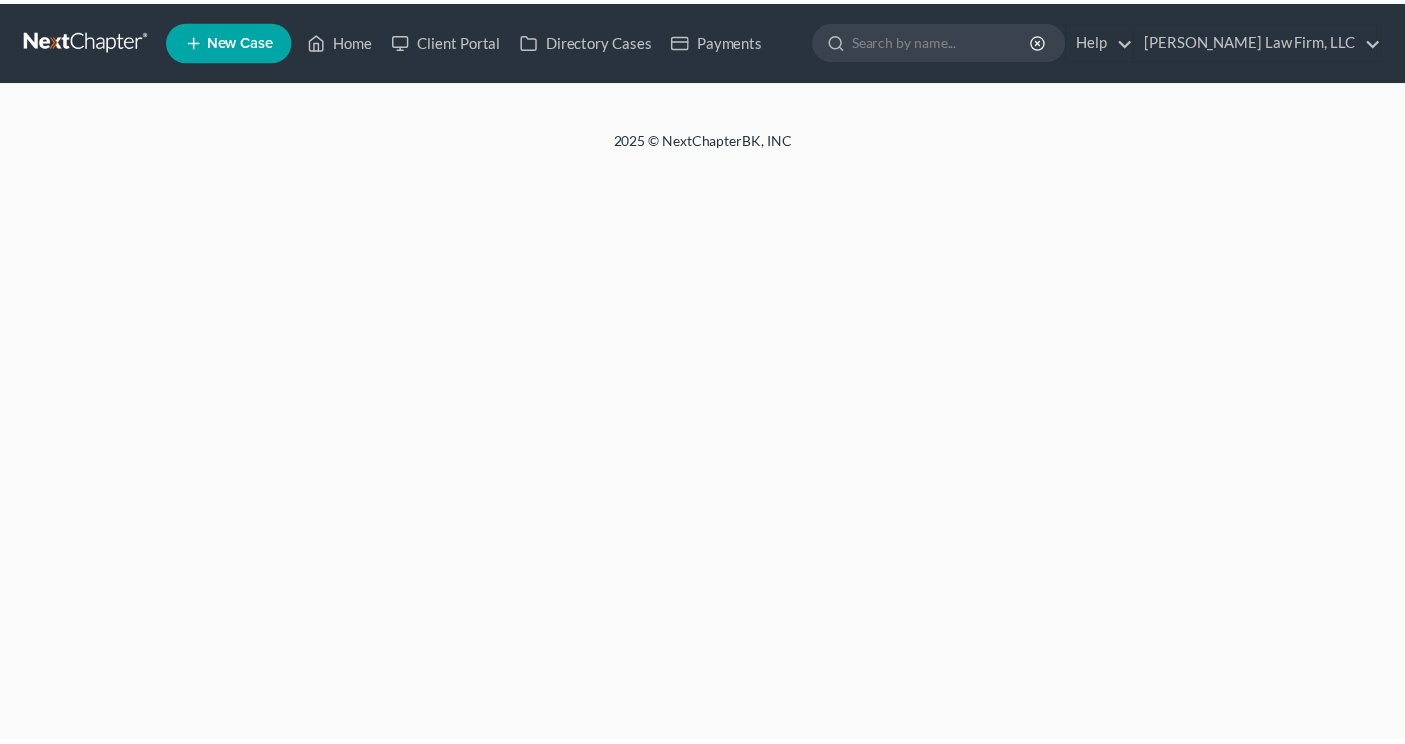 scroll, scrollTop: 0, scrollLeft: 0, axis: both 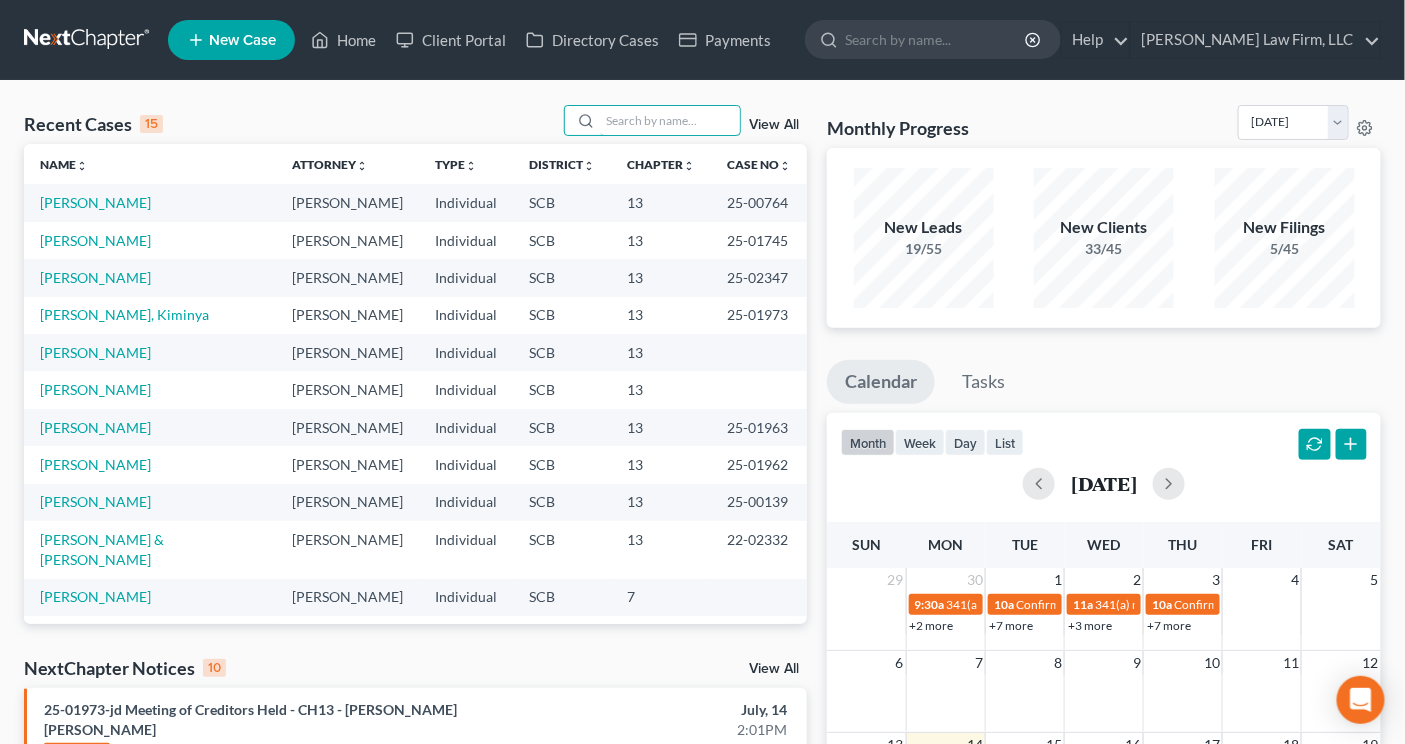 click at bounding box center [670, 120] 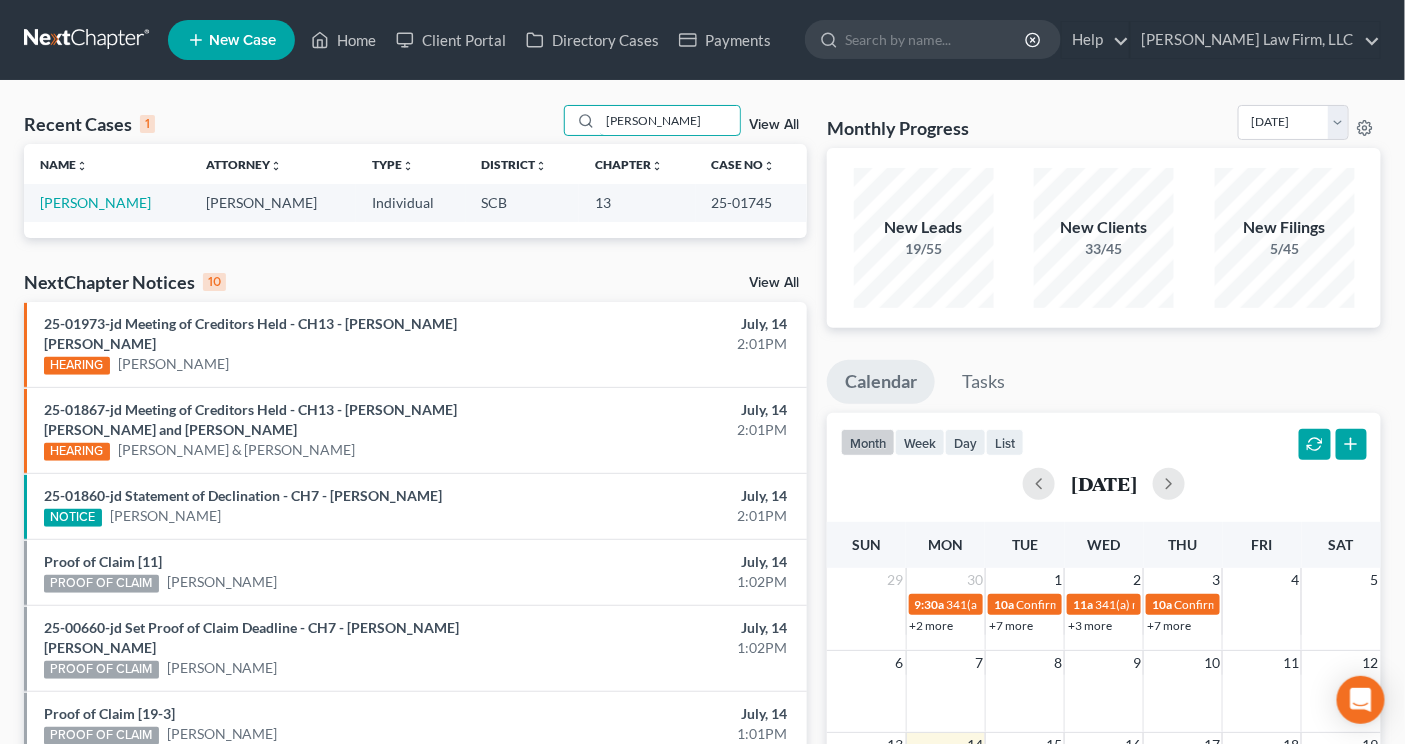 type on "[PERSON_NAME]" 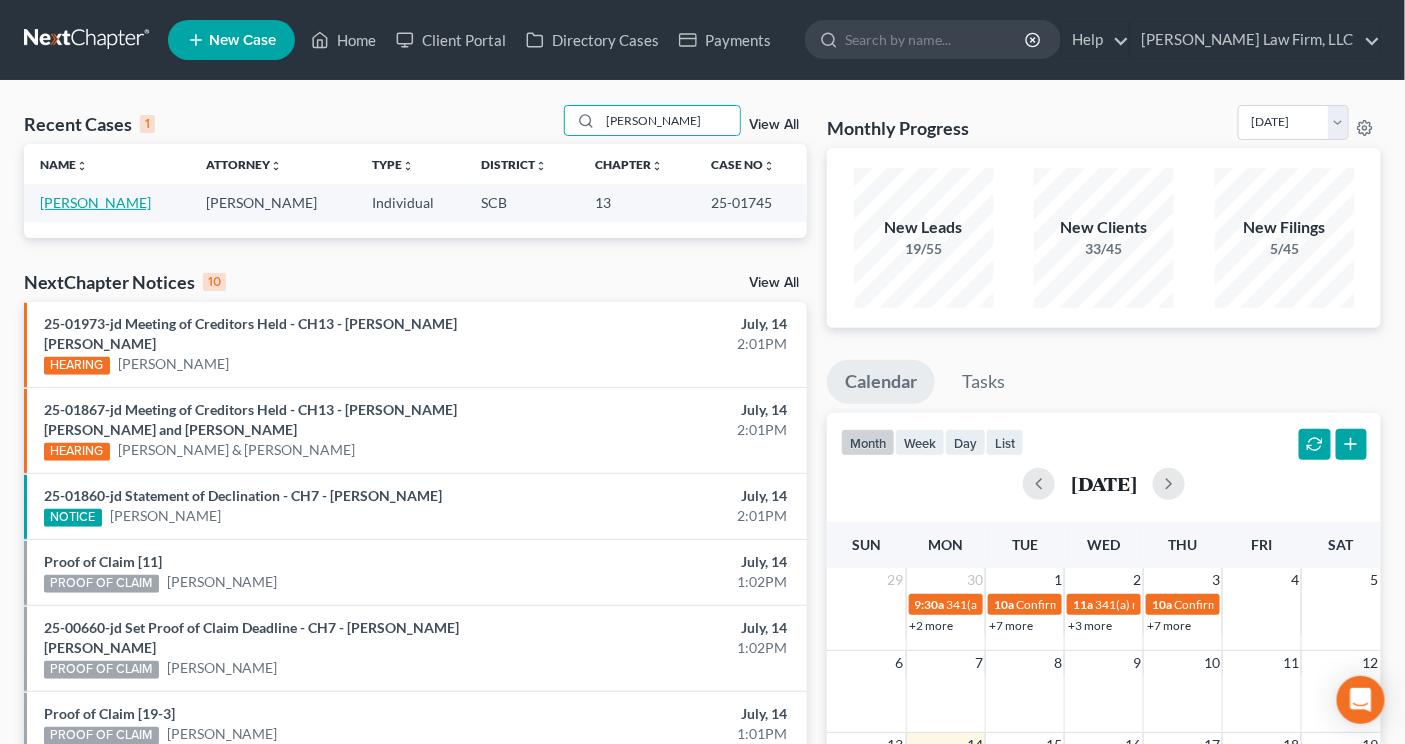 click on "[PERSON_NAME]" at bounding box center [95, 202] 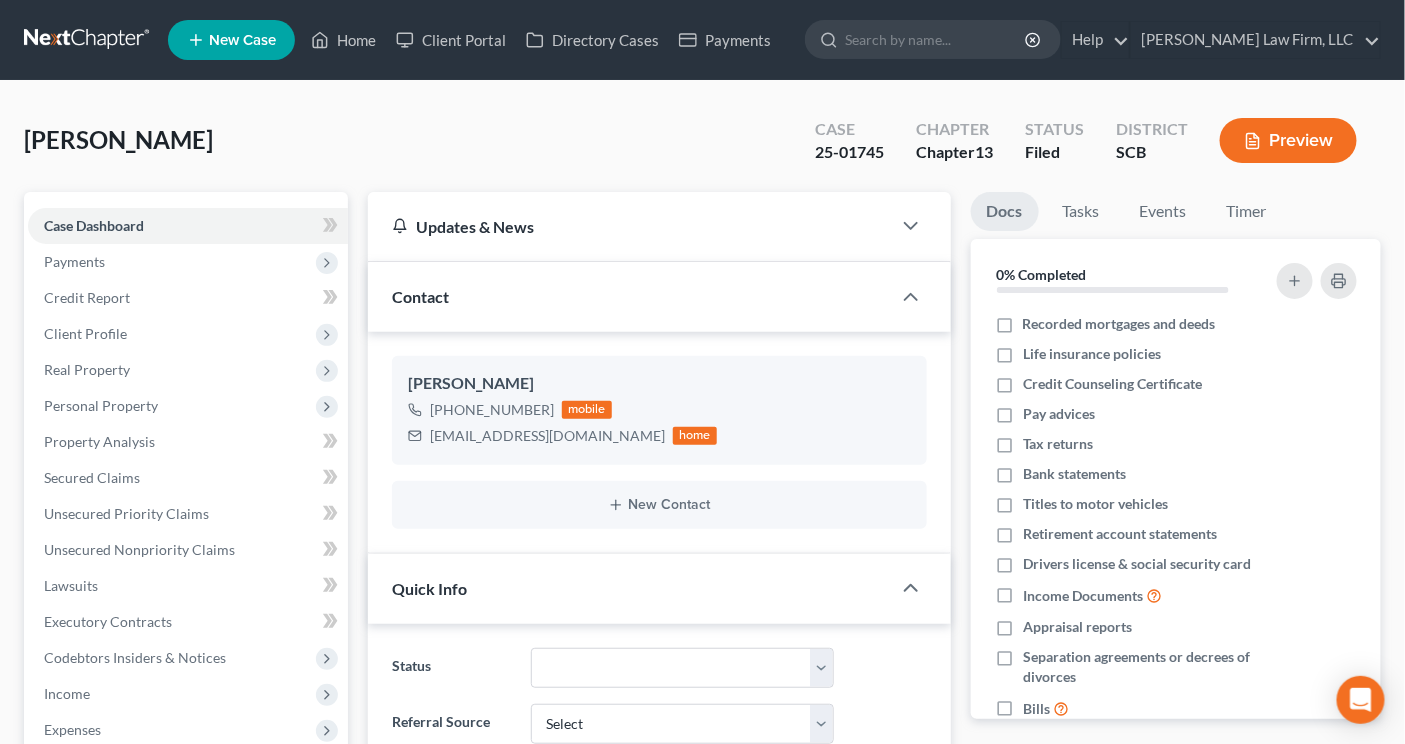select on "2" 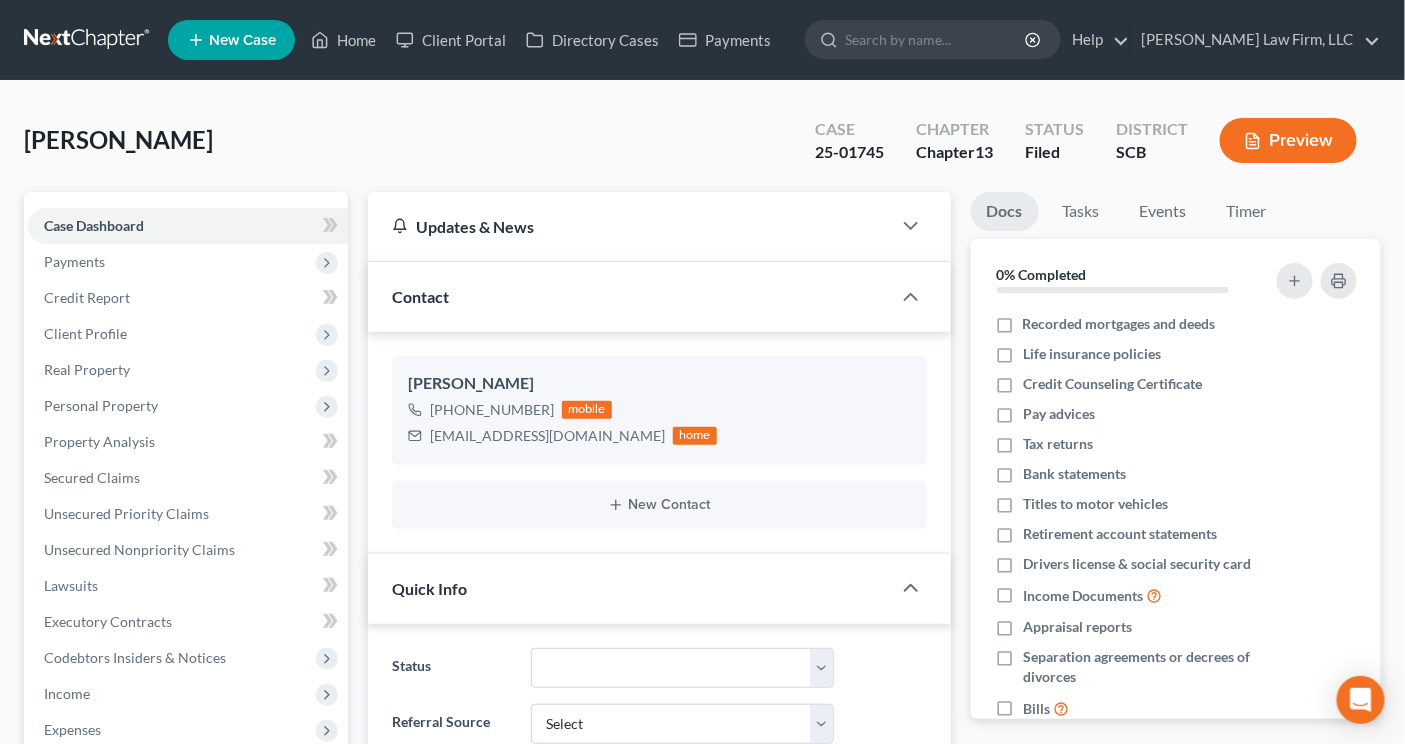 scroll, scrollTop: 1445, scrollLeft: 0, axis: vertical 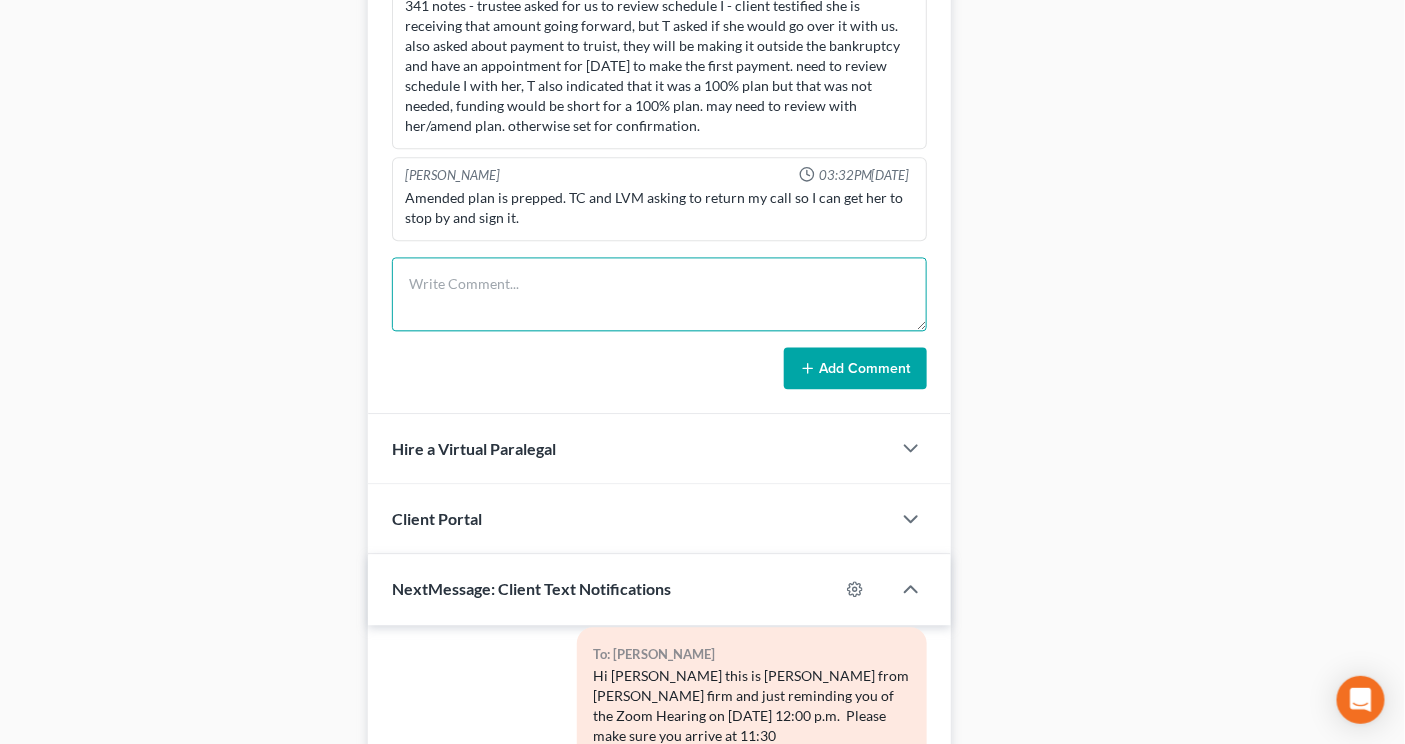 click at bounding box center [659, 295] 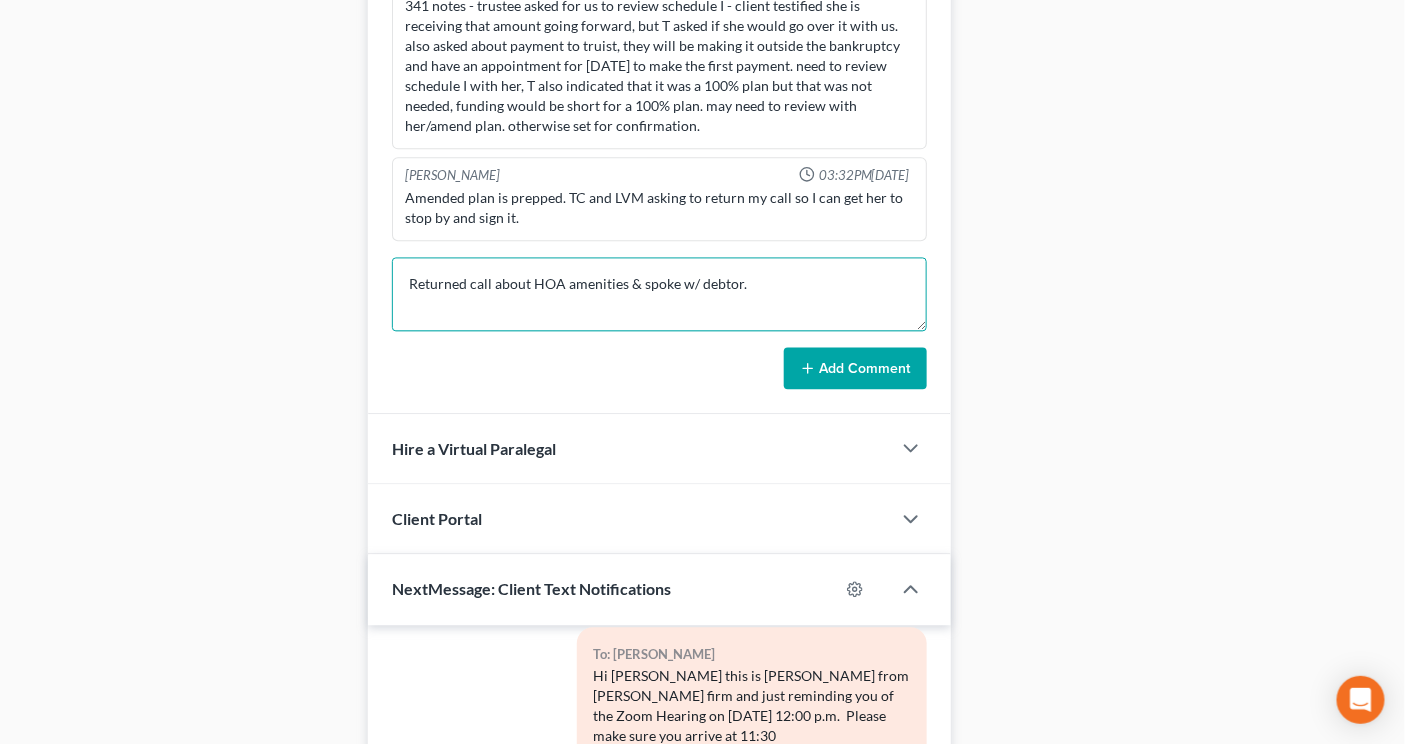 type on "Returned call about HOA amenities & spoke w/ debtor." 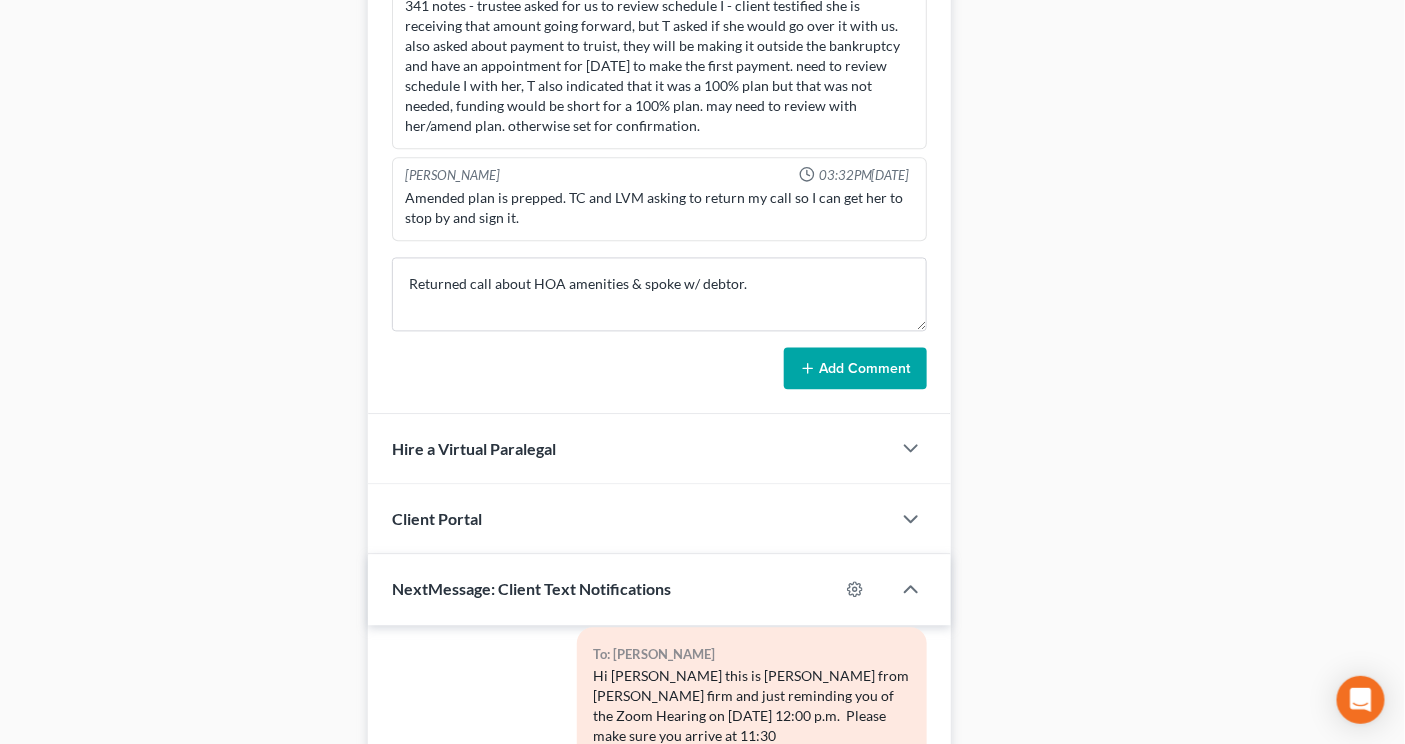 drag, startPoint x: 1276, startPoint y: 110, endPoint x: 1211, endPoint y: 135, distance: 69.641945 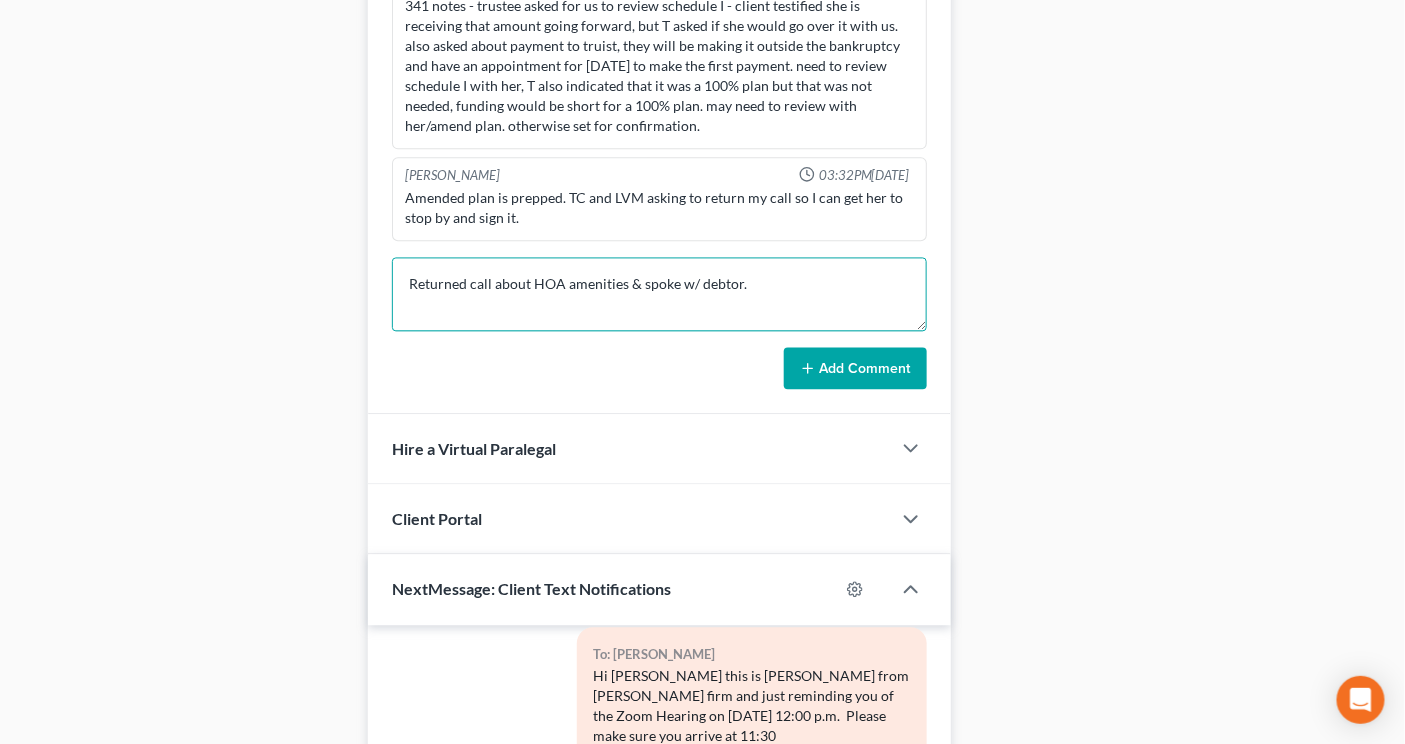 click on "Returned call about HOA amenities & spoke w/ debtor." at bounding box center (659, 295) 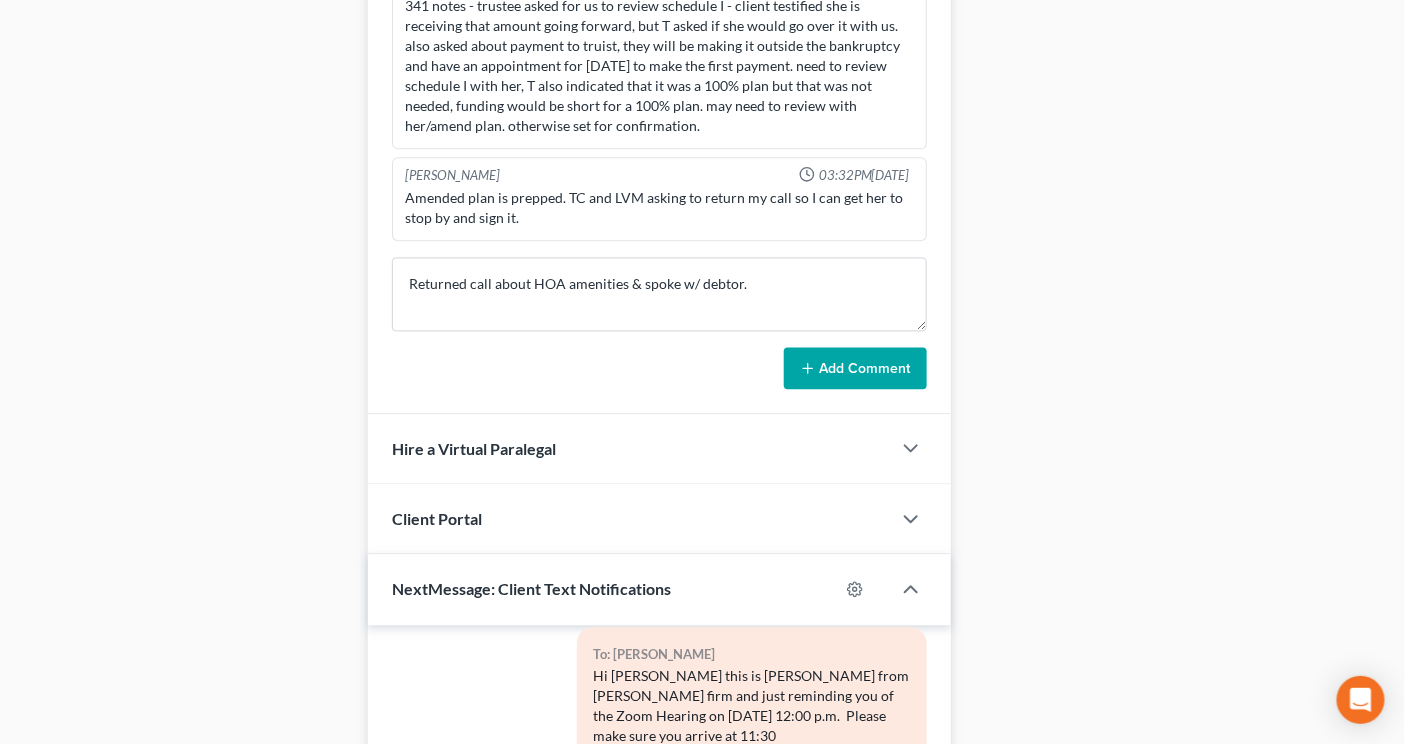 click on "Add Comment" at bounding box center (855, 369) 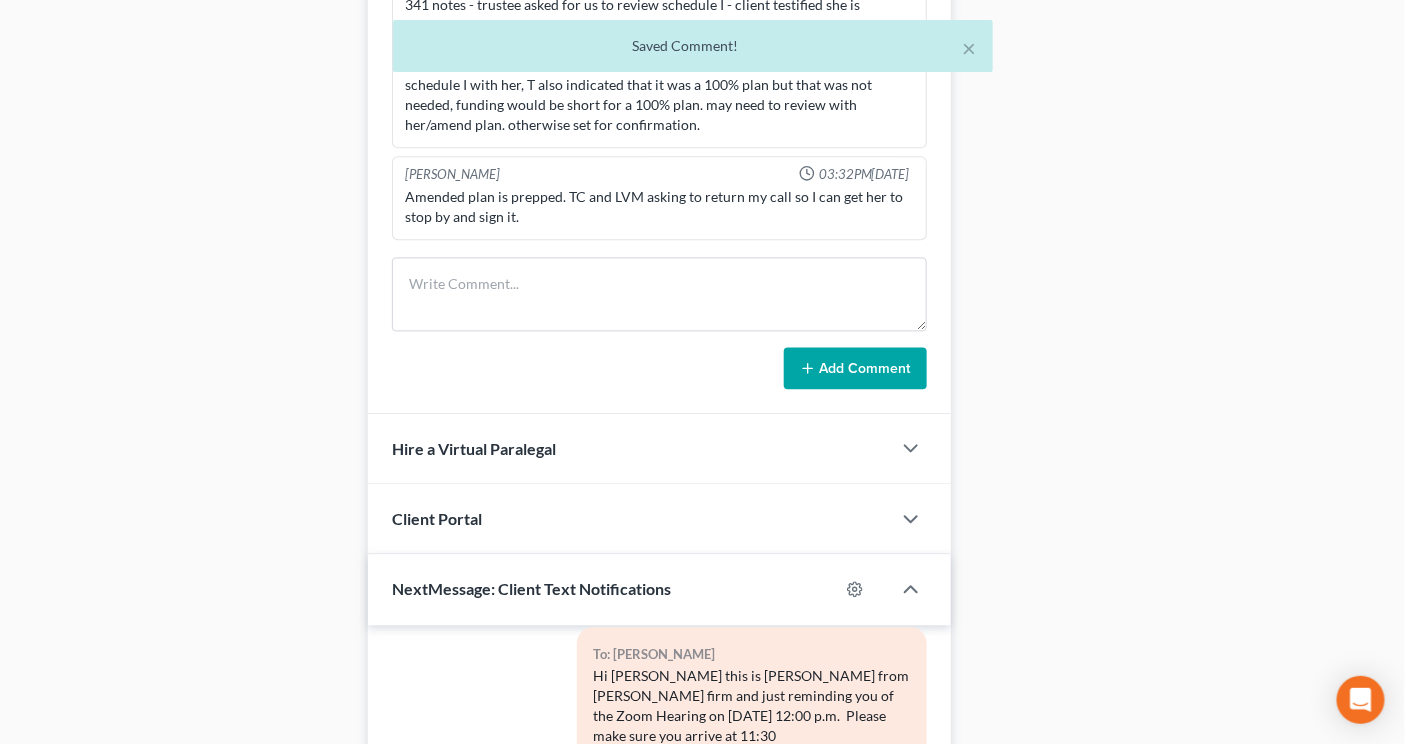scroll, scrollTop: 1520, scrollLeft: 0, axis: vertical 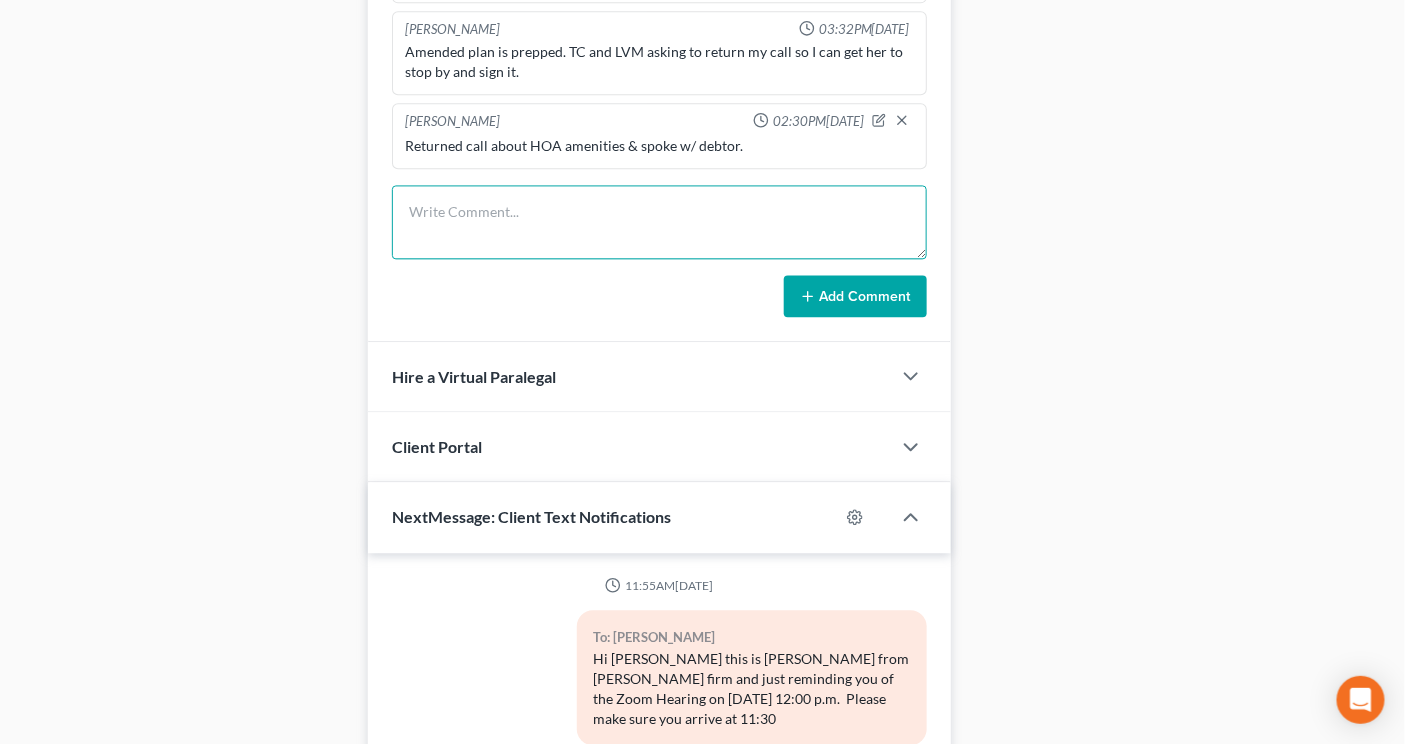 click at bounding box center [659, 222] 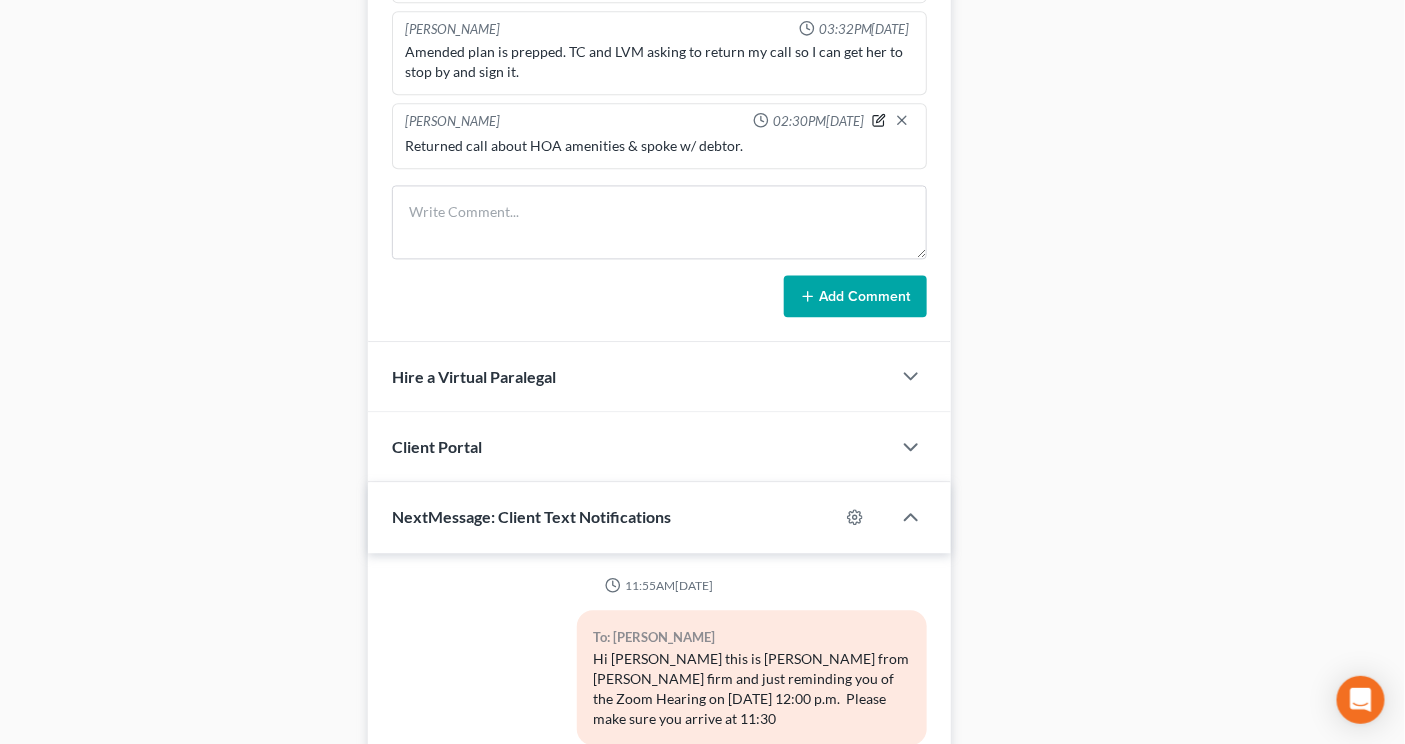 click 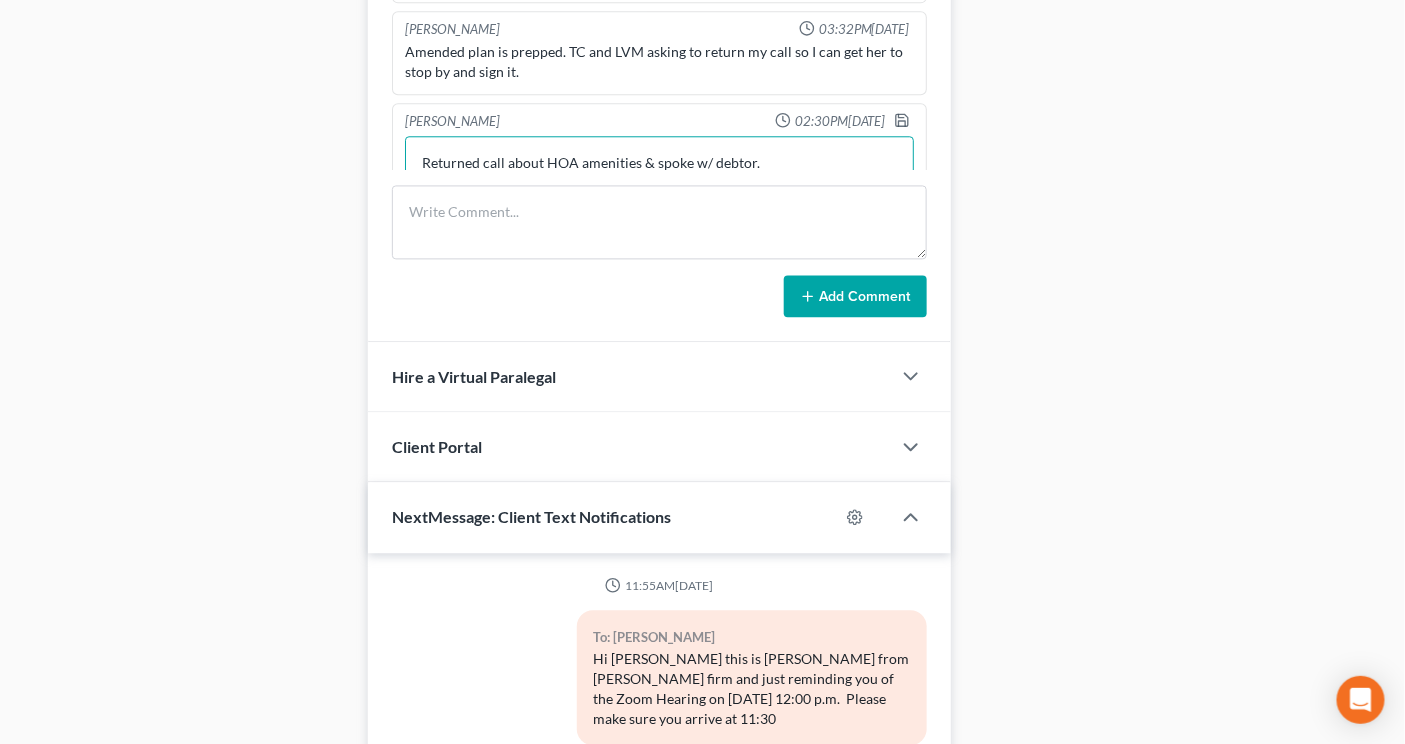 click on "Returned call about HOA amenities & spoke w/ debtor." at bounding box center (659, 173) 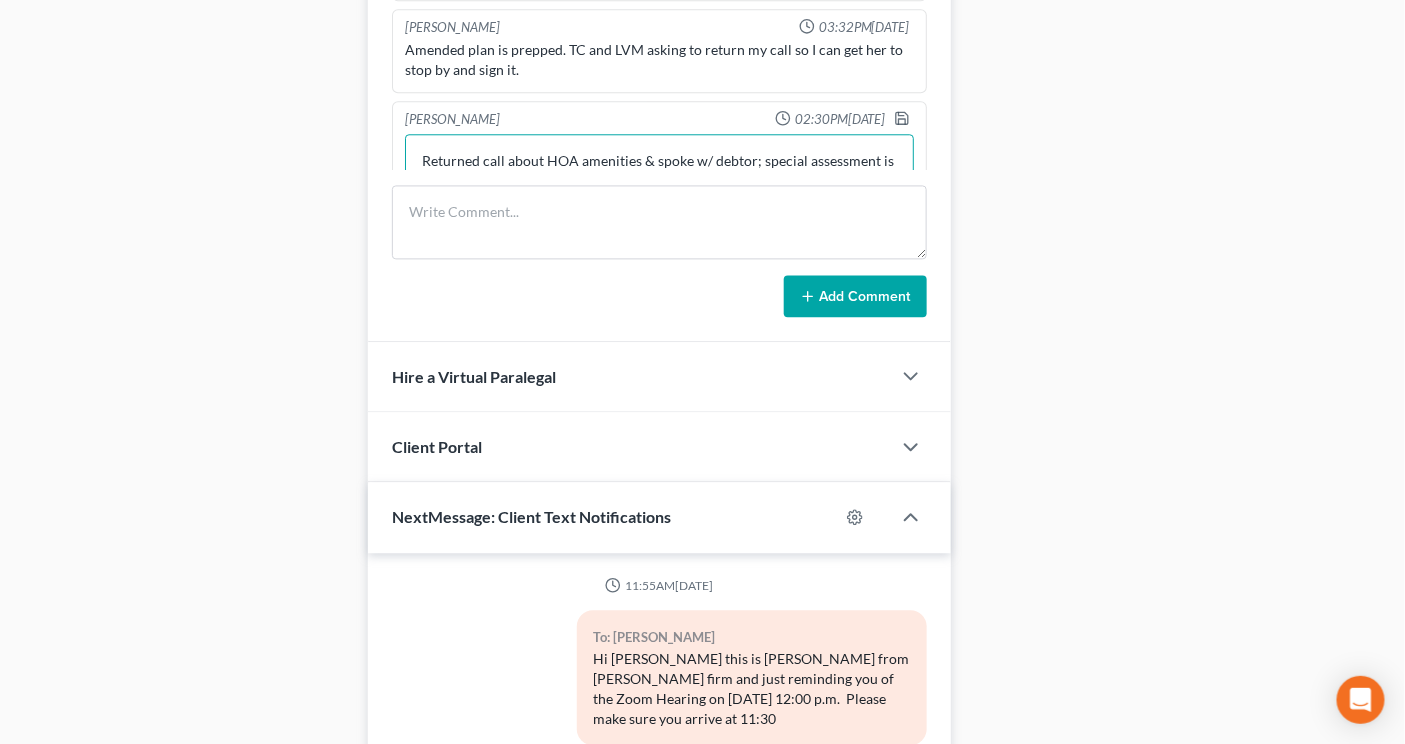 scroll, scrollTop: 1541, scrollLeft: 0, axis: vertical 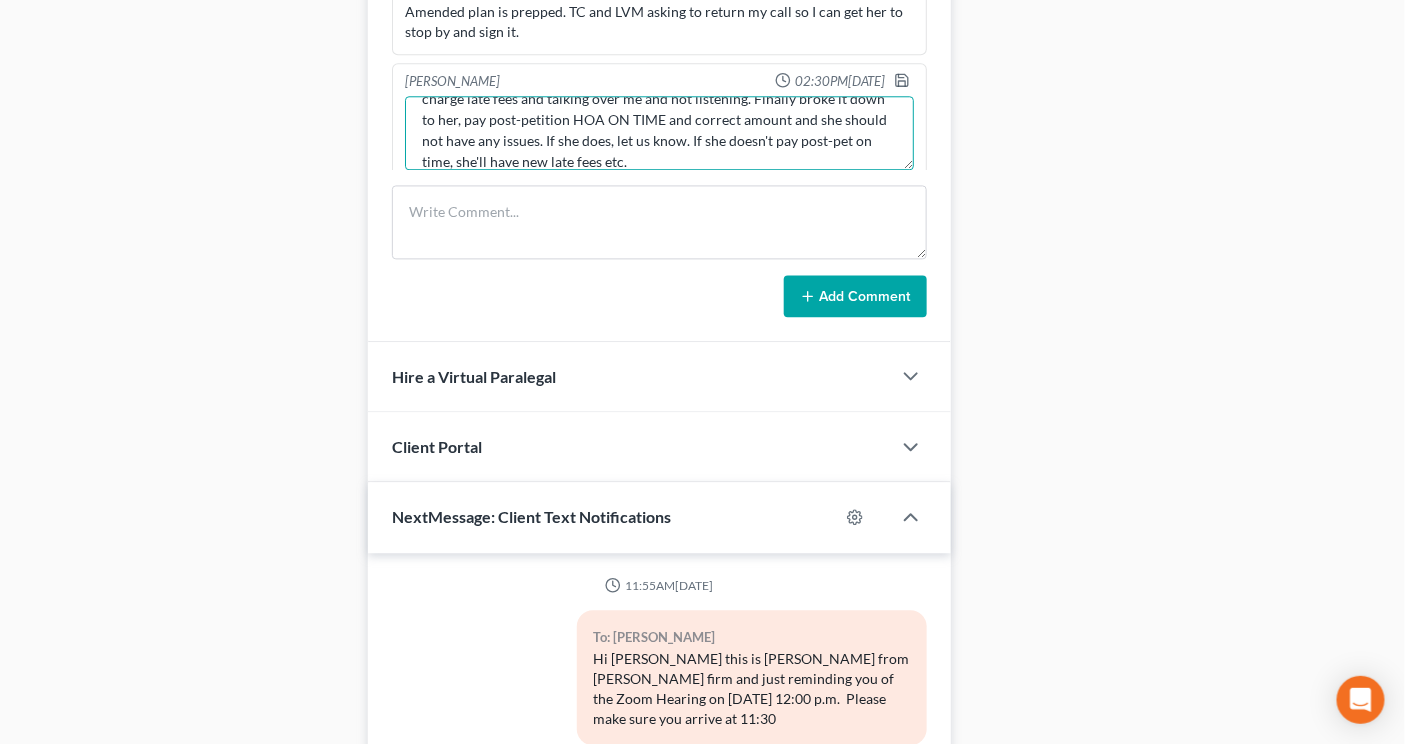 type on "Returned call about HOA amenities & spoke w/ debtor; special assessment is included in POC, so thats good. She's worried about HOA continunig to charge late fees and talking over me and not listening. Finally broke it down to her, pay post-petition HOA ON TIME and correct amount and she should not have any issues. If she does, let us know. If she doesn't pay post-pet on time, she'll have new late fees etc." 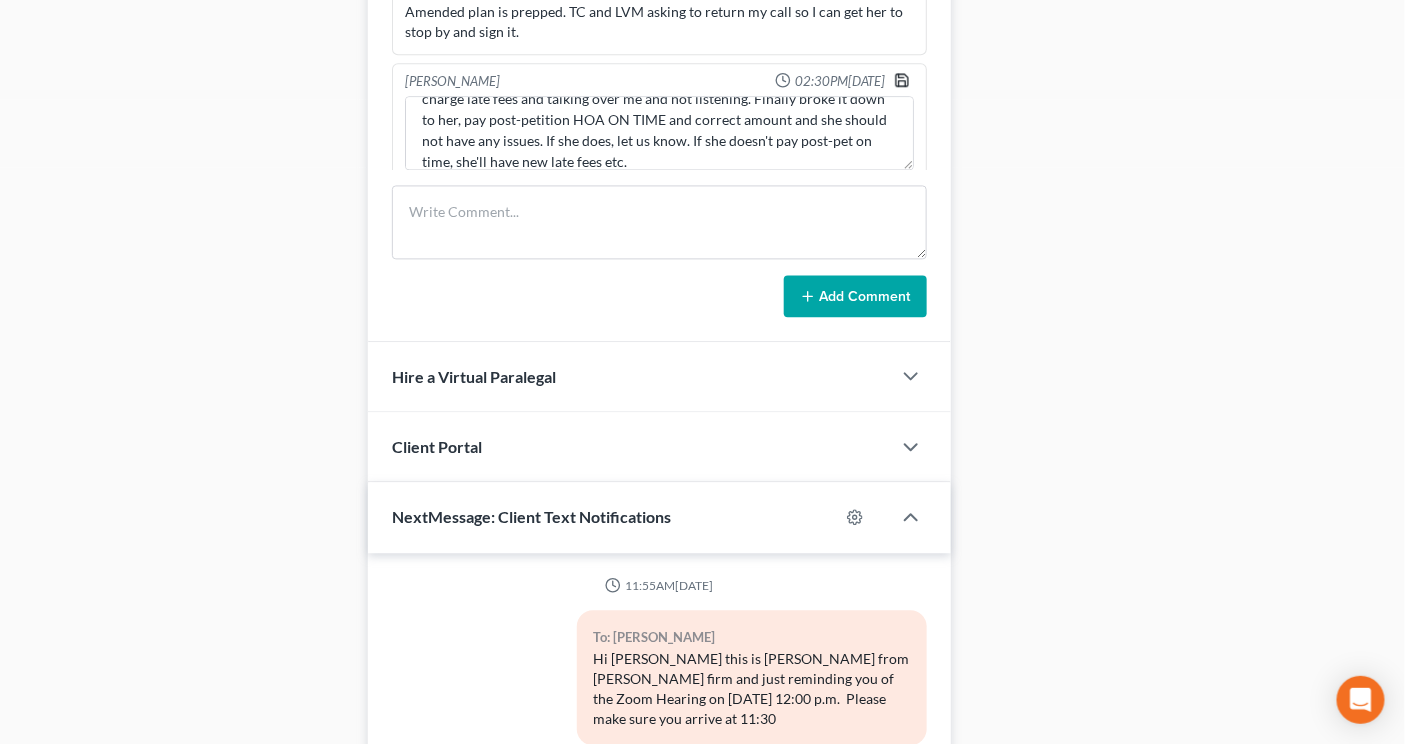 click 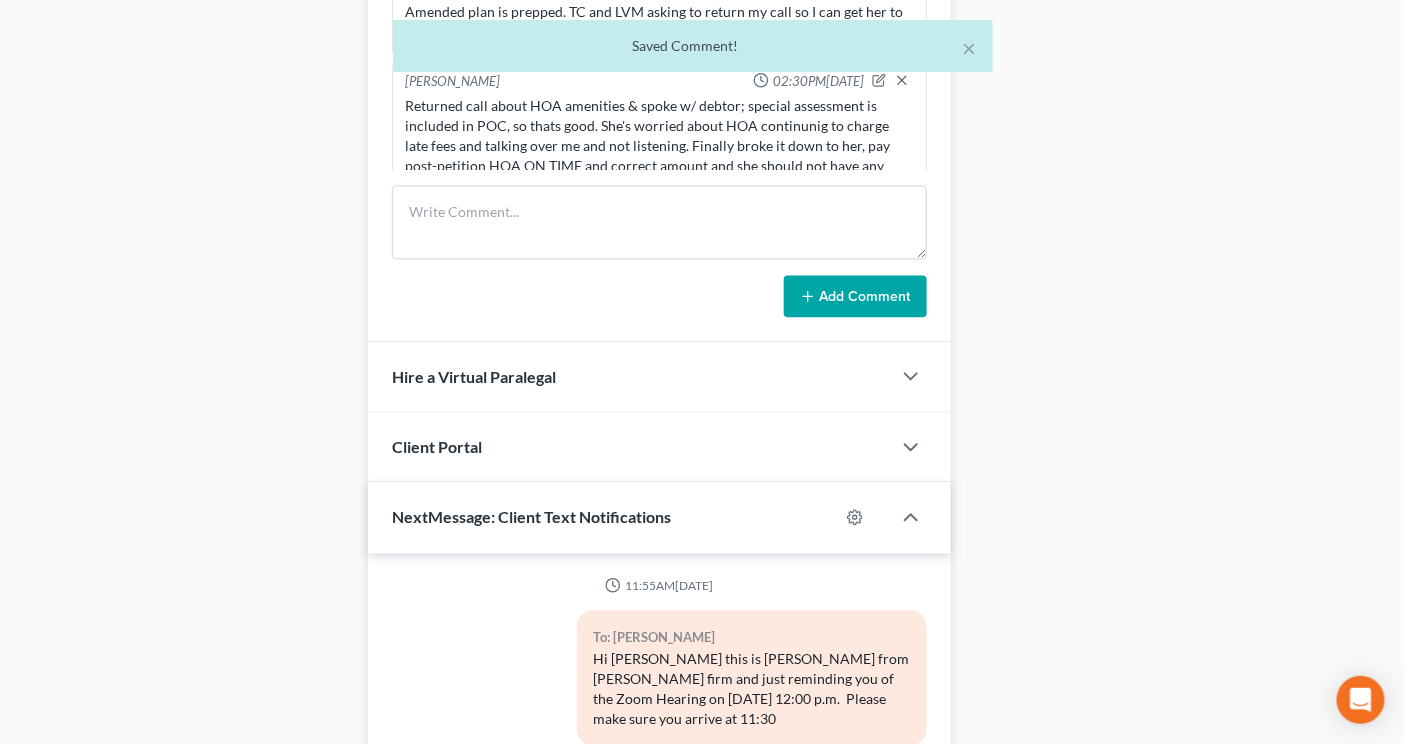 scroll, scrollTop: 1618, scrollLeft: 0, axis: vertical 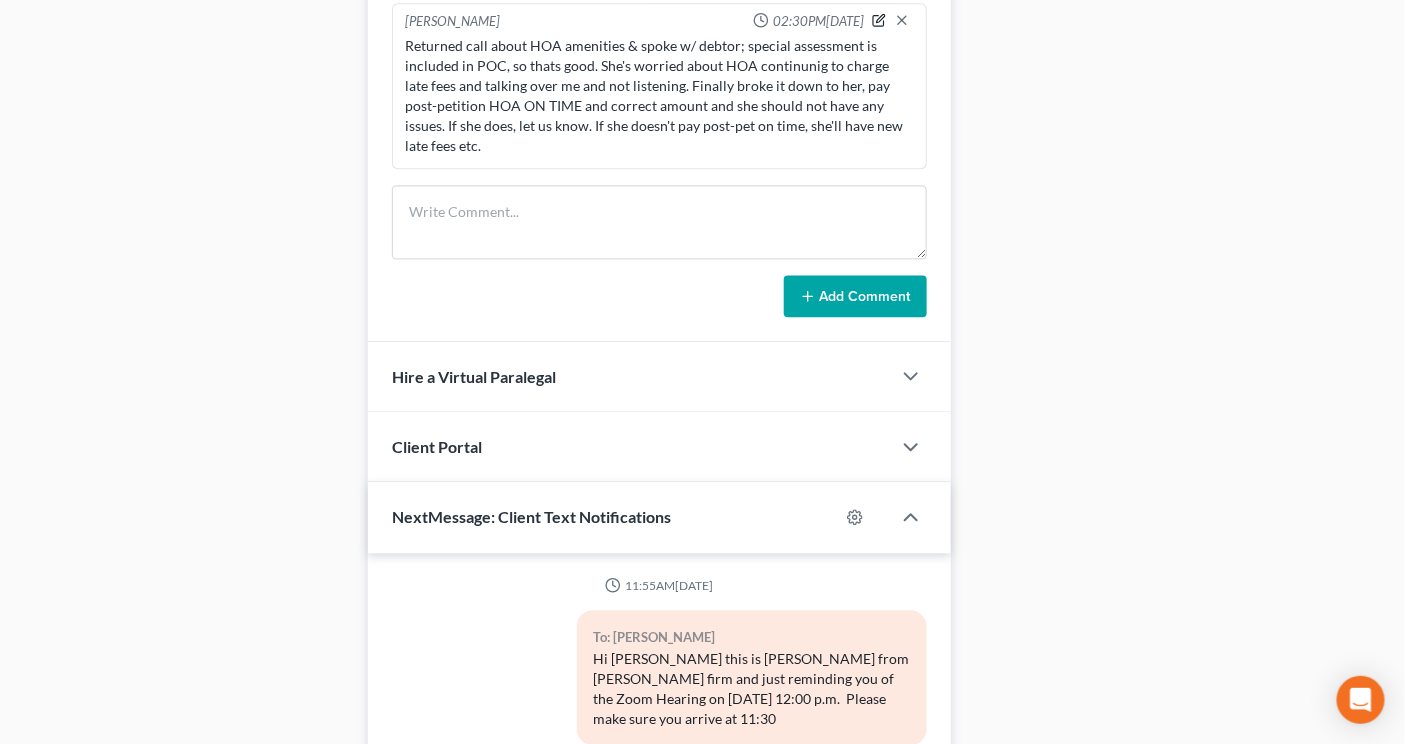 click 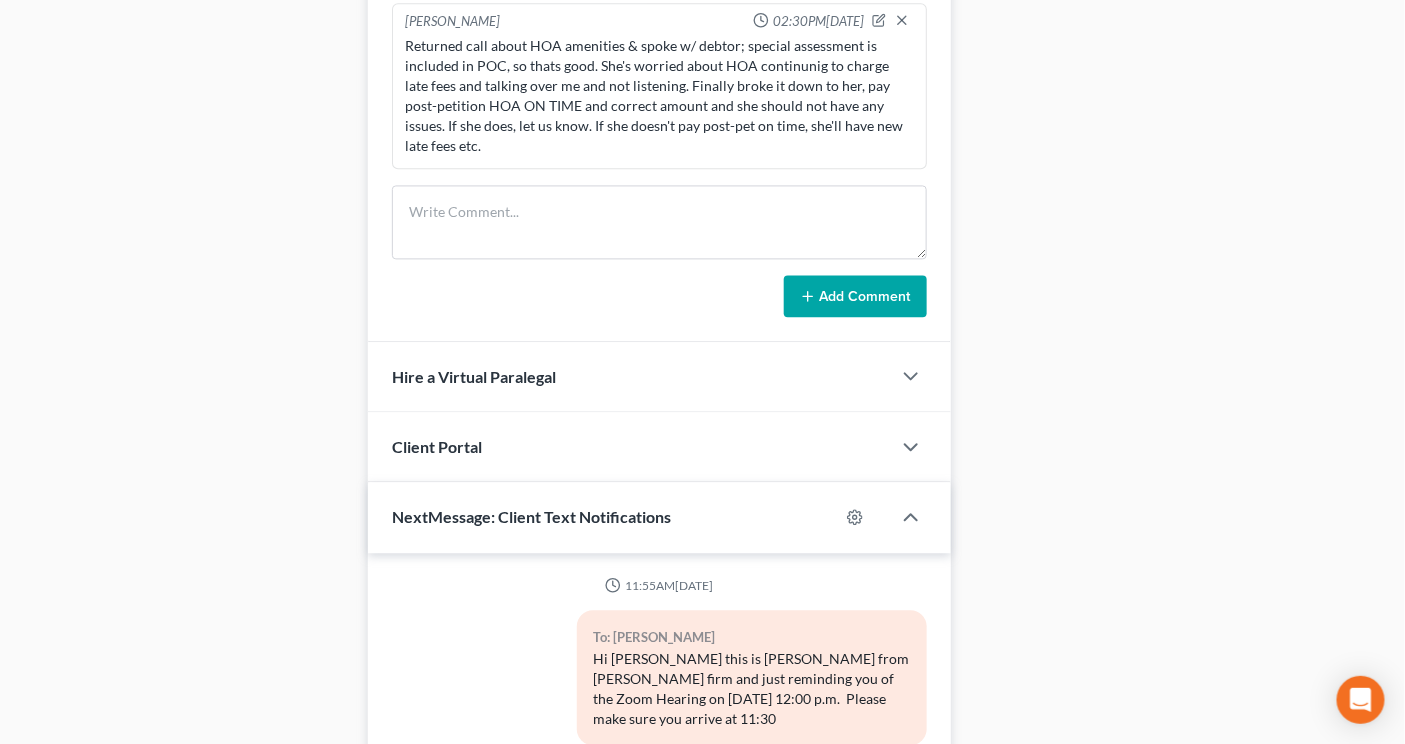 scroll, scrollTop: 1573, scrollLeft: 0, axis: vertical 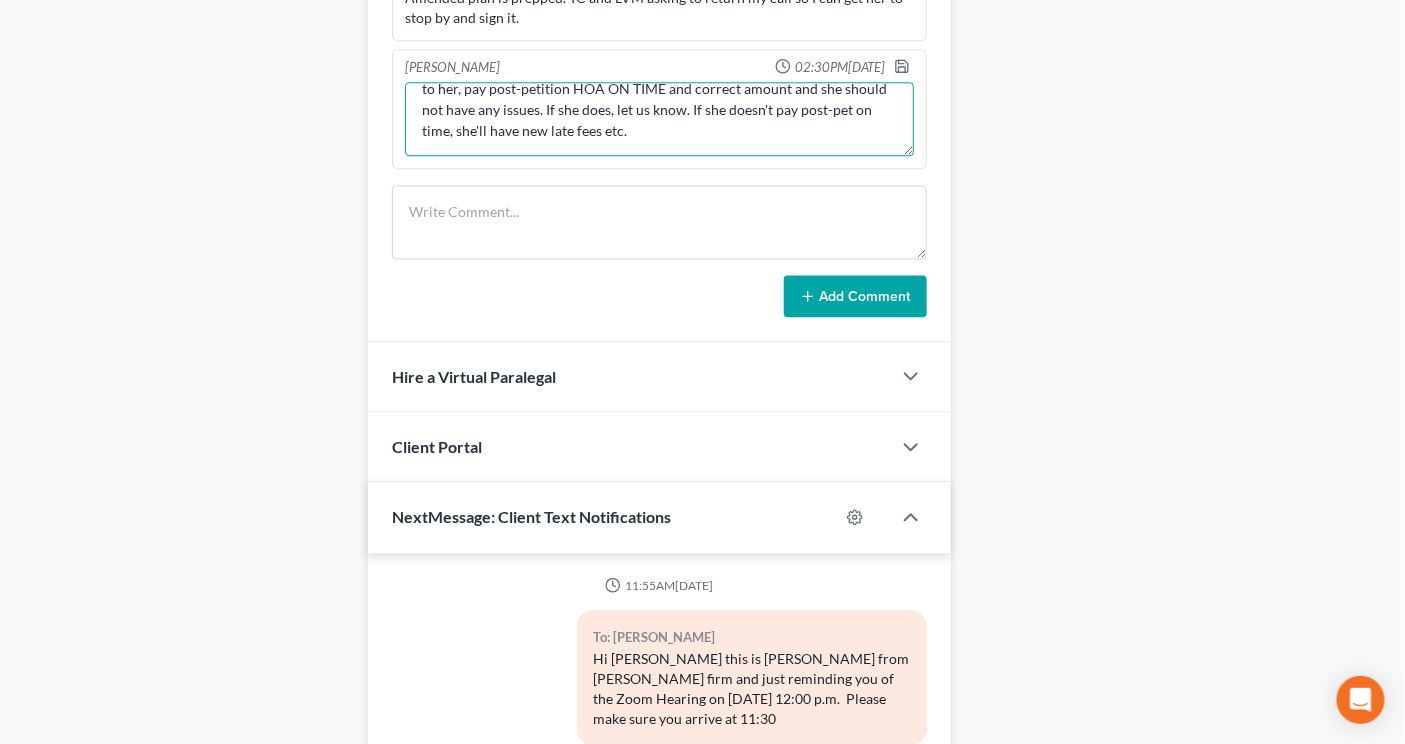click on "Returned call about HOA amenities & spoke w/ debtor; special assessment is included in POC, so thats good. She's worried about HOA continunig to charge late fees and talking over me and not listening. Finally broke it down to her, pay post-petition HOA ON TIME and correct amount and she should not have any issues. If she does, let us know. If she doesn't pay post-pet on time, she'll have new late fees etc." at bounding box center (659, 119) 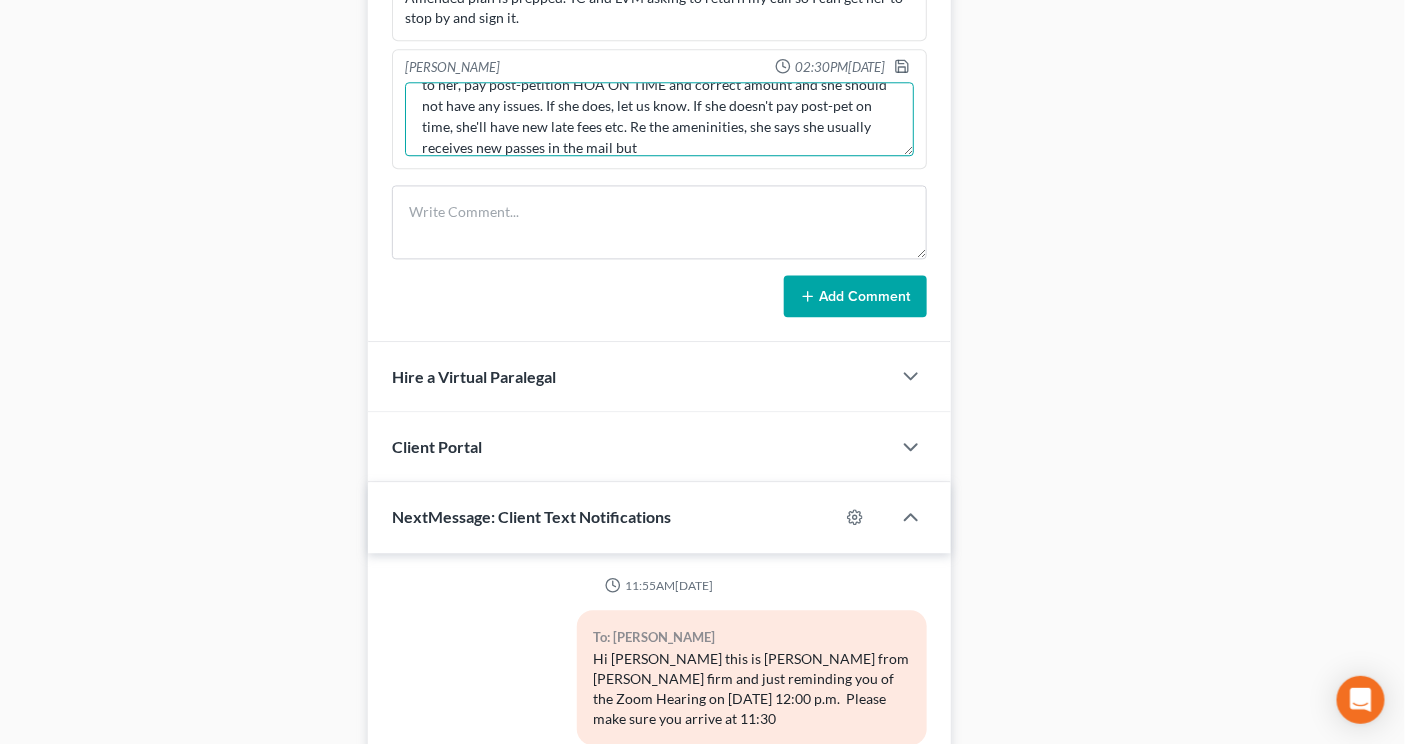 scroll, scrollTop: 108, scrollLeft: 0, axis: vertical 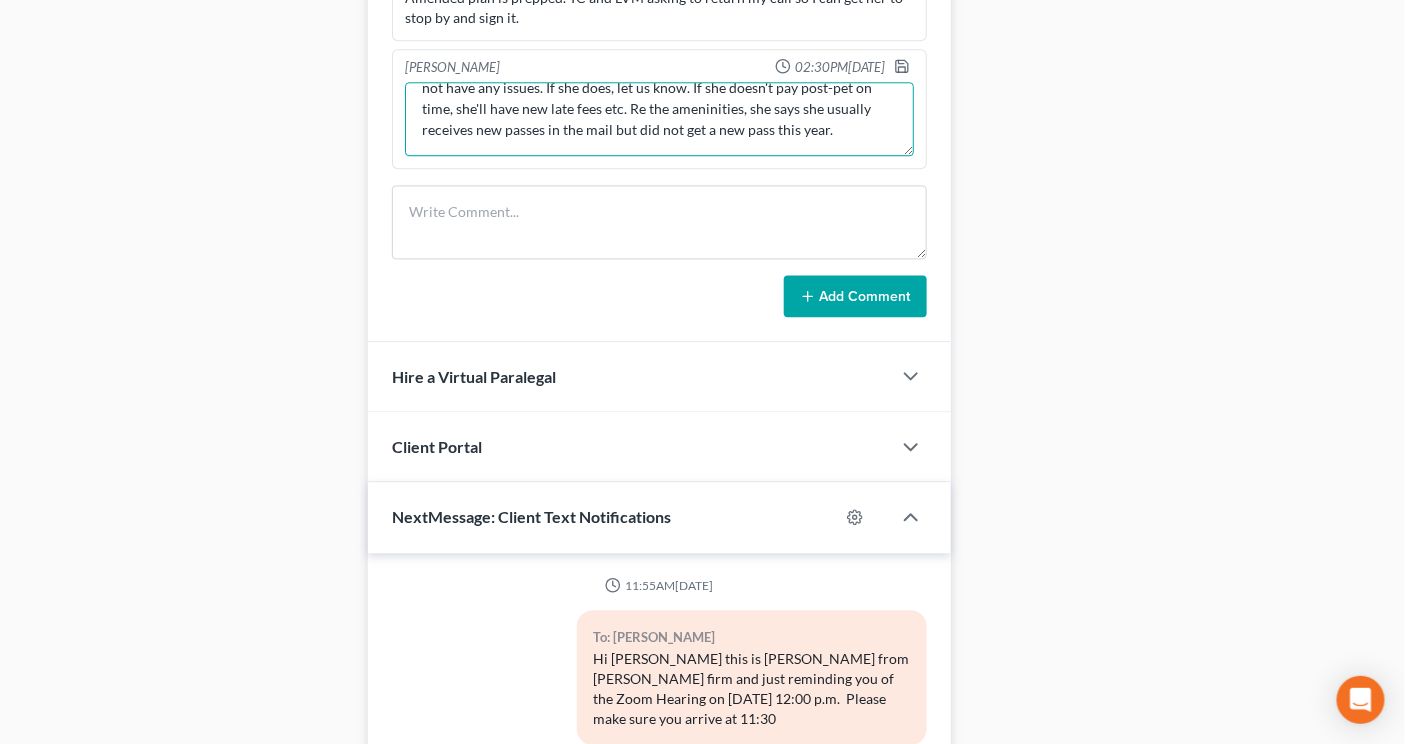 type on "Returned call about HOA amenities & spoke w/ debtor; special assessment is included in POC, so thats good. She's worried about HOA continunig to charge late fees and talking over me and not listening. Finally broke it down to her, pay post-petition HOA ON TIME and correct amount and she should not have any issues. If she does, let us know. If she doesn't pay post-pet on time, she'll have new late fees etc. Re the ameninities, she says she usually receives new passes in the mail but did not get a new pass this year." 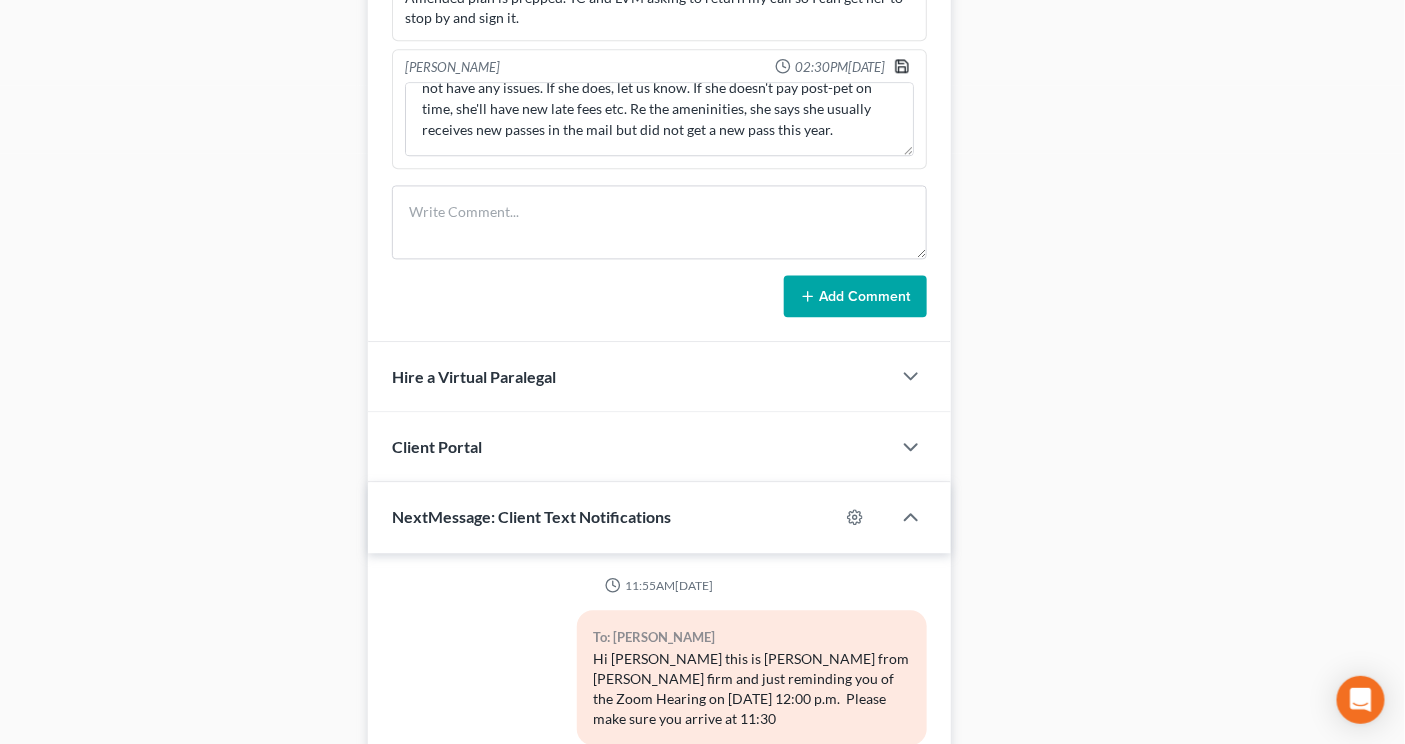 click 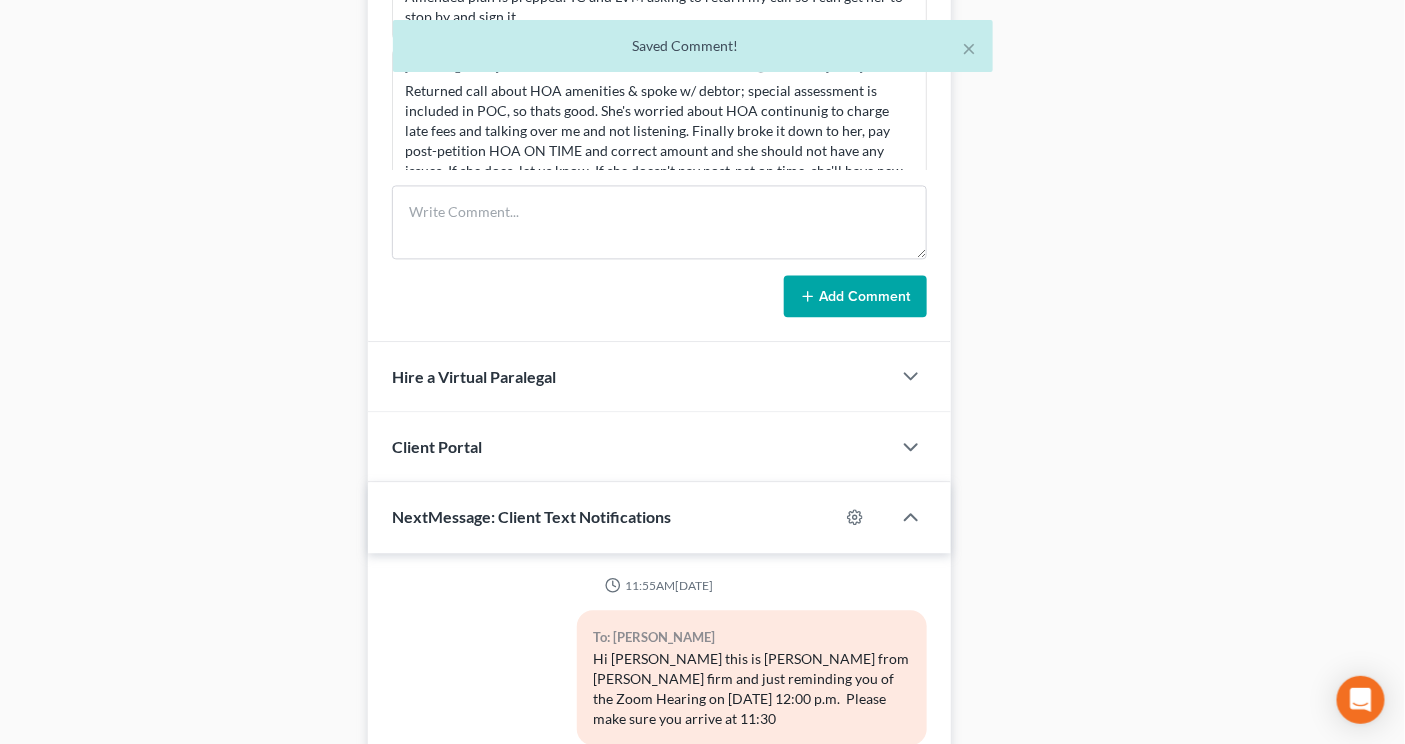 scroll, scrollTop: 1638, scrollLeft: 0, axis: vertical 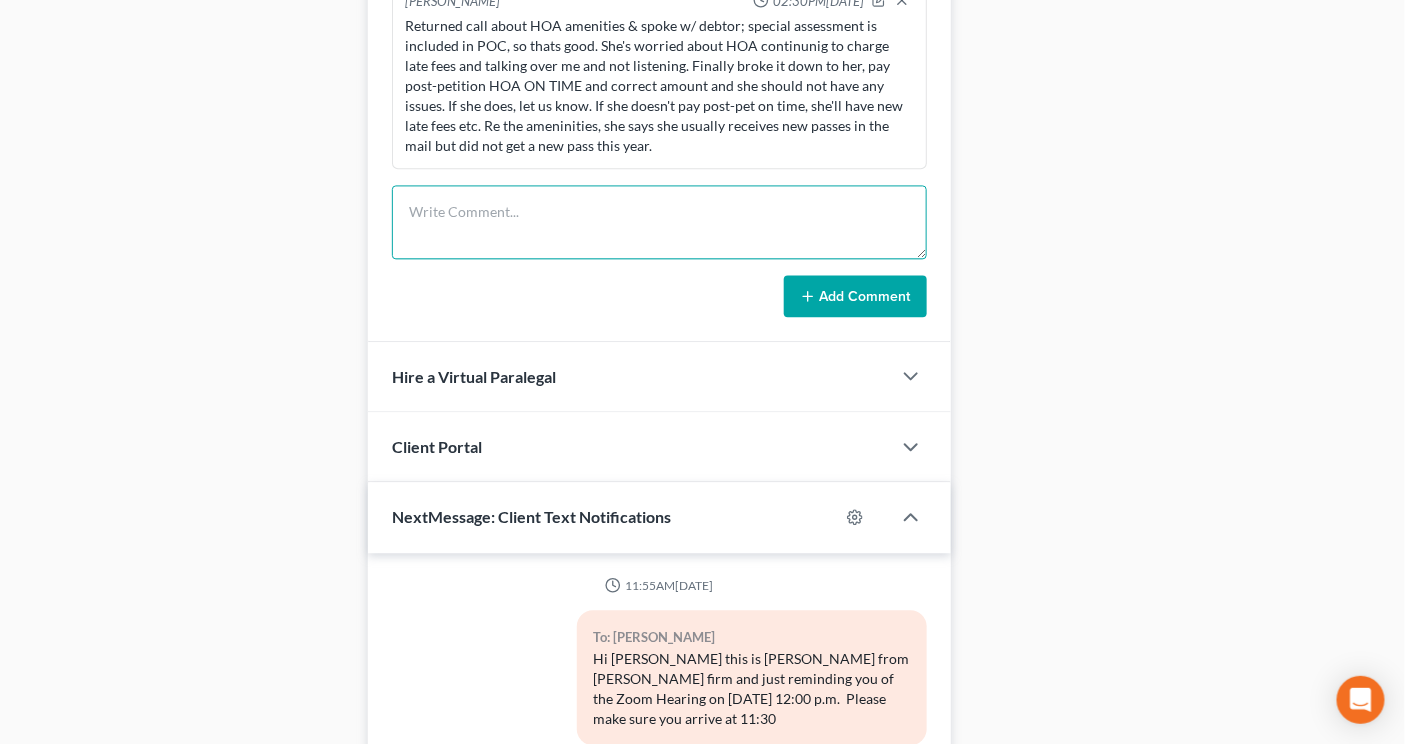 click at bounding box center (659, 222) 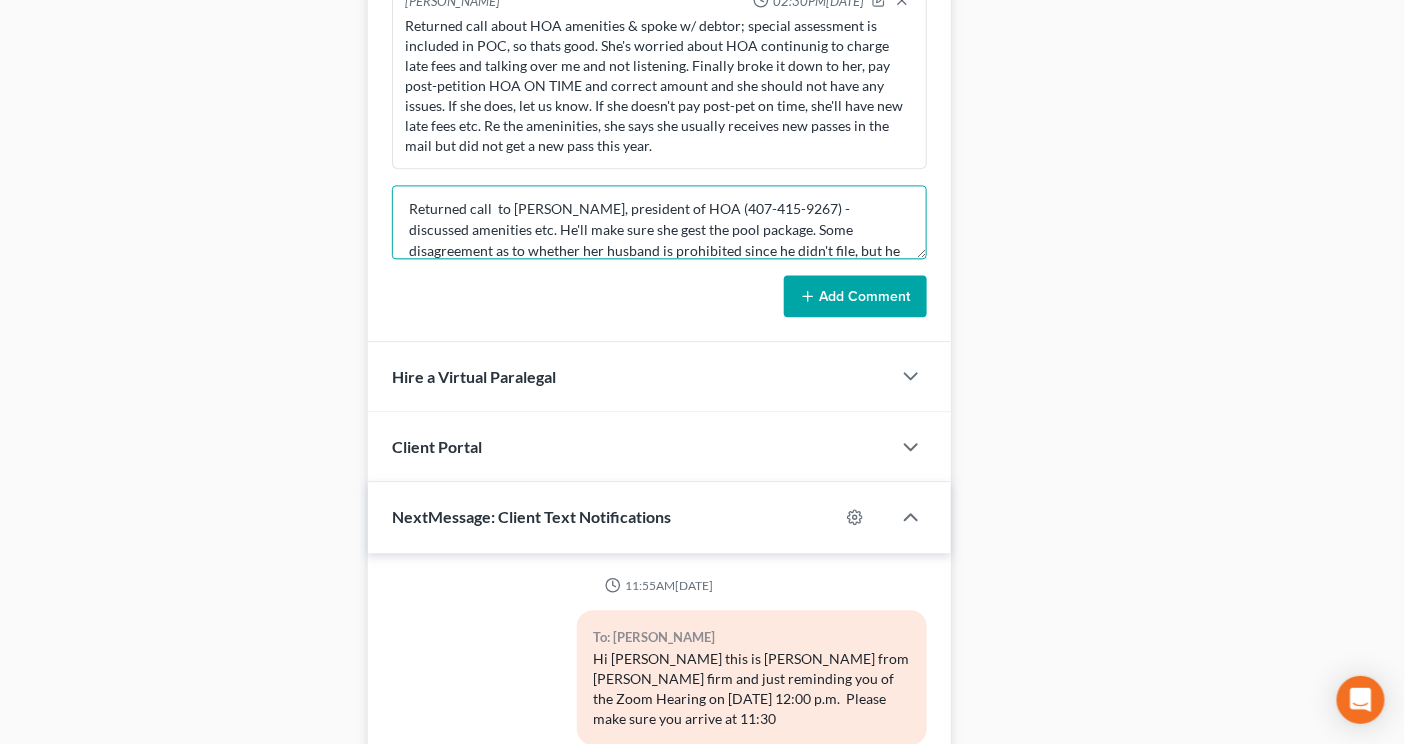 scroll, scrollTop: 24, scrollLeft: 0, axis: vertical 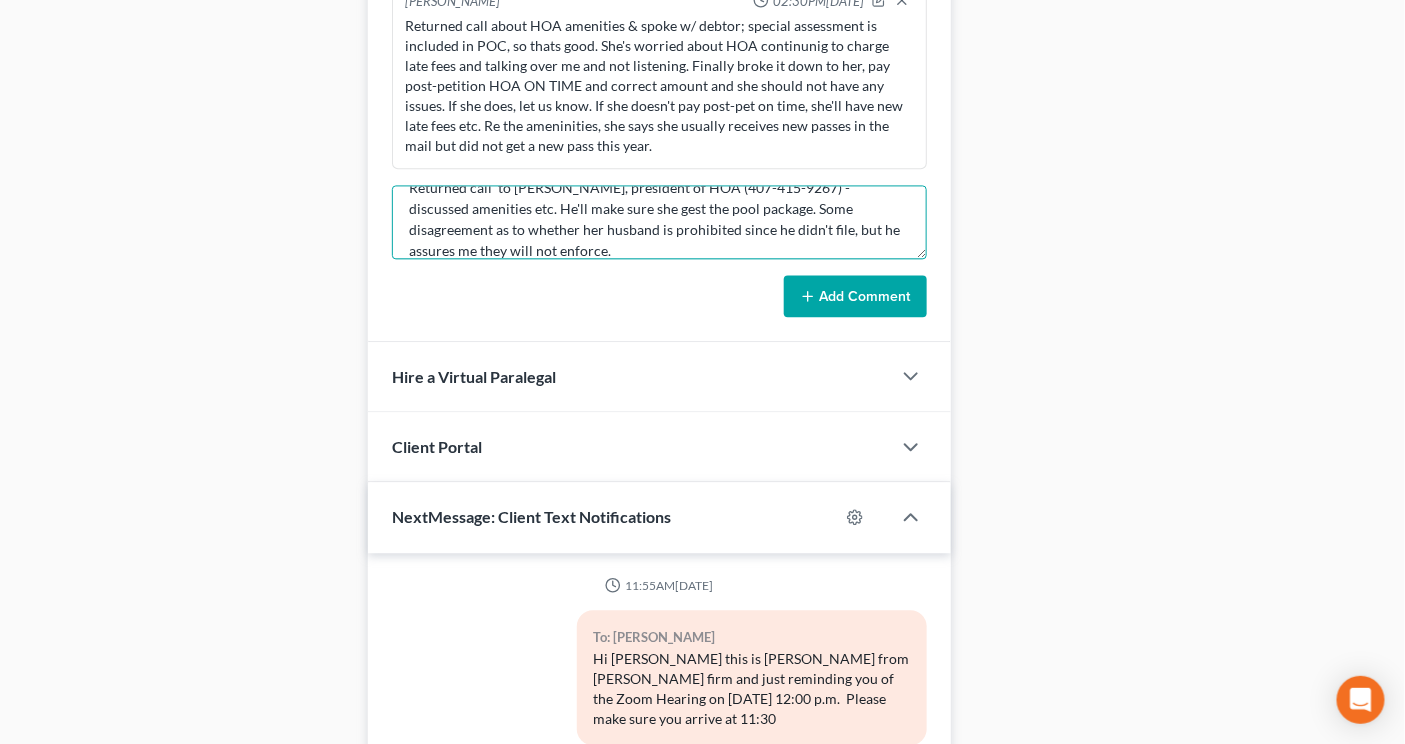 type on "Returned call  to Bob Morrison, president of HOA (407-415-9267) - discussed amenities etc. He'll make sure she gest the pool package. Some disagreement as to whether her husband is prohibited since he didn't file, but he assures me they will not enforce." 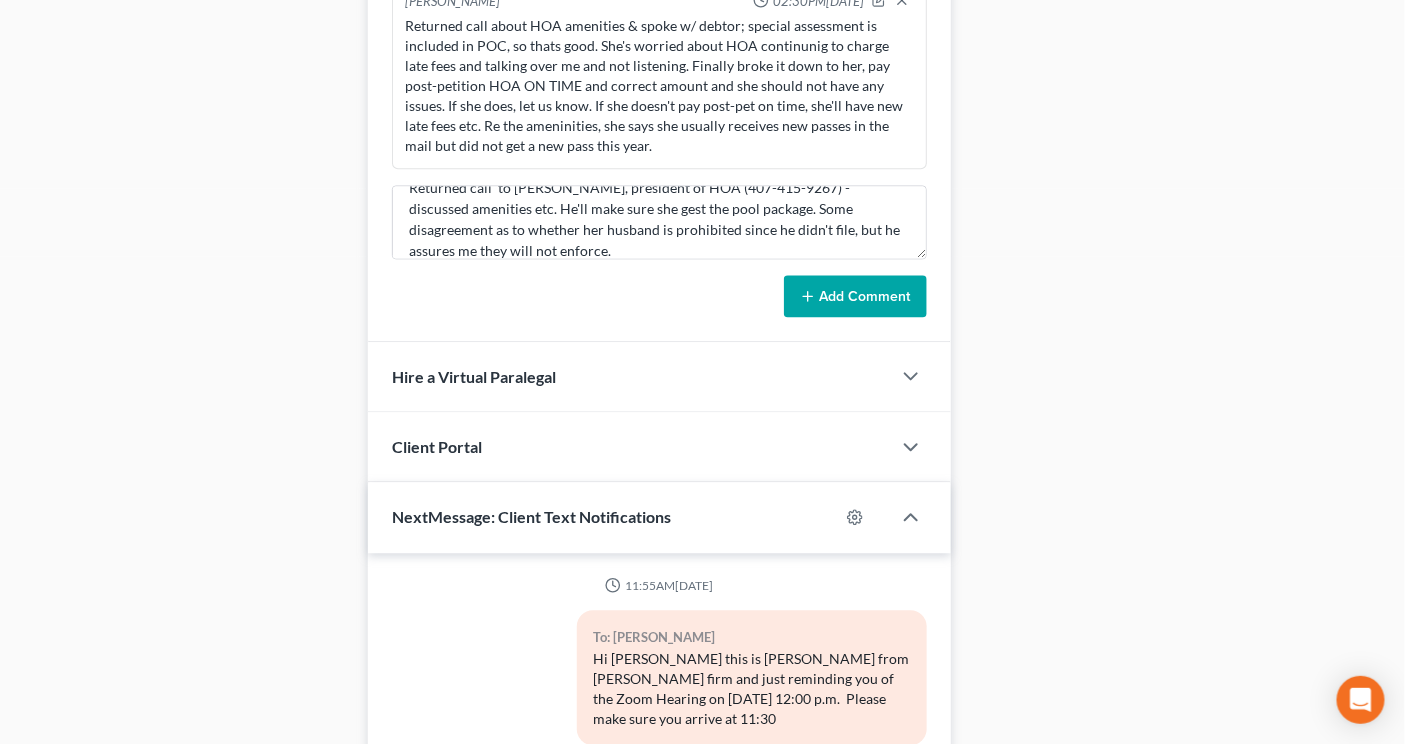 click on "Add Comment" at bounding box center [855, 296] 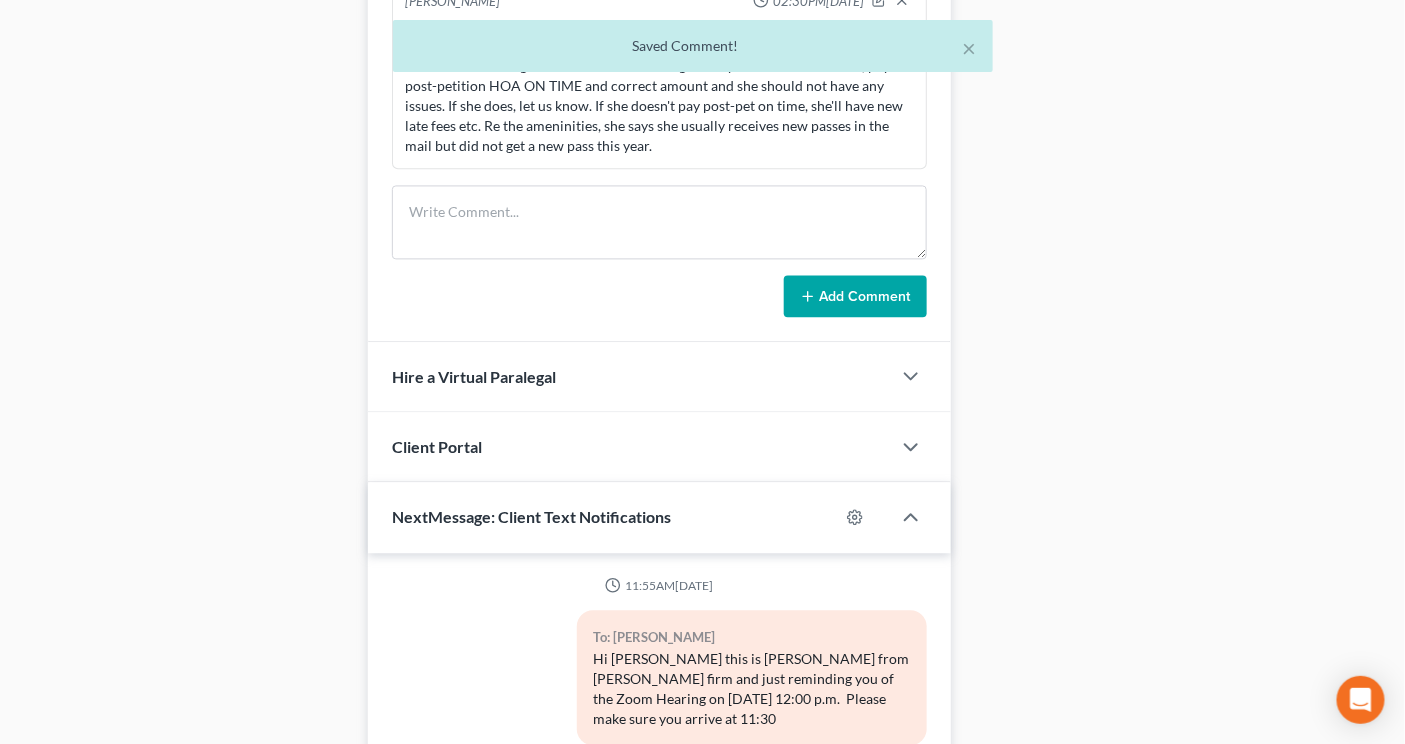 scroll, scrollTop: 0, scrollLeft: 0, axis: both 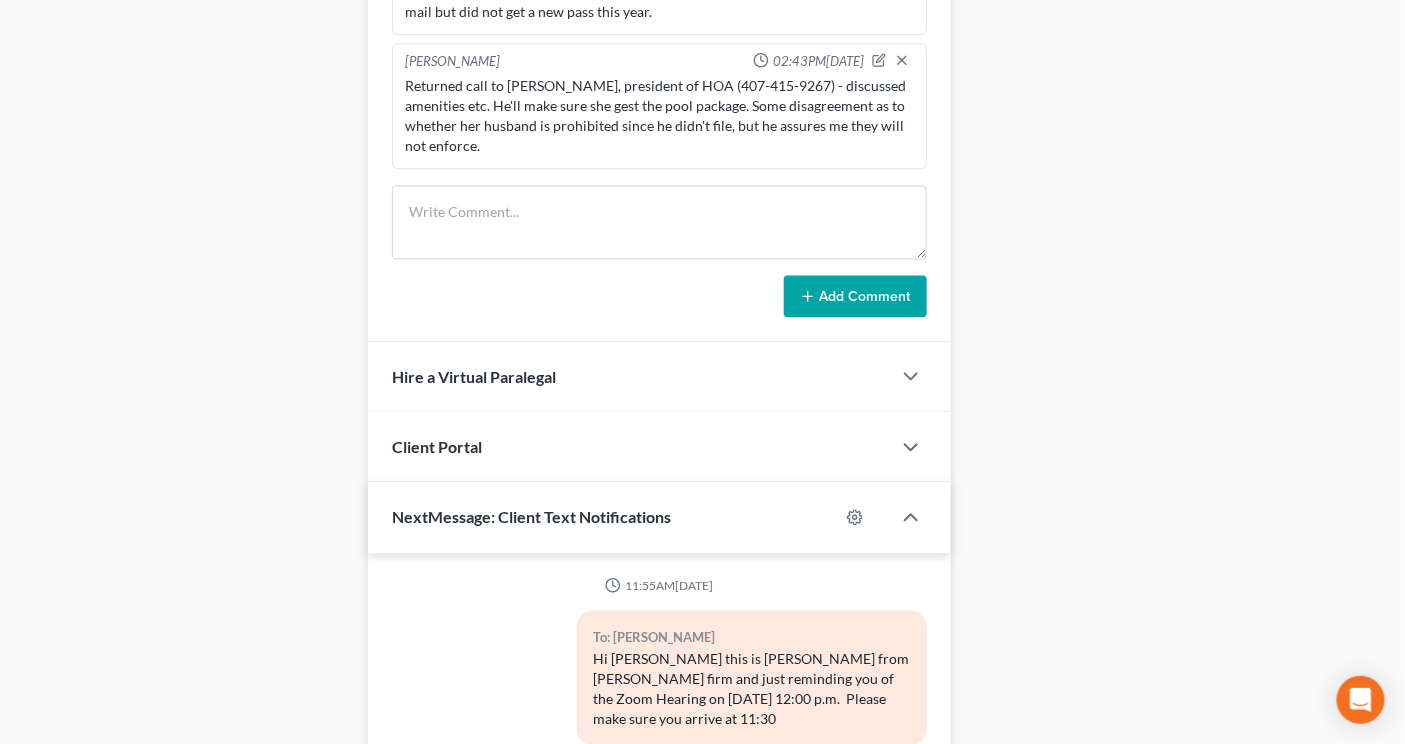 drag, startPoint x: 1283, startPoint y: 402, endPoint x: 1255, endPoint y: 417, distance: 31.764761 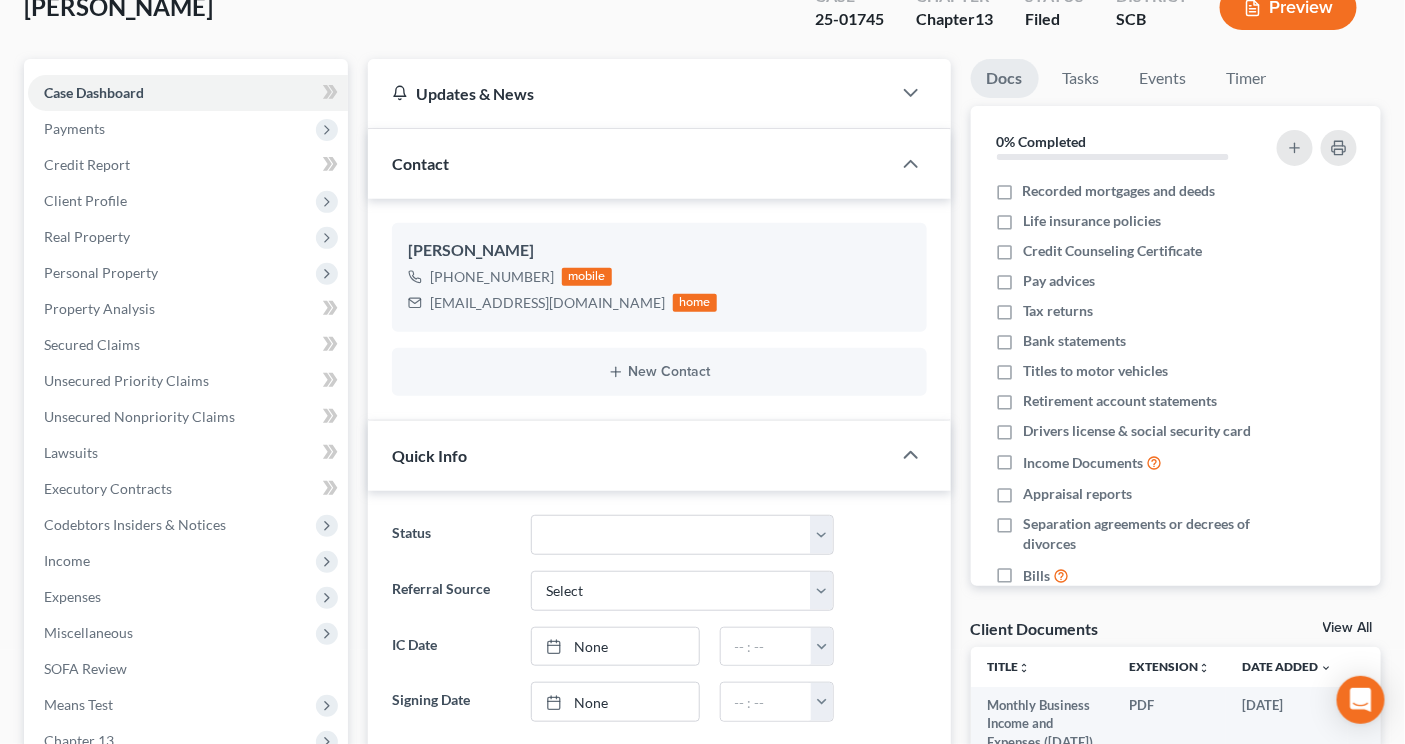 scroll, scrollTop: 0, scrollLeft: 0, axis: both 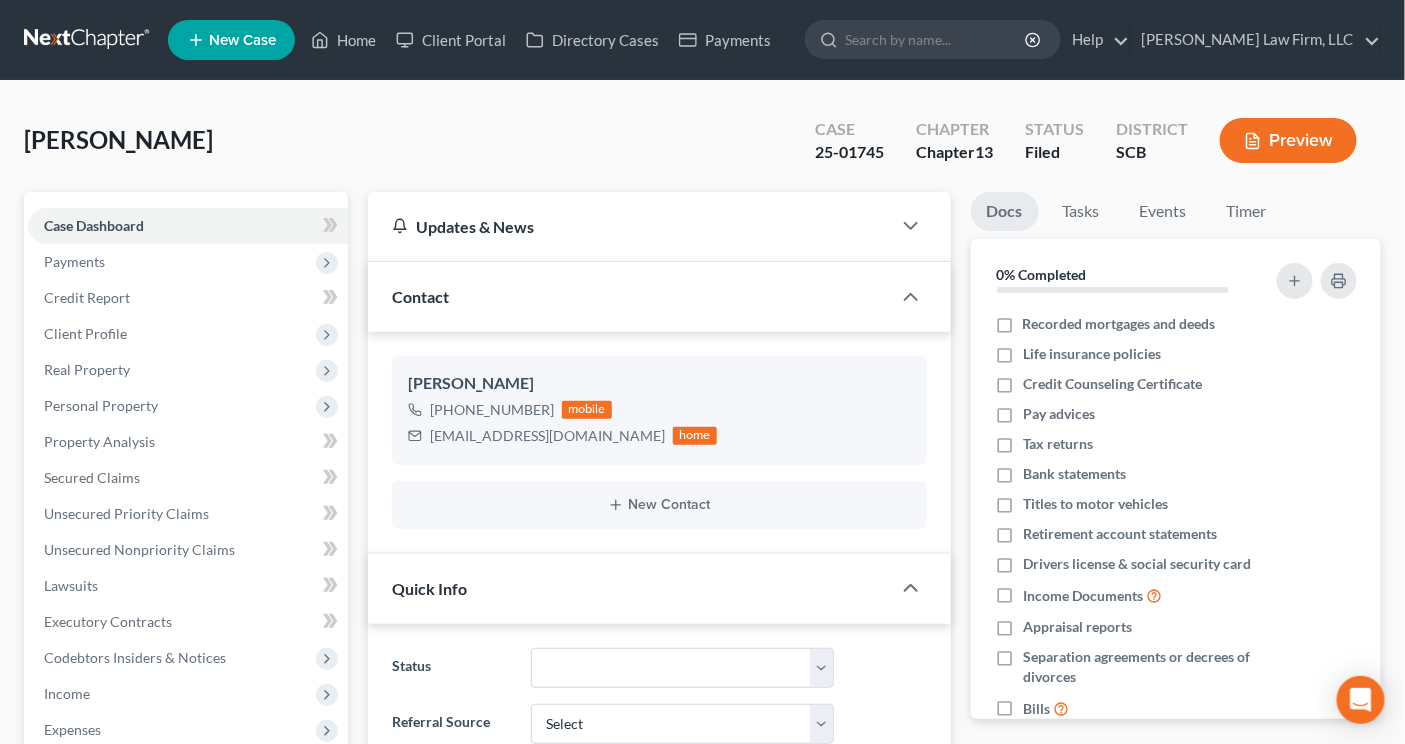 click at bounding box center (88, 40) 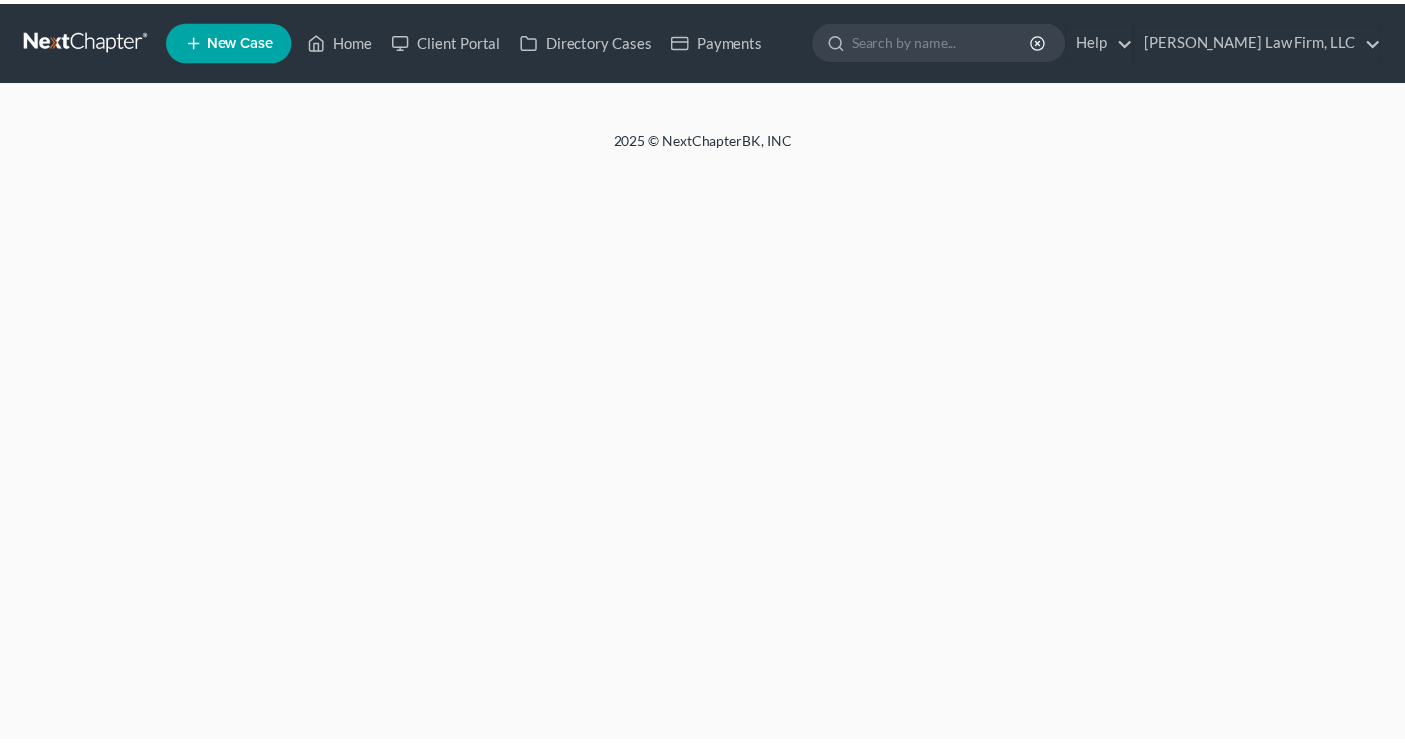 scroll, scrollTop: 0, scrollLeft: 0, axis: both 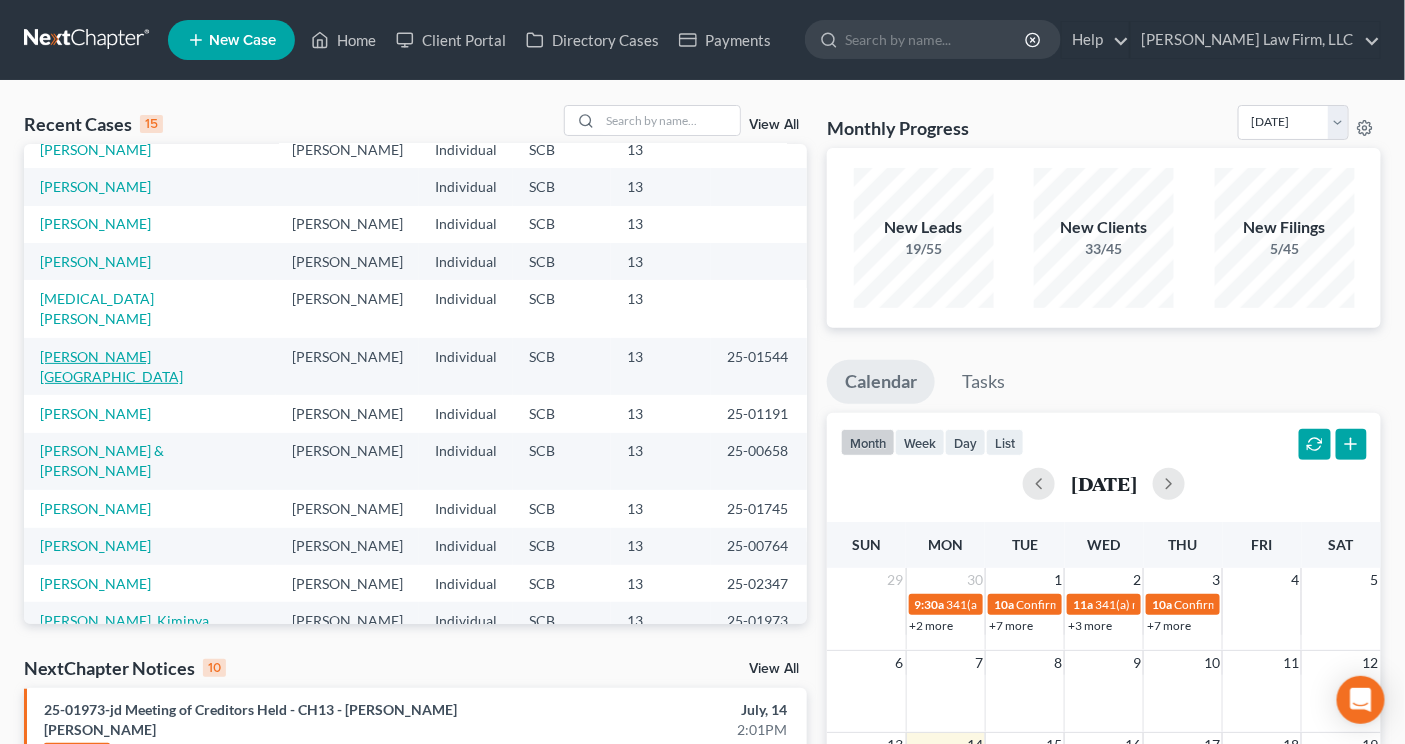 click on "[PERSON_NAME][GEOGRAPHIC_DATA]" at bounding box center [111, 366] 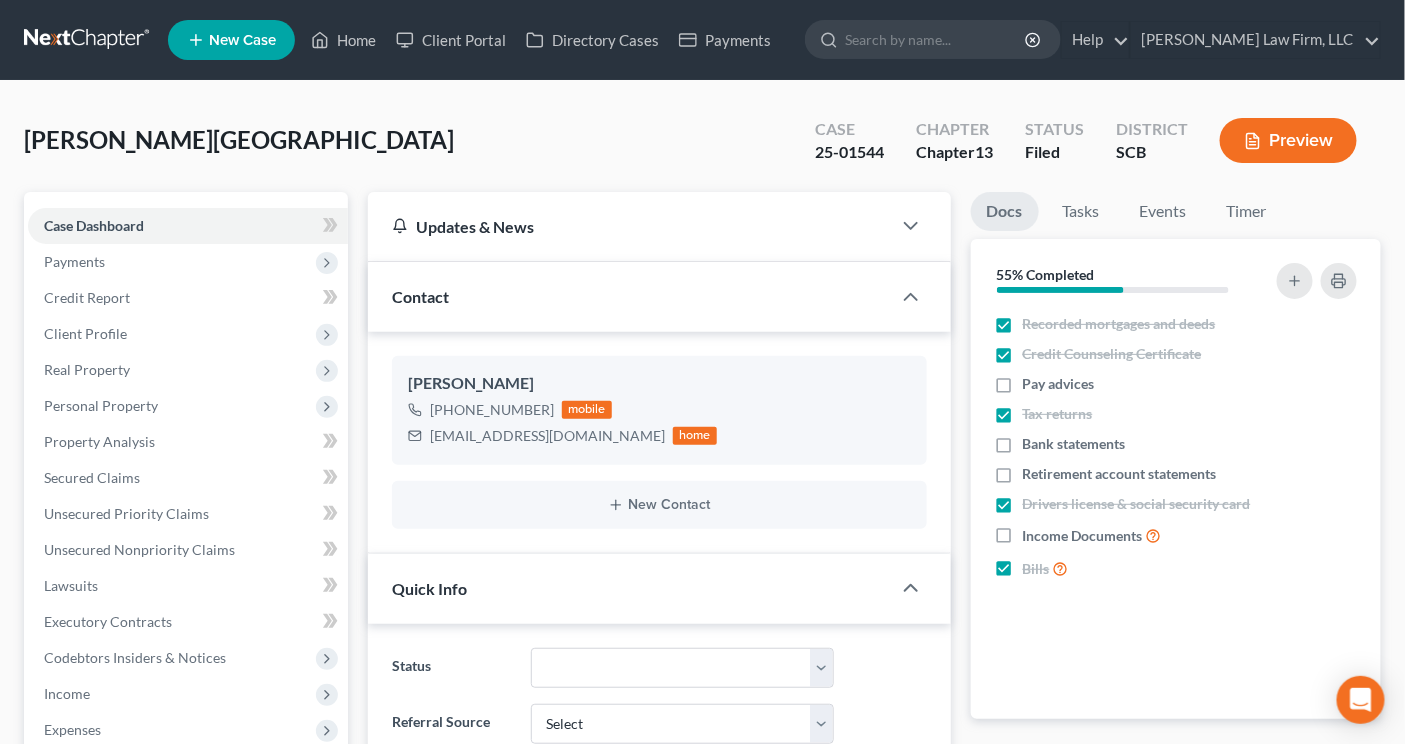 select on "1" 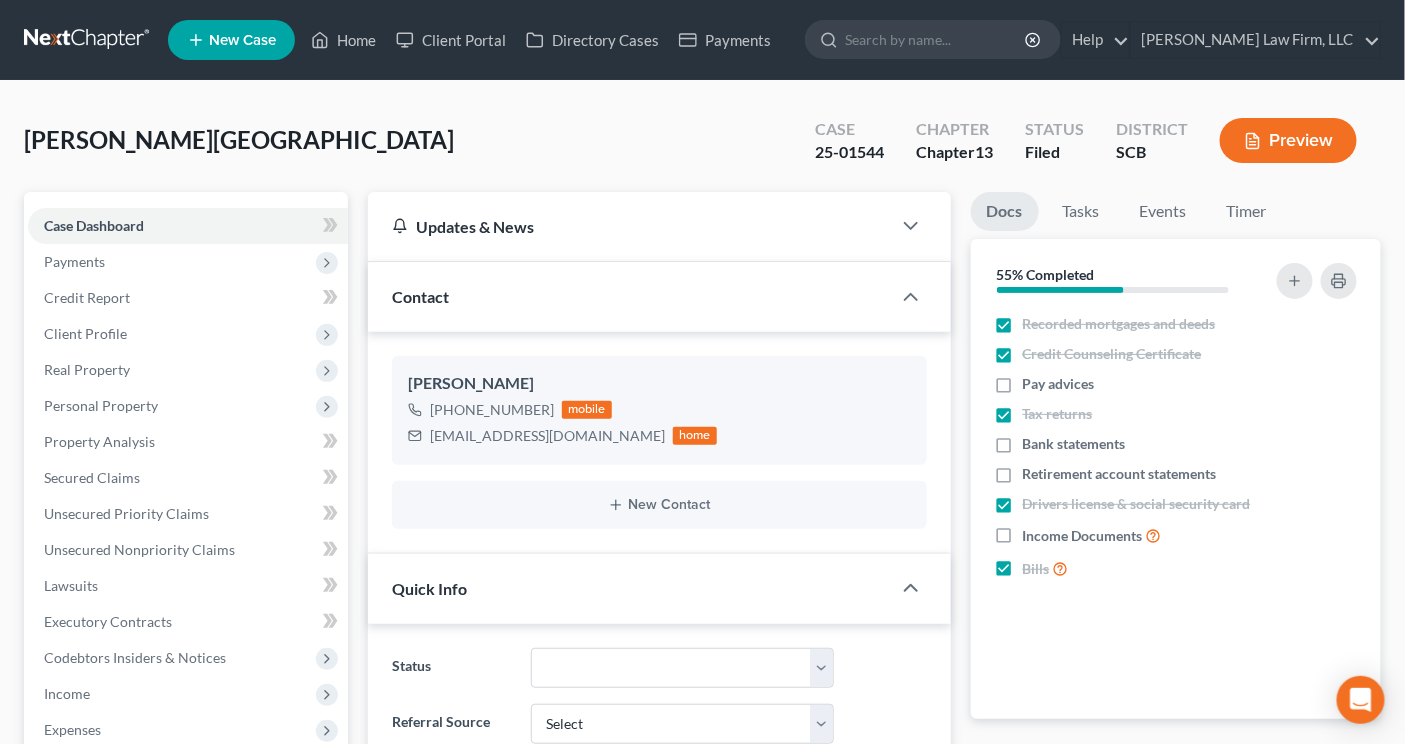 scroll, scrollTop: 444, scrollLeft: 0, axis: vertical 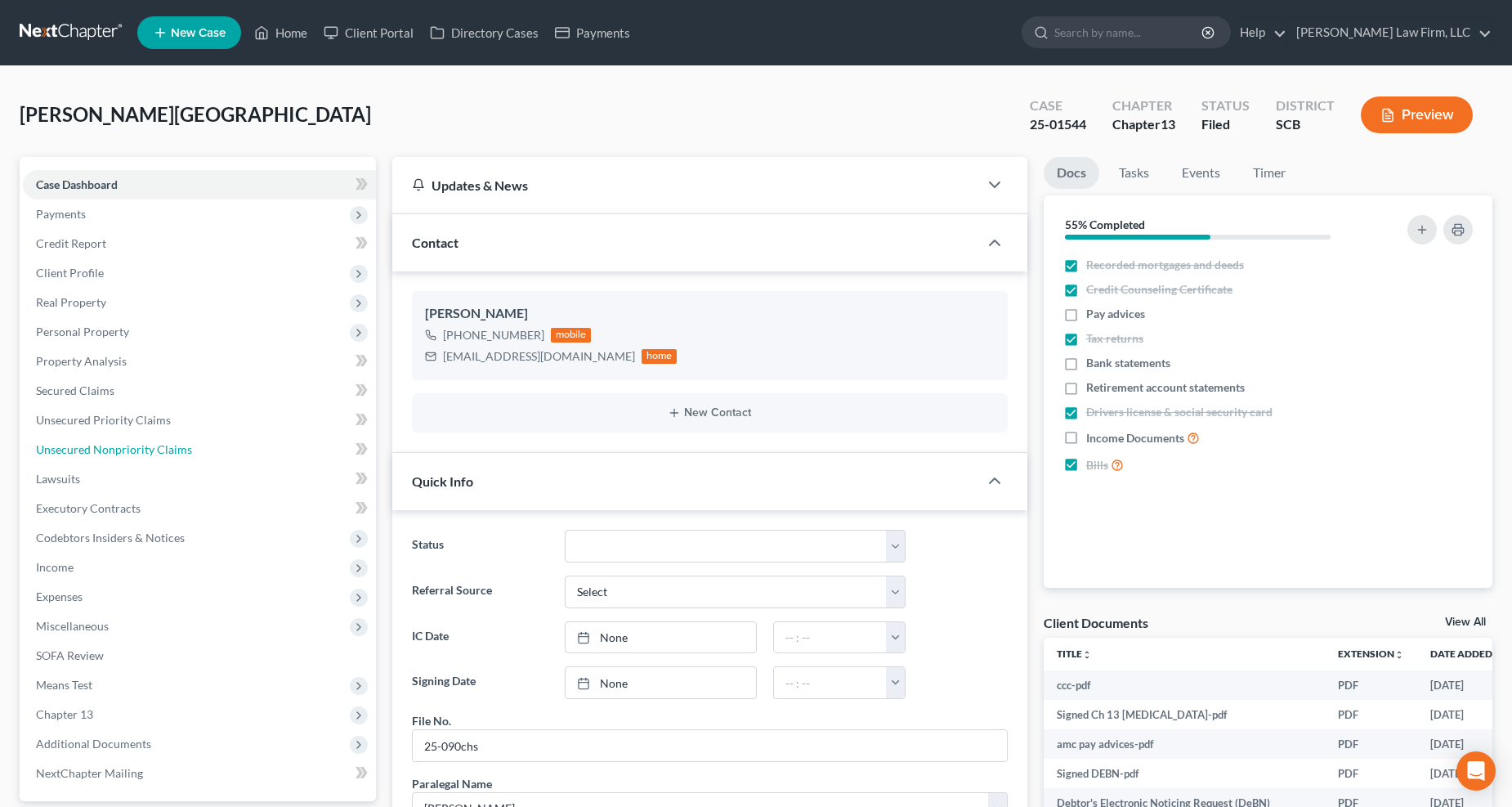 click on "Unsecured Nonpriority Claims" at bounding box center (114, 449) 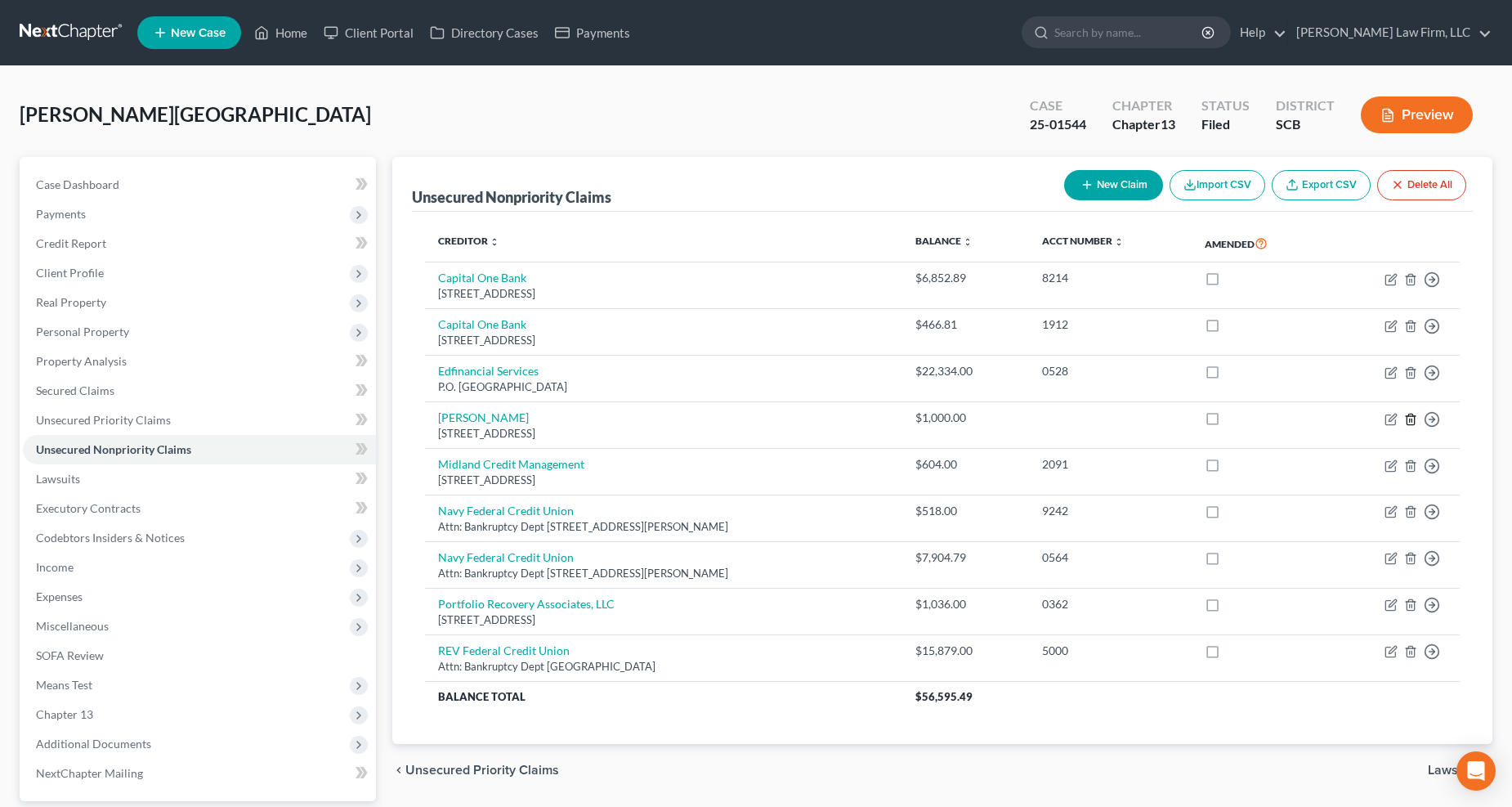 click 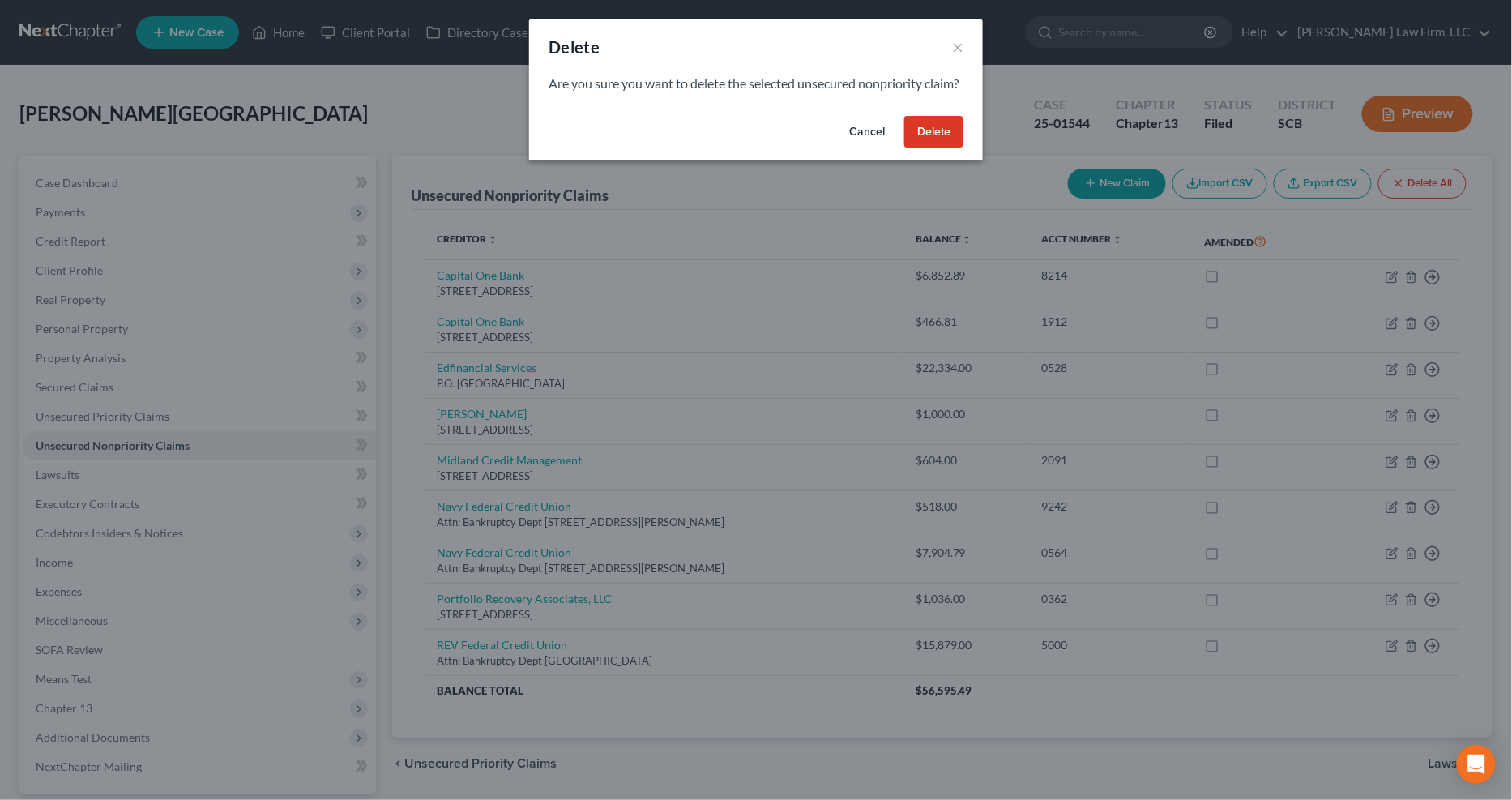 click on "Delete" at bounding box center (933, 132) 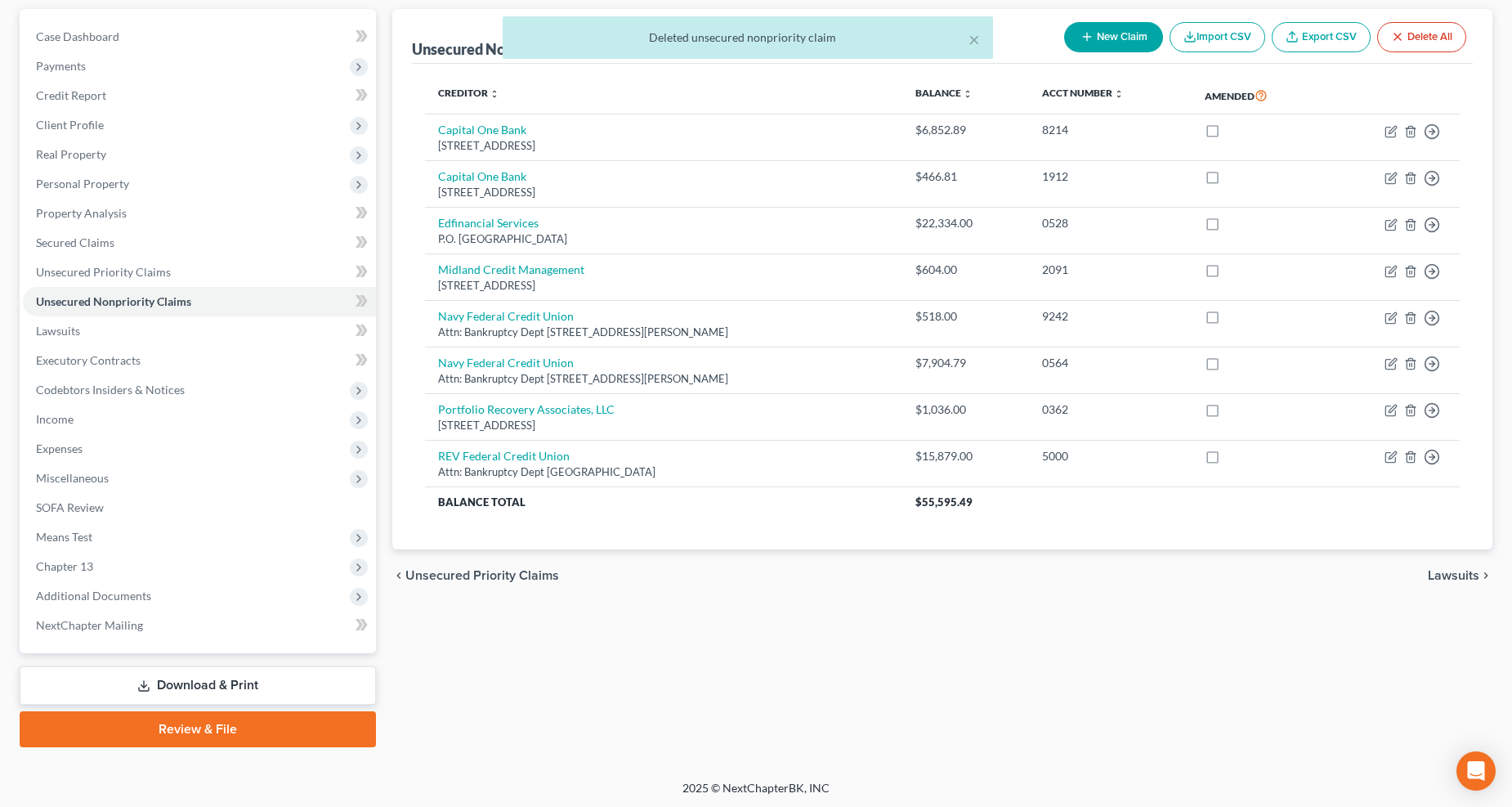 click on "Download & Print" at bounding box center (198, 685) 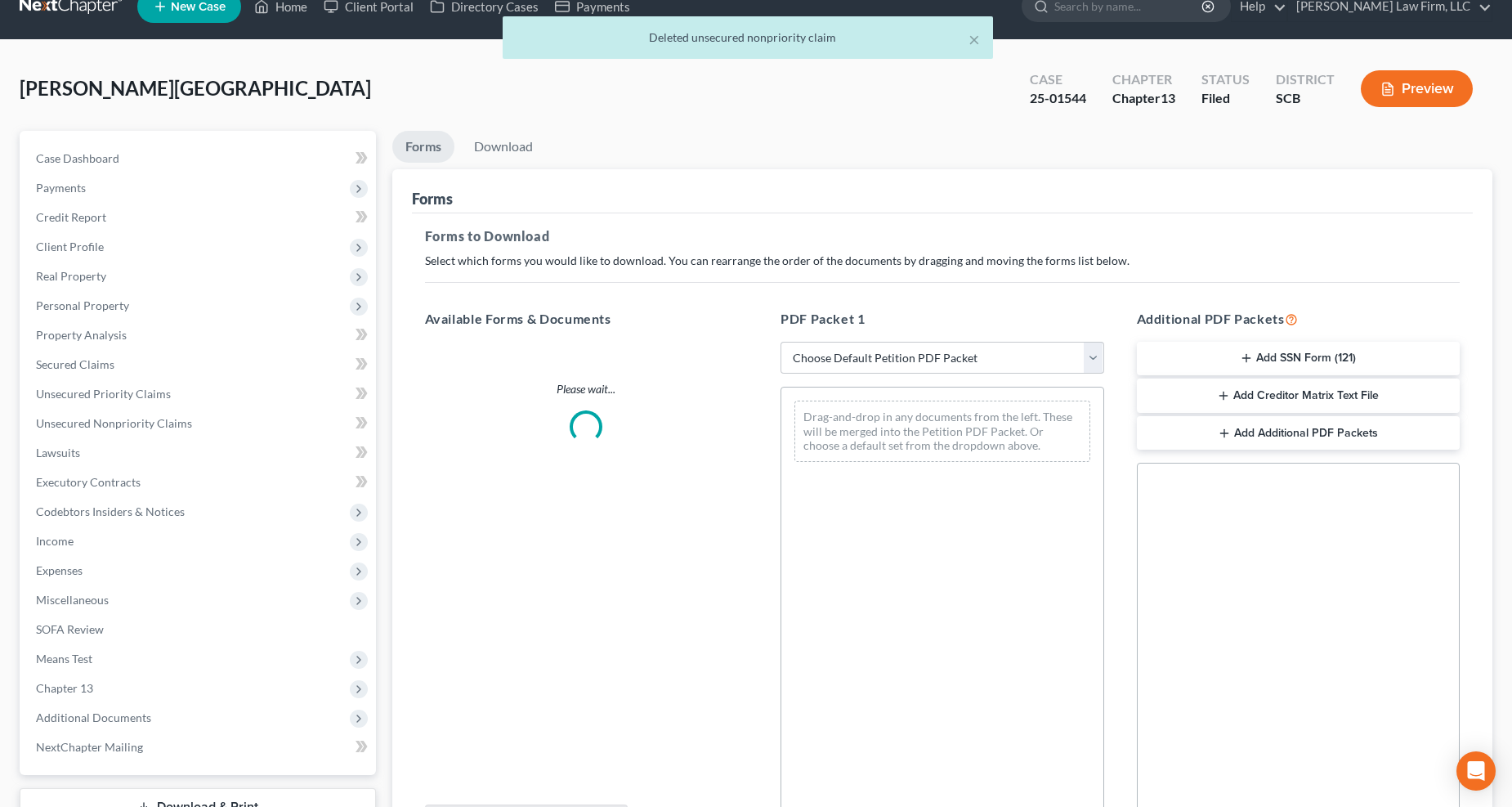 scroll, scrollTop: 0, scrollLeft: 0, axis: both 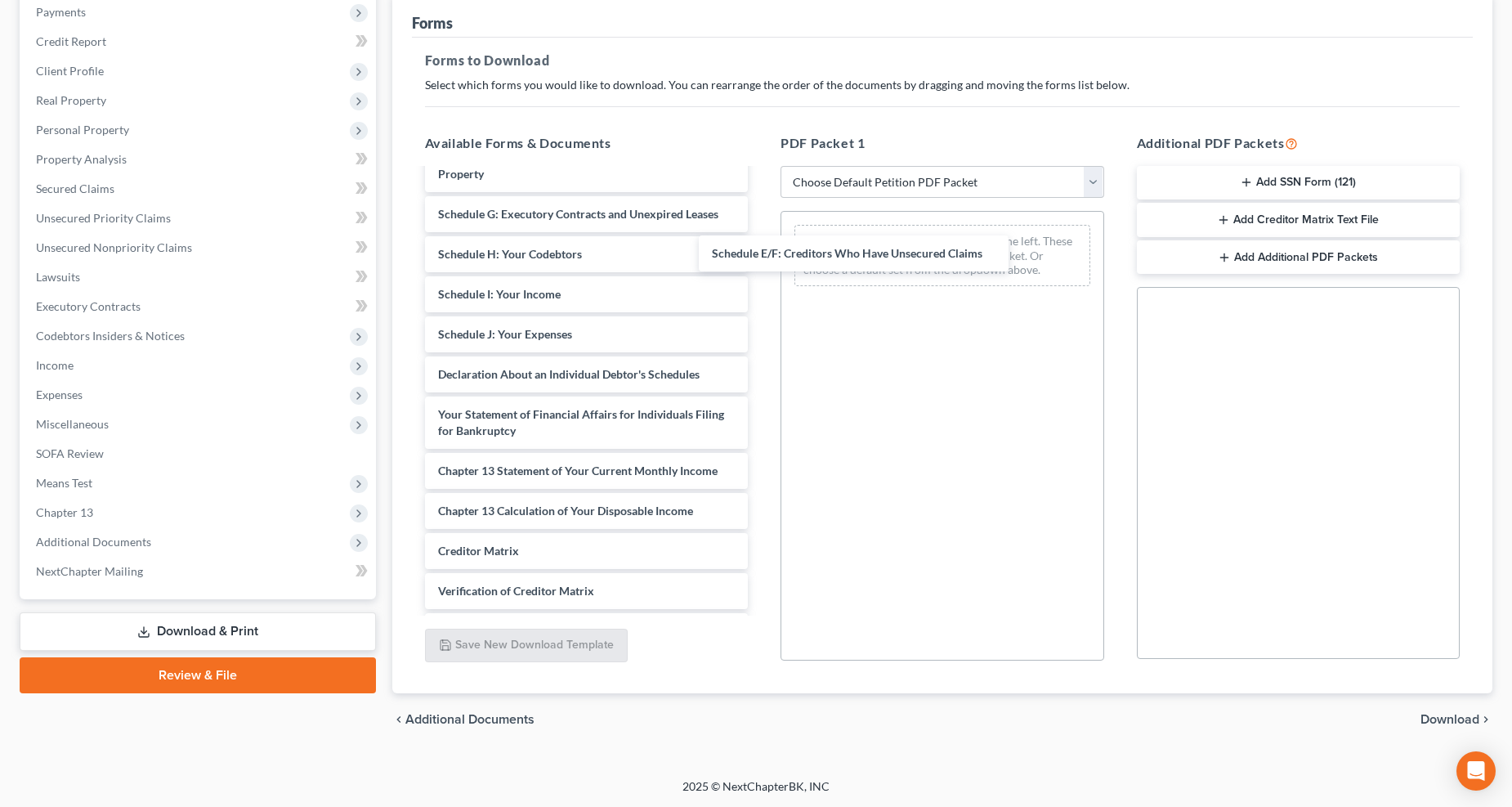 drag, startPoint x: 541, startPoint y: 255, endPoint x: 821, endPoint y: 249, distance: 280.06428 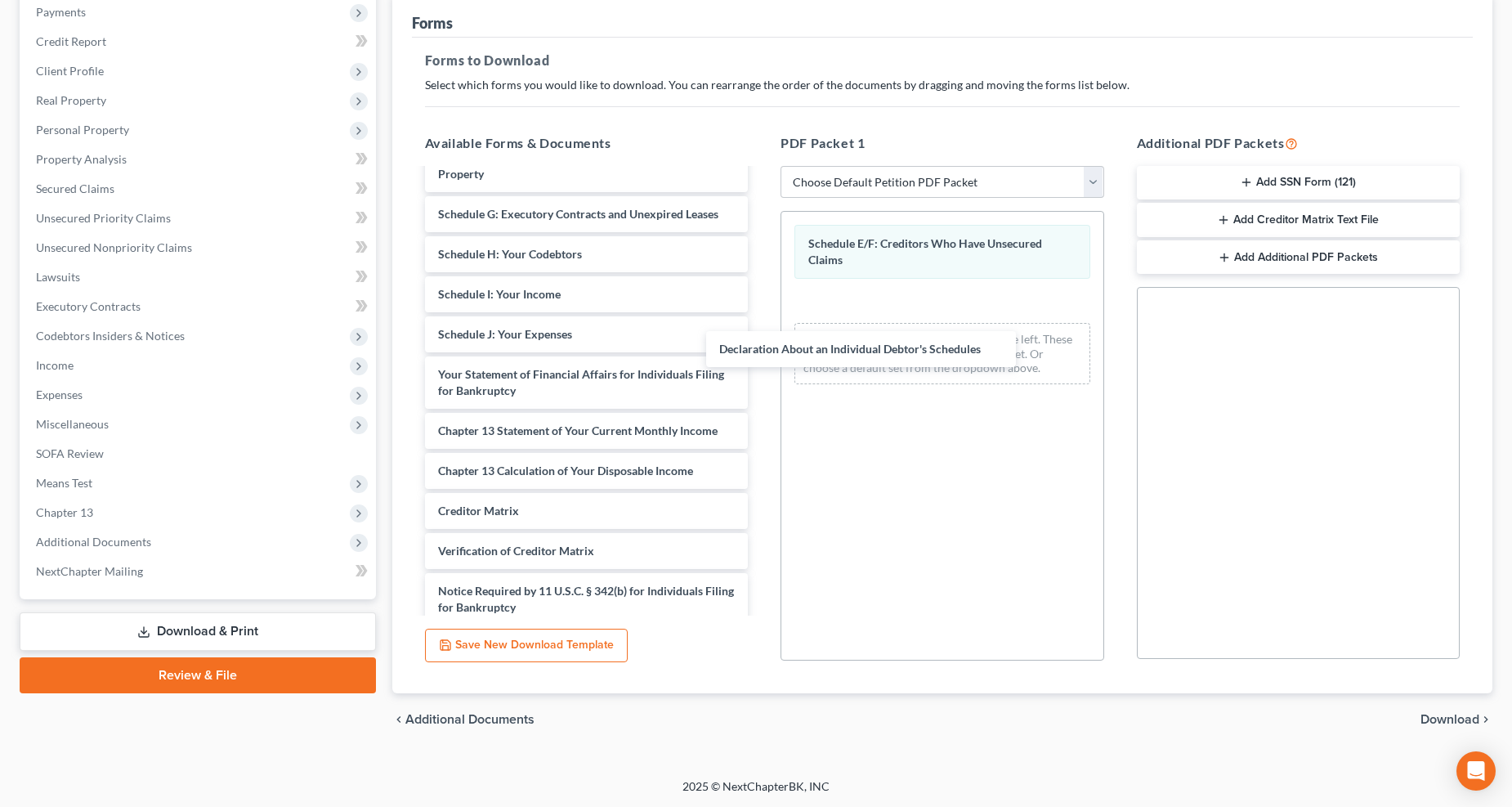 drag, startPoint x: 534, startPoint y: 417, endPoint x: 816, endPoint y: 345, distance: 291.04639 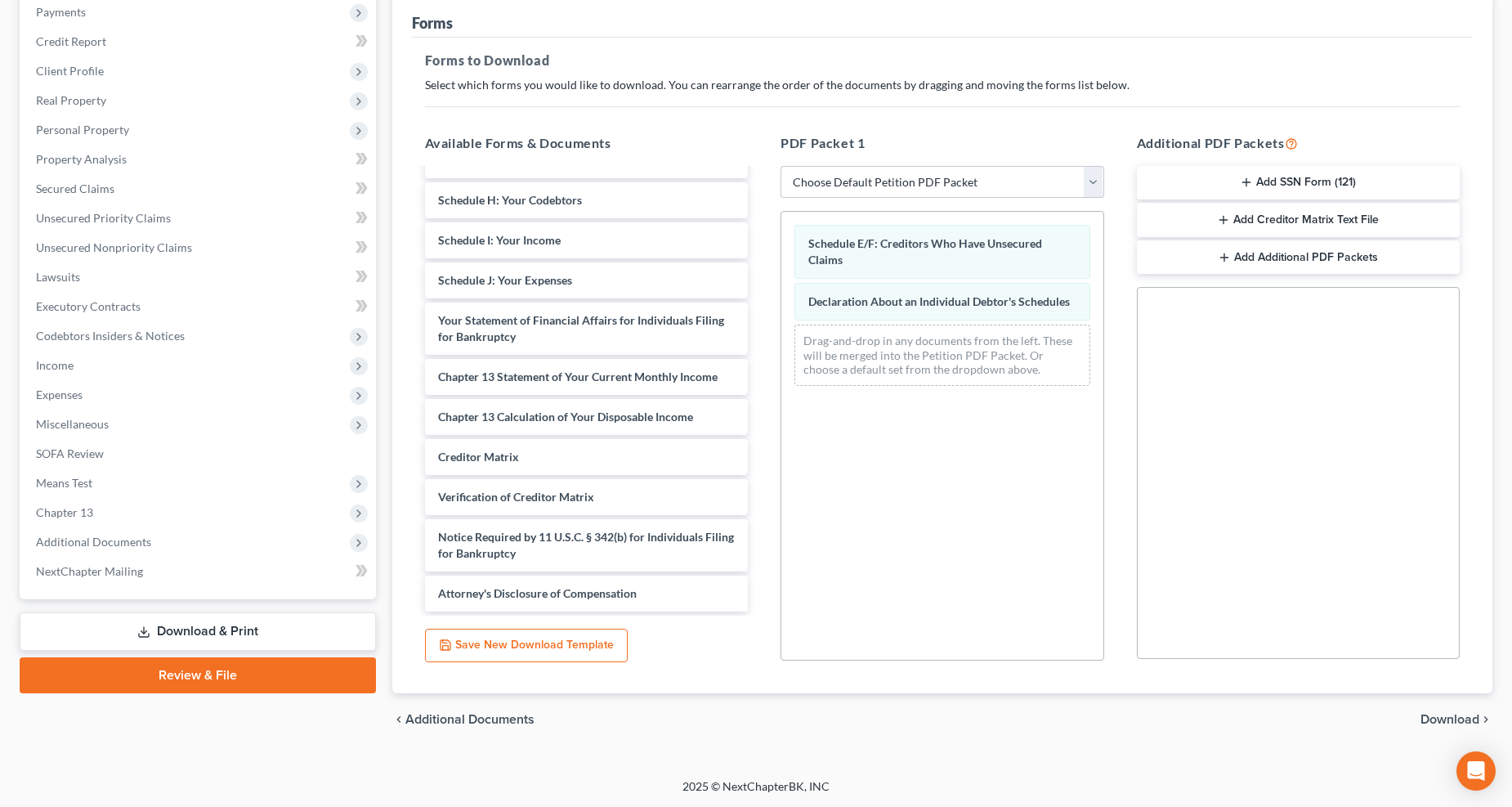 scroll, scrollTop: 1815, scrollLeft: 0, axis: vertical 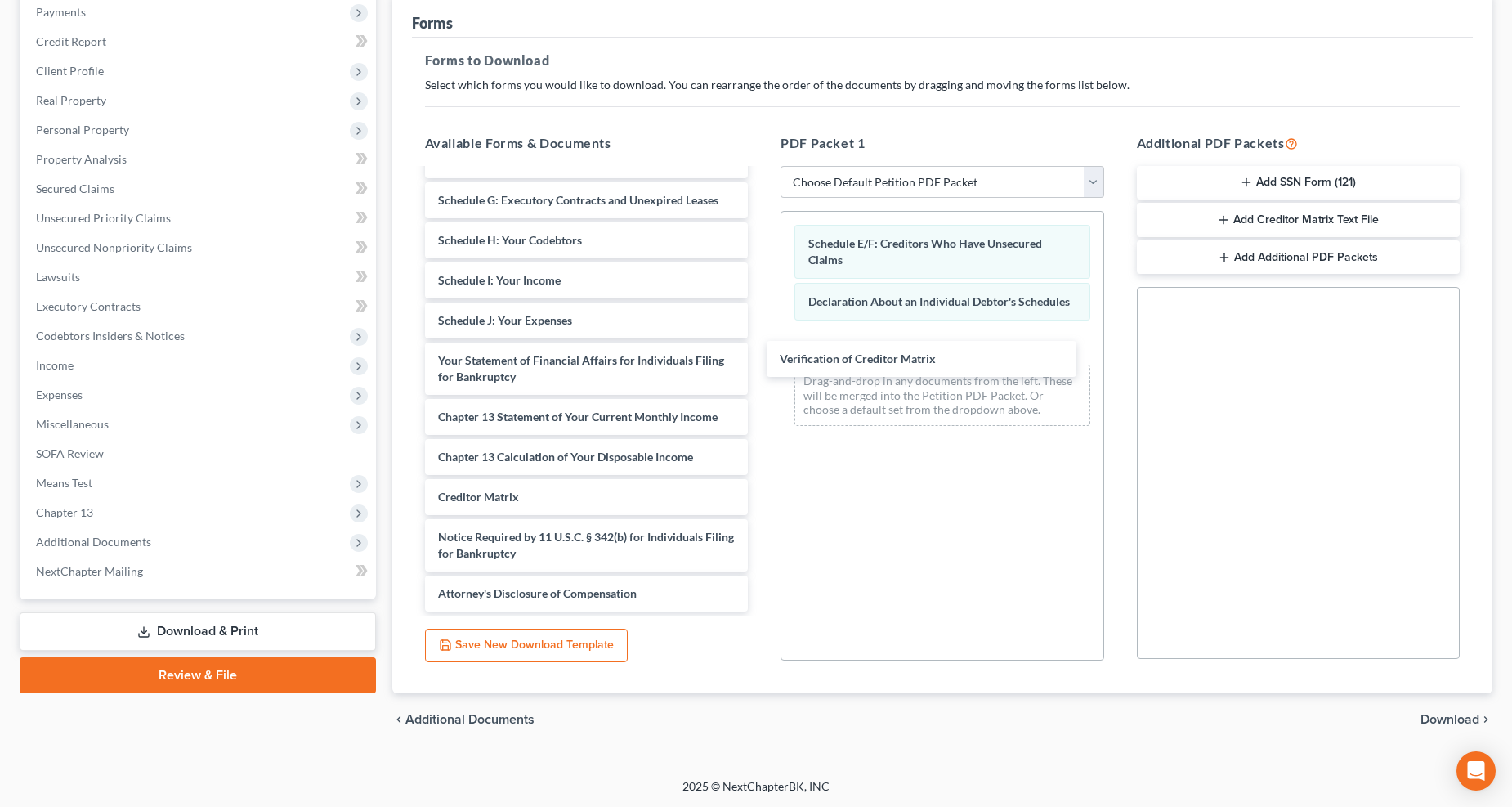 drag, startPoint x: 533, startPoint y: 492, endPoint x: 875, endPoint y: 352, distance: 369.54567 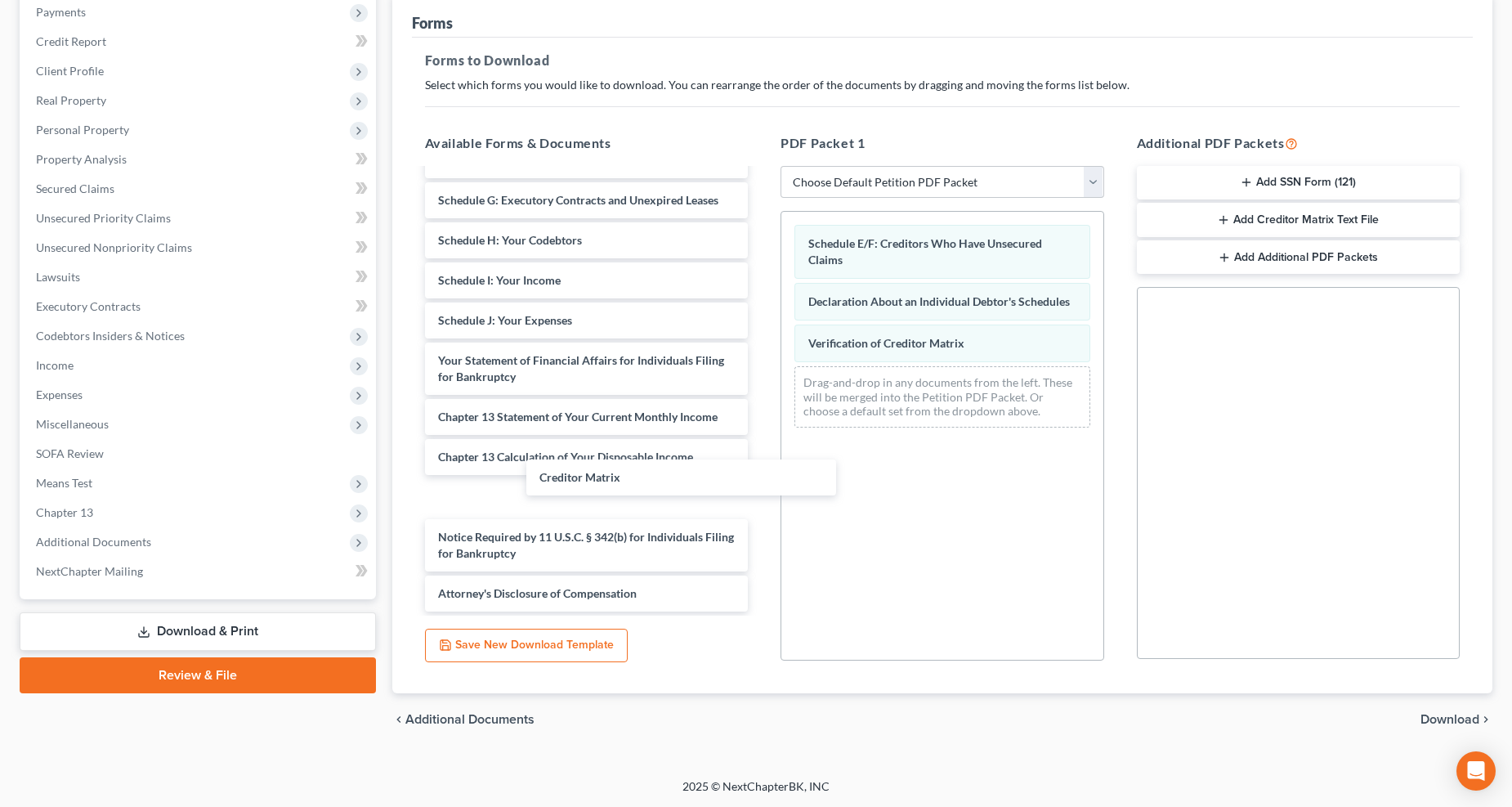 drag, startPoint x: 558, startPoint y: 494, endPoint x: 865, endPoint y: 412, distance: 317.76249 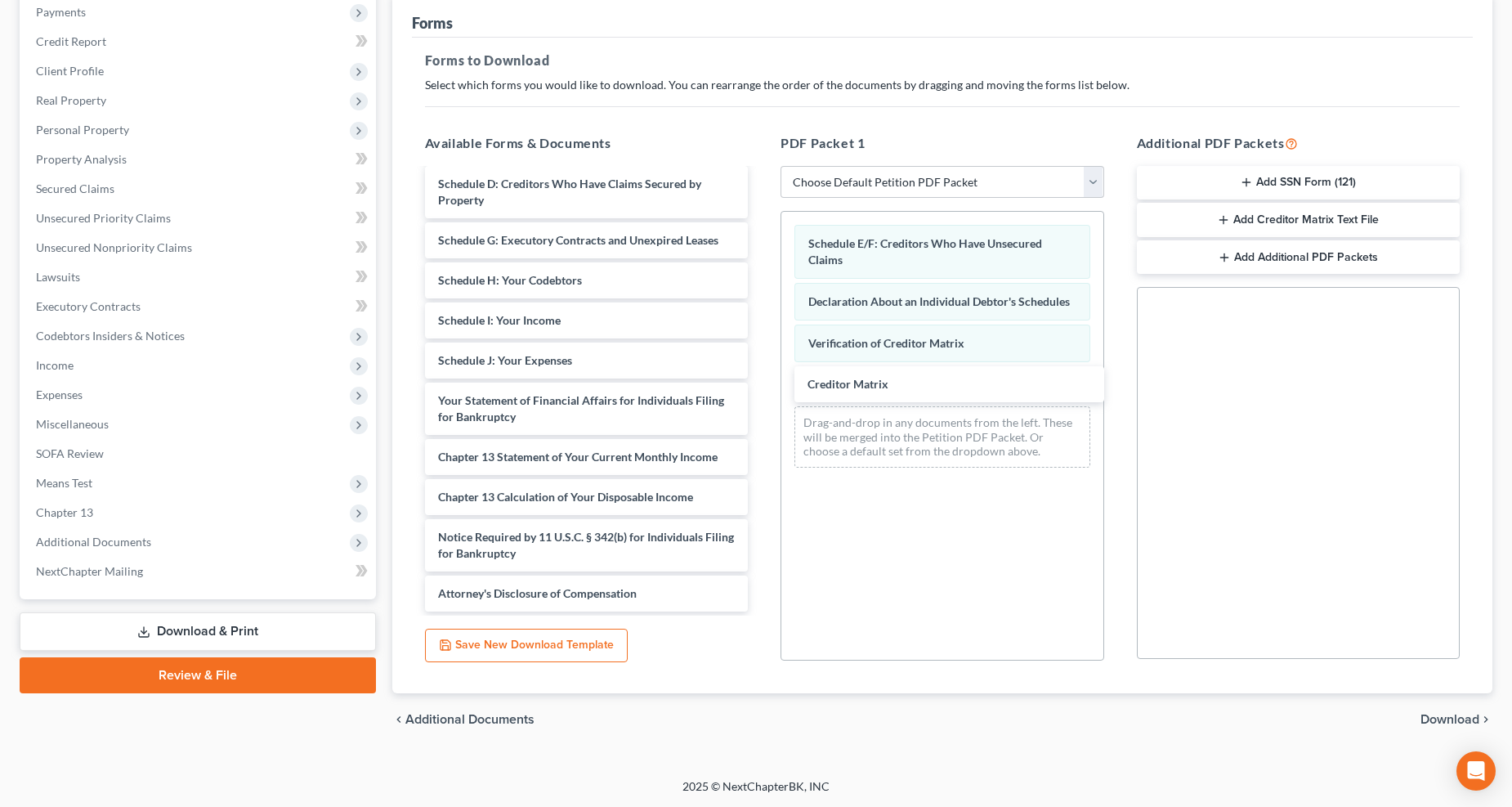 scroll, scrollTop: 1734, scrollLeft: 0, axis: vertical 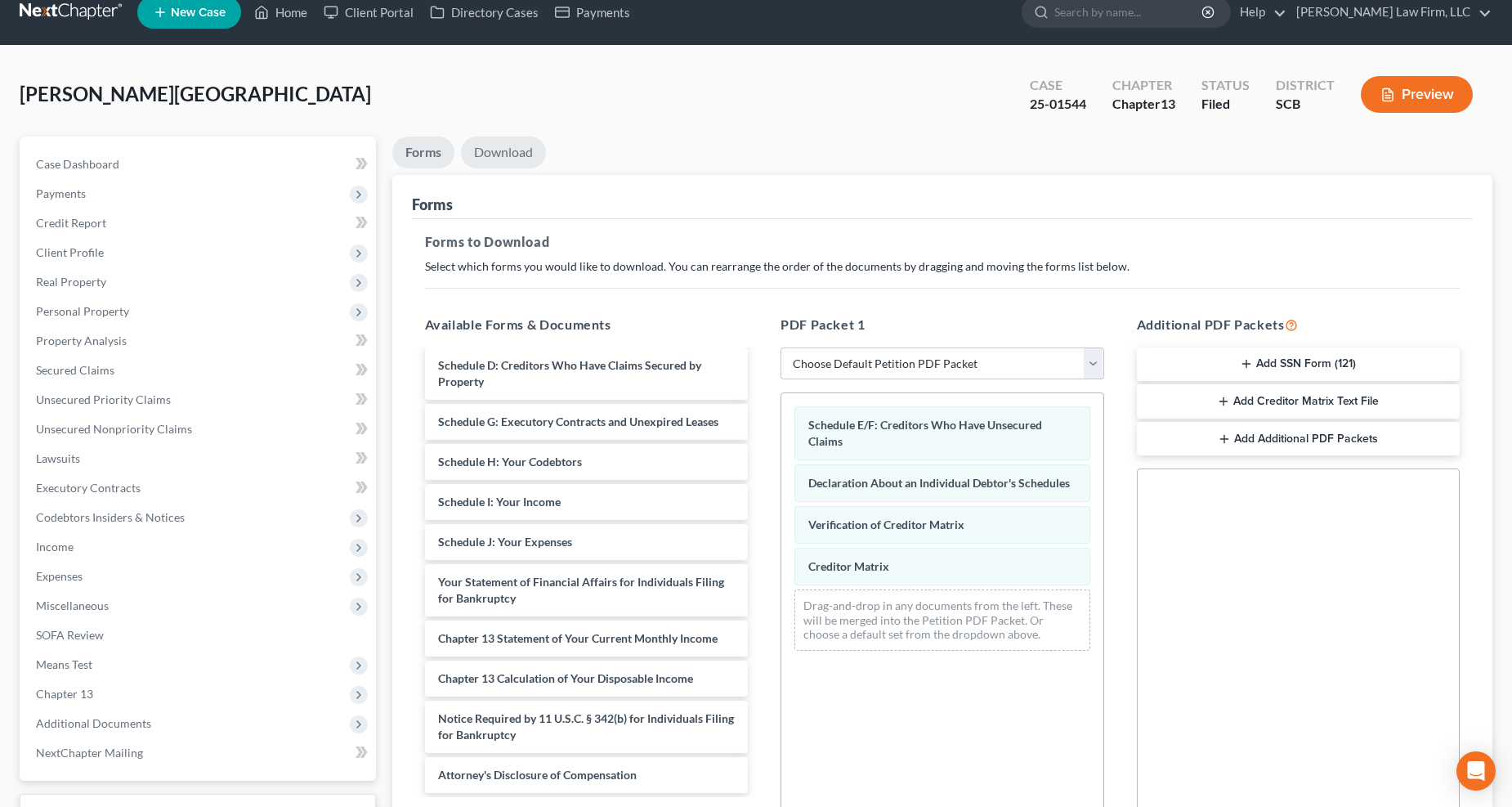 click on "Download" at bounding box center (503, 152) 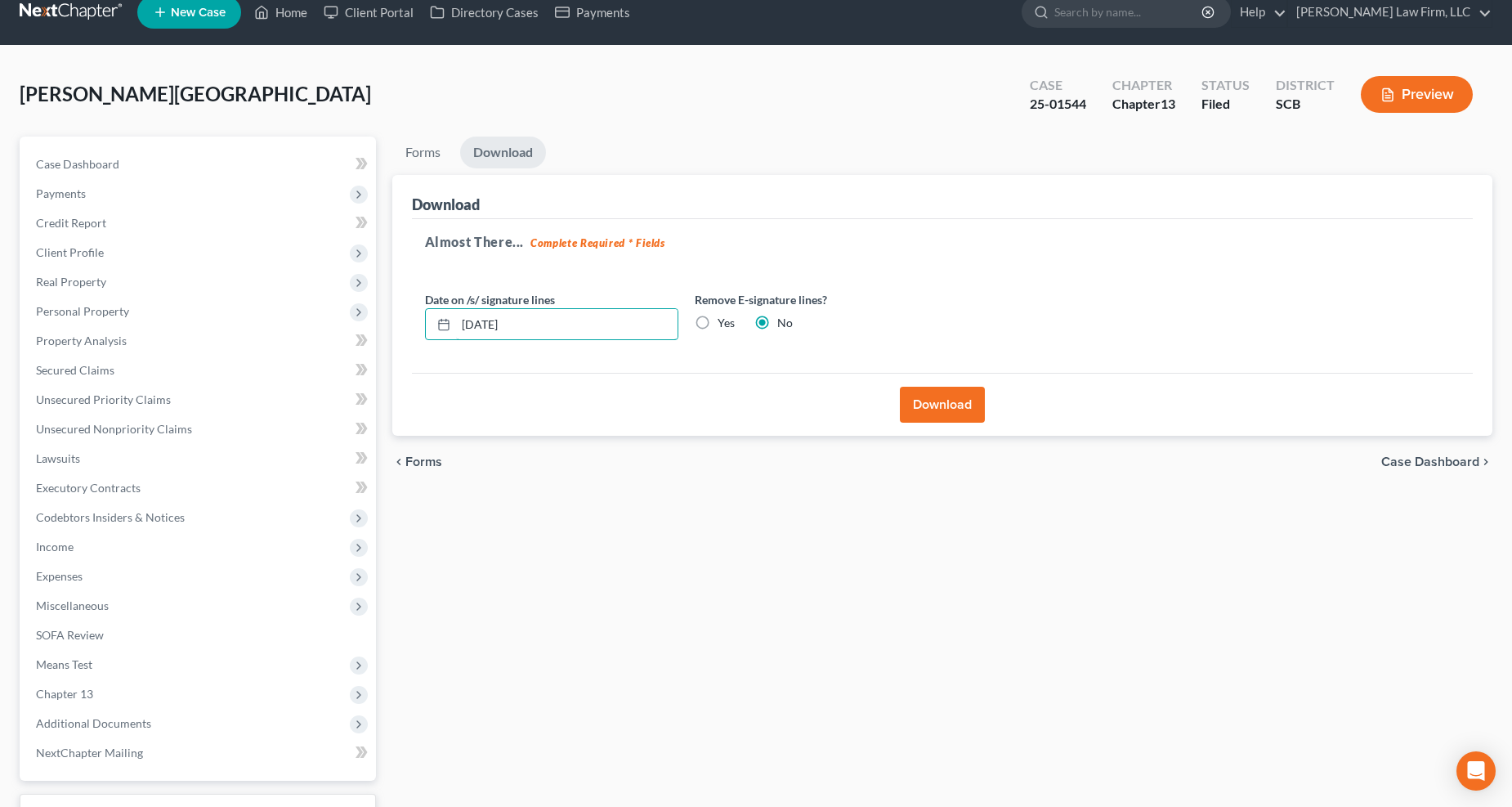 drag, startPoint x: 535, startPoint y: 320, endPoint x: 423, endPoint y: 321, distance: 112.0045 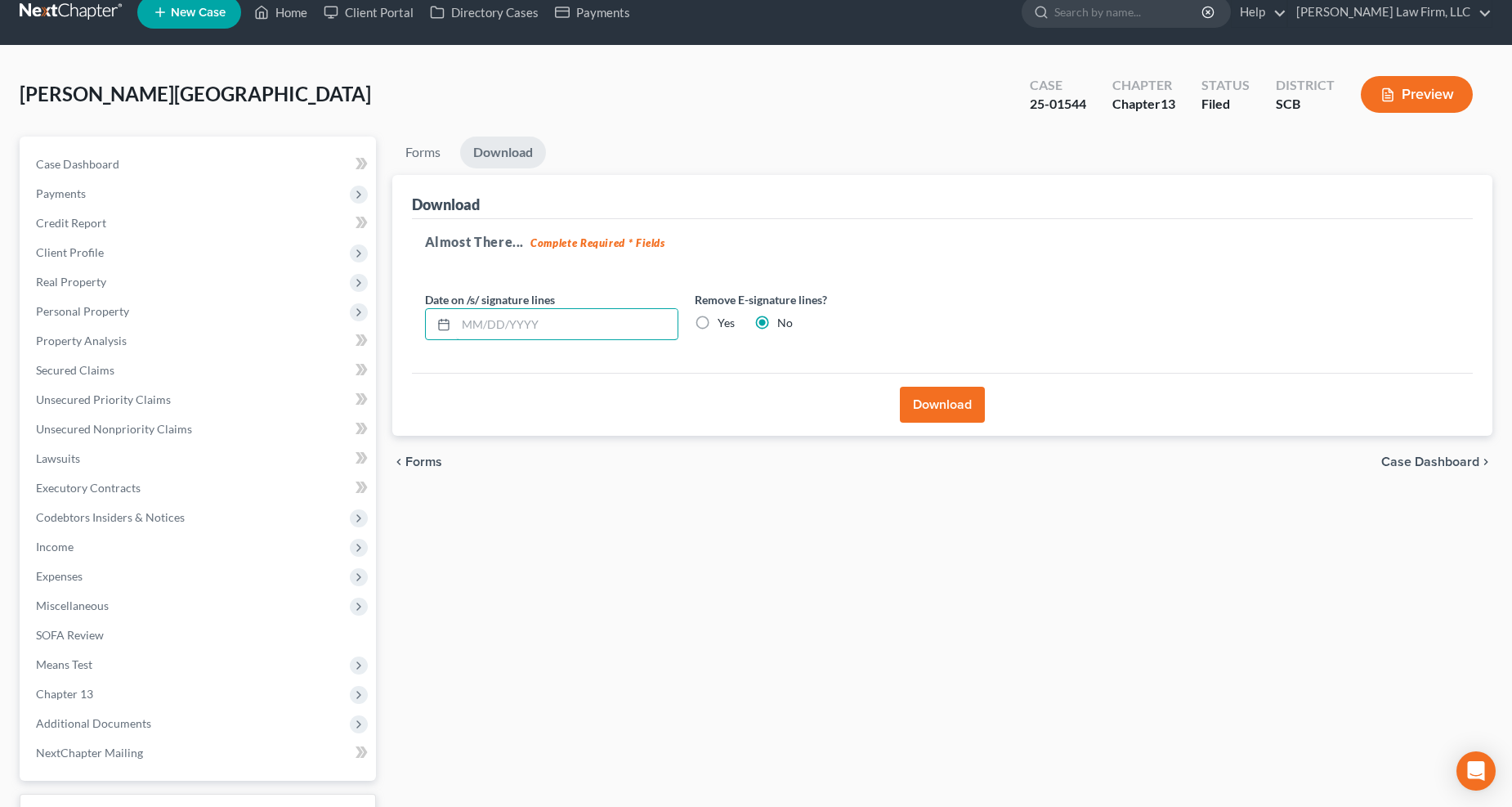 type 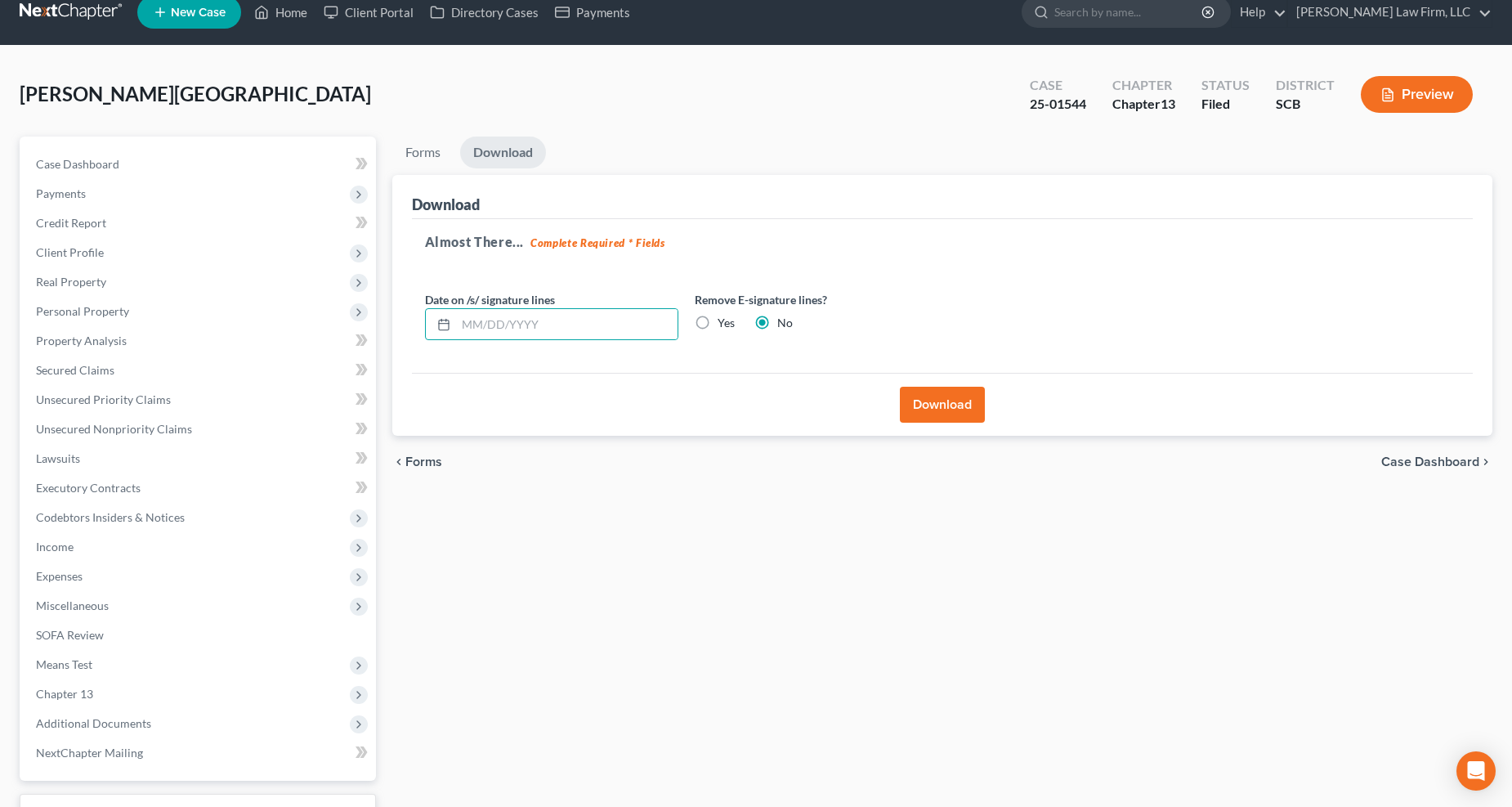 click on "Yes" at bounding box center (726, 323) 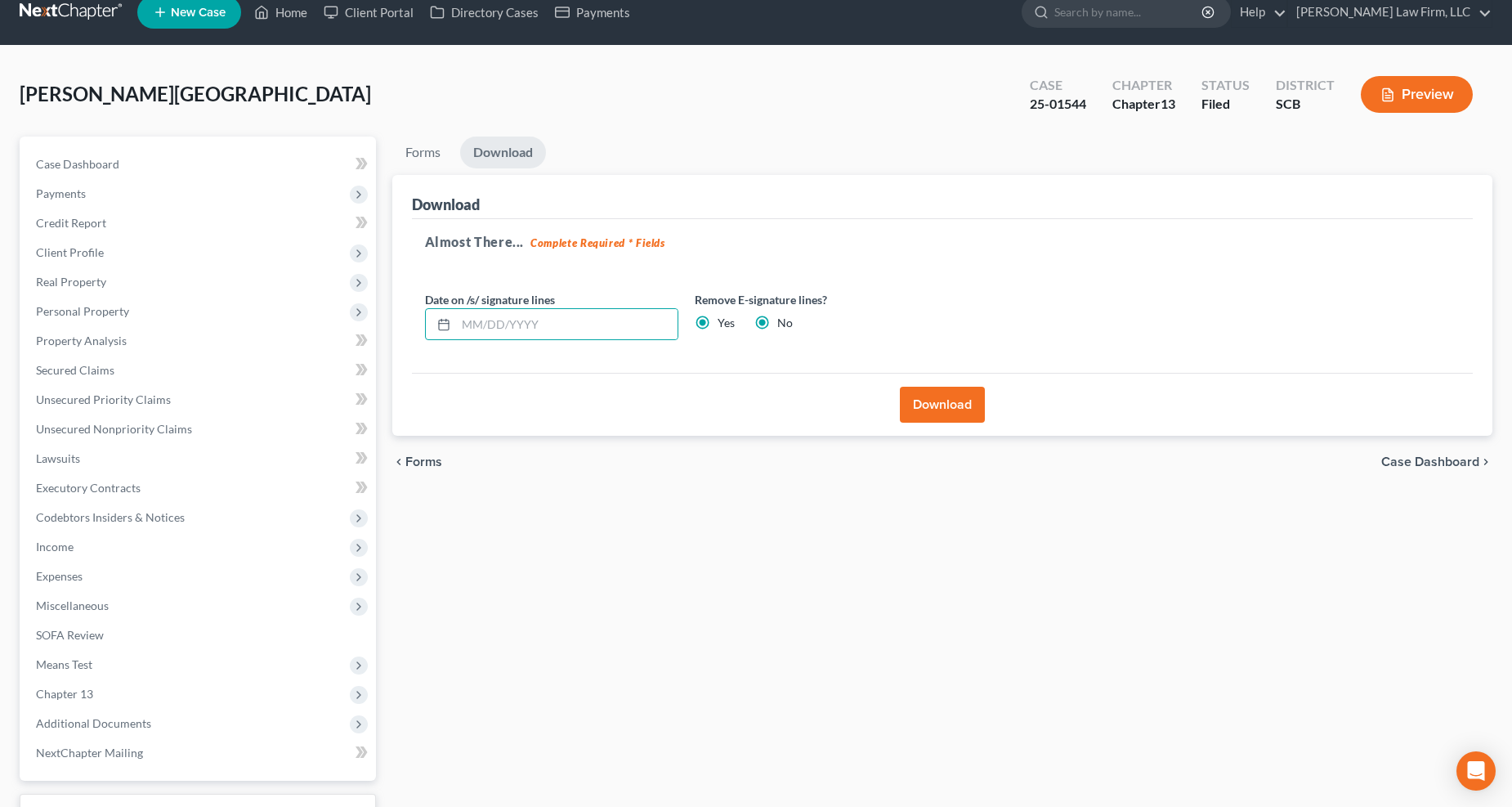 radio on "false" 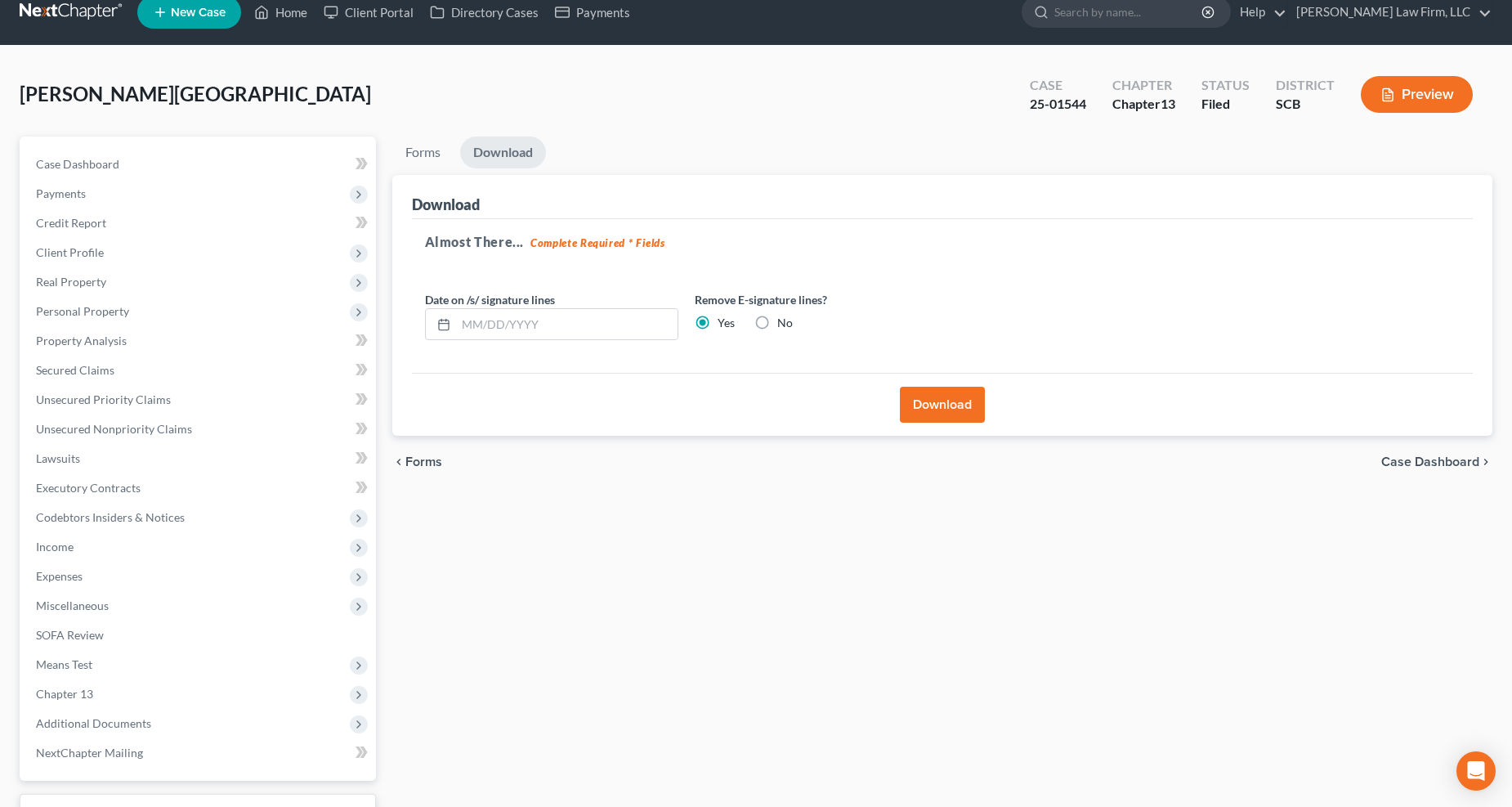 click on "Download" at bounding box center [942, 405] 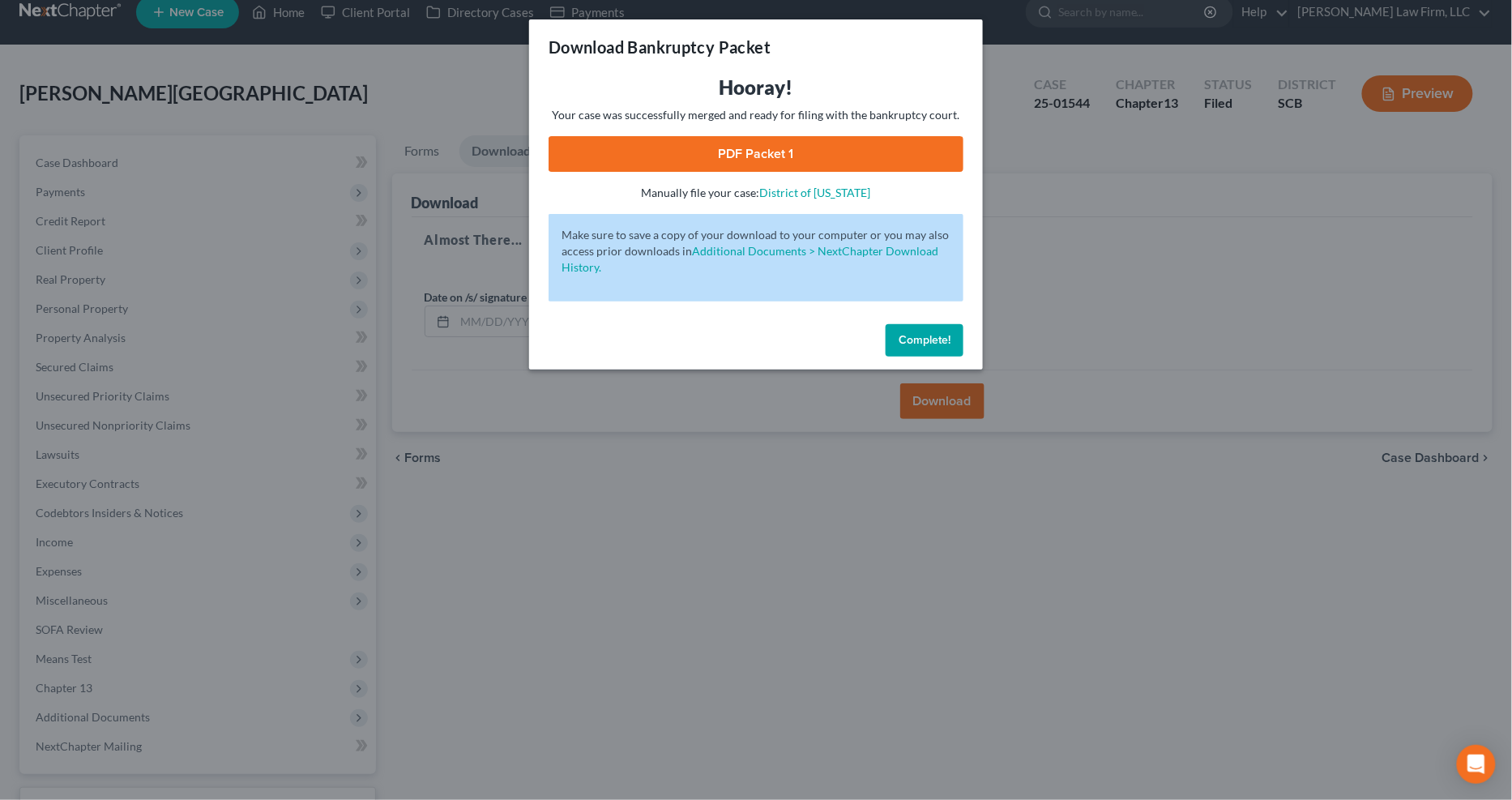 click on "PDF Packet 1" at bounding box center (756, 154) 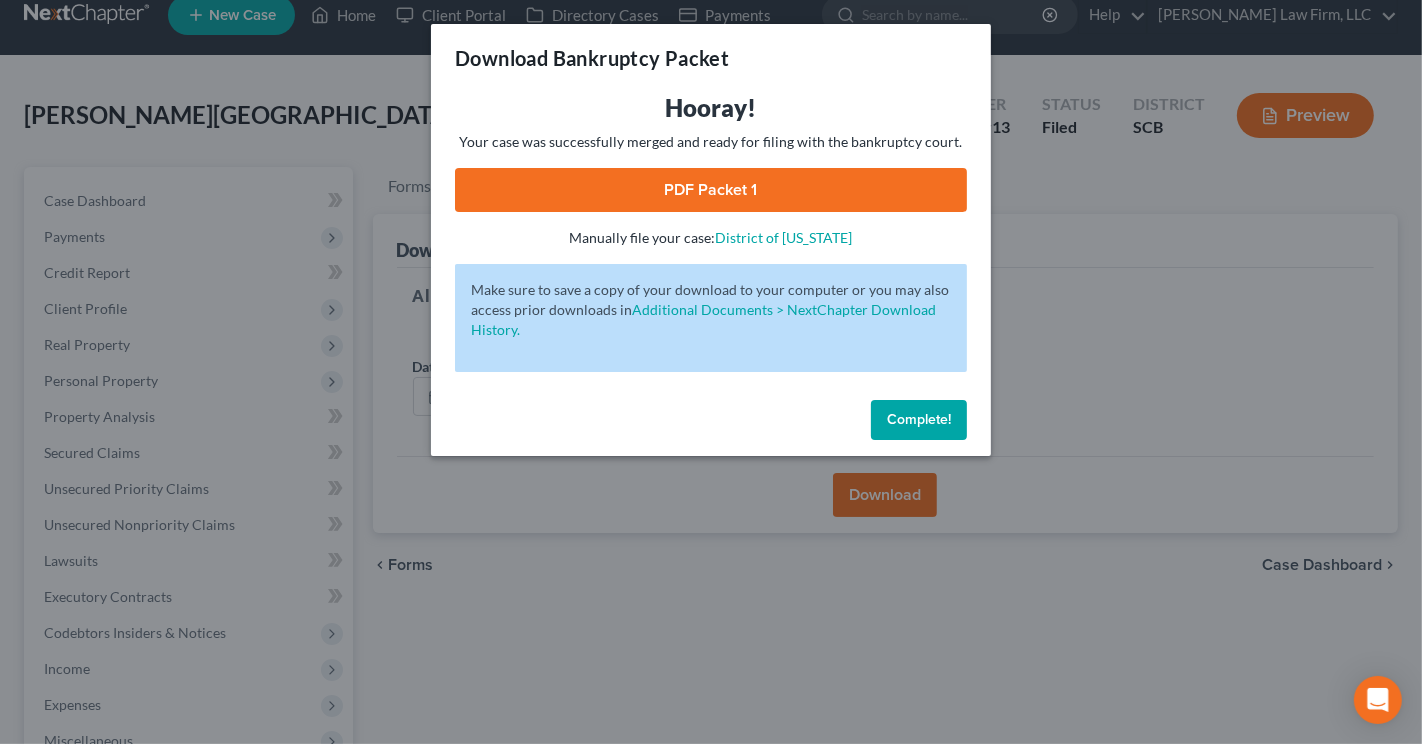 click on "Download Bankruptcy Packet
Hooray! Your case was successfully merged and ready for filing with the bankruptcy court. PDF Packet 1 -  Manually file your case:  District of [US_STATE] Oops! There was an error with generating the download packet. -
Make sure to save a copy of your download to your computer or you may also access prior downloads in  Additional Documents > NextChapter Download History.
Complete!" at bounding box center (711, 372) 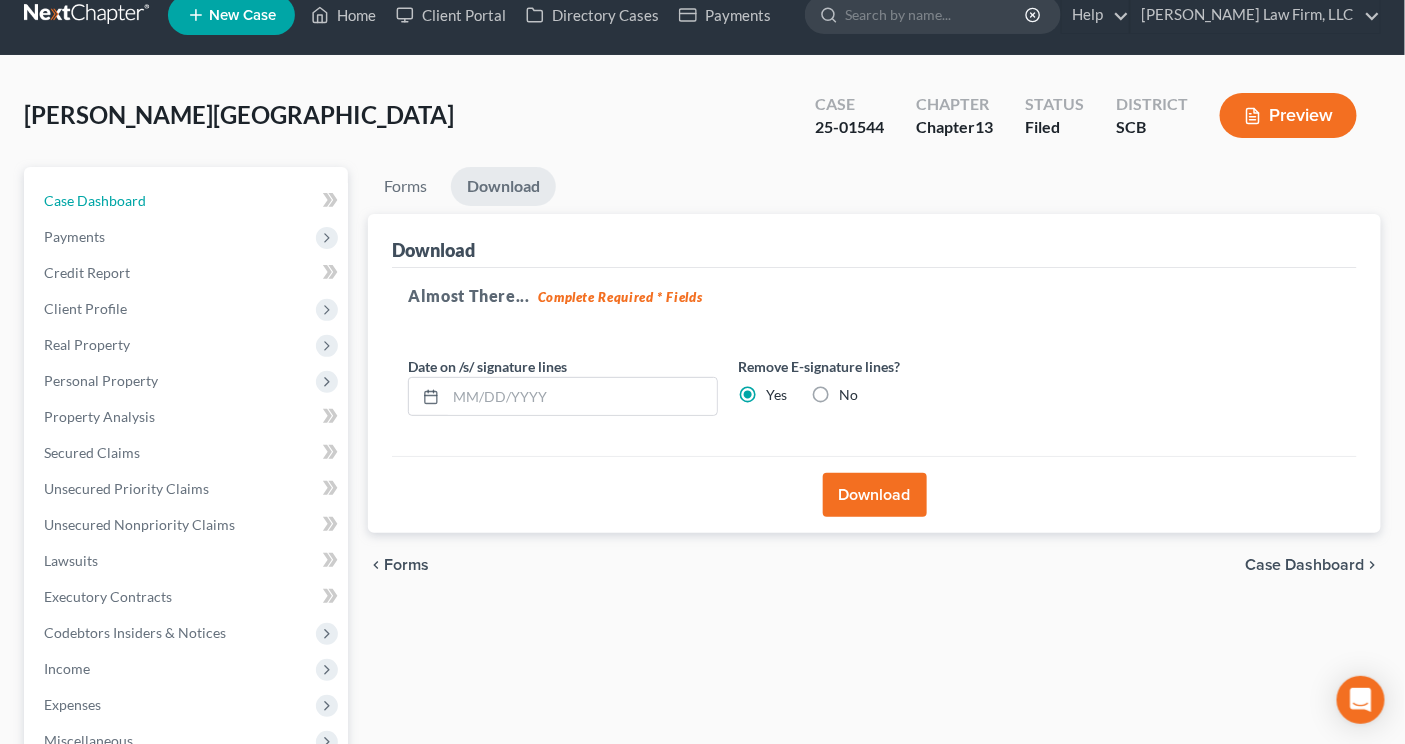 click on "Case Dashboard" at bounding box center [95, 200] 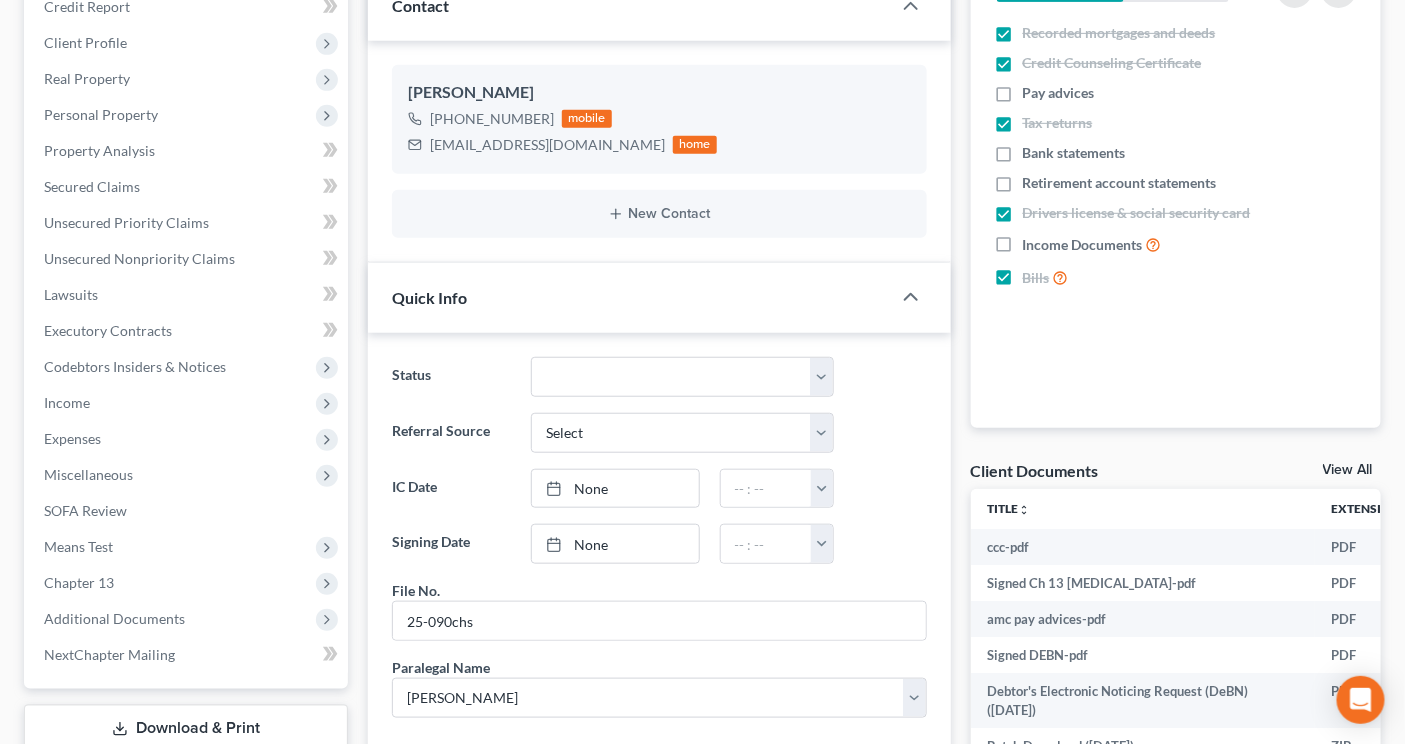 scroll, scrollTop: 1181, scrollLeft: 0, axis: vertical 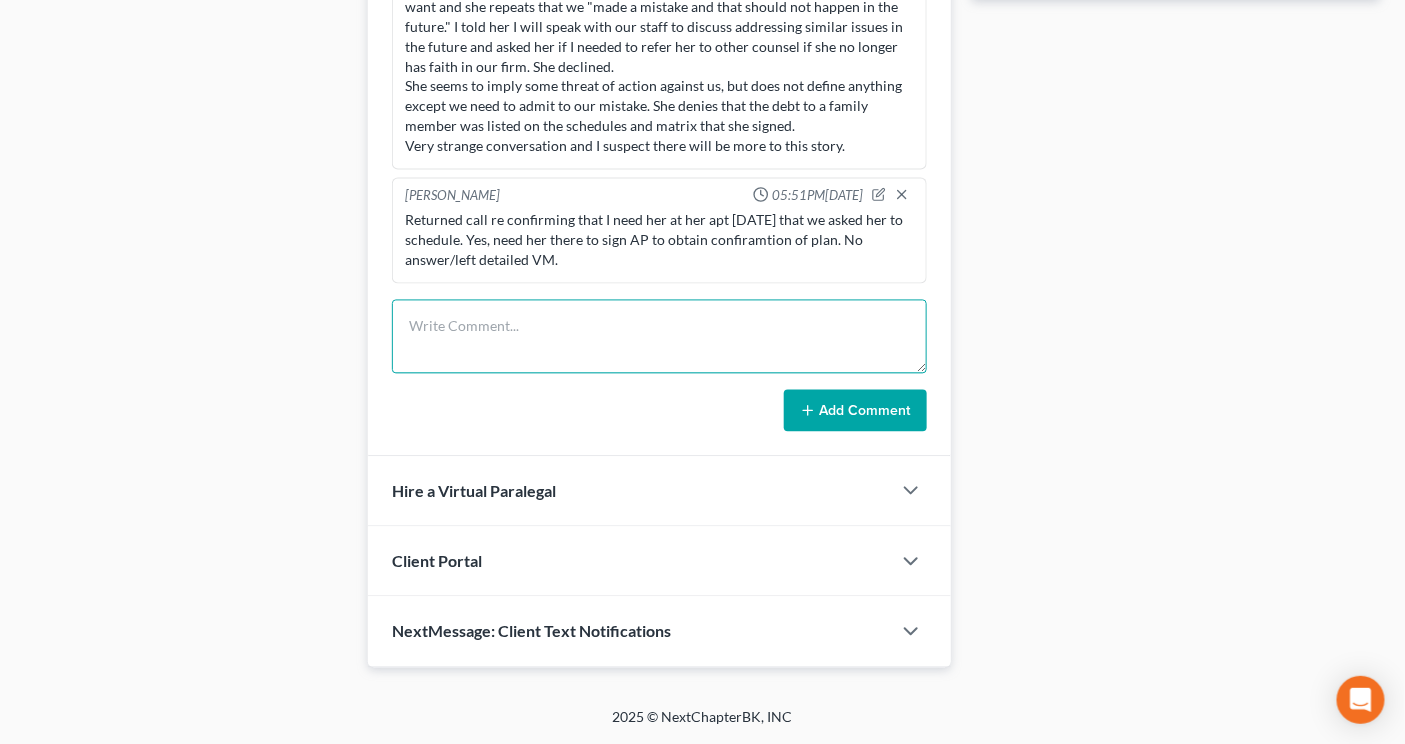 click at bounding box center [659, 337] 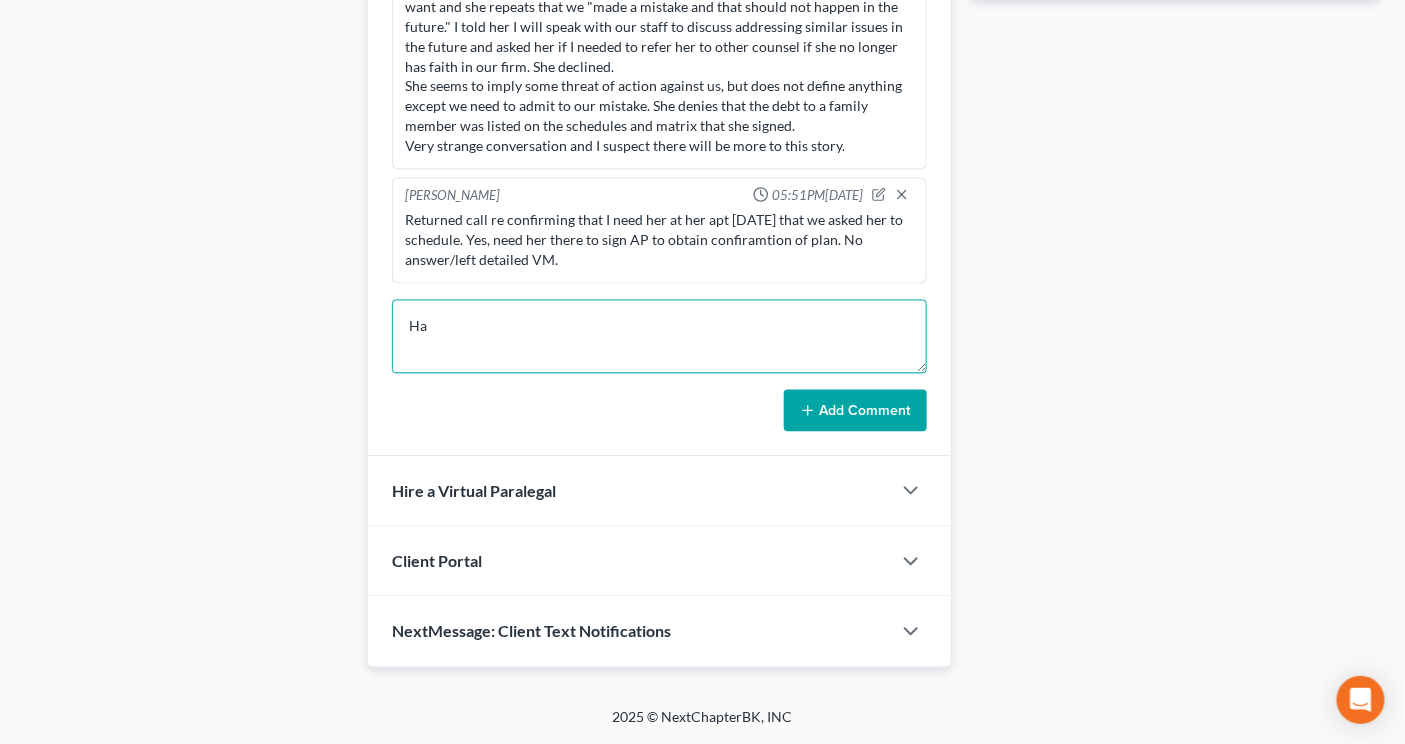 type on "H" 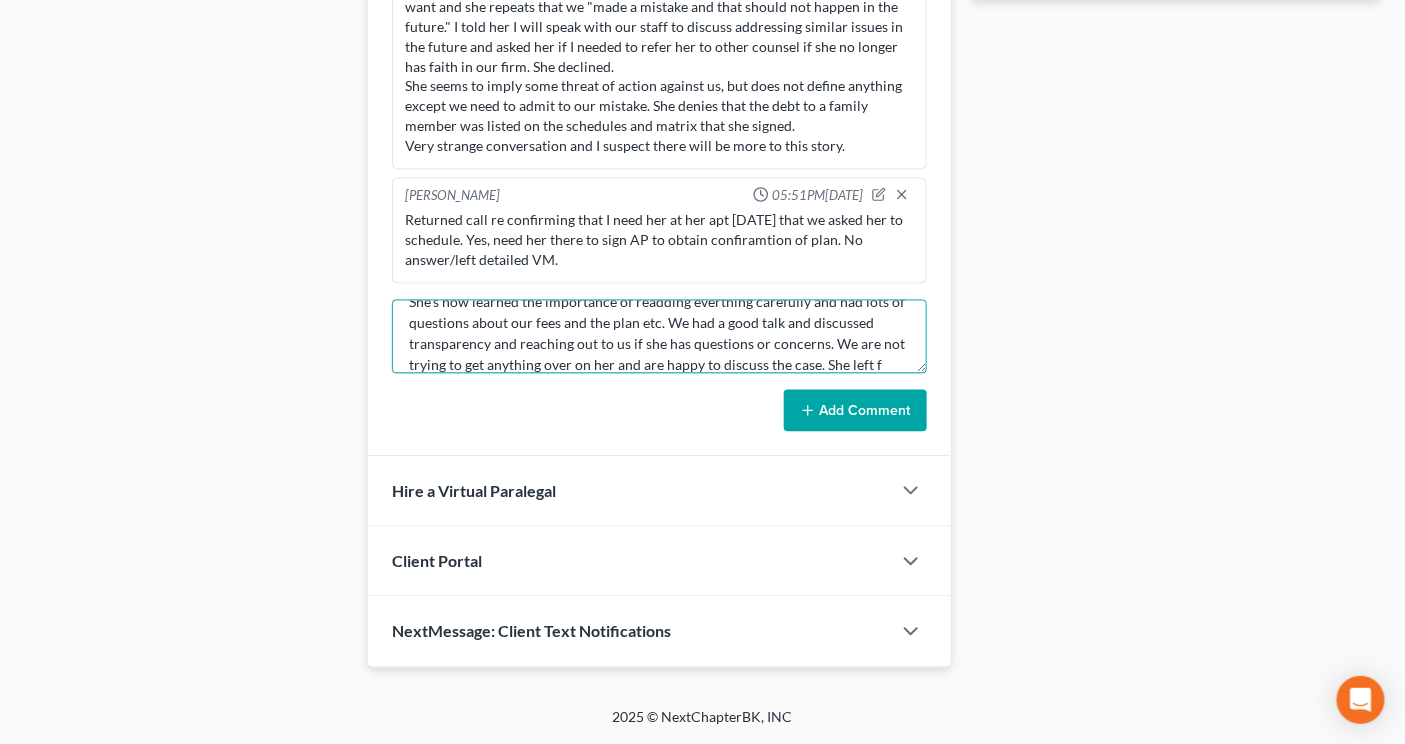 scroll, scrollTop: 192, scrollLeft: 0, axis: vertical 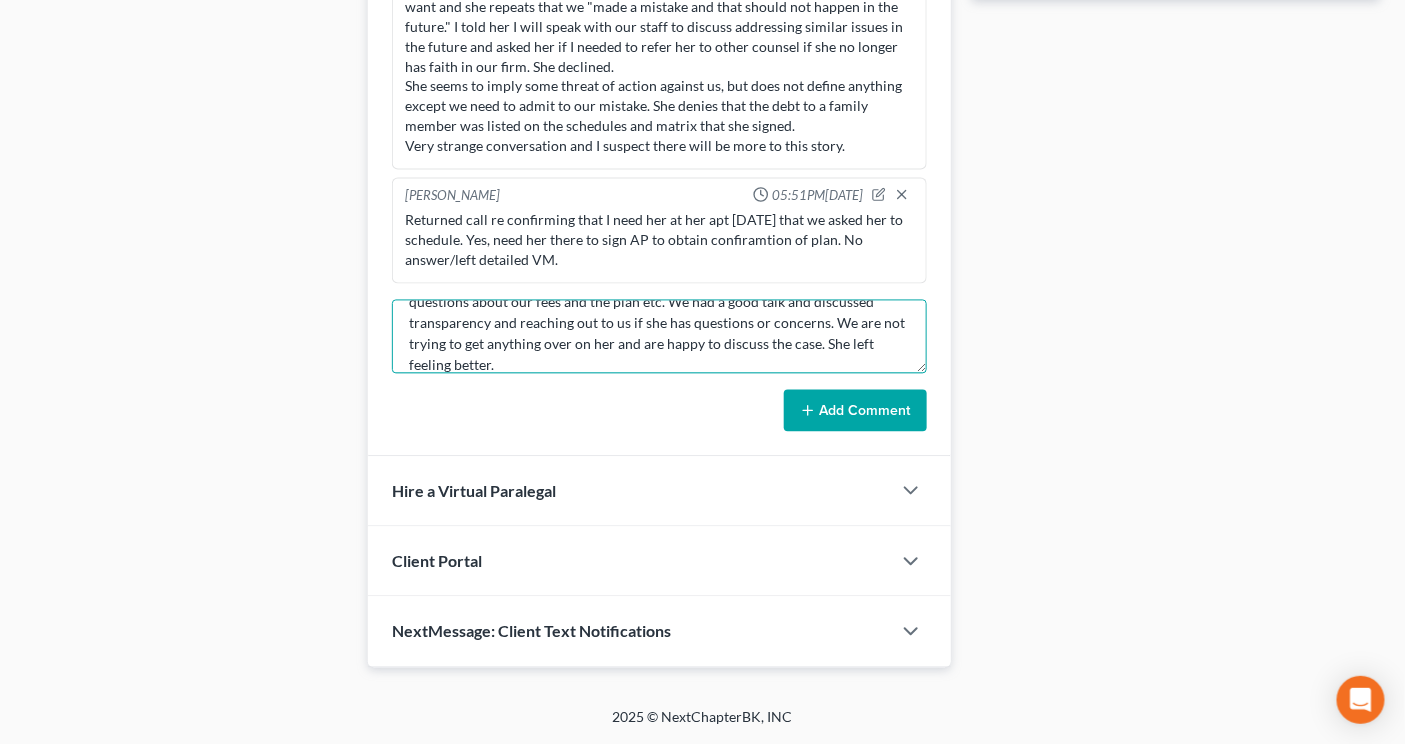 type on "Met w/ debtor to AP. All went well and she did not bring up her previous concerns until I mentioned that her aunt woudl get a copy opf this plan. She did not like that. We discussed at length and ultimately she says that her aunt really gifted her the money and it was not loan, she listed her thinking the aunt would get magically paid back through the case. Nope. She said in no uncertain terms that she can testify that it was a gift not a loan and can sign papers under penalty of perjury so we amended E/F and matrix to remove aunt. She's now learned the importance of readding everthing carefully and had lots of questions about our fees and the plan etc. We had a good talk and discussed transparency and reaching out to us if she has questions or concerns. We are not trying to get anything over on her and are happy to discuss the case. She left feeling better." 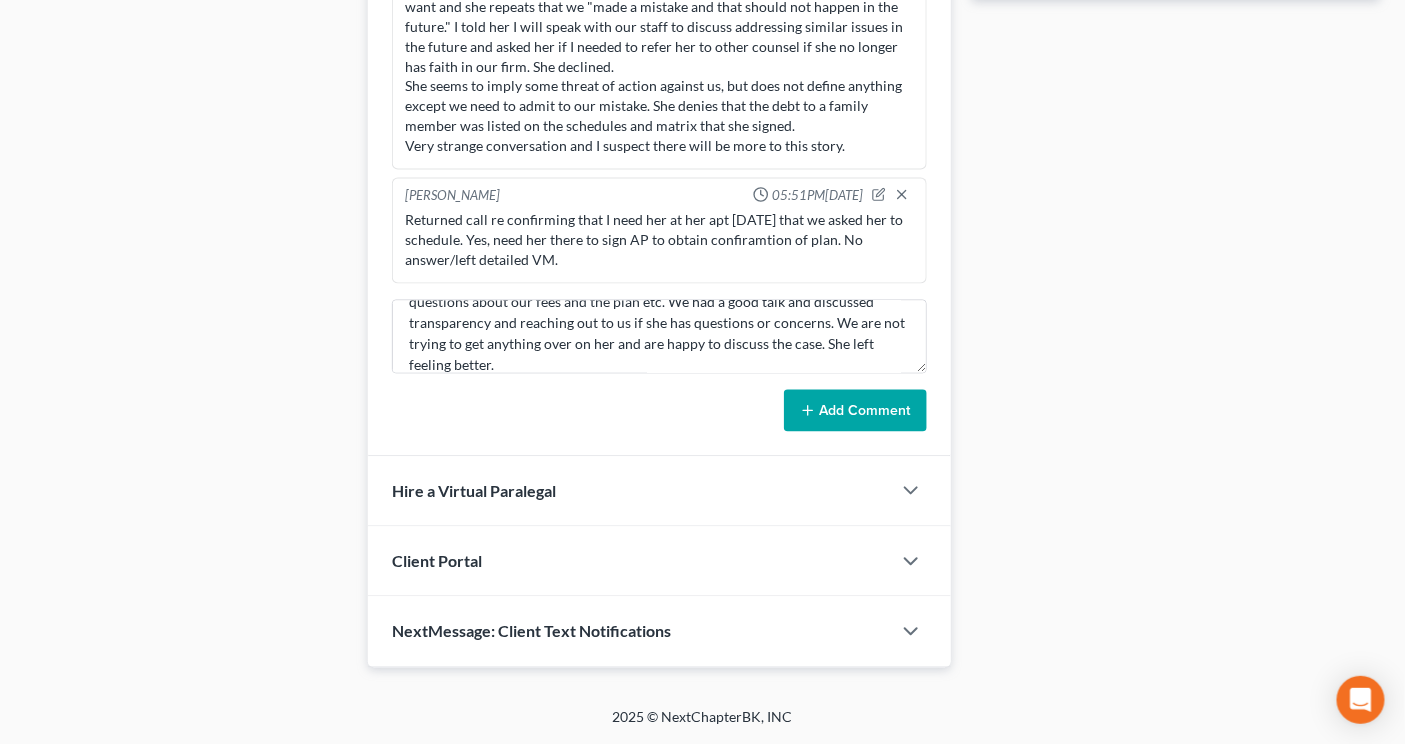click on "Add Comment" at bounding box center (855, 411) 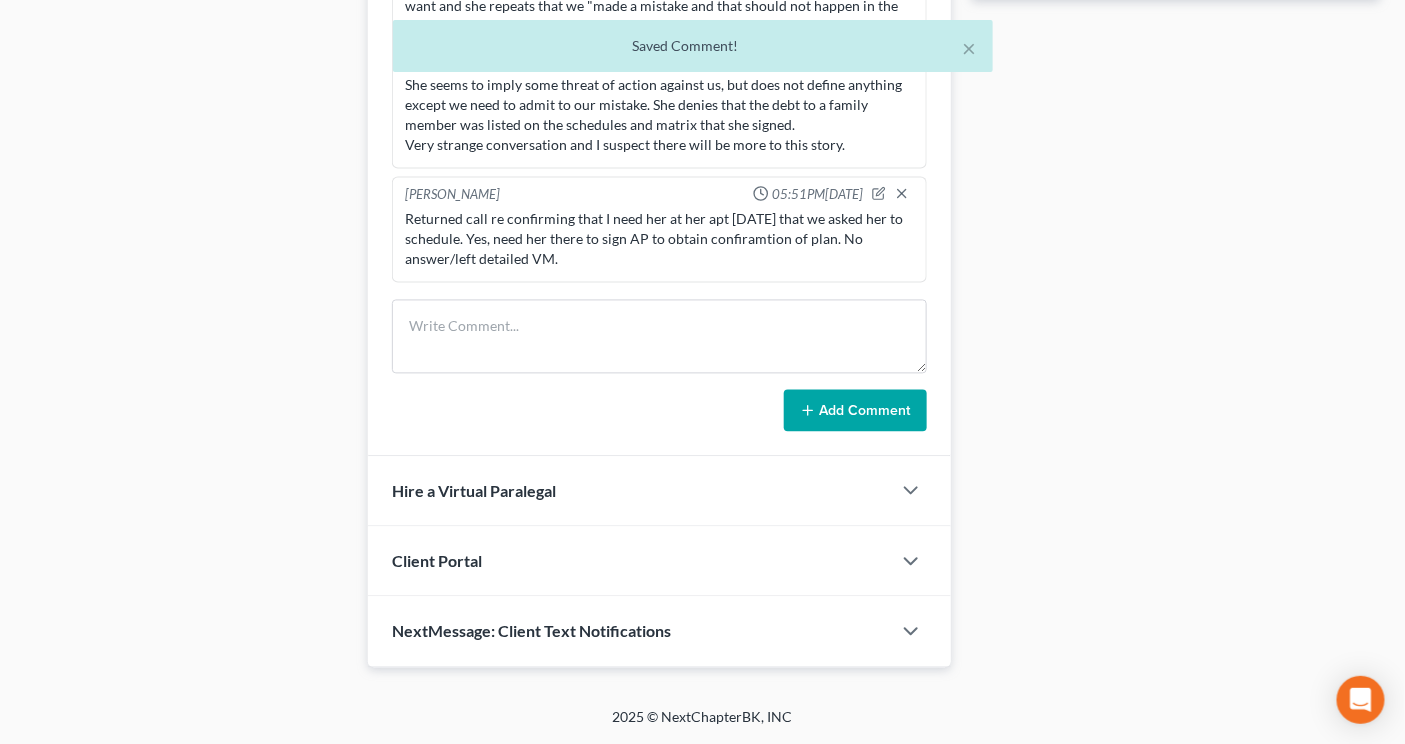 scroll, scrollTop: 0, scrollLeft: 0, axis: both 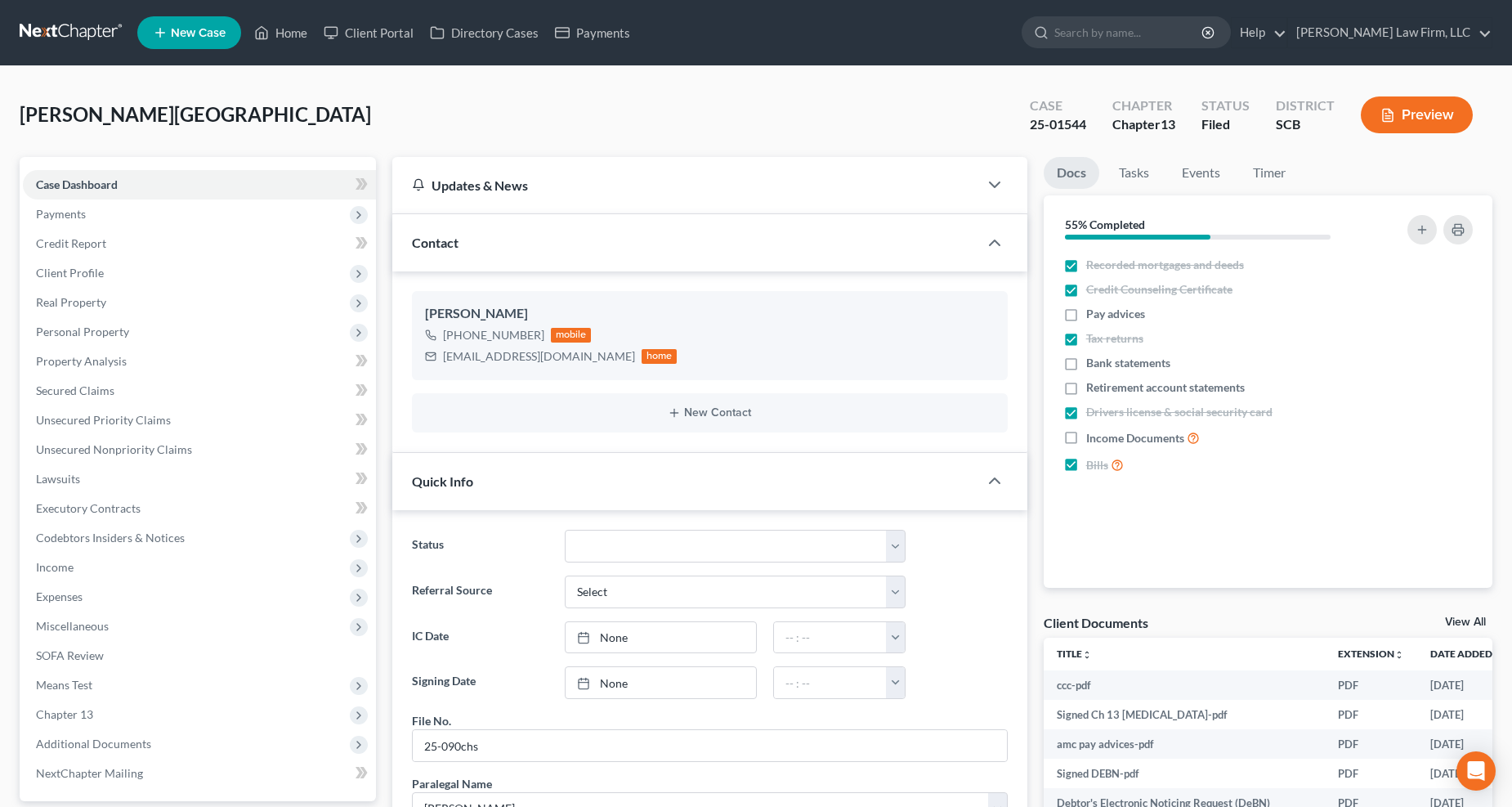 click at bounding box center [72, 33] 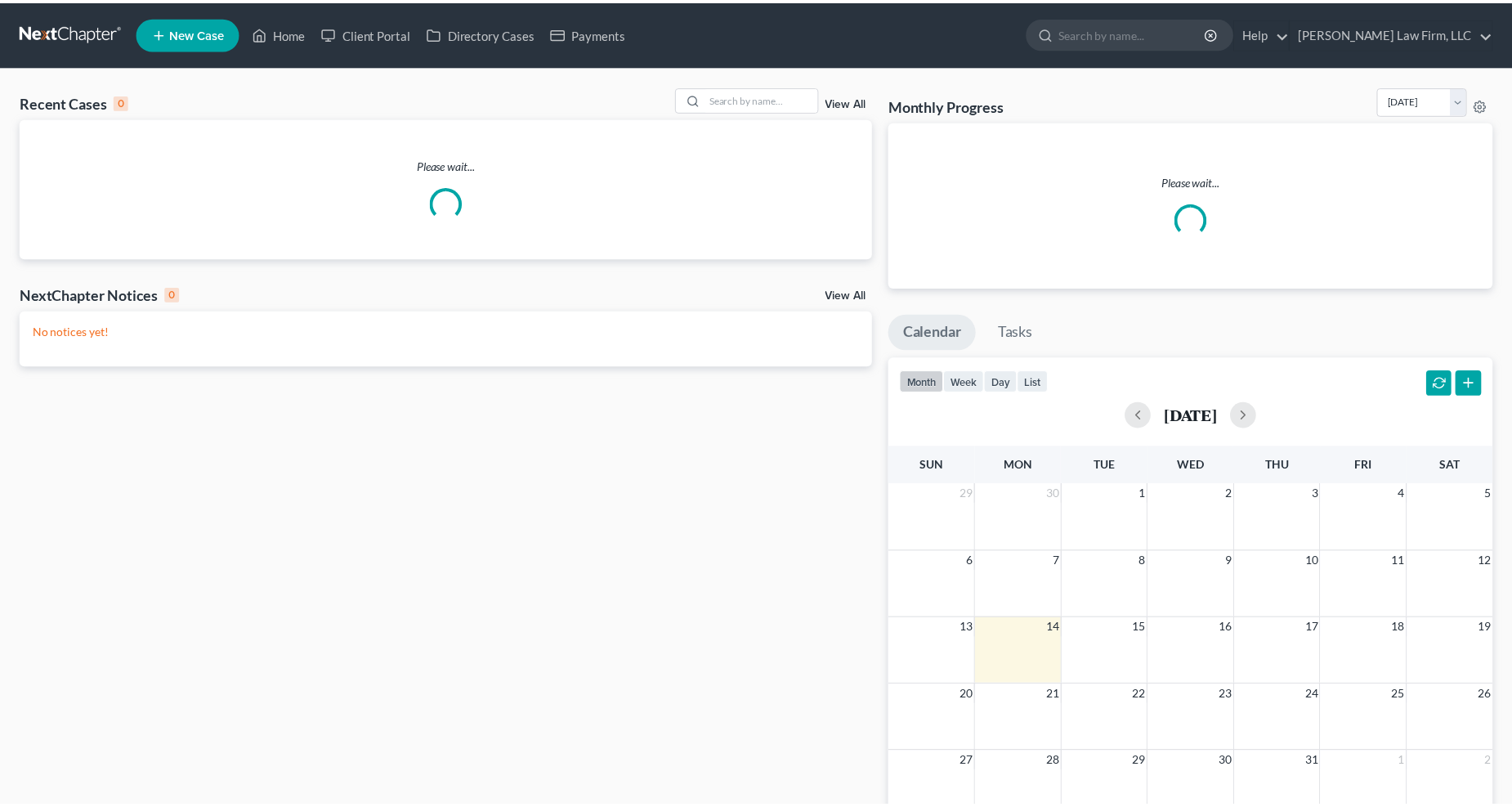 scroll, scrollTop: 0, scrollLeft: 0, axis: both 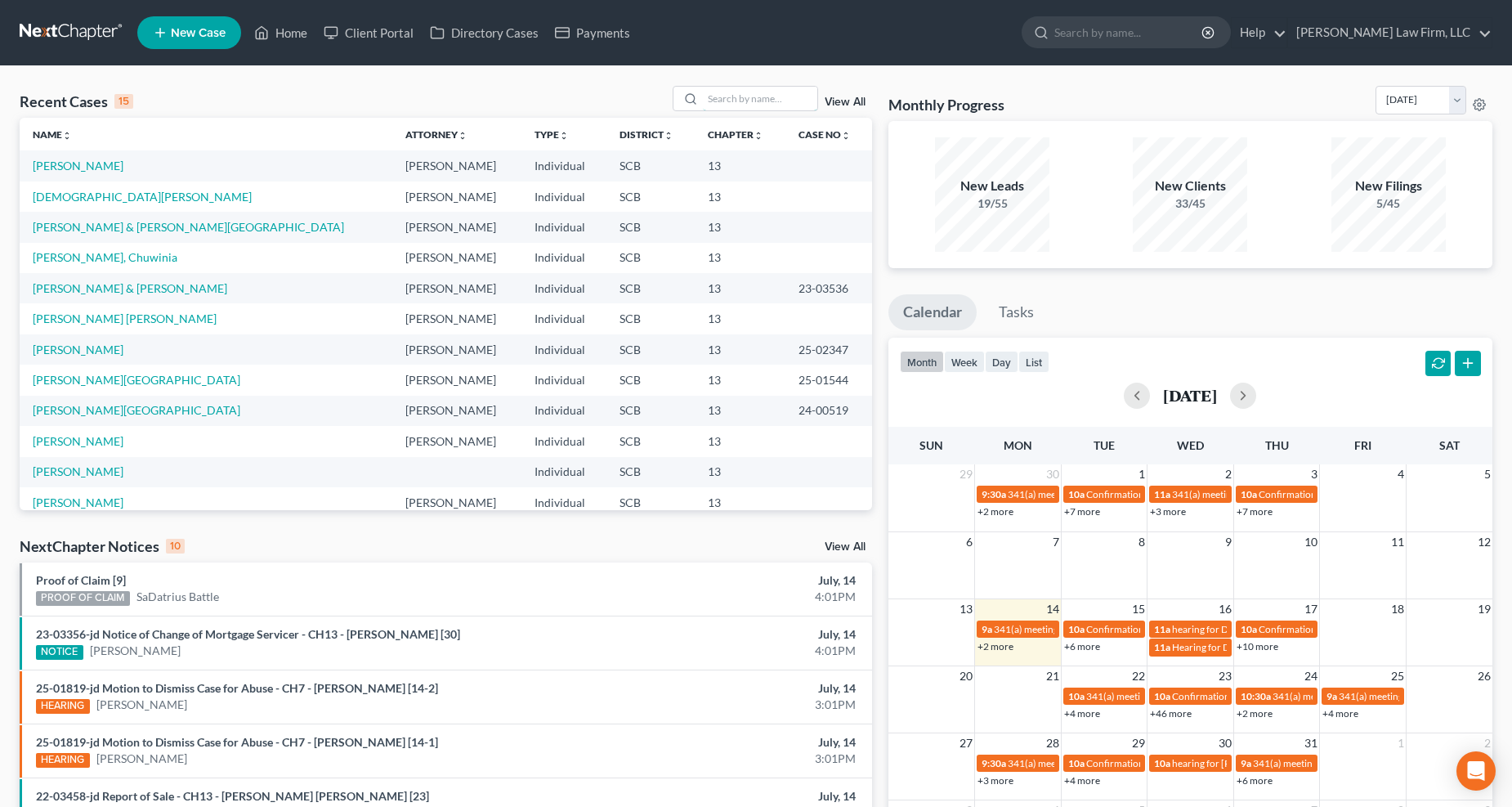 click at bounding box center [760, 98] 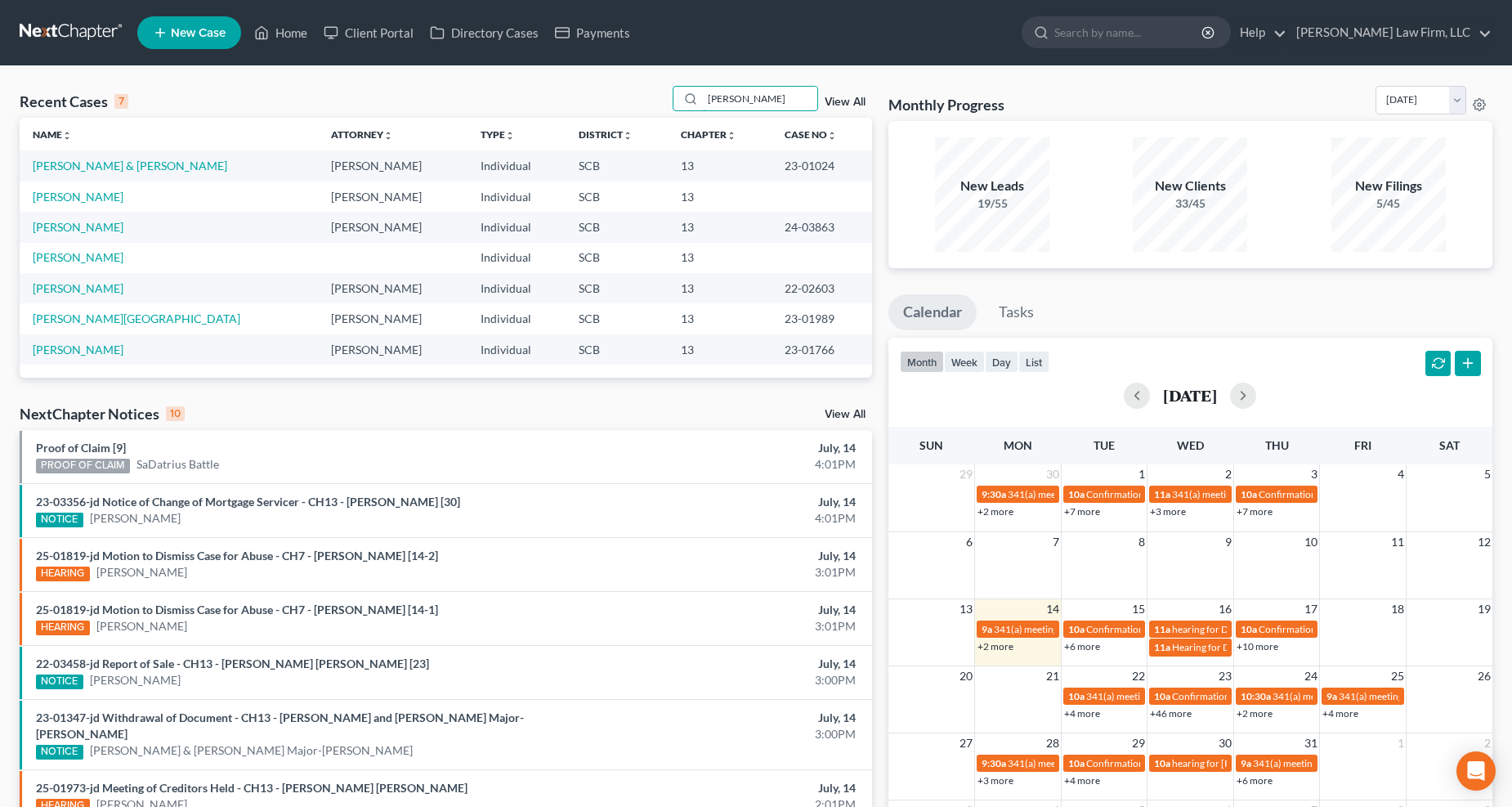 type on "[PERSON_NAME]" 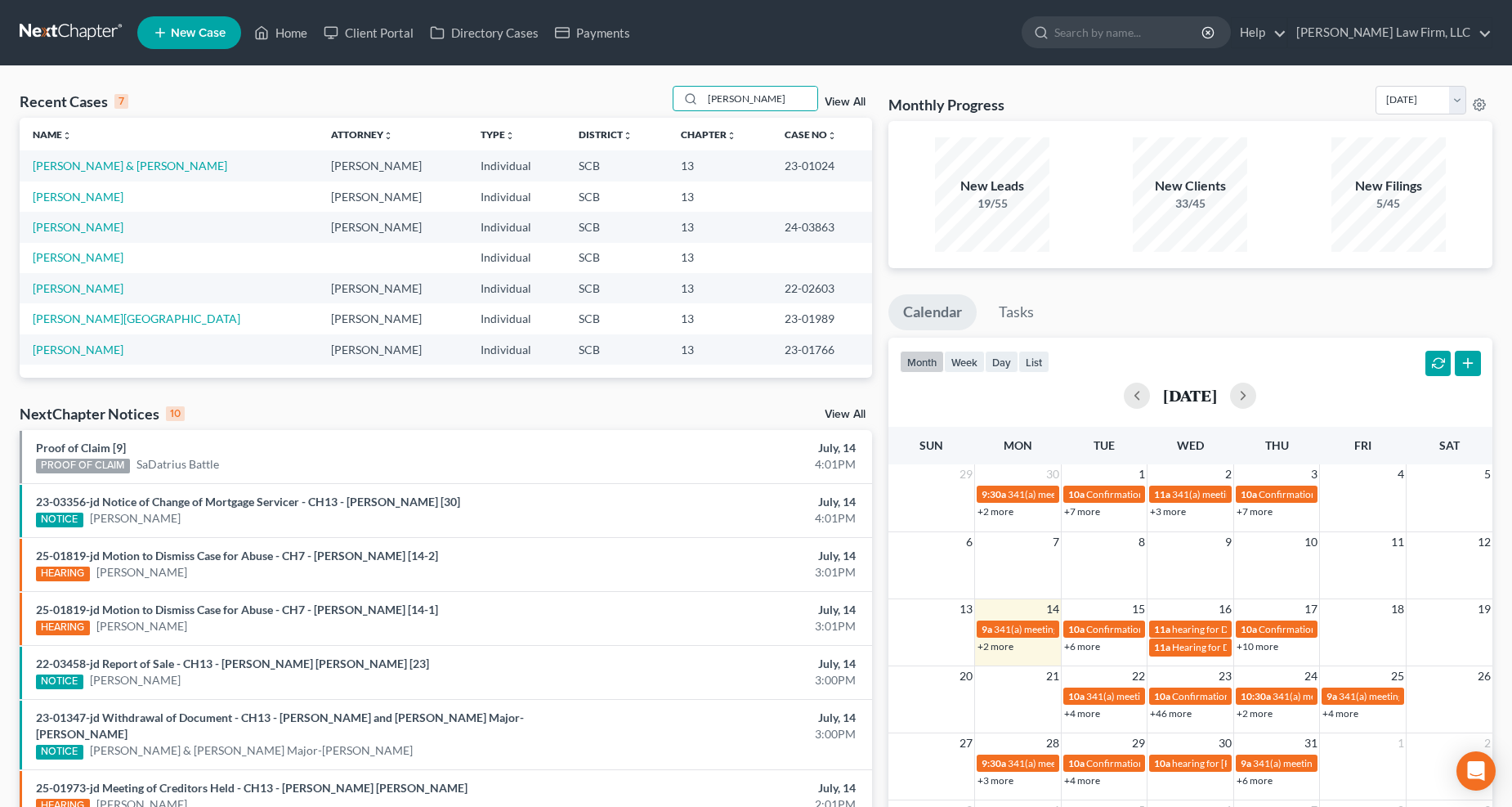 click on "Name
unfold_more
expand_more
expand_less" at bounding box center (168, 134) 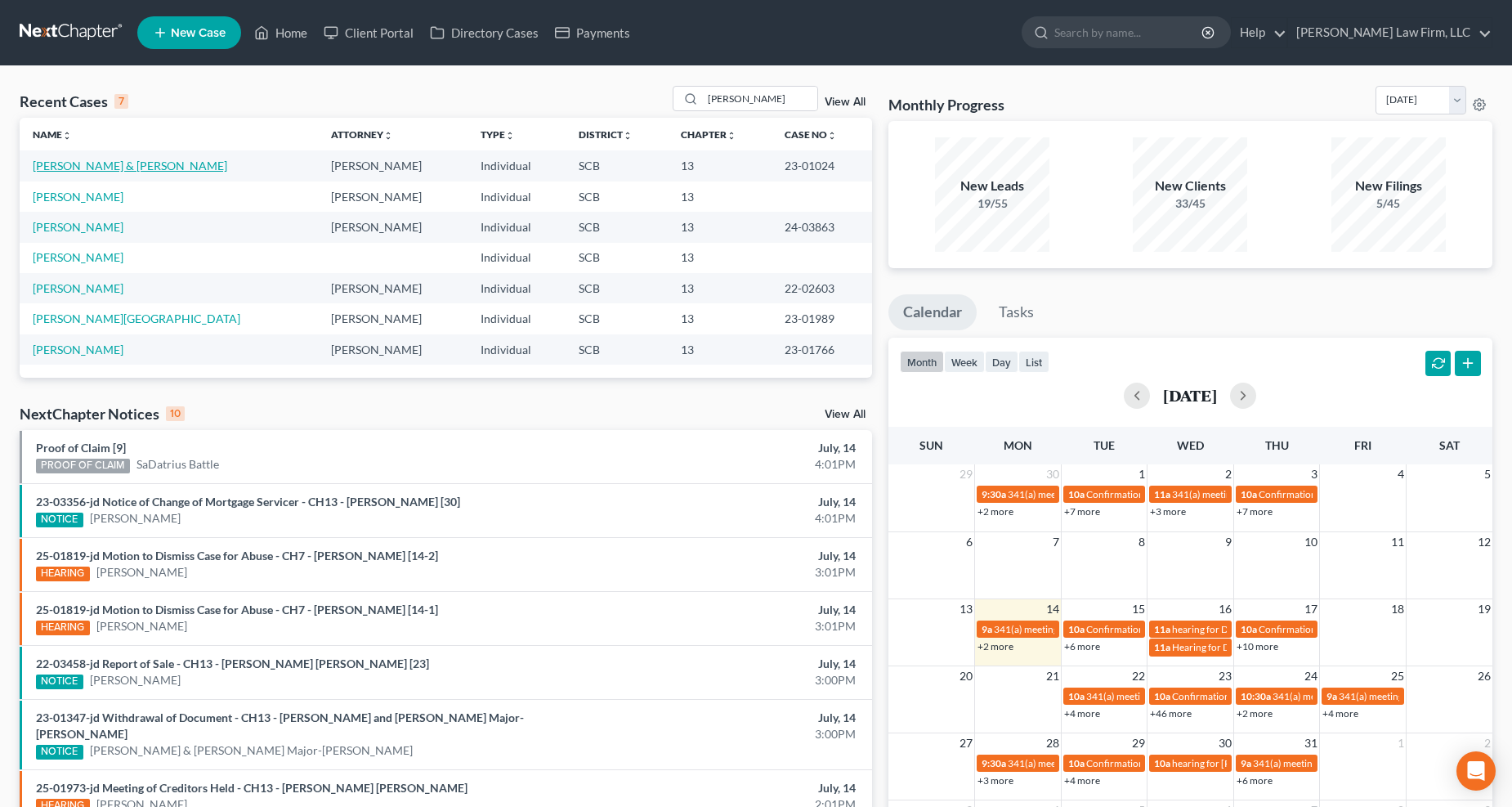 click on "[PERSON_NAME] & [PERSON_NAME]" at bounding box center (130, 165) 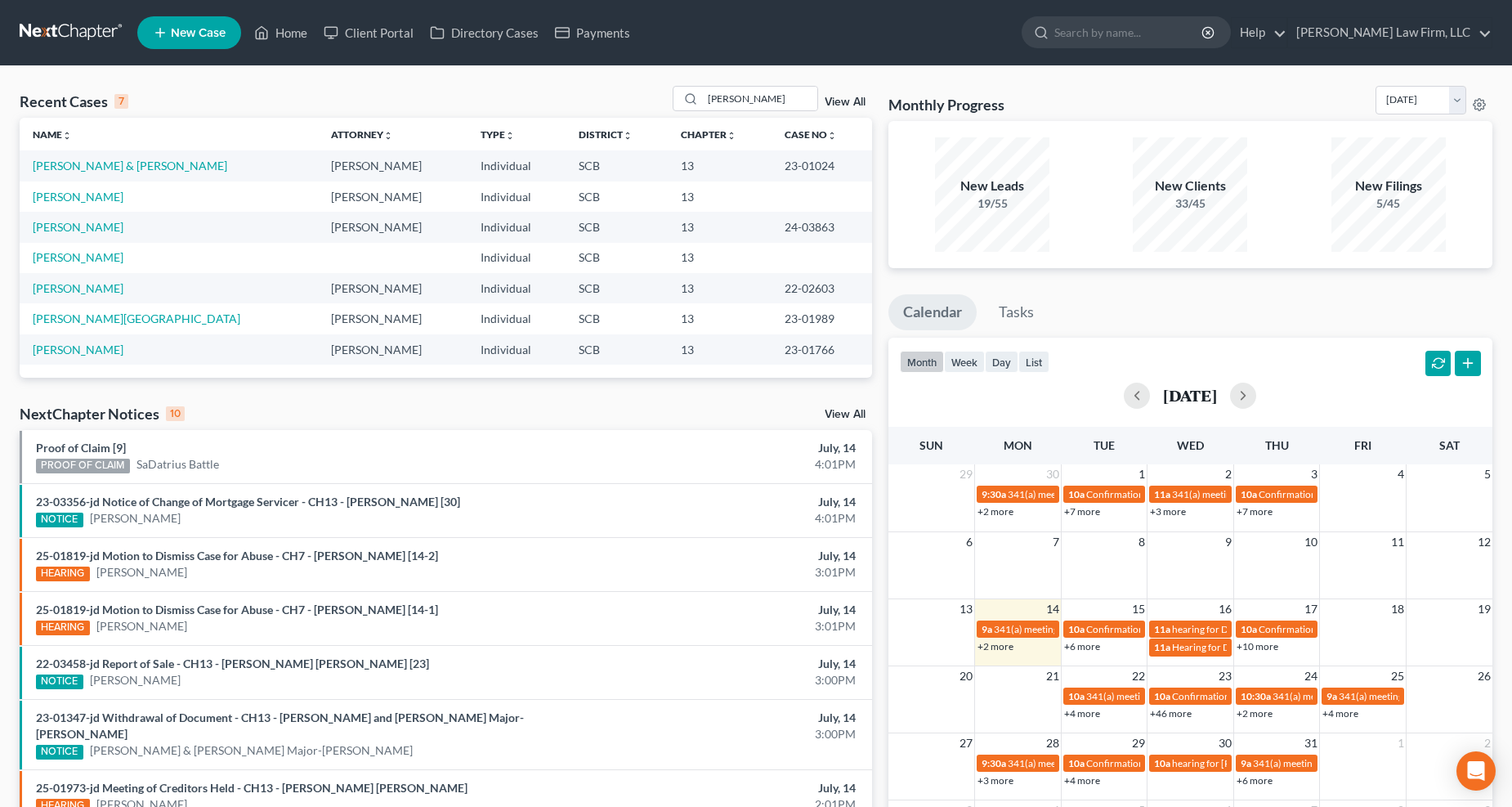 select on "3" 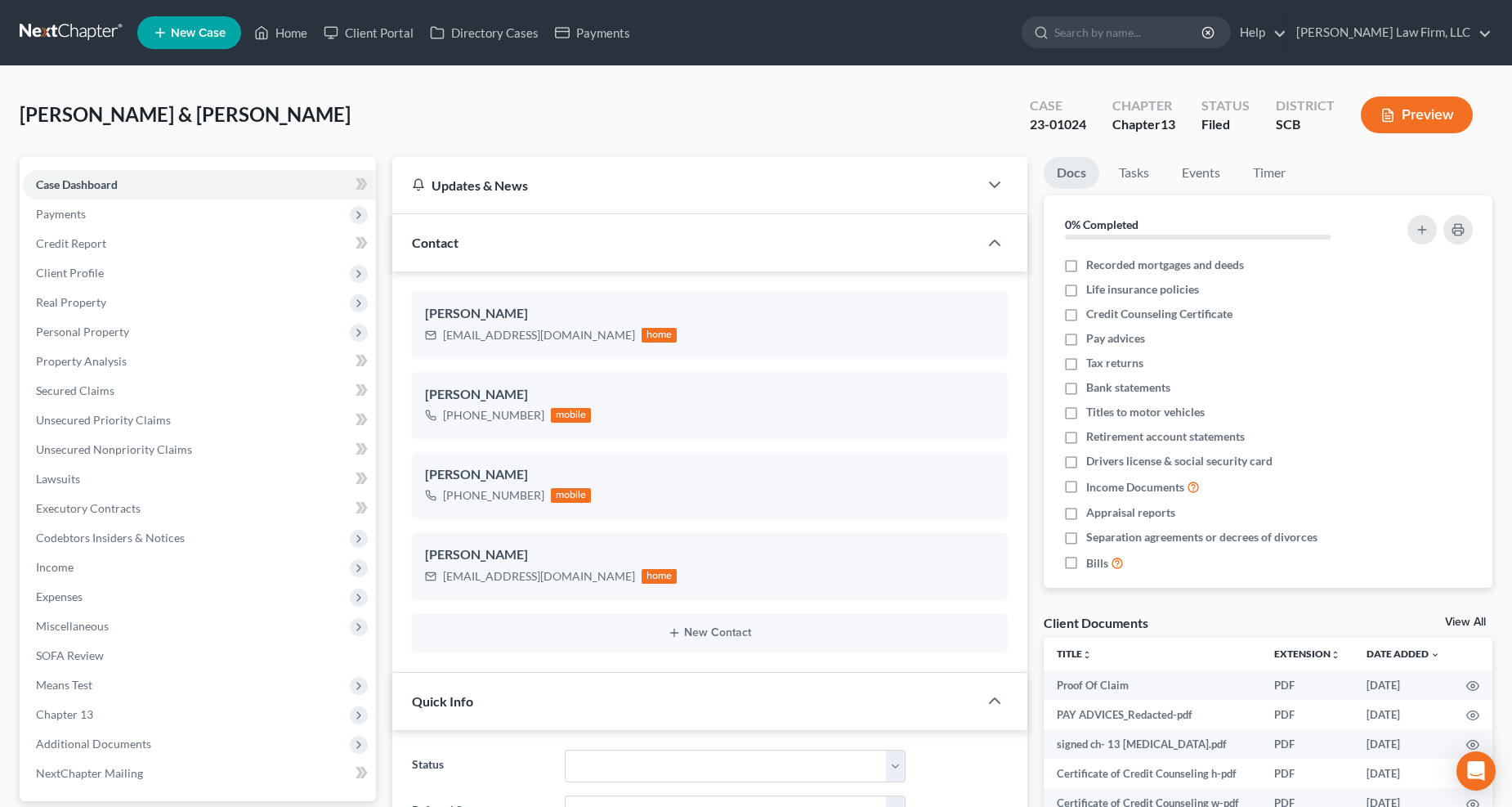 select on "0" 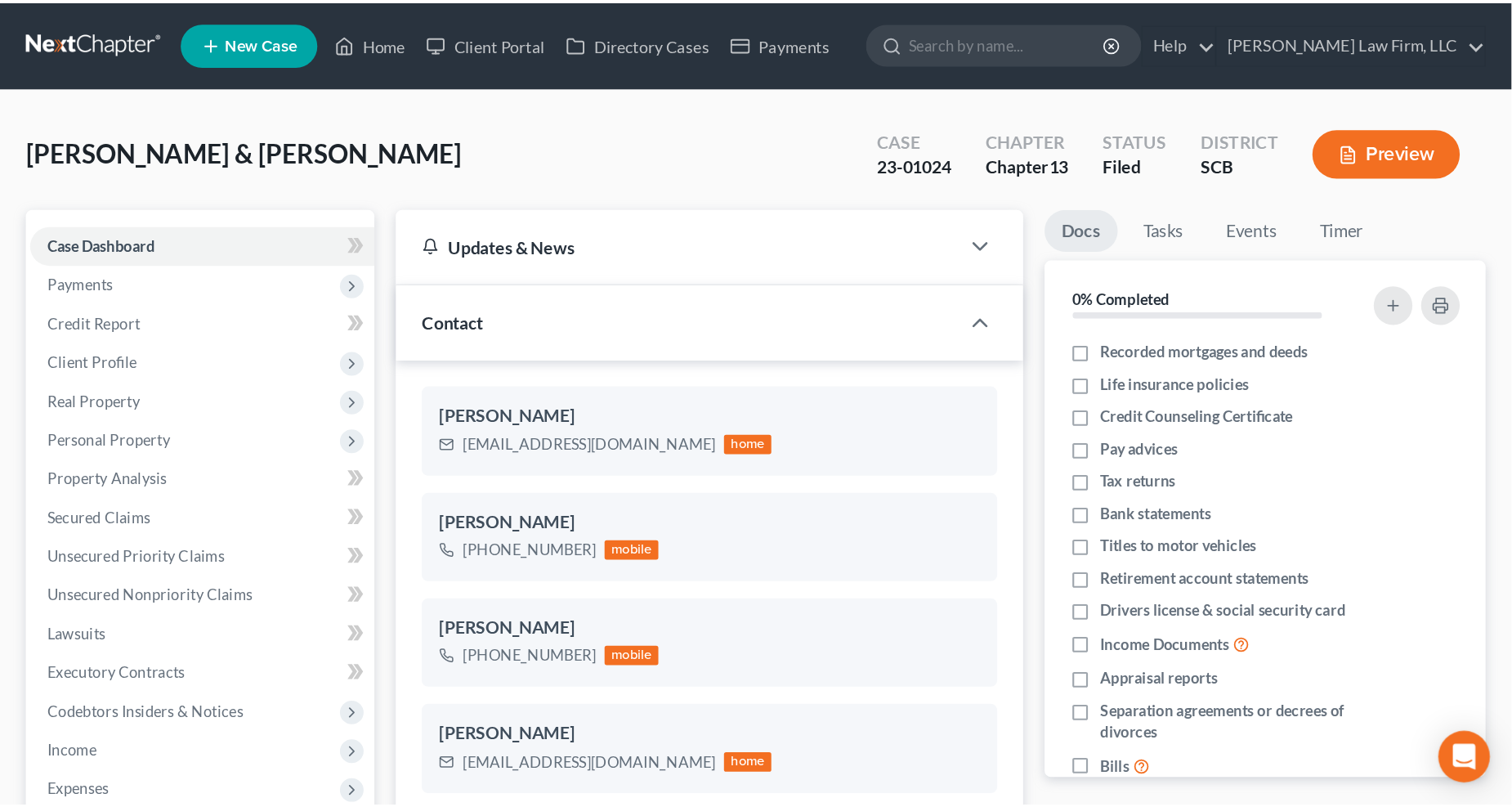 scroll, scrollTop: 2037, scrollLeft: 0, axis: vertical 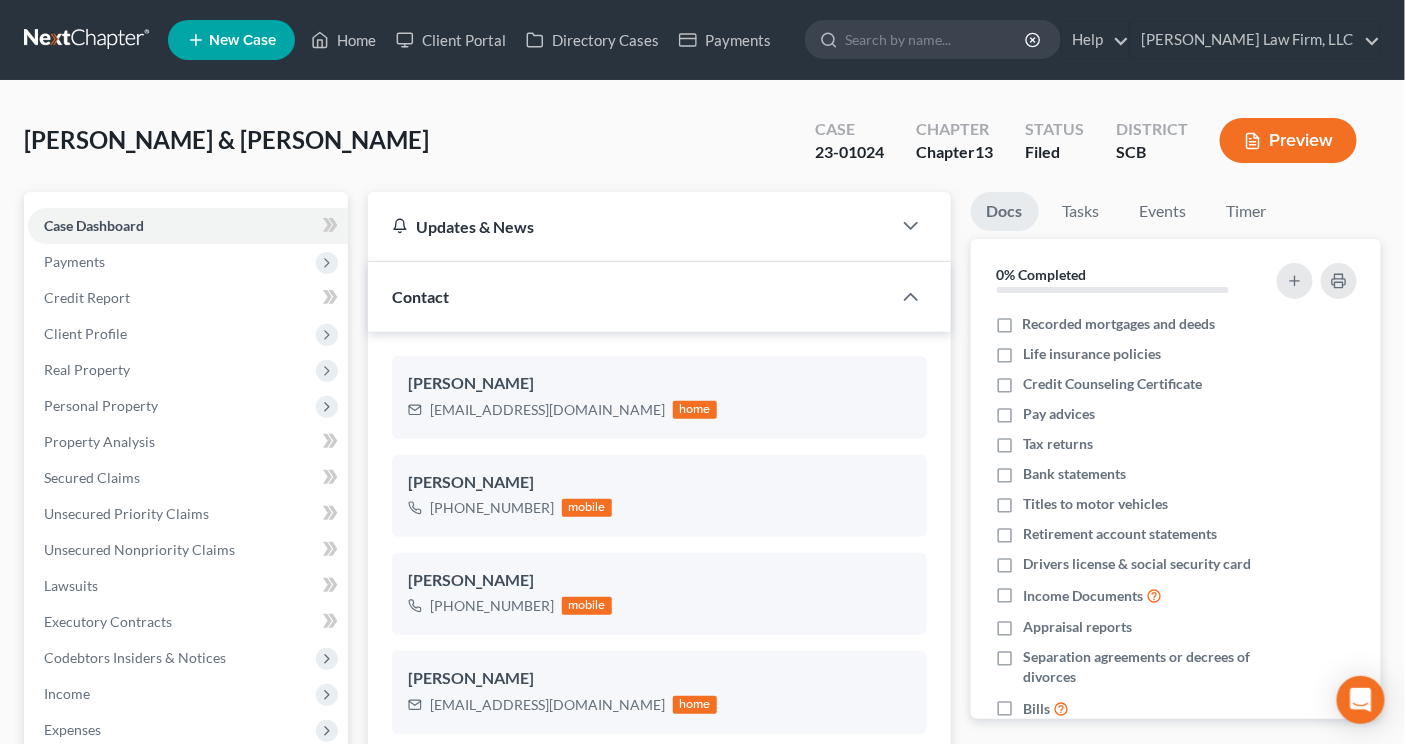 click at bounding box center (88, 40) 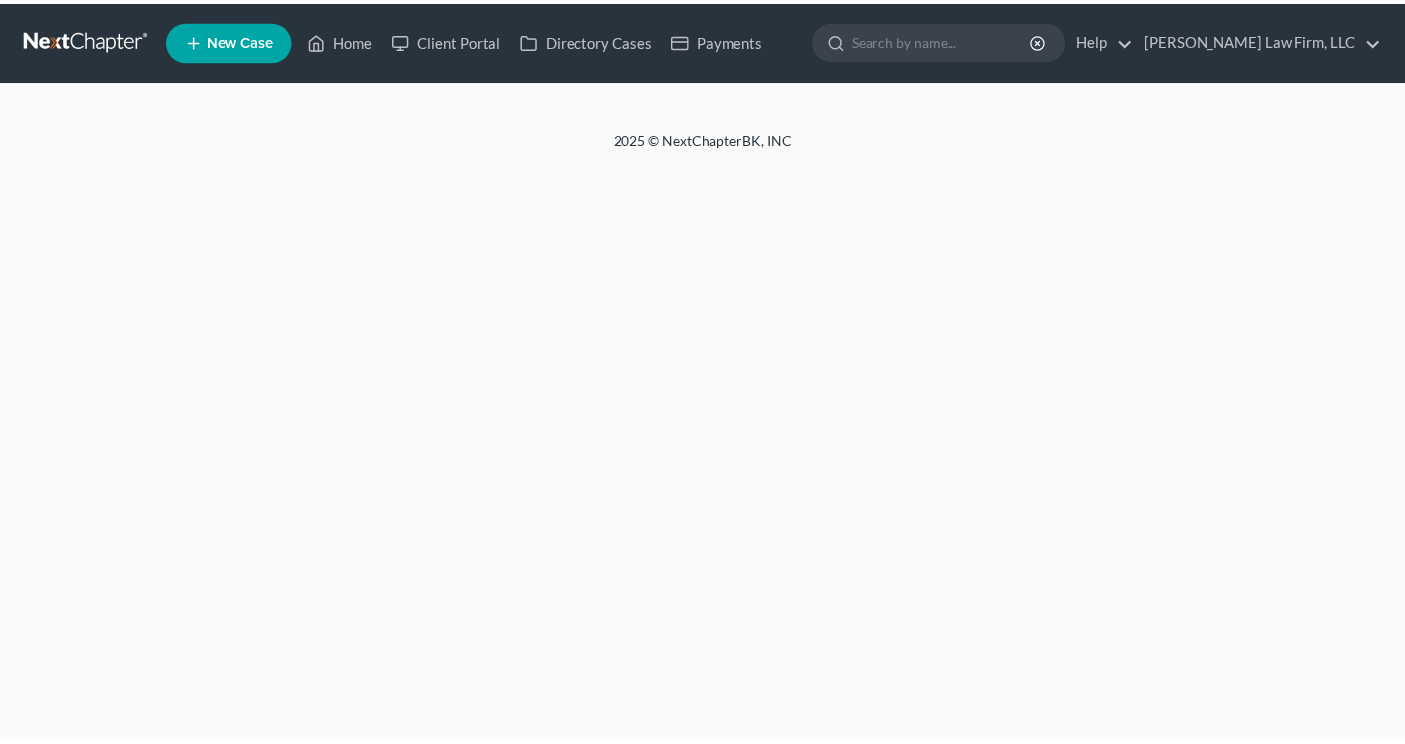 scroll, scrollTop: 0, scrollLeft: 0, axis: both 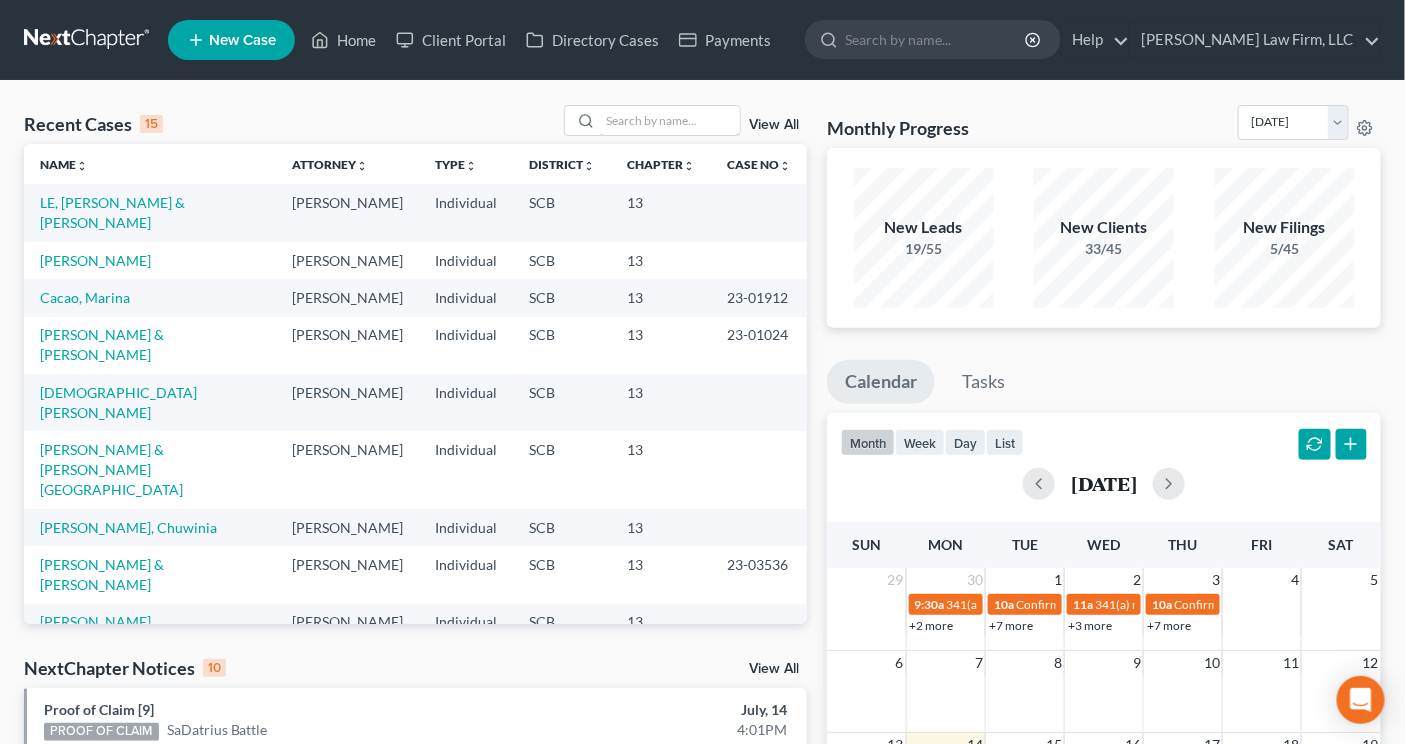 click at bounding box center [670, 120] 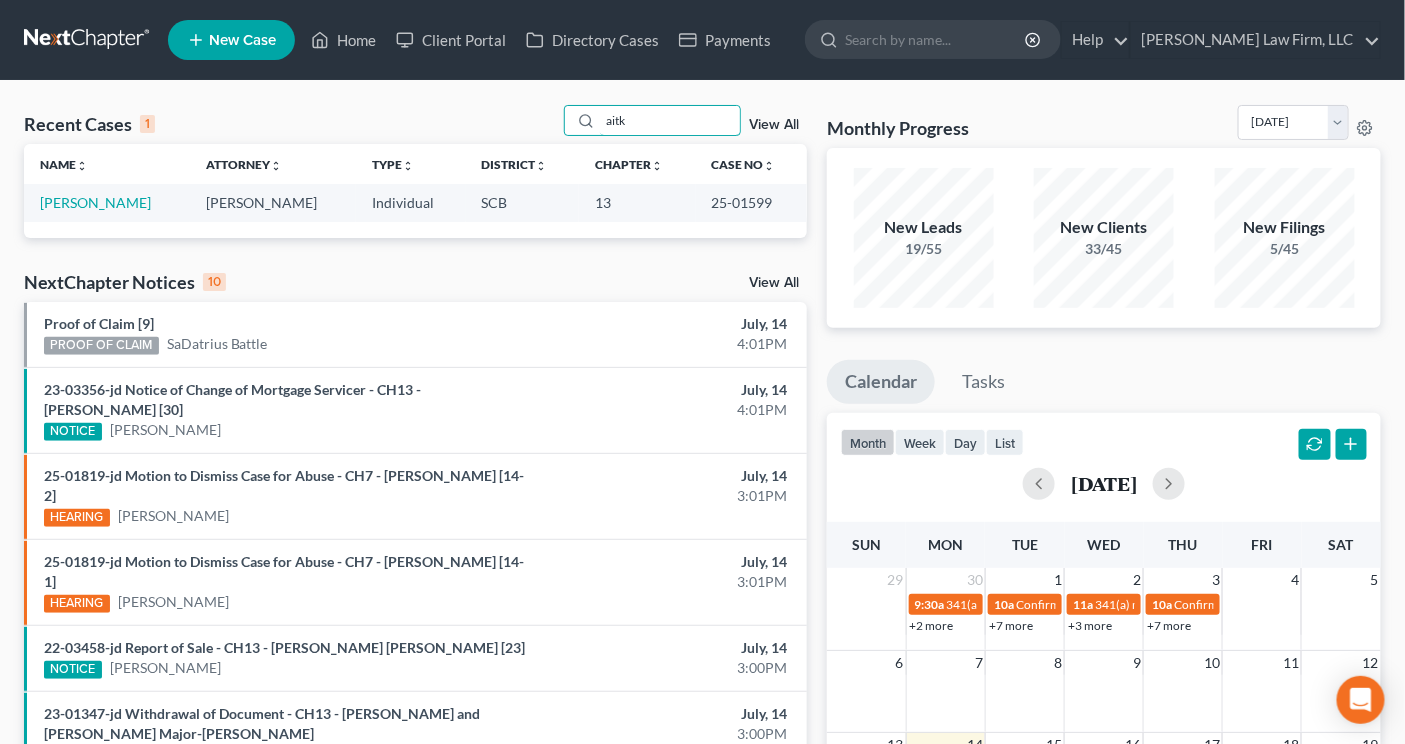 type on "aitk" 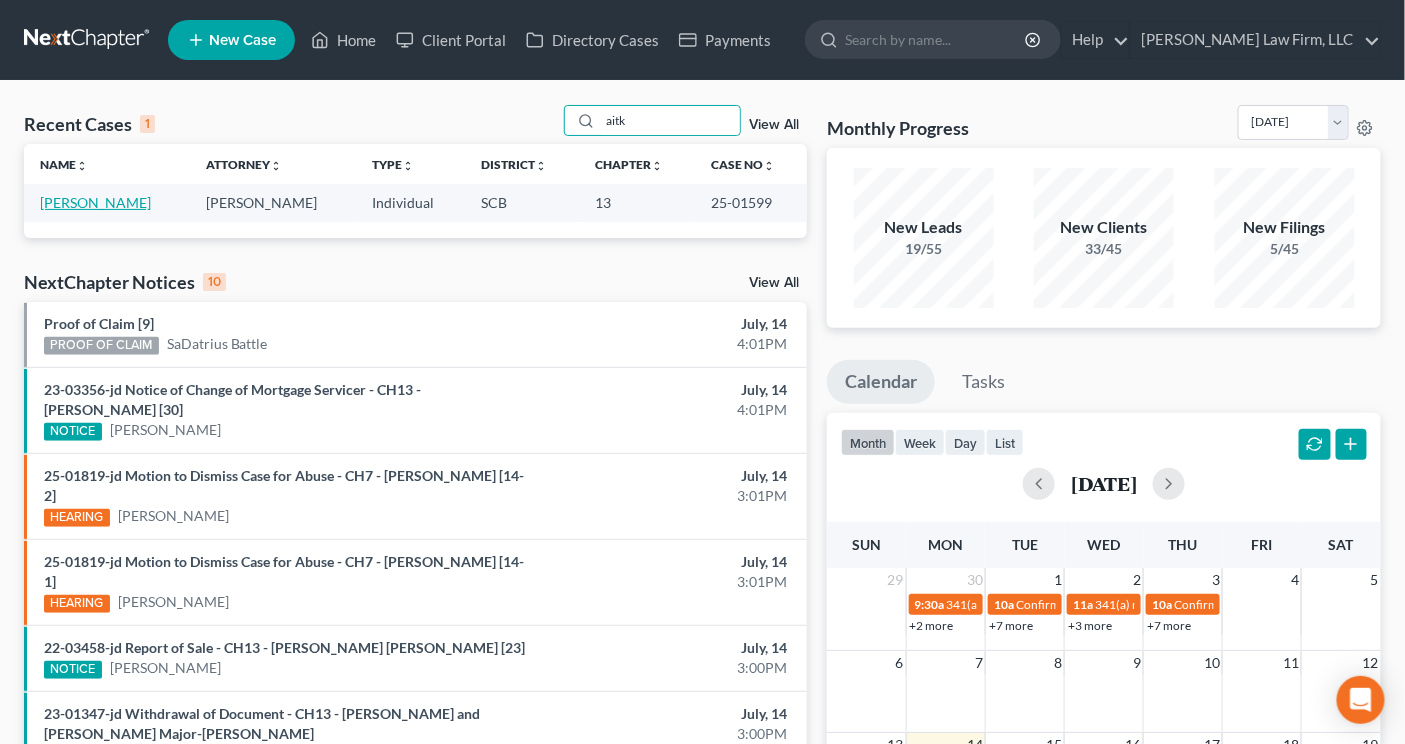 click on "[PERSON_NAME]" at bounding box center [95, 202] 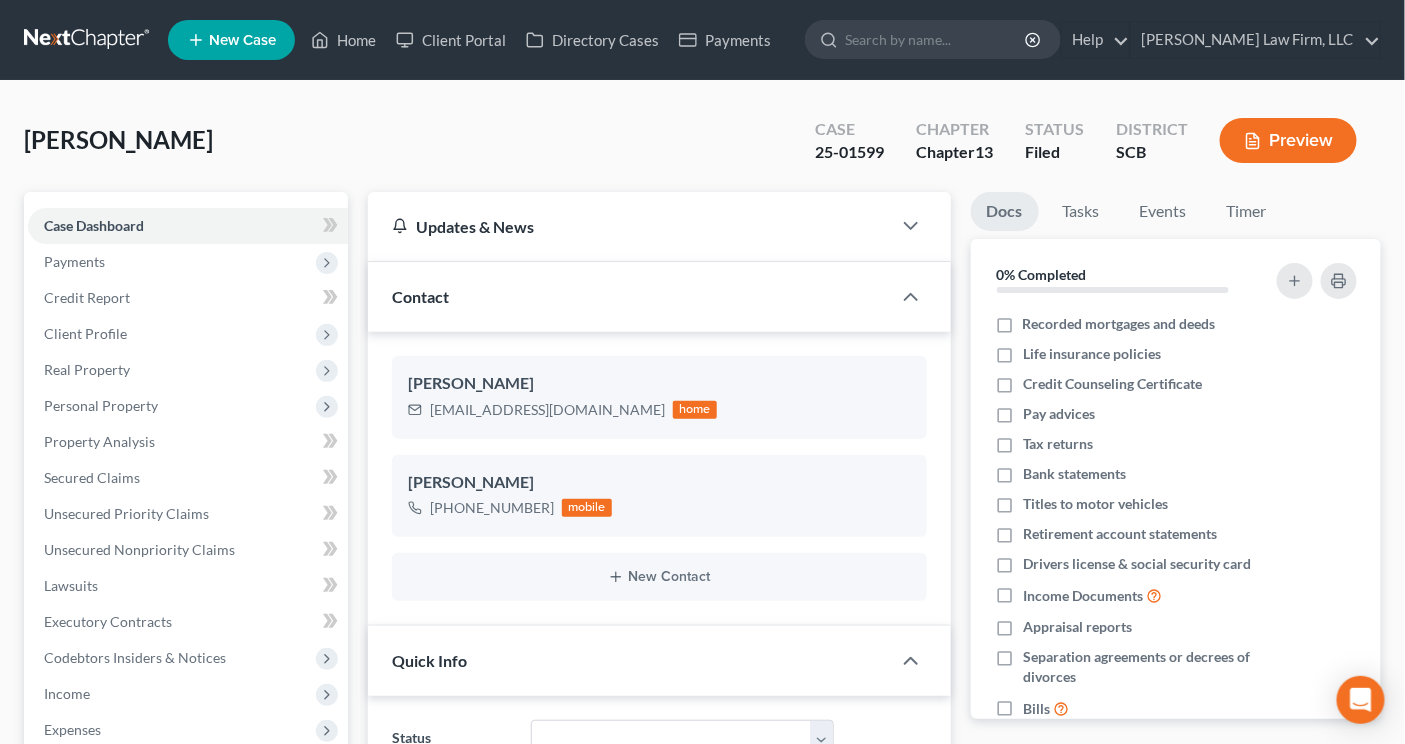 scroll, scrollTop: 401, scrollLeft: 0, axis: vertical 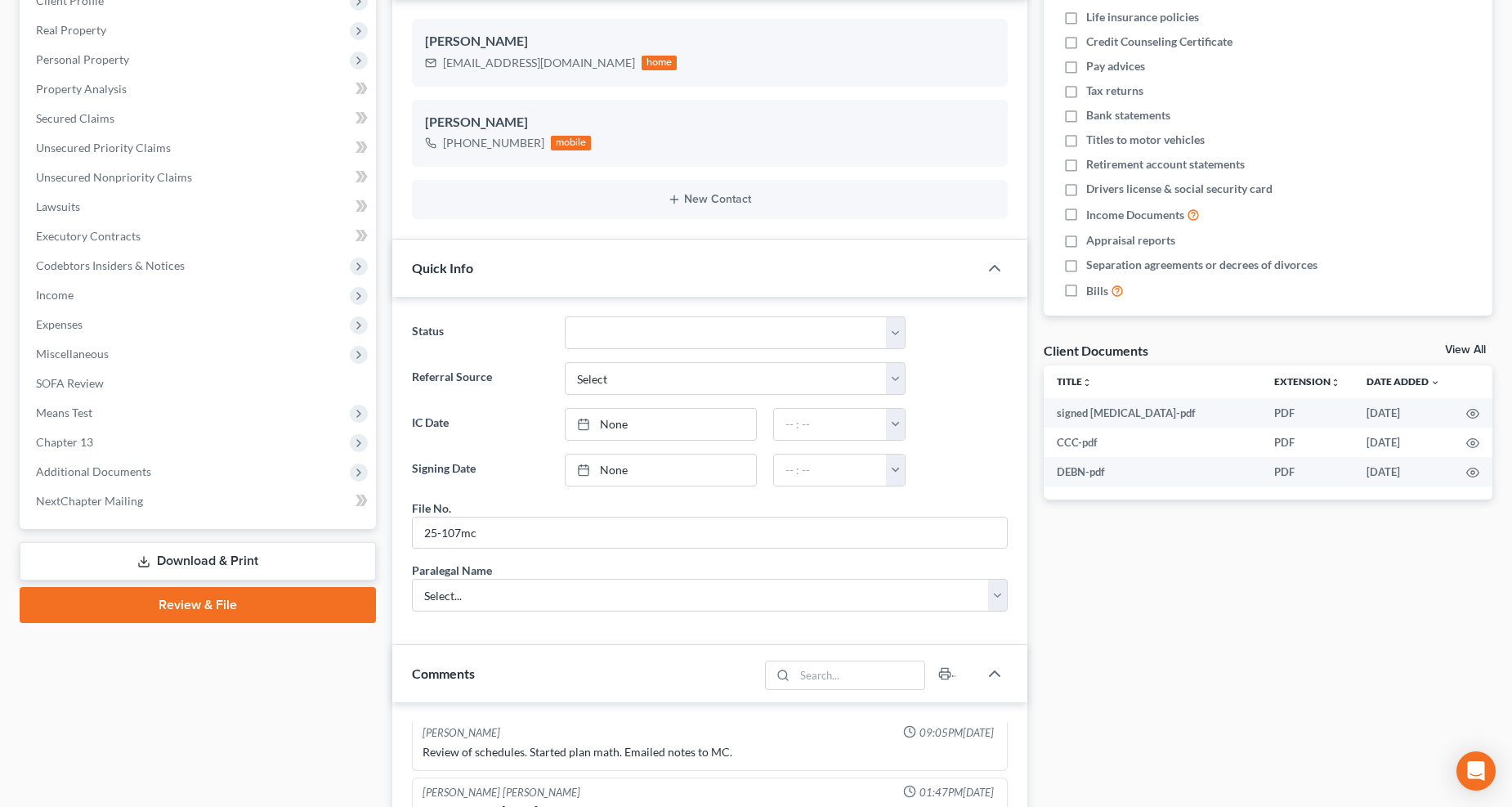 click on "Means Test" at bounding box center [64, 412] 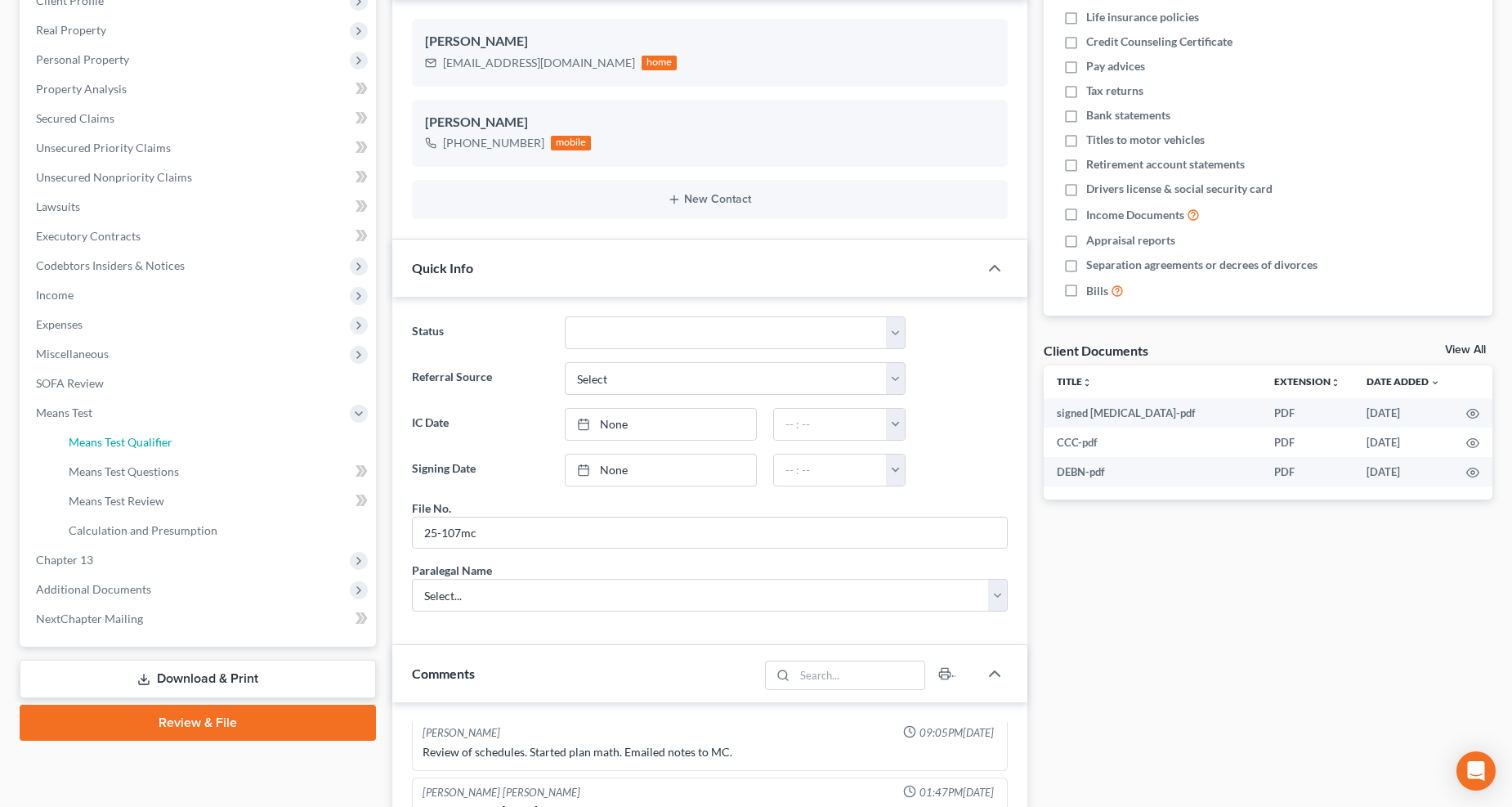 click on "Means Test Qualifier" at bounding box center (216, 442) 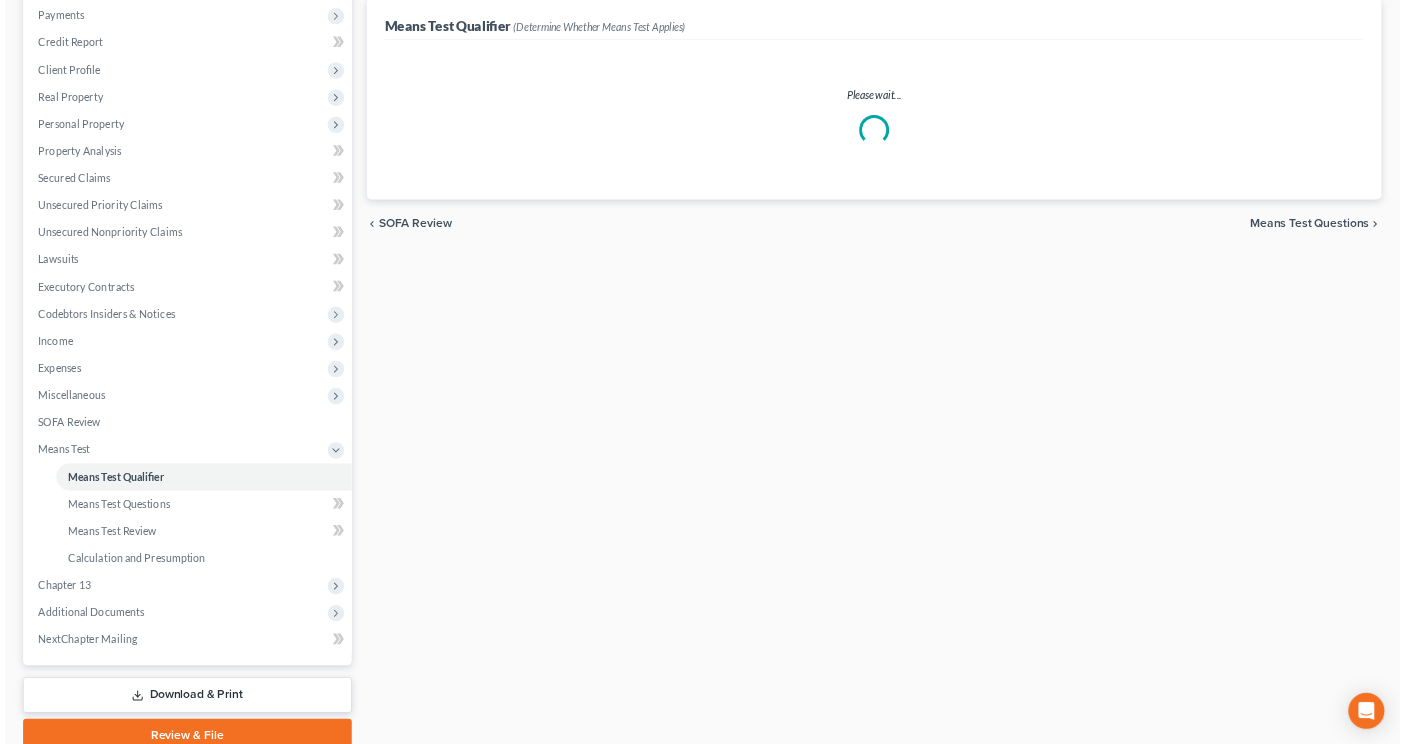 scroll, scrollTop: 0, scrollLeft: 0, axis: both 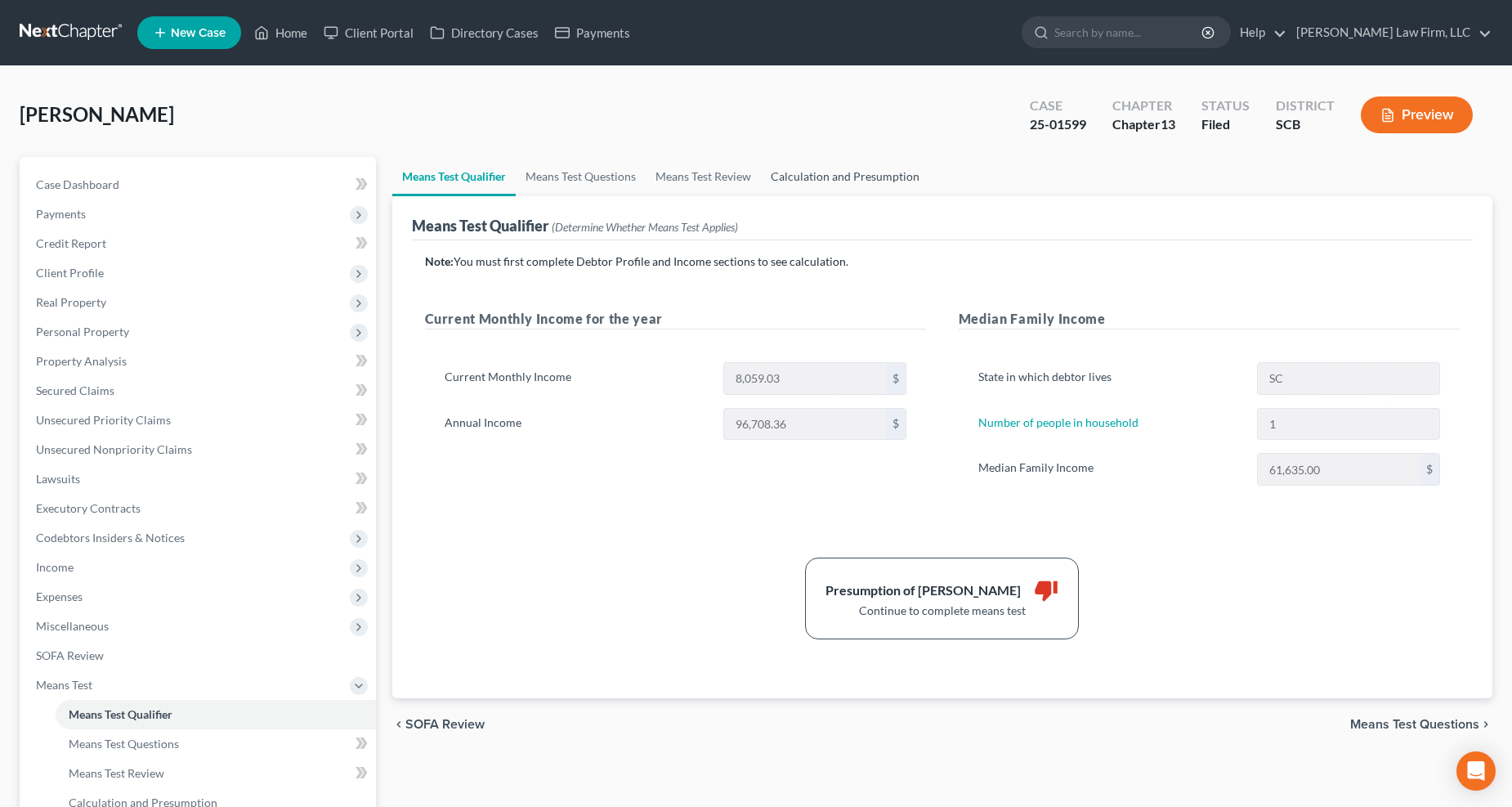 click on "Calculation and Presumption" at bounding box center (845, 177) 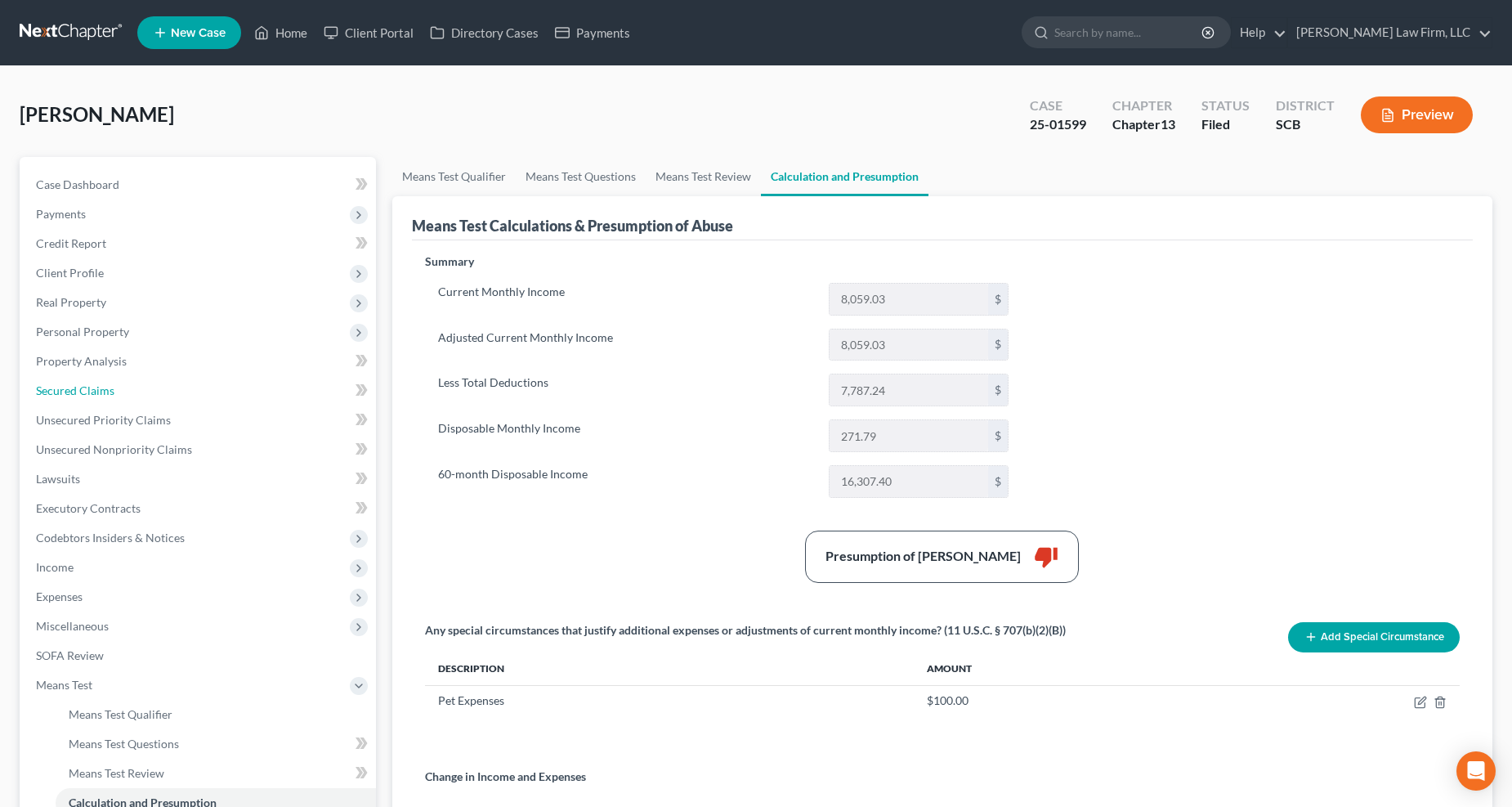 click on "Secured Claims" at bounding box center (199, 391) 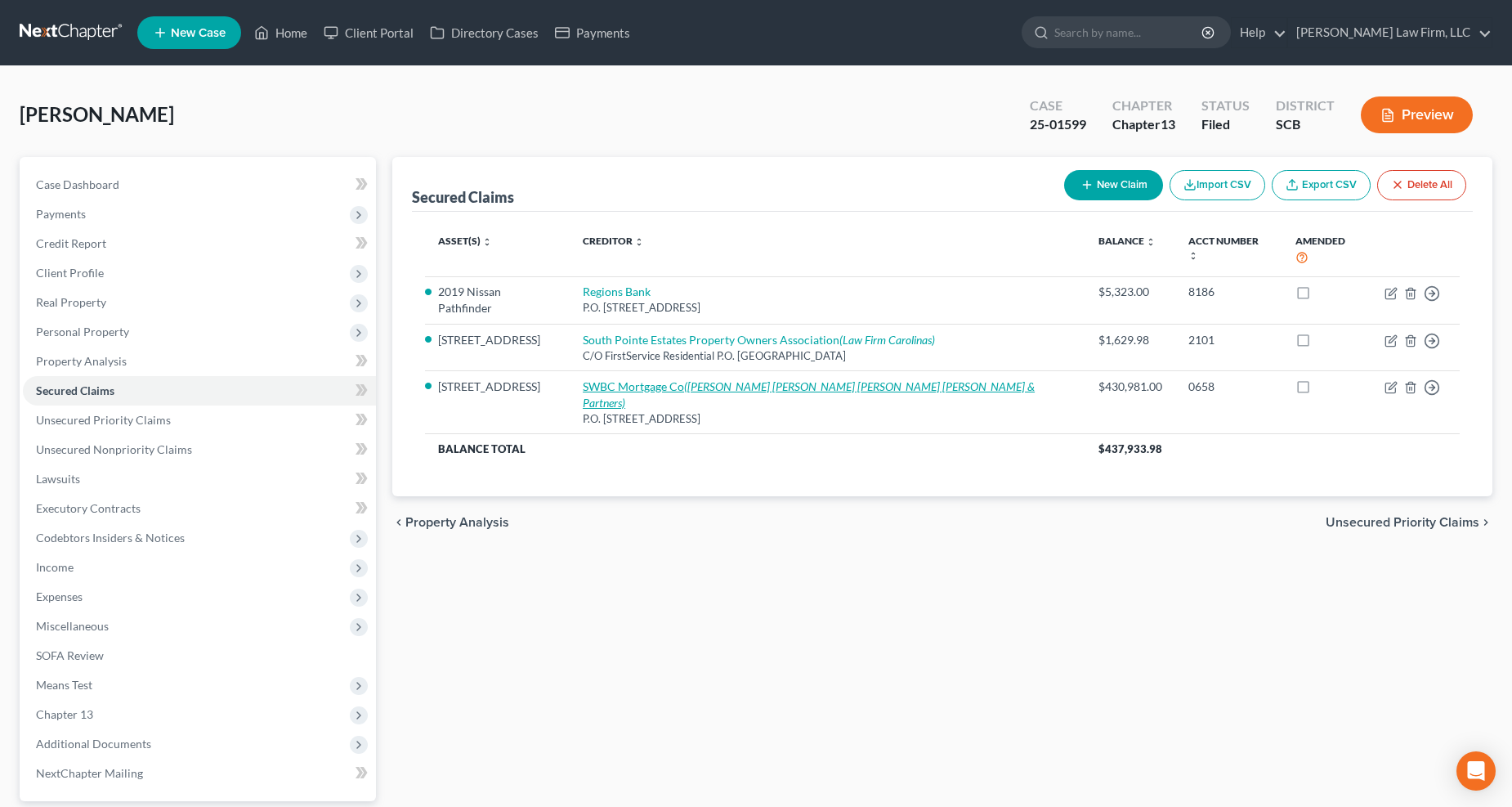 click on "SWBC Mortgage Co  (Robertson Anschutz Schneid Crane & Partners)" at bounding box center (808, 394) 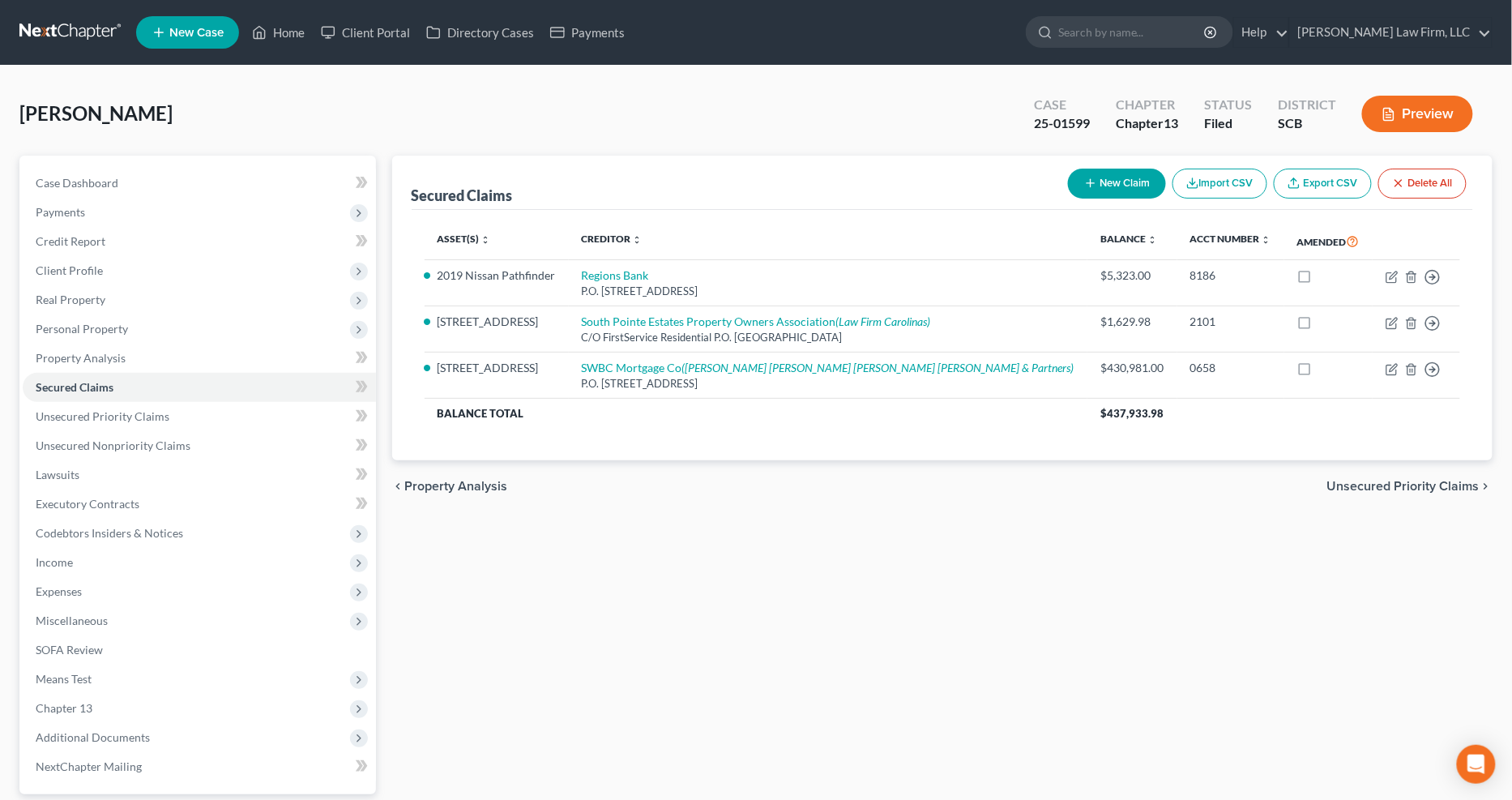select on "33" 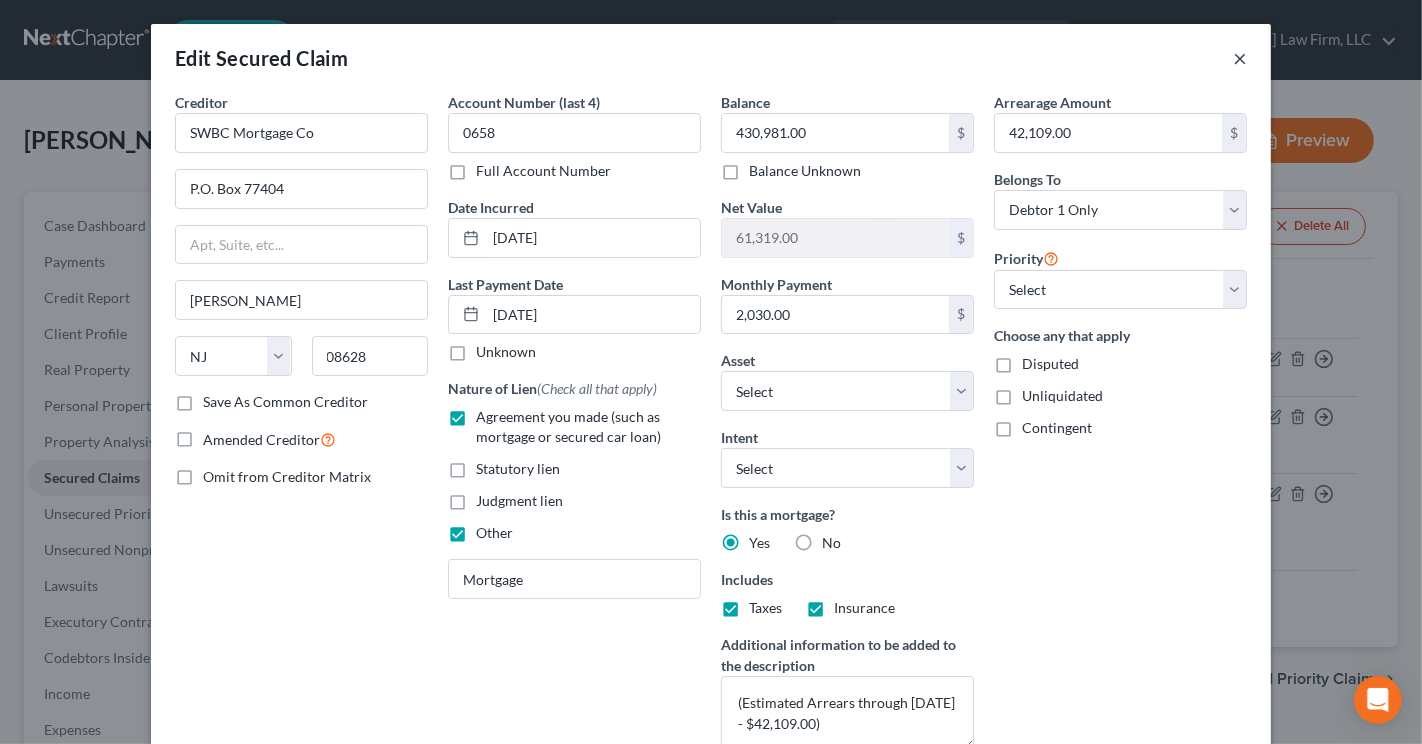 click on "×" at bounding box center [1240, 58] 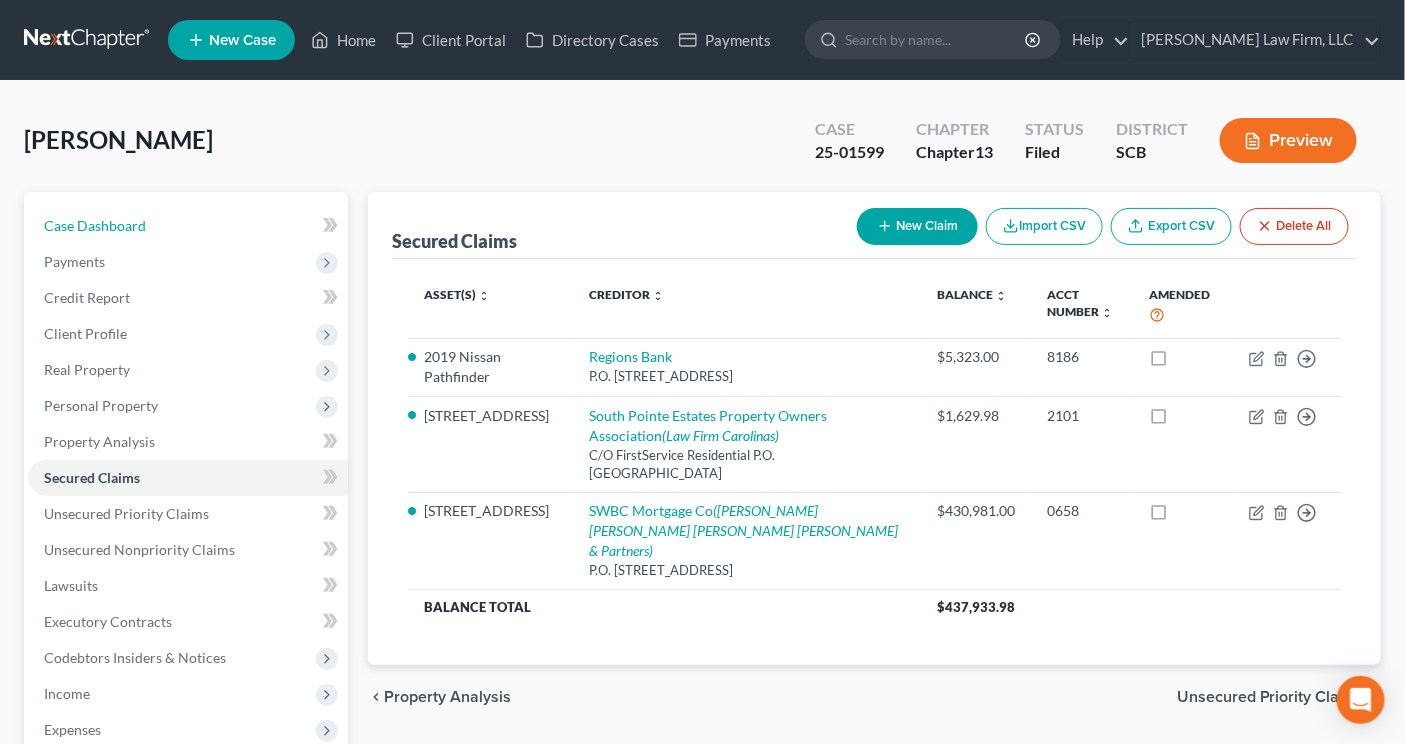click on "Case Dashboard" at bounding box center [188, 226] 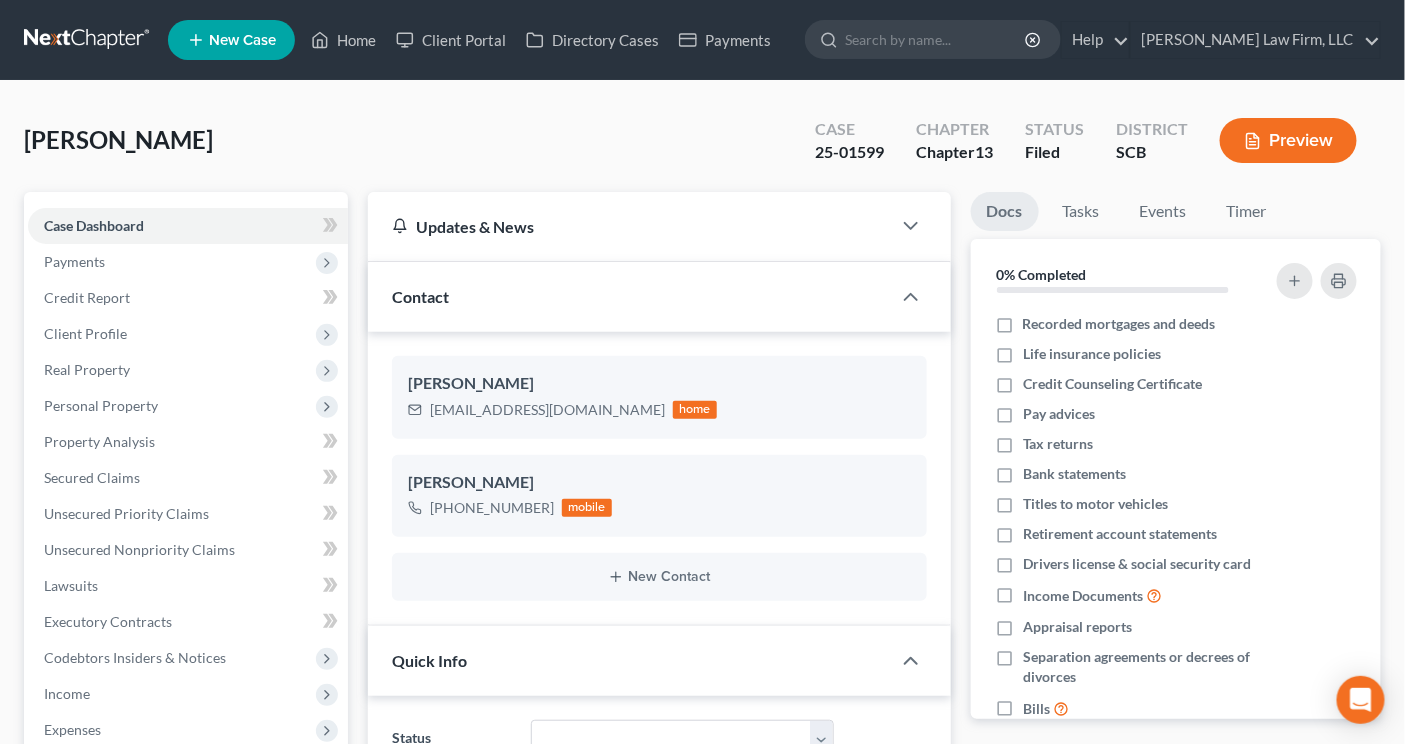scroll, scrollTop: 401, scrollLeft: 0, axis: vertical 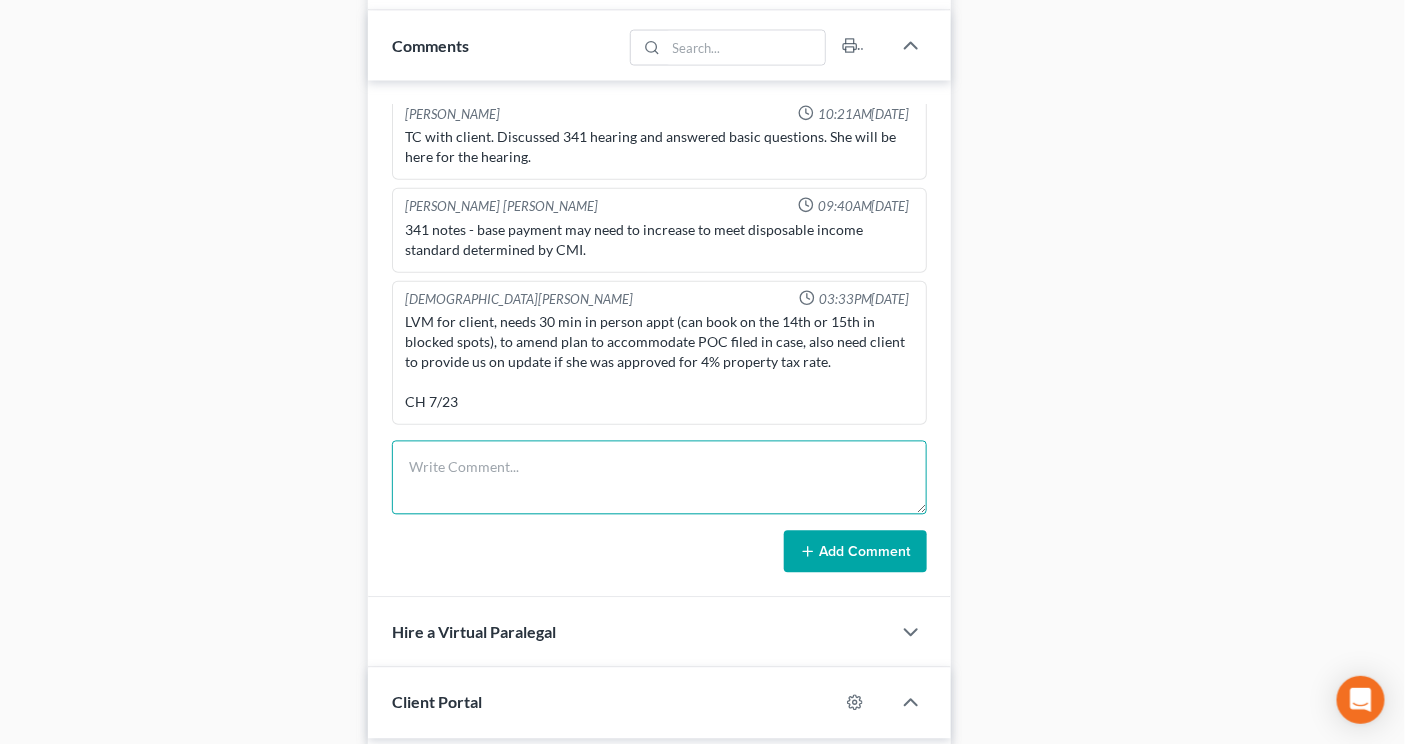 drag, startPoint x: 640, startPoint y: 471, endPoint x: 661, endPoint y: 470, distance: 21.023796 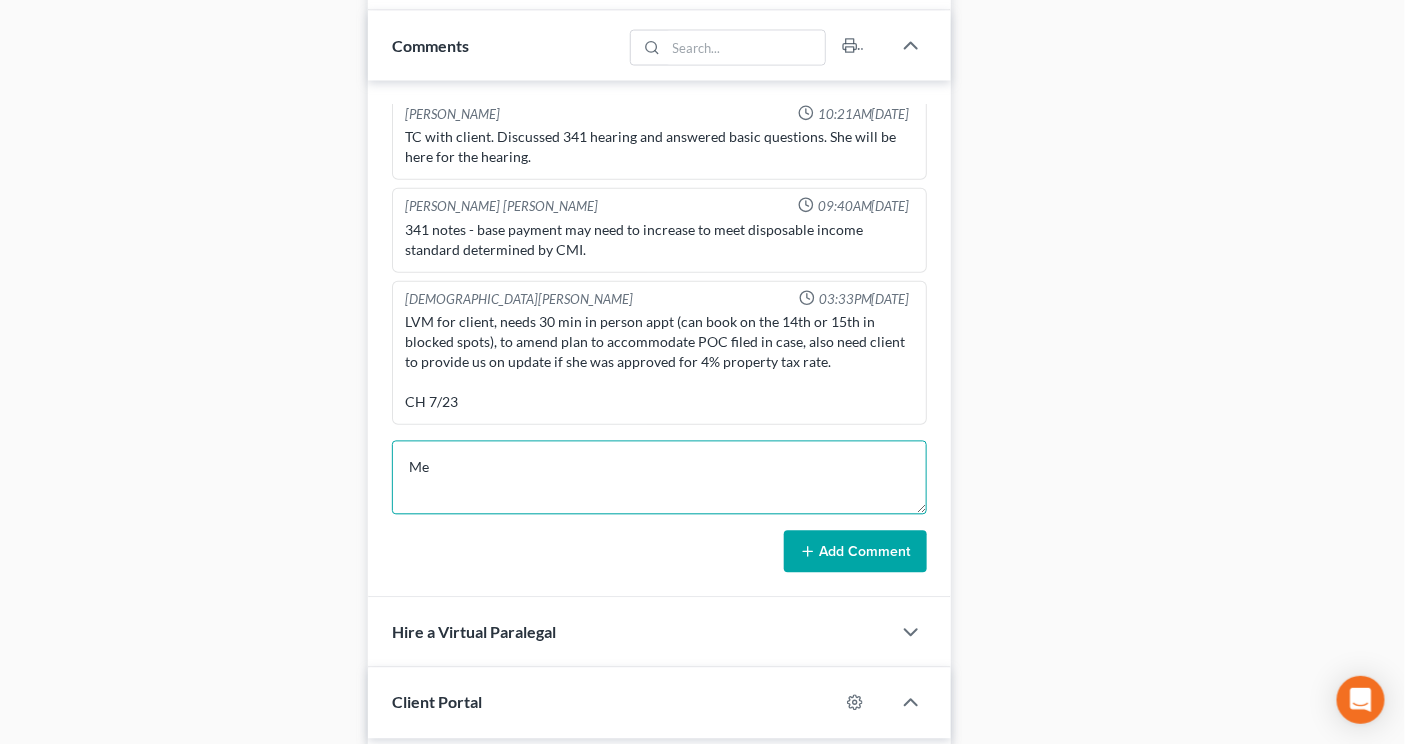 type on "M" 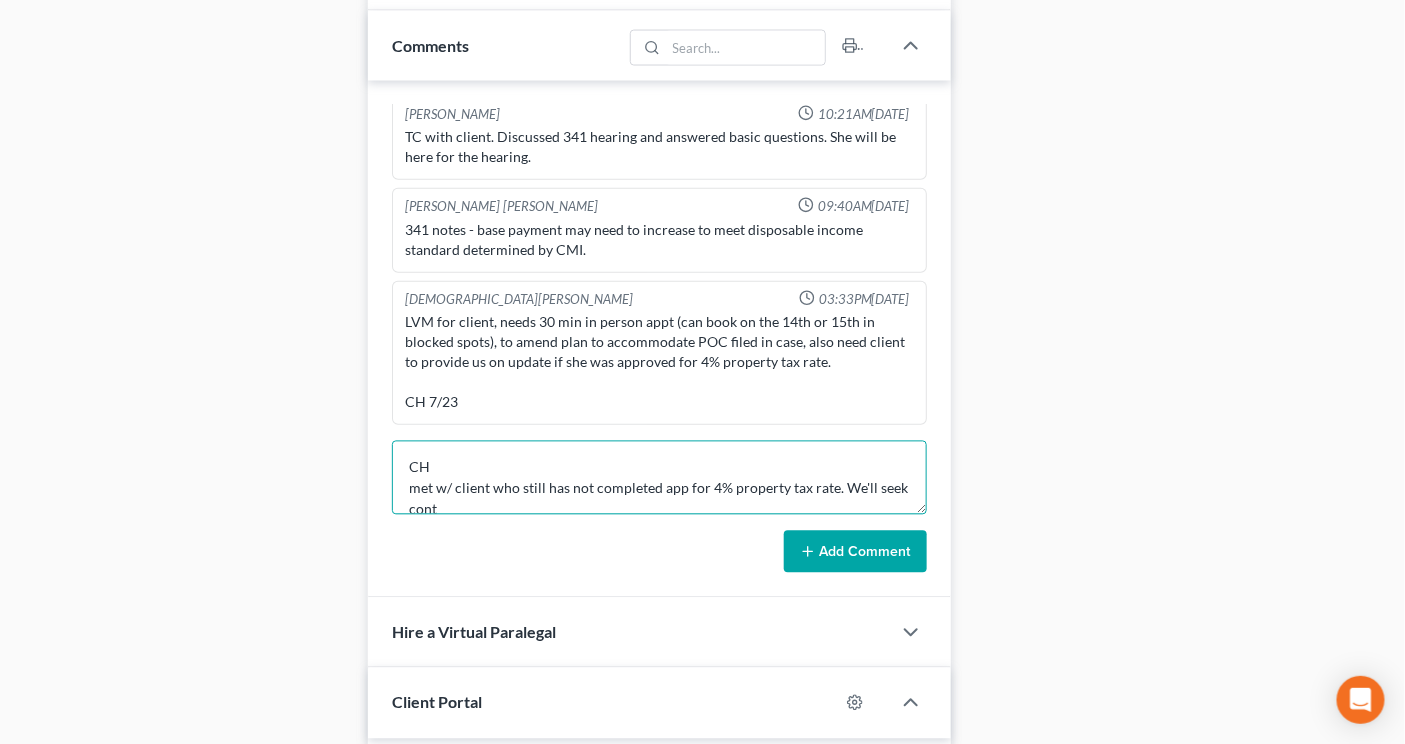 scroll, scrollTop: 3, scrollLeft: 0, axis: vertical 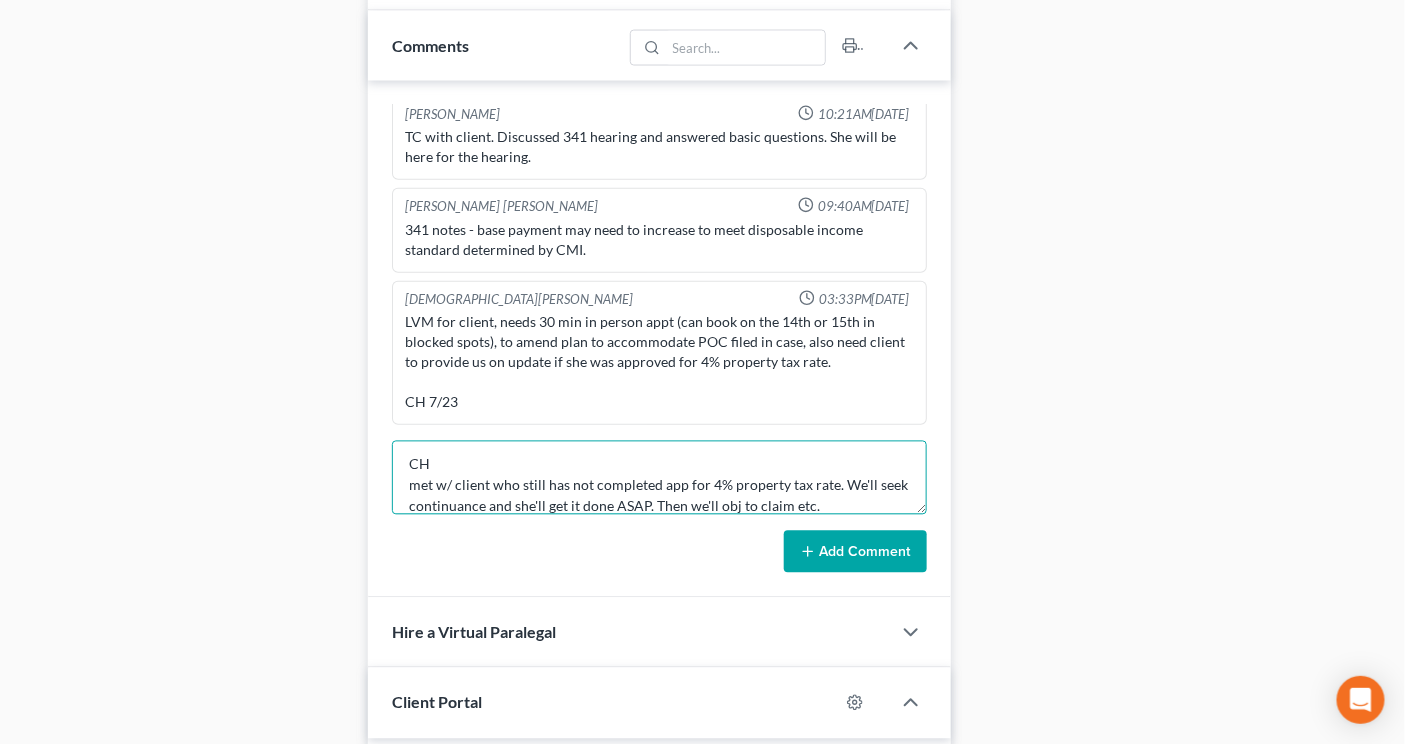 type on "CH
met w/ client who still has not completed app for 4% property tax rate. We'll seek continuance and she'll get it done ASAP. Then we'll obj to claim etc." 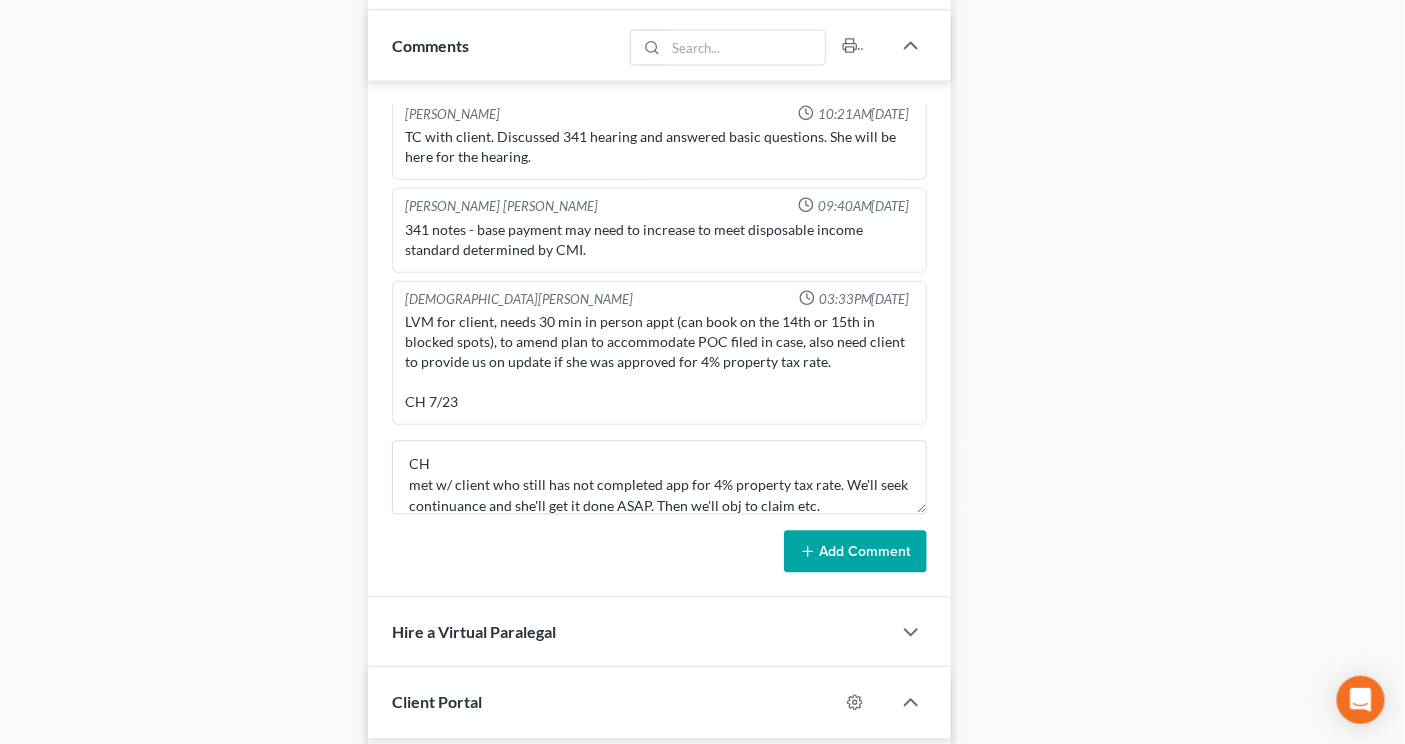 drag, startPoint x: 817, startPoint y: 554, endPoint x: 796, endPoint y: 560, distance: 21.84033 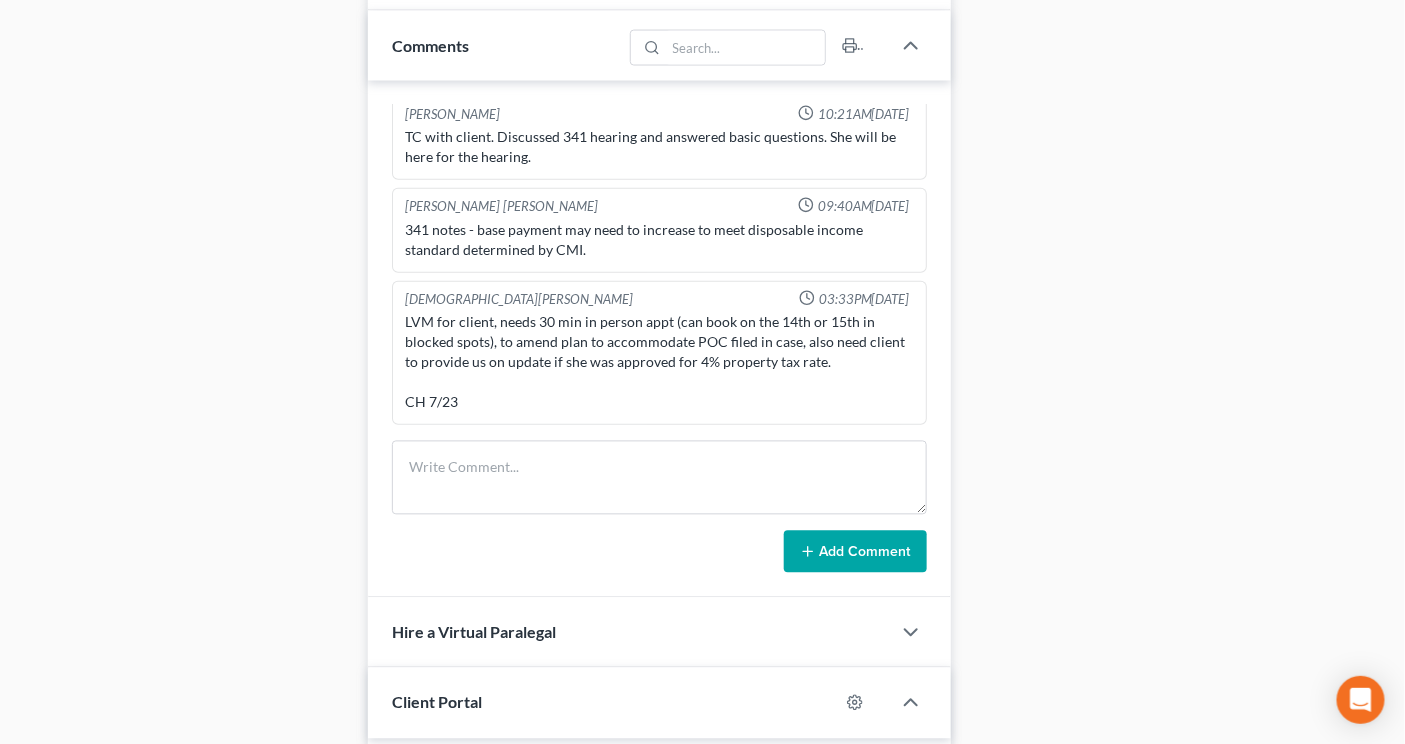scroll, scrollTop: 0, scrollLeft: 0, axis: both 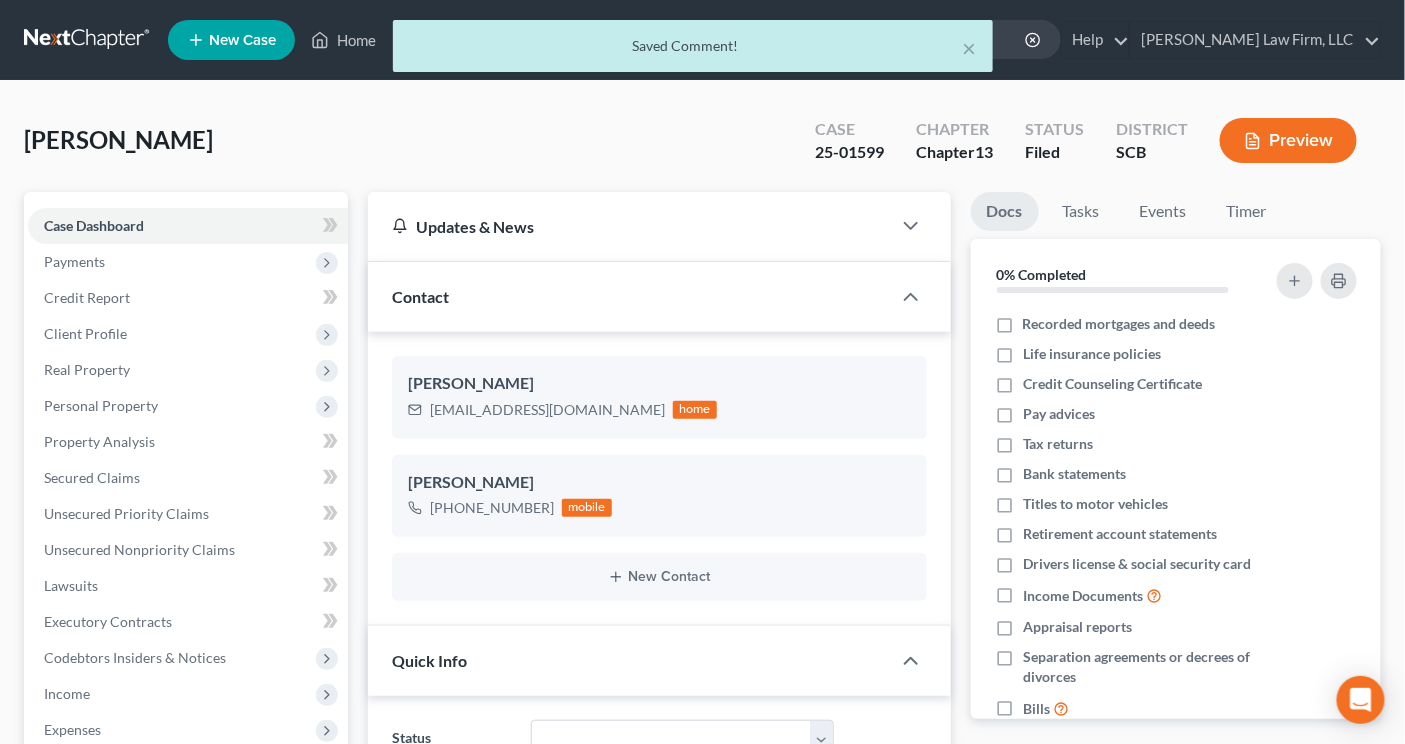 click on "×                     Saved Comment!" at bounding box center [692, 51] 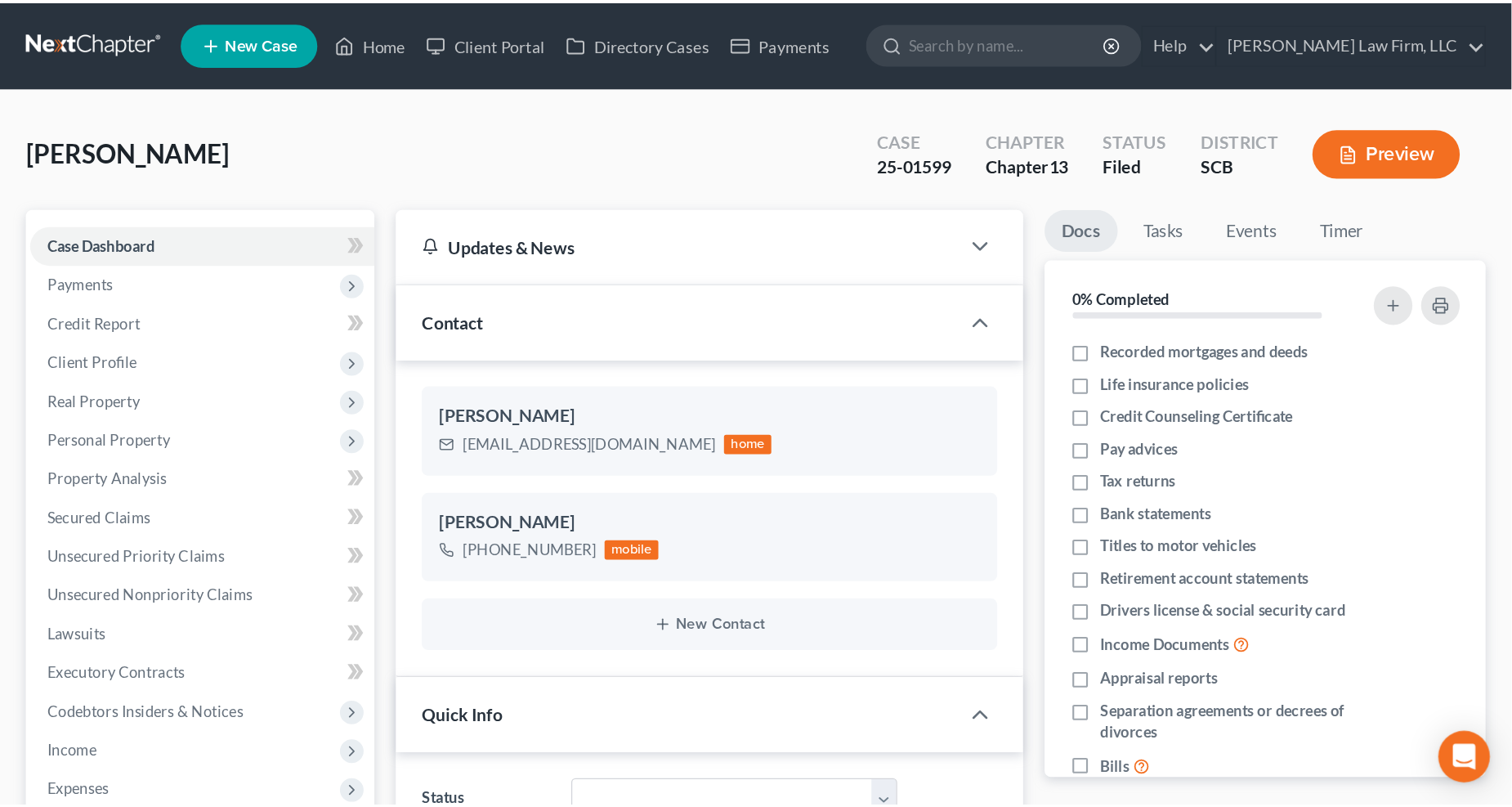 scroll, scrollTop: 339, scrollLeft: 0, axis: vertical 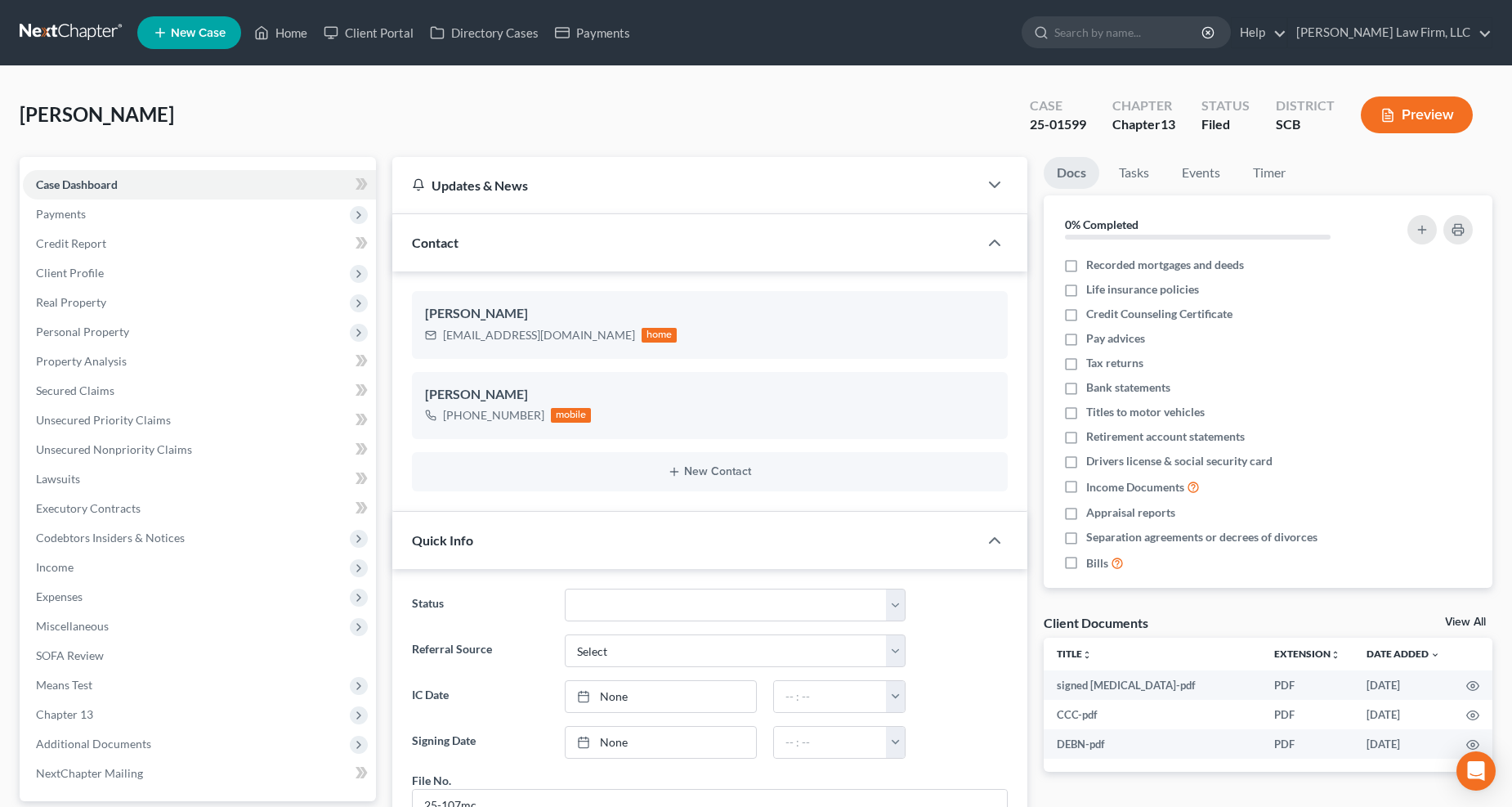 click at bounding box center (72, 33) 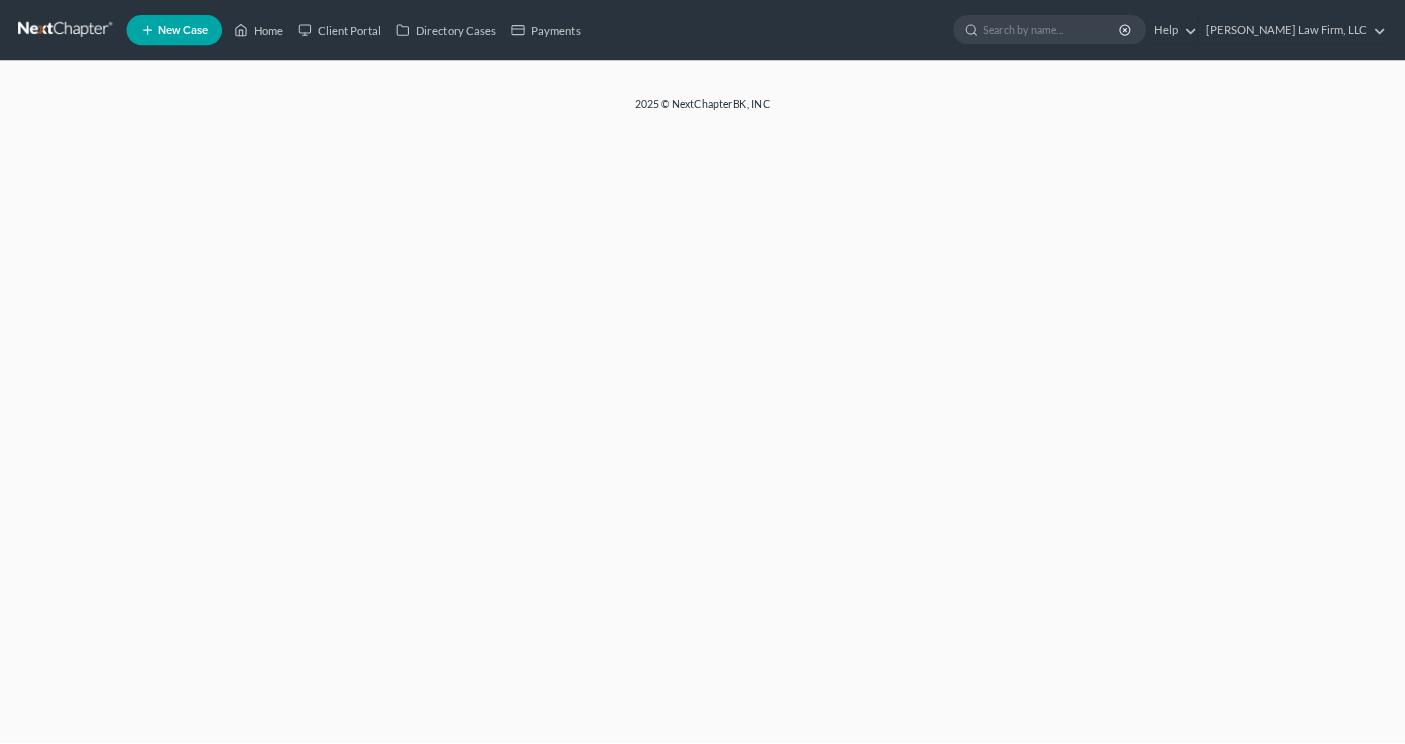 scroll, scrollTop: 0, scrollLeft: 0, axis: both 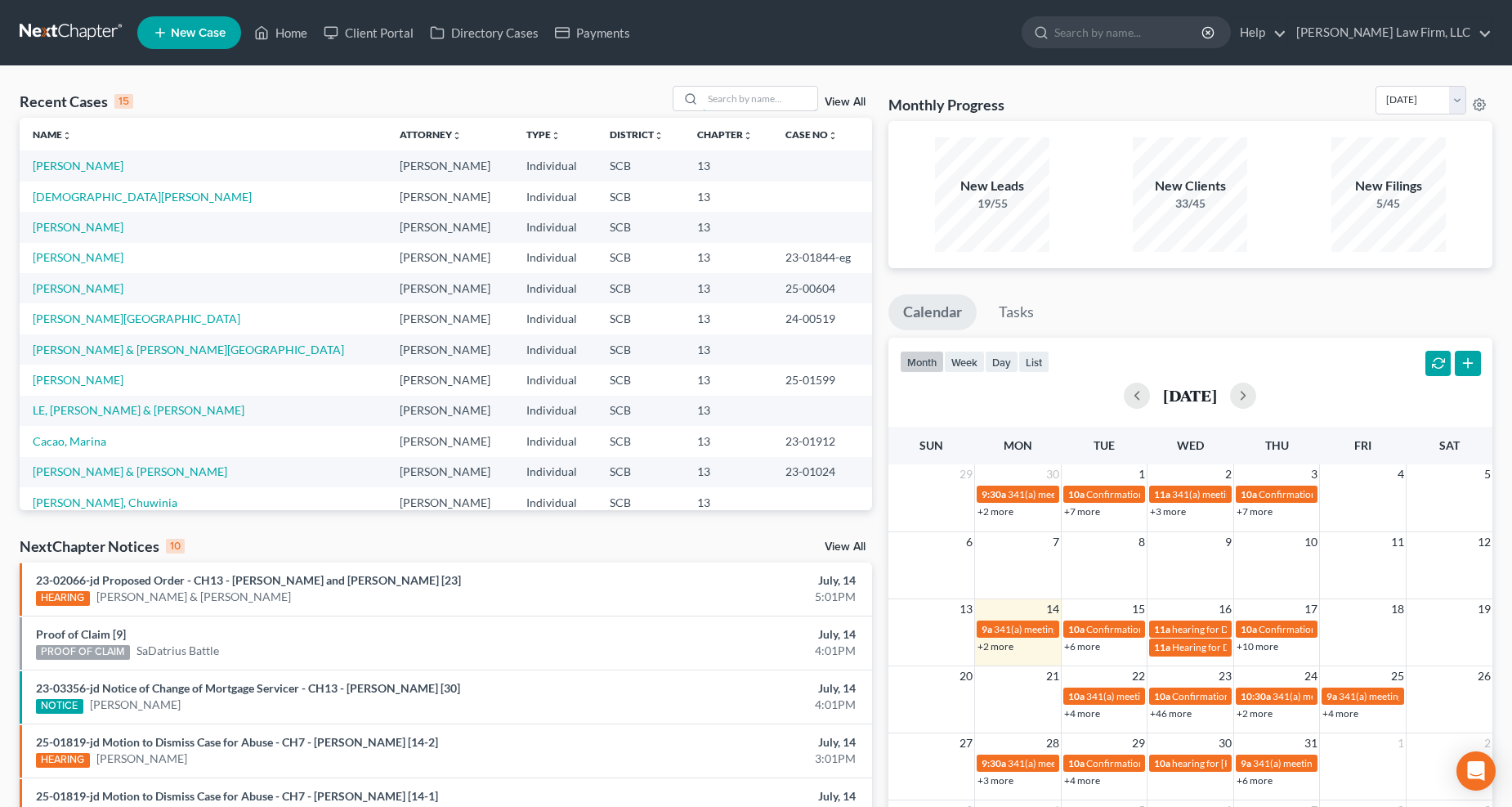 click at bounding box center [760, 98] 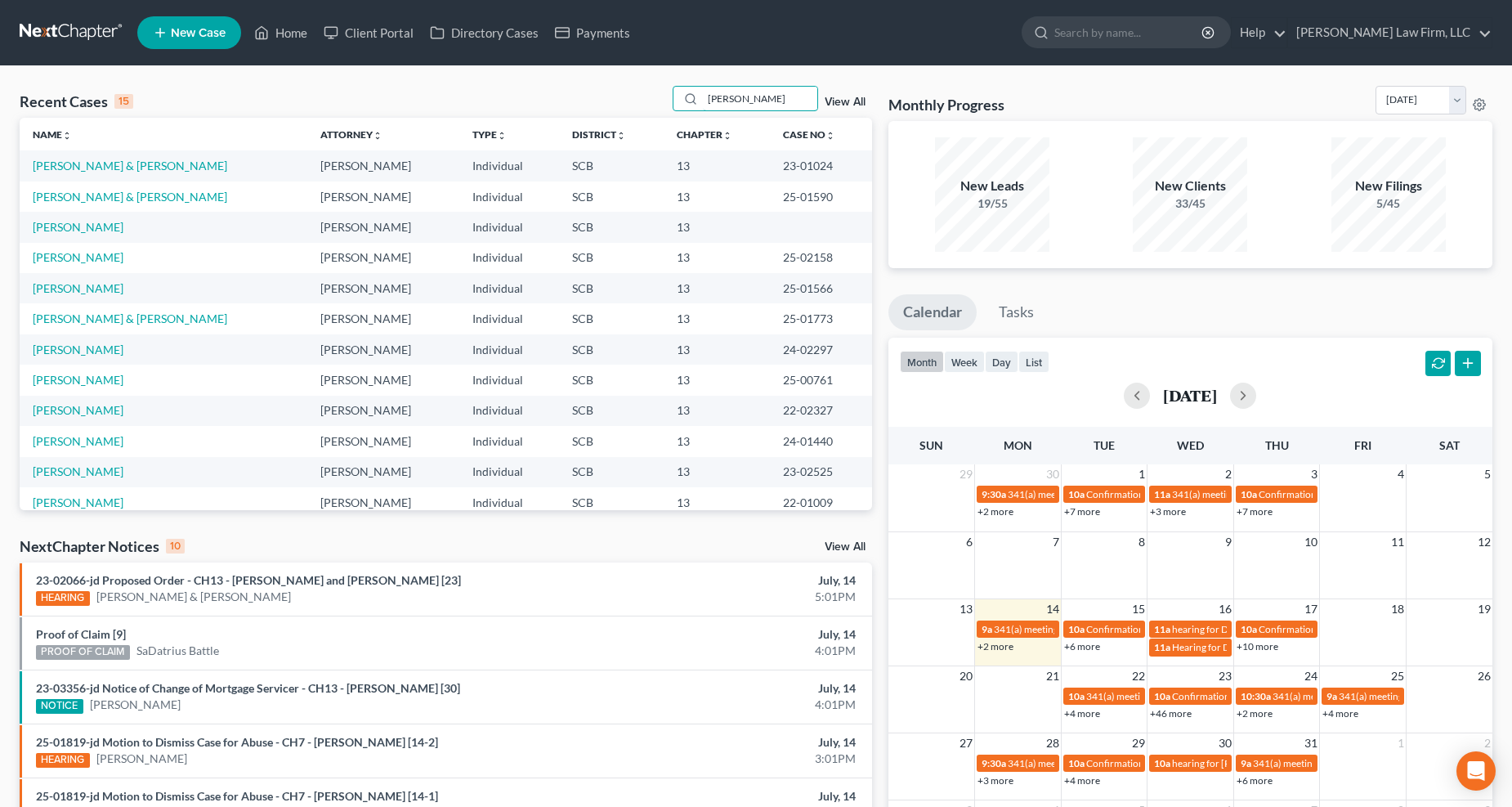 type on "[PERSON_NAME]" 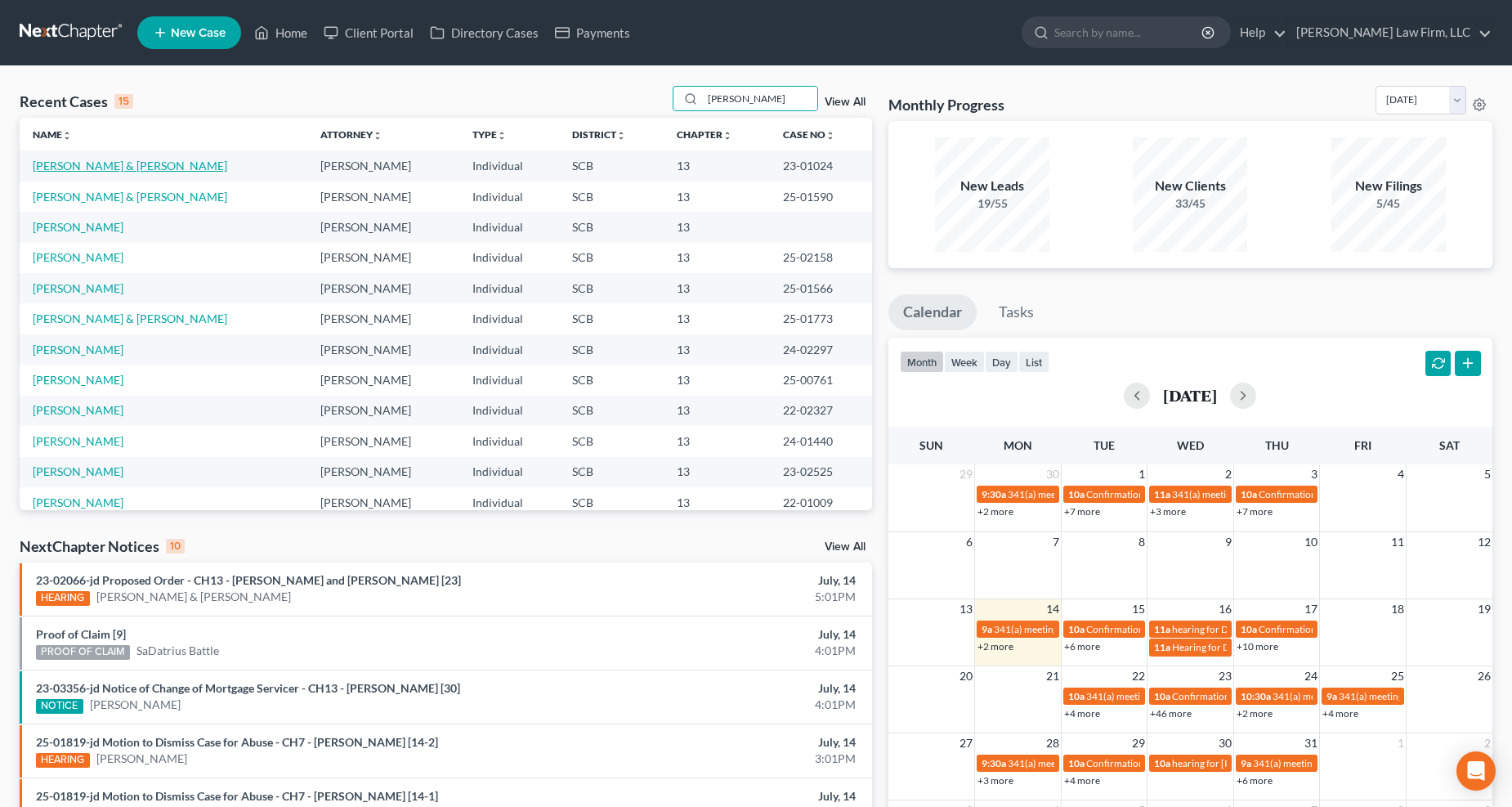 click on "[PERSON_NAME] & [PERSON_NAME]" at bounding box center (130, 165) 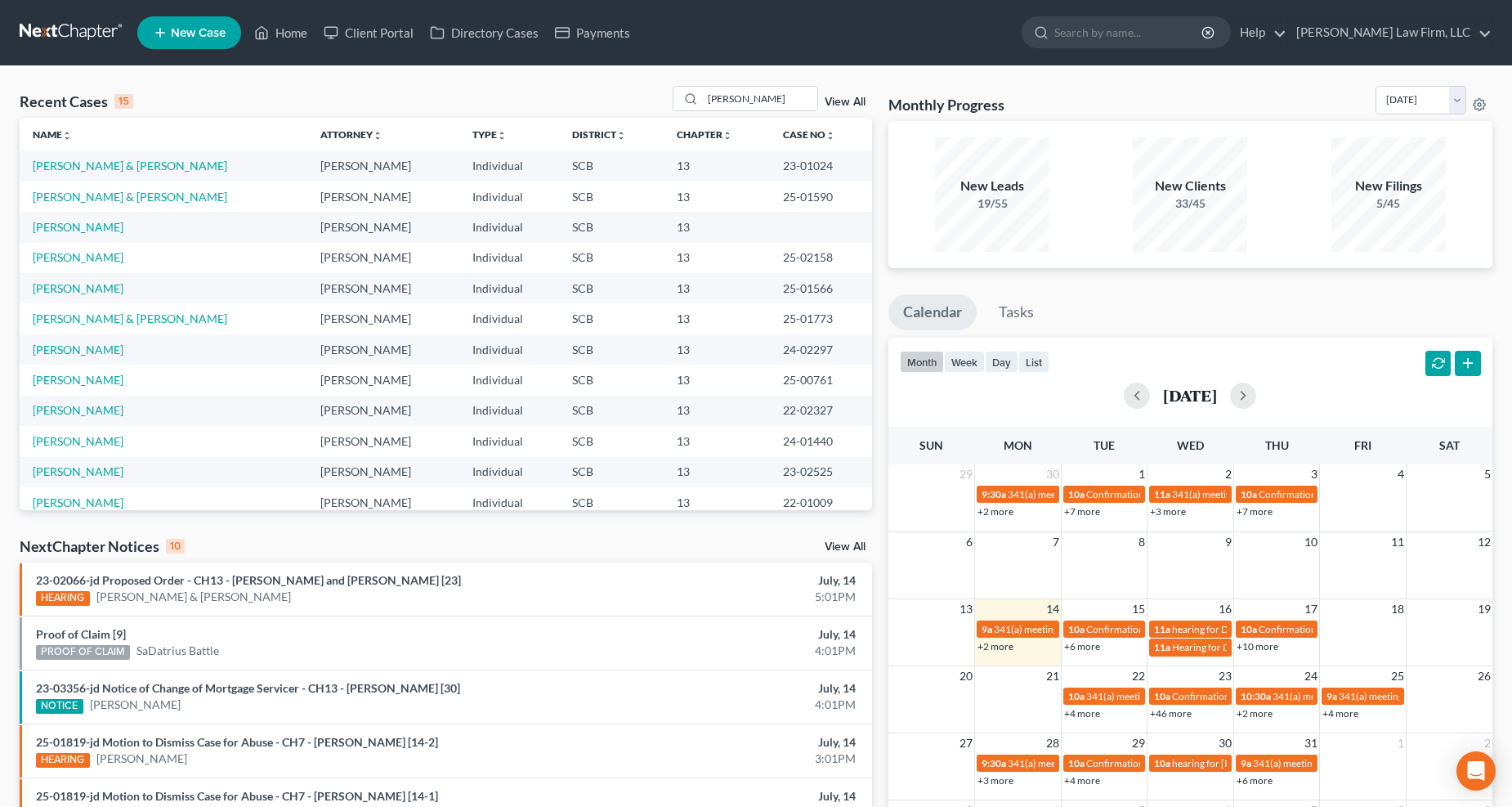 select on "2" 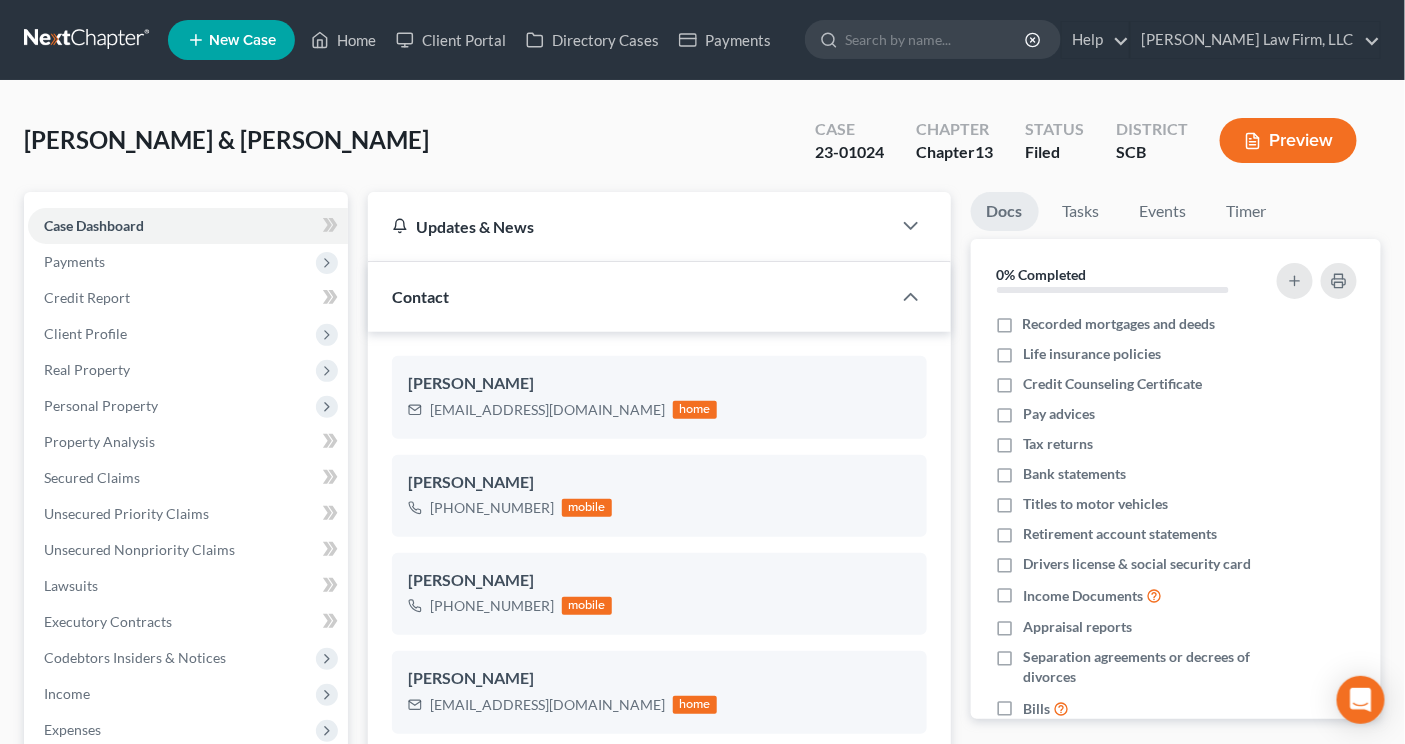 select on "0" 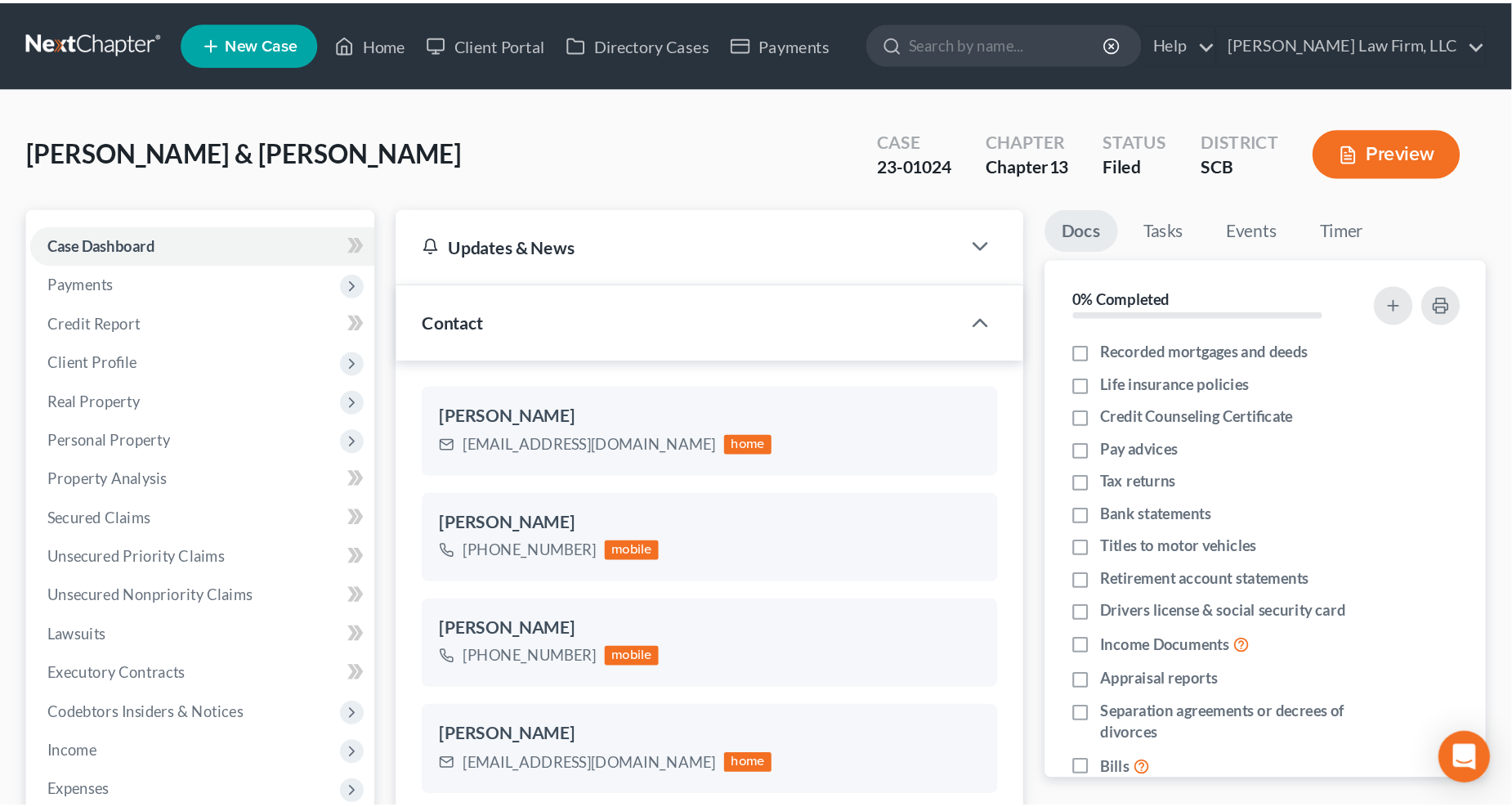scroll, scrollTop: 2037, scrollLeft: 0, axis: vertical 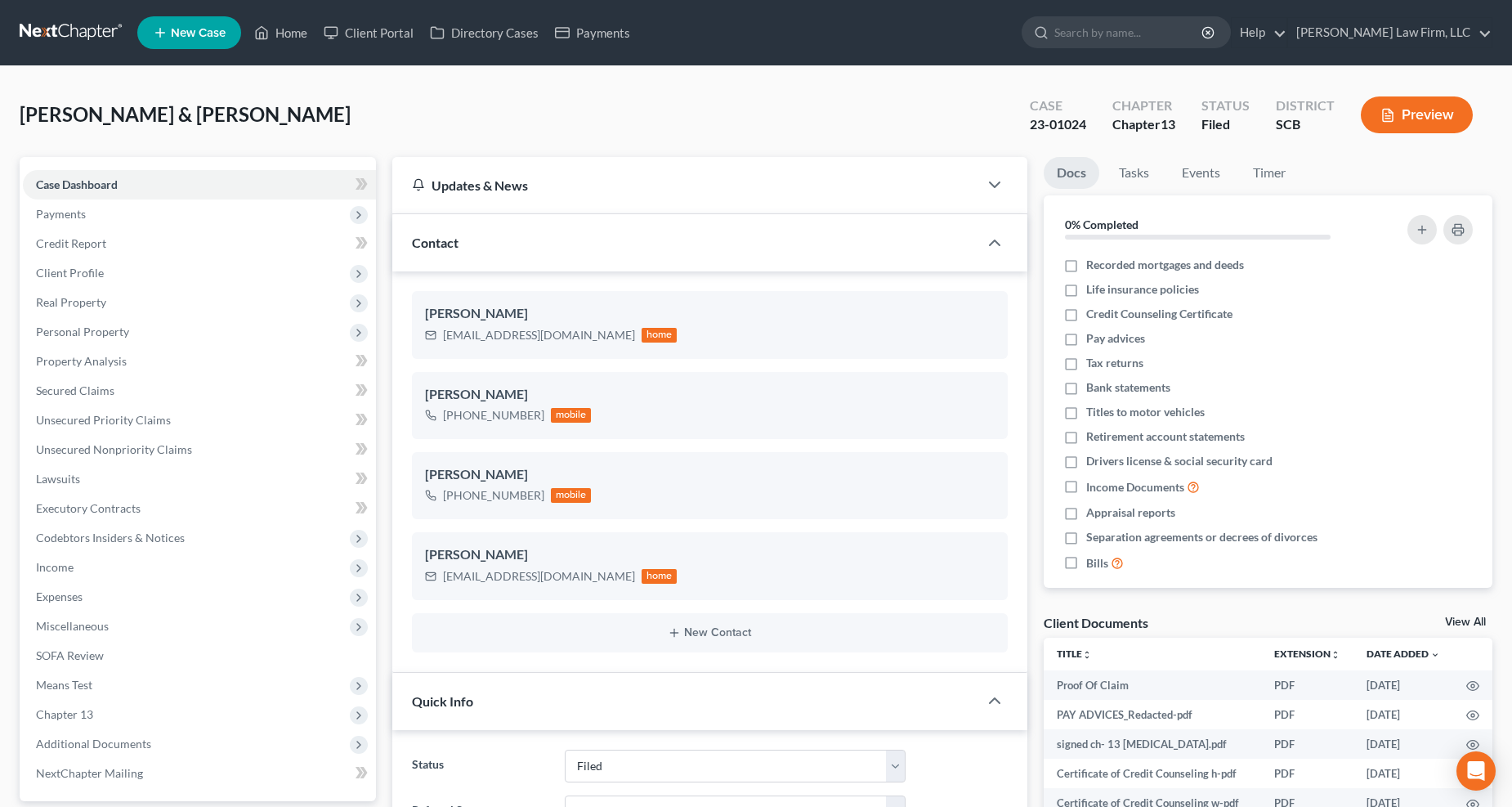 click on "Income" at bounding box center [199, 567] 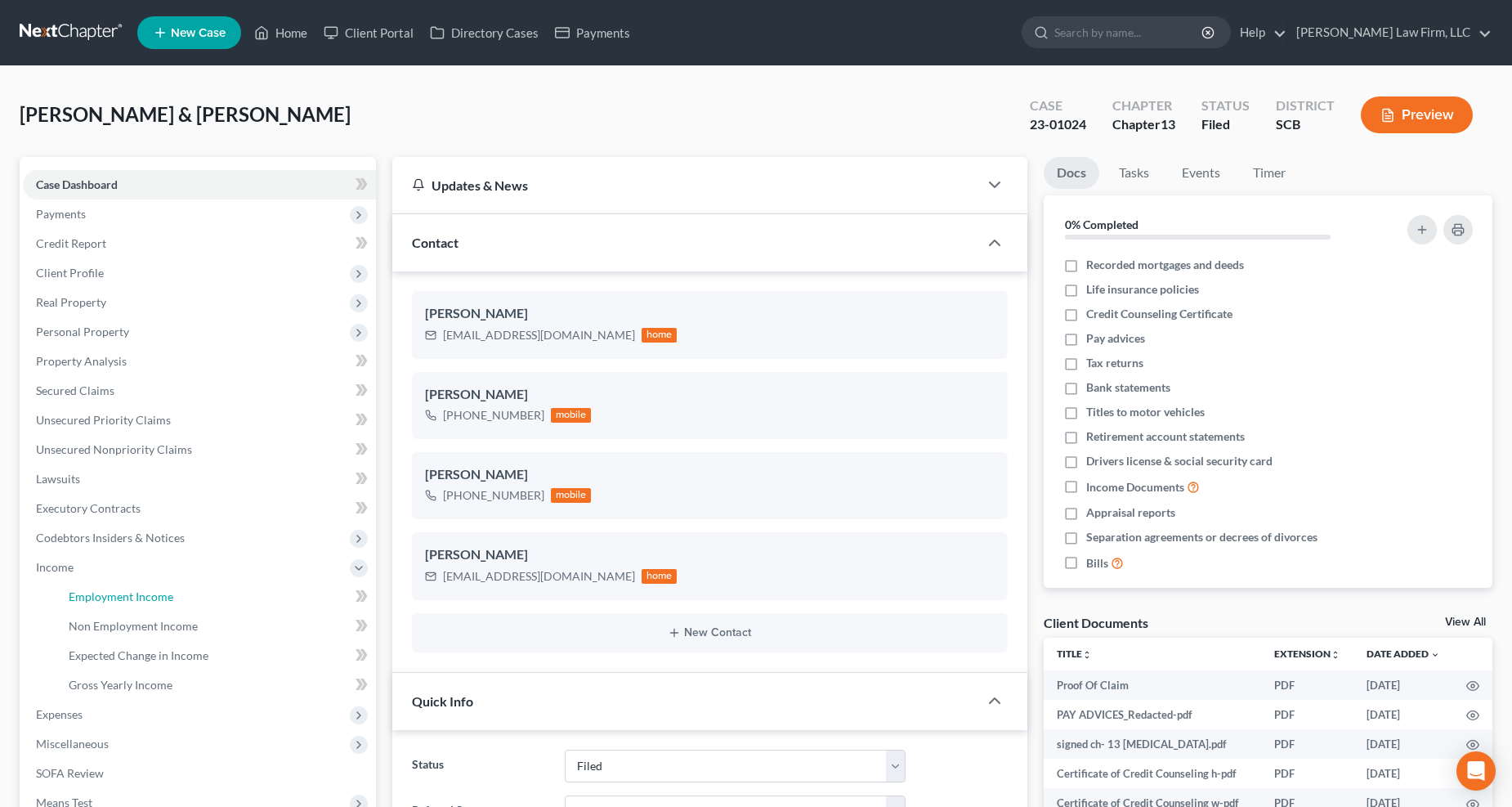 click on "Employment Income" at bounding box center (216, 597) 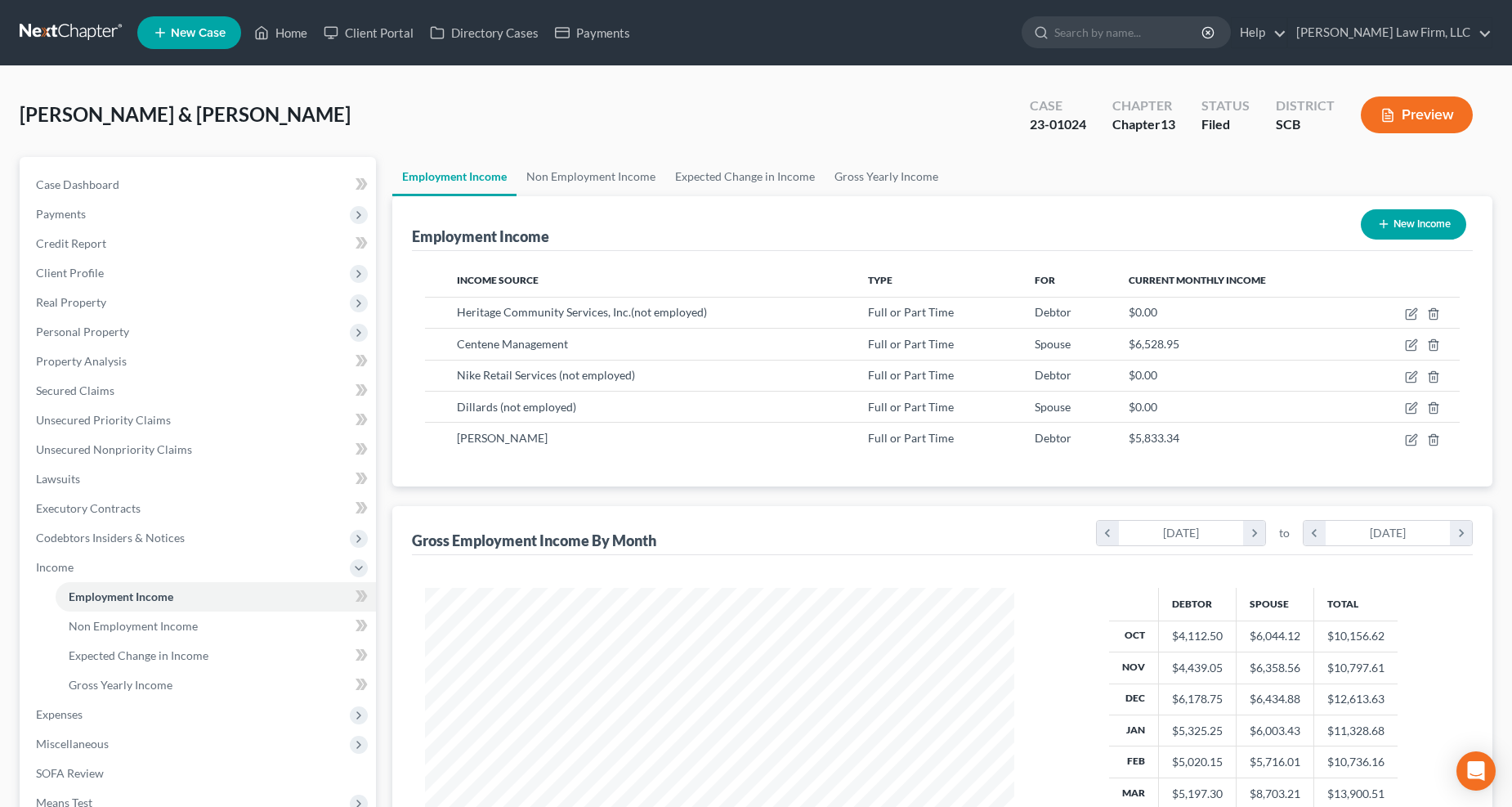scroll, scrollTop: 817333, scrollLeft: 816674, axis: both 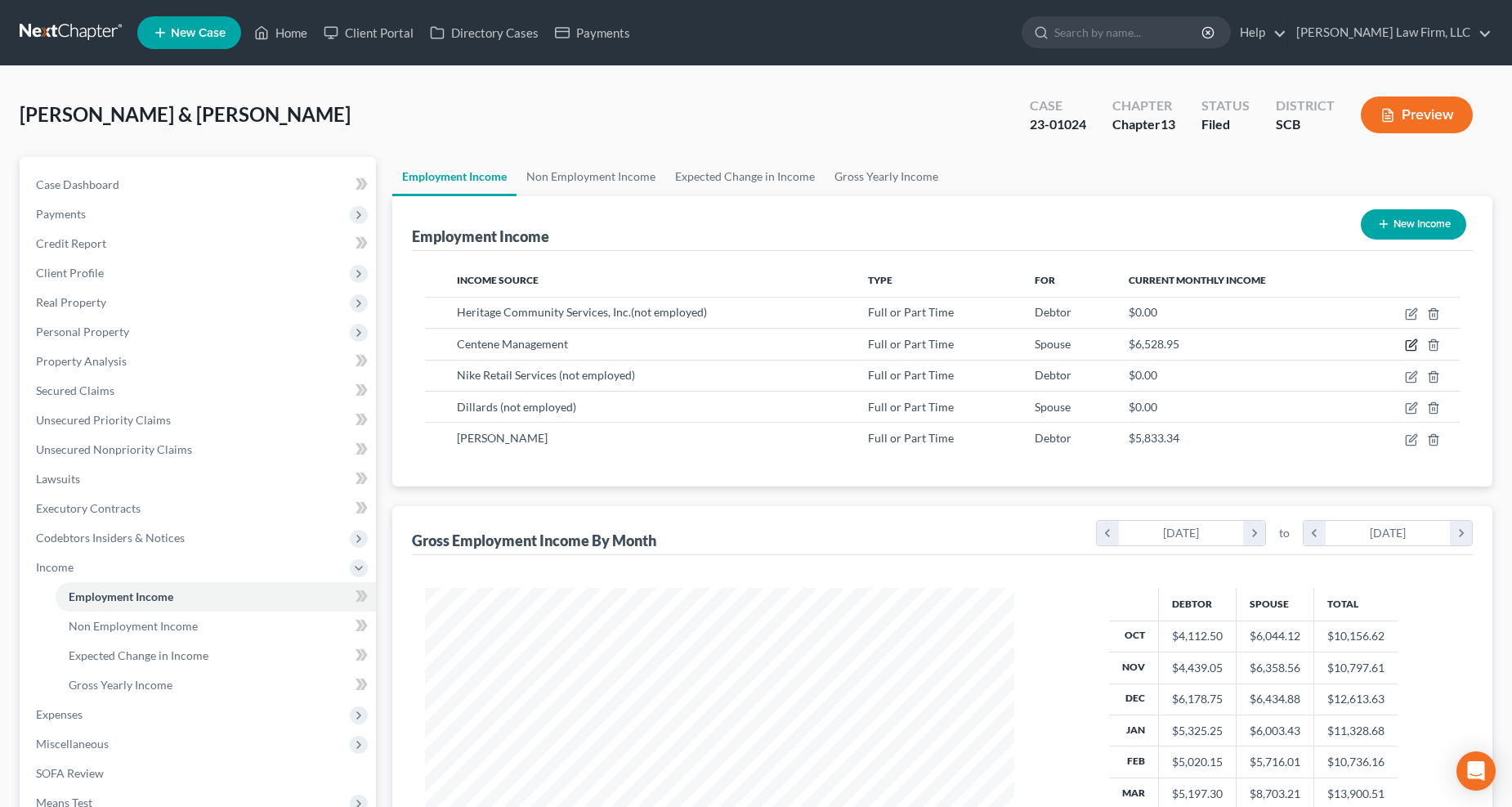 click 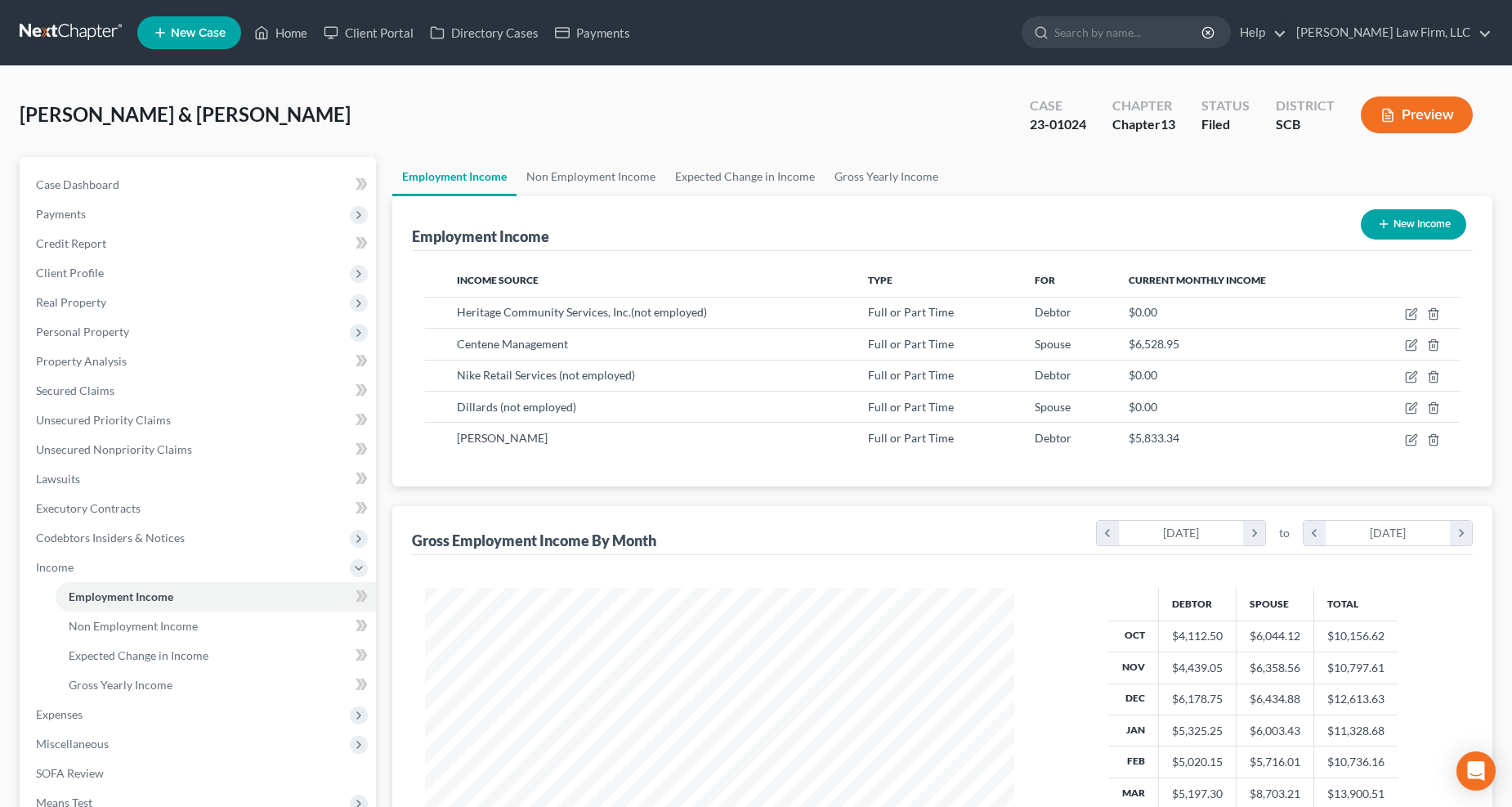 select on "0" 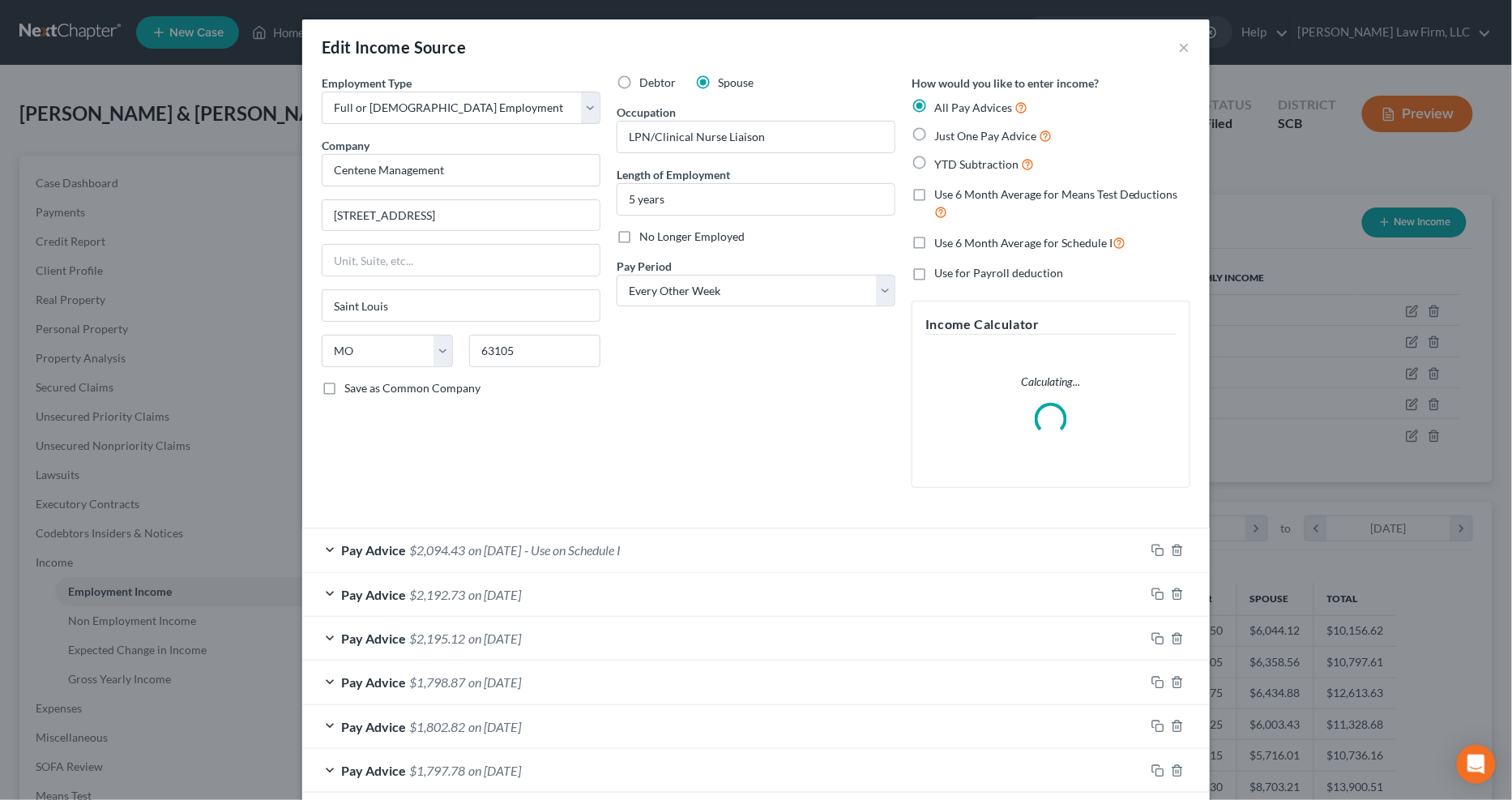 scroll, scrollTop: 810241, scrollLeft: 809666, axis: both 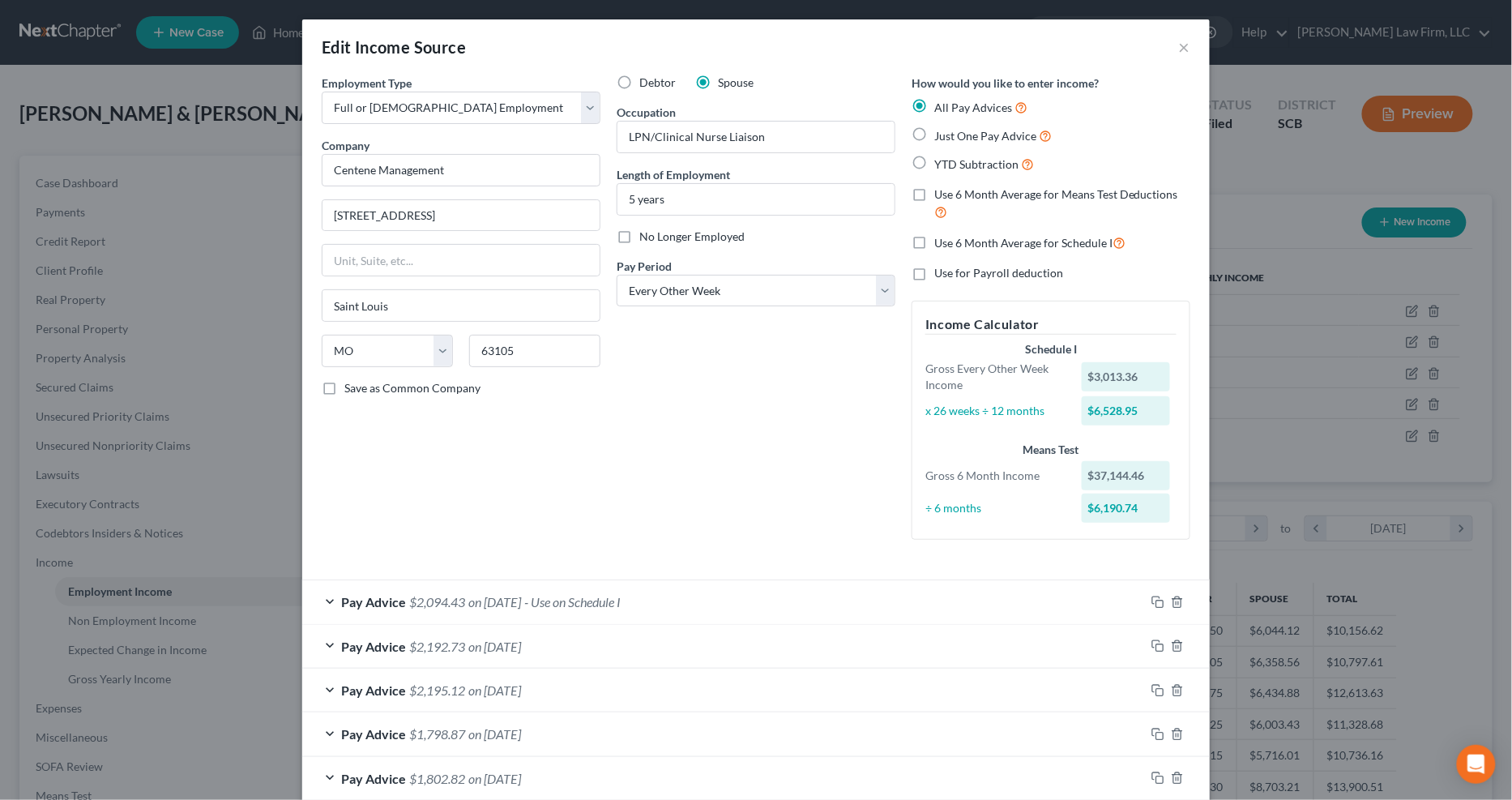 click on "No Longer Employed" at bounding box center [692, 237] 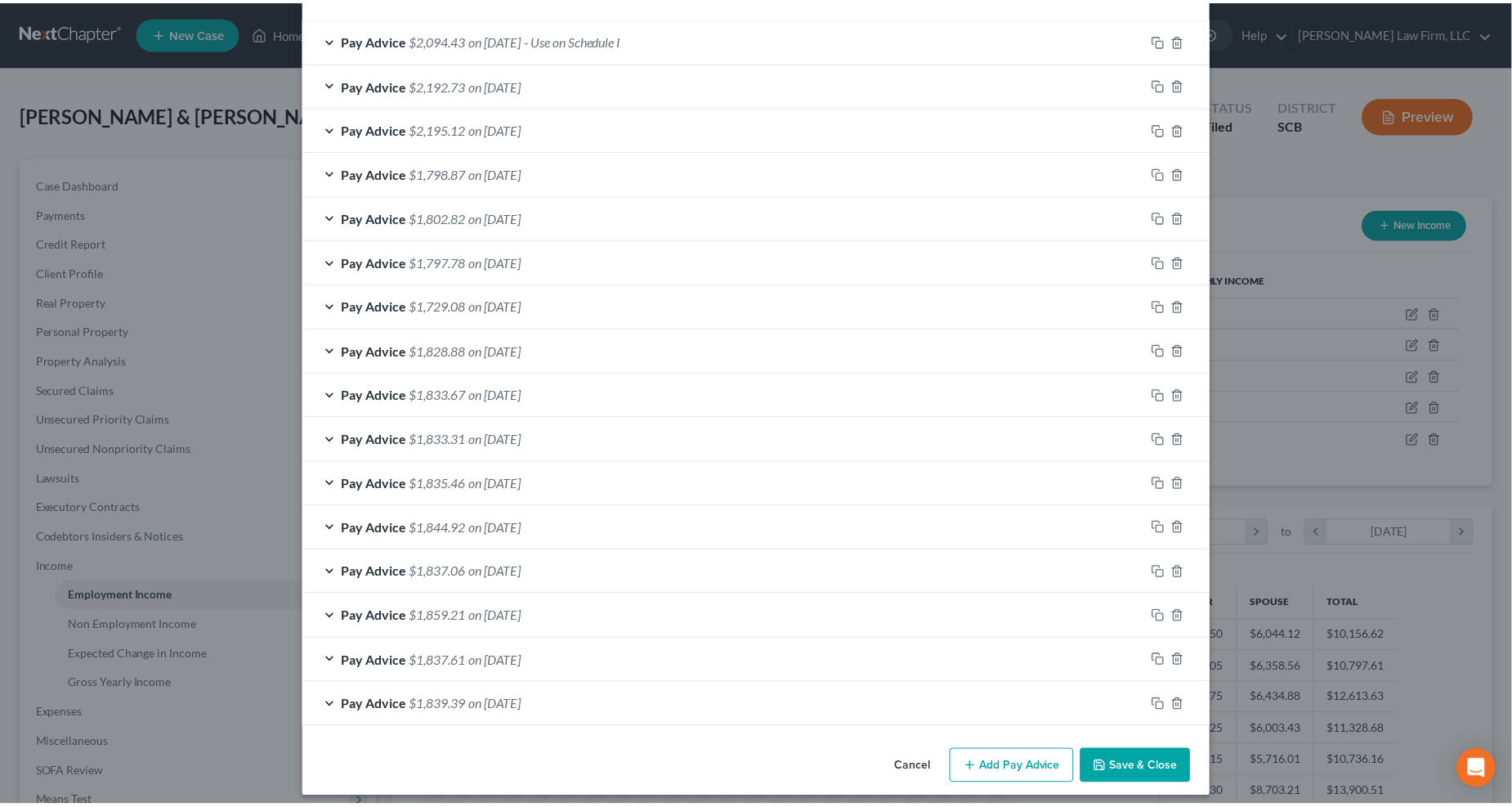 scroll, scrollTop: 579, scrollLeft: 0, axis: vertical 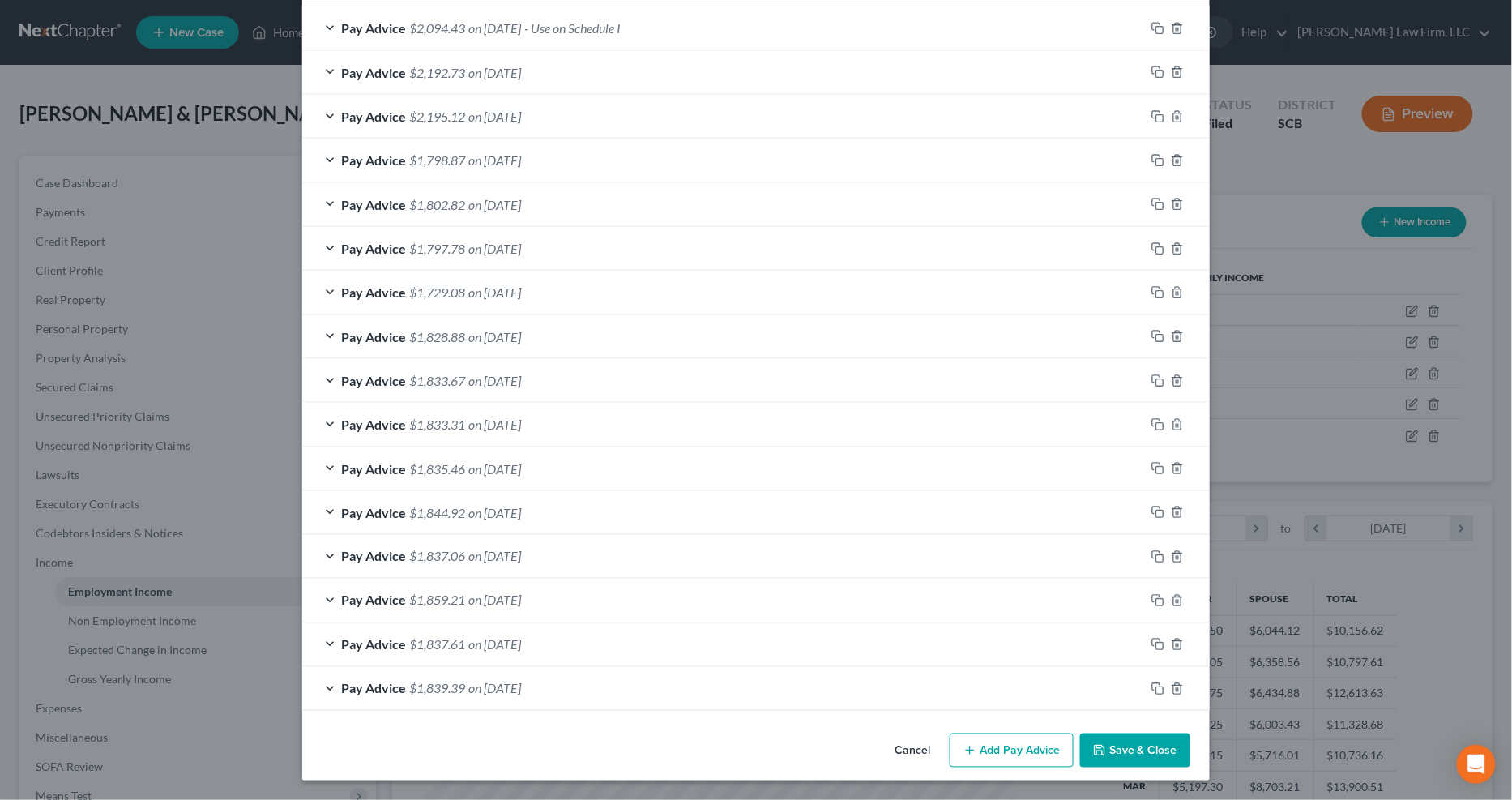 click on "Save & Close" at bounding box center [1135, 751] 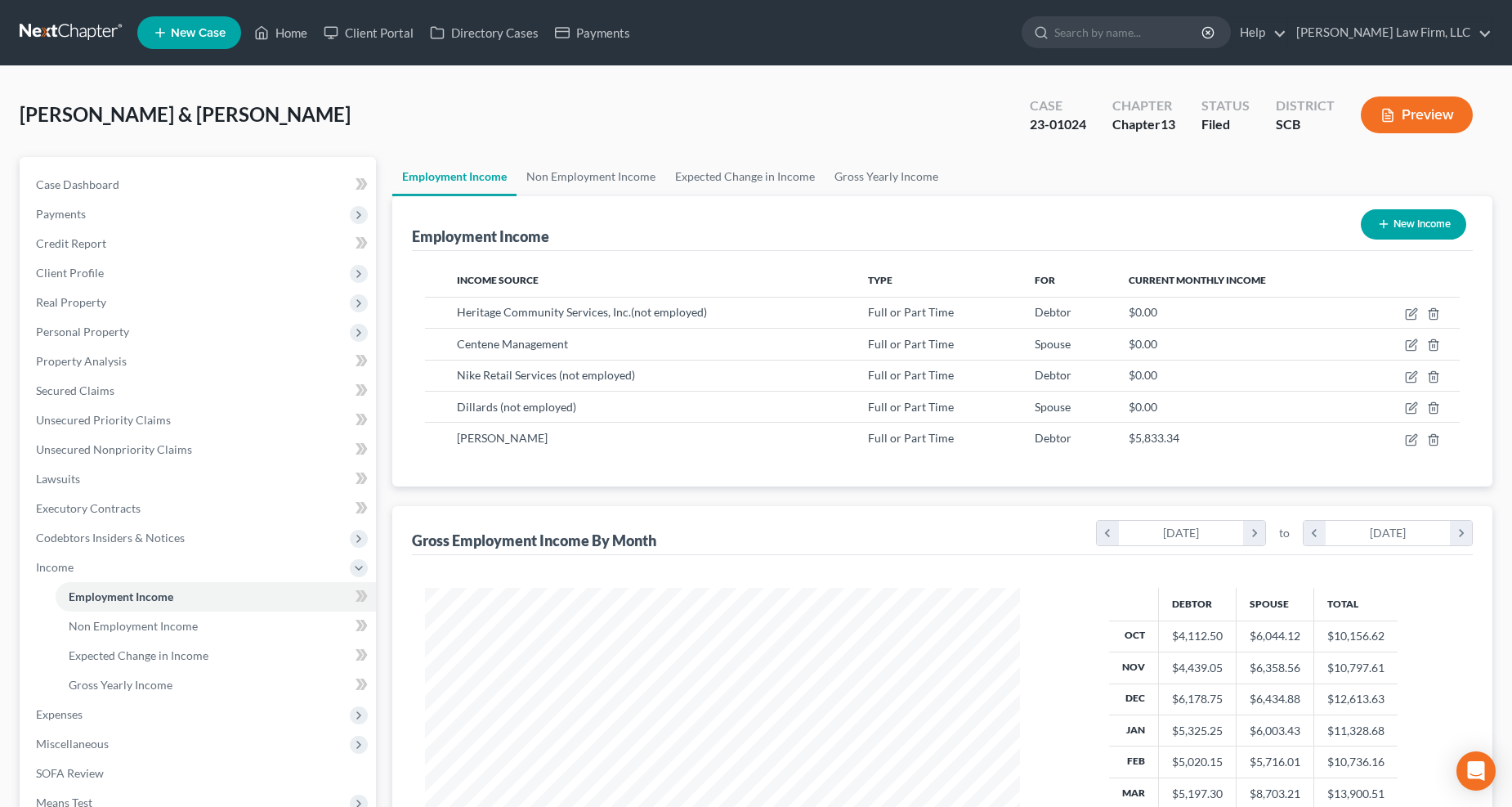 scroll, scrollTop: 295, scrollLeft: 623, axis: both 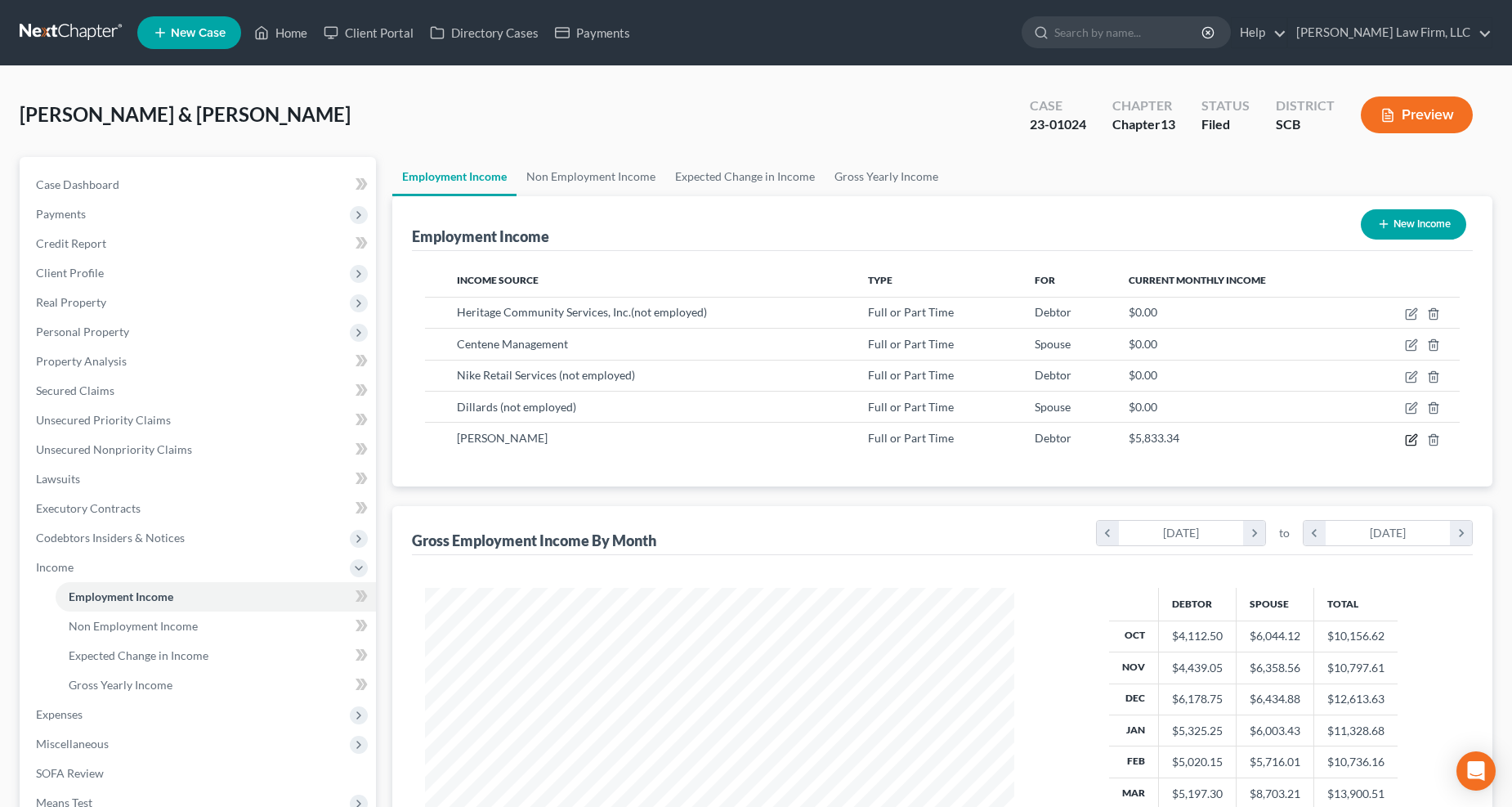 click 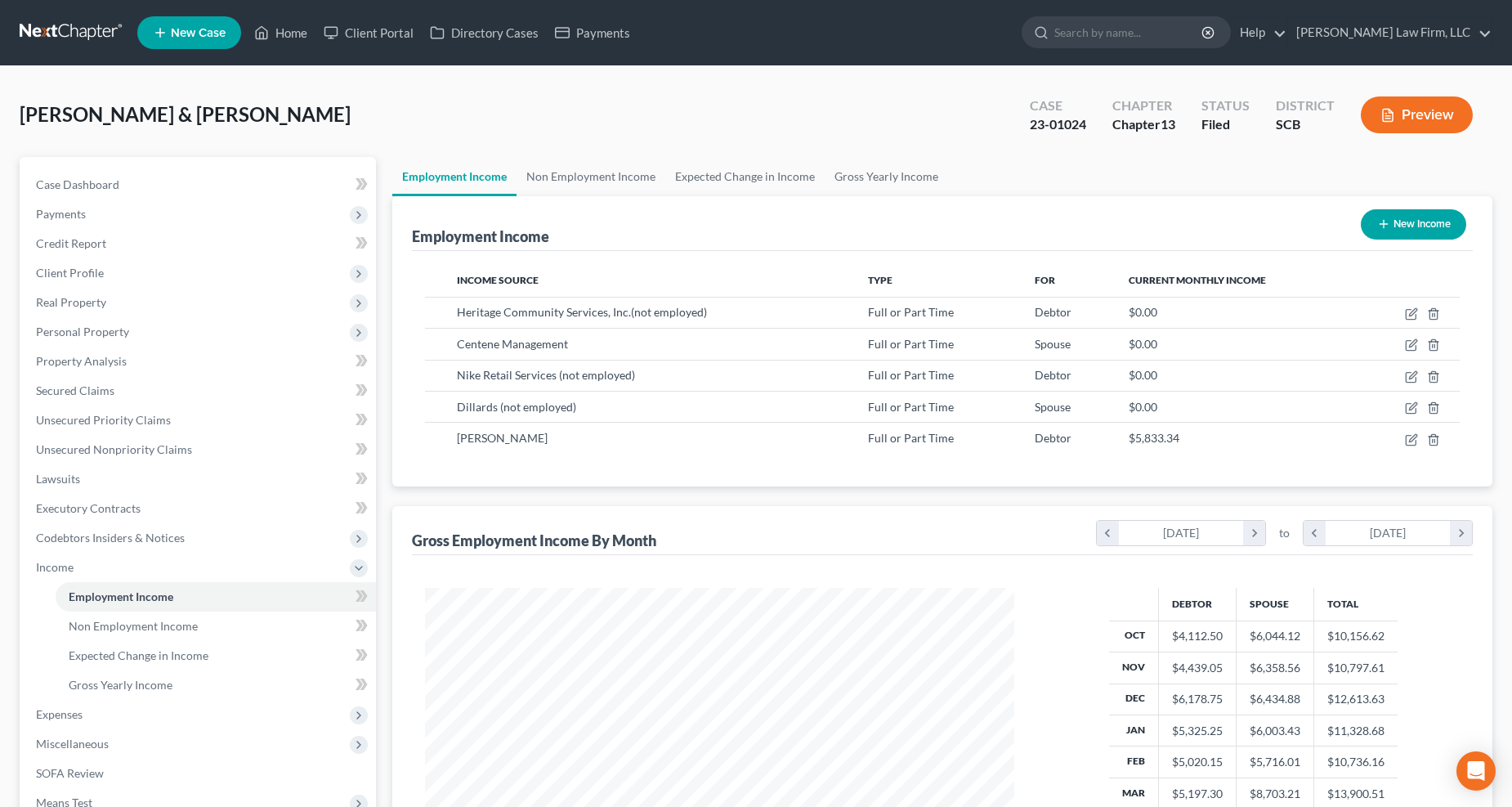select on "0" 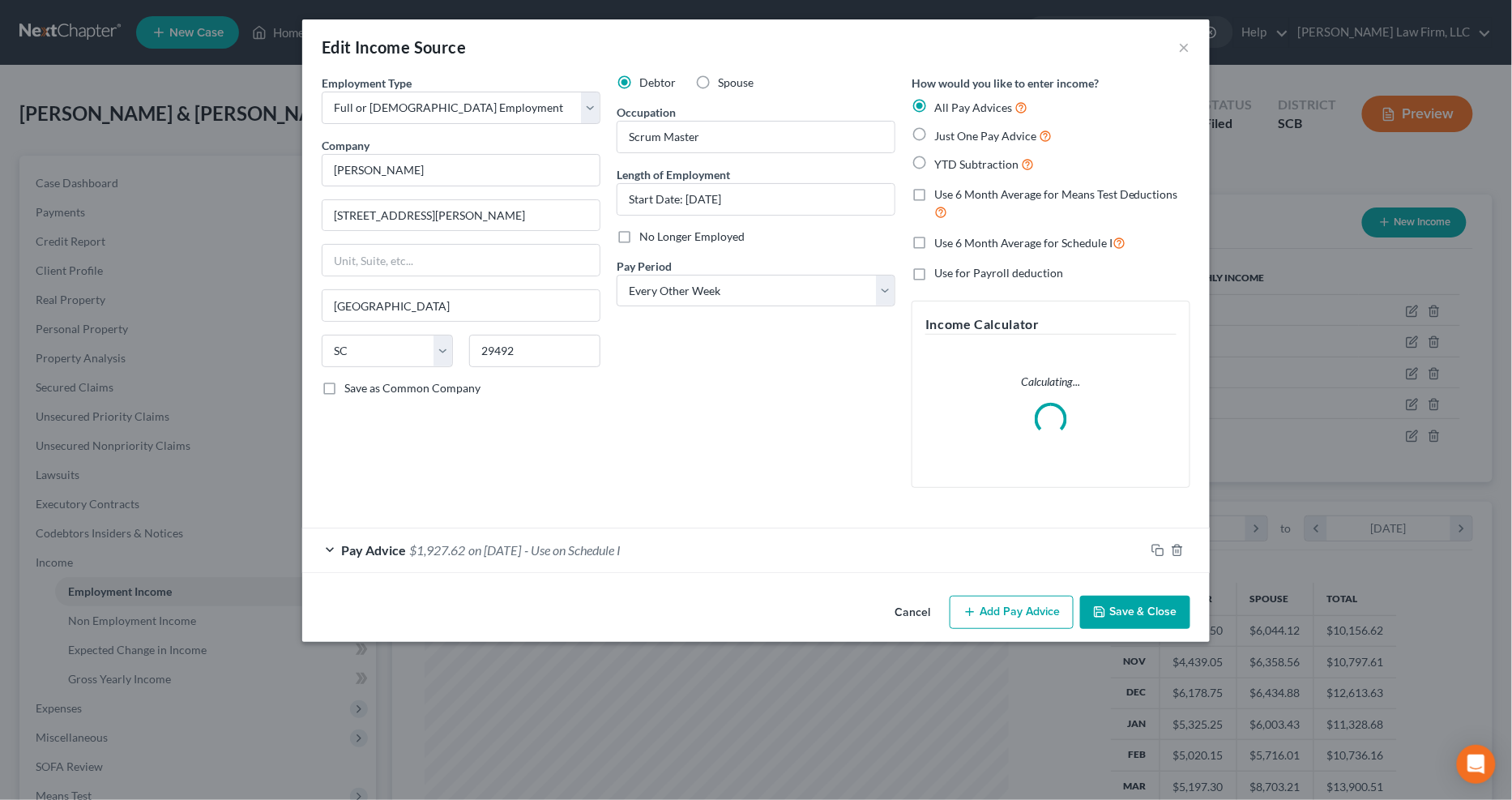 scroll, scrollTop: 810241, scrollLeft: 809666, axis: both 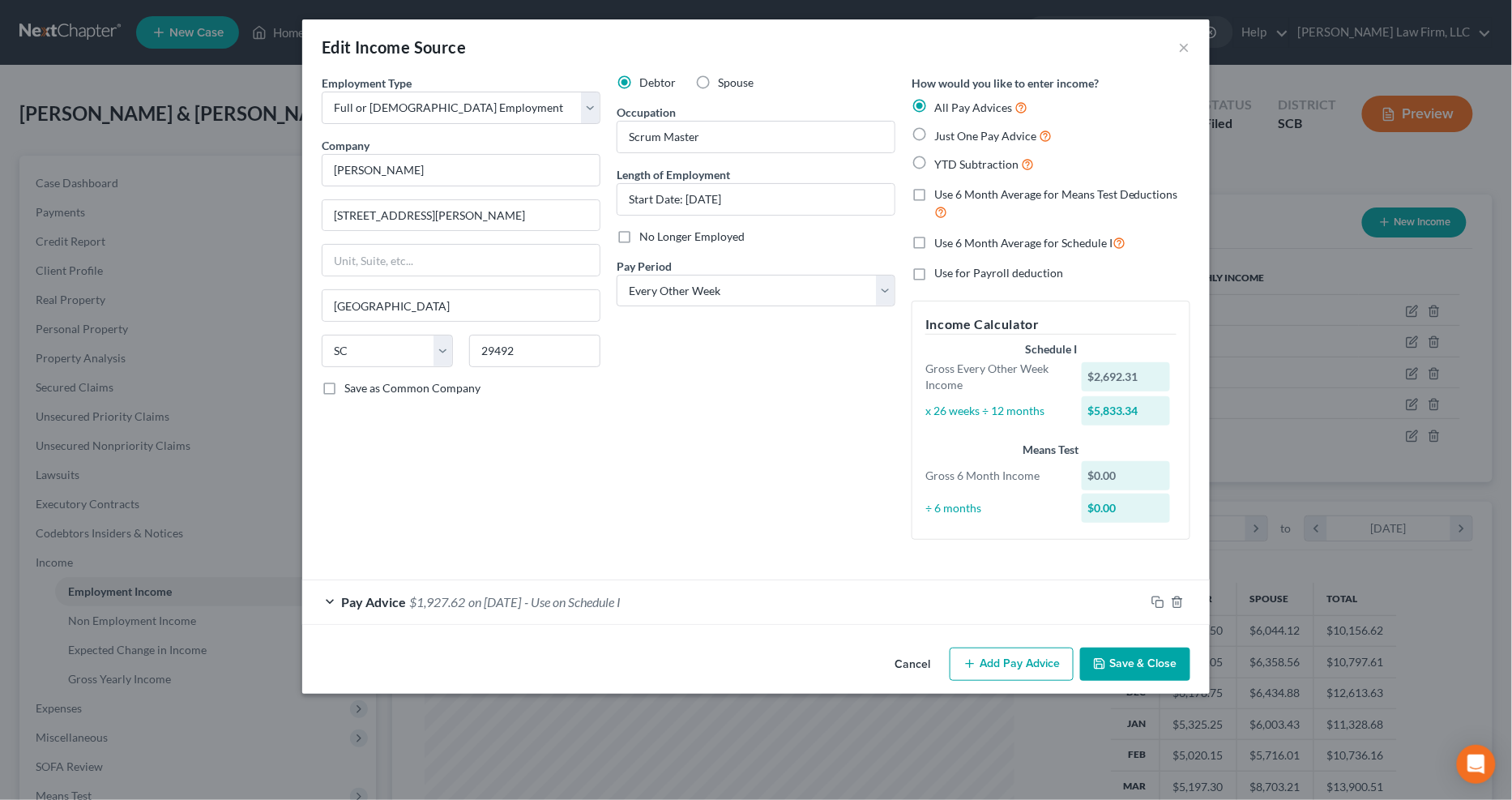 click on "No Longer Employed" at bounding box center (692, 237) 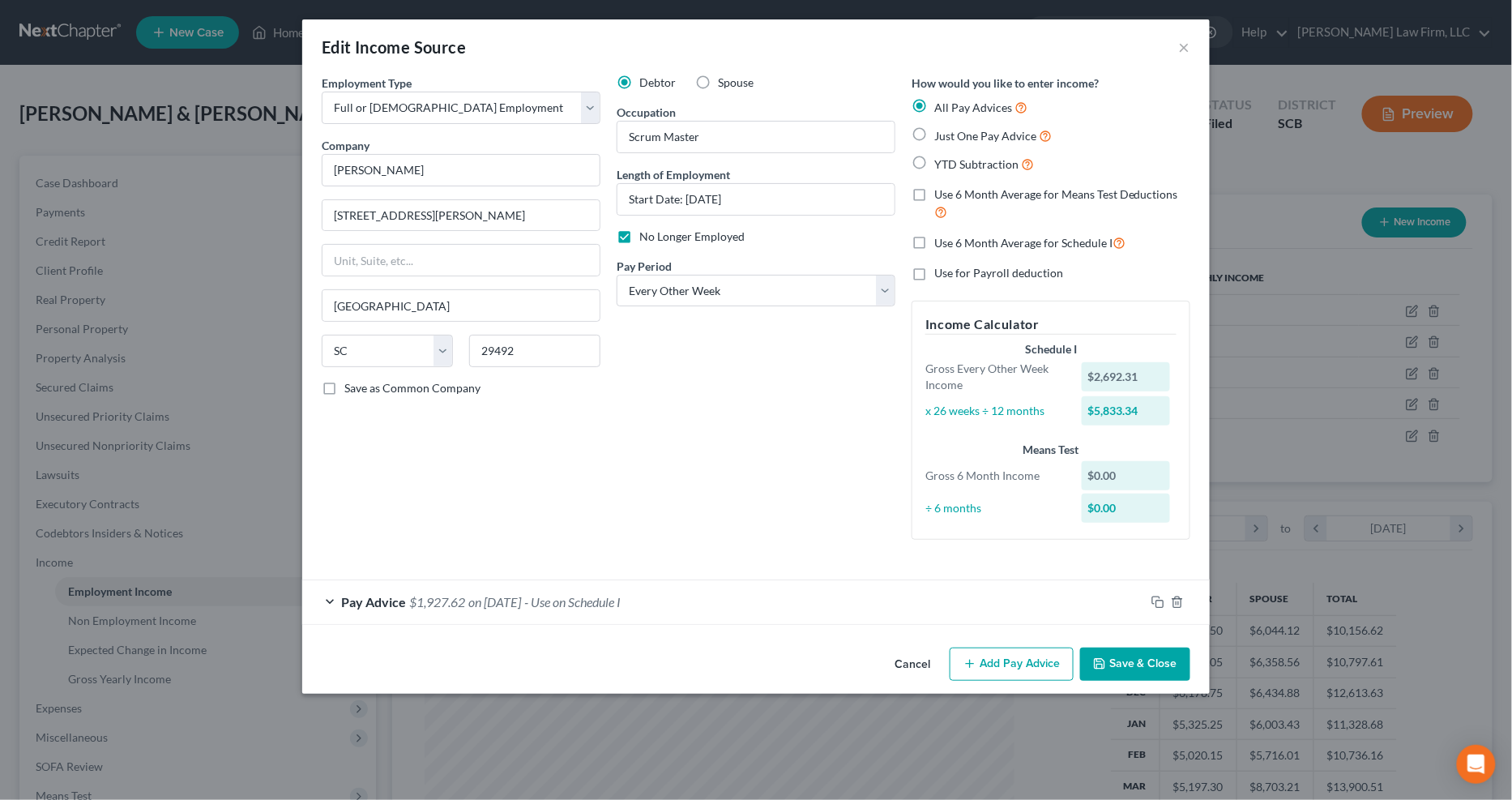 click on "Save & Close" at bounding box center (1135, 665) 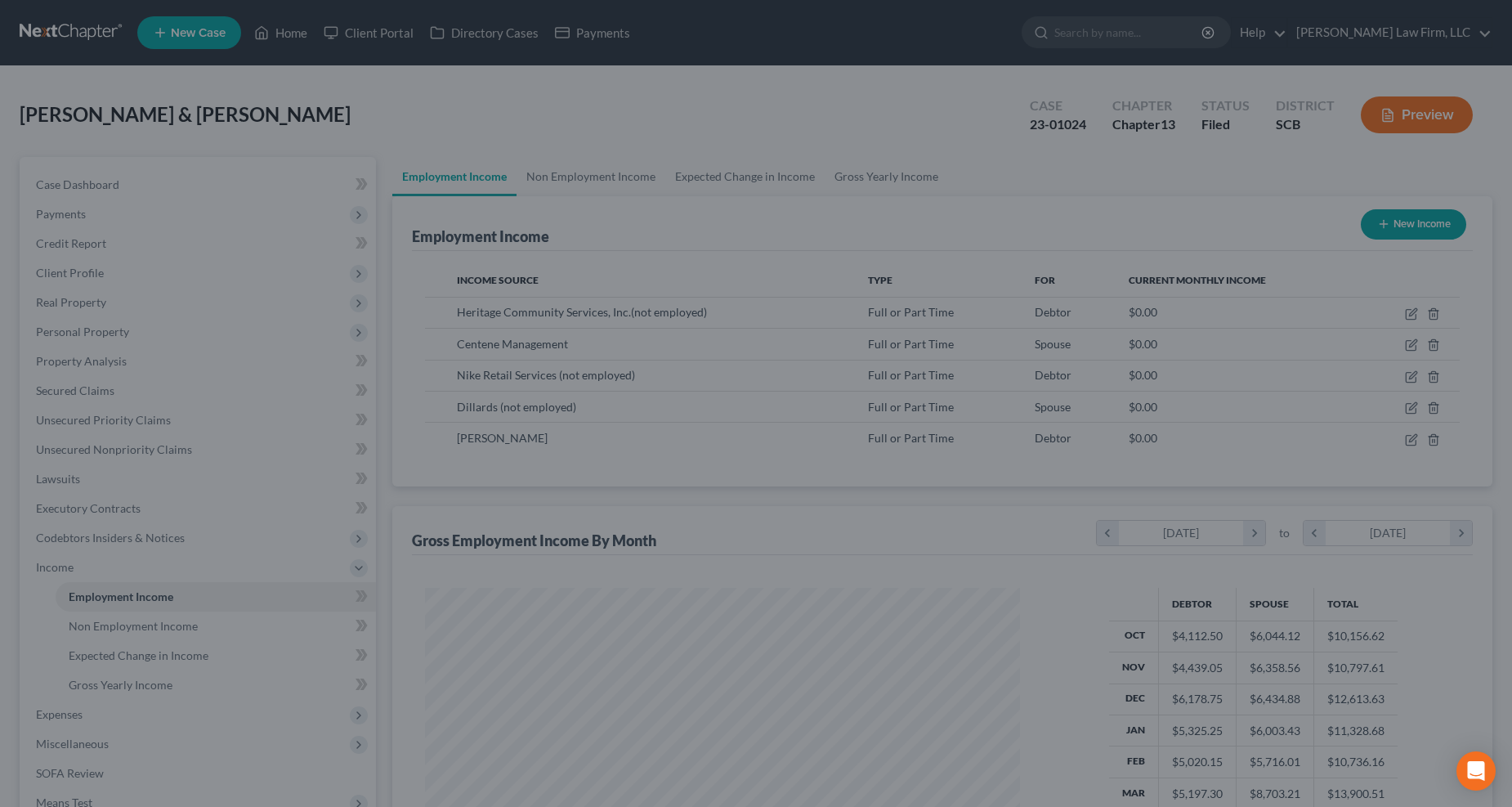 scroll, scrollTop: 295, scrollLeft: 623, axis: both 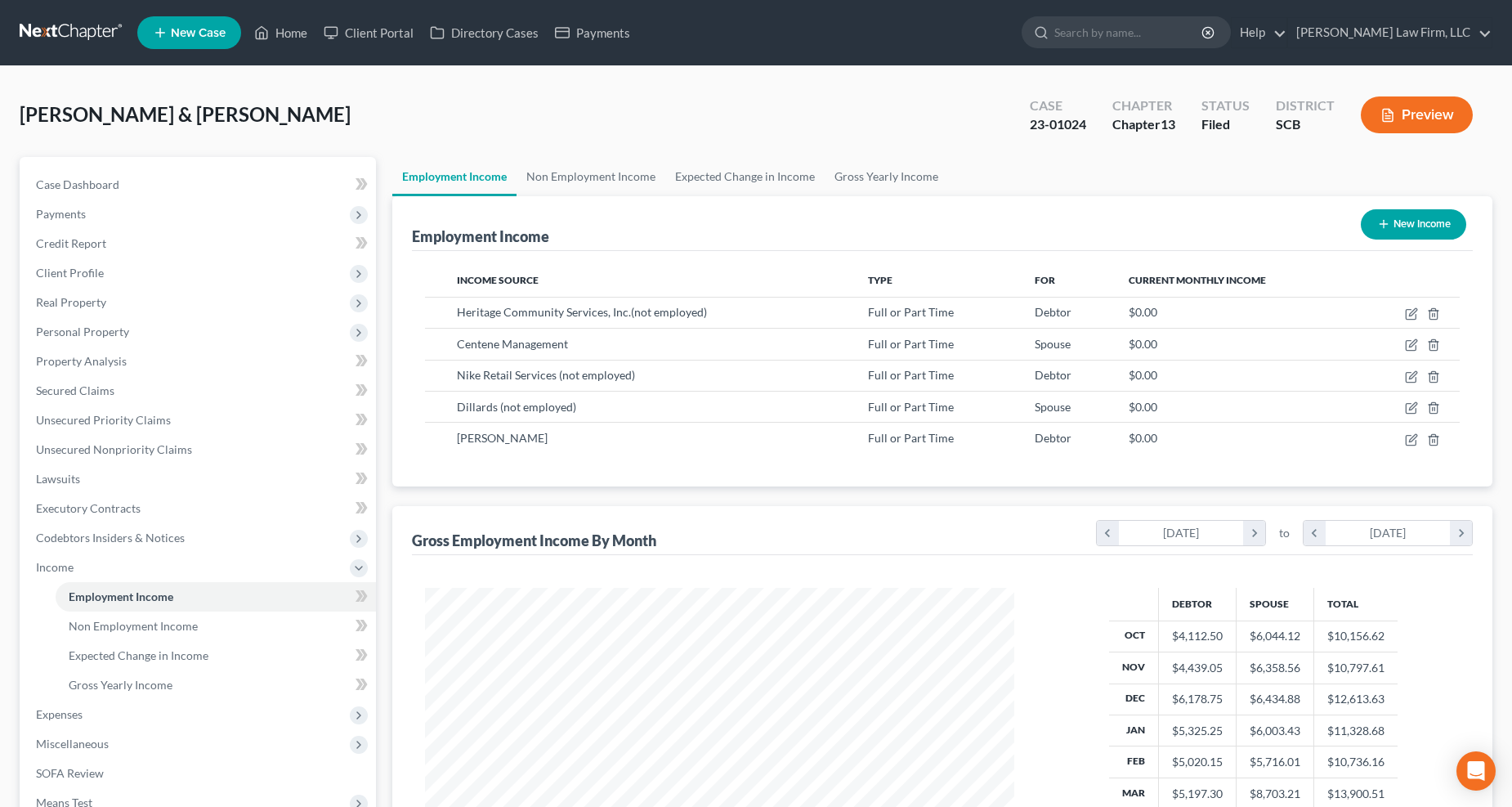click on "New Income" at bounding box center (1413, 224) 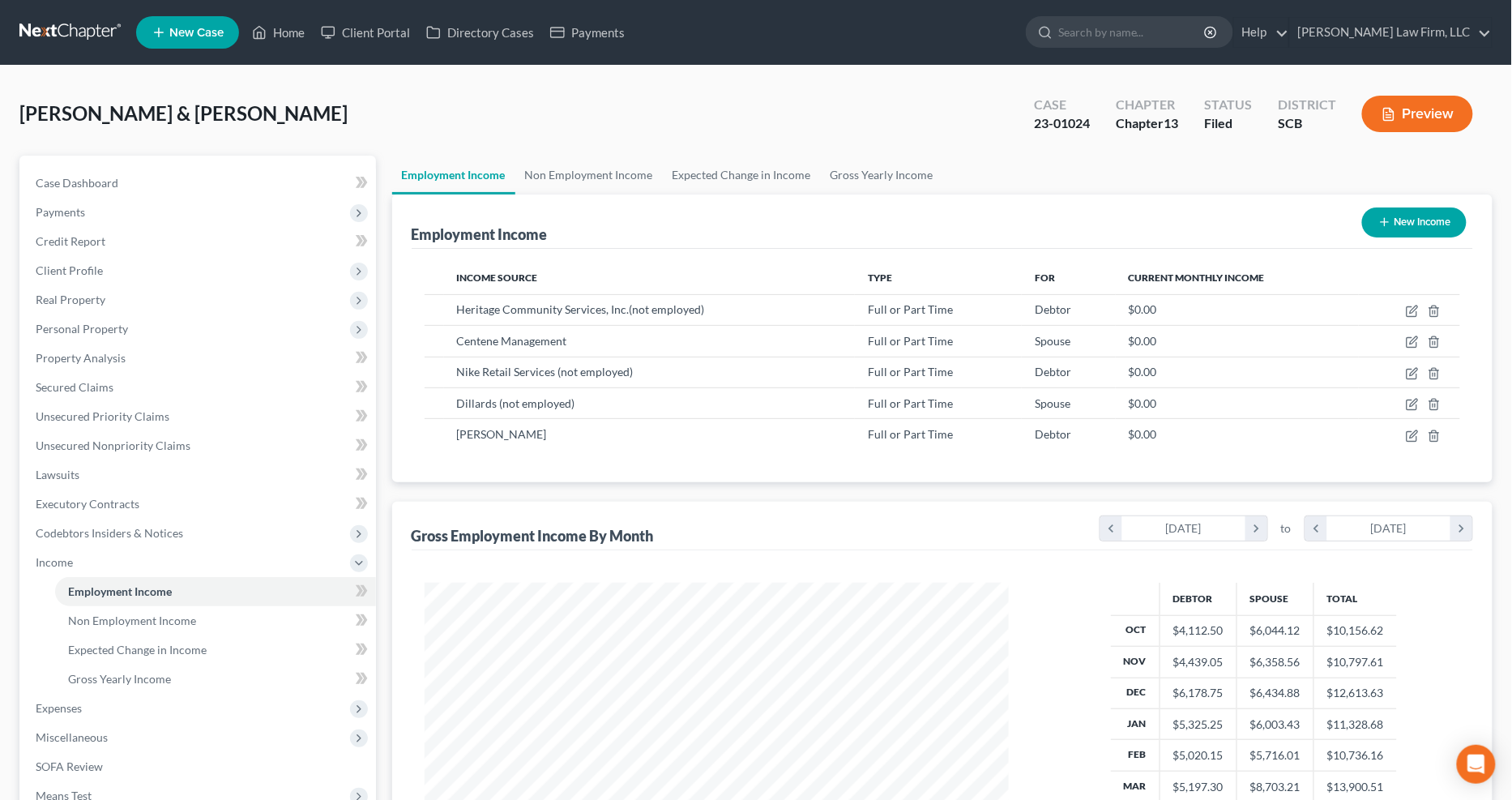 select on "0" 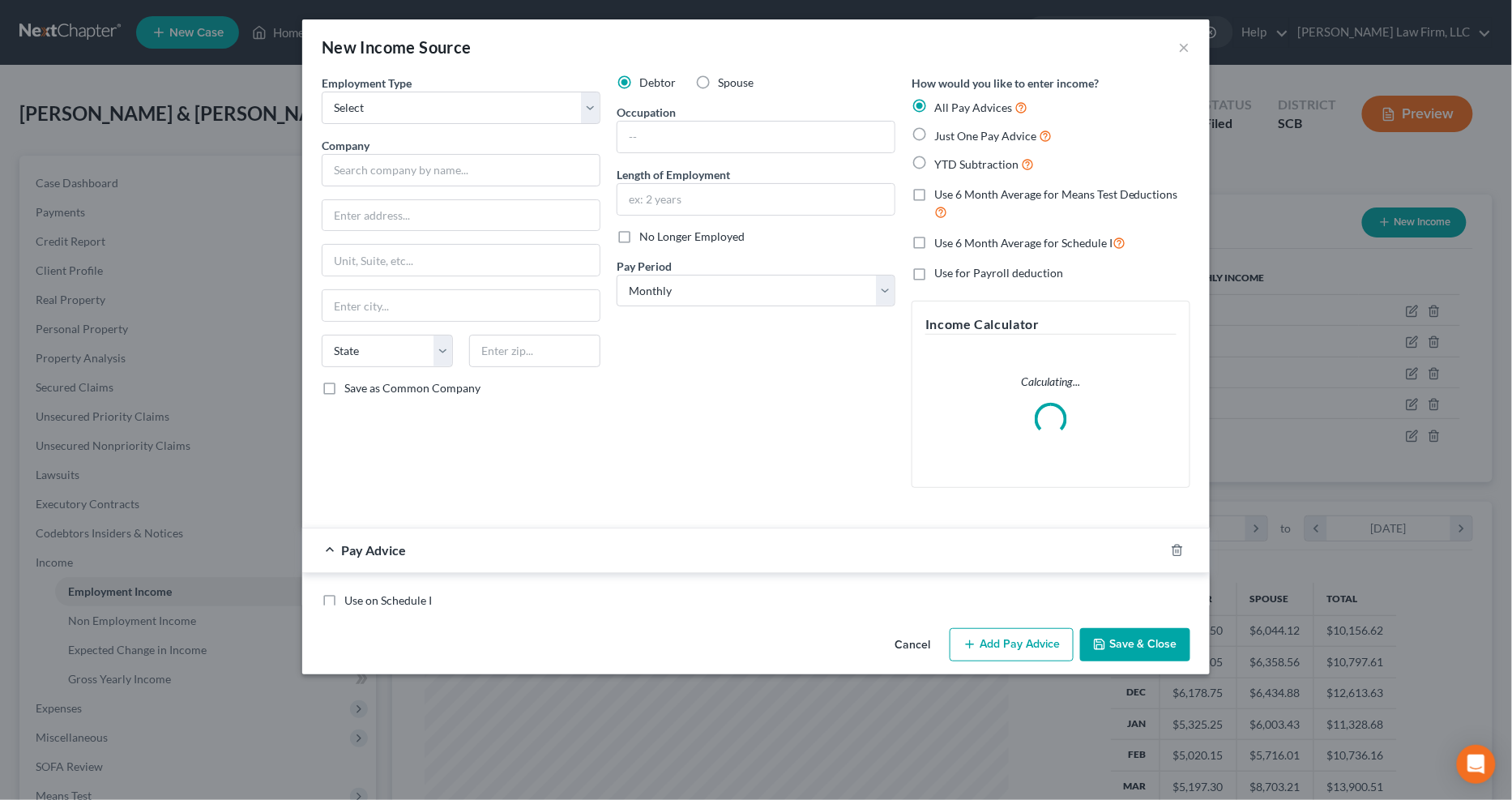 scroll, scrollTop: 810241, scrollLeft: 809666, axis: both 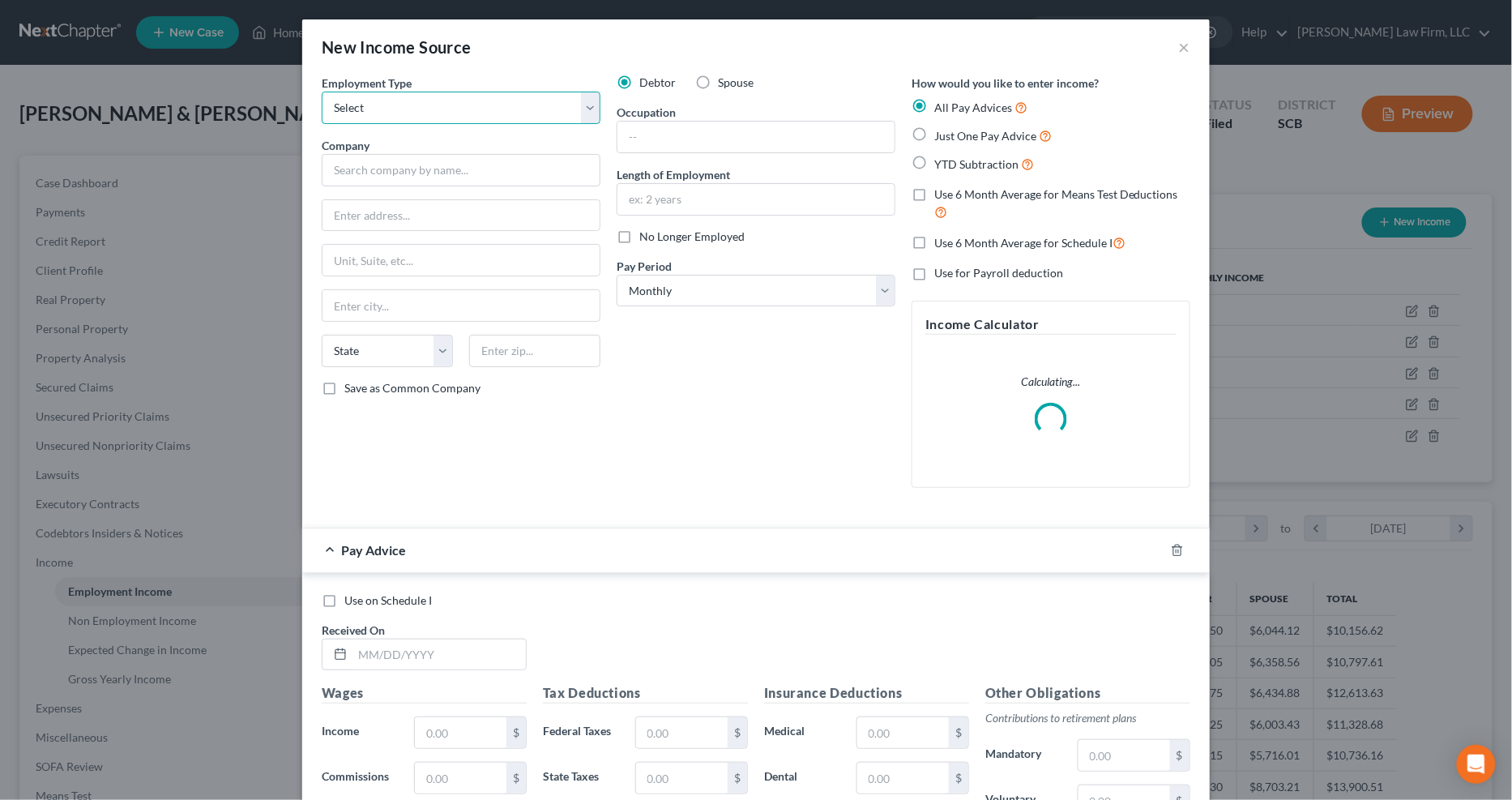 click on "Select Full or [DEMOGRAPHIC_DATA] Employment Self Employment" at bounding box center (461, 108) 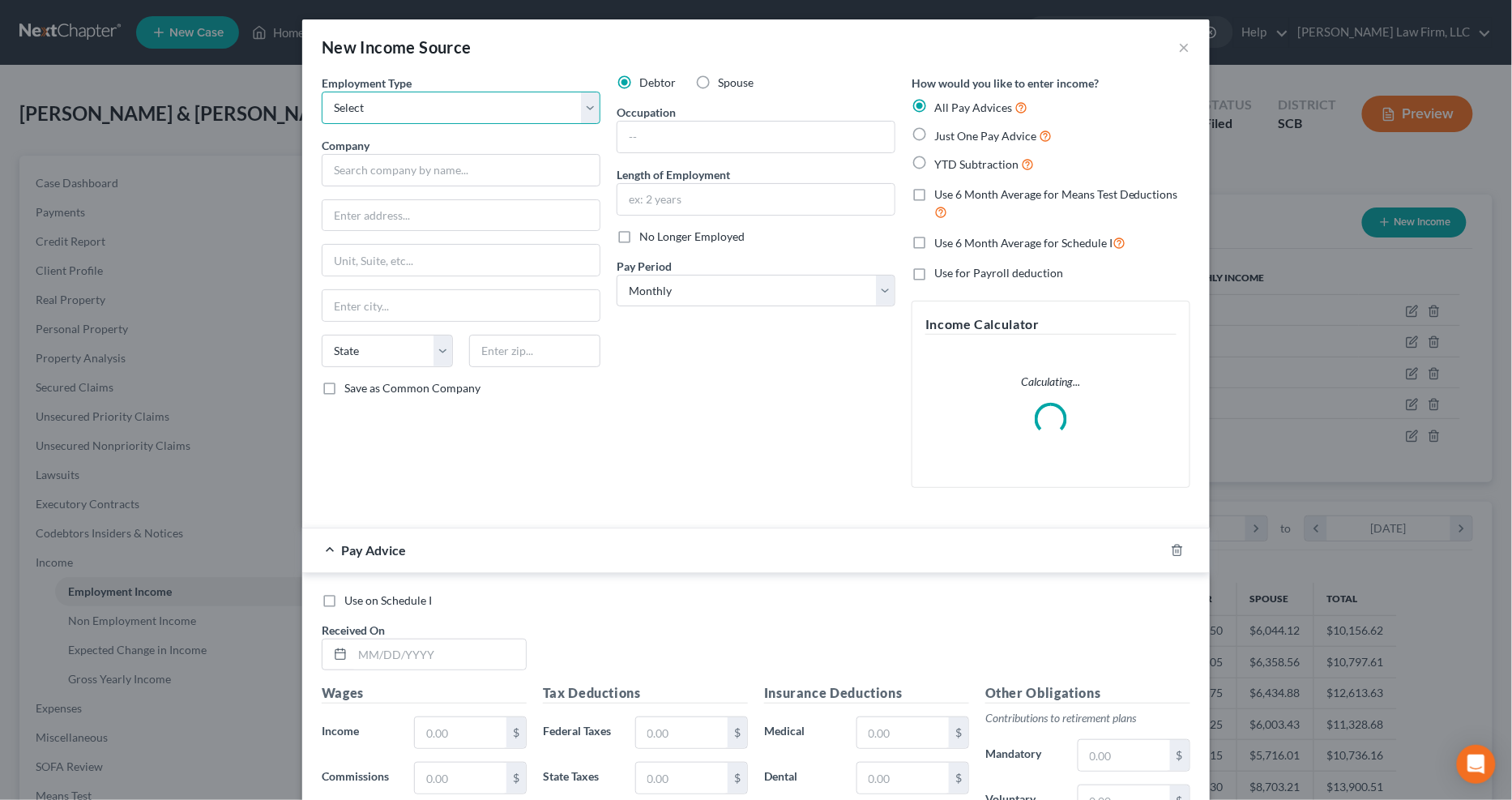 select on "0" 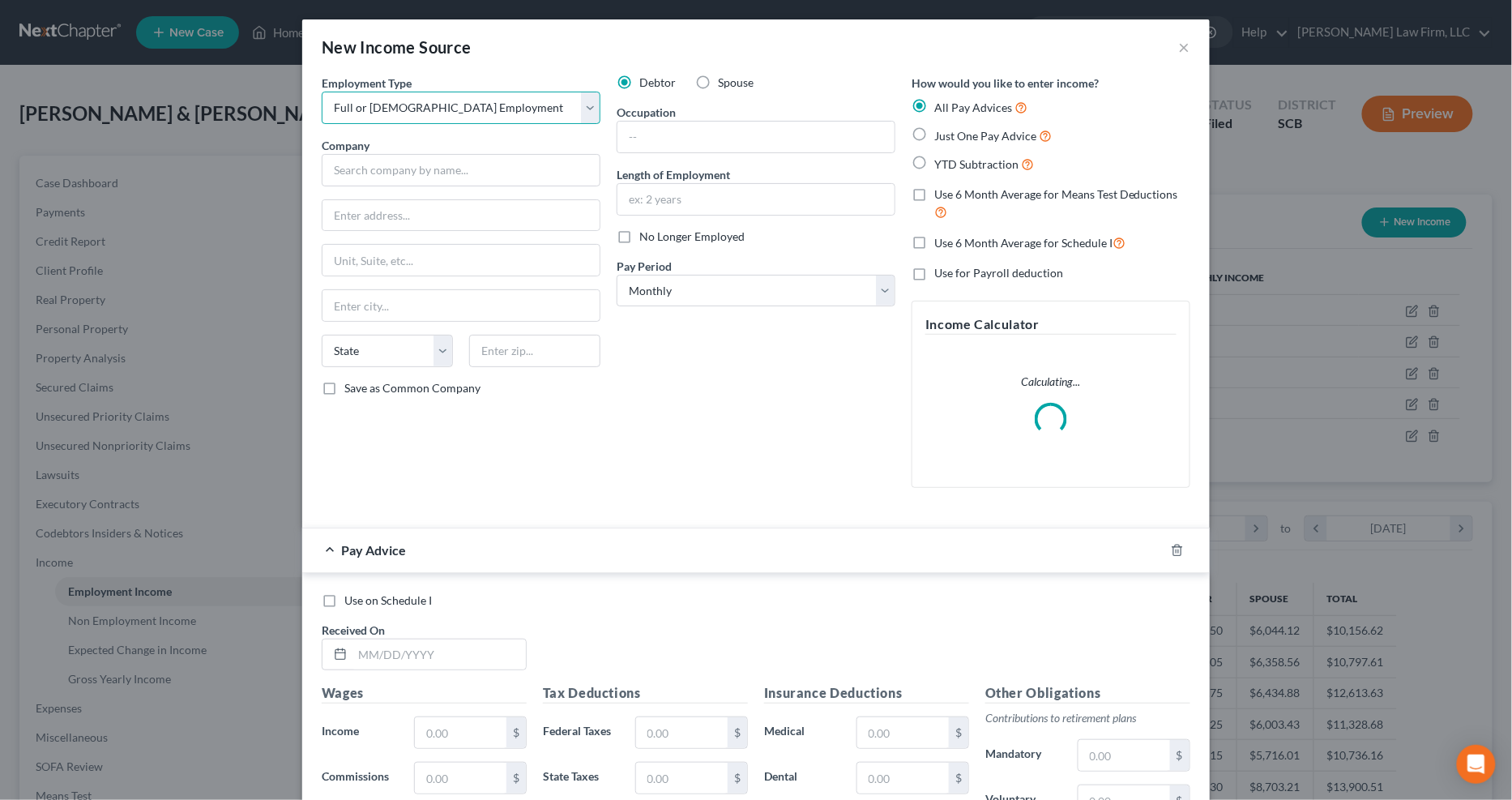 click on "Select Full or [DEMOGRAPHIC_DATA] Employment Self Employment" at bounding box center (461, 108) 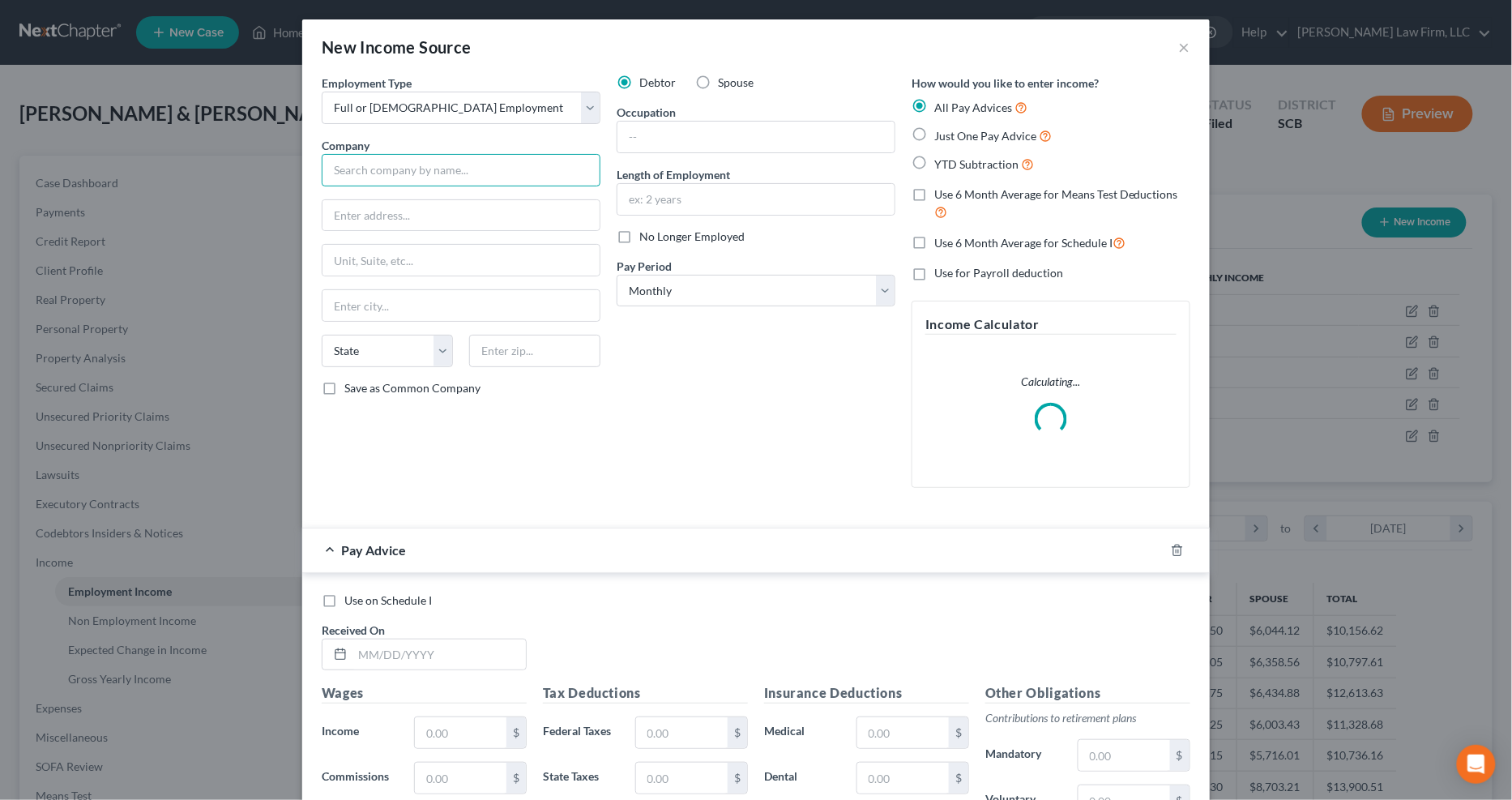 click at bounding box center (461, 170) 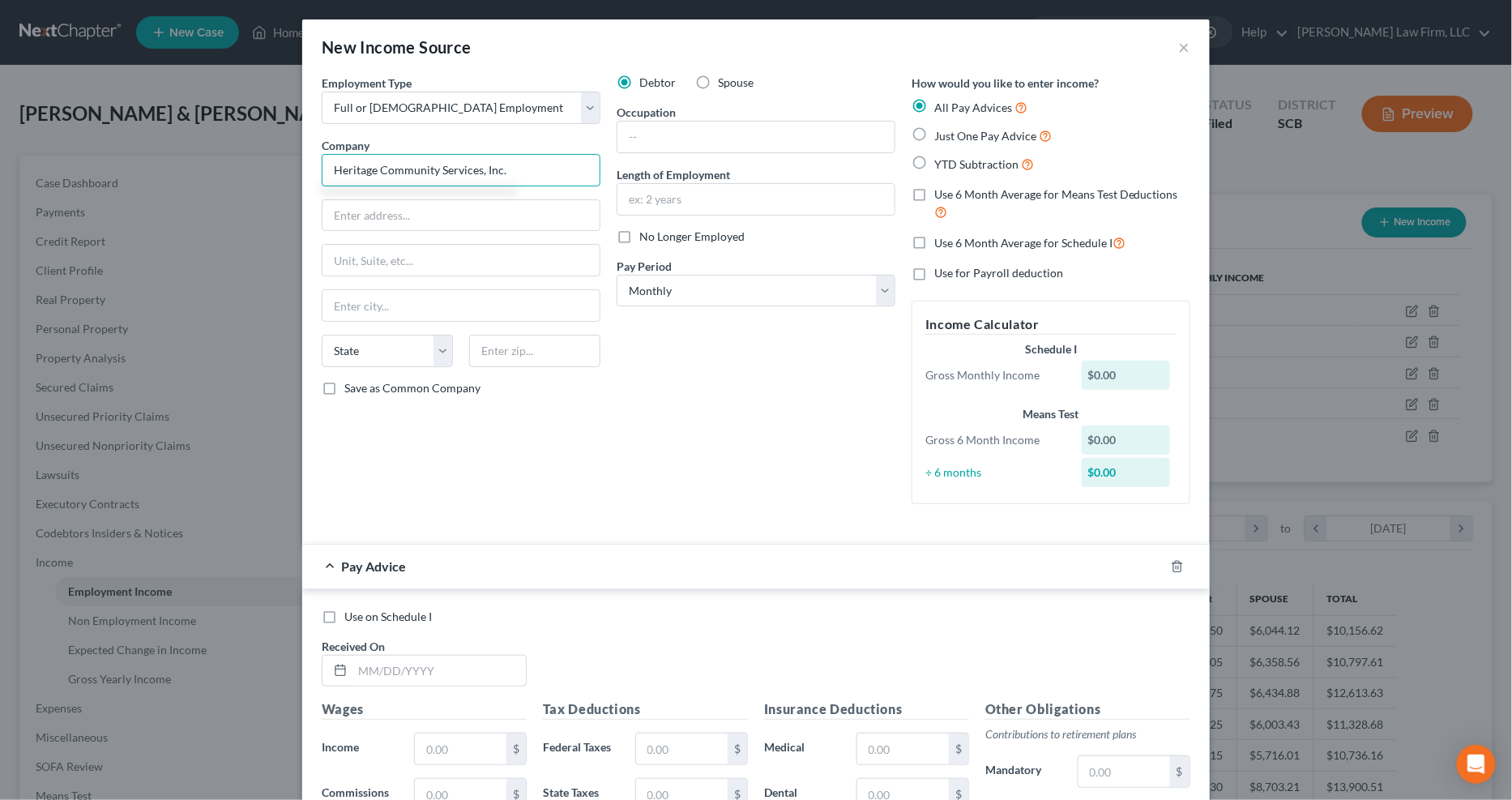 type on "Heritage Community Services, Inc." 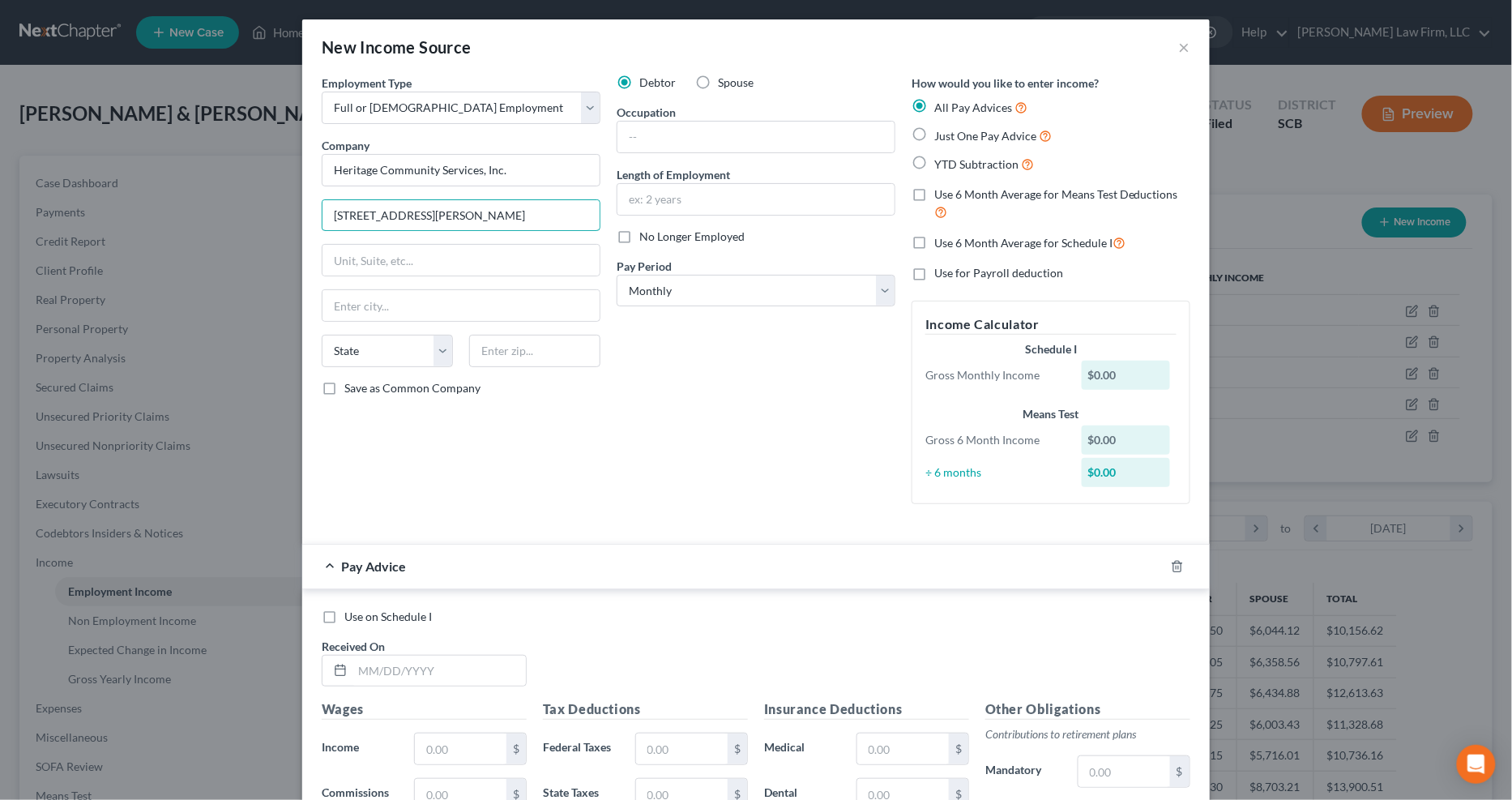 type on "[STREET_ADDRESS][PERSON_NAME]" 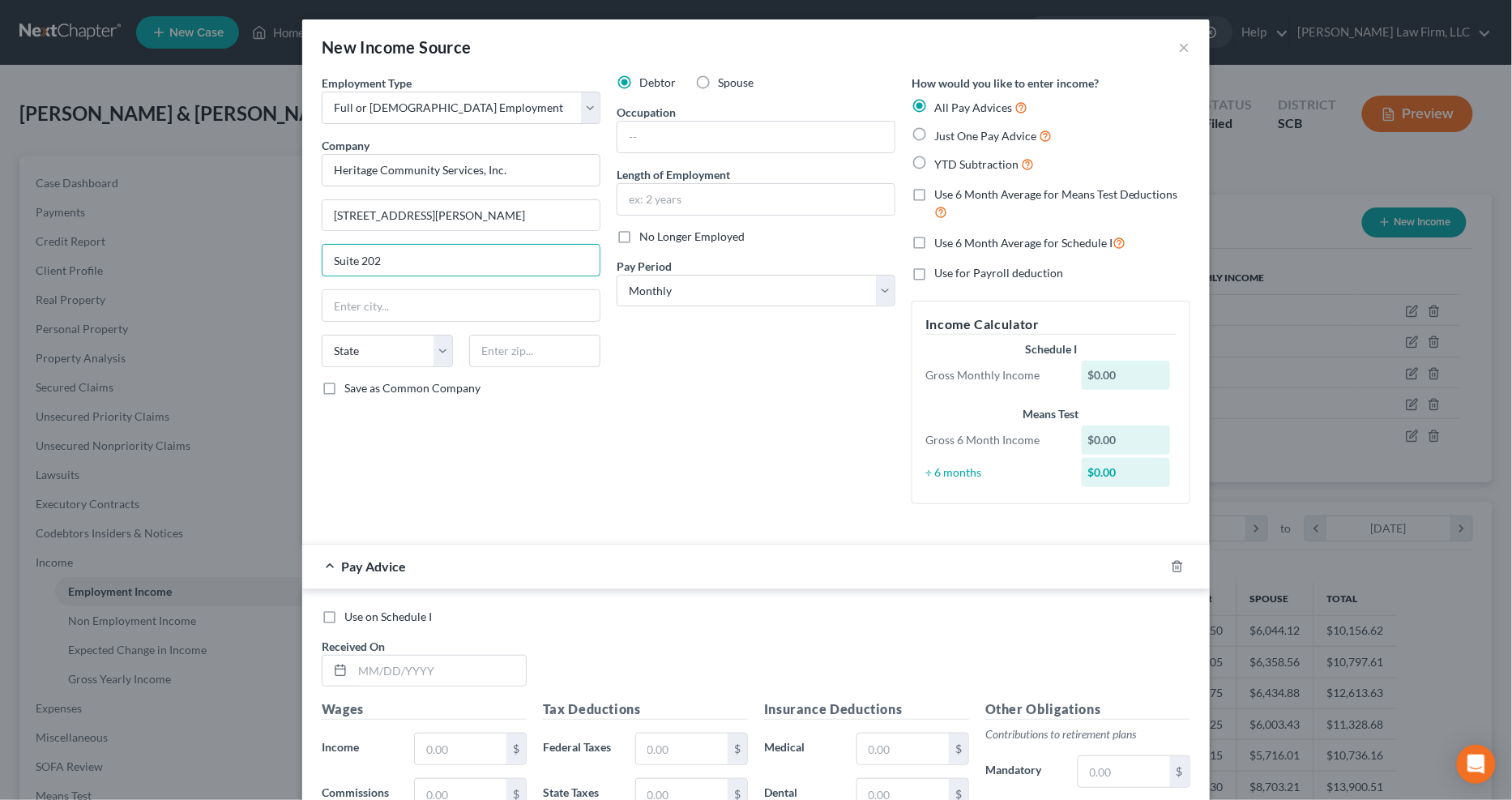 type on "Suite 202" 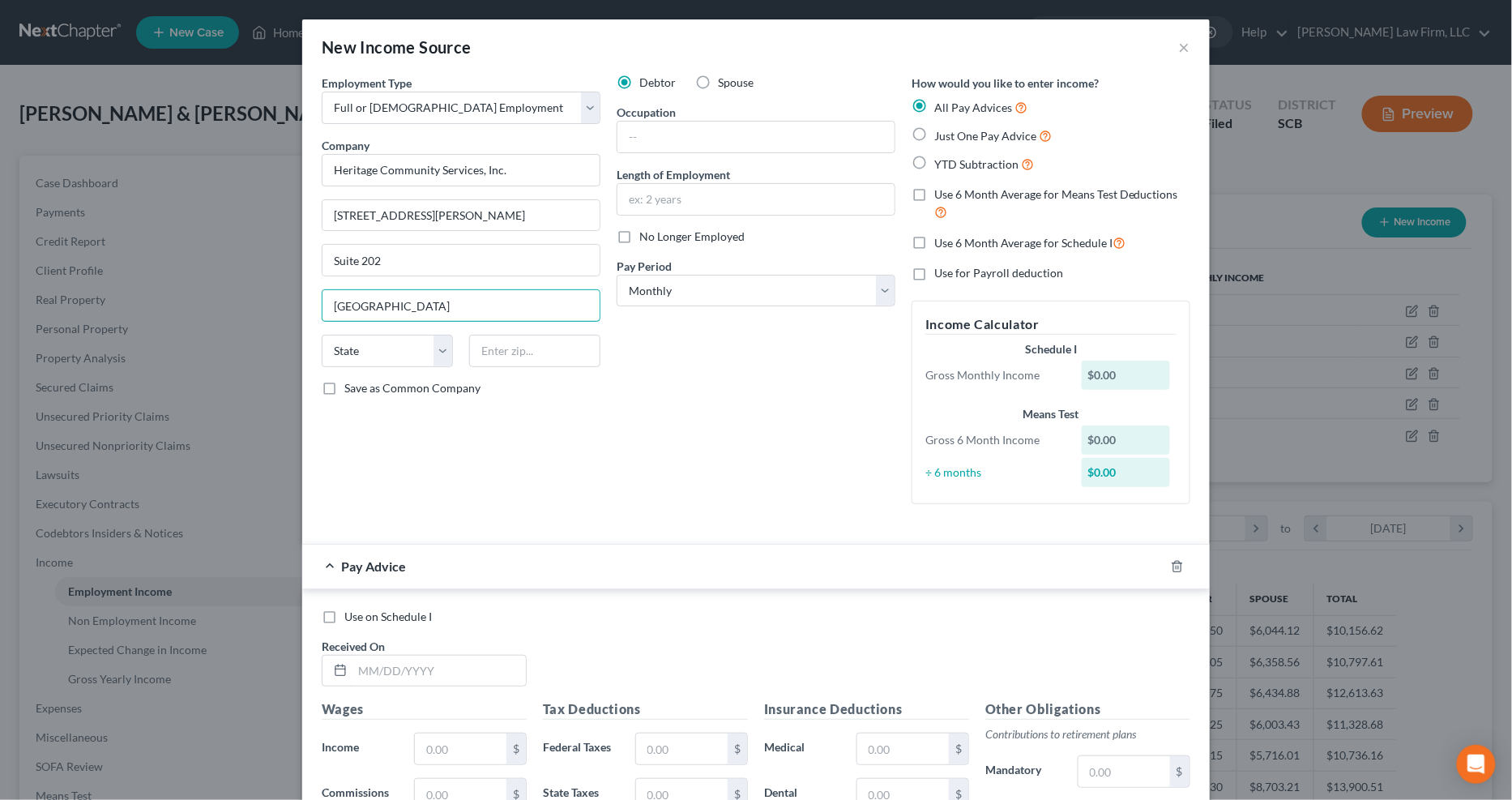 type on "[GEOGRAPHIC_DATA]" 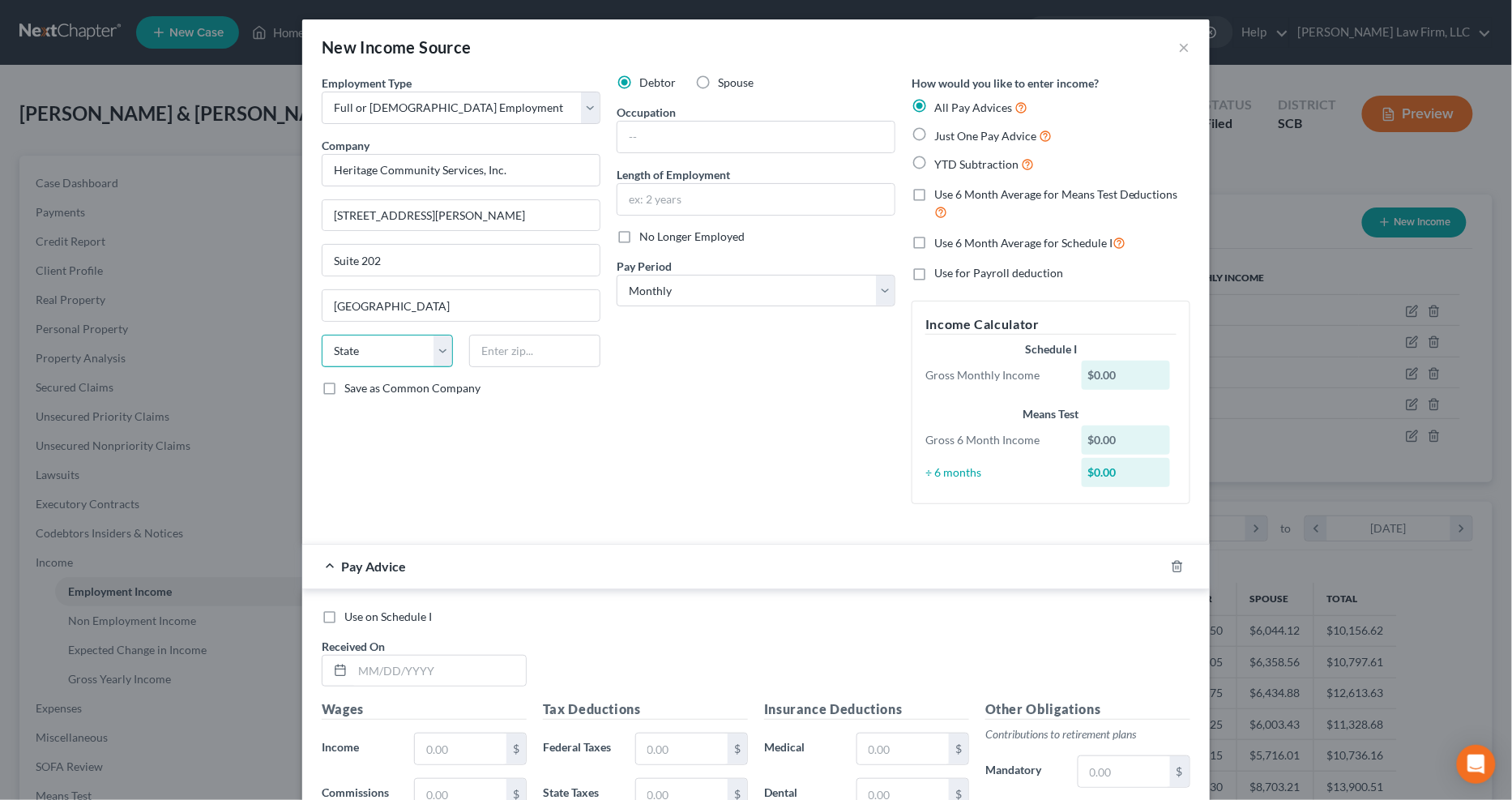 select on "42" 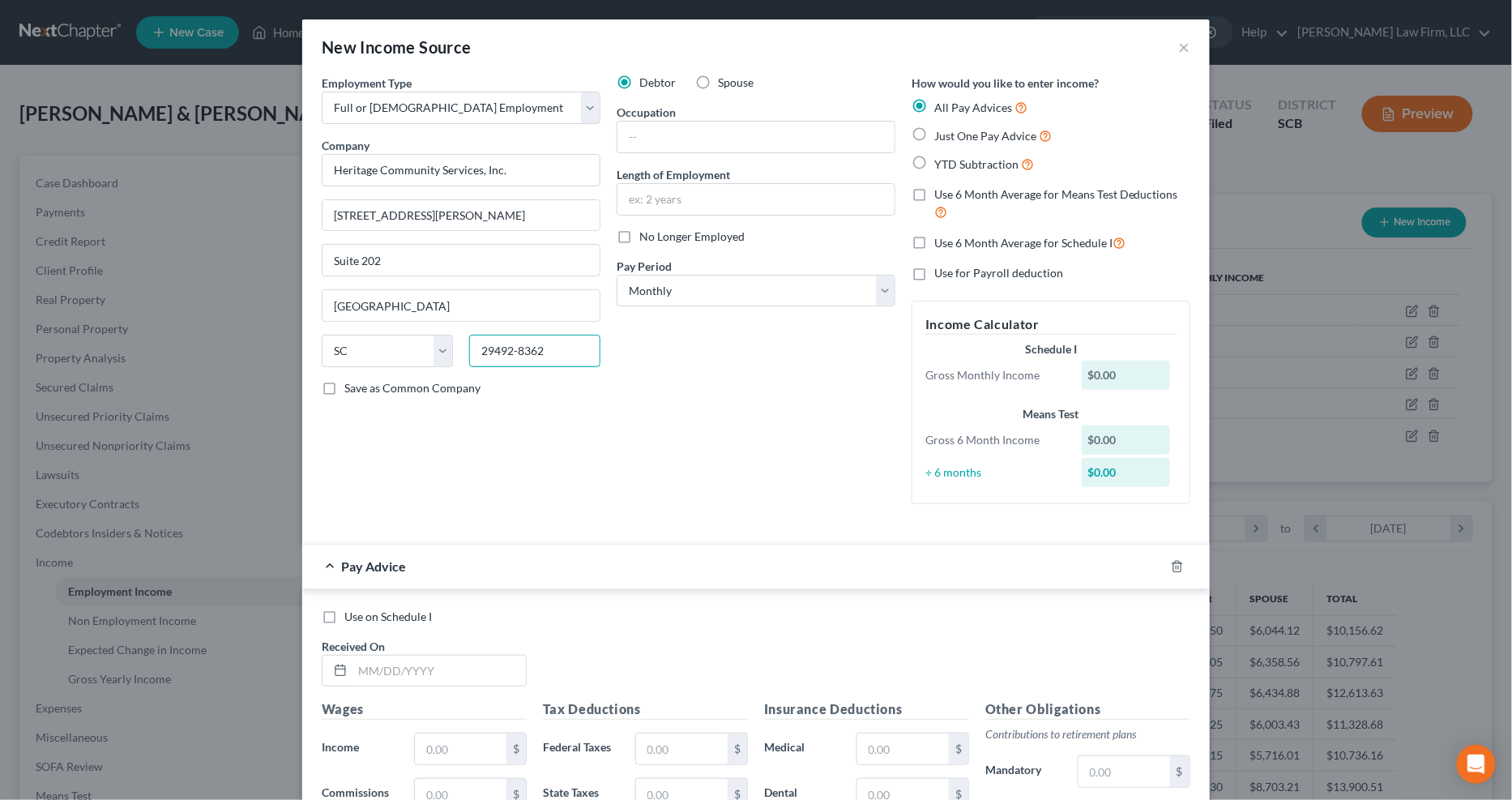 type on "29492-8362" 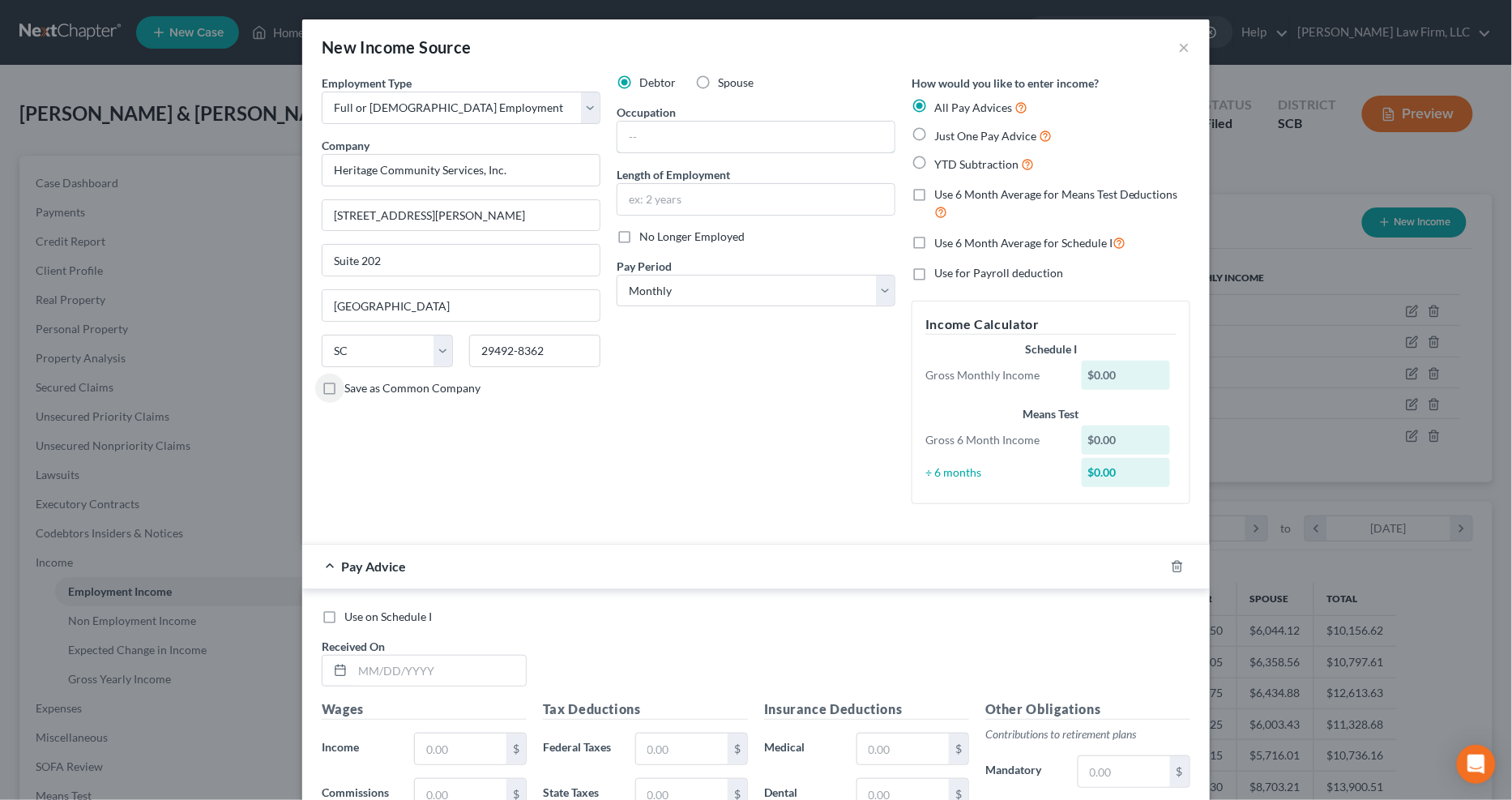 click at bounding box center (756, 137) 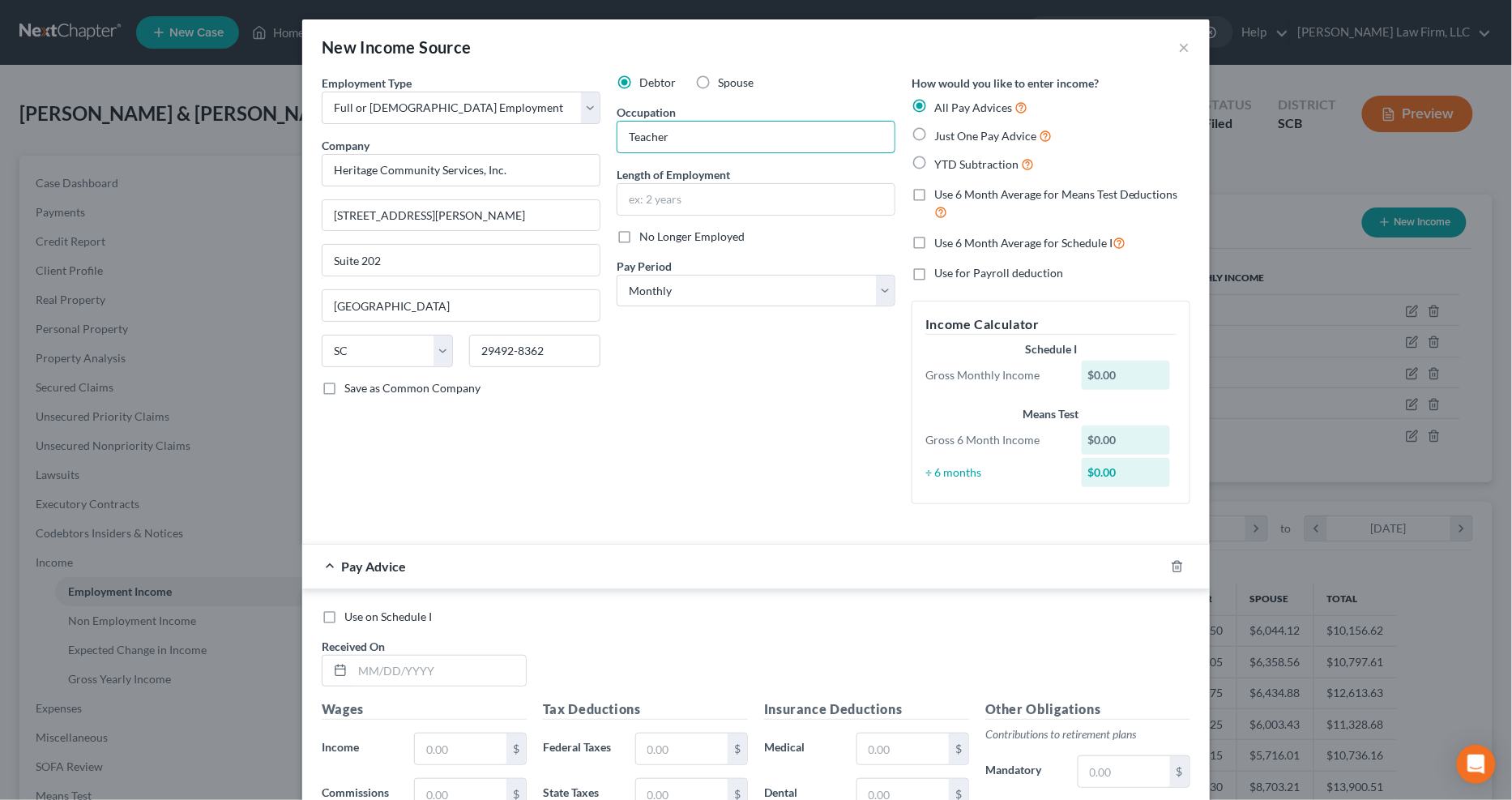 type on "Teacher" 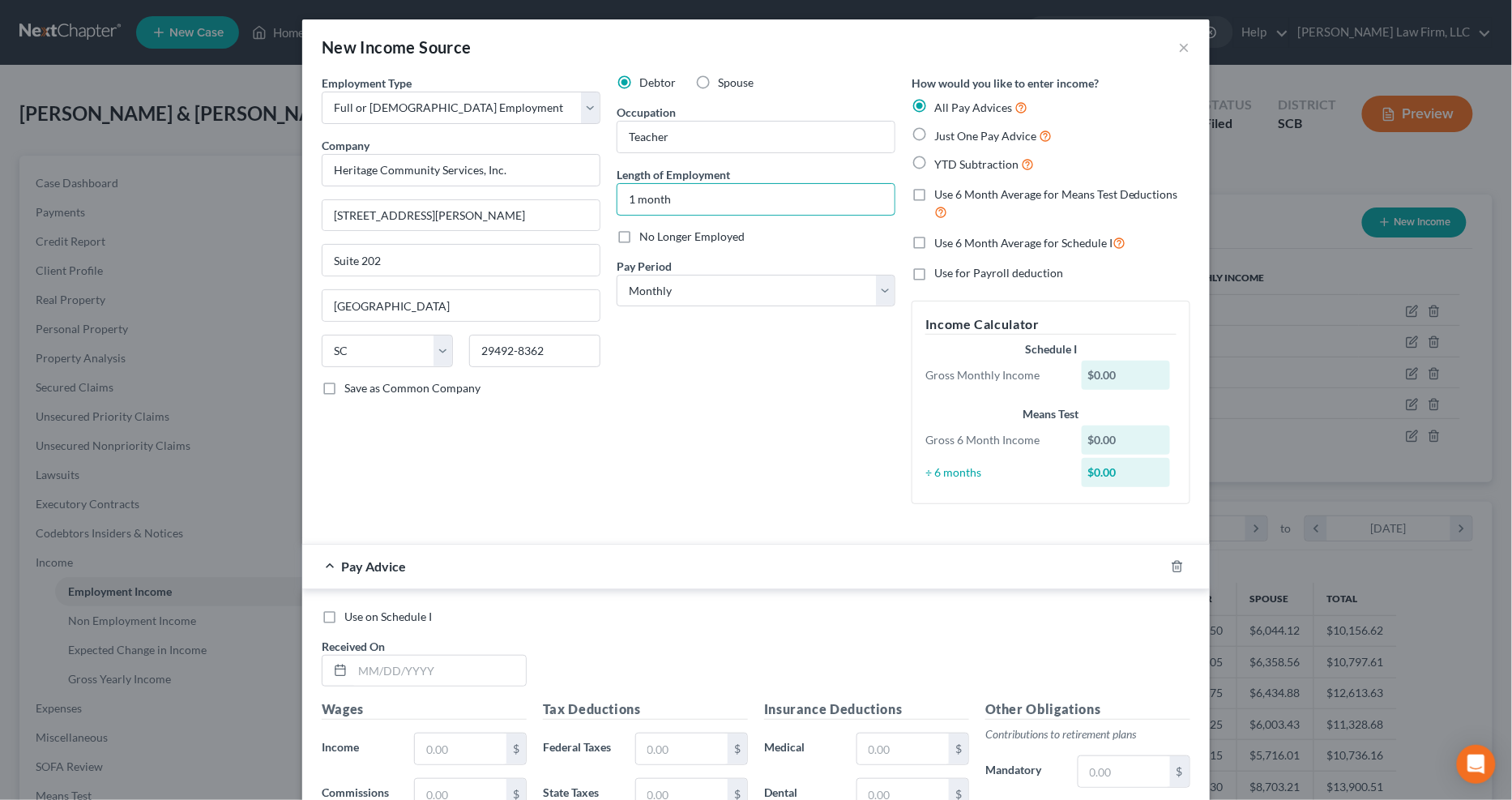 type on "1 month" 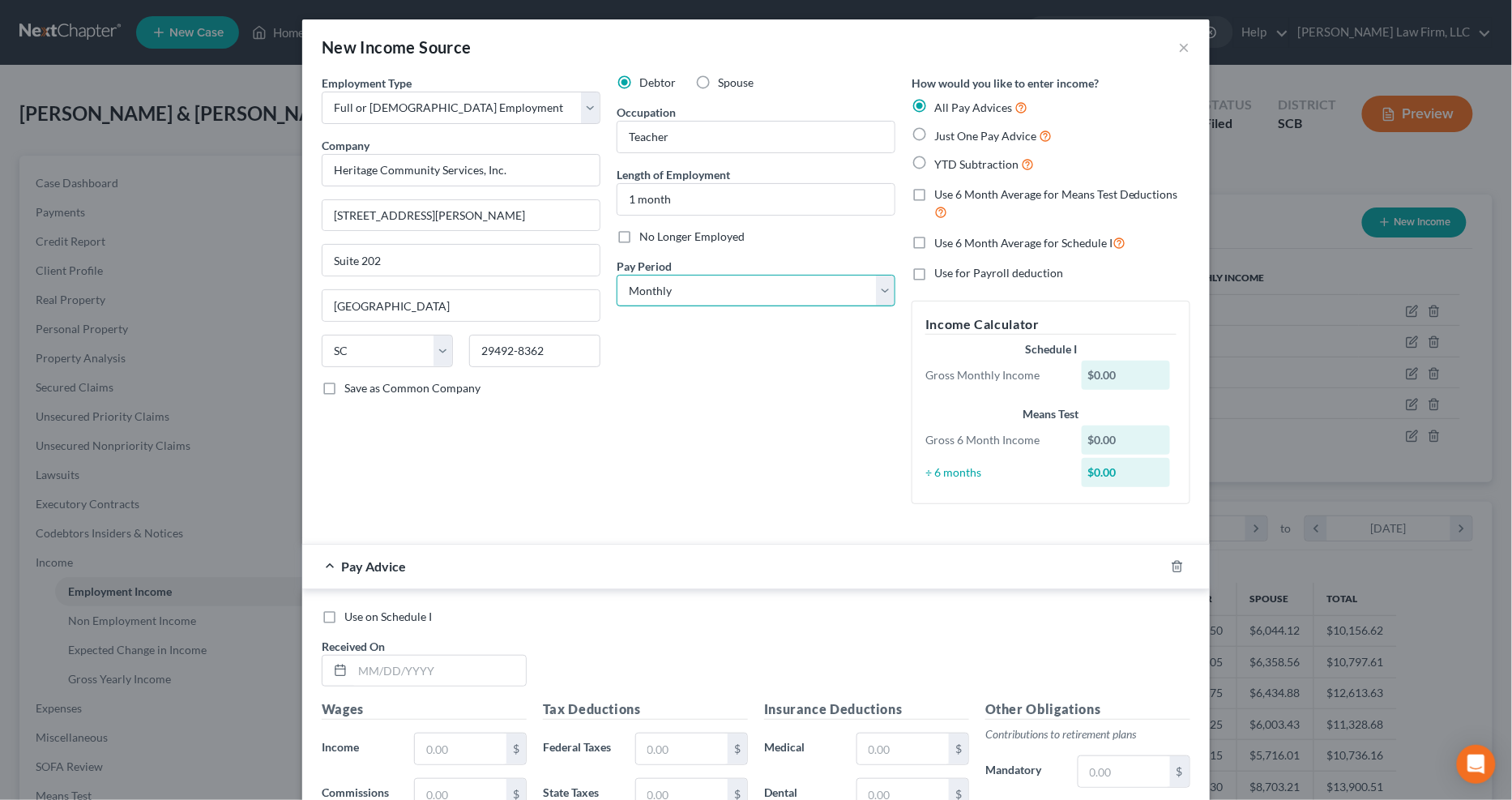 click on "Select Monthly Twice Monthly Every Other Week Weekly" at bounding box center (756, 291) 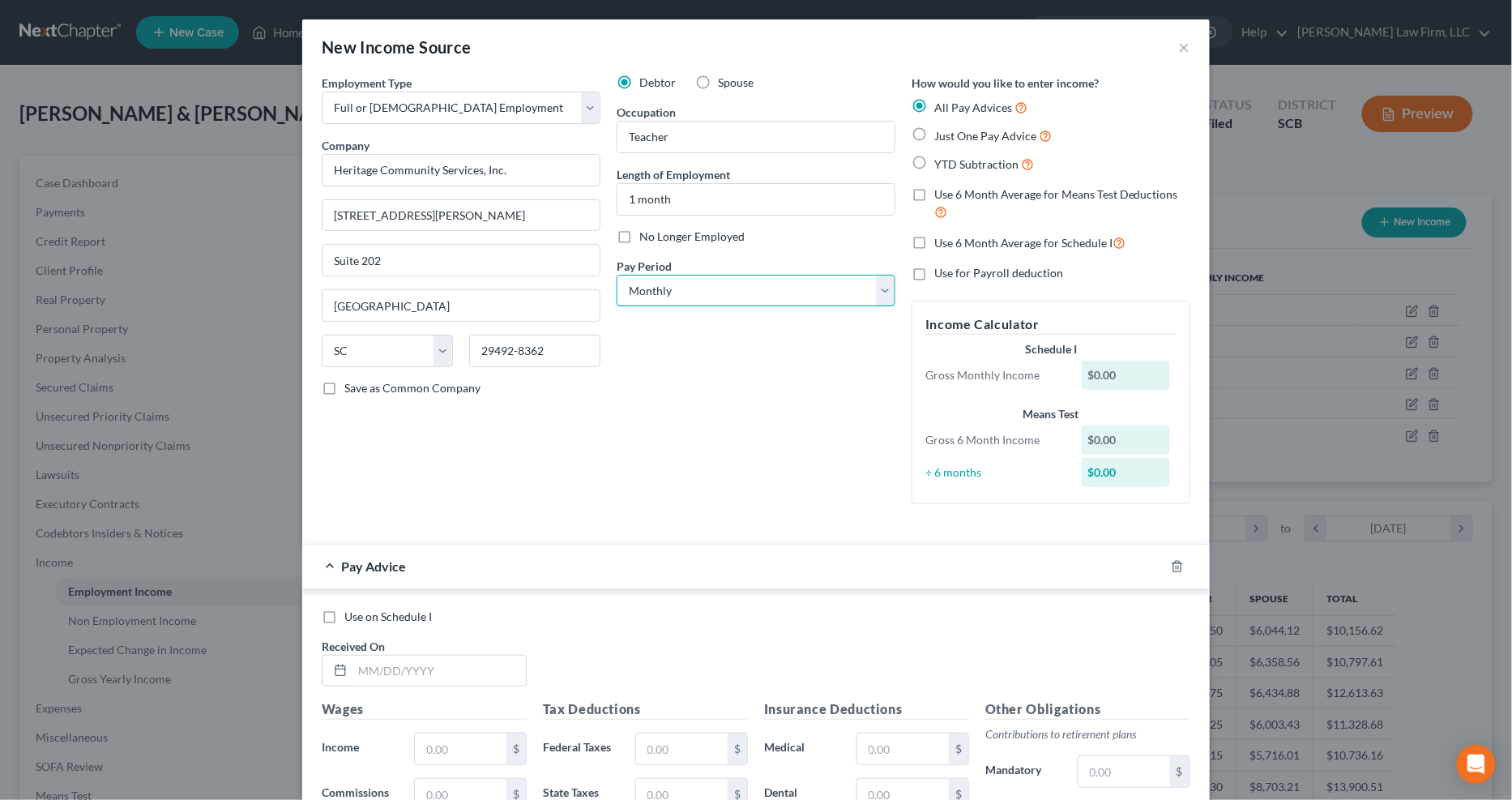 select on "1" 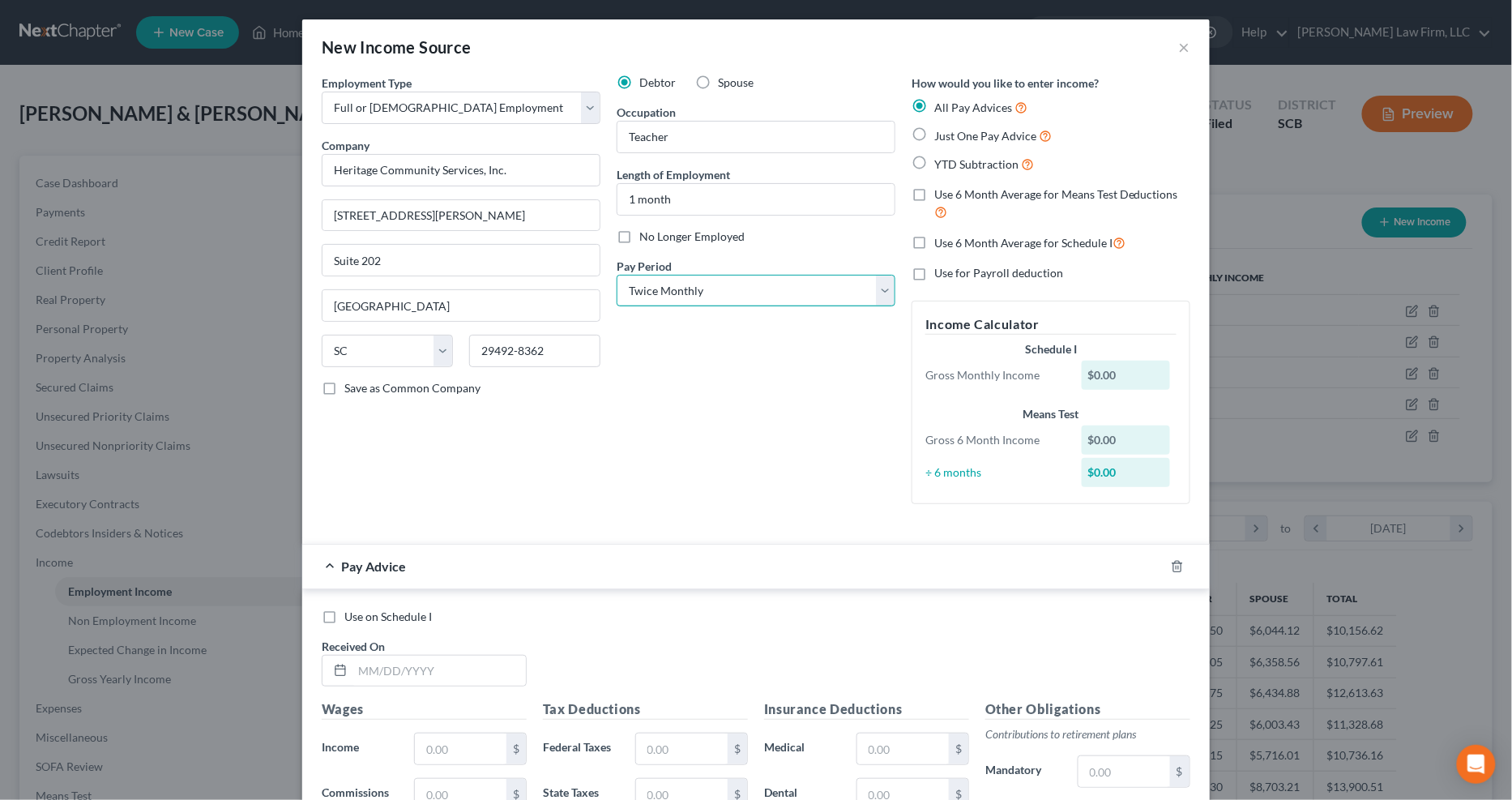 click on "Select Monthly Twice Monthly Every Other Week Weekly" at bounding box center (756, 291) 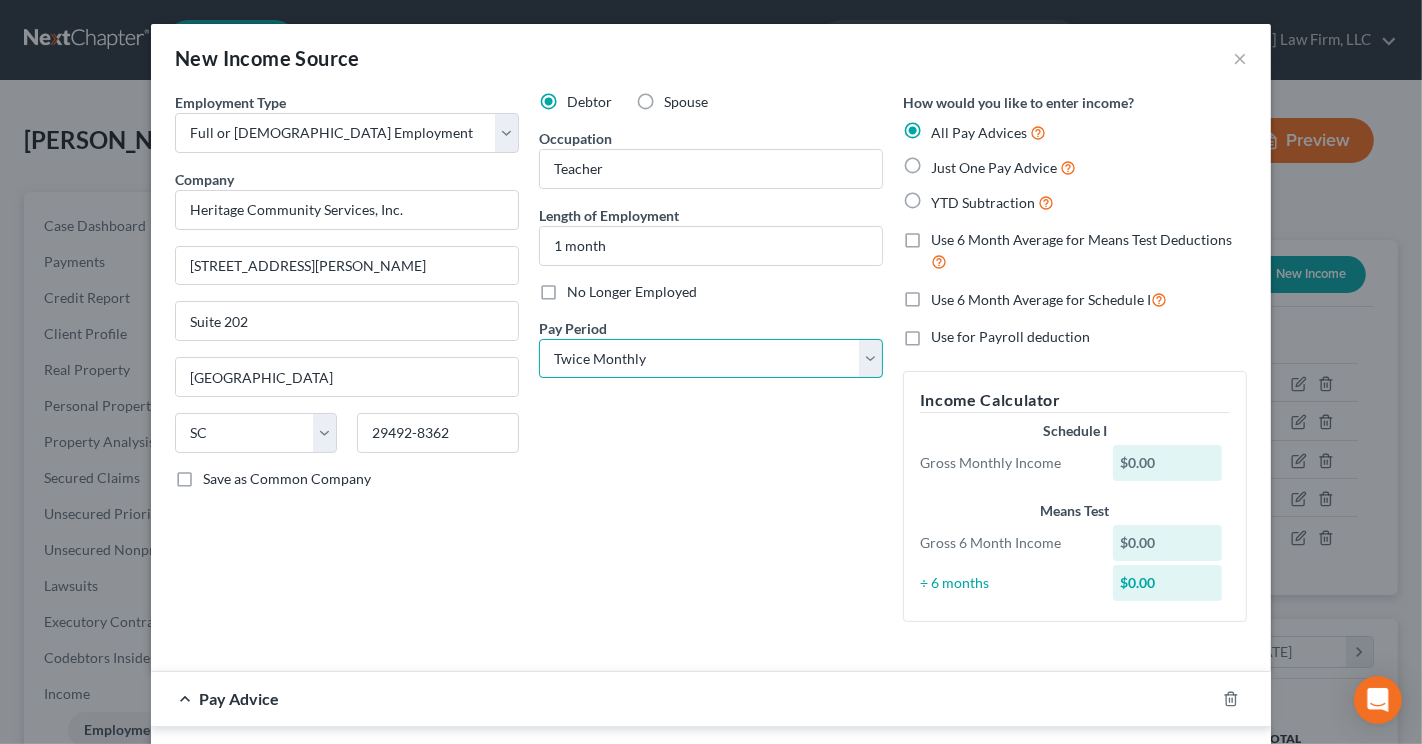 scroll, scrollTop: 358, scrollLeft: 575, axis: both 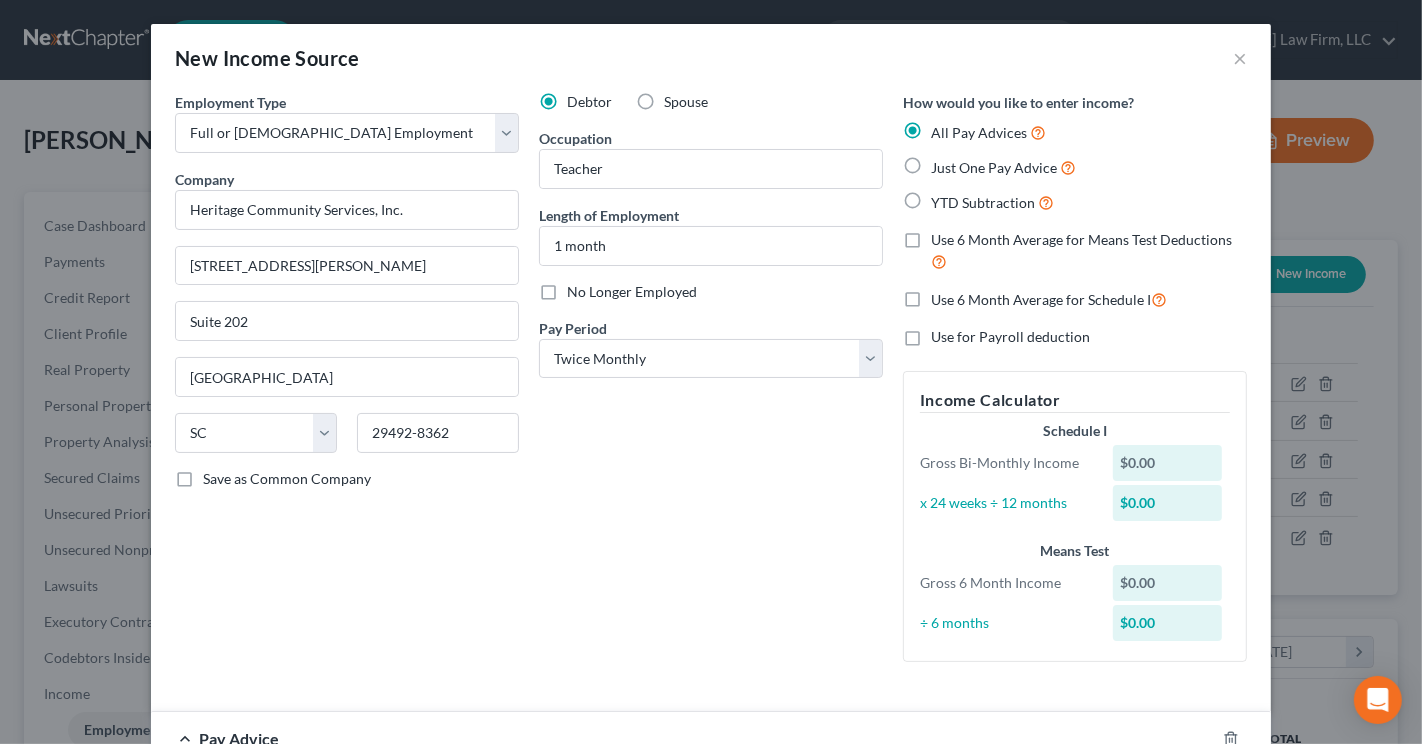 click on "New Income Source ×" at bounding box center [711, 58] 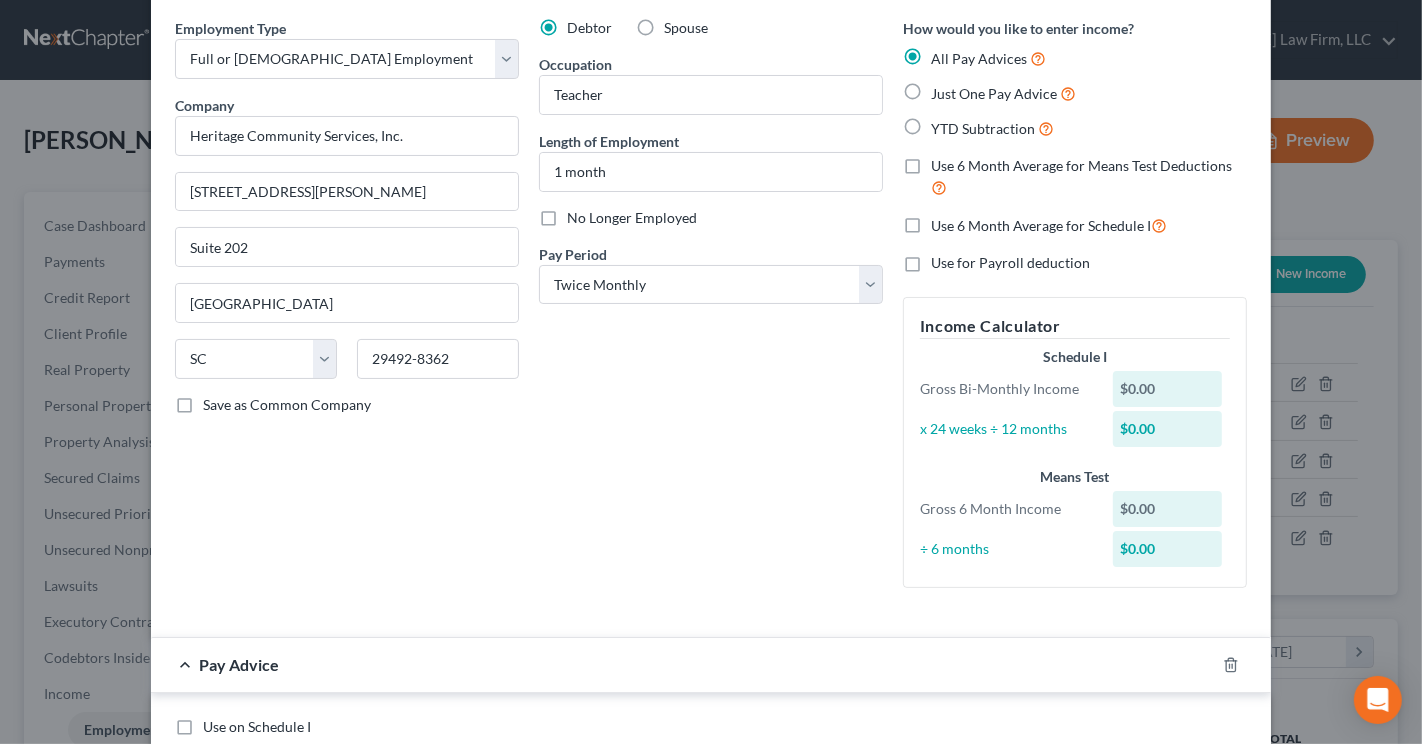 scroll, scrollTop: 333, scrollLeft: 0, axis: vertical 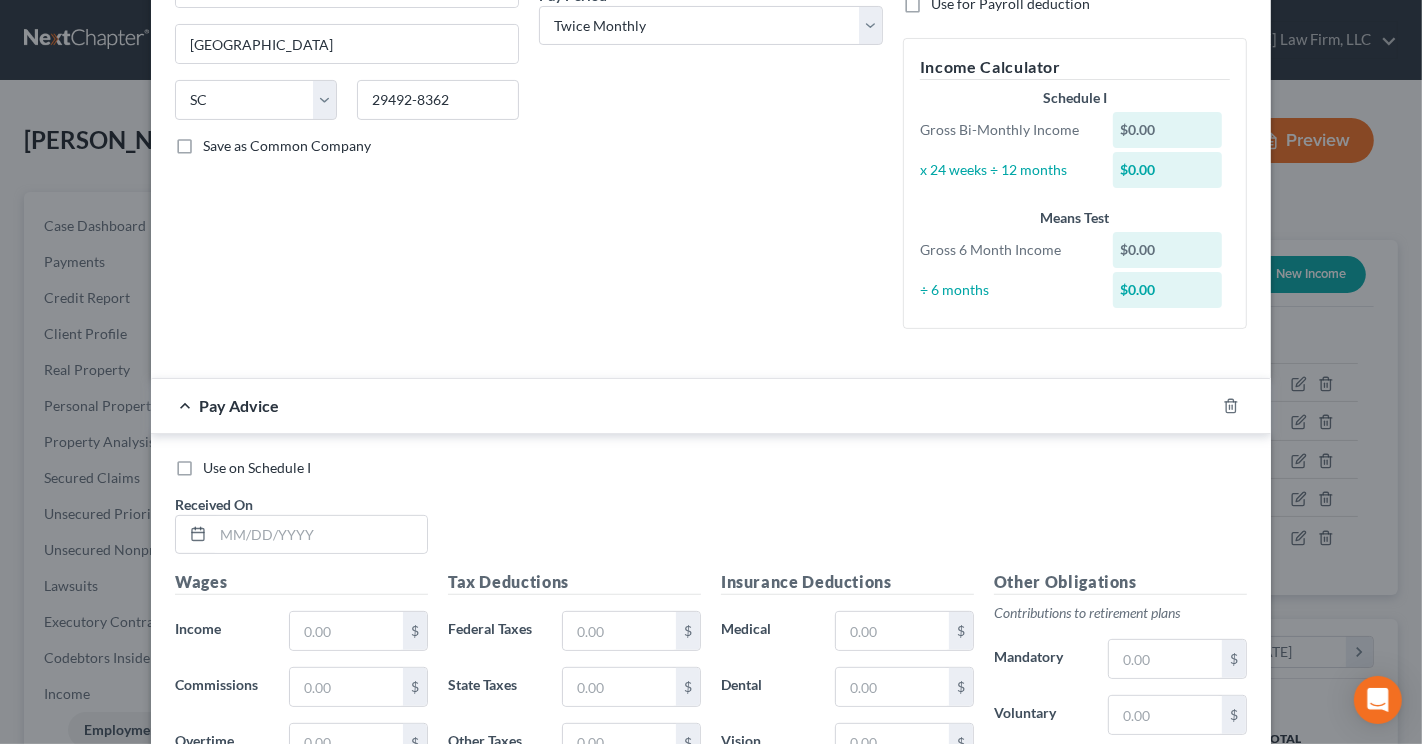 click on "Use on Schedule I" at bounding box center (257, 467) 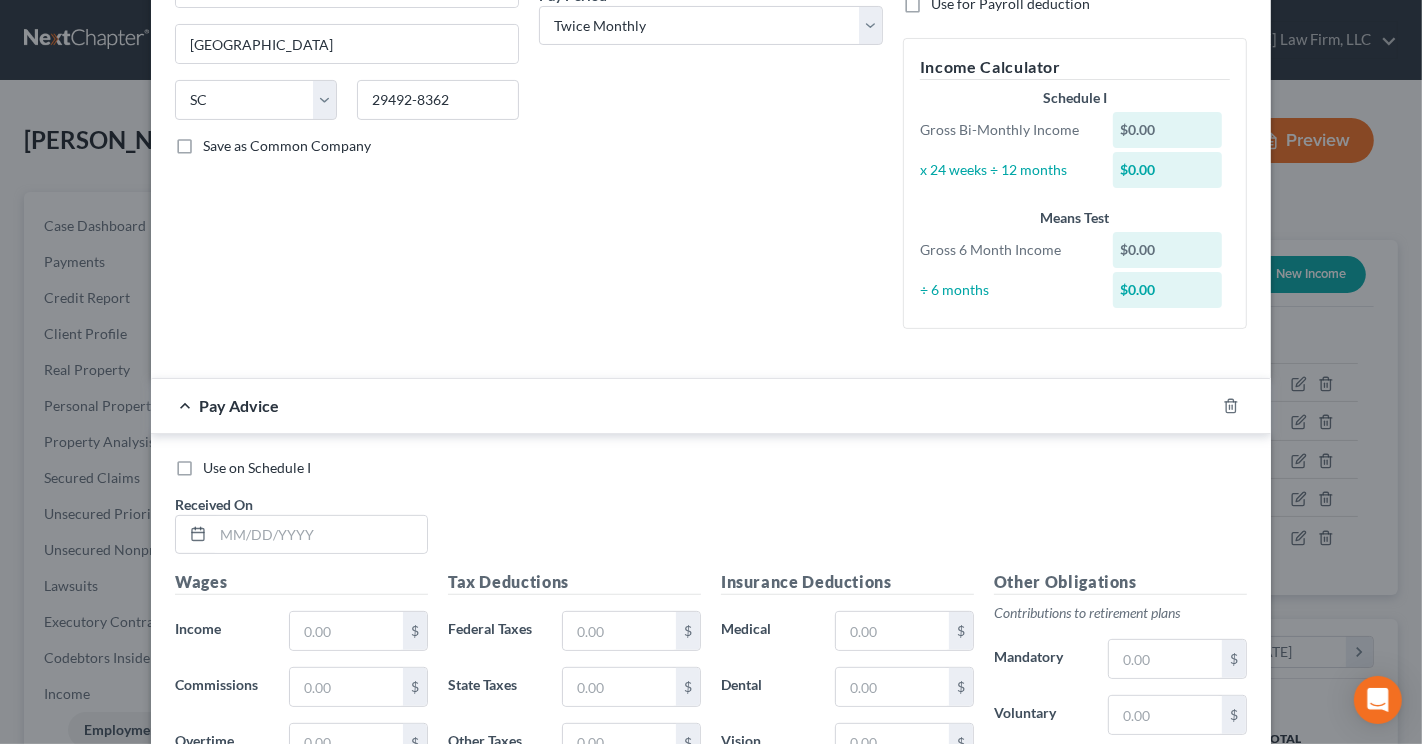 click on "Use on Schedule I" at bounding box center [217, 464] 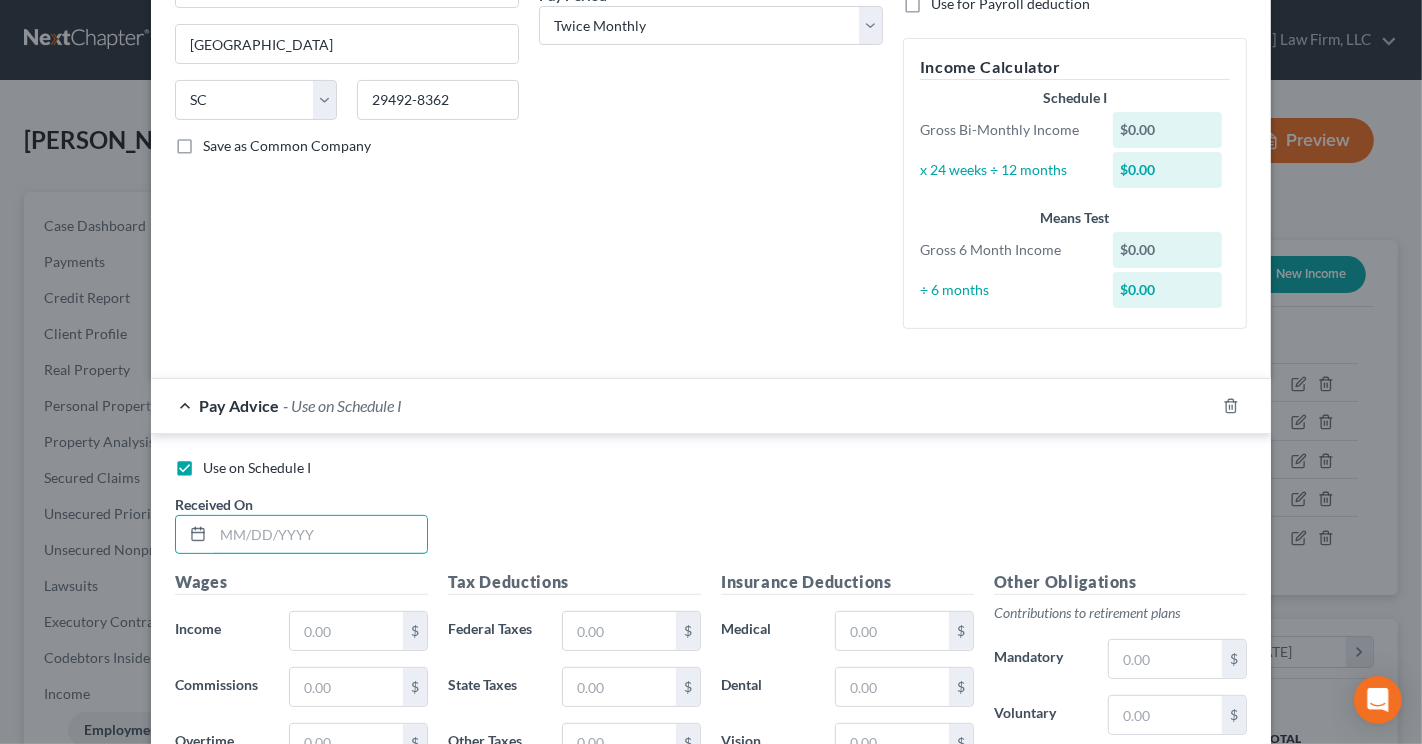 click at bounding box center (320, 535) 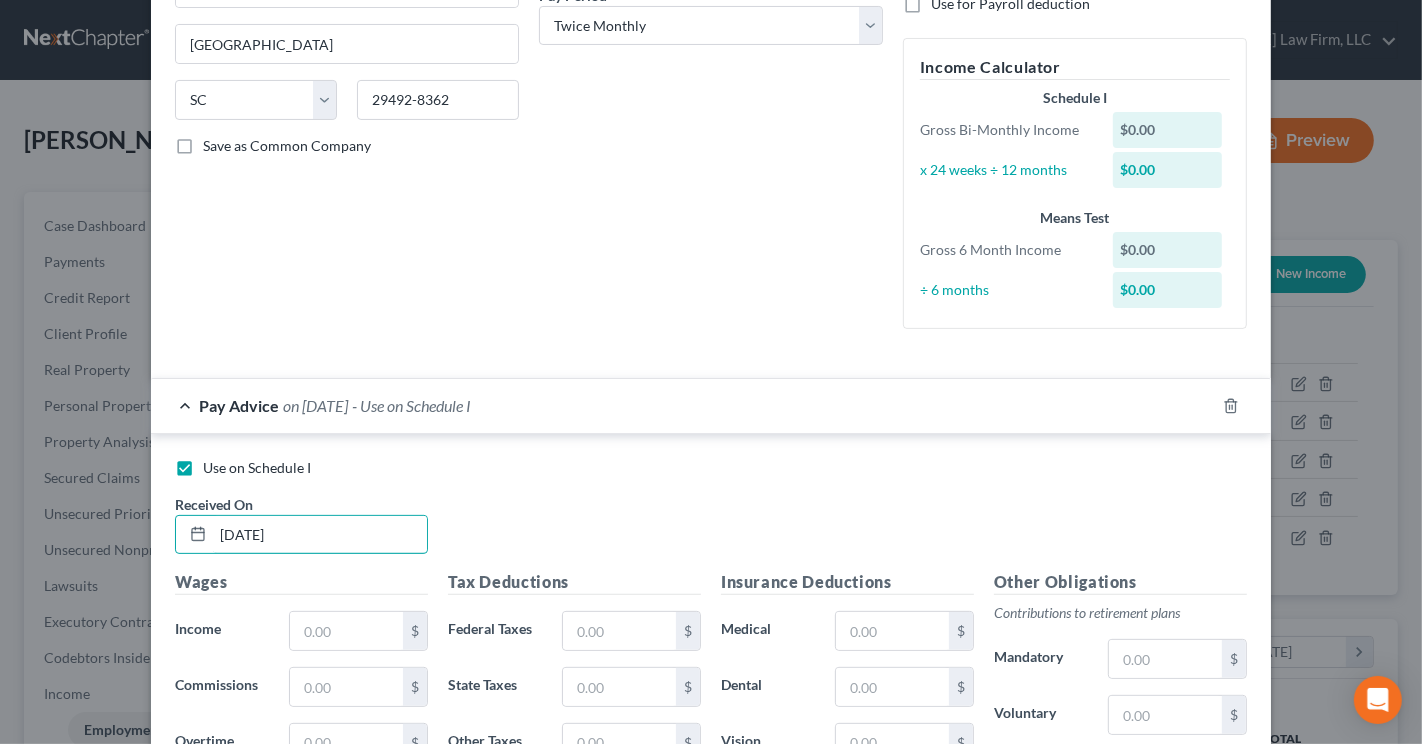 type on "[DATE]" 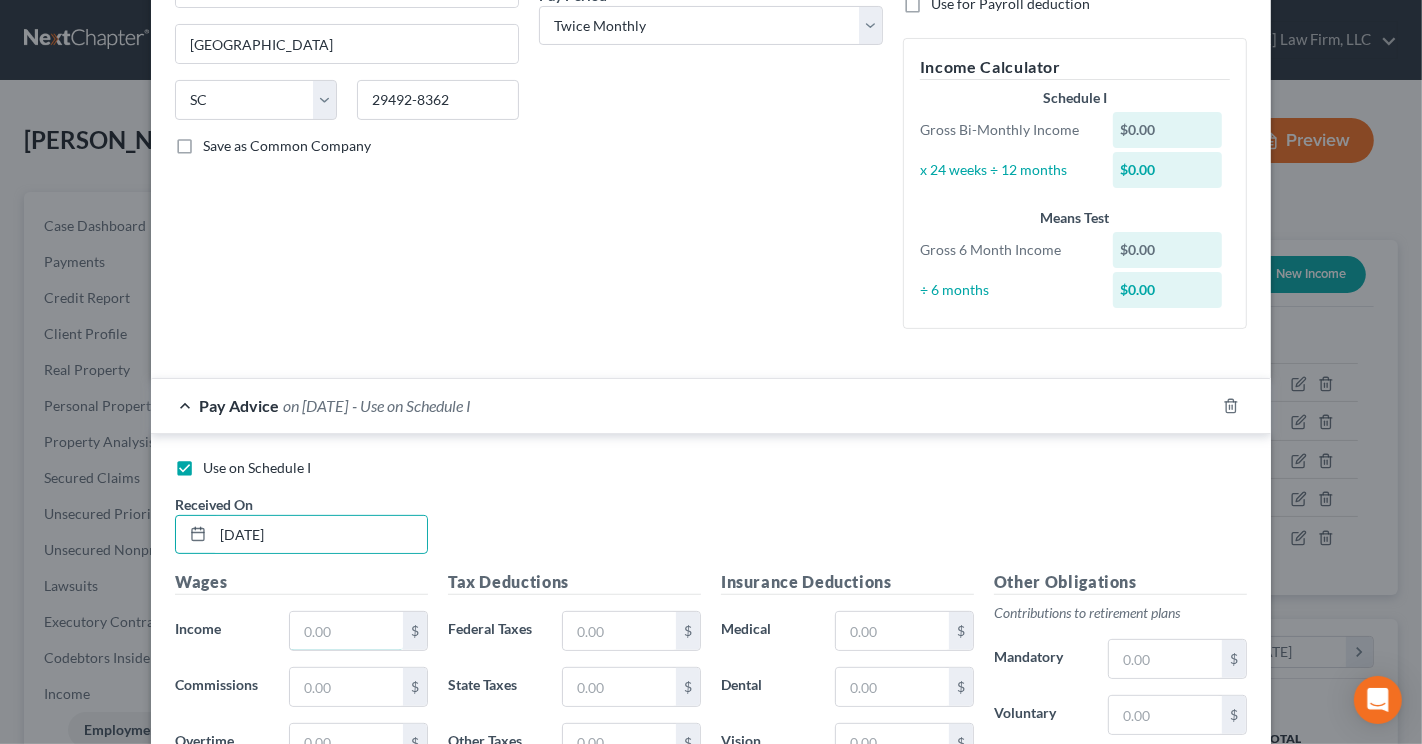 click at bounding box center [346, 631] 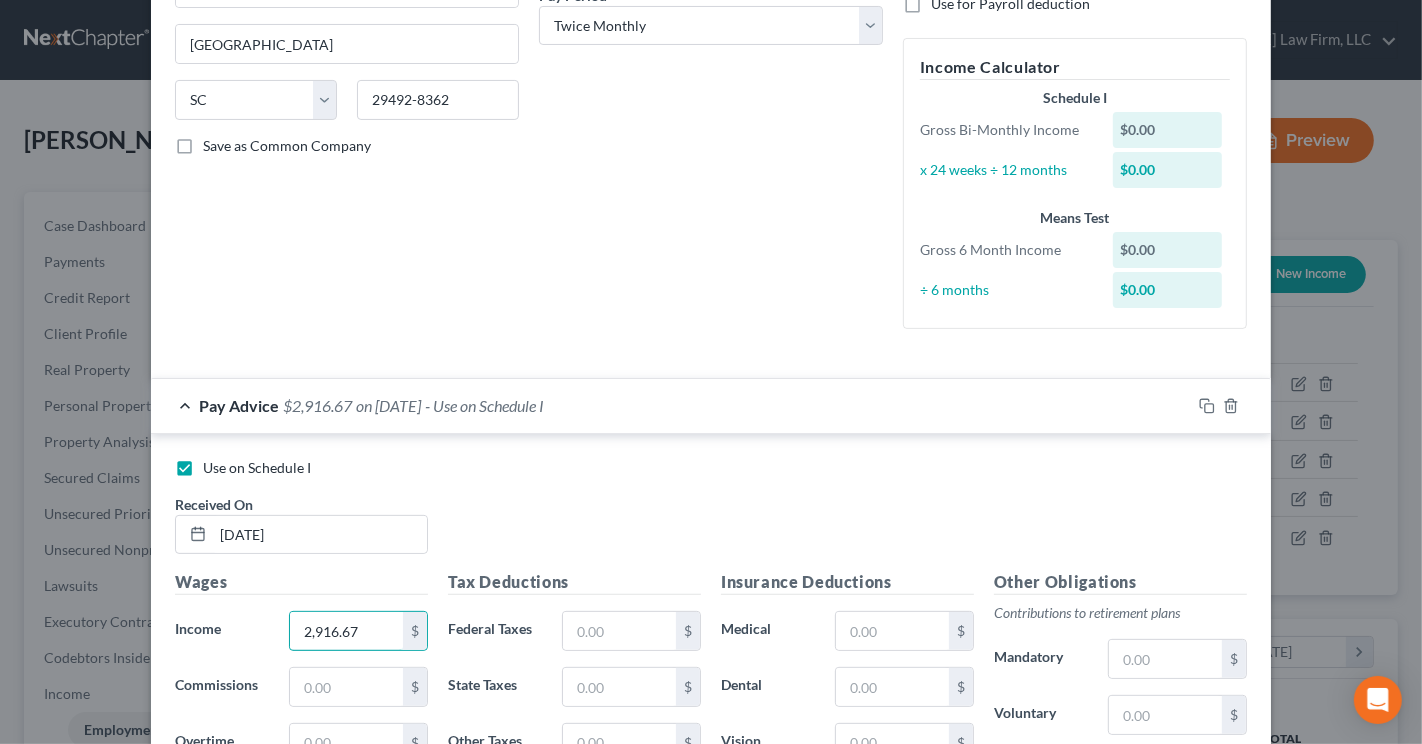 type on "2,916.67" 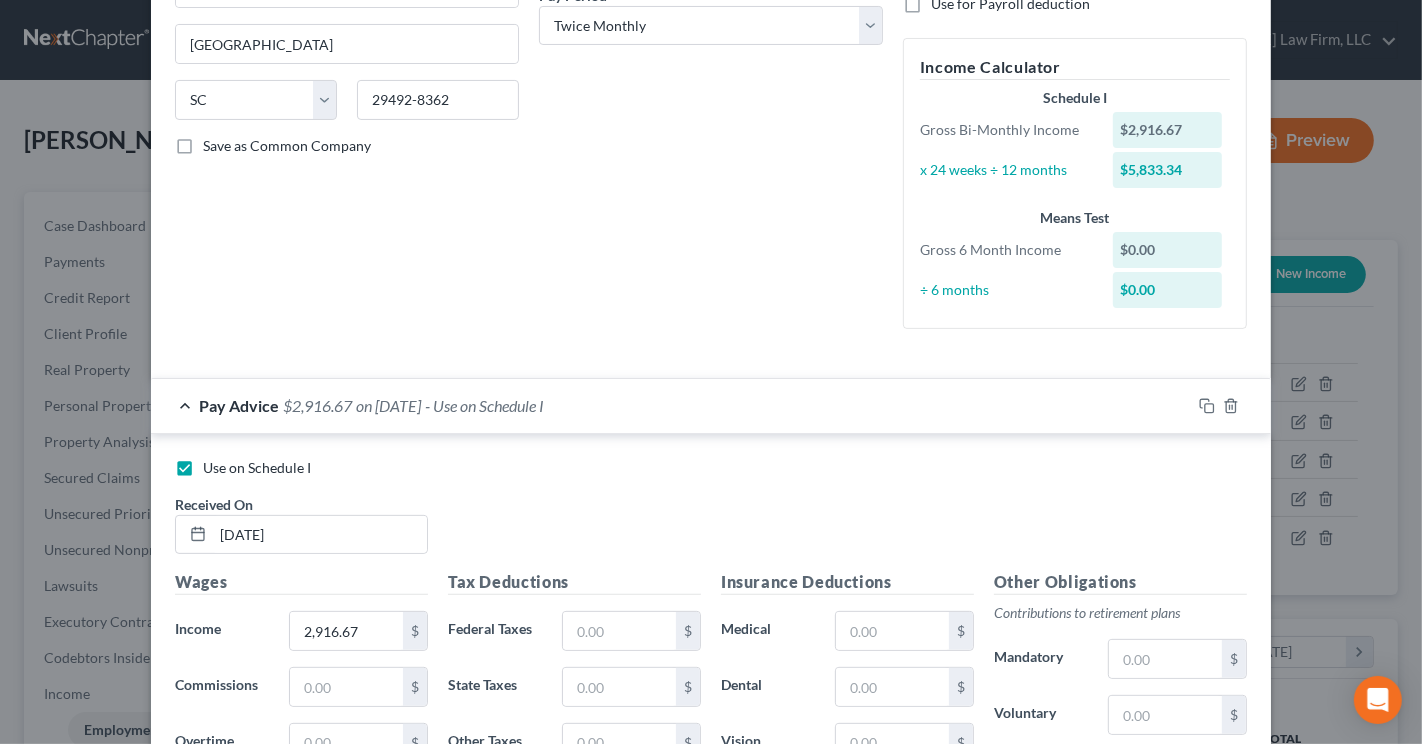 click on "How would you like to enter income?
All Pay Advices
Just One Pay Advice
YTD Subtraction
Use 6 Month Average for Means Test Deductions  Use 6 Month Average for Schedule I  Use for Payroll deduction Income Calculator
Schedule I Gross Bi-Monthly Income $2,916.67 x 24 weeks ÷ 12 months $5,833.34 Means Test Gross 6 Month Income $0.00 ÷ 6 months $0.00" at bounding box center (1075, 52) 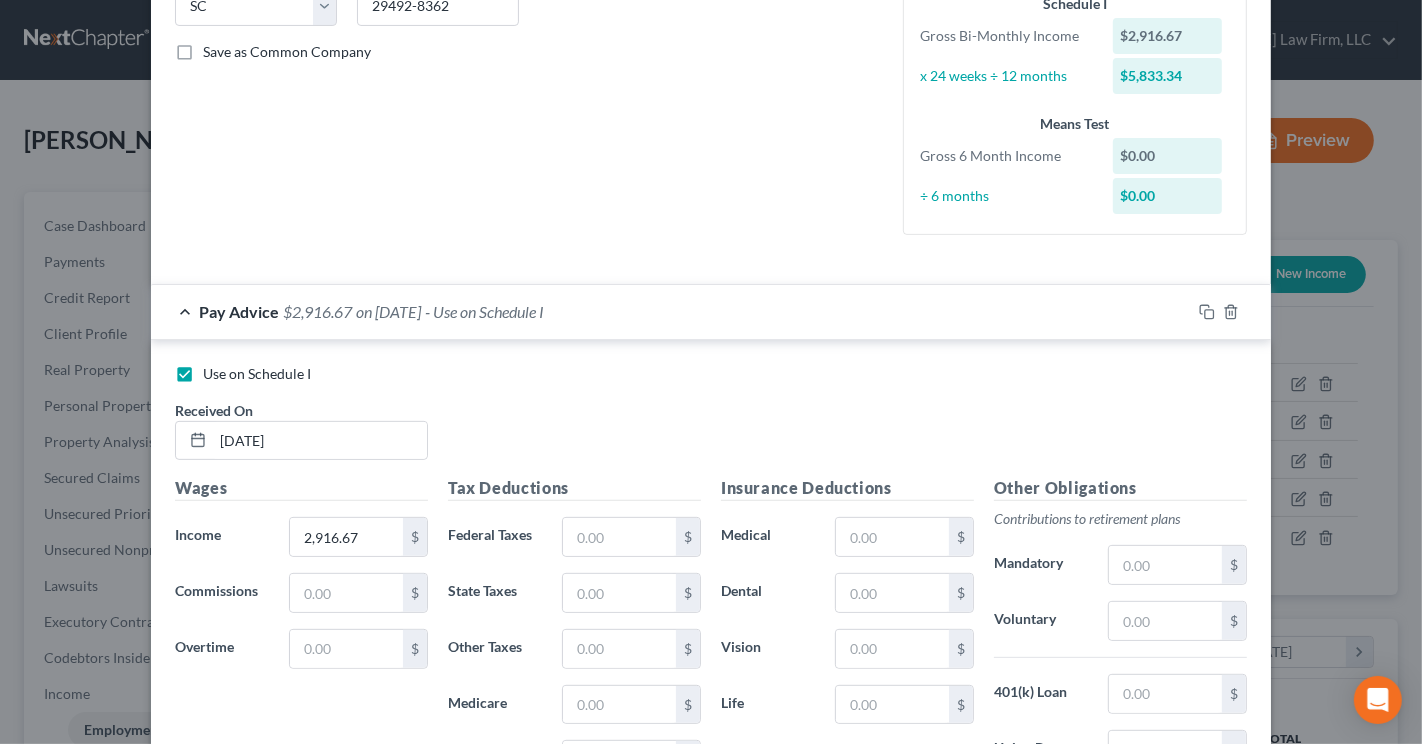 scroll, scrollTop: 666, scrollLeft: 0, axis: vertical 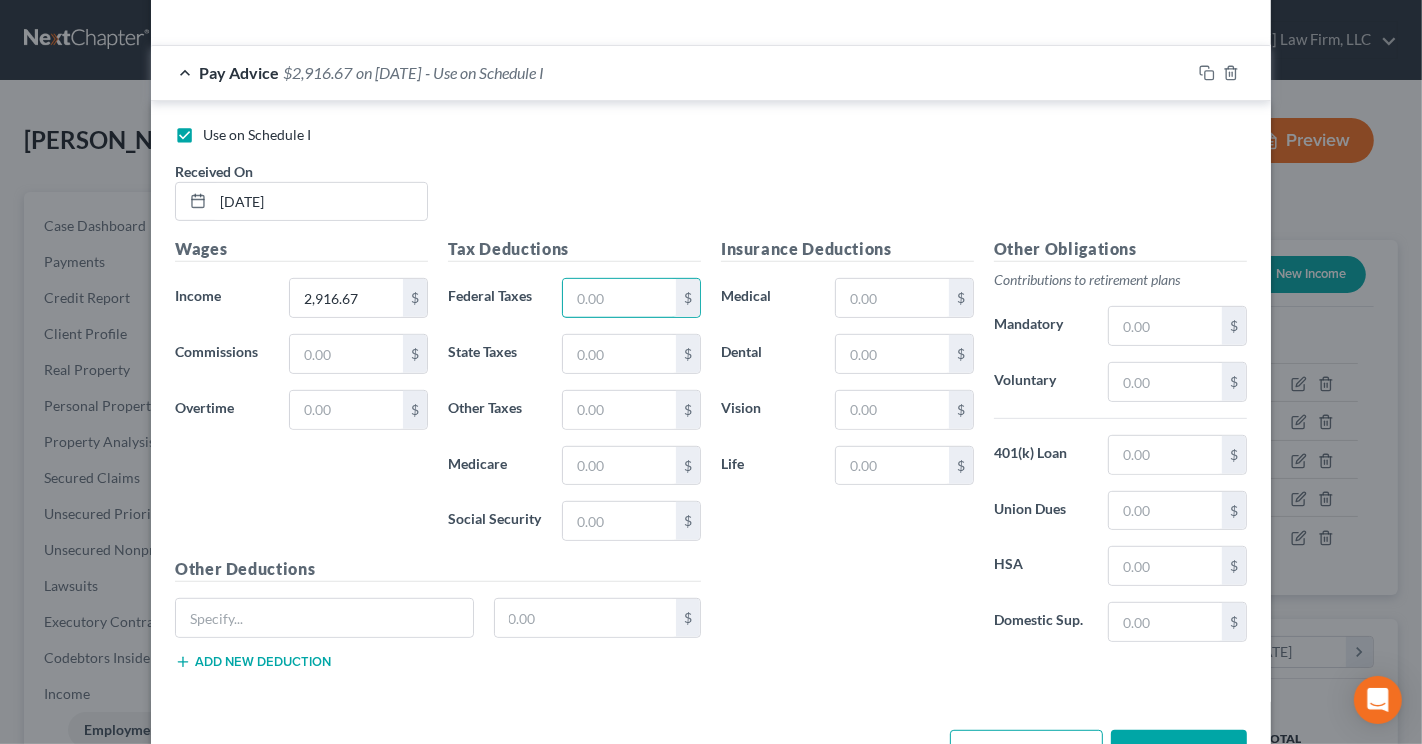 click at bounding box center [619, 298] 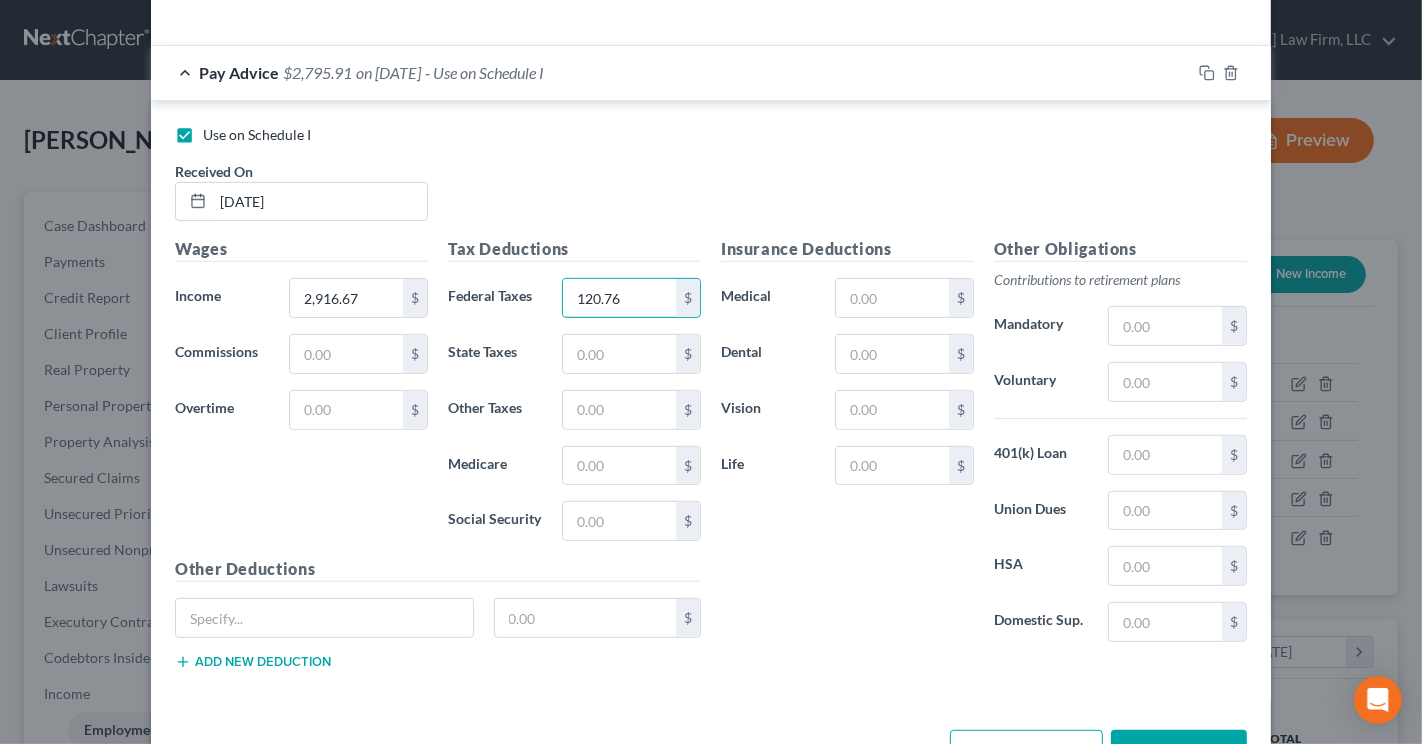 type on "120.76" 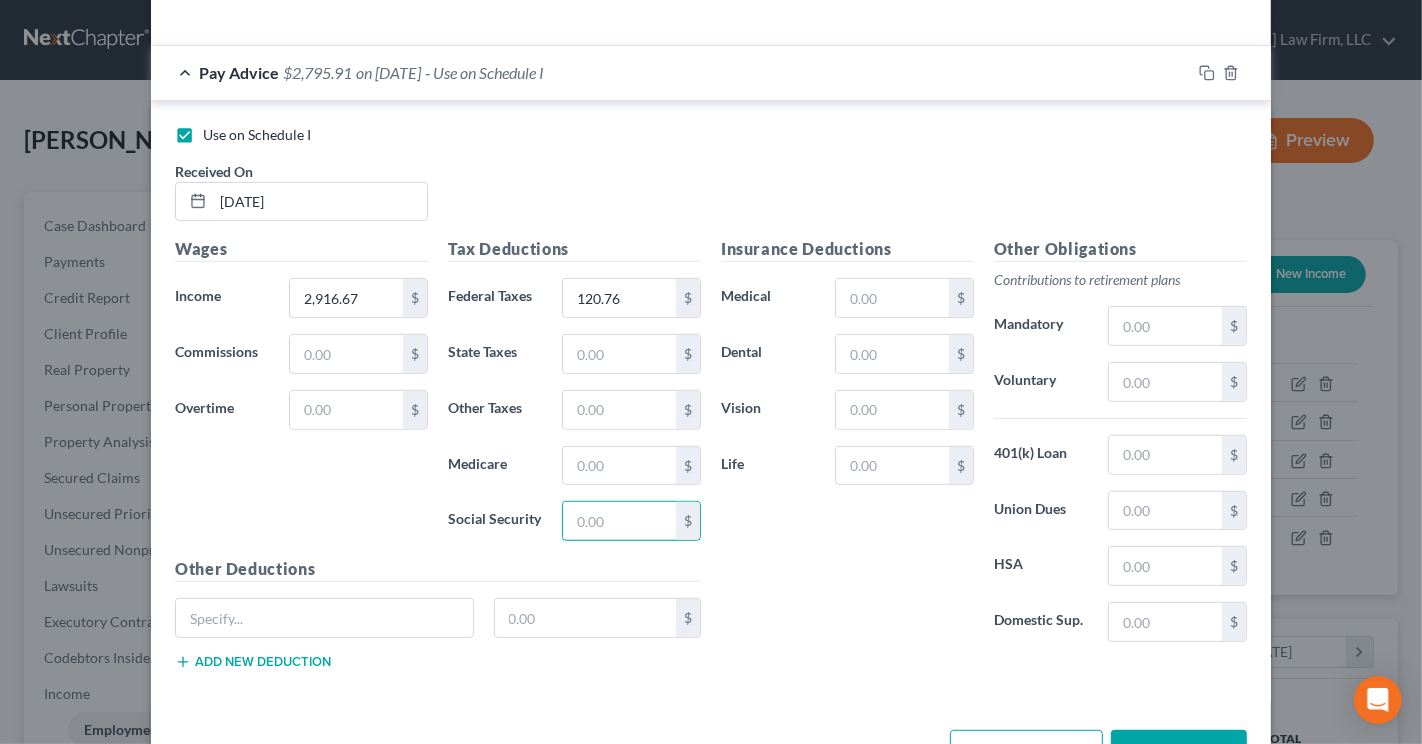 click at bounding box center (619, 521) 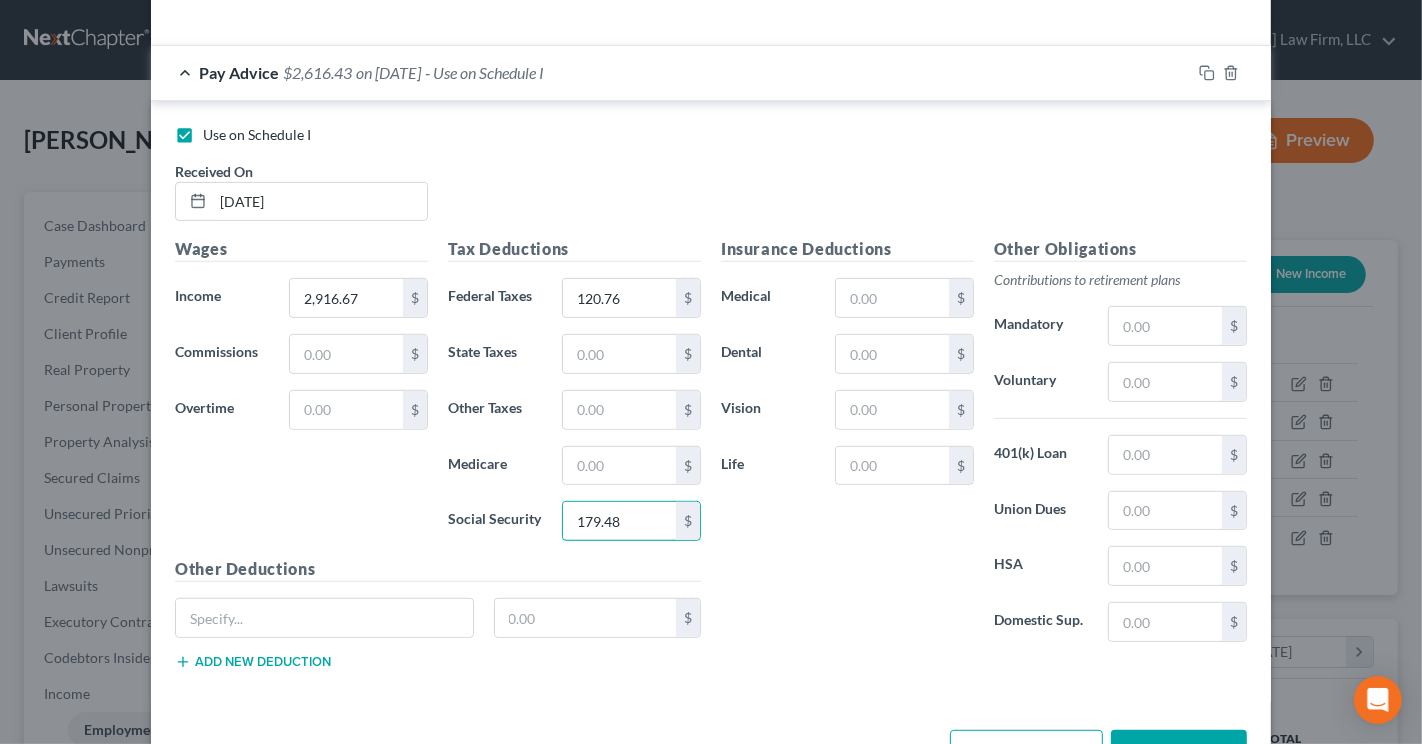 type on "179.48" 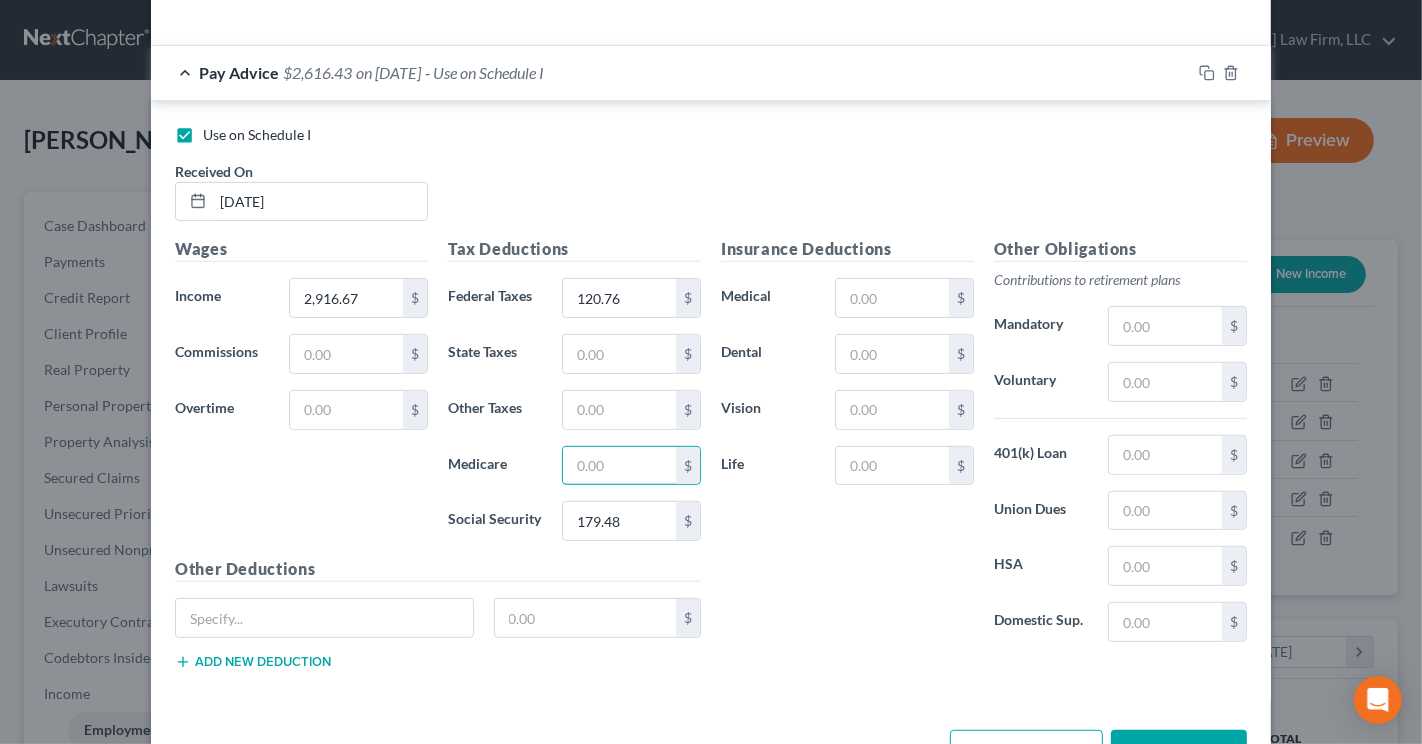 click at bounding box center [619, 466] 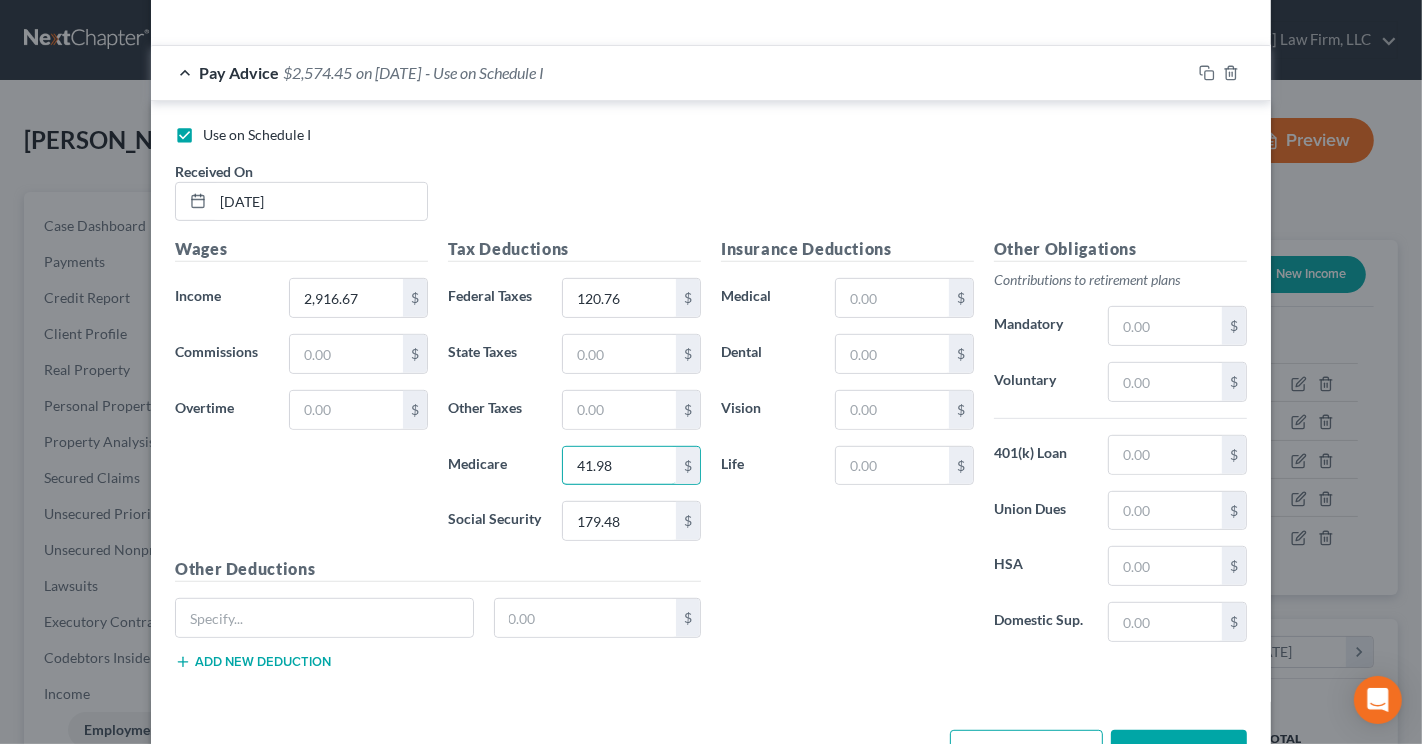 type on "41.98" 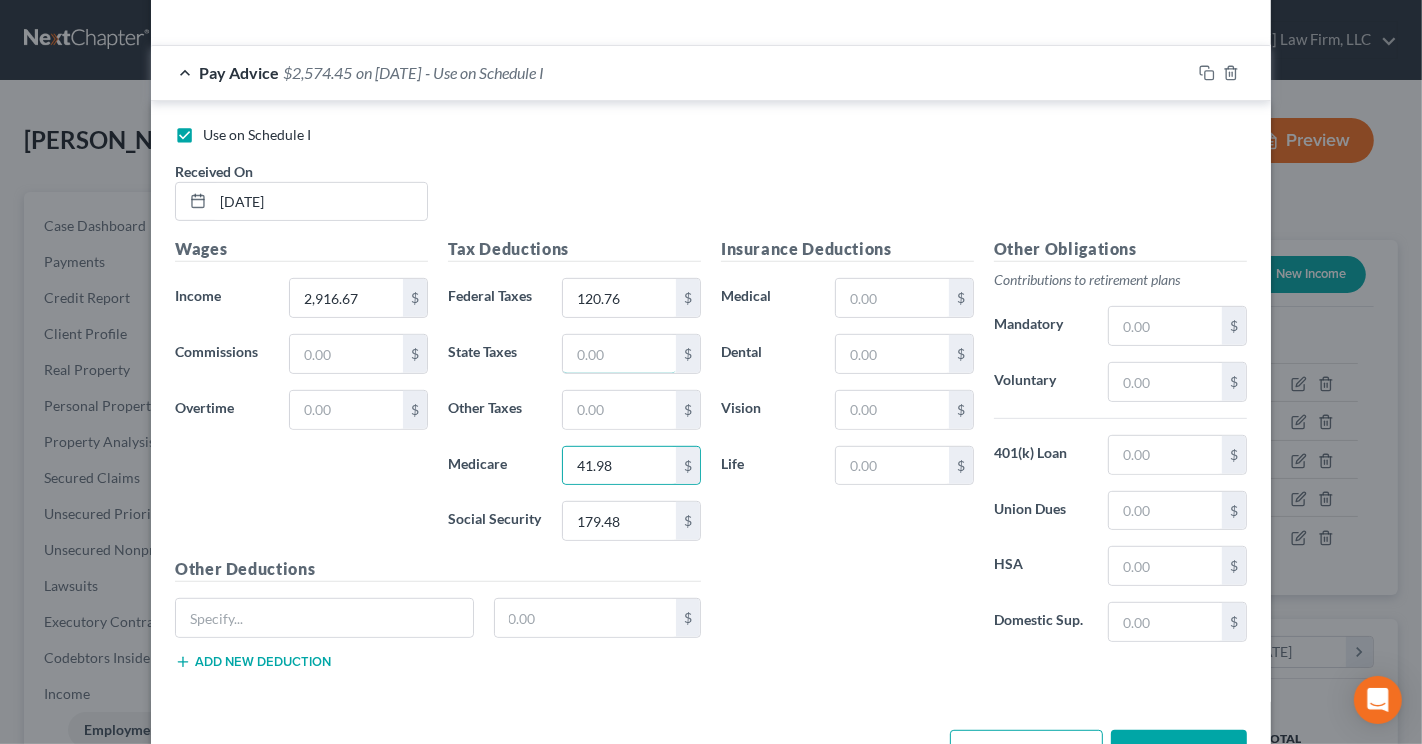 click at bounding box center [619, 354] 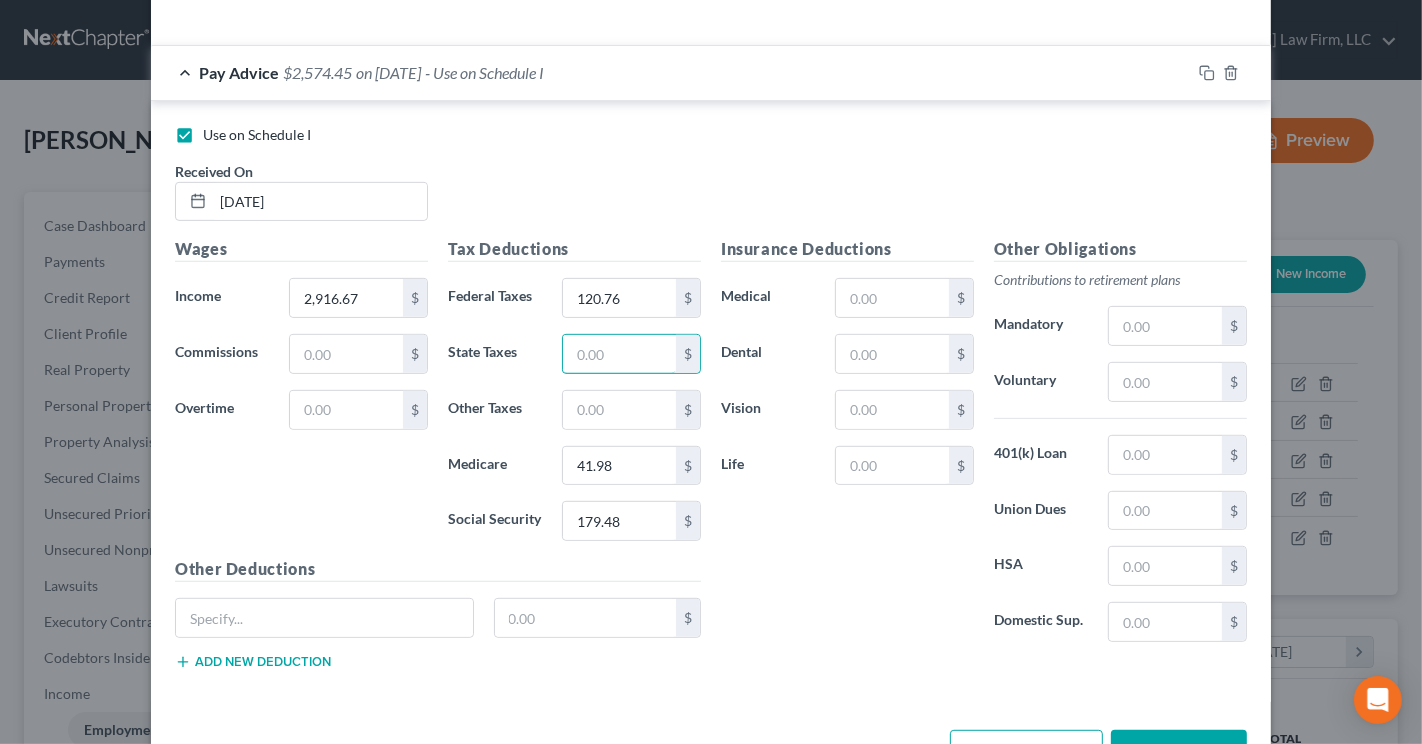 type on "9" 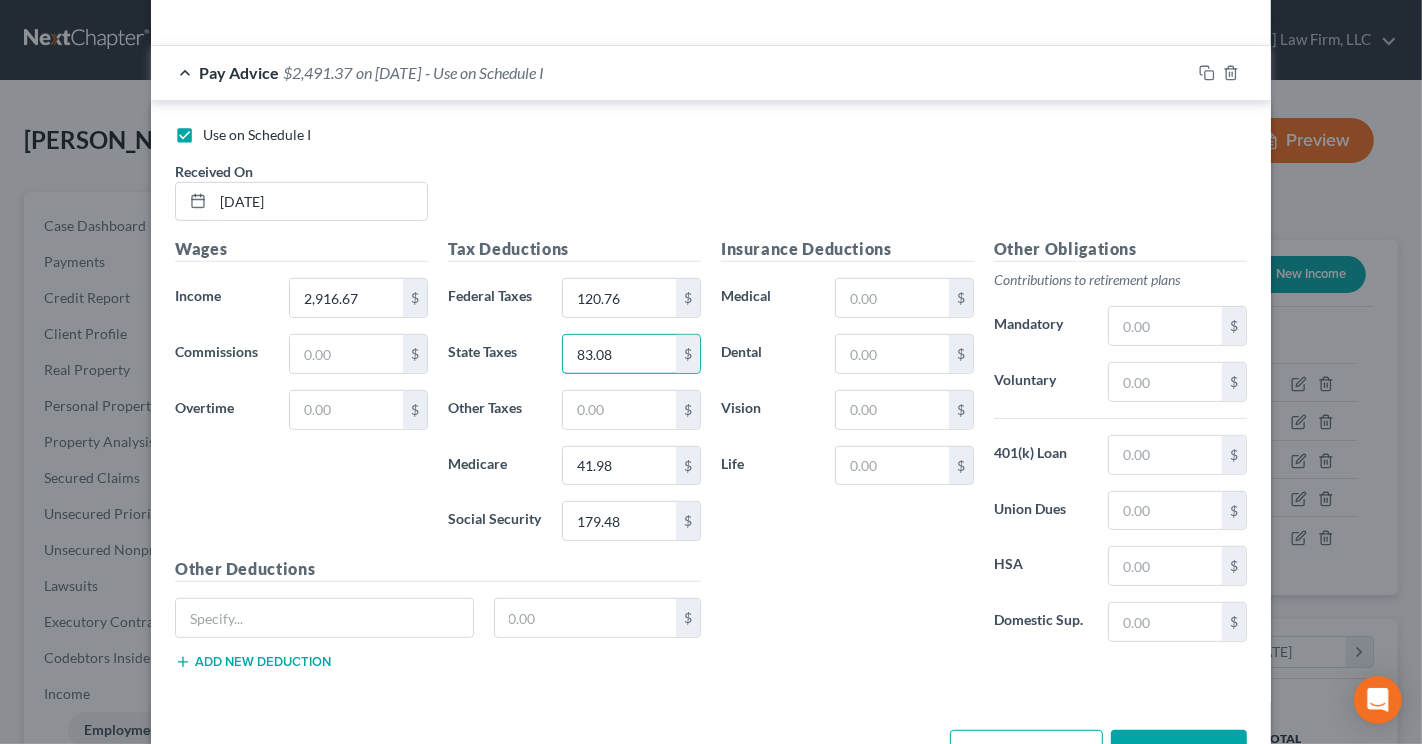 type on "83.08" 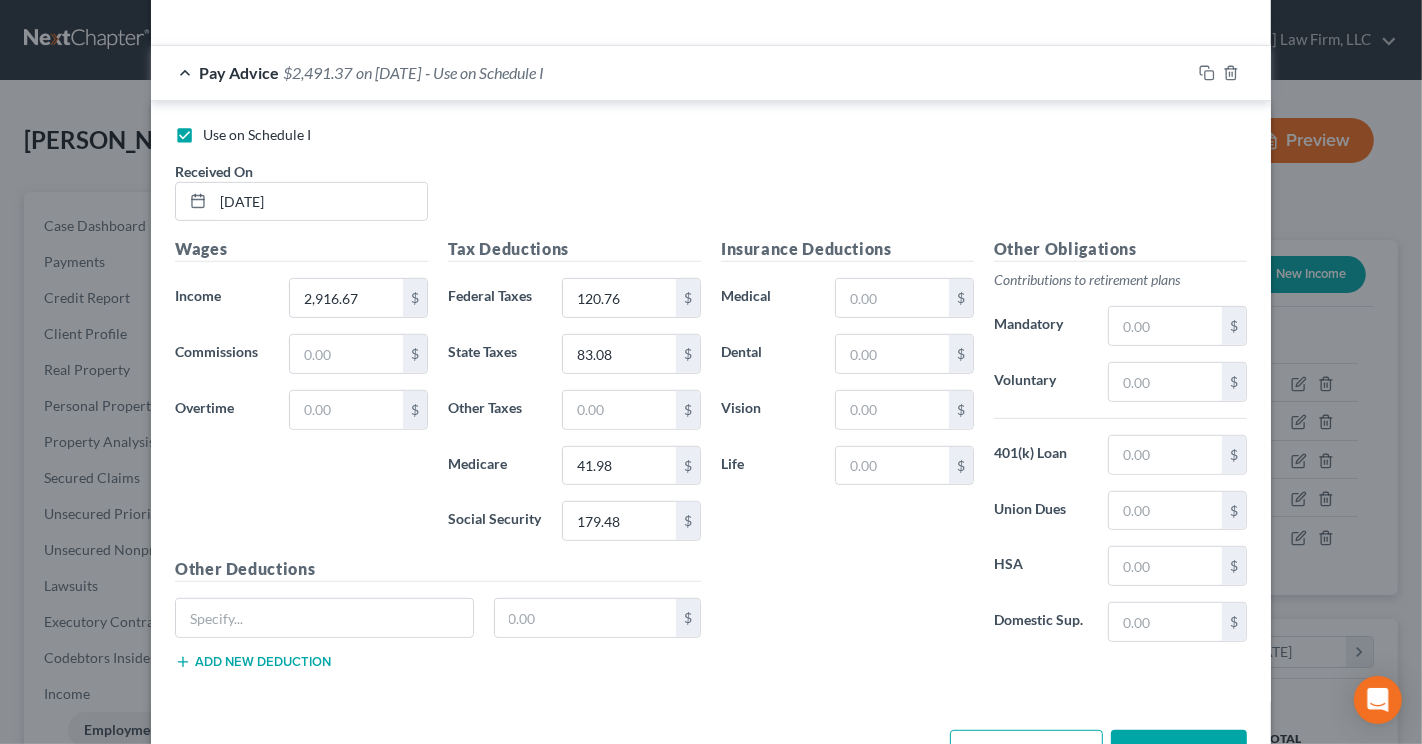 click on "Use on Schedule I
Received On
*
[DATE]" at bounding box center (711, 181) 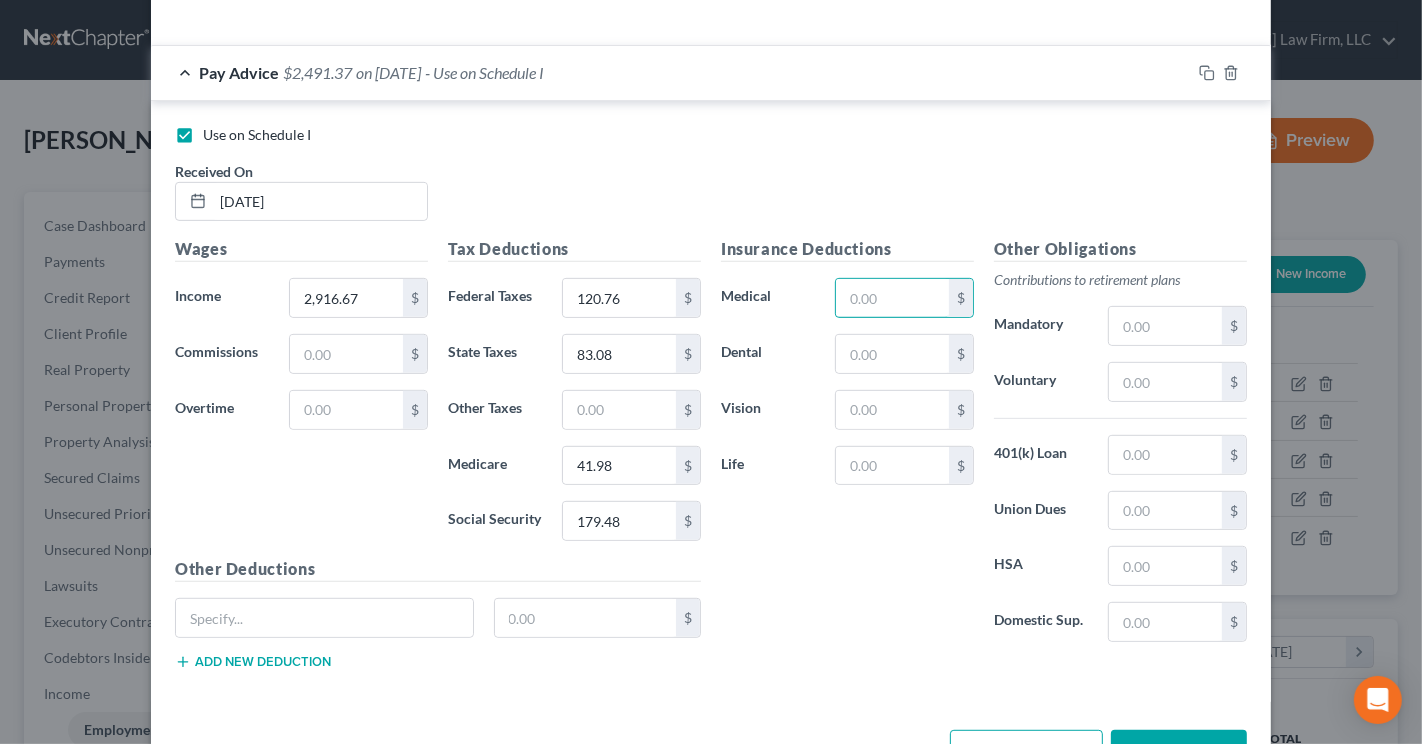 click at bounding box center (892, 298) 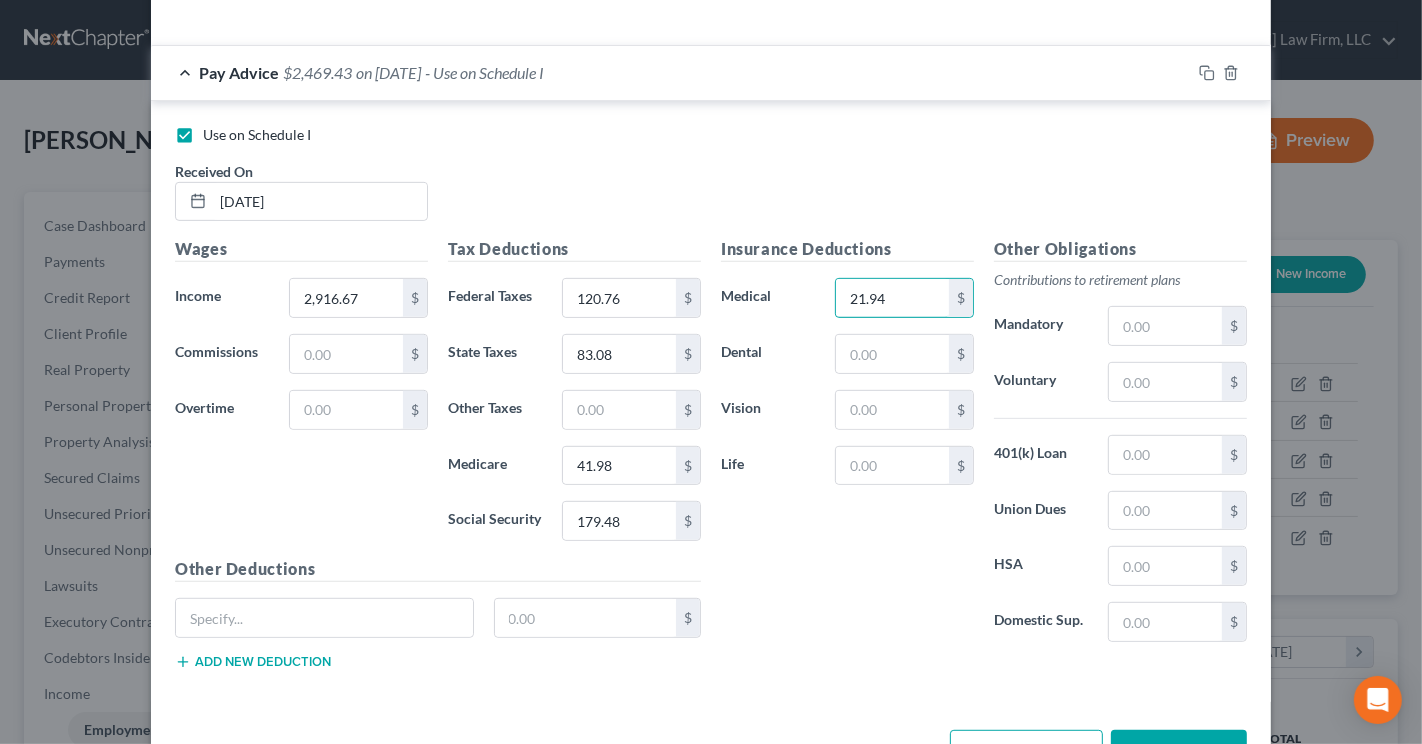 type on "21.94" 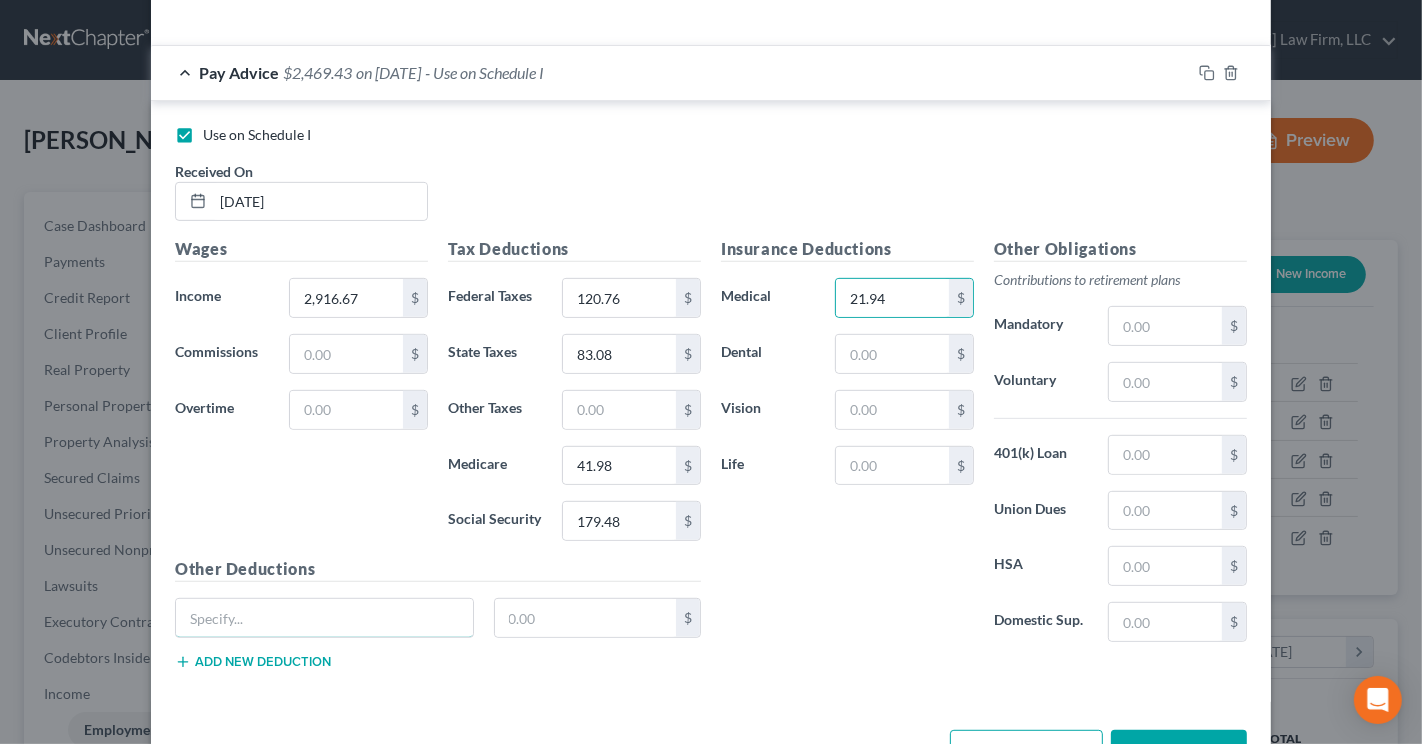 click at bounding box center [324, 618] 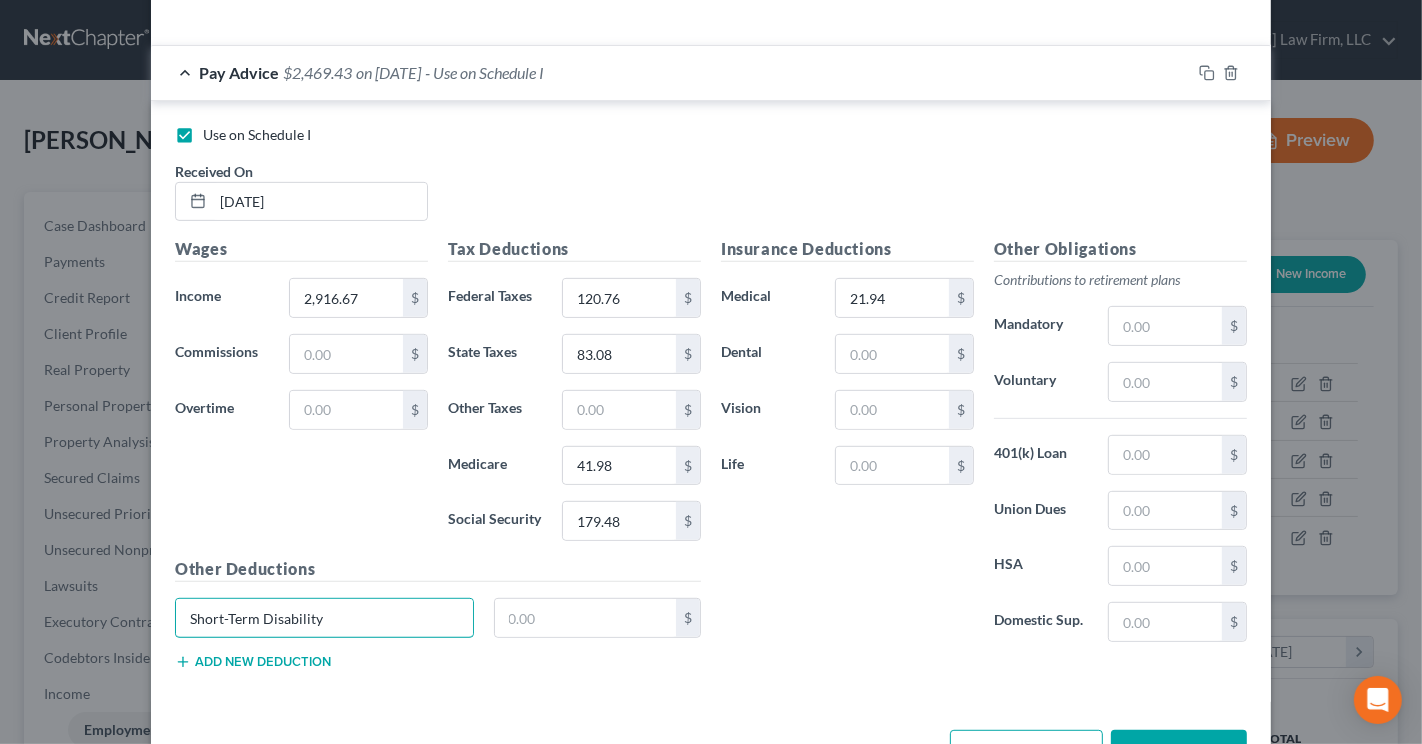 type on "Short-Term Disability" 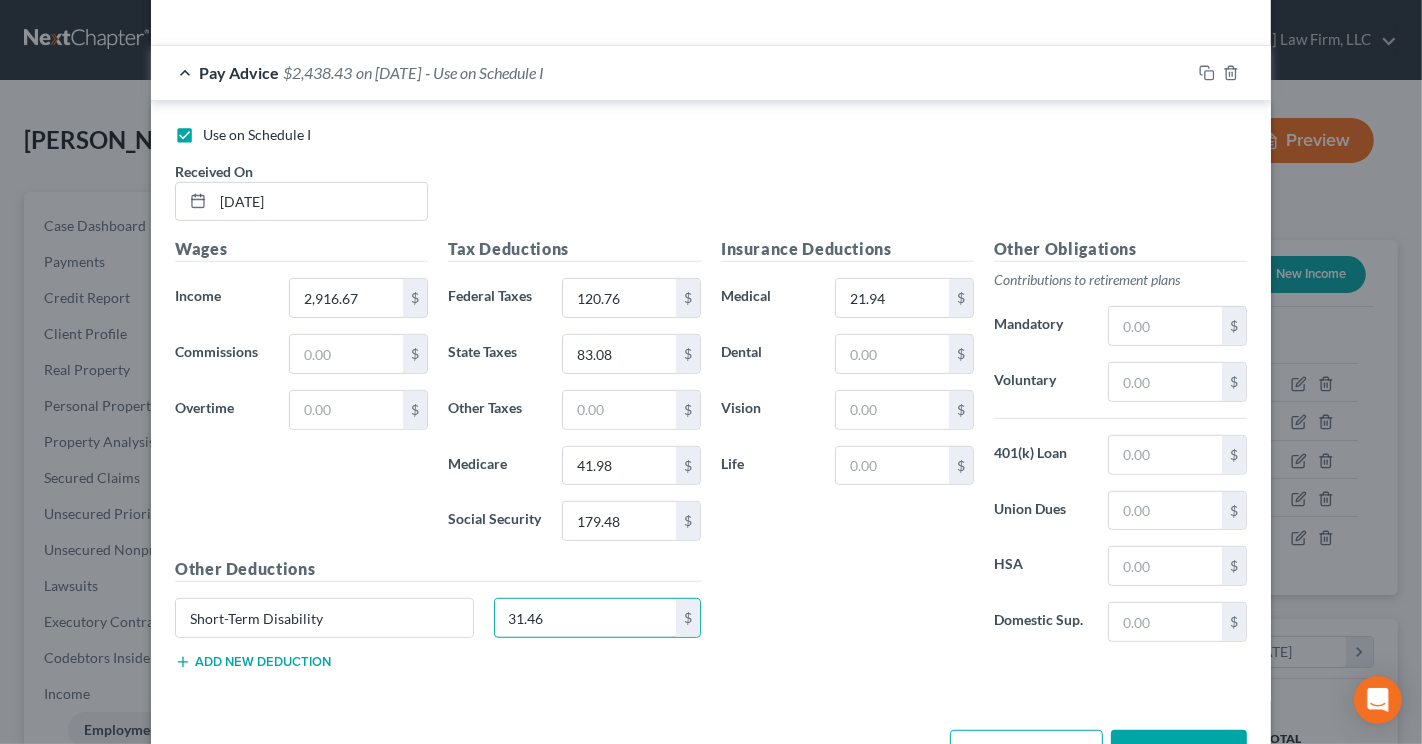 type on "31.46" 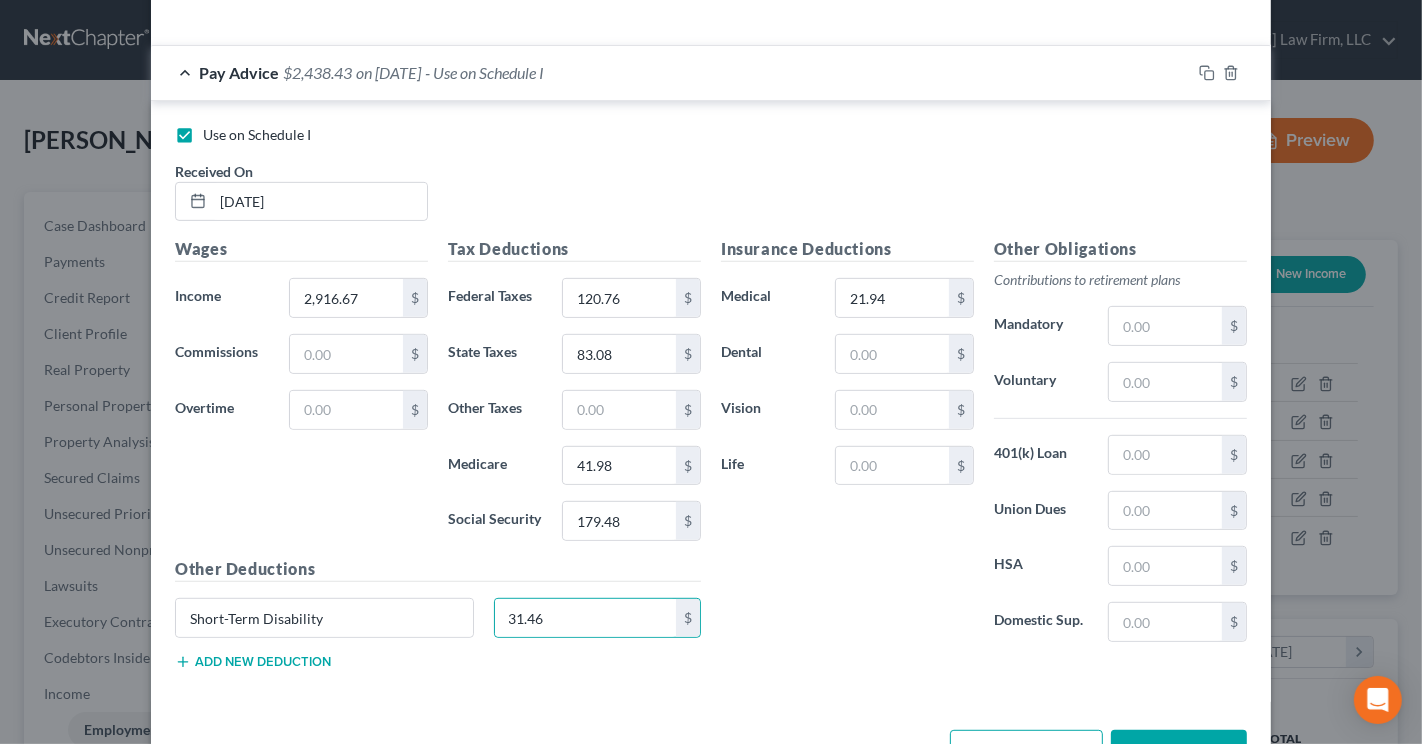 type 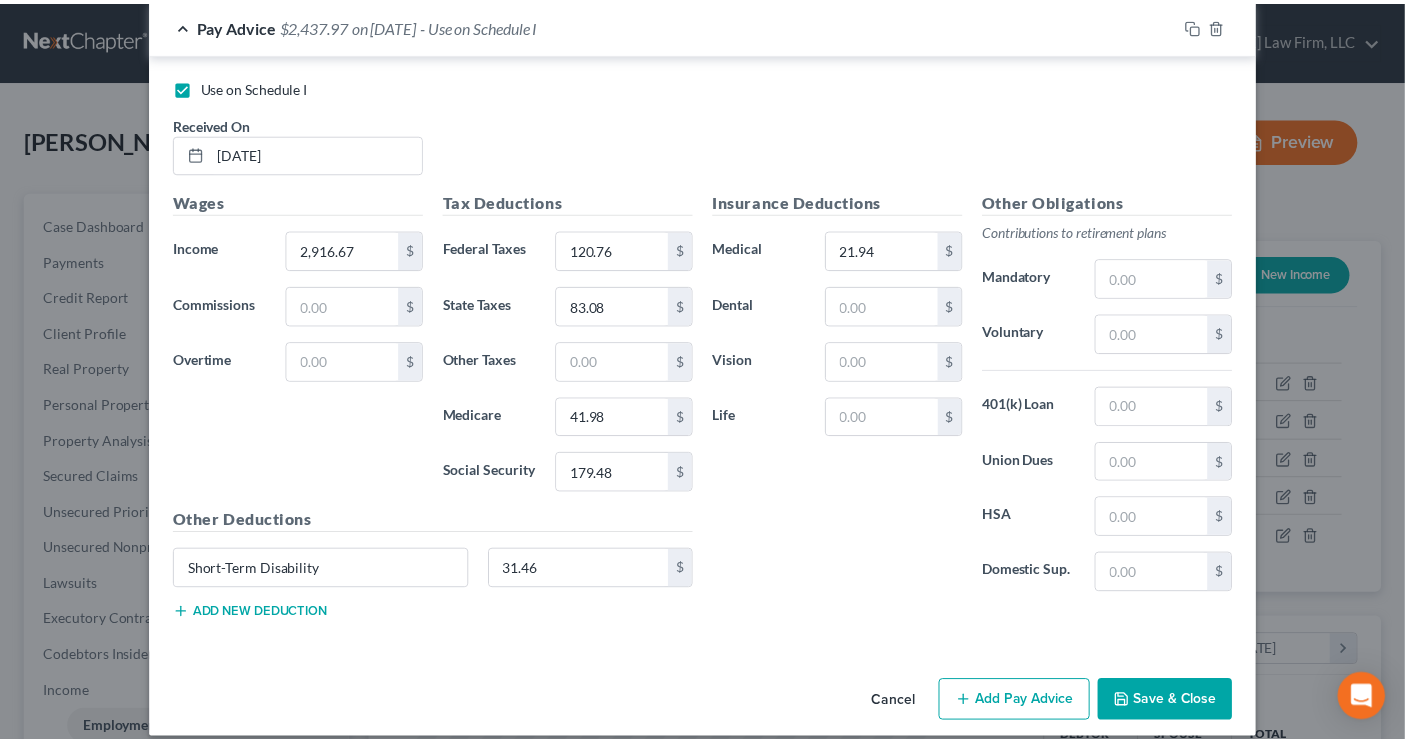 scroll, scrollTop: 735, scrollLeft: 0, axis: vertical 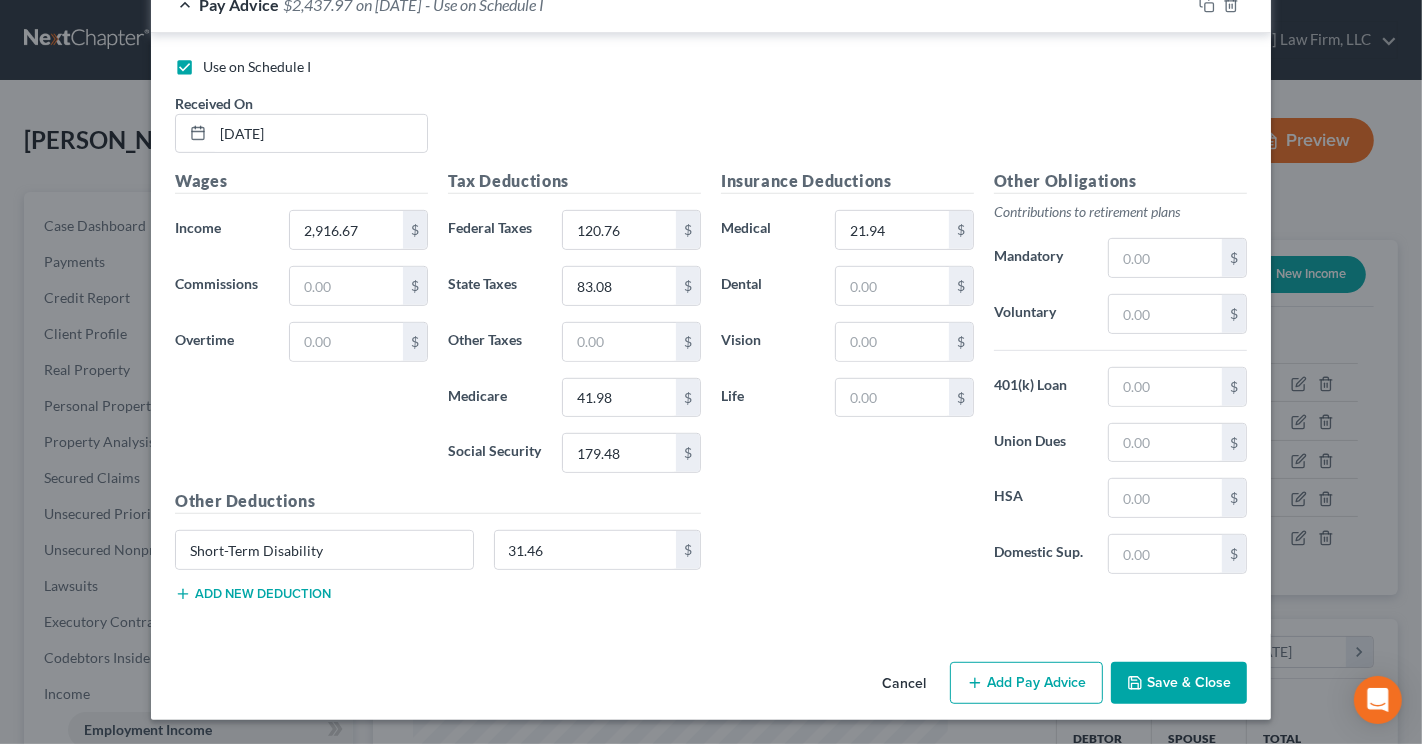 click on "Save & Close" at bounding box center (1179, 683) 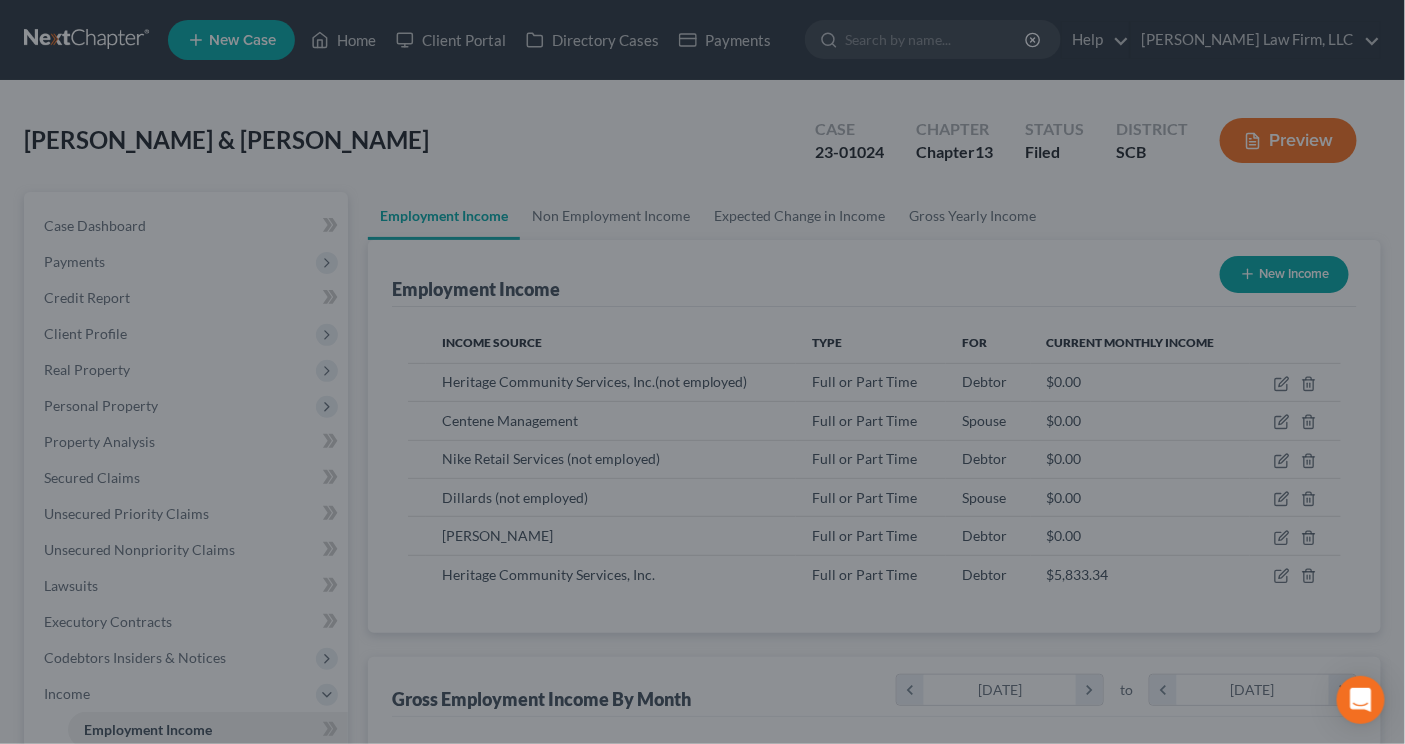scroll, scrollTop: 358, scrollLeft: 567, axis: both 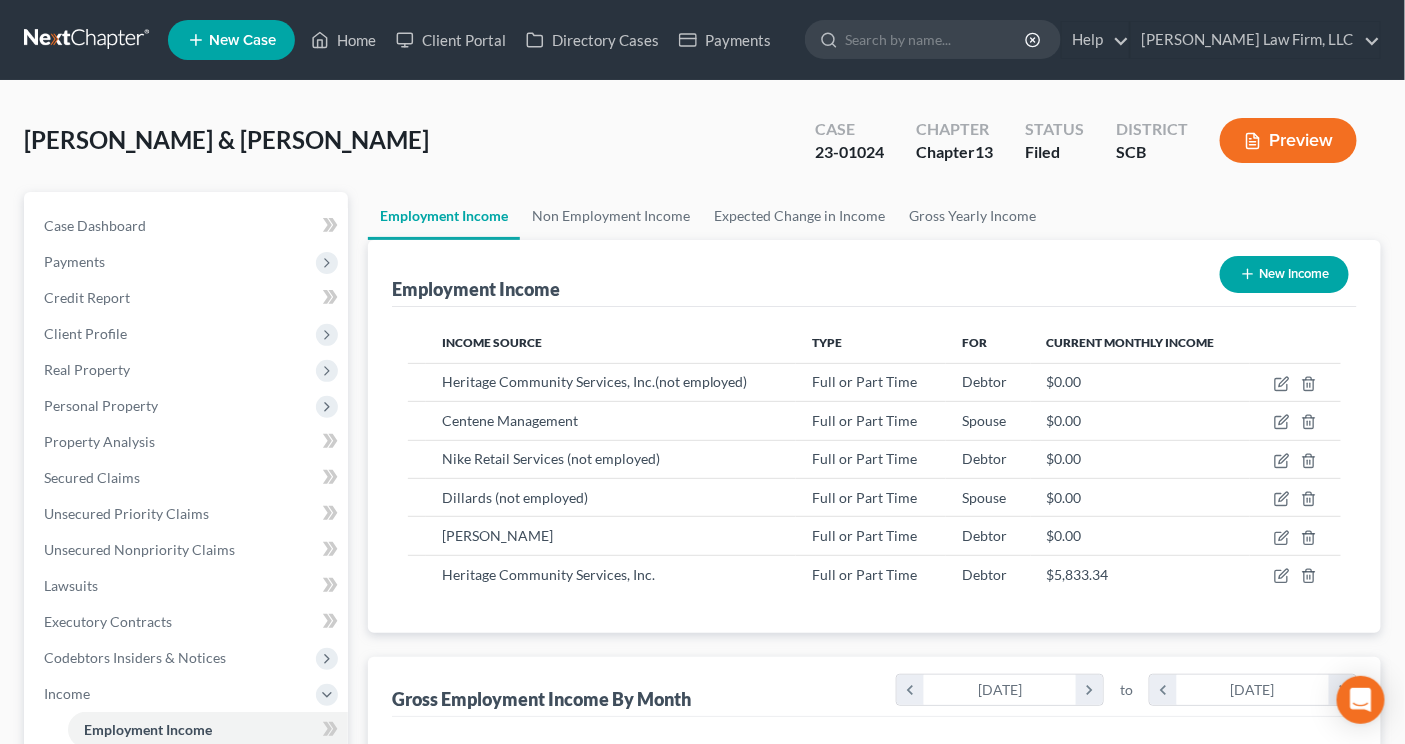 click on "New Income" at bounding box center [1284, 274] 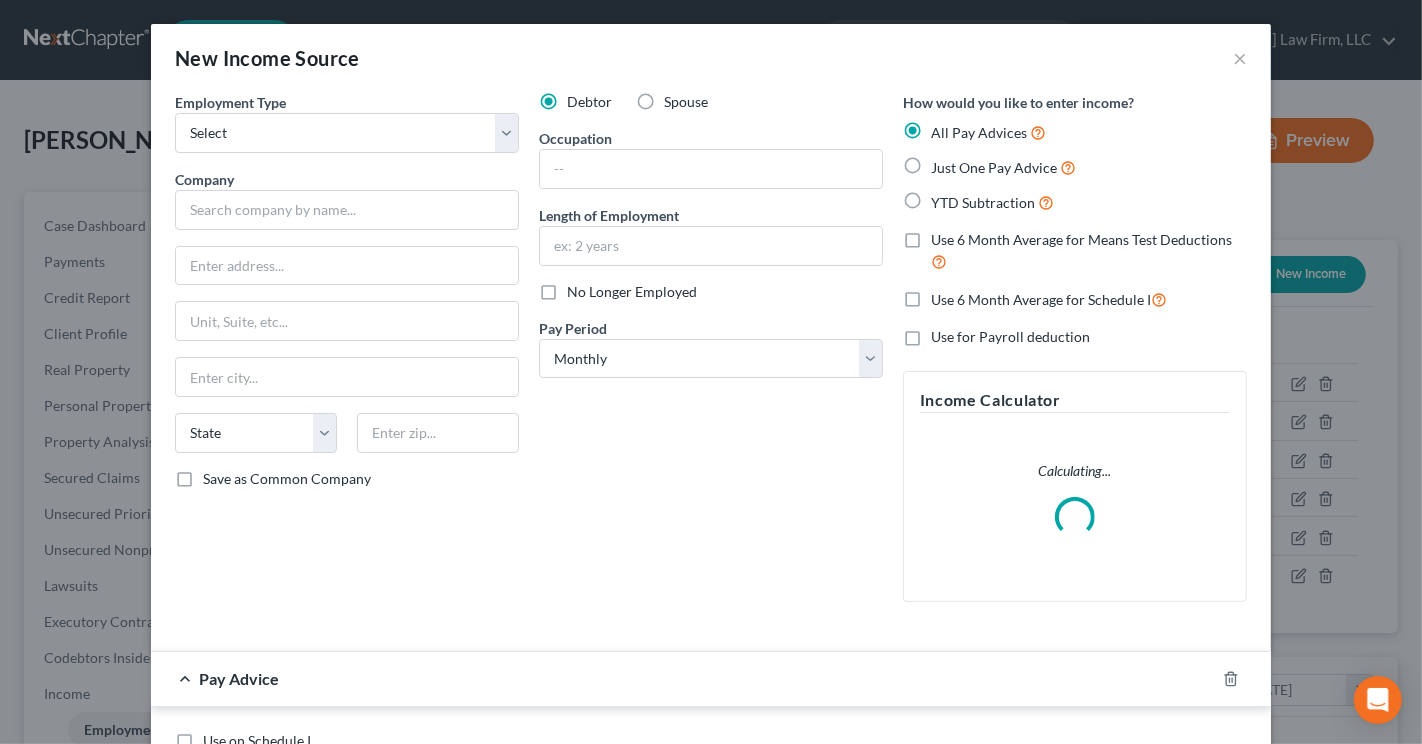 scroll, scrollTop: 999641, scrollLeft: 999425, axis: both 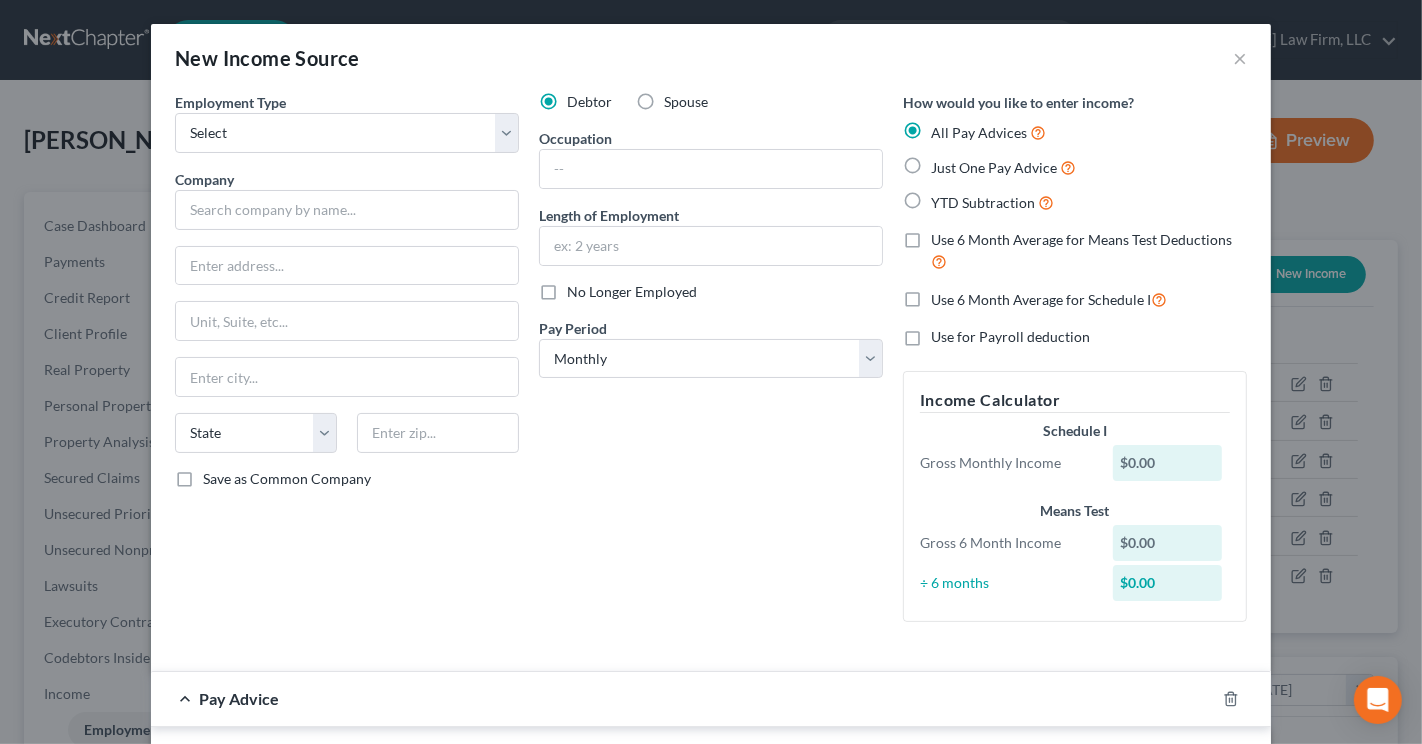 click on "New Income Source ×" at bounding box center [711, 58] 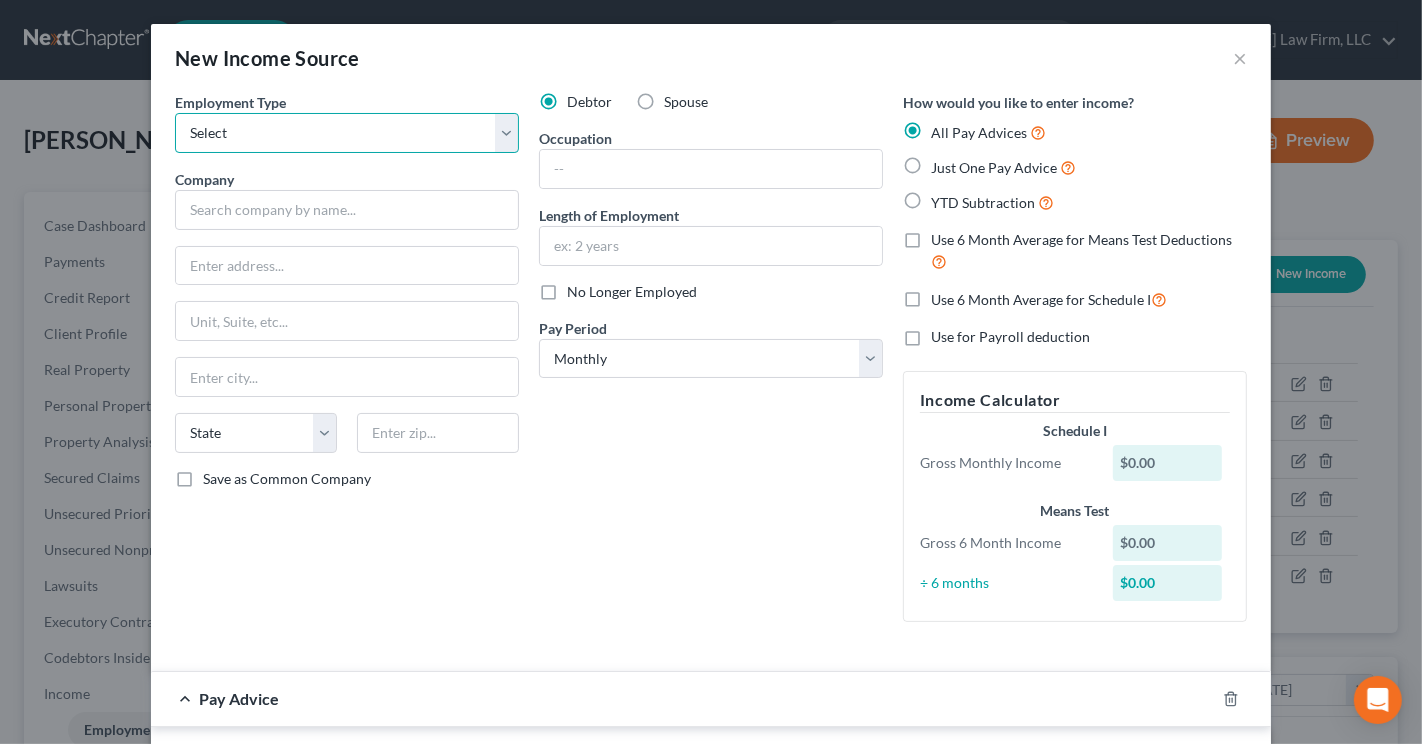click on "Select Full or [DEMOGRAPHIC_DATA] Employment Self Employment" at bounding box center [347, 133] 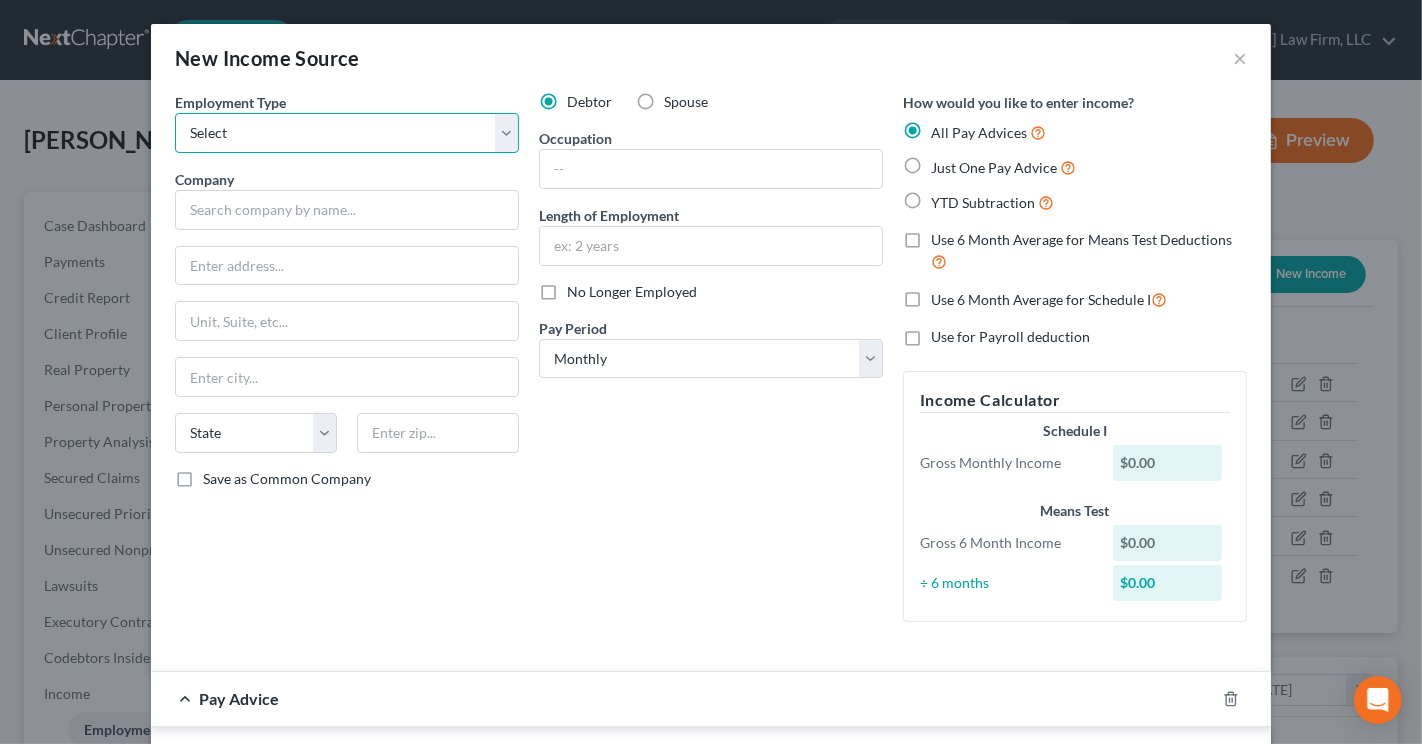 select on "0" 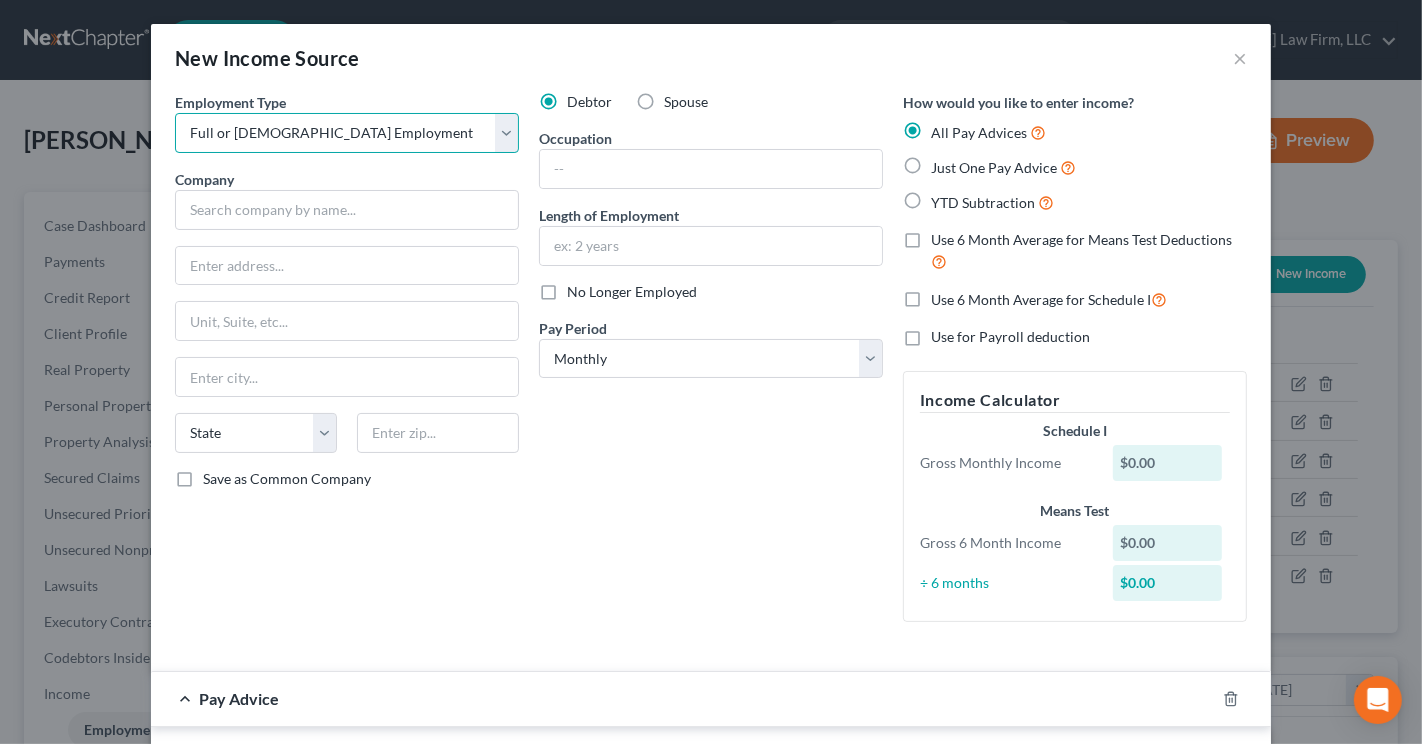 click on "Select Full or [DEMOGRAPHIC_DATA] Employment Self Employment" at bounding box center [347, 133] 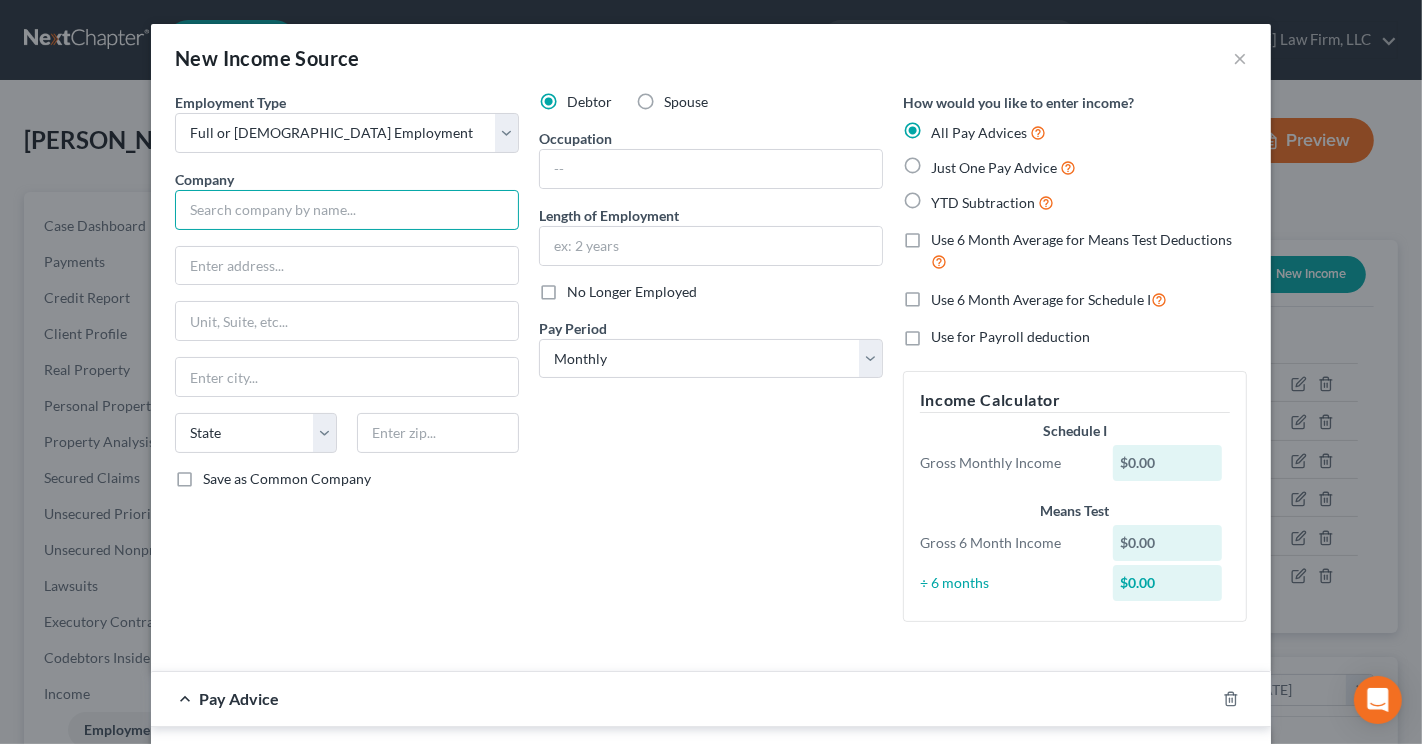 drag, startPoint x: 315, startPoint y: 214, endPoint x: 300, endPoint y: 225, distance: 18.601076 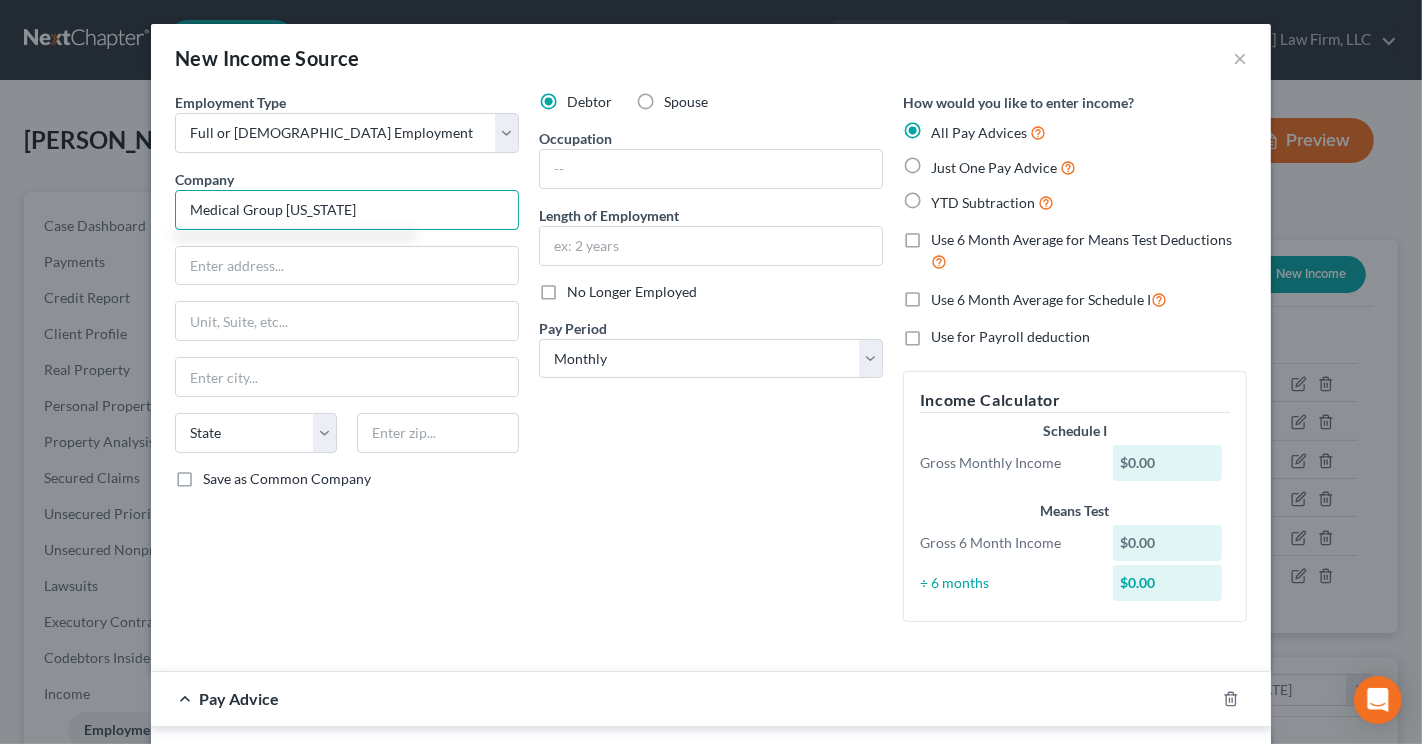 type on "Medical Group [US_STATE]" 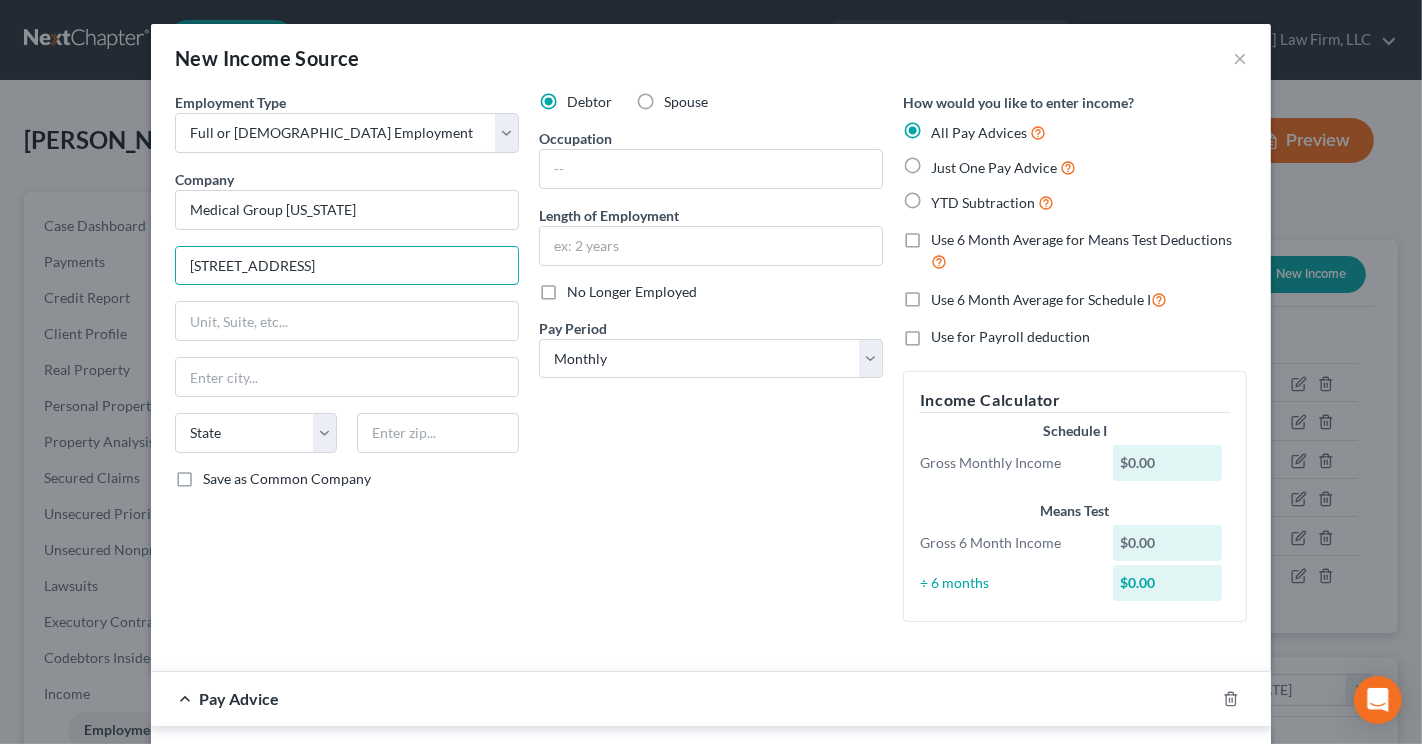 type on "[STREET_ADDRESS]" 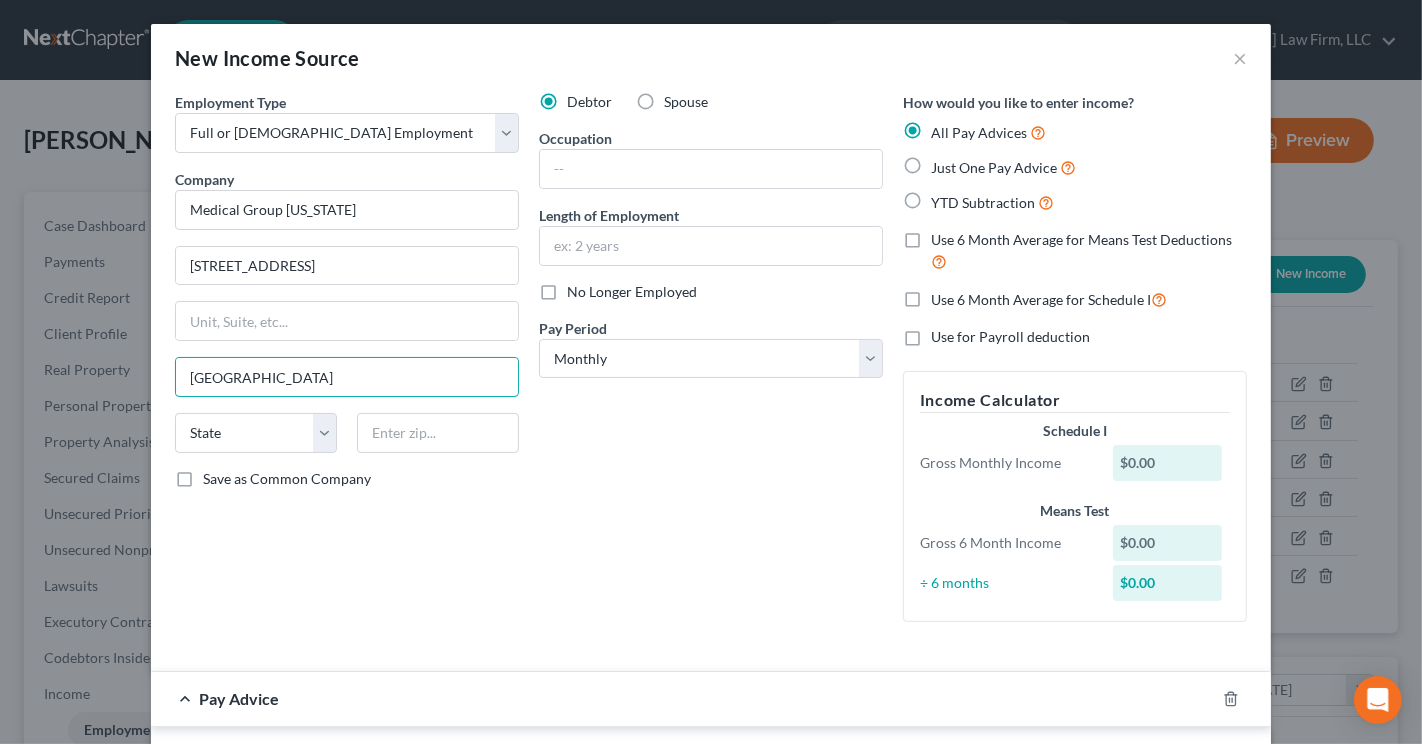 type on "[GEOGRAPHIC_DATA]" 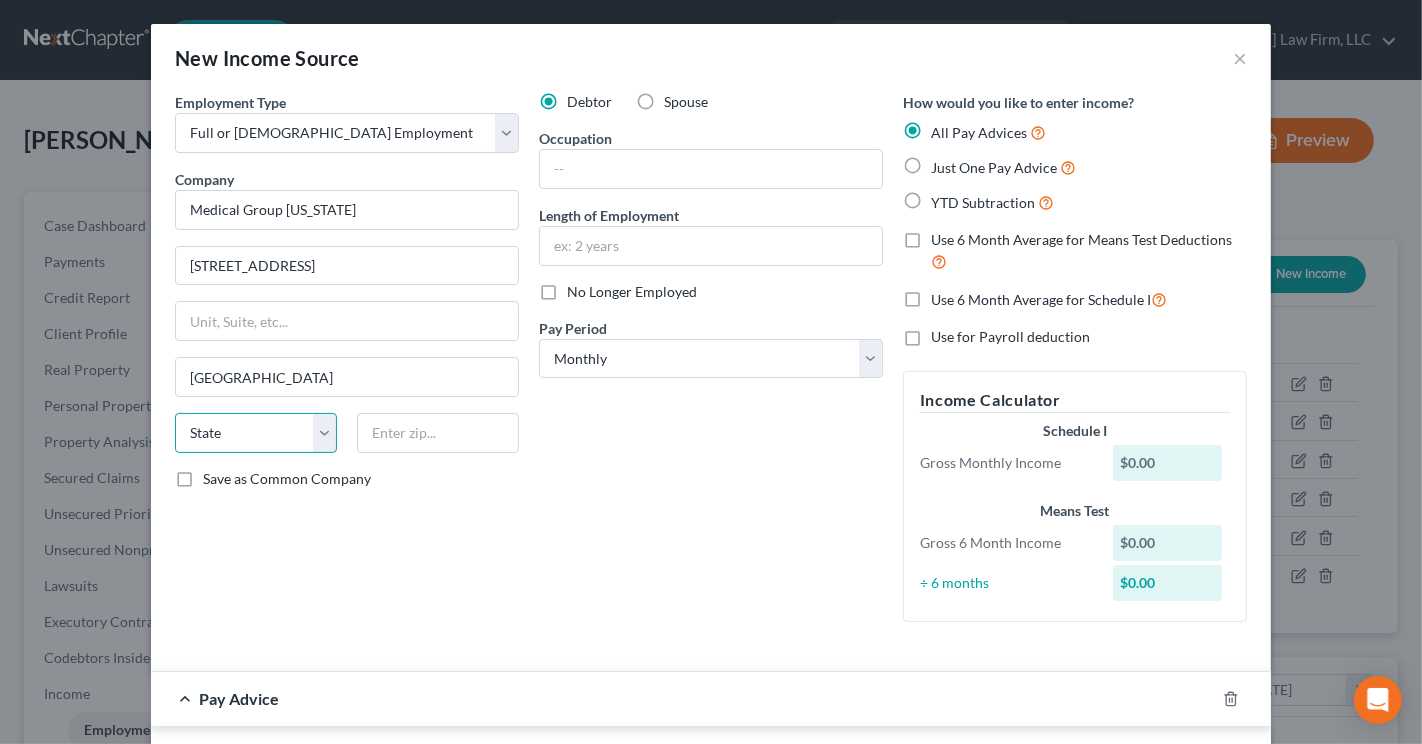 select on "4" 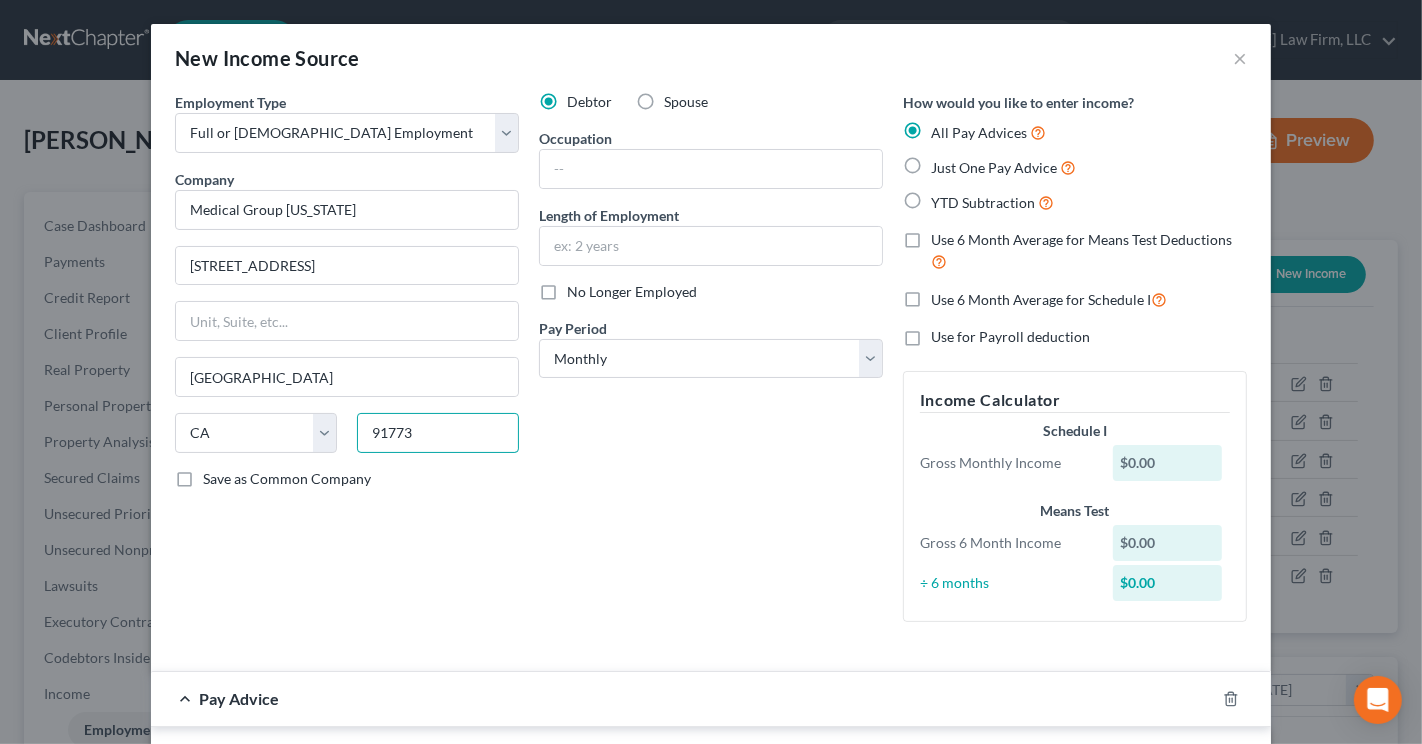 type on "91773" 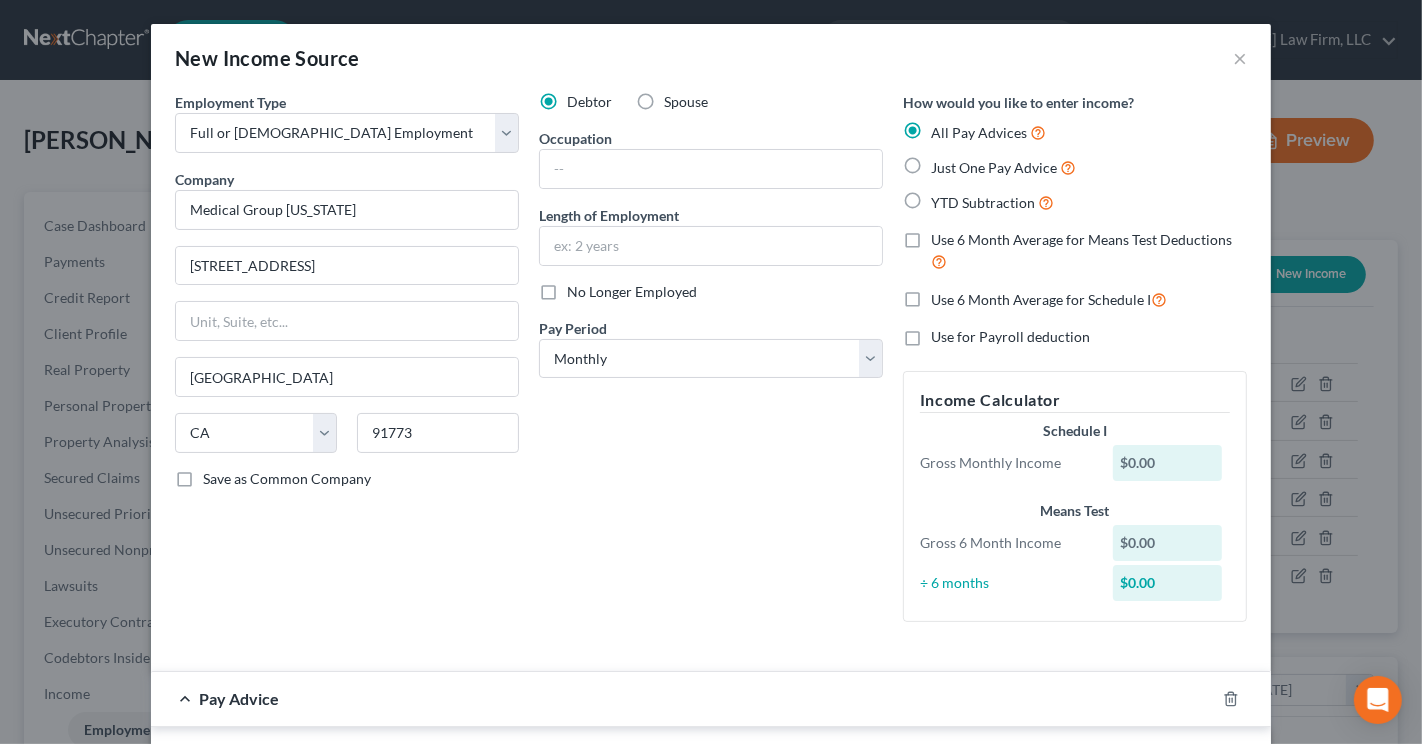 type on "San Dimas" 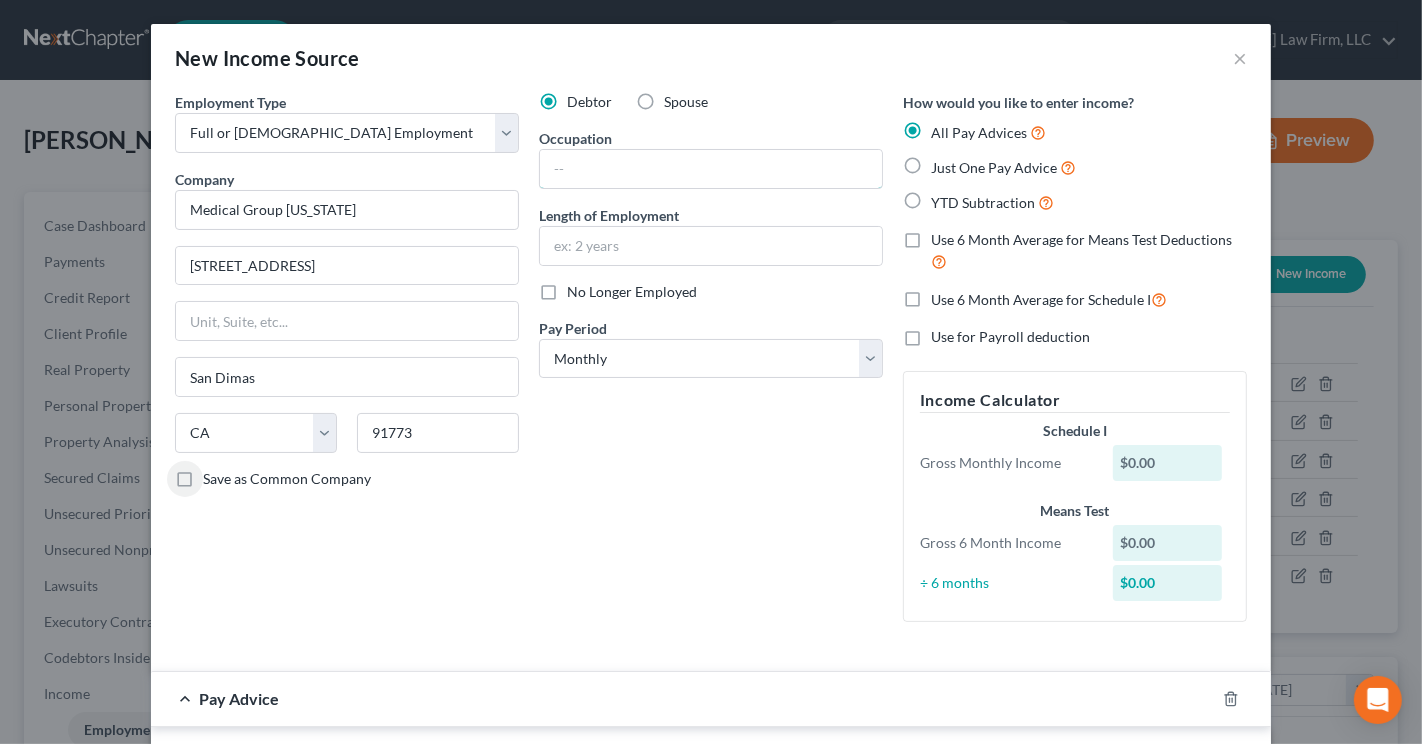 click at bounding box center (711, 169) 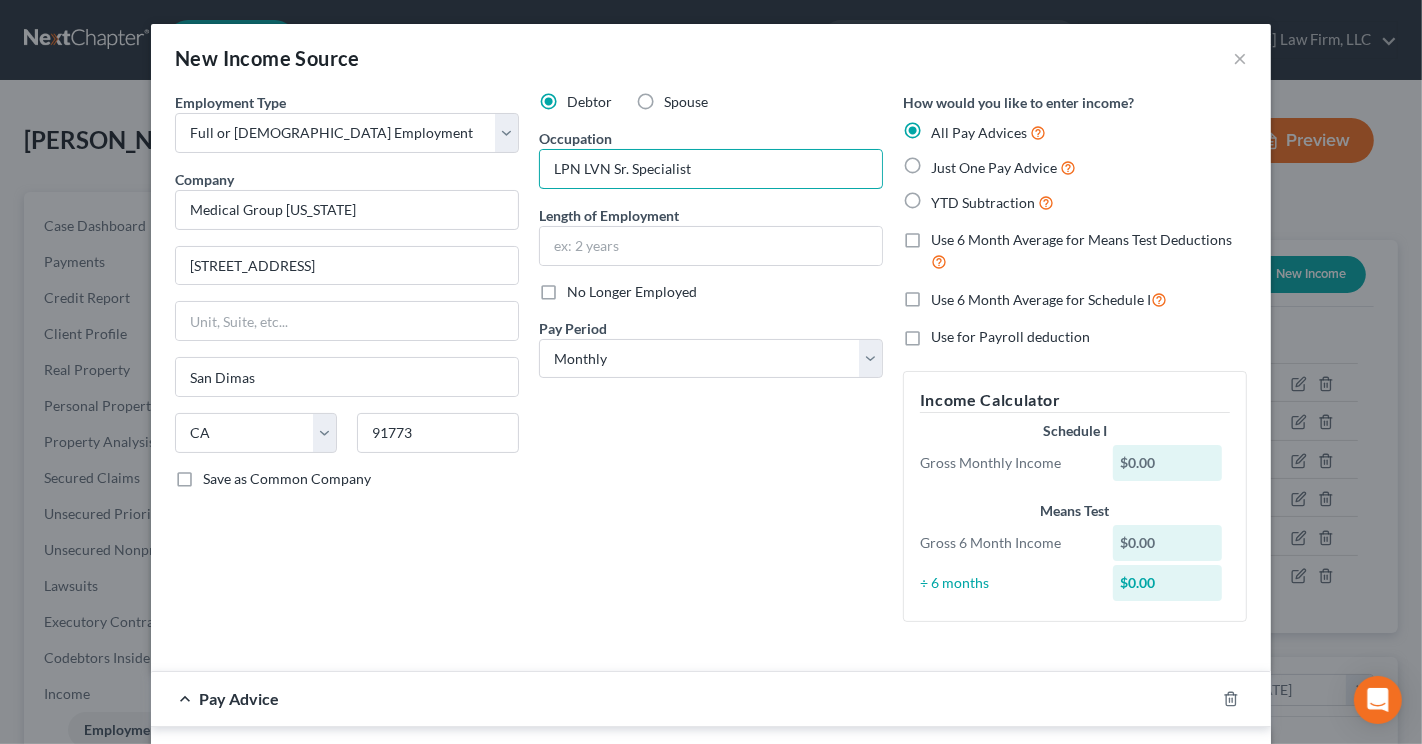 type on "LPN LVN Sr. Specialist" 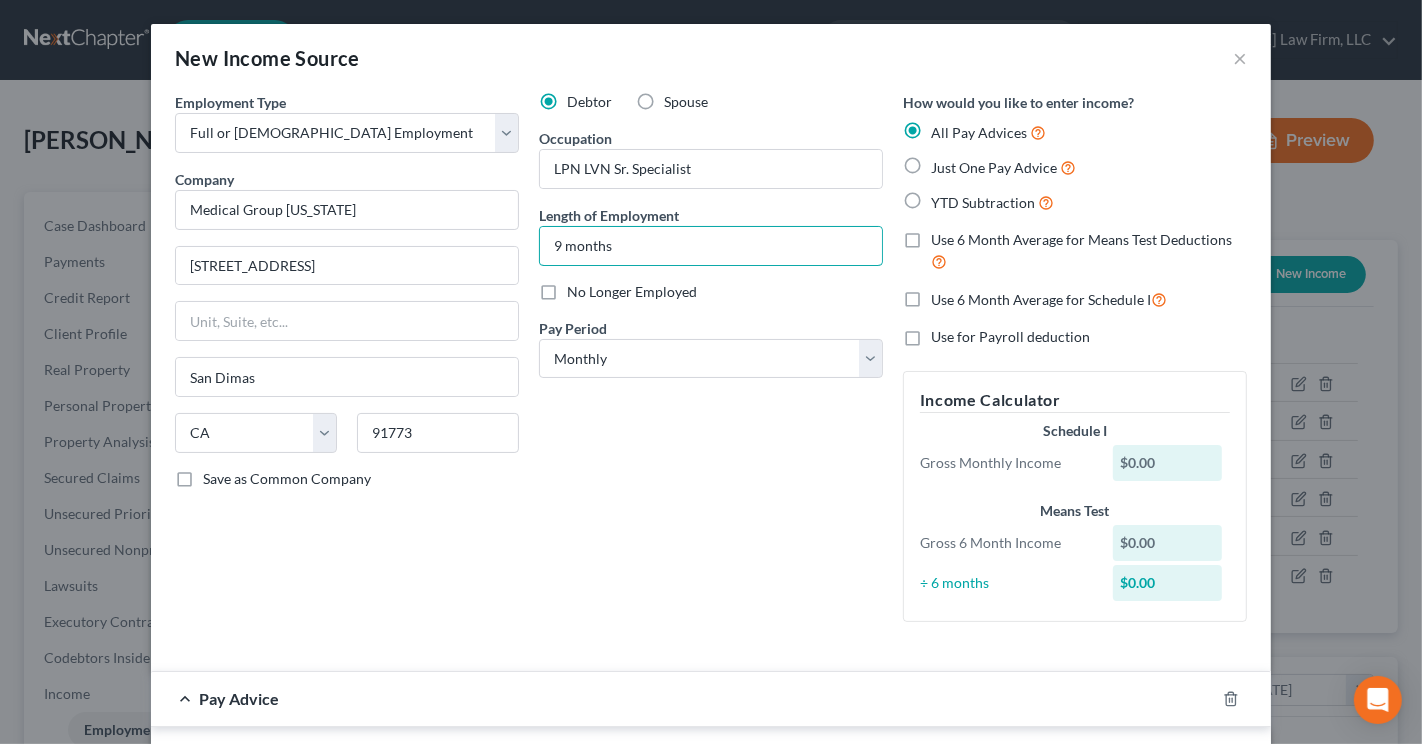 type on "9 months" 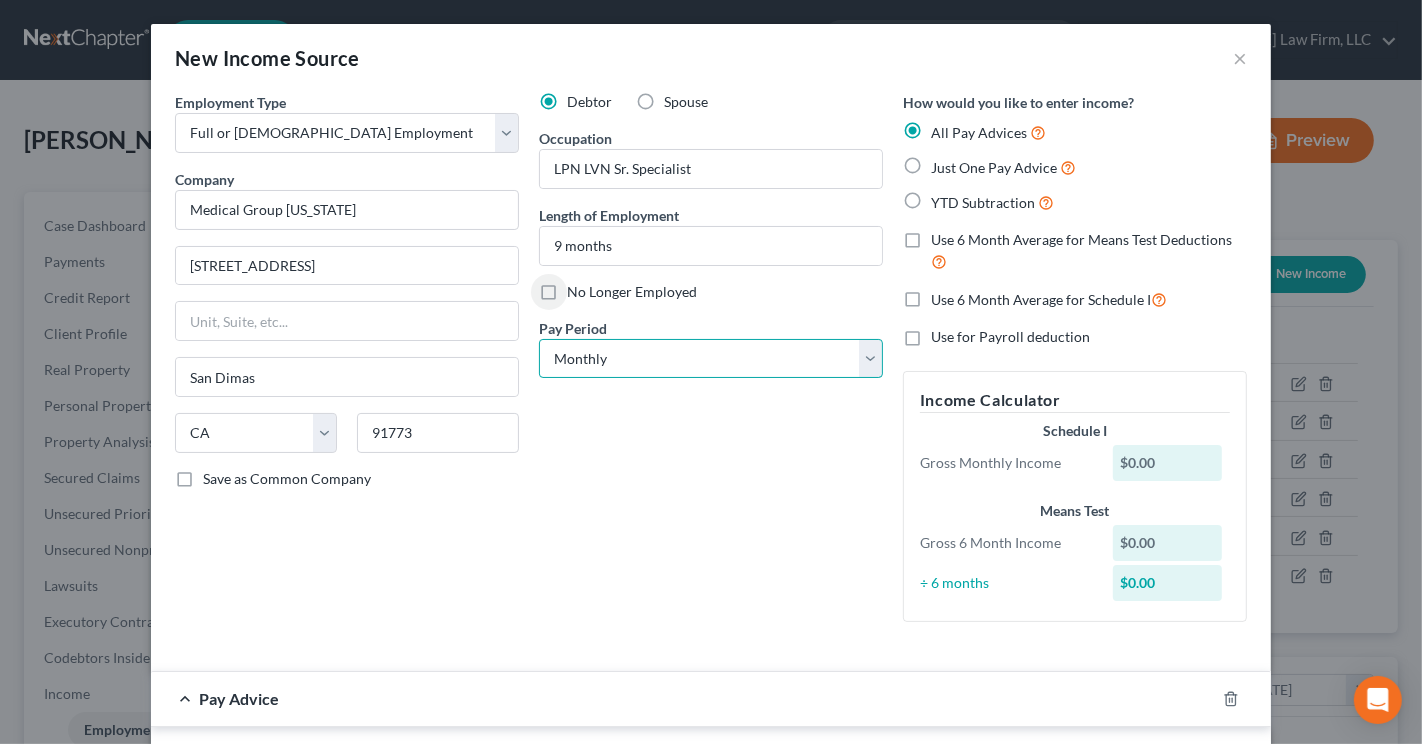 click on "Select Monthly Twice Monthly Every Other Week Weekly" at bounding box center (711, 359) 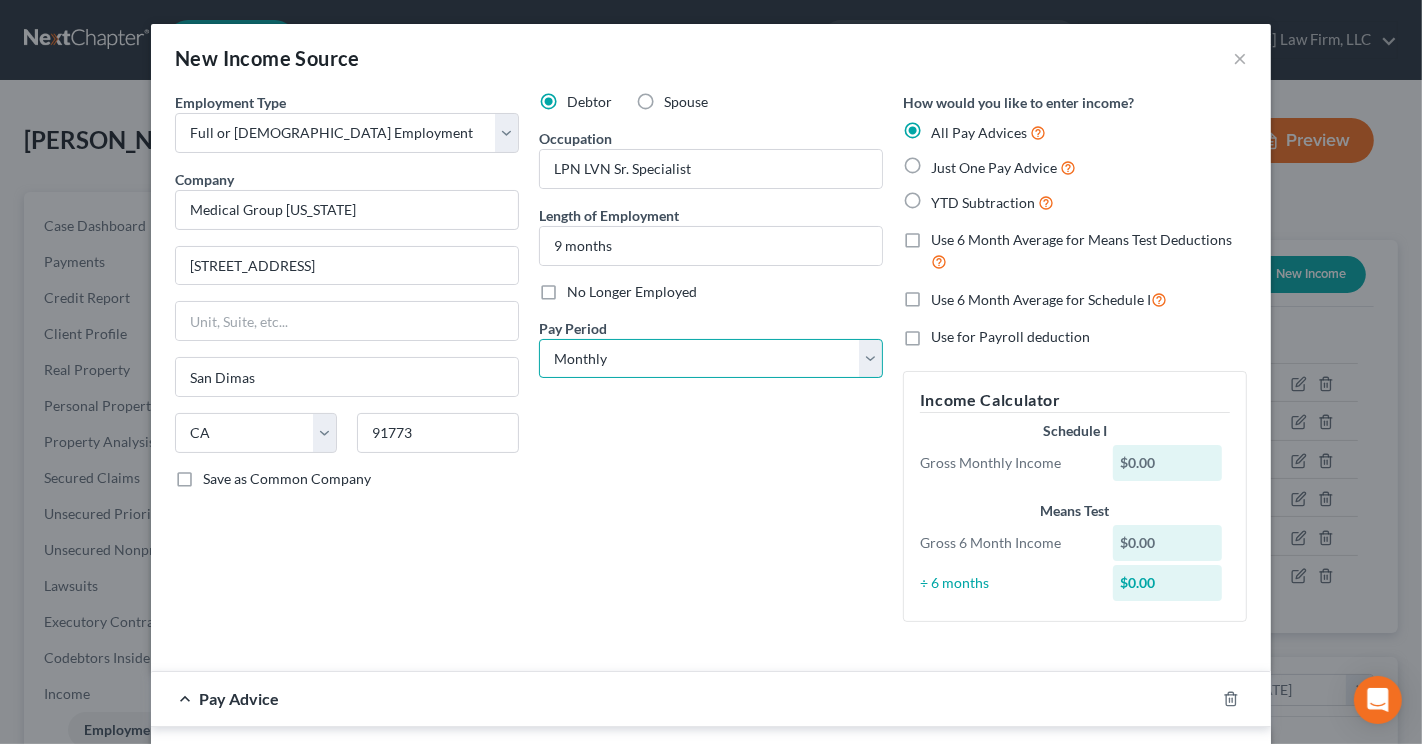 select on "2" 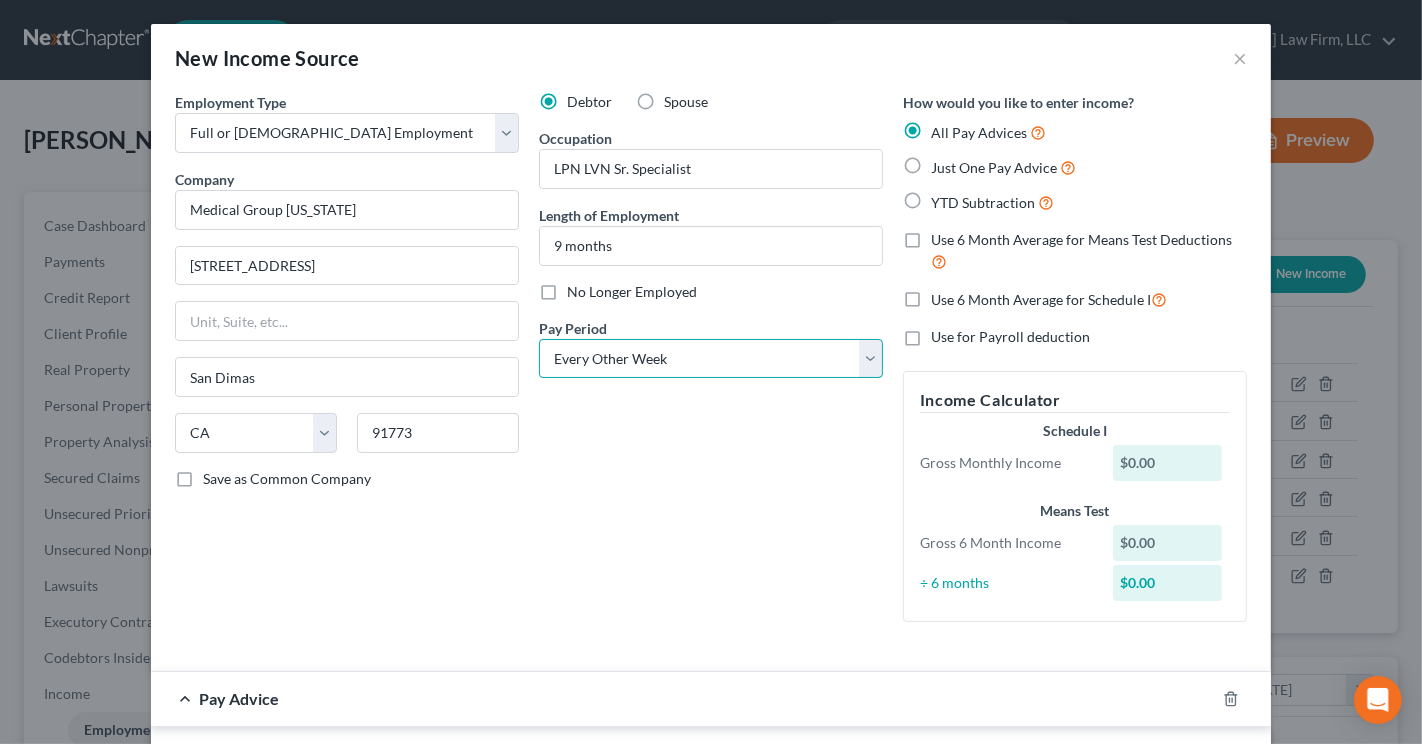 click on "Select Monthly Twice Monthly Every Other Week Weekly" at bounding box center (711, 359) 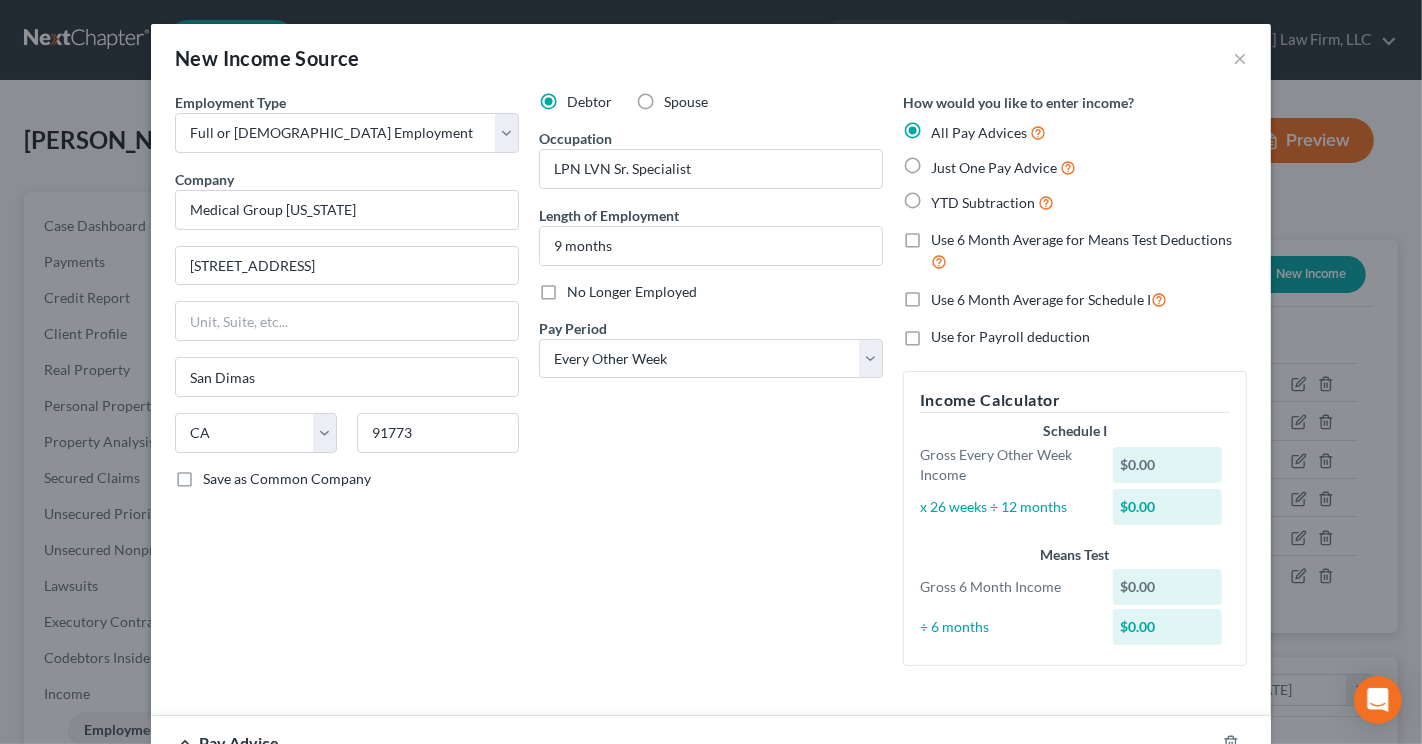 click on "Just One Pay Advice" at bounding box center (1075, 167) 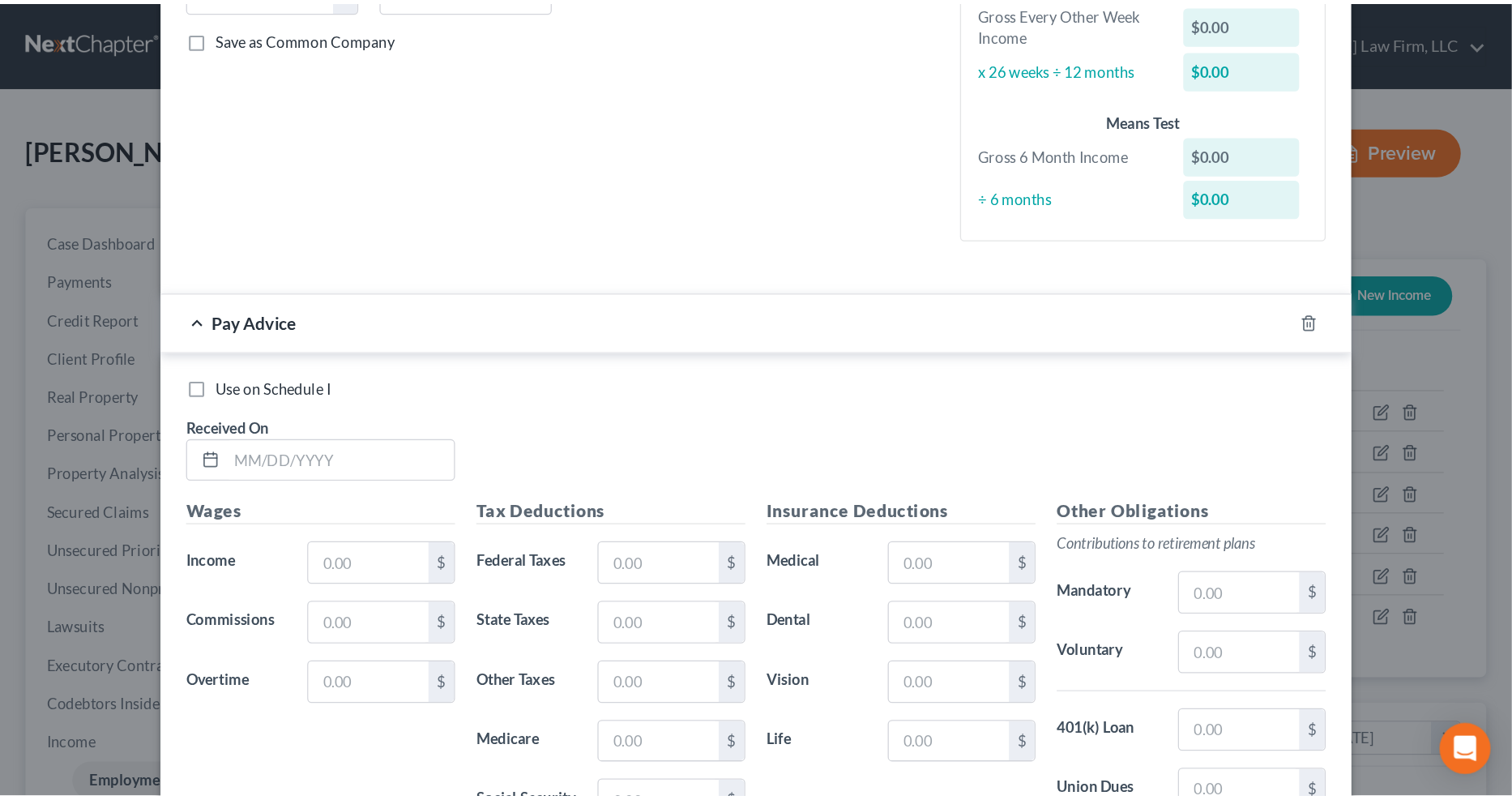 scroll, scrollTop: 360, scrollLeft: 0, axis: vertical 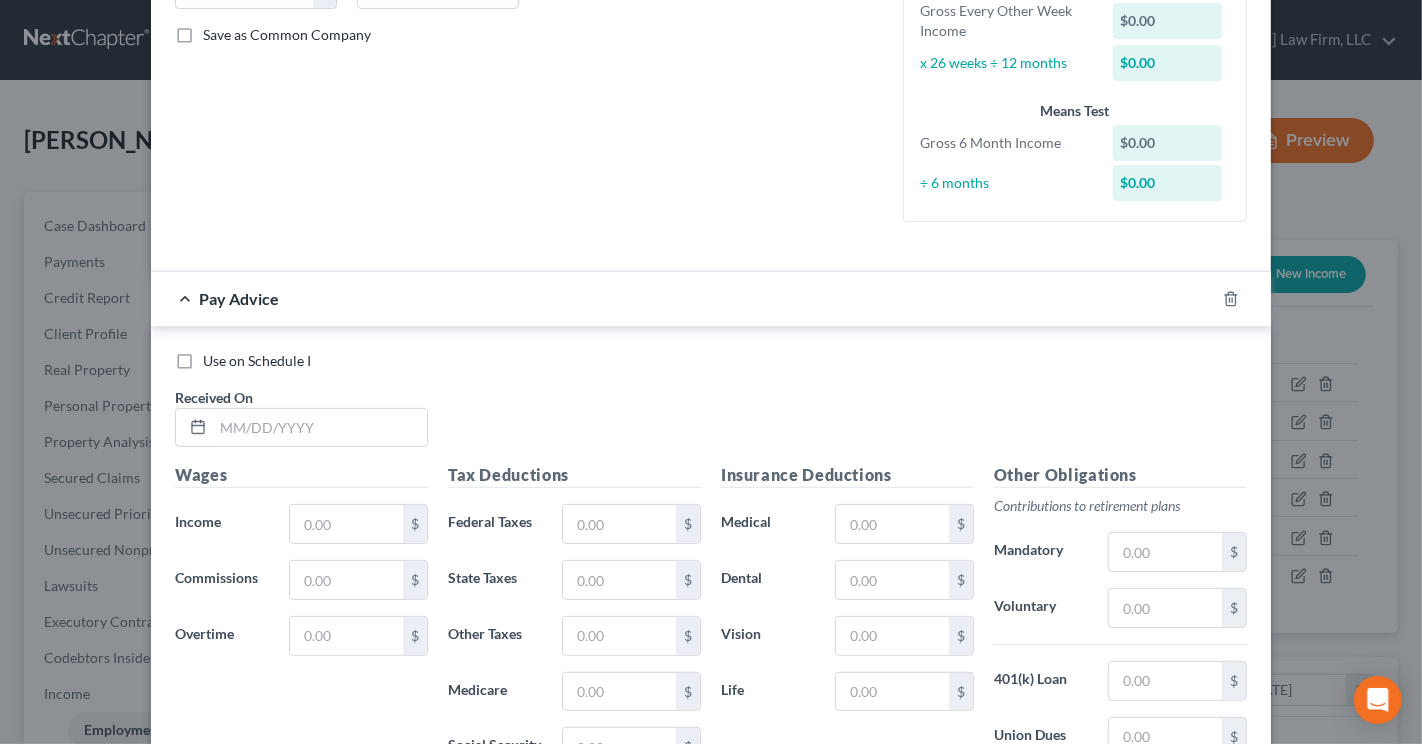 click on "Use on Schedule I" at bounding box center [257, 360] 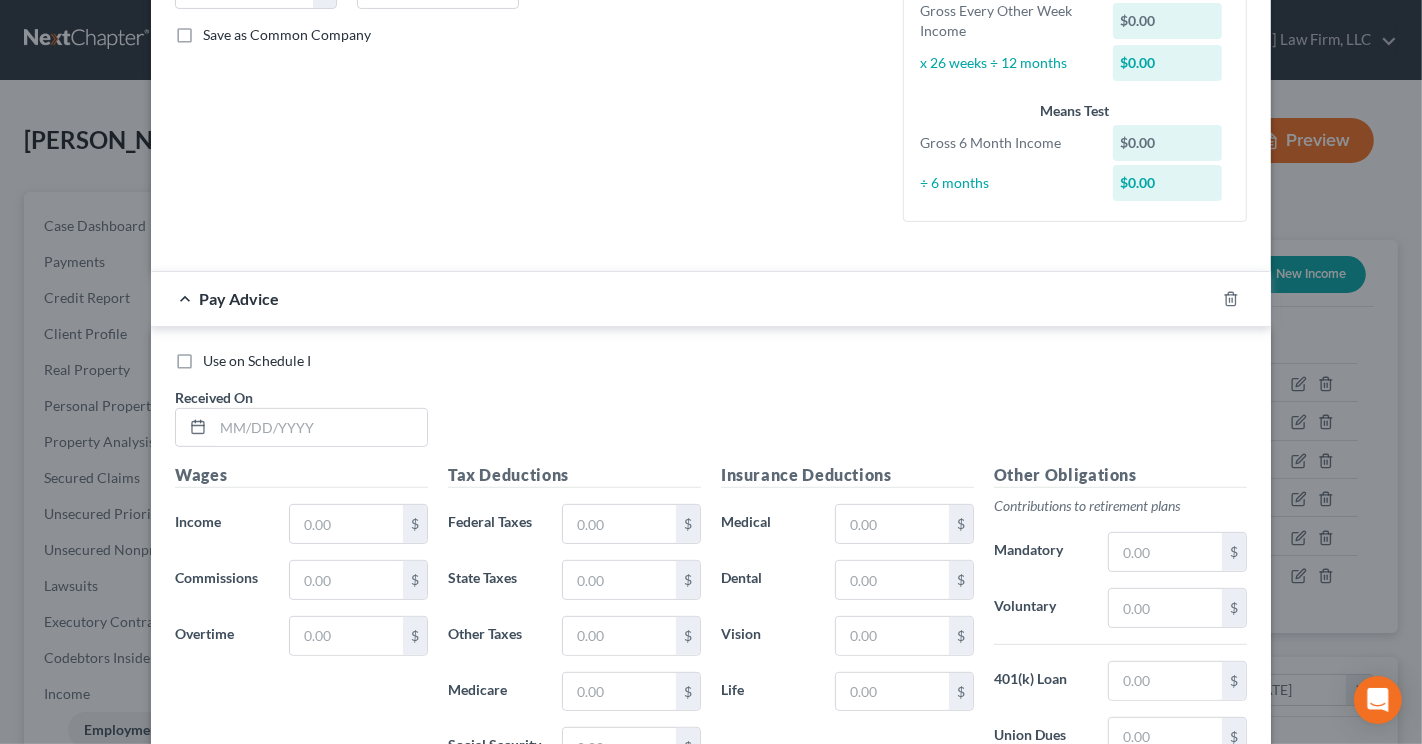 click on "Use on Schedule I" at bounding box center [217, 357] 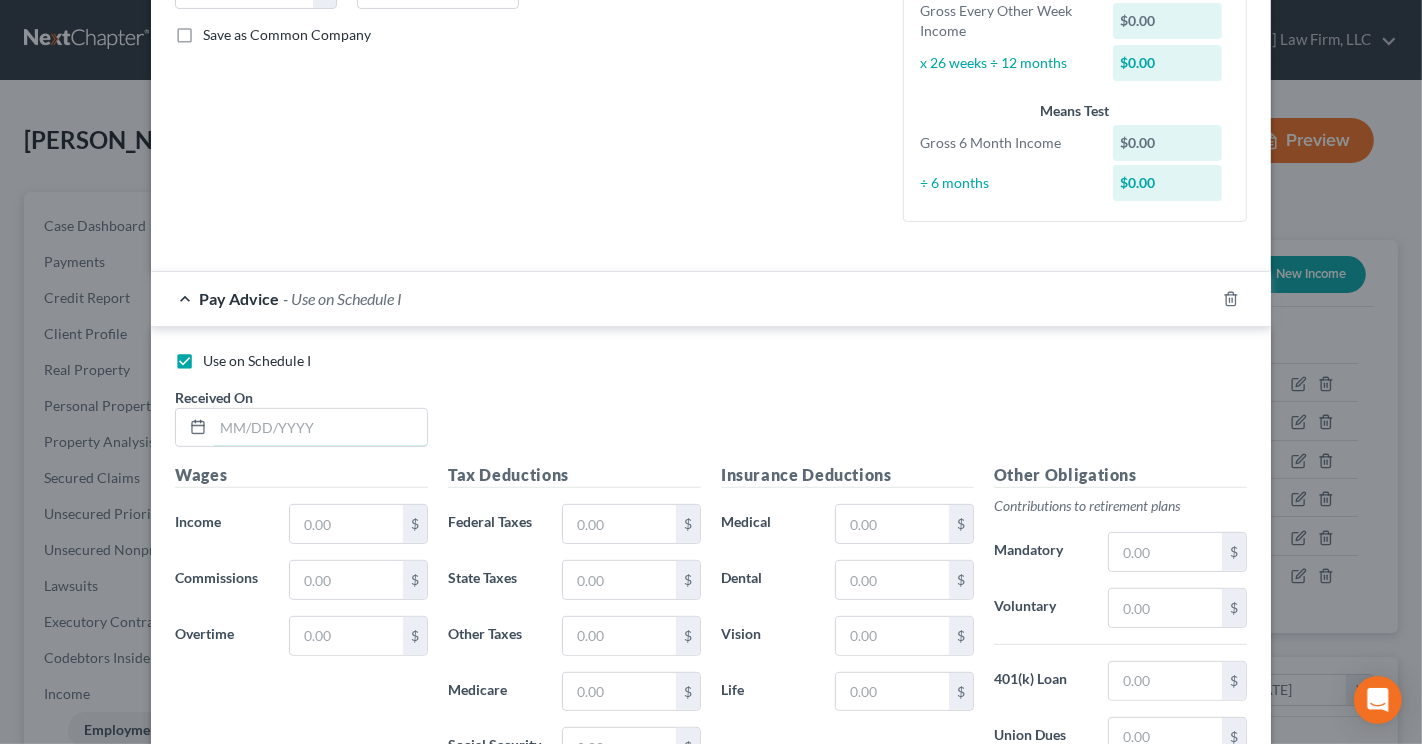 click at bounding box center [320, 428] 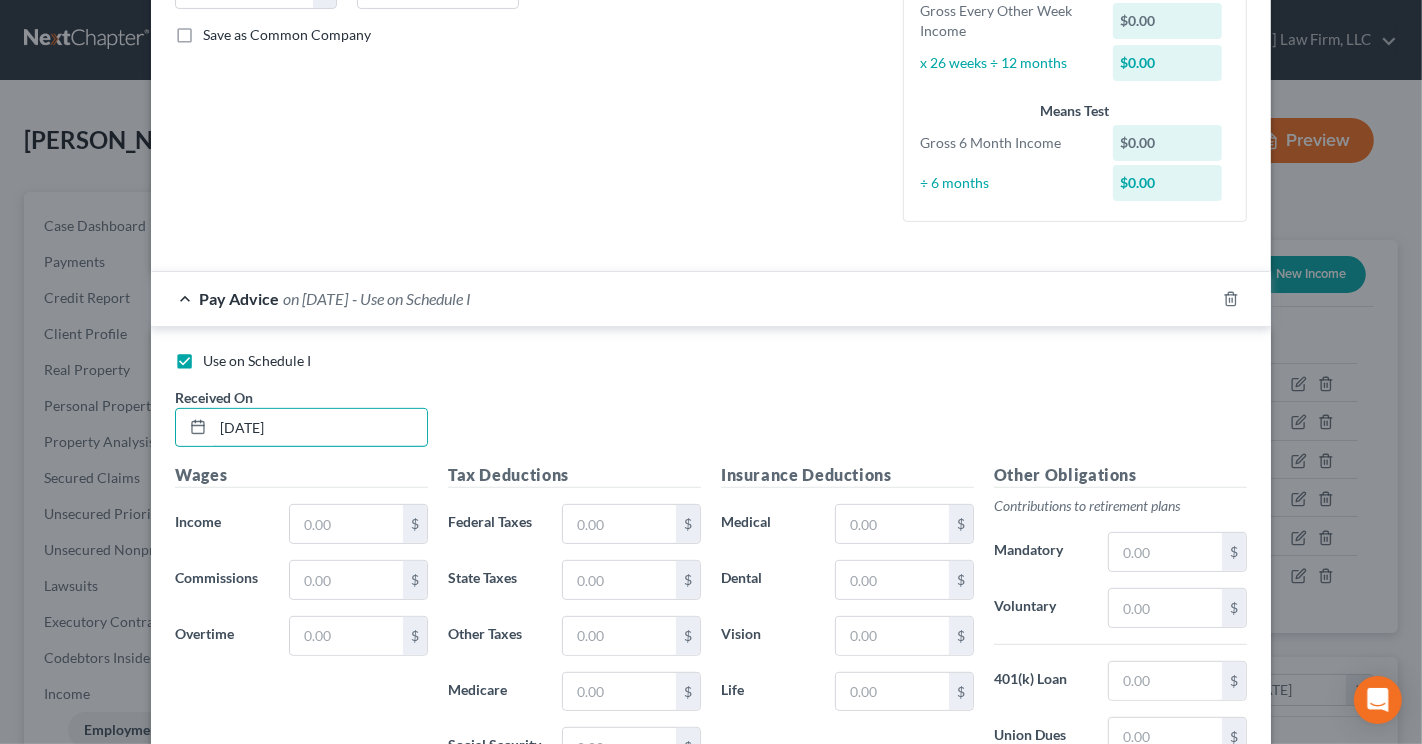 type on "[DATE]" 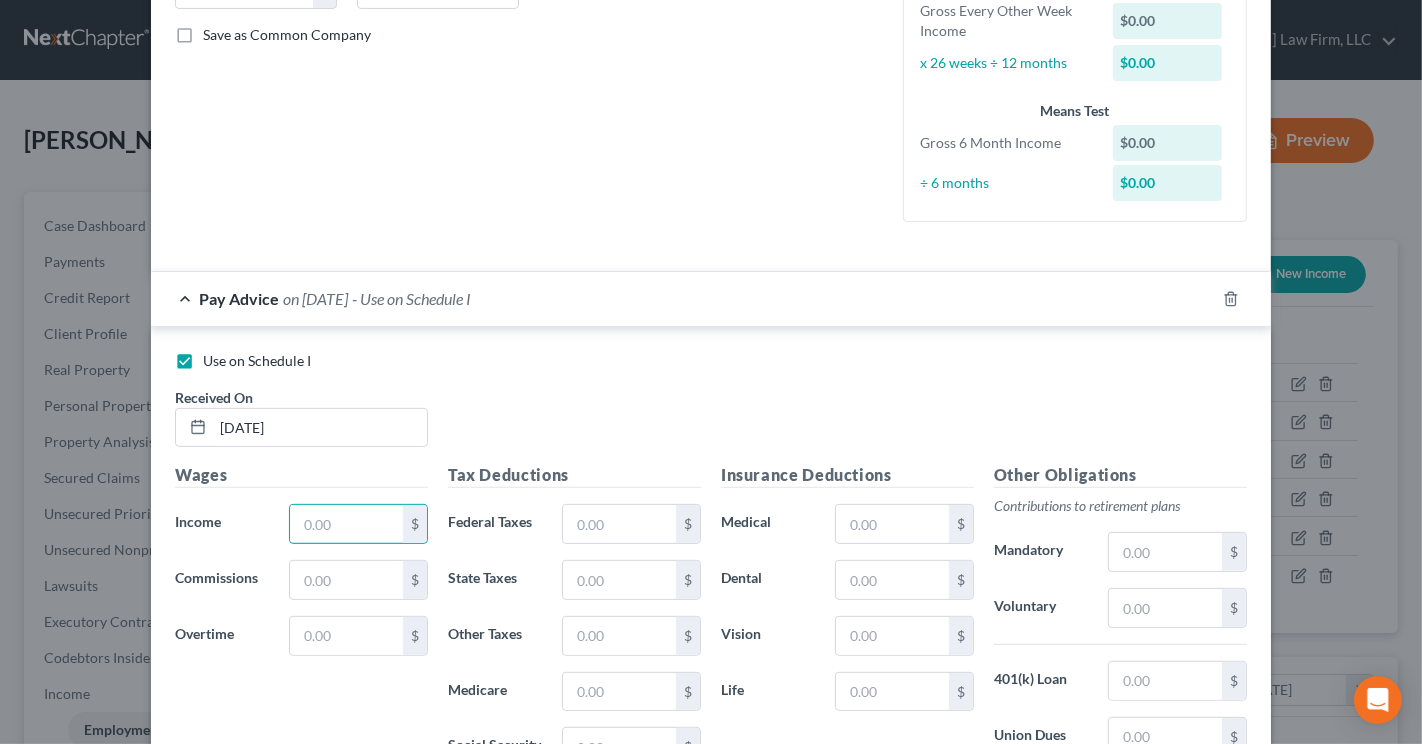 click at bounding box center (346, 524) 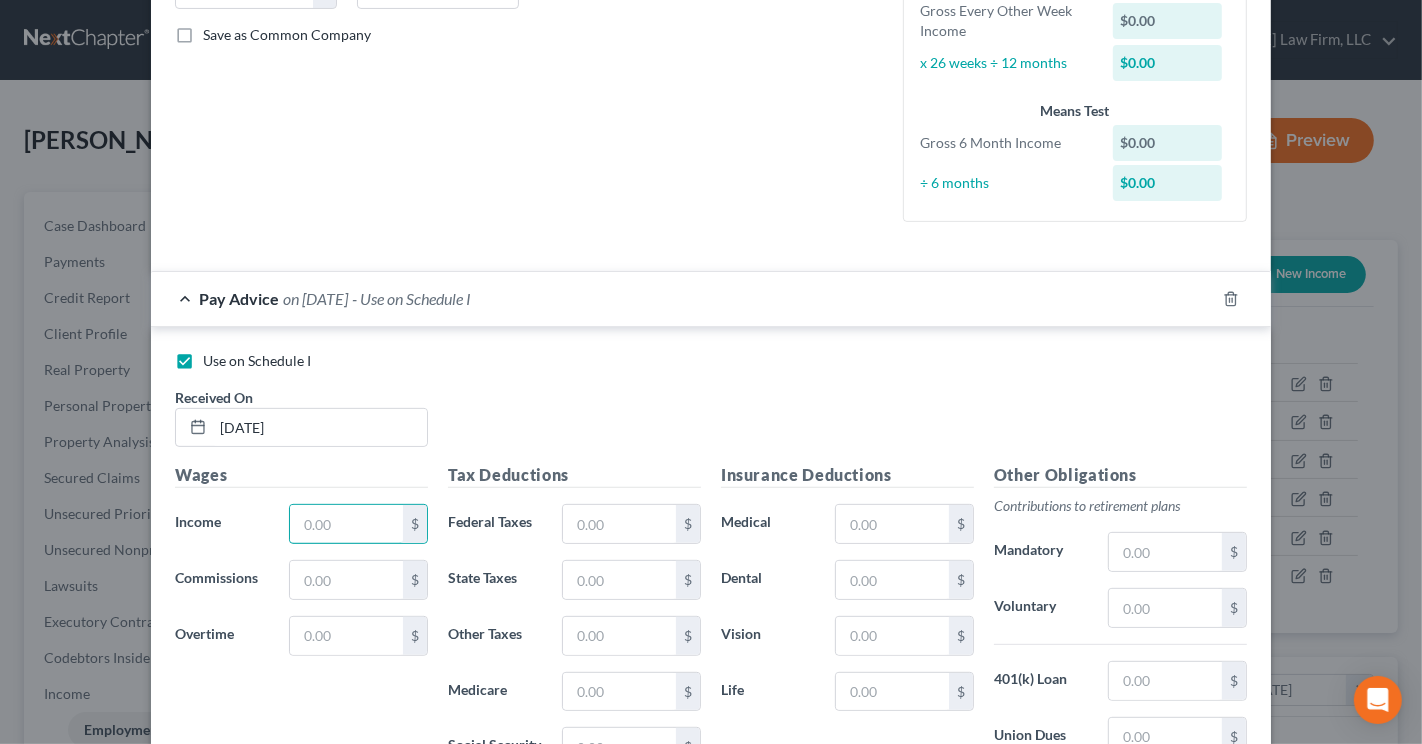 click at bounding box center (346, 524) 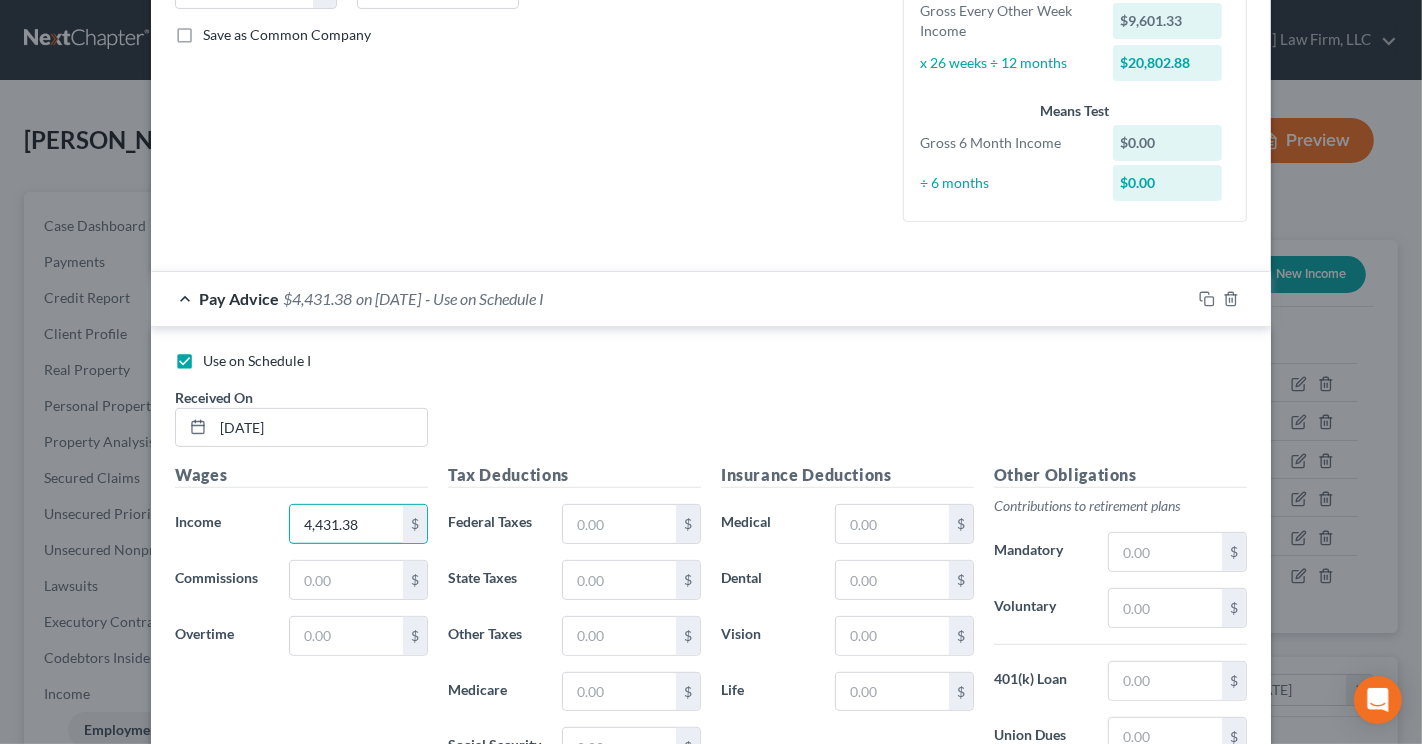 type on "4,431.38" 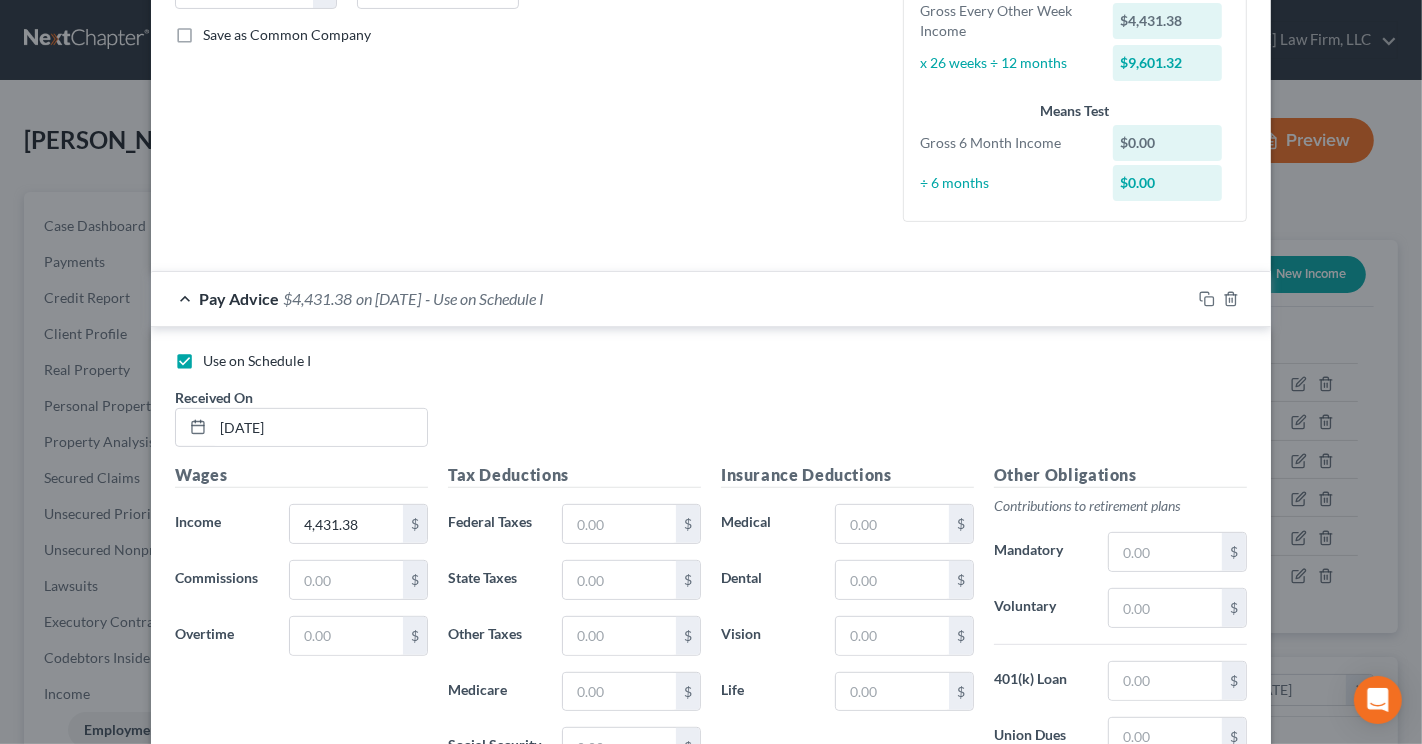 click on "Use on Schedule I
Received On
*
[DATE]" at bounding box center [711, 407] 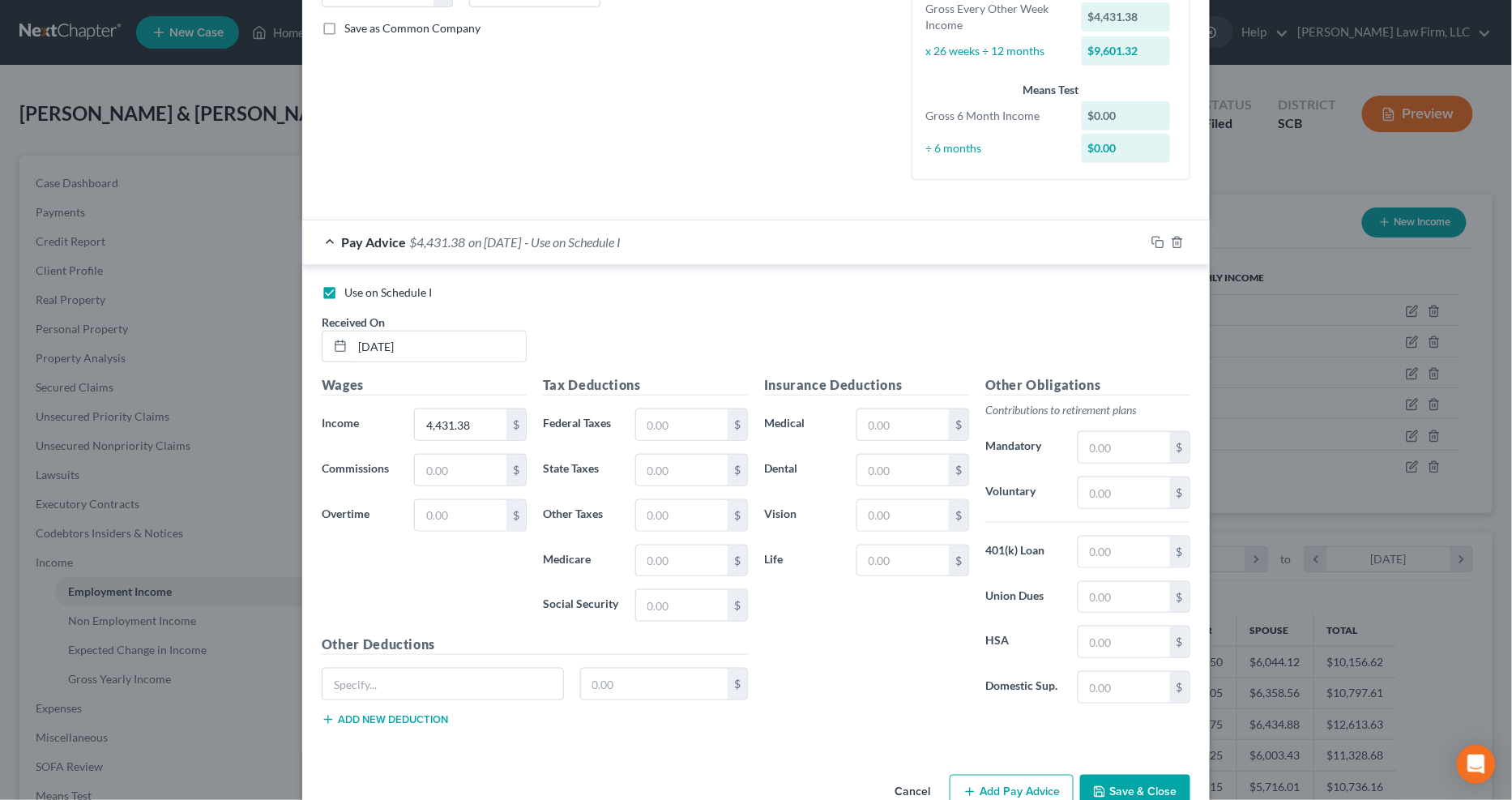 scroll, scrollTop: 810241, scrollLeft: 809666, axis: both 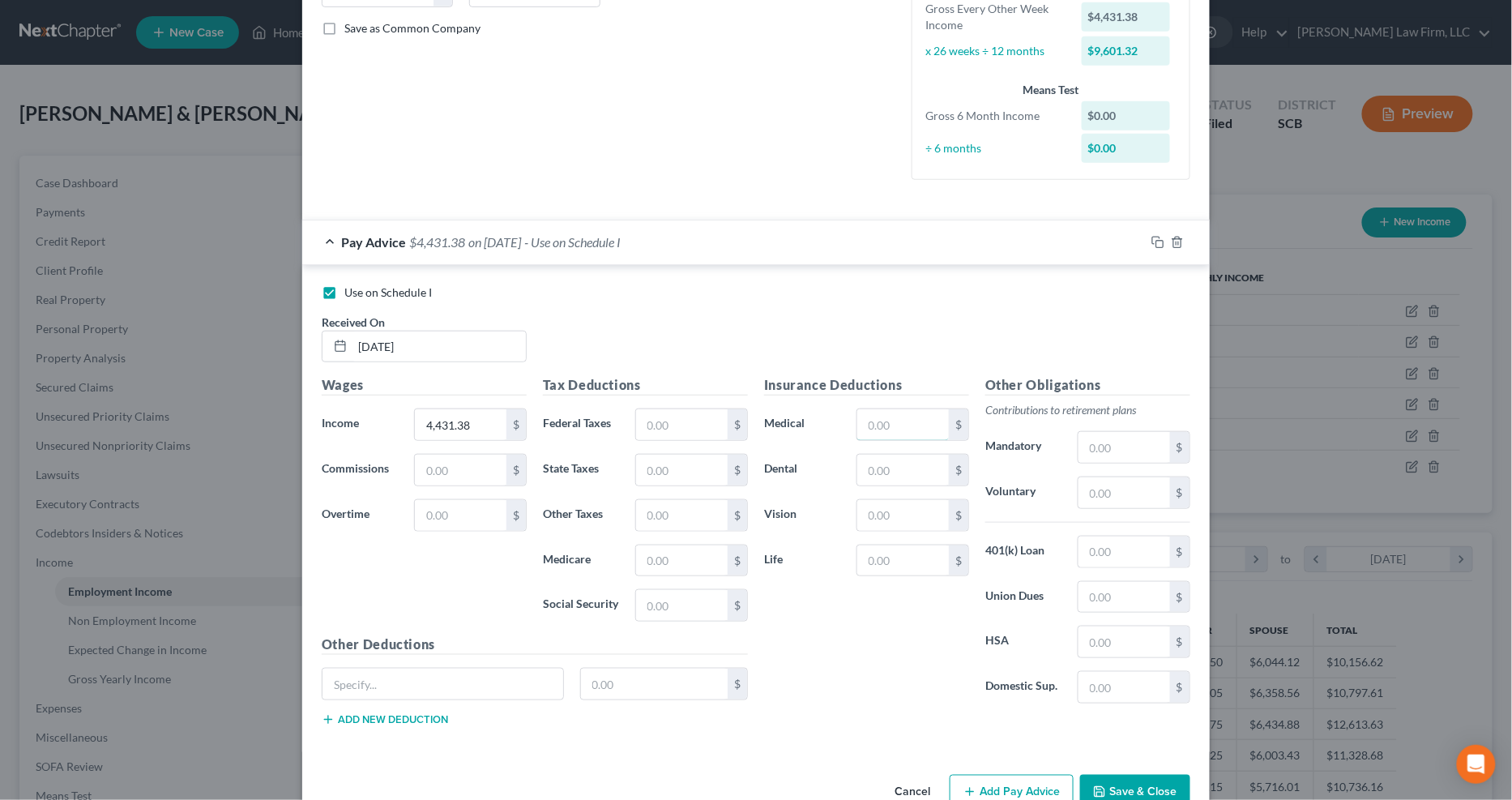 click at bounding box center [903, 425] 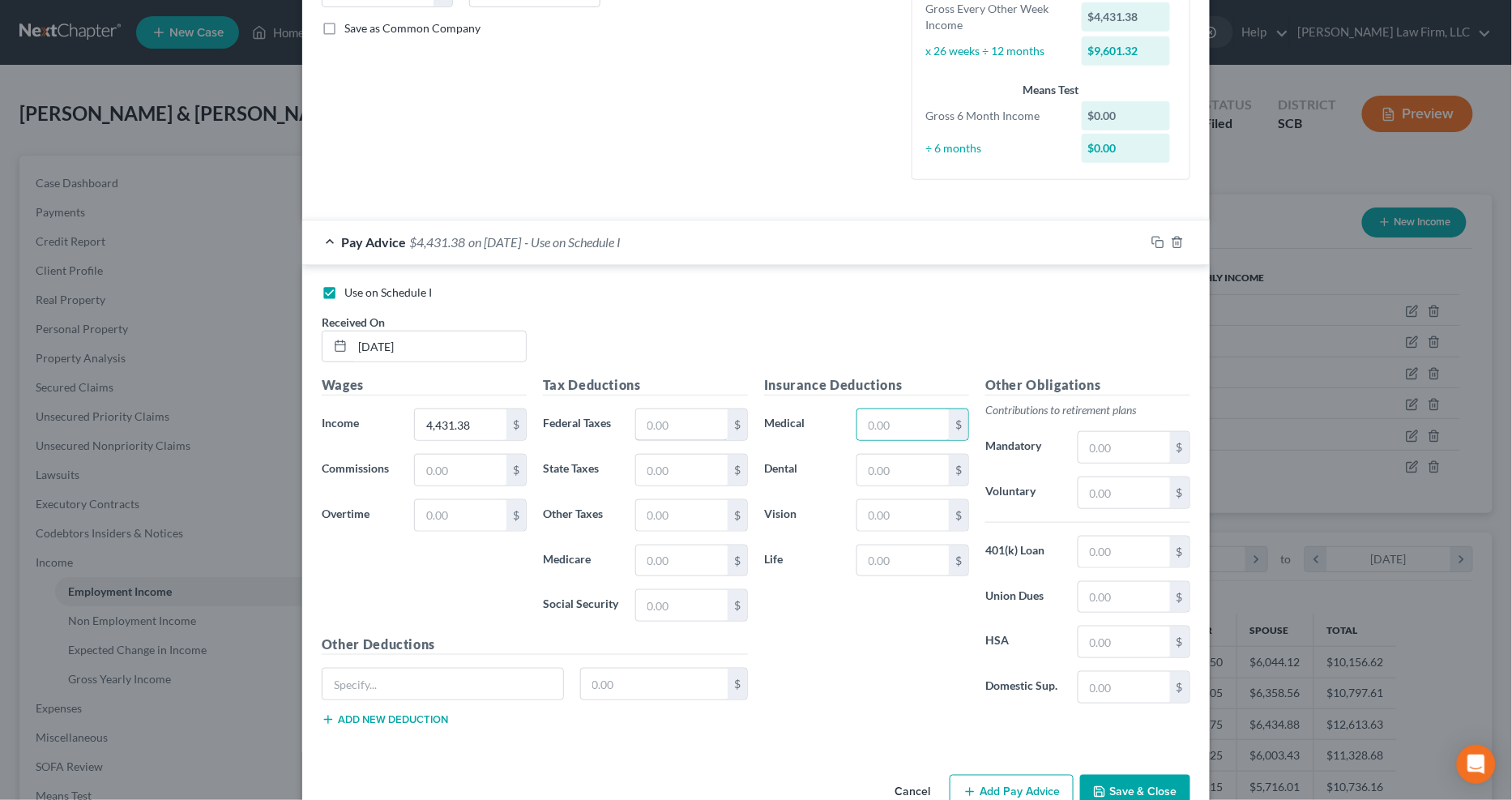 click at bounding box center [681, 425] 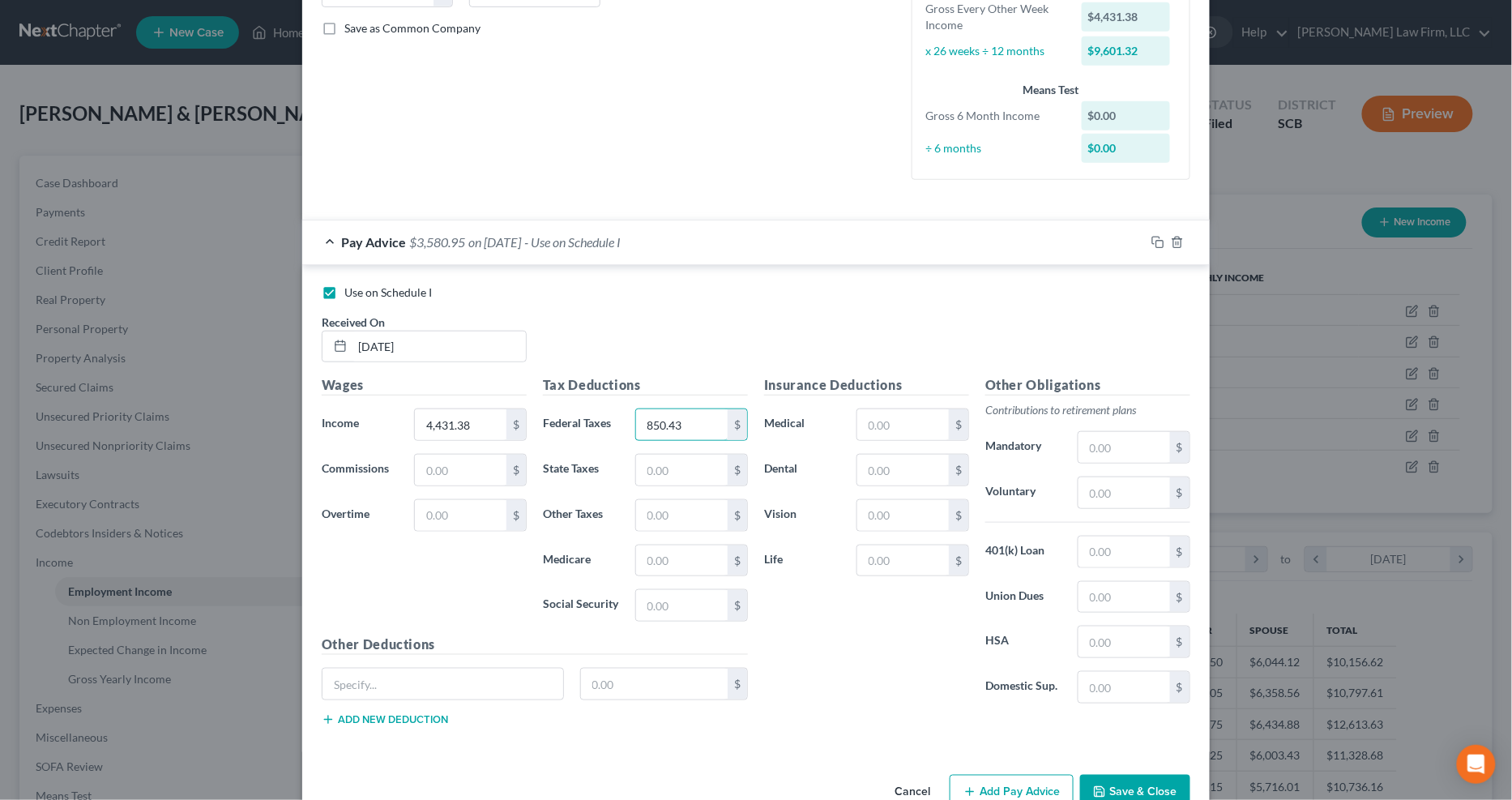 type on "850.43" 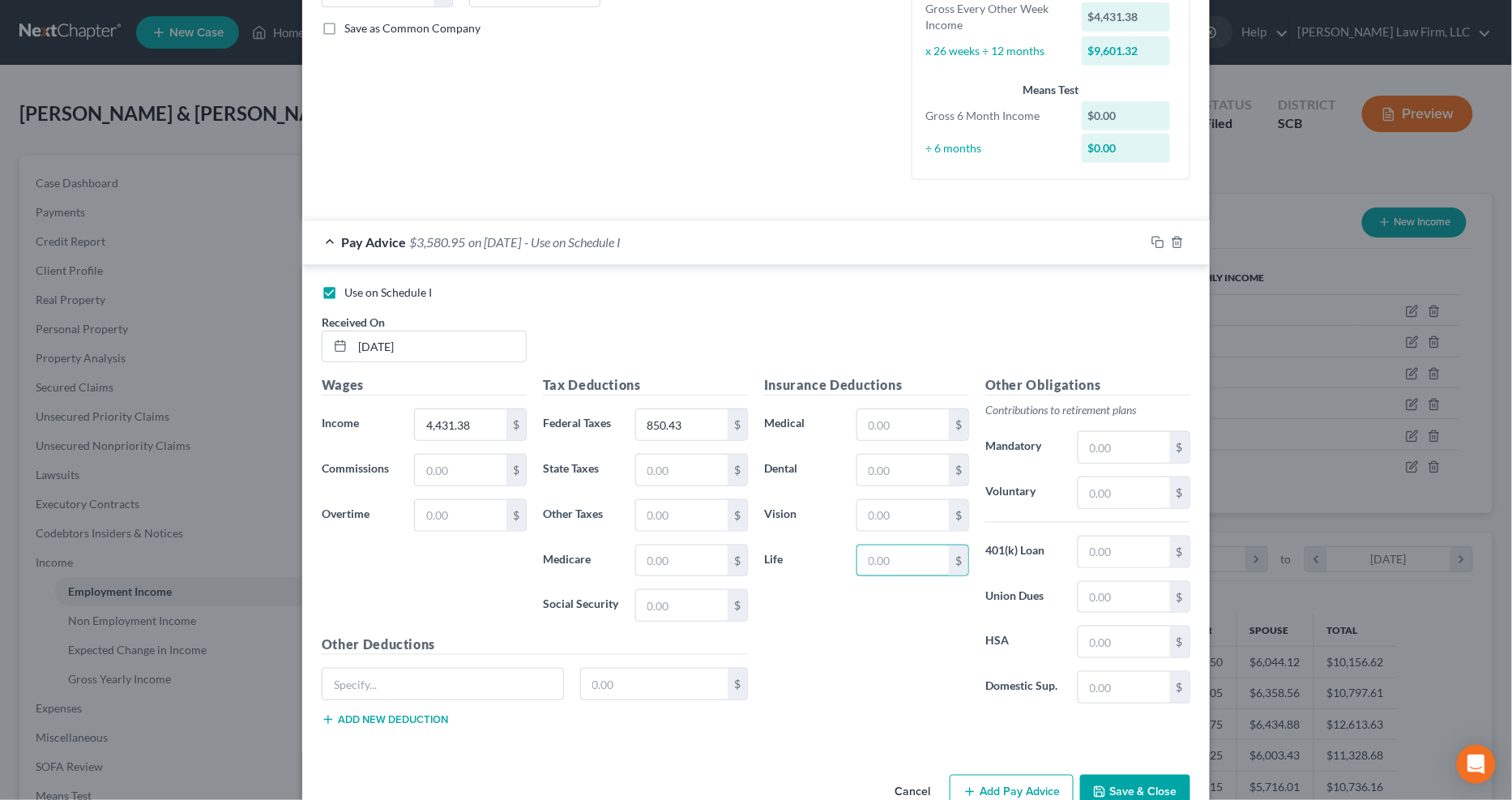 click at bounding box center [903, 561] 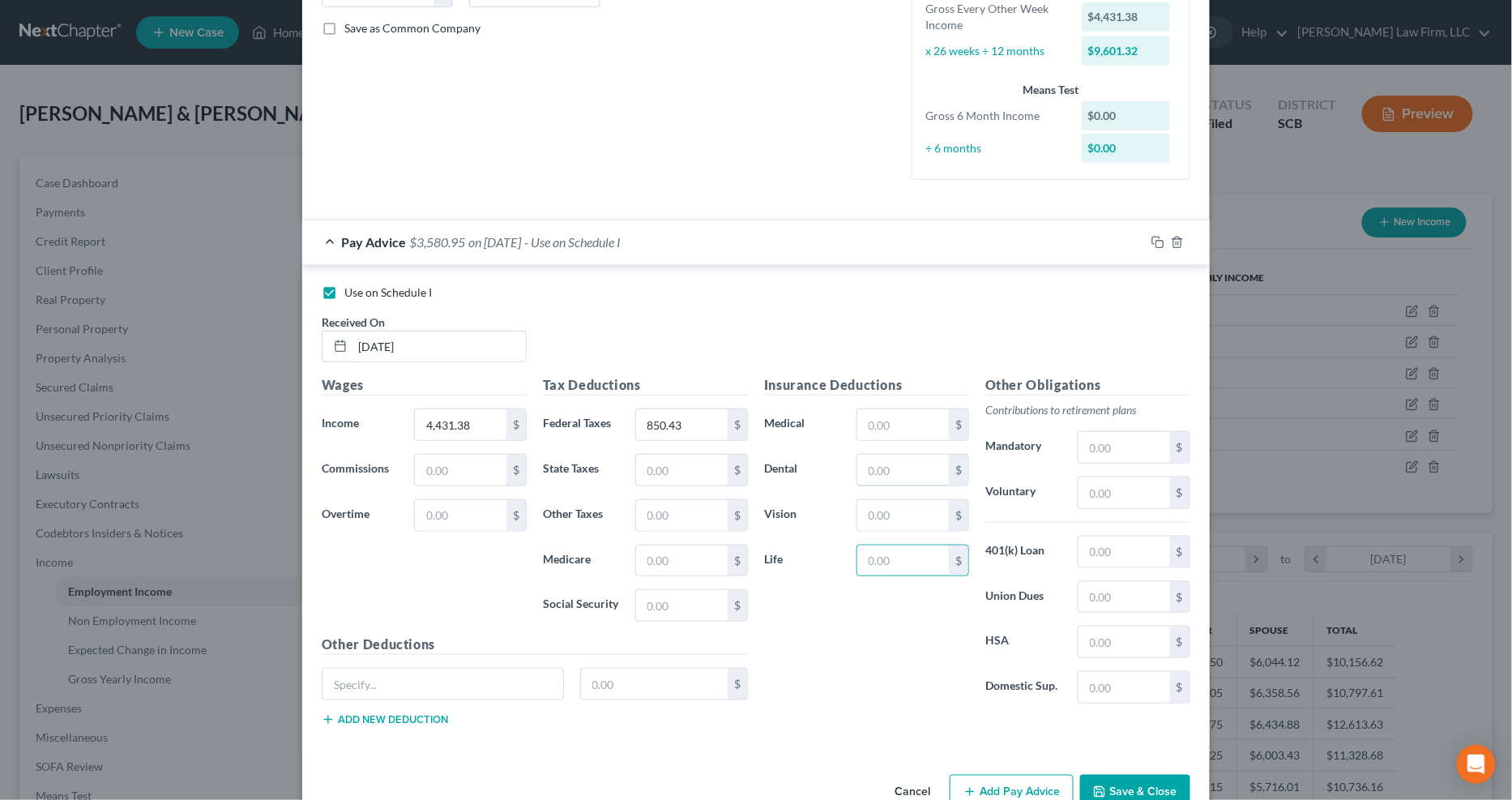 click at bounding box center (903, 470) 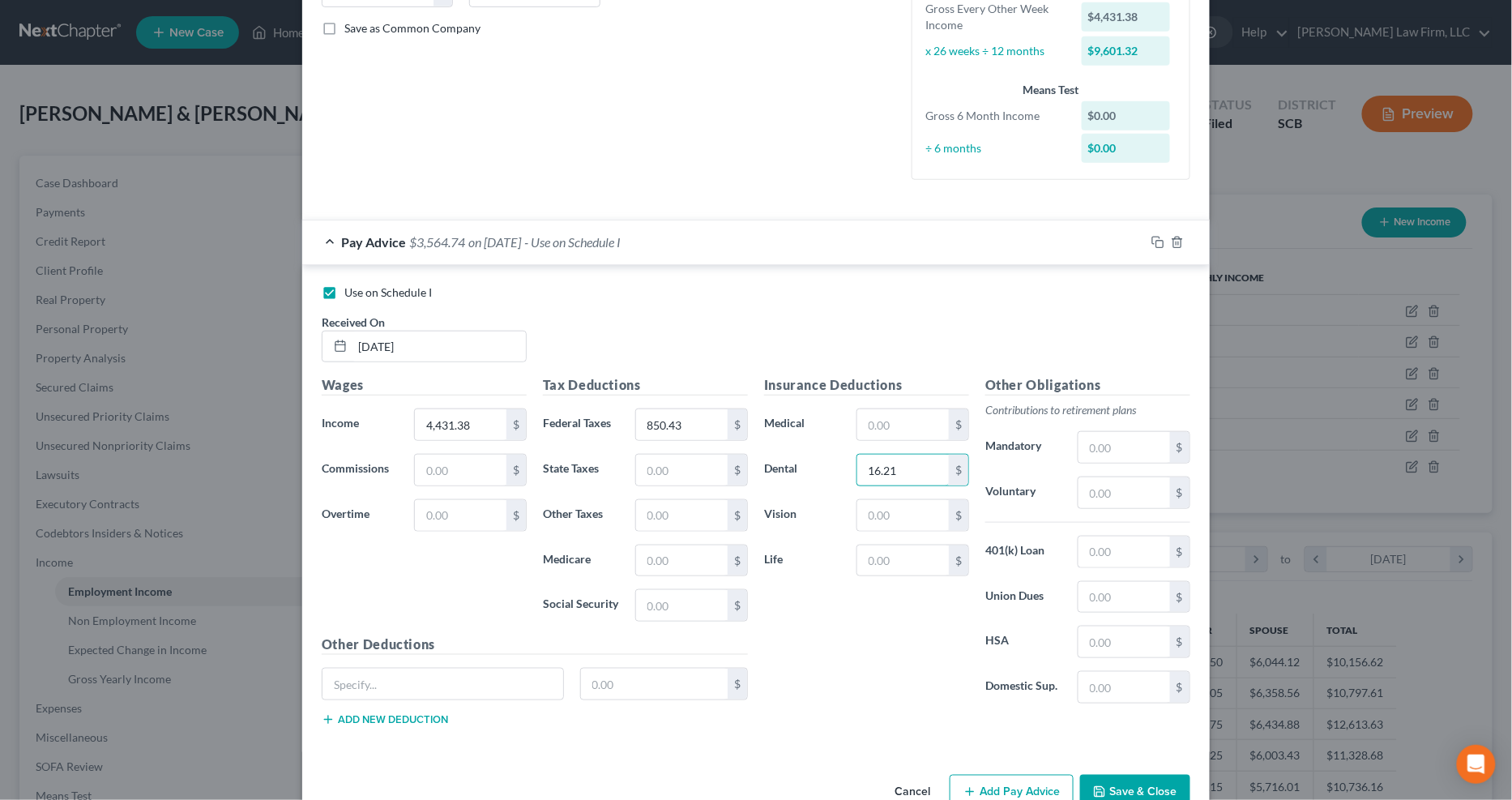 type on "16.21" 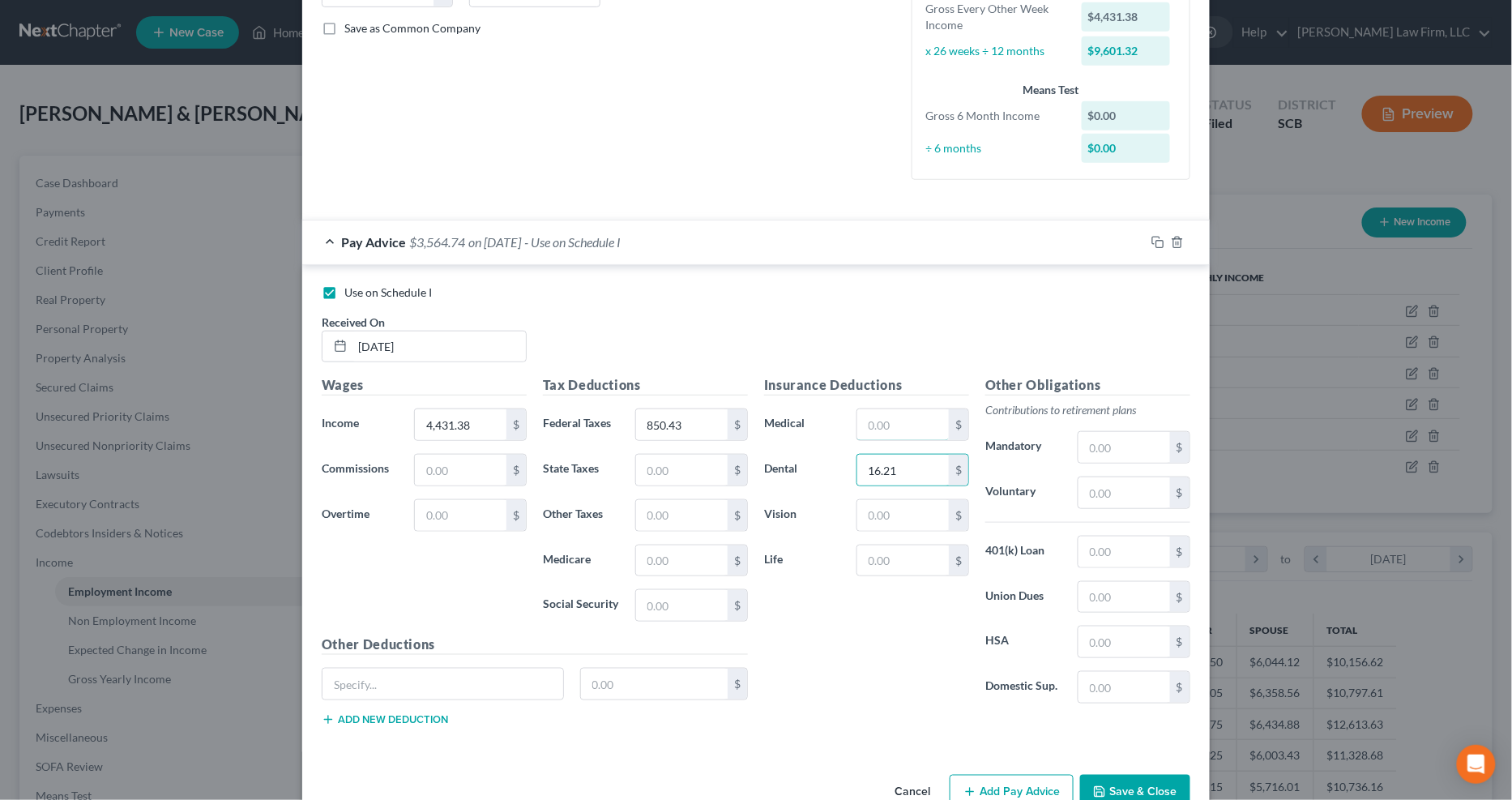 click at bounding box center (903, 425) 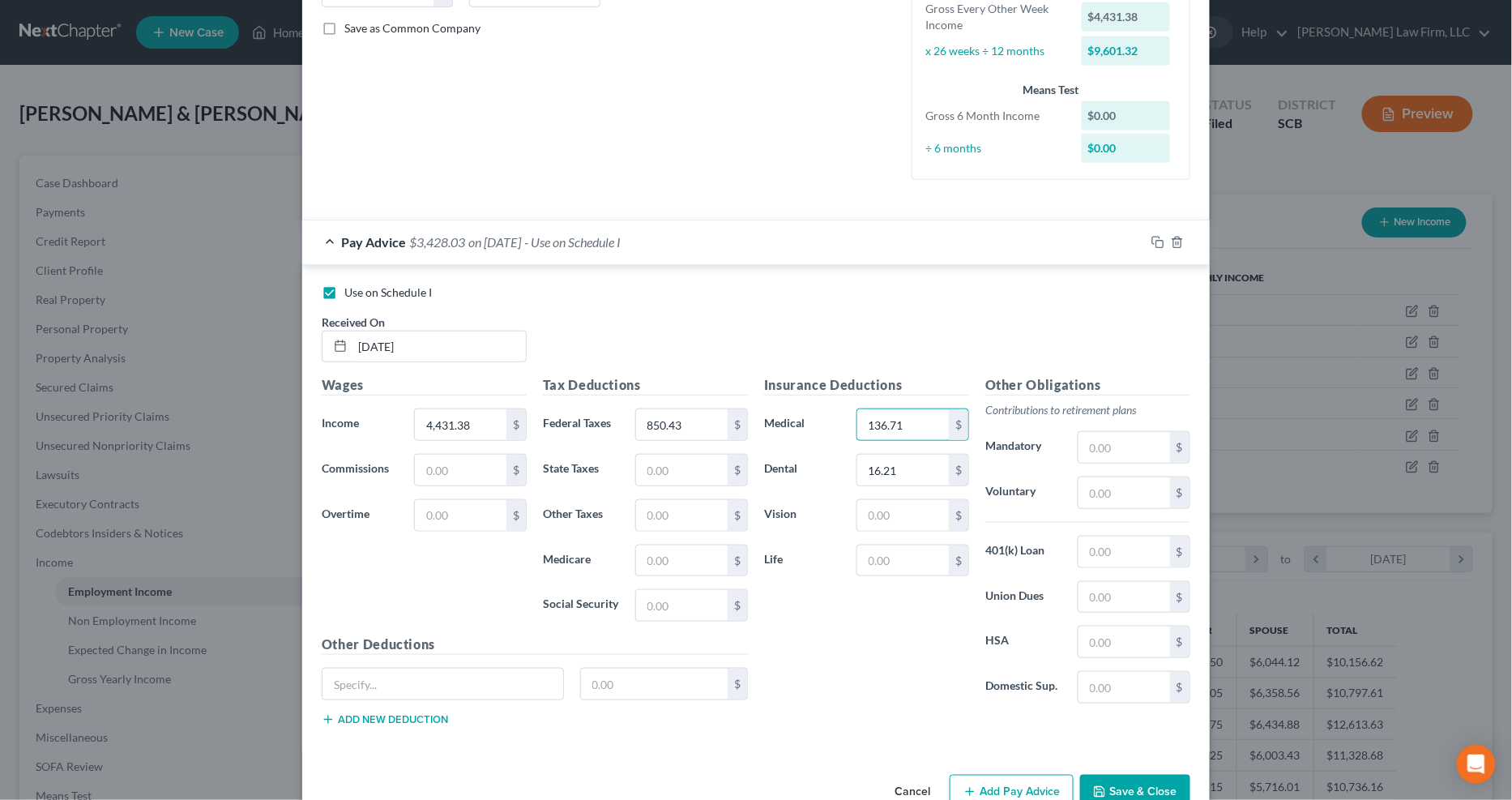 type on "136.71" 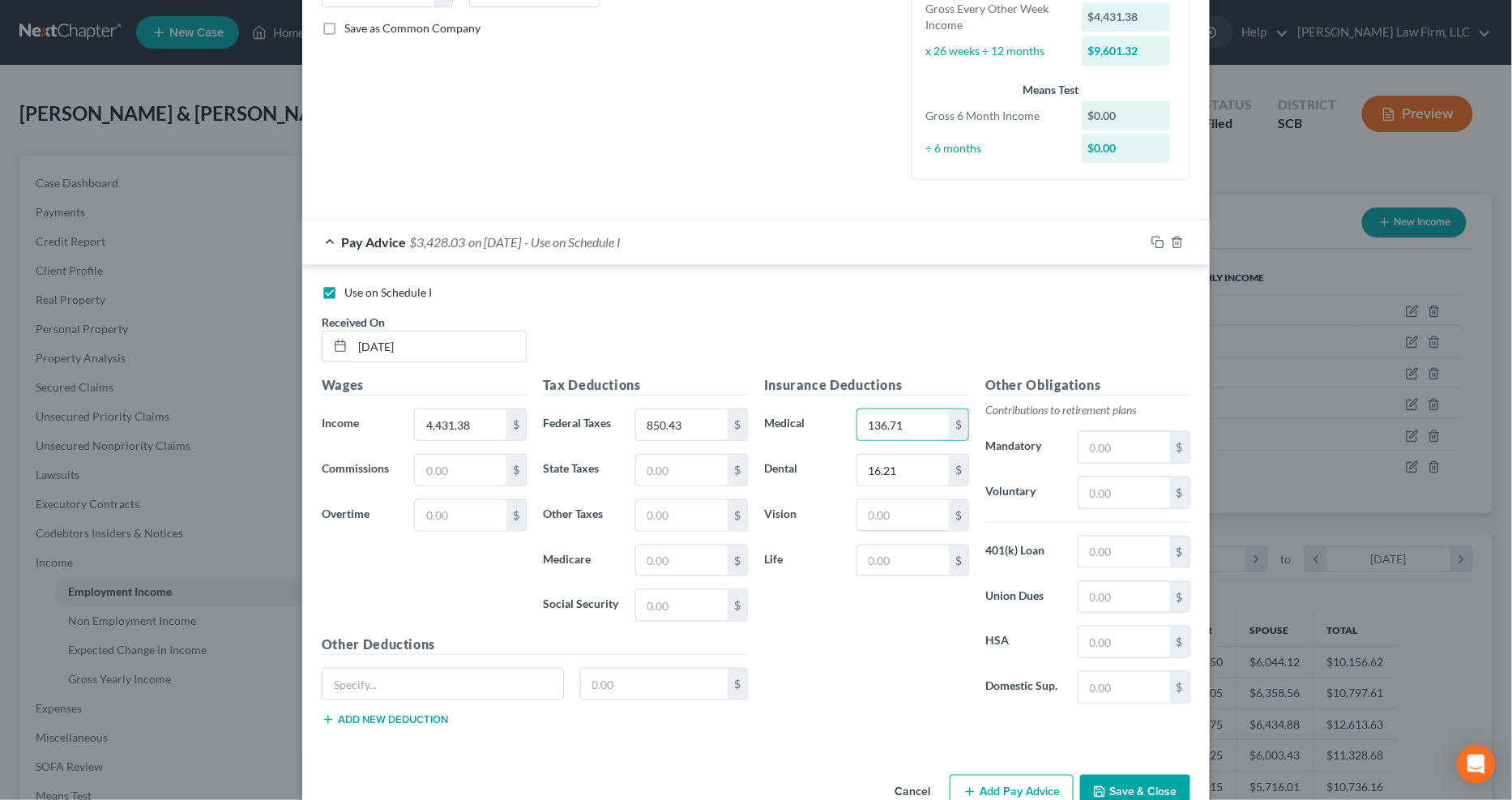 click at bounding box center (903, 516) 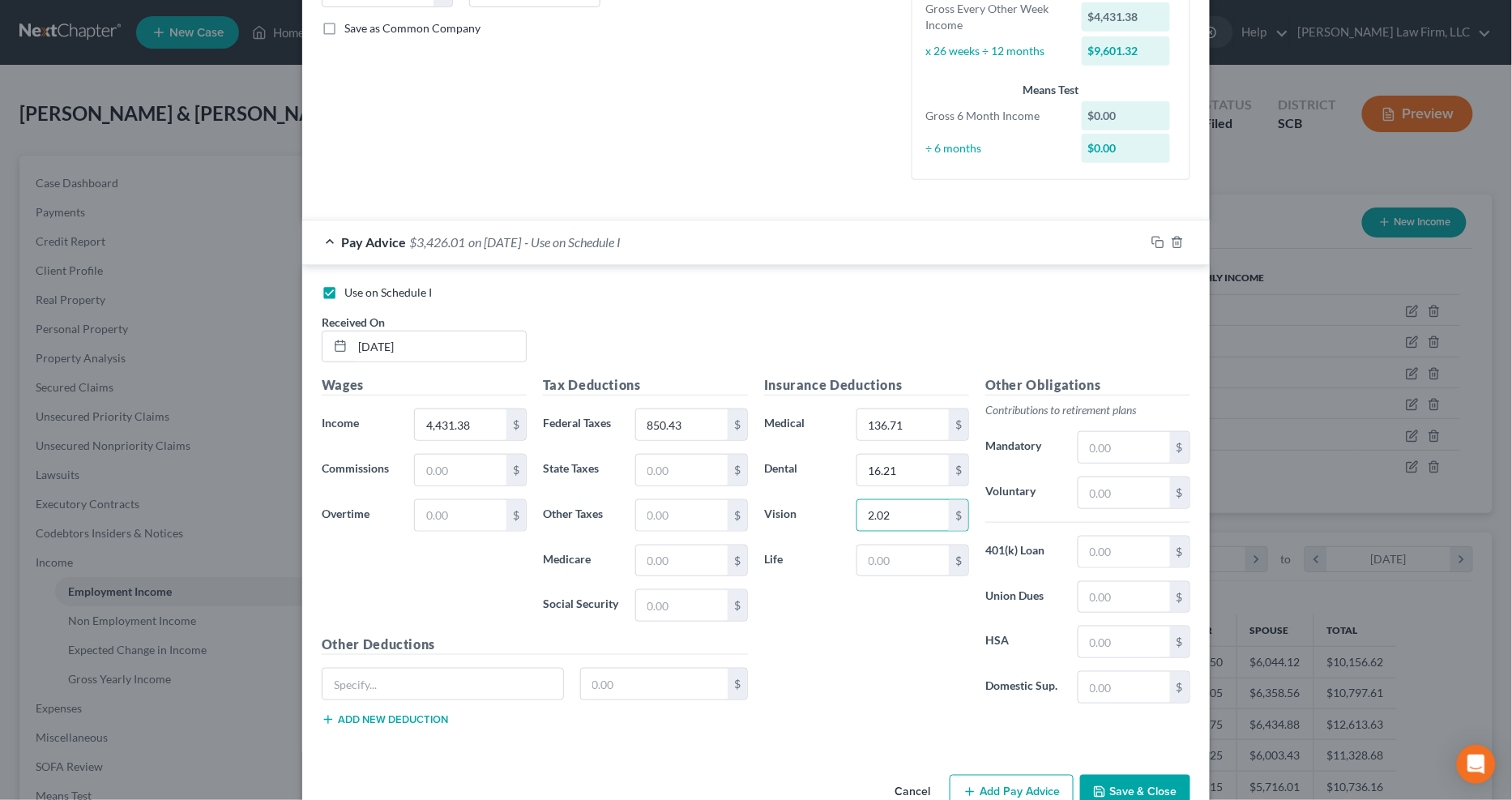 type on "2.02" 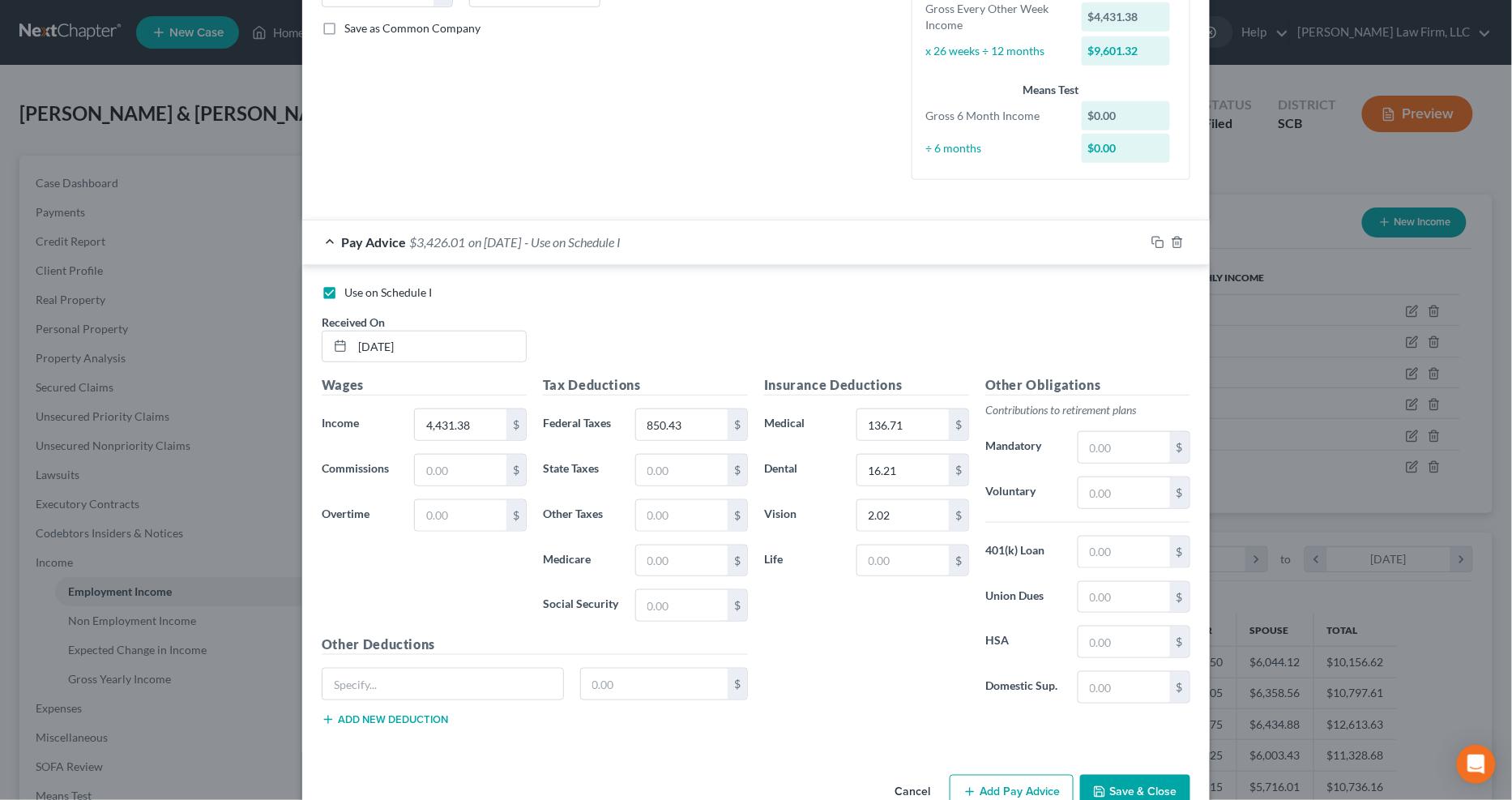 click on "Insurance Deductions Medical 136.71 $ Dental 16.21 $ Vision 2.02 $ Life $" at bounding box center [866, 545] 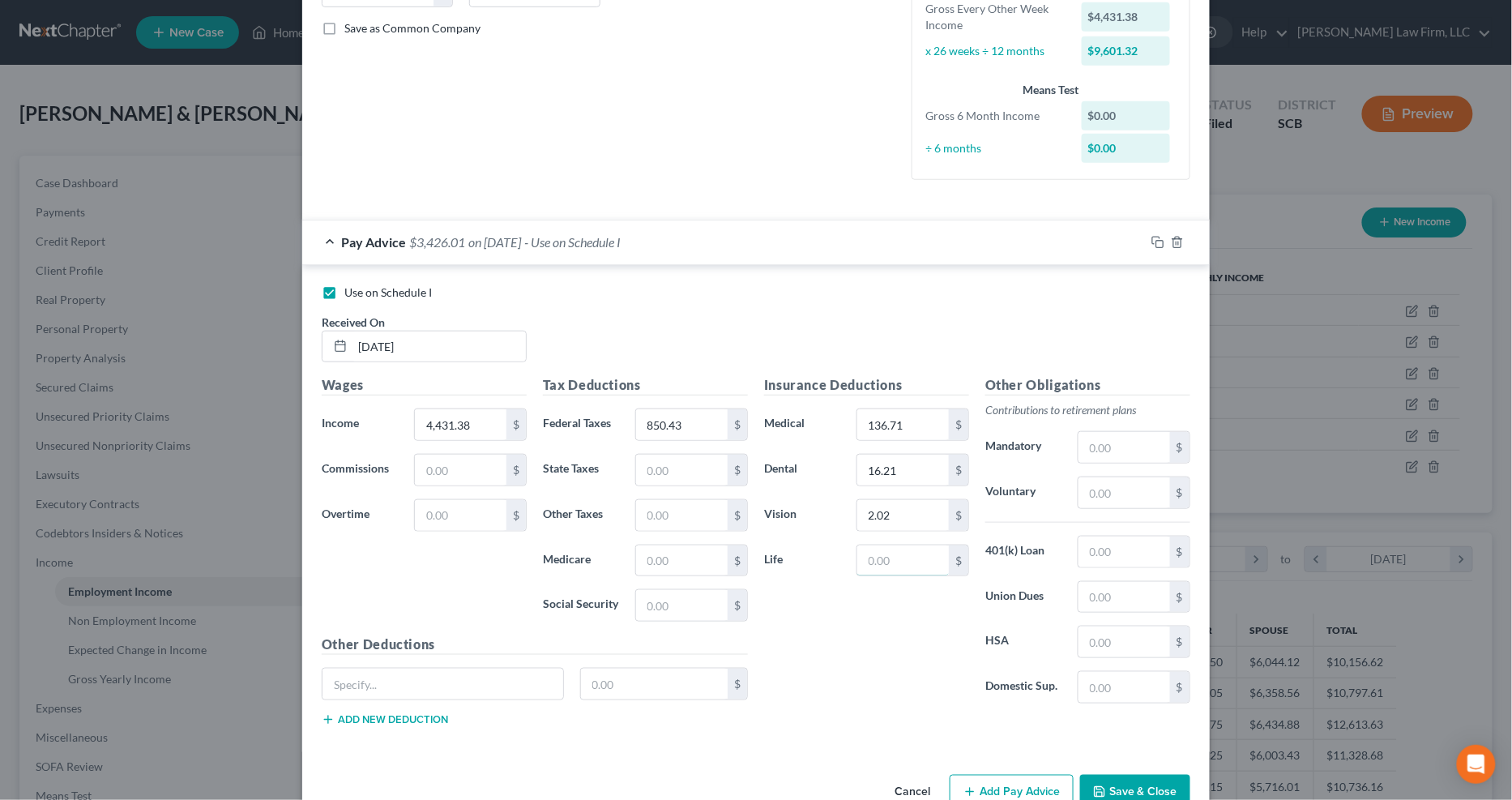 click at bounding box center [903, 561] 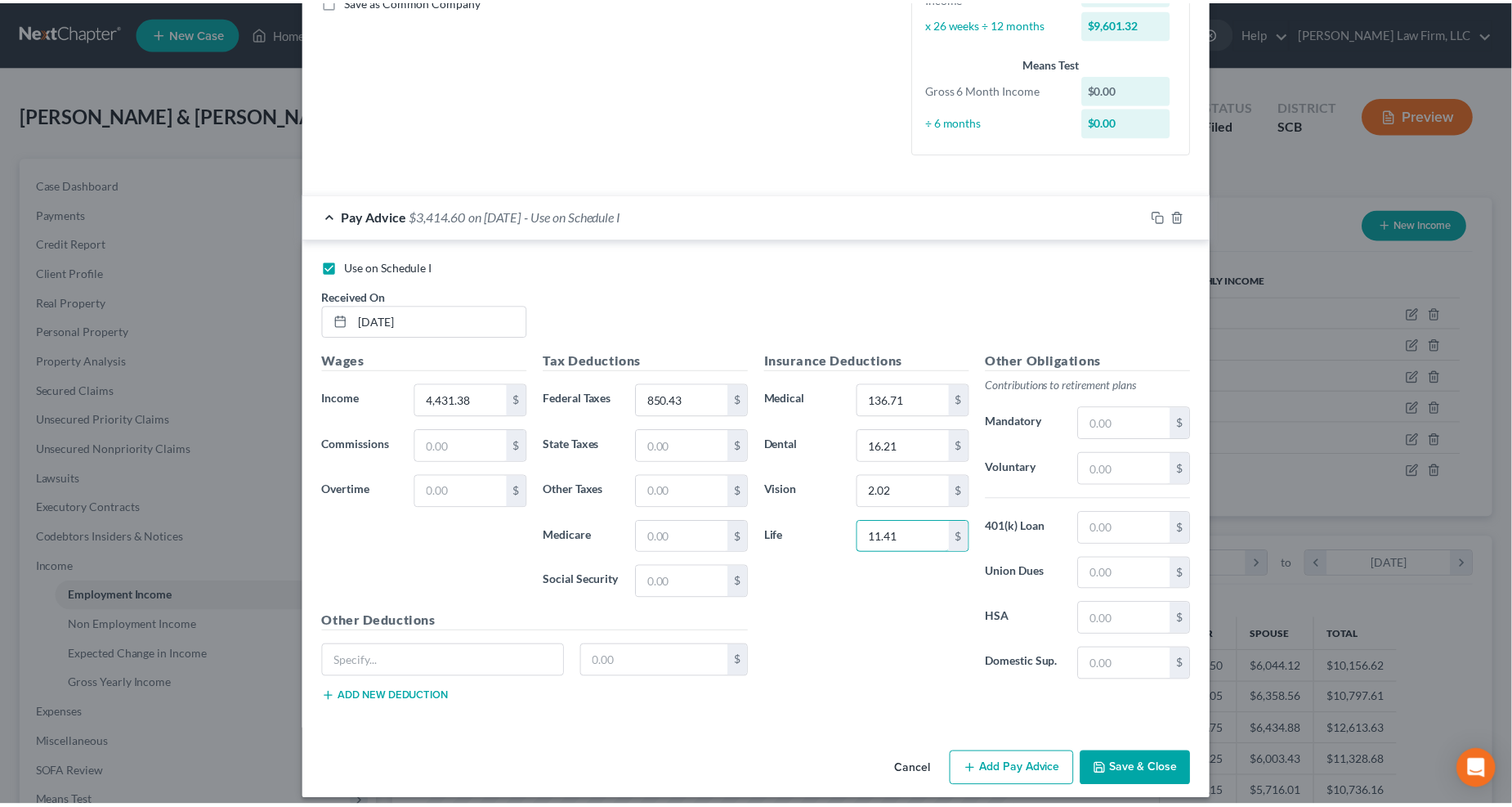 scroll, scrollTop: 405, scrollLeft: 0, axis: vertical 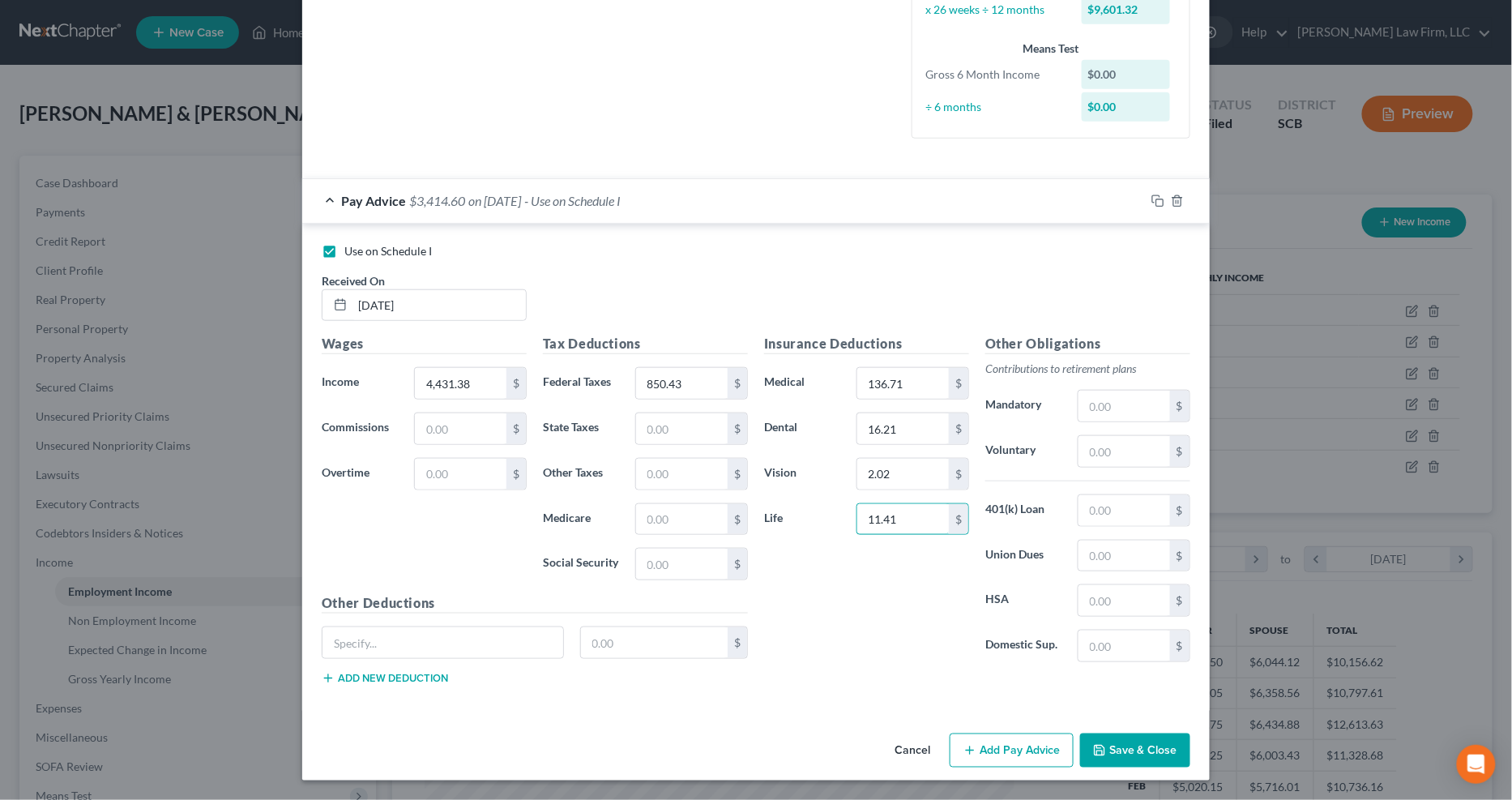 type on "11.41" 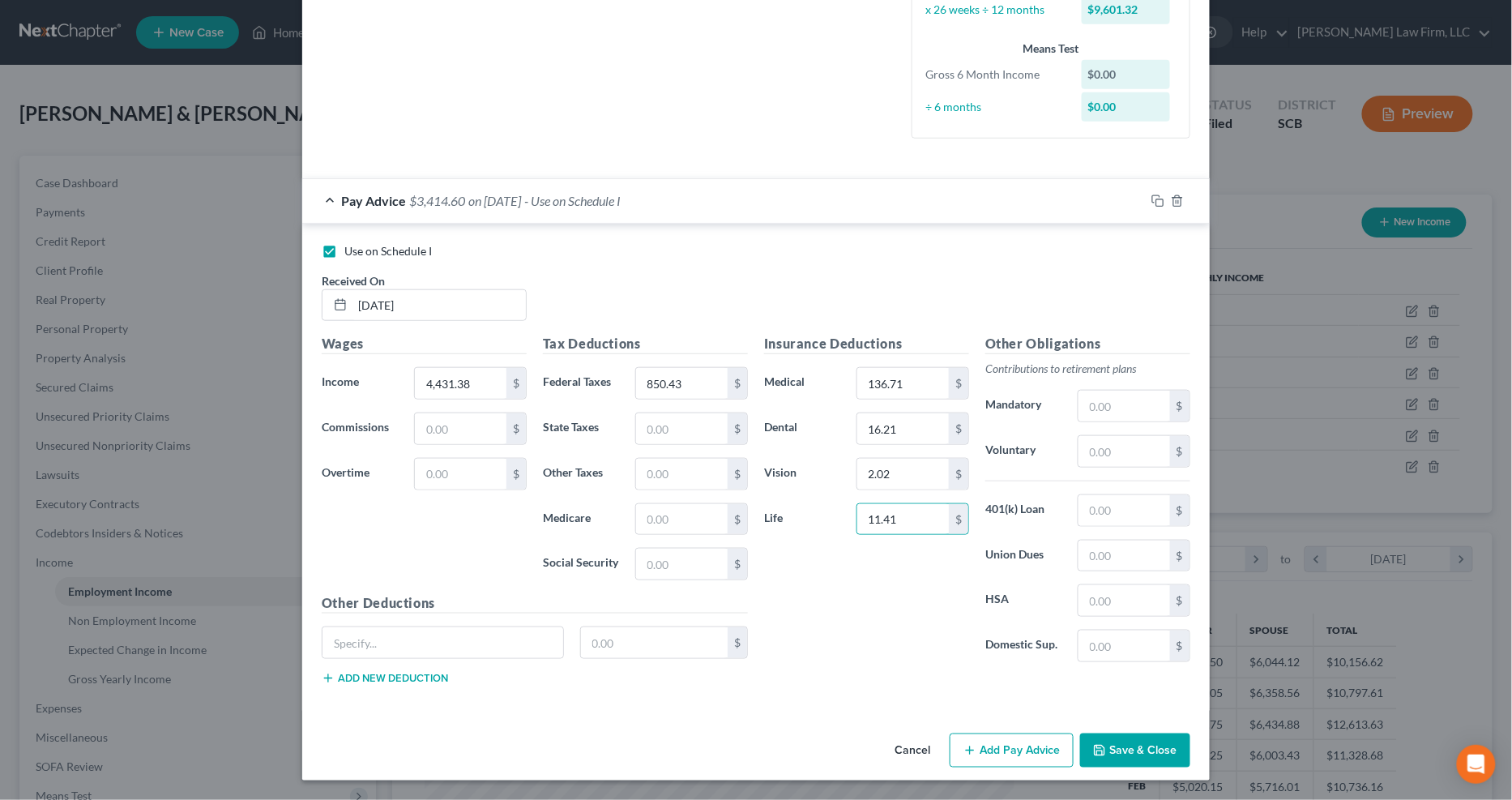 click on "Save & Close" at bounding box center (1135, 751) 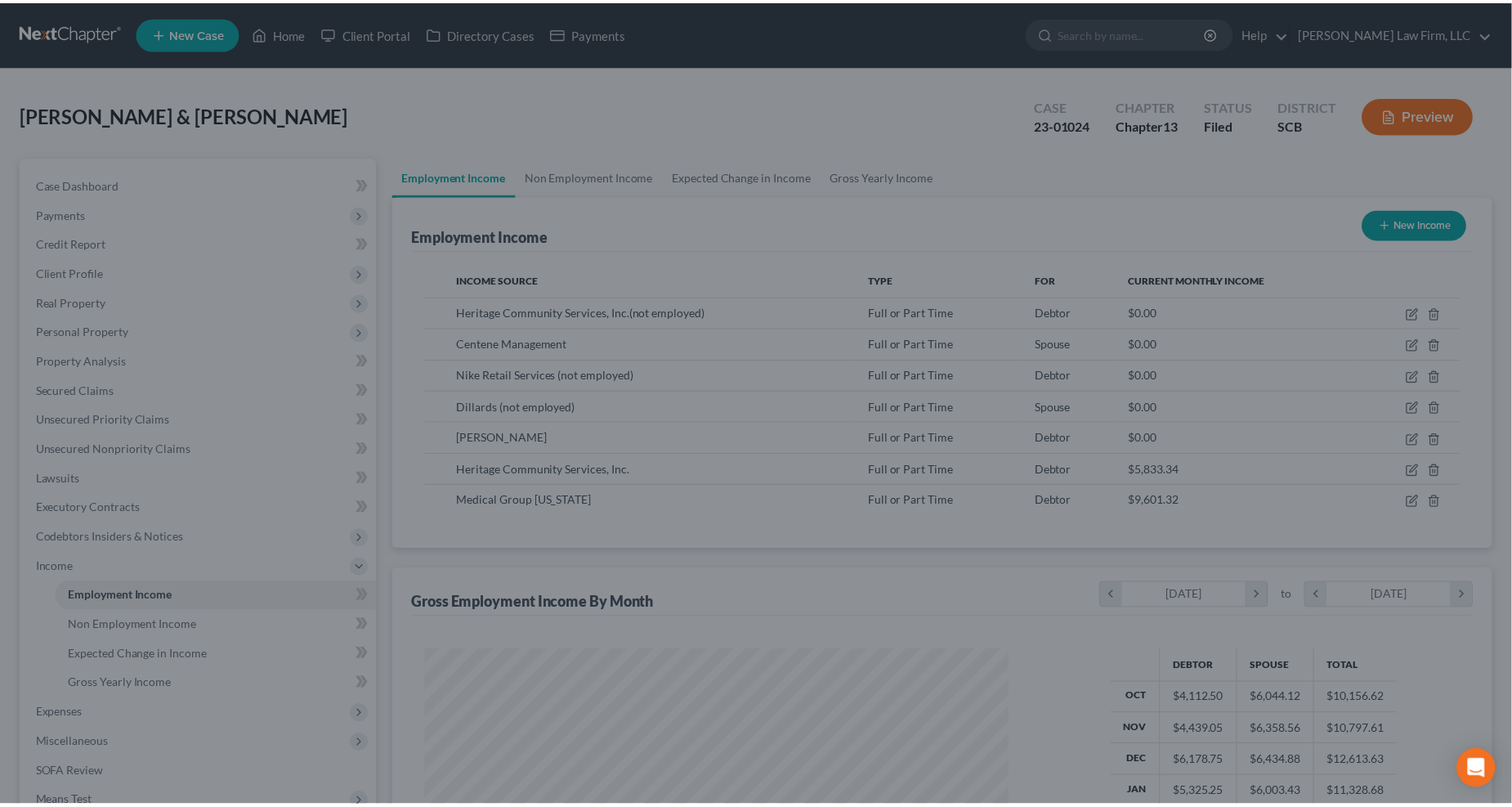 scroll, scrollTop: 295, scrollLeft: 623, axis: both 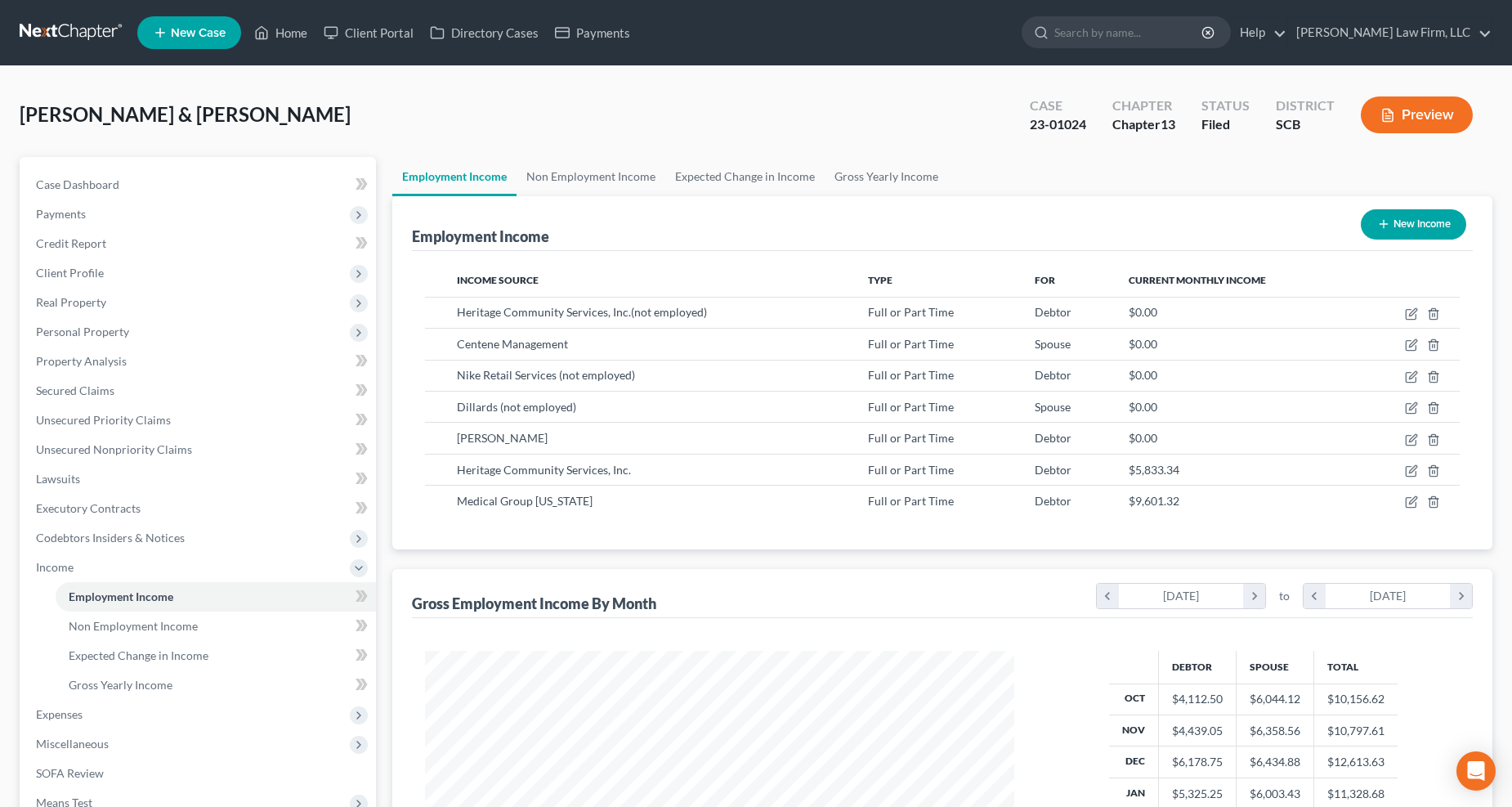 click on "Preview" at bounding box center [1416, 114] 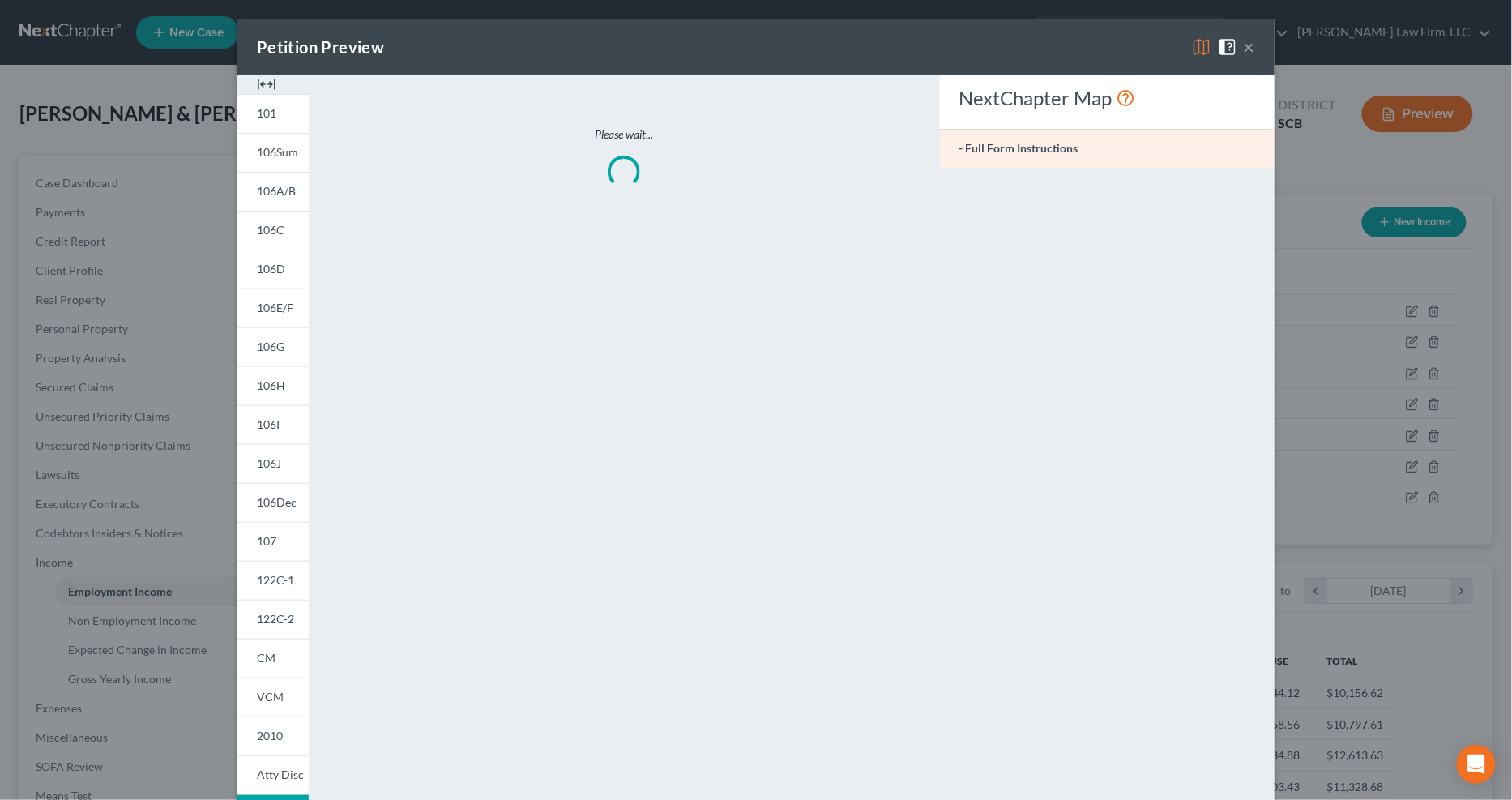 scroll, scrollTop: 810241, scrollLeft: 809666, axis: both 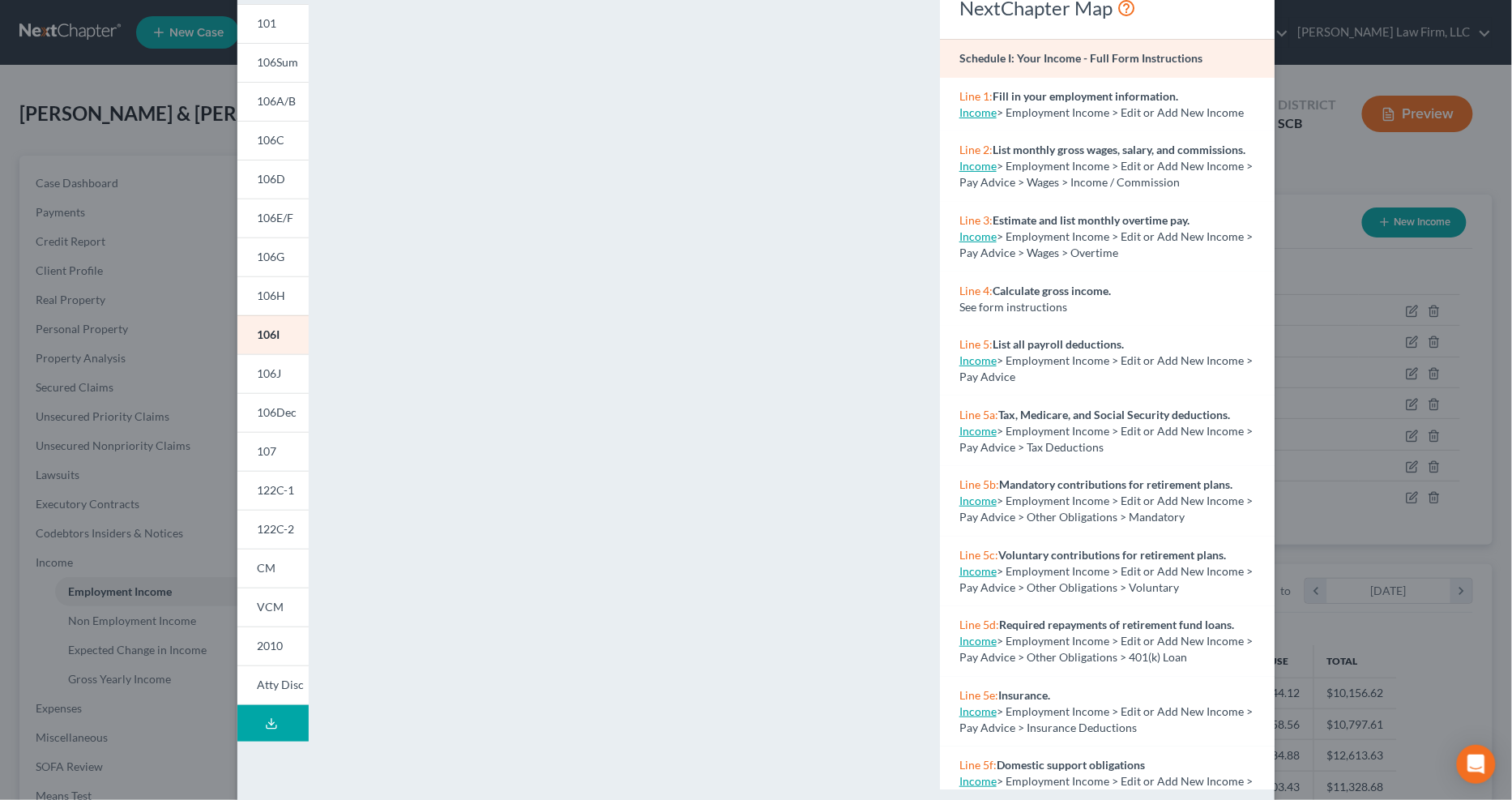 click on "106J" at bounding box center [273, 374] 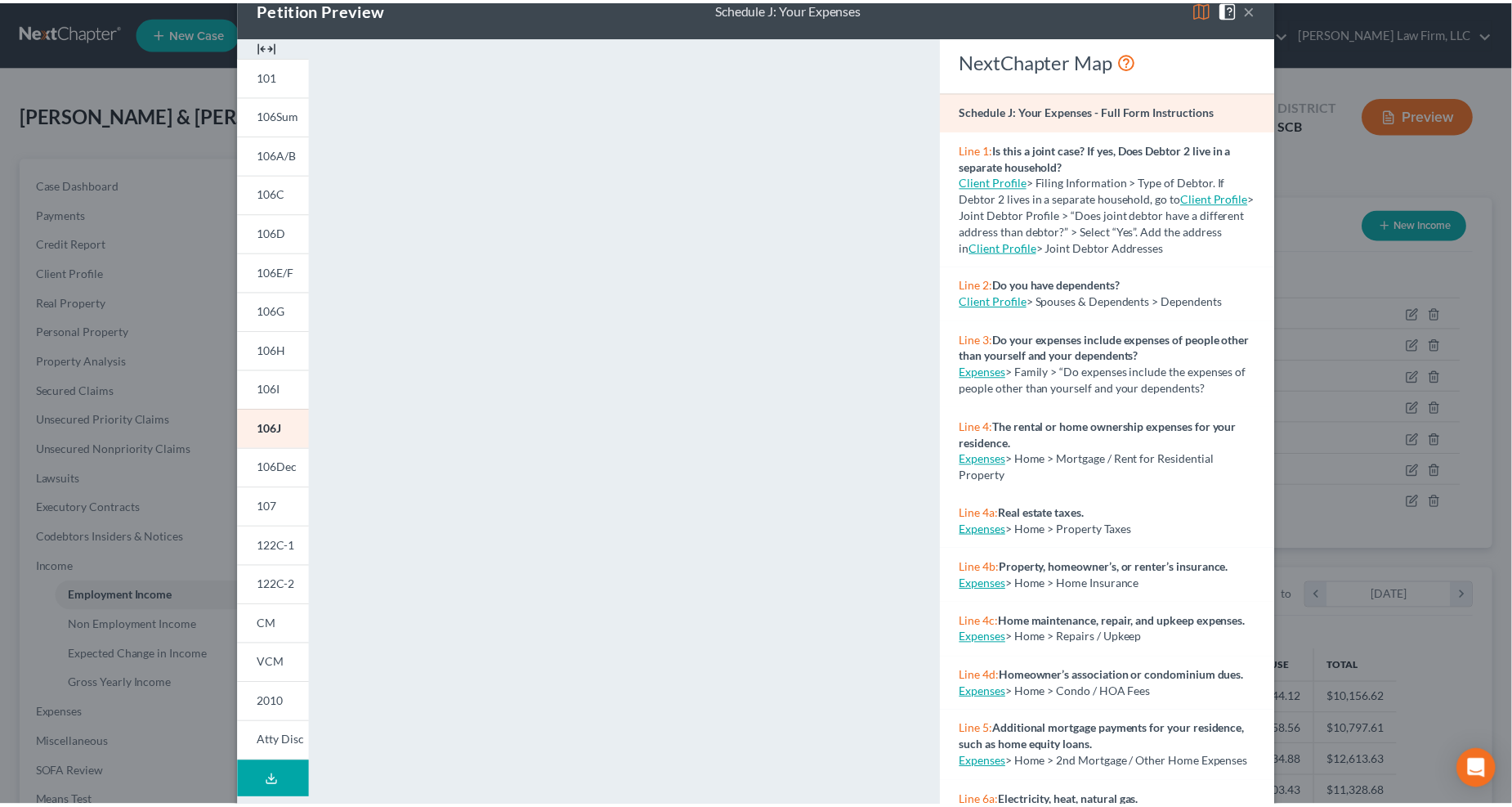 scroll, scrollTop: 0, scrollLeft: 0, axis: both 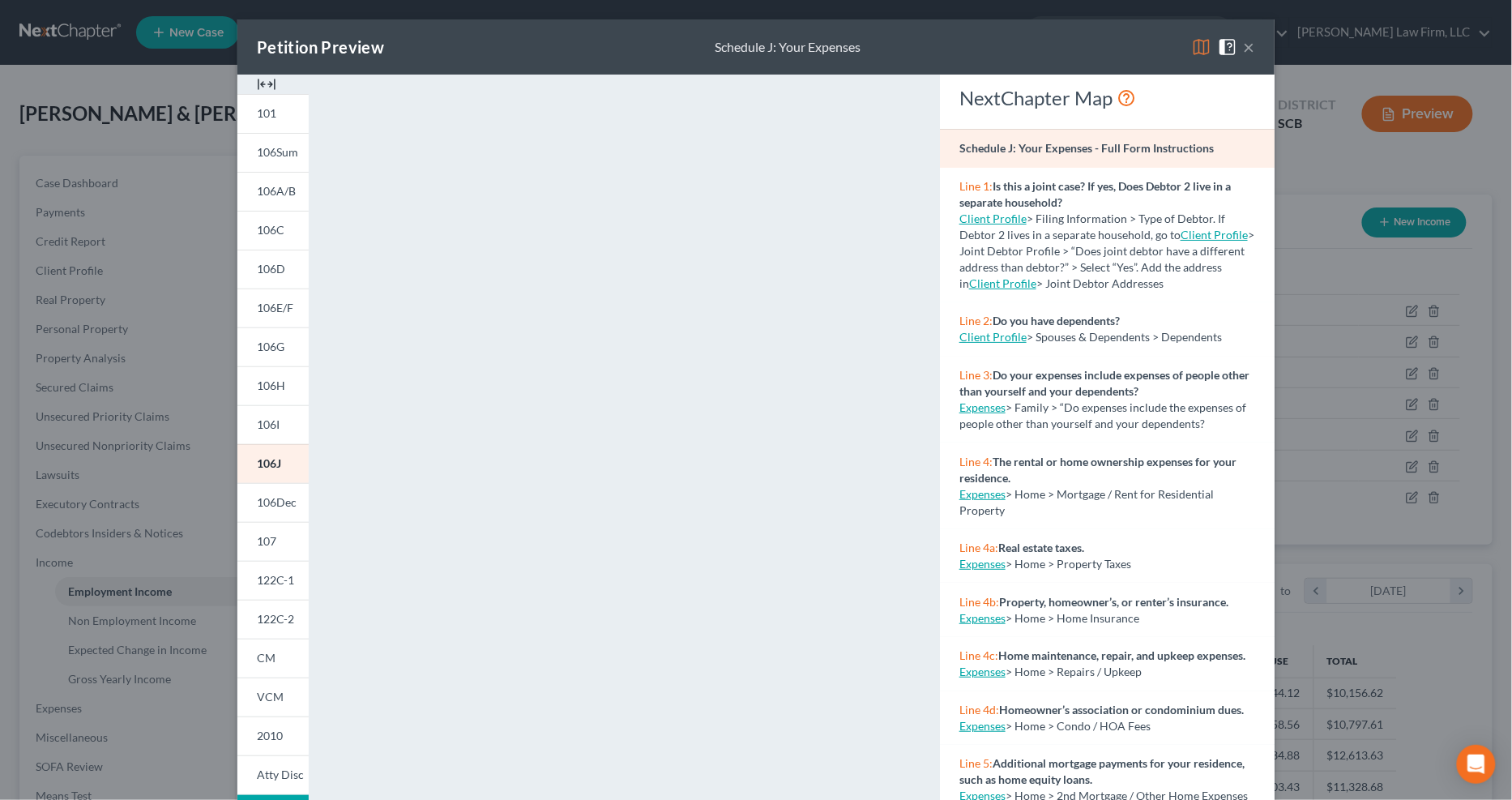 click on "×" at bounding box center [1249, 47] 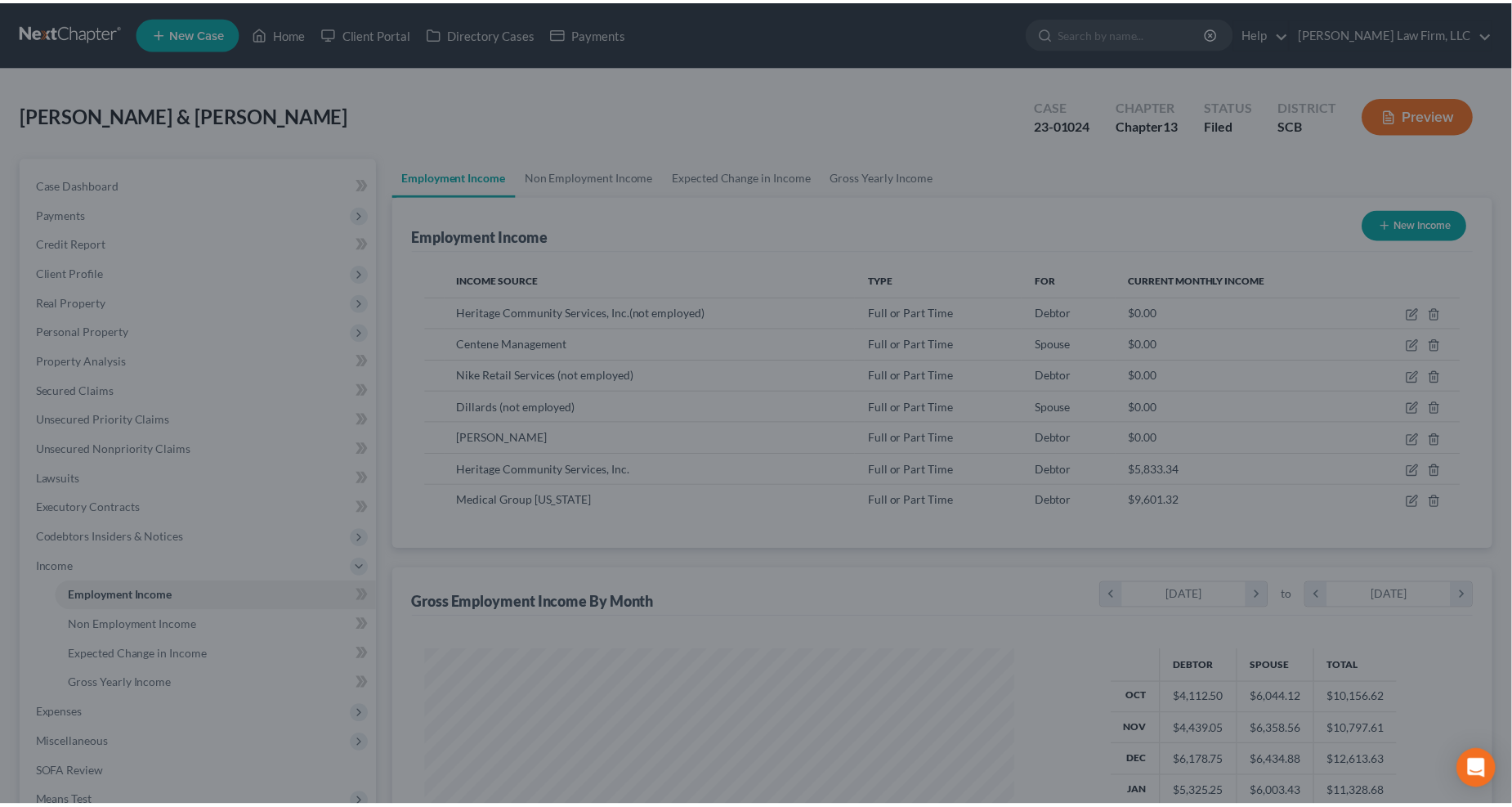 scroll, scrollTop: 295, scrollLeft: 623, axis: both 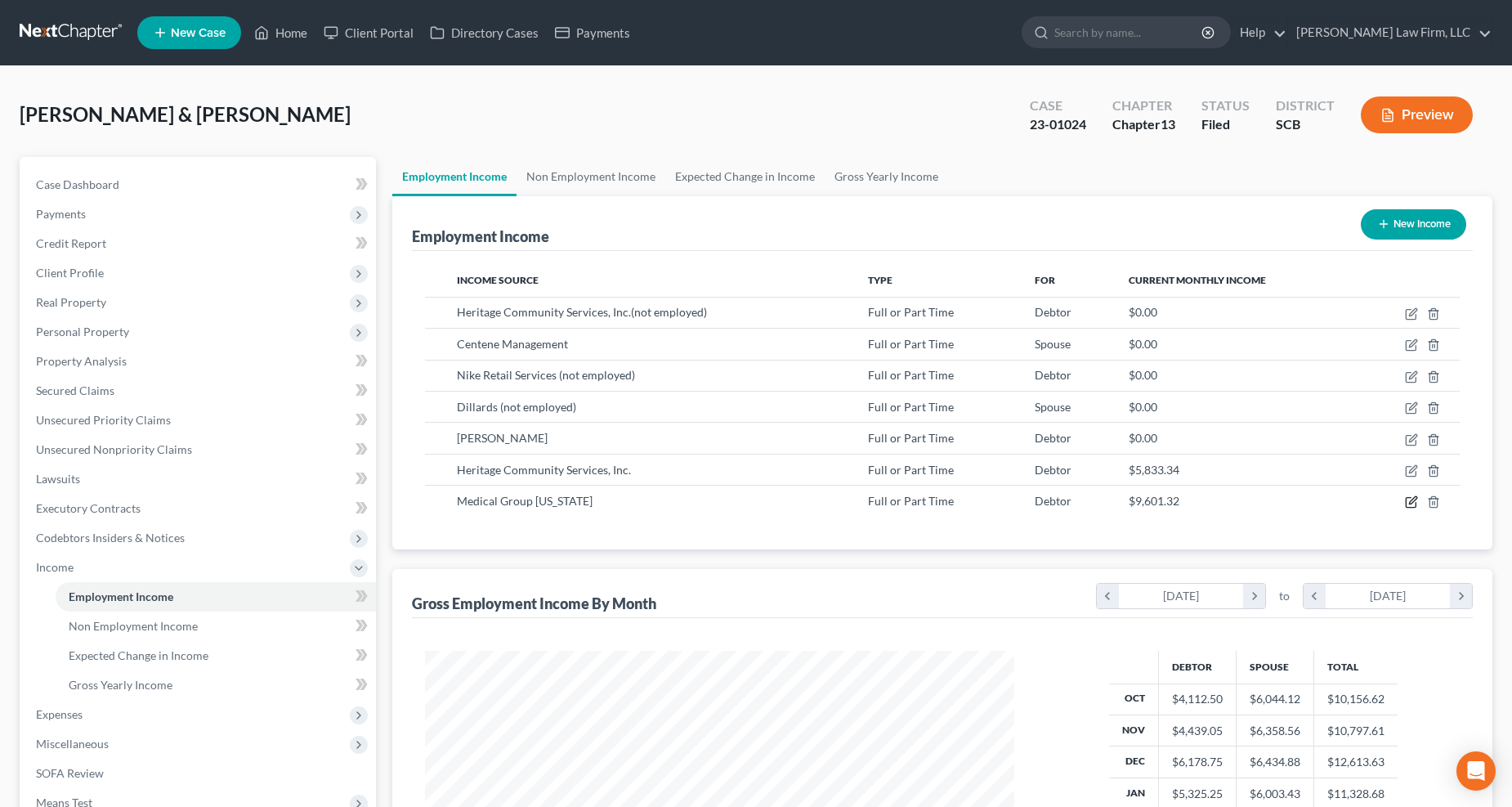 click 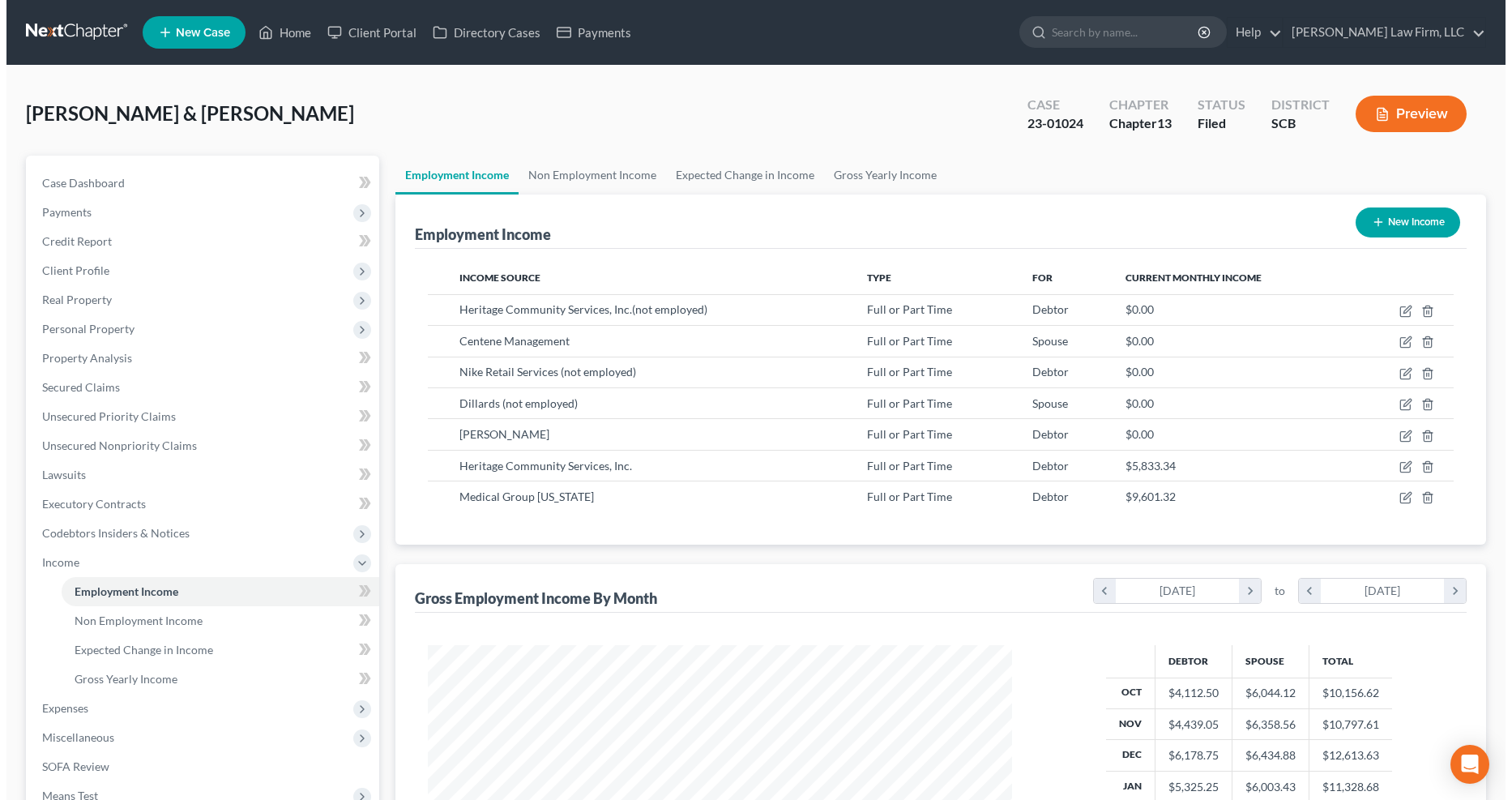 scroll, scrollTop: 810241, scrollLeft: 809666, axis: both 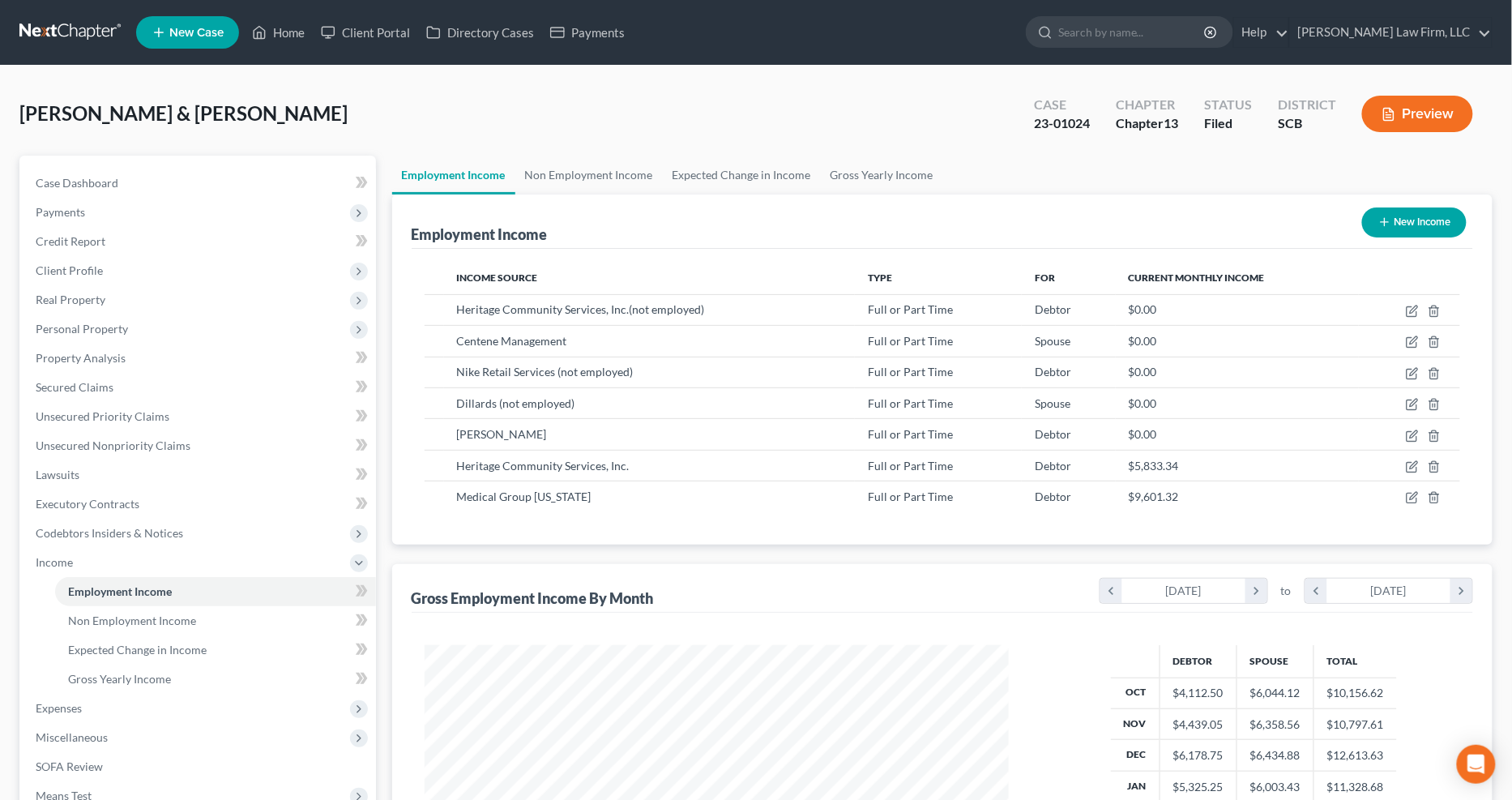select on "0" 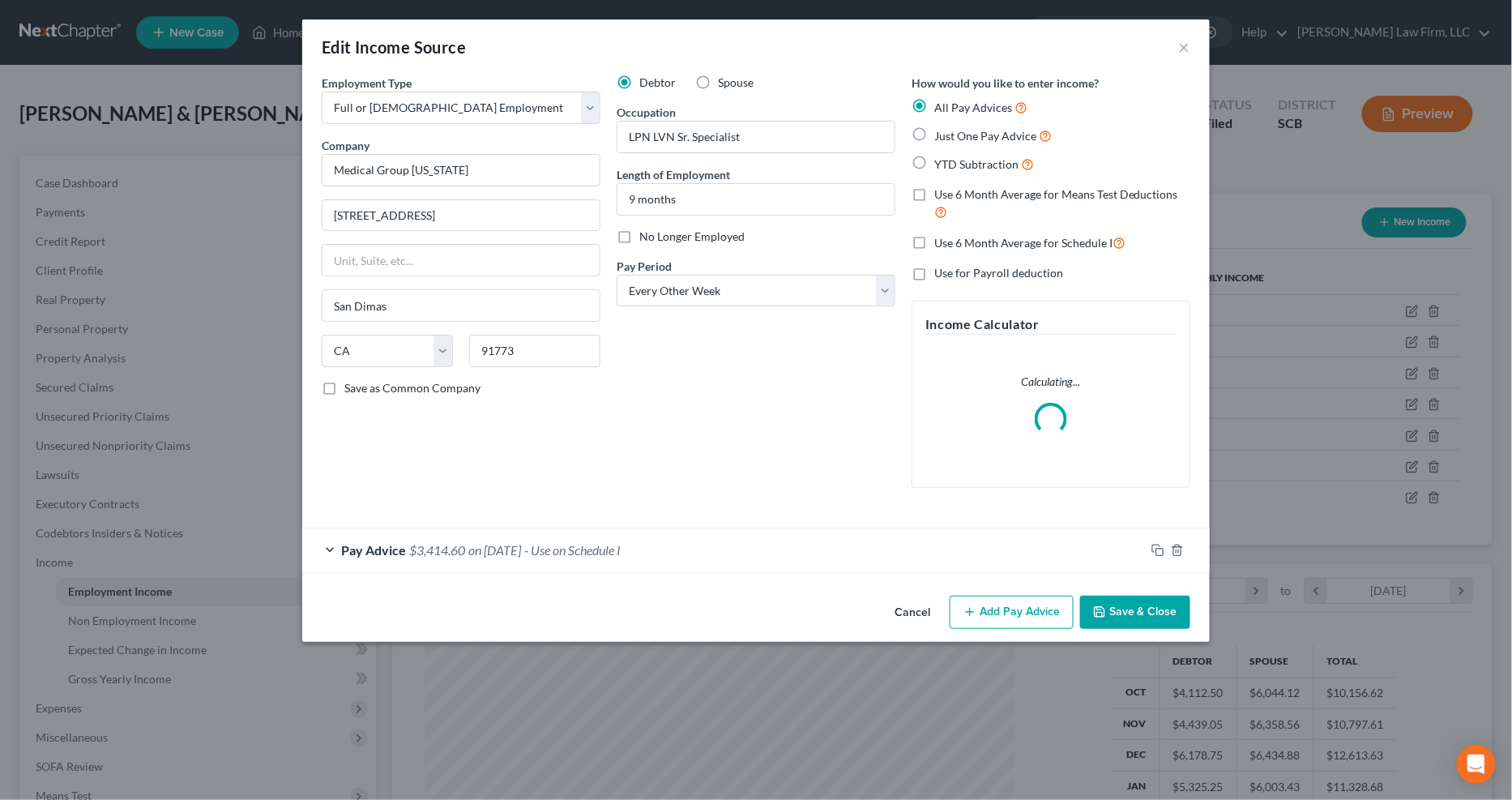 click on "Spouse" at bounding box center [736, 83] 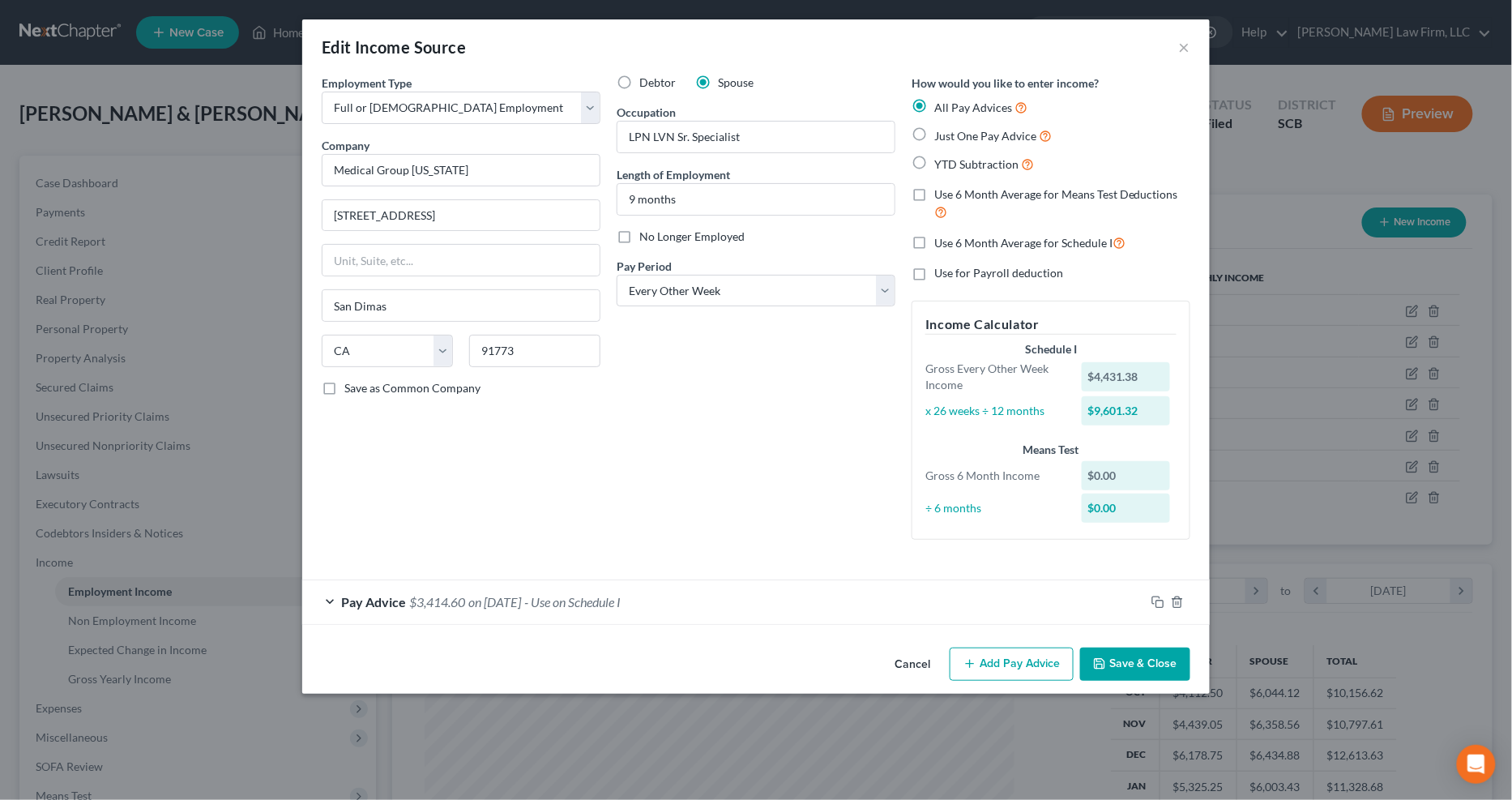 click on "Save & Close" at bounding box center [1135, 665] 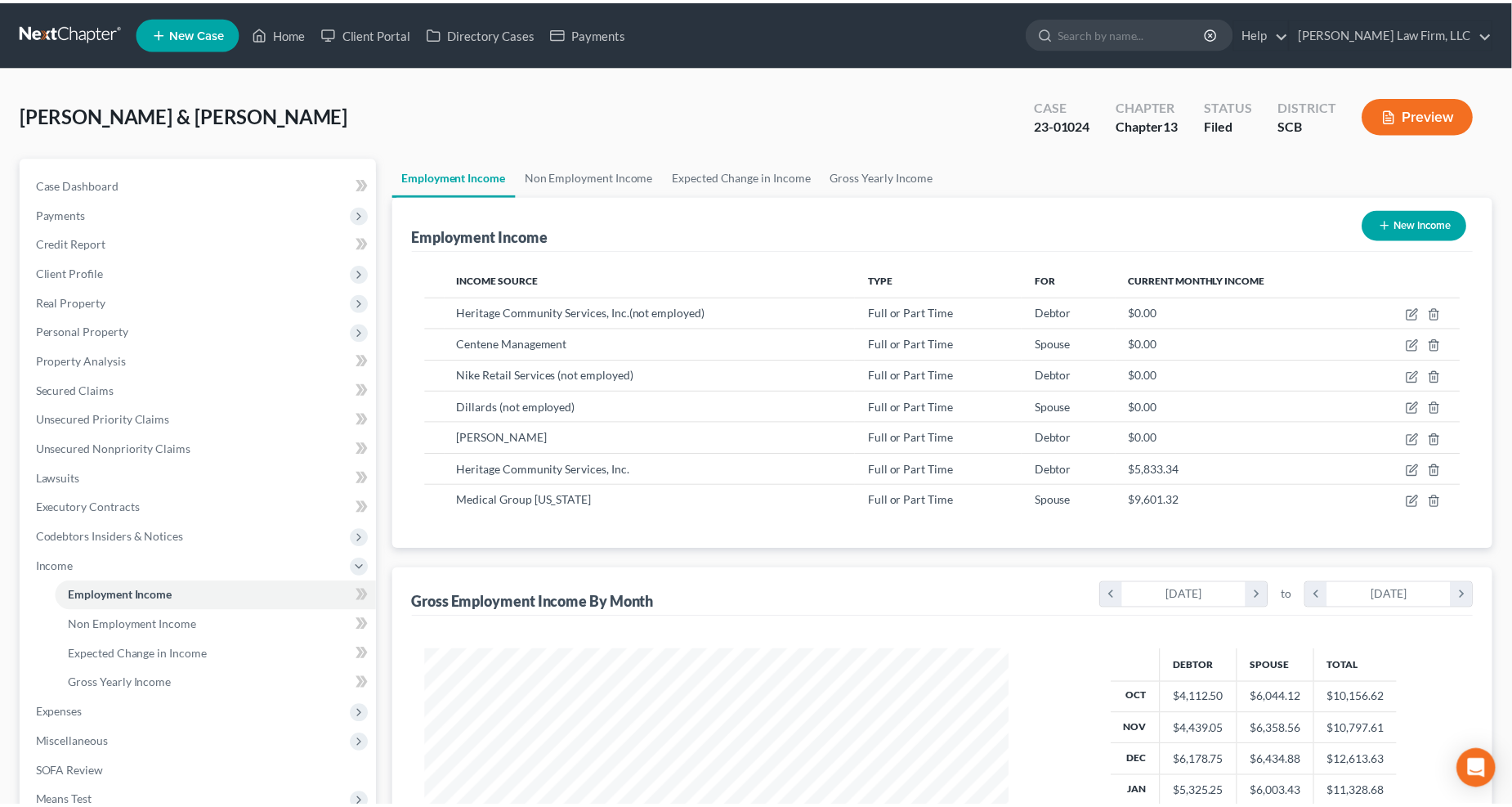 scroll, scrollTop: 295, scrollLeft: 623, axis: both 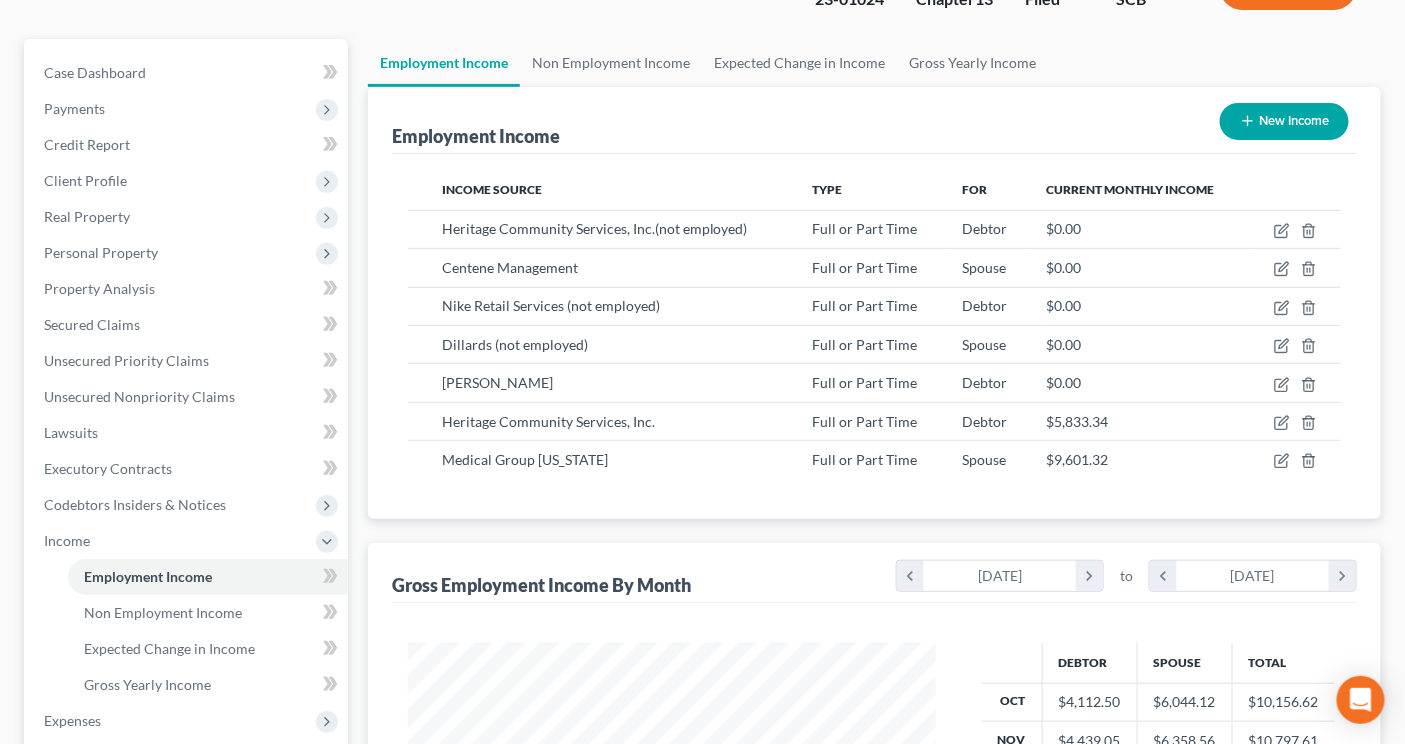 drag, startPoint x: 1231, startPoint y: 54, endPoint x: 1184, endPoint y: 38, distance: 49.648766 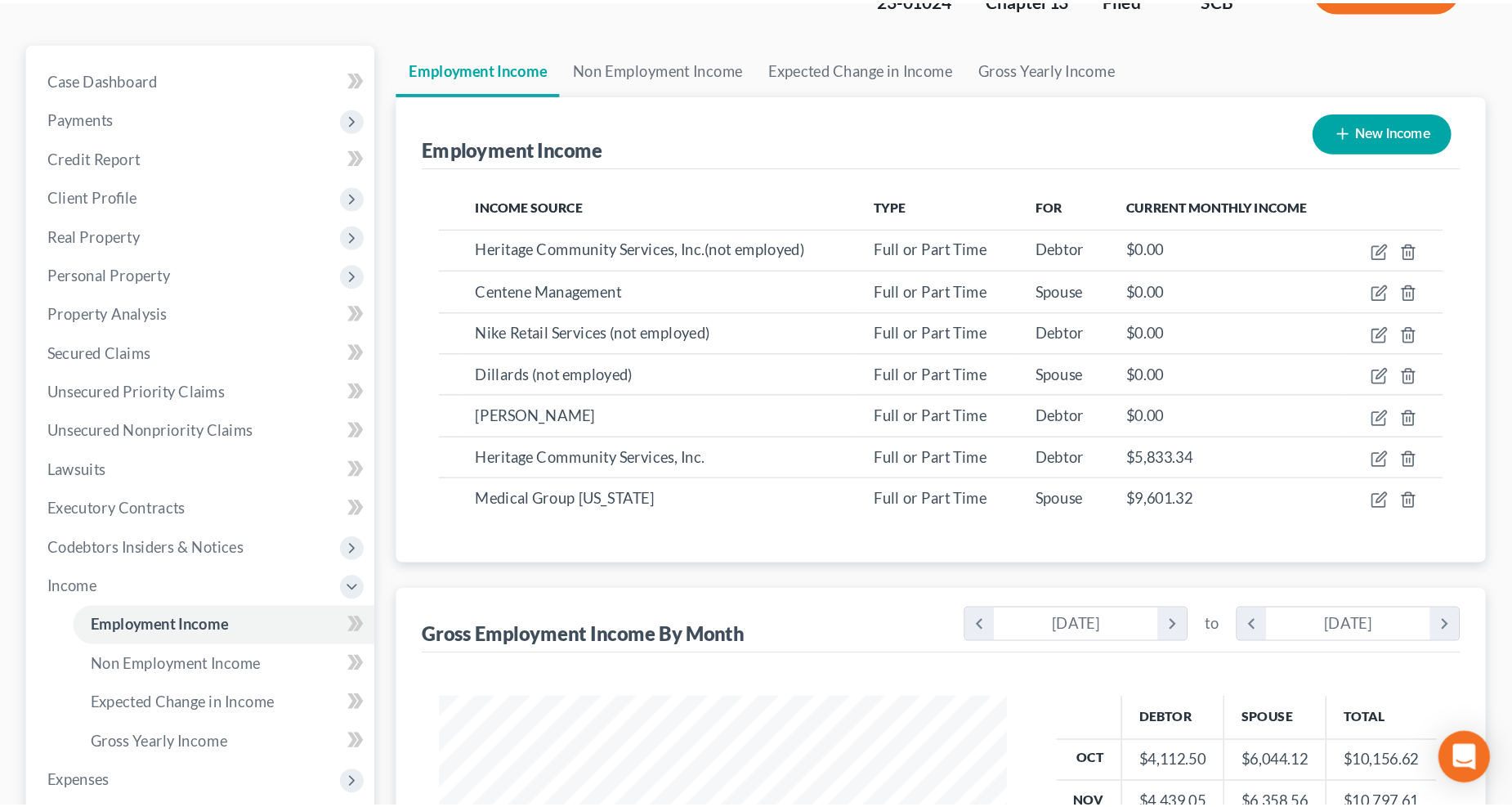 scroll, scrollTop: 817333, scrollLeft: 816674, axis: both 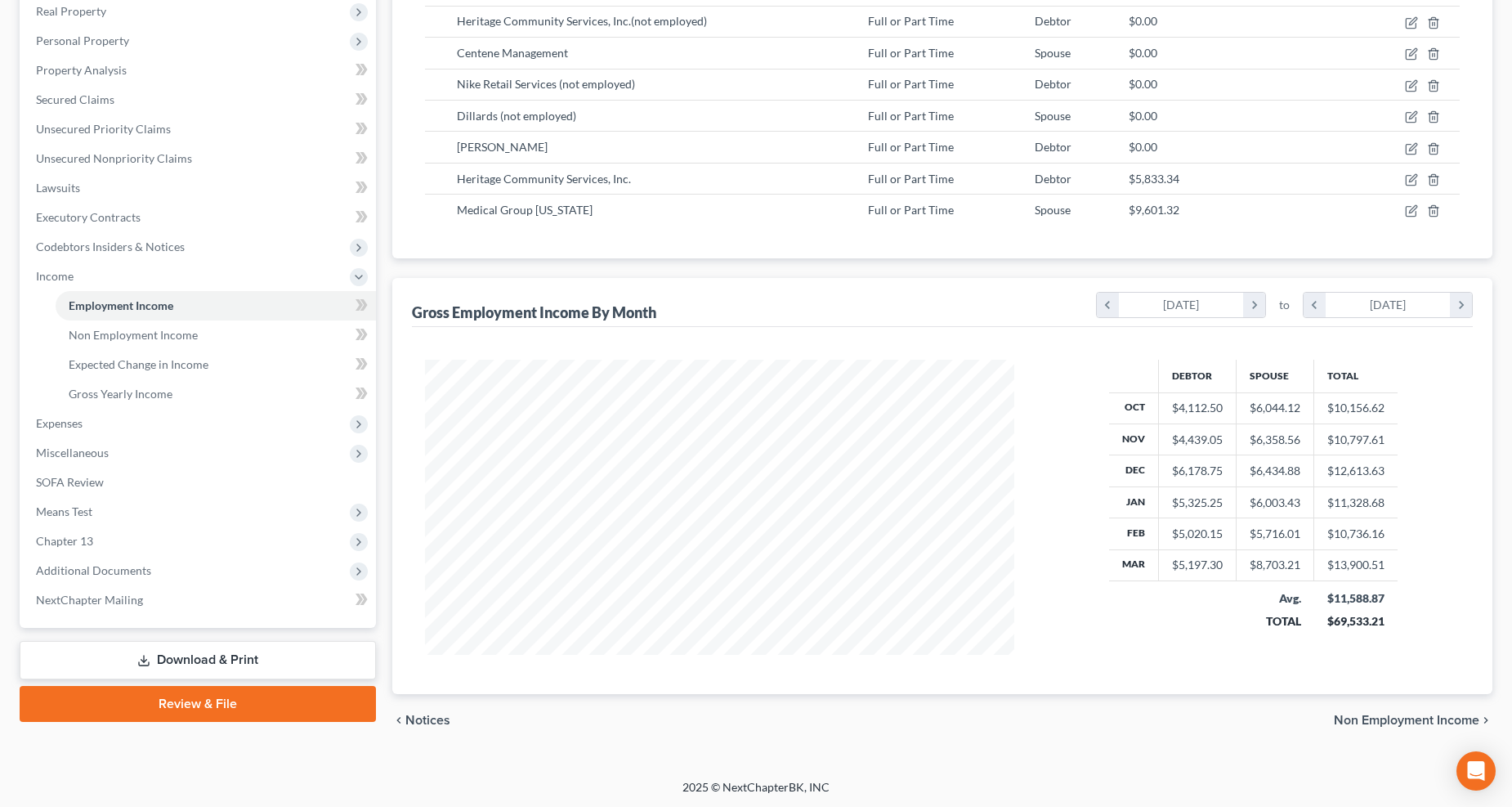 click on "Download & Print" at bounding box center (198, 660) 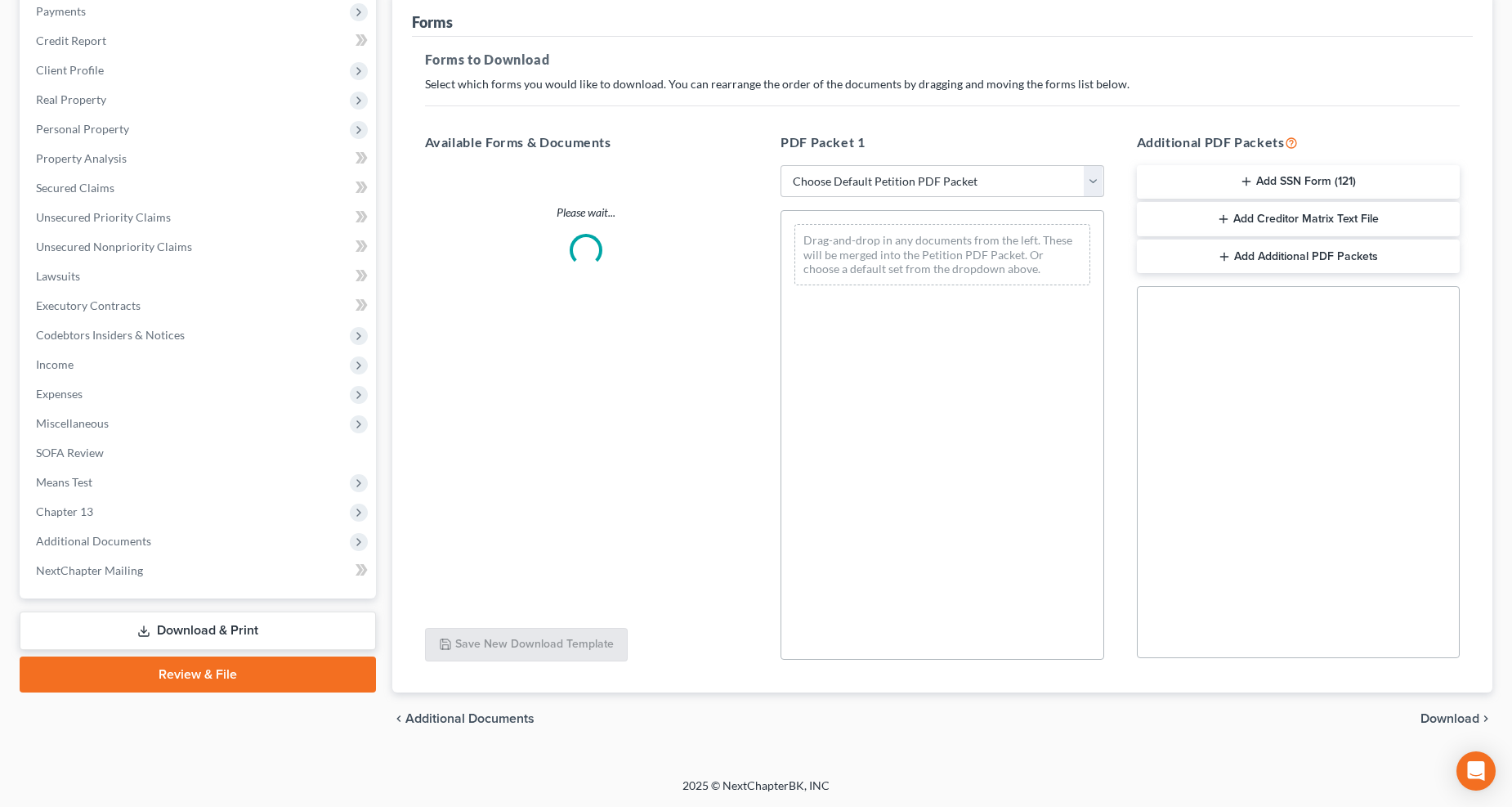 scroll, scrollTop: 0, scrollLeft: 0, axis: both 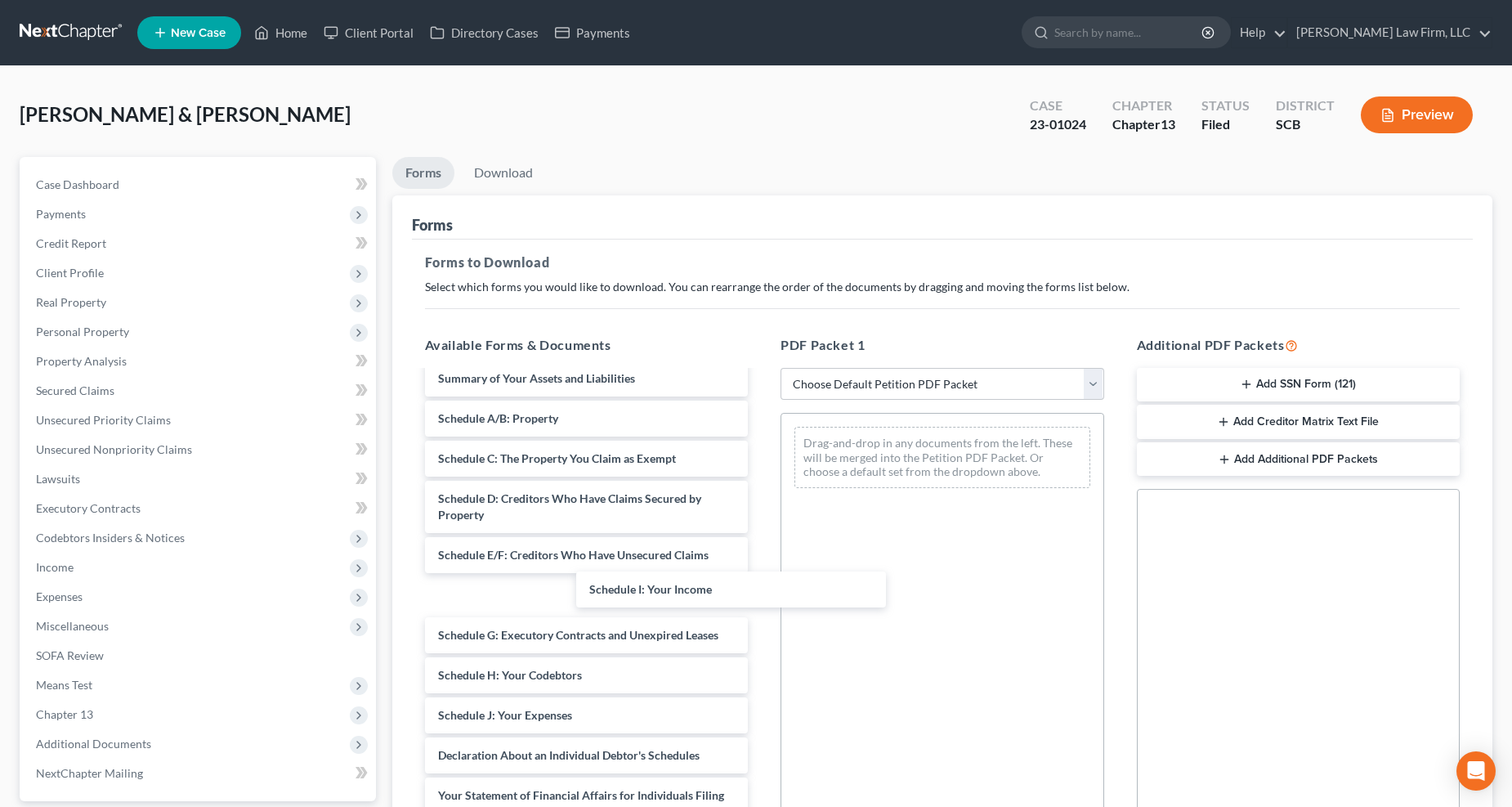 drag, startPoint x: 528, startPoint y: 671, endPoint x: 843, endPoint y: 477, distance: 369.94729 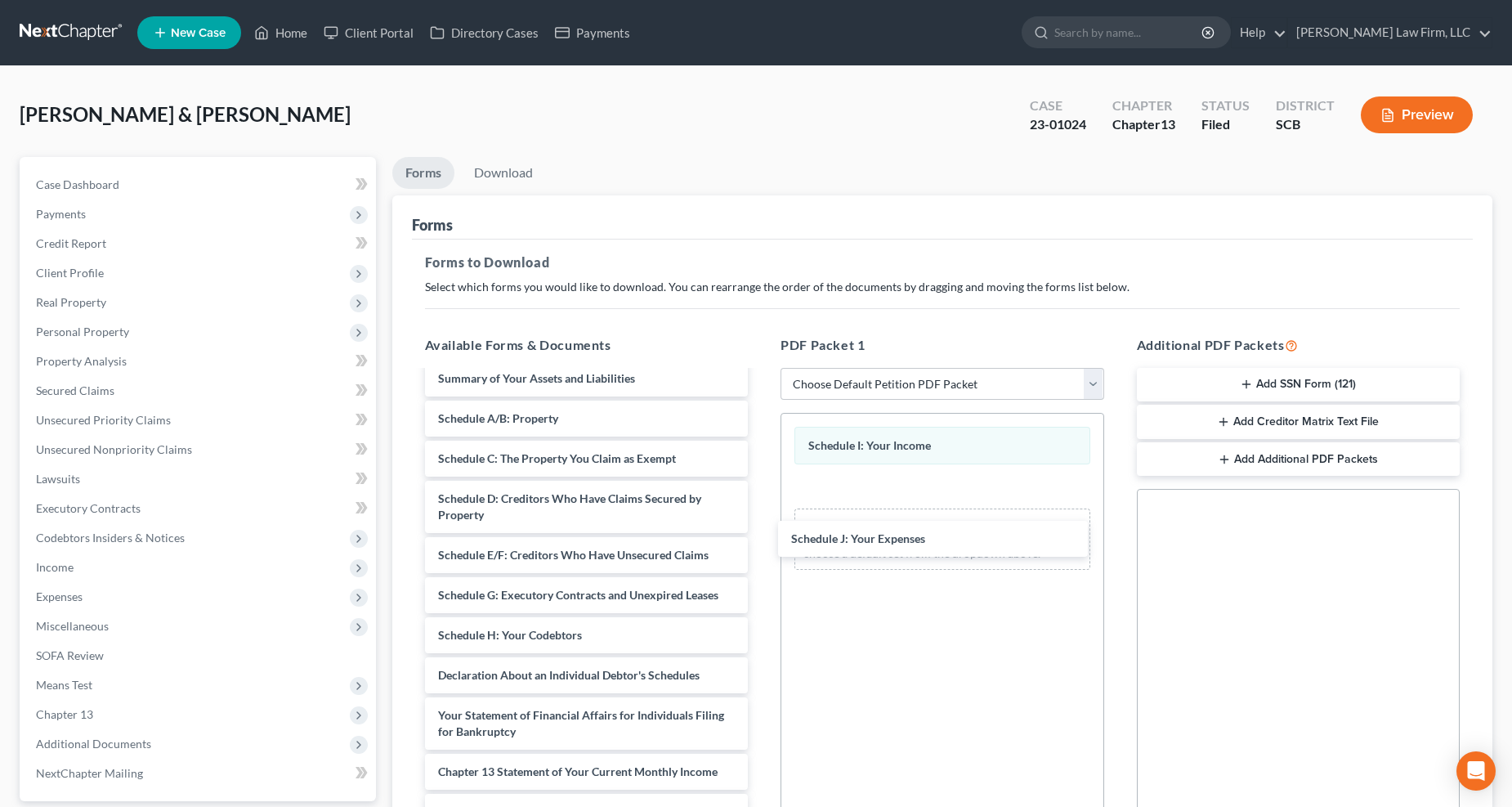 drag, startPoint x: 580, startPoint y: 680, endPoint x: 940, endPoint y: 537, distance: 387.36159 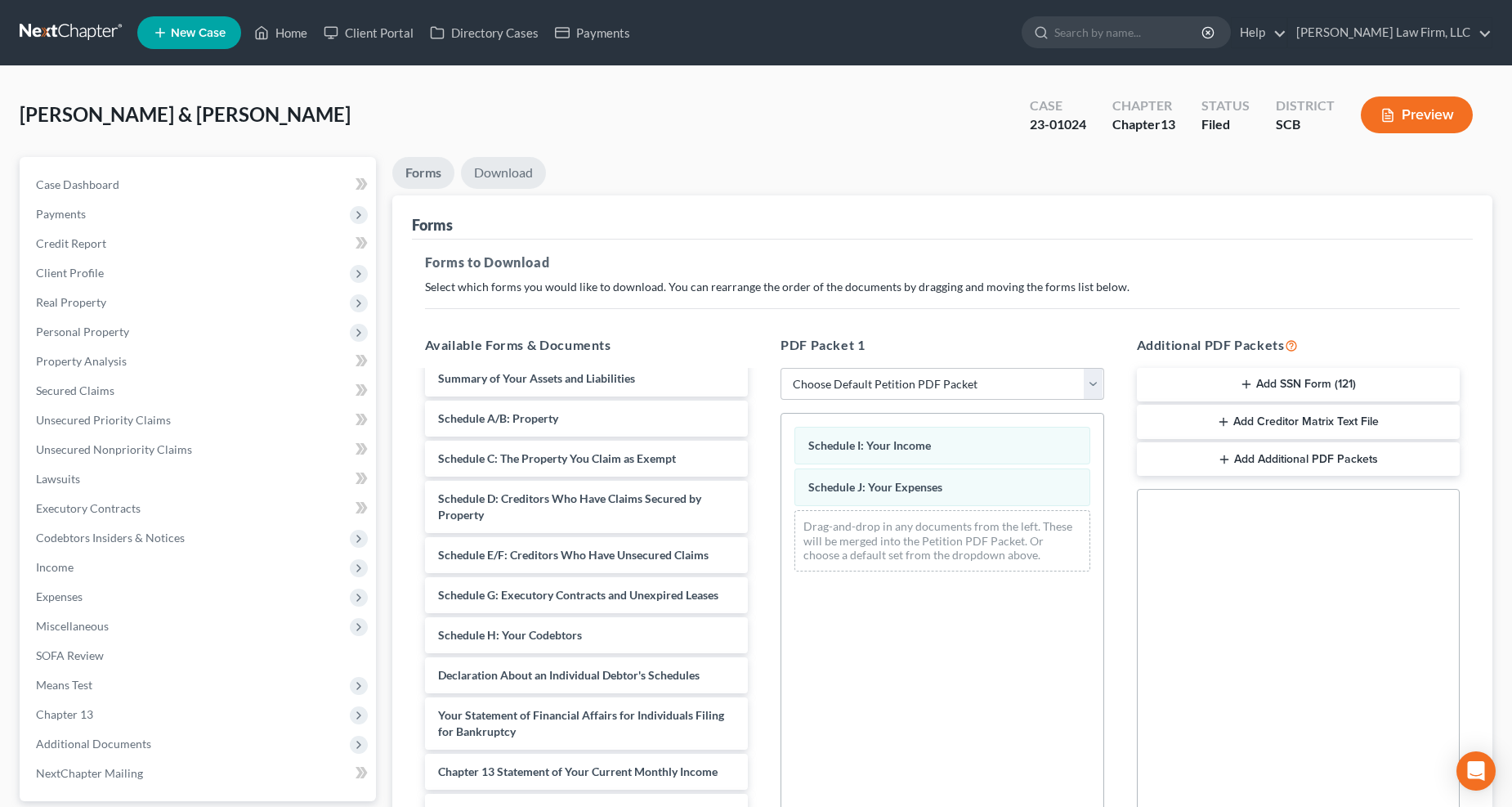 click on "Download" at bounding box center [503, 173] 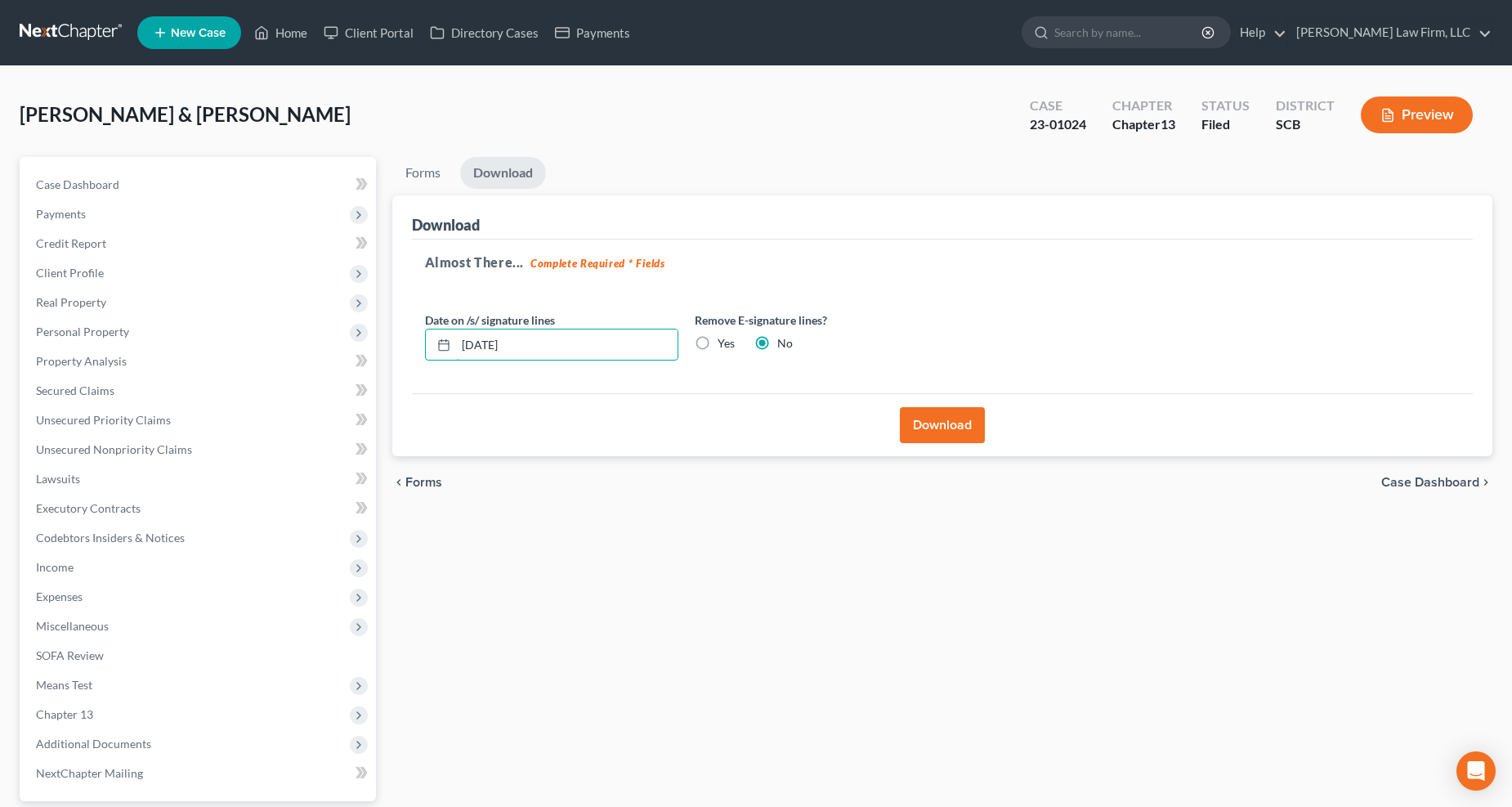 drag, startPoint x: 443, startPoint y: 344, endPoint x: 398, endPoint y: 346, distance: 45.04442 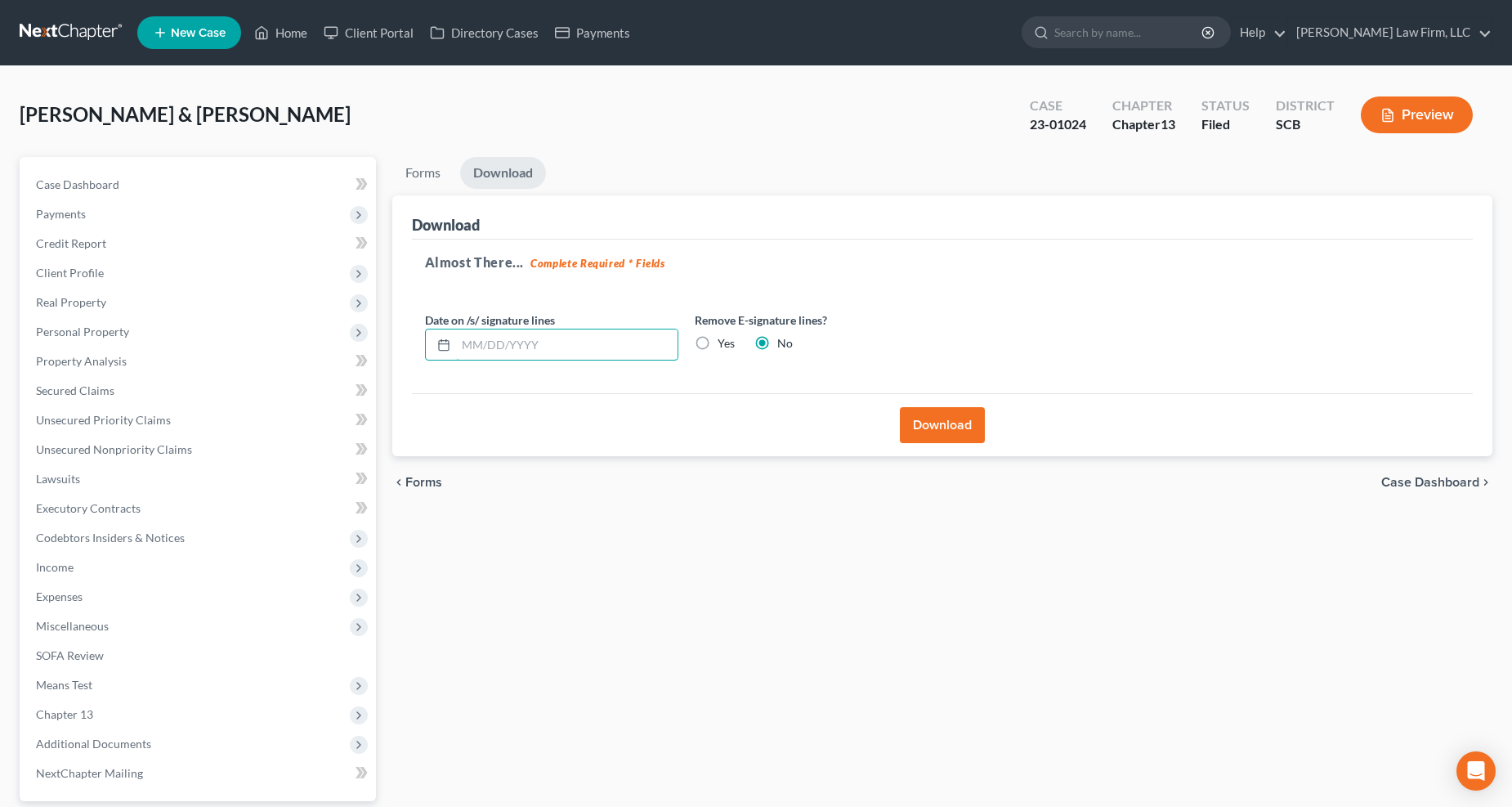 type 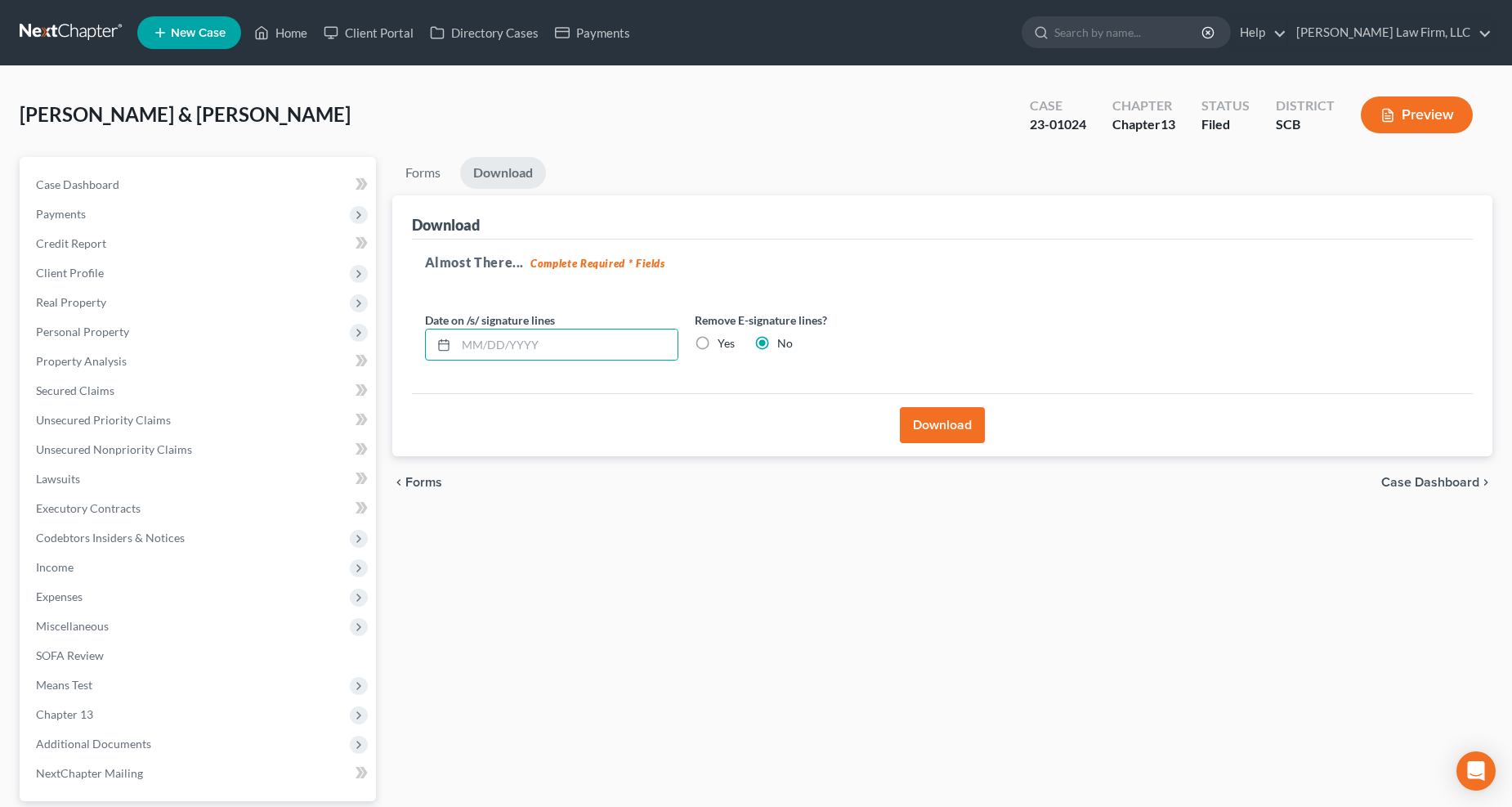 click on "Yes" at bounding box center [726, 343] 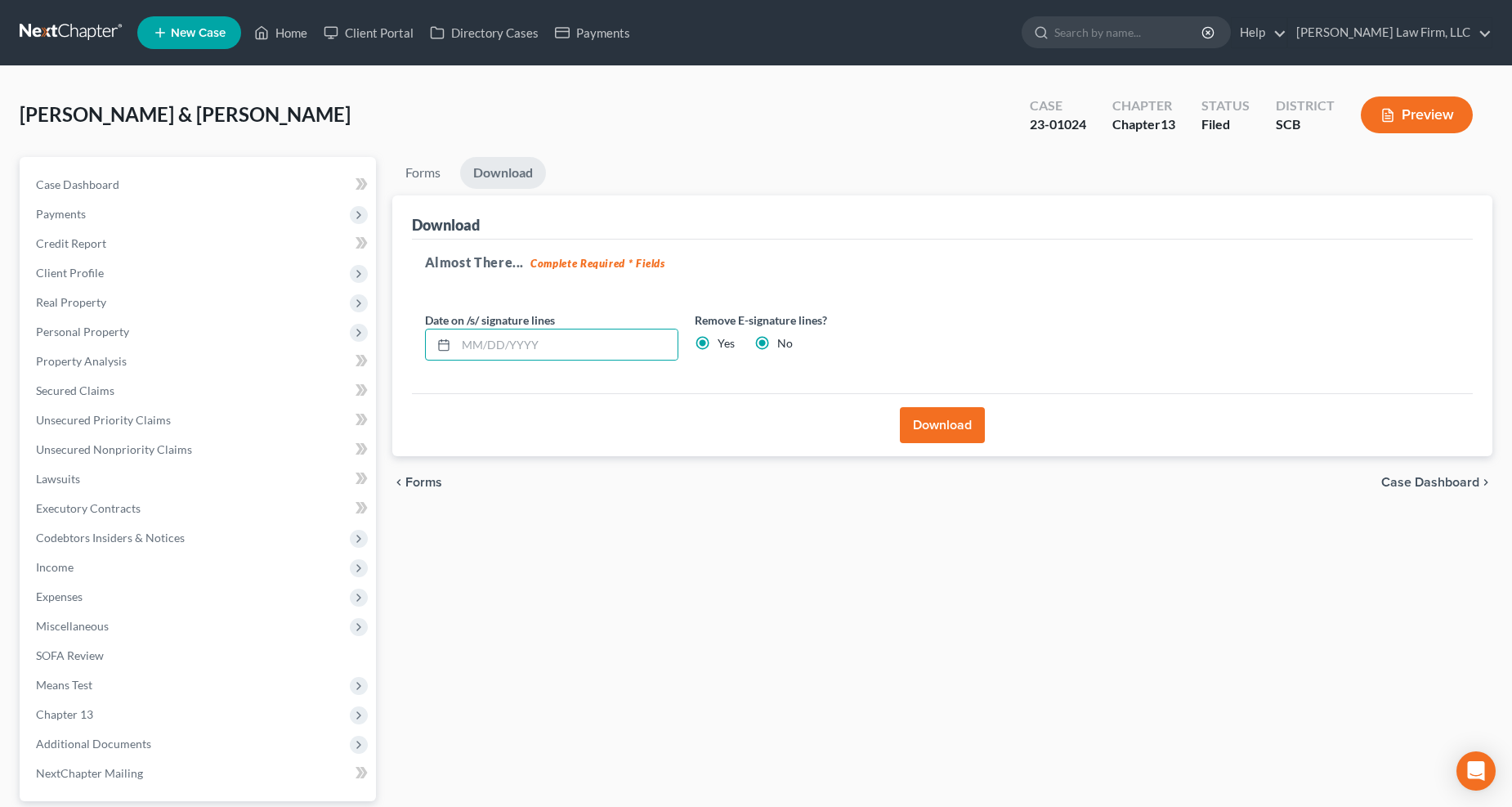 radio on "false" 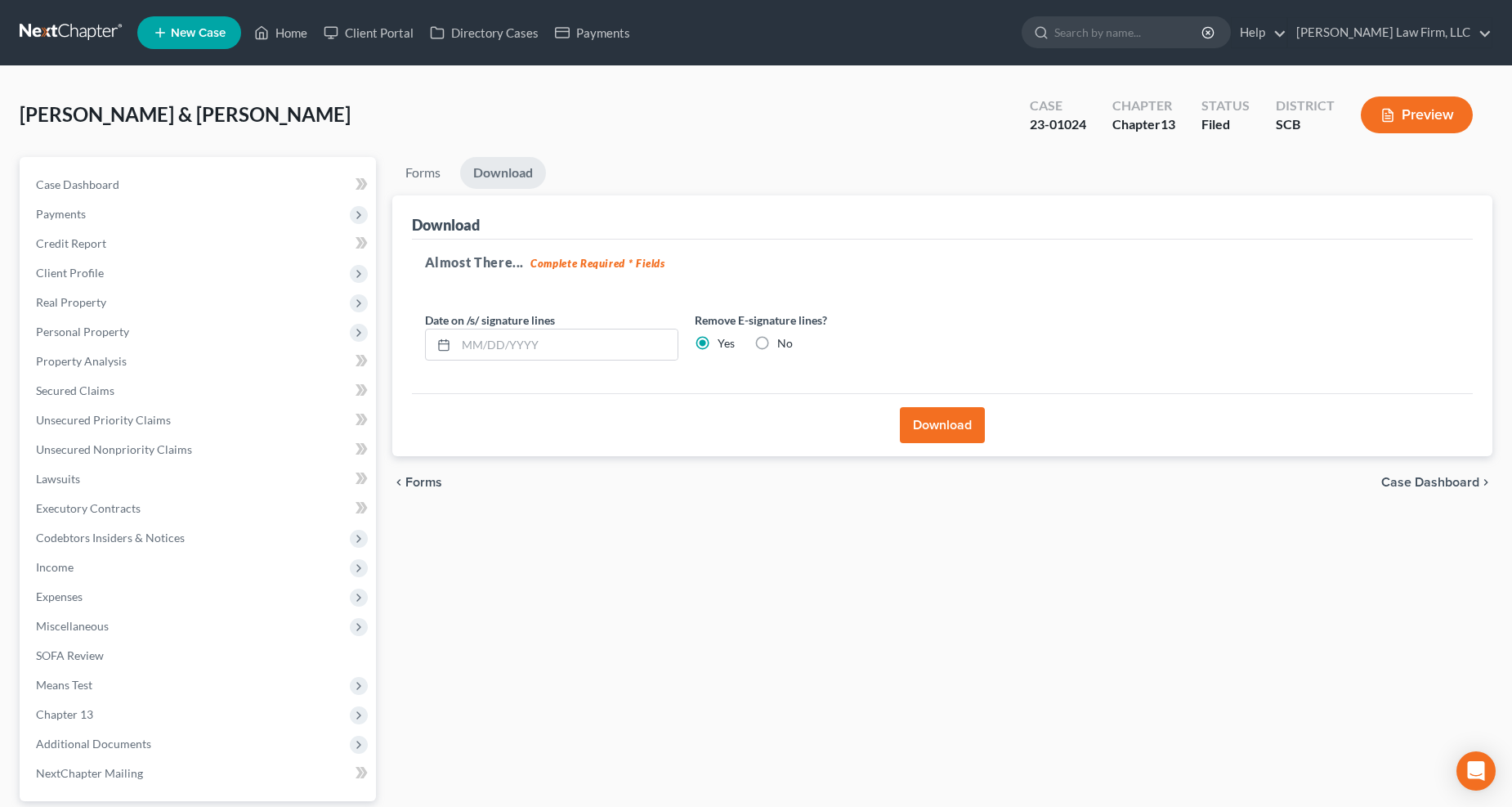 click on "Download" at bounding box center (942, 425) 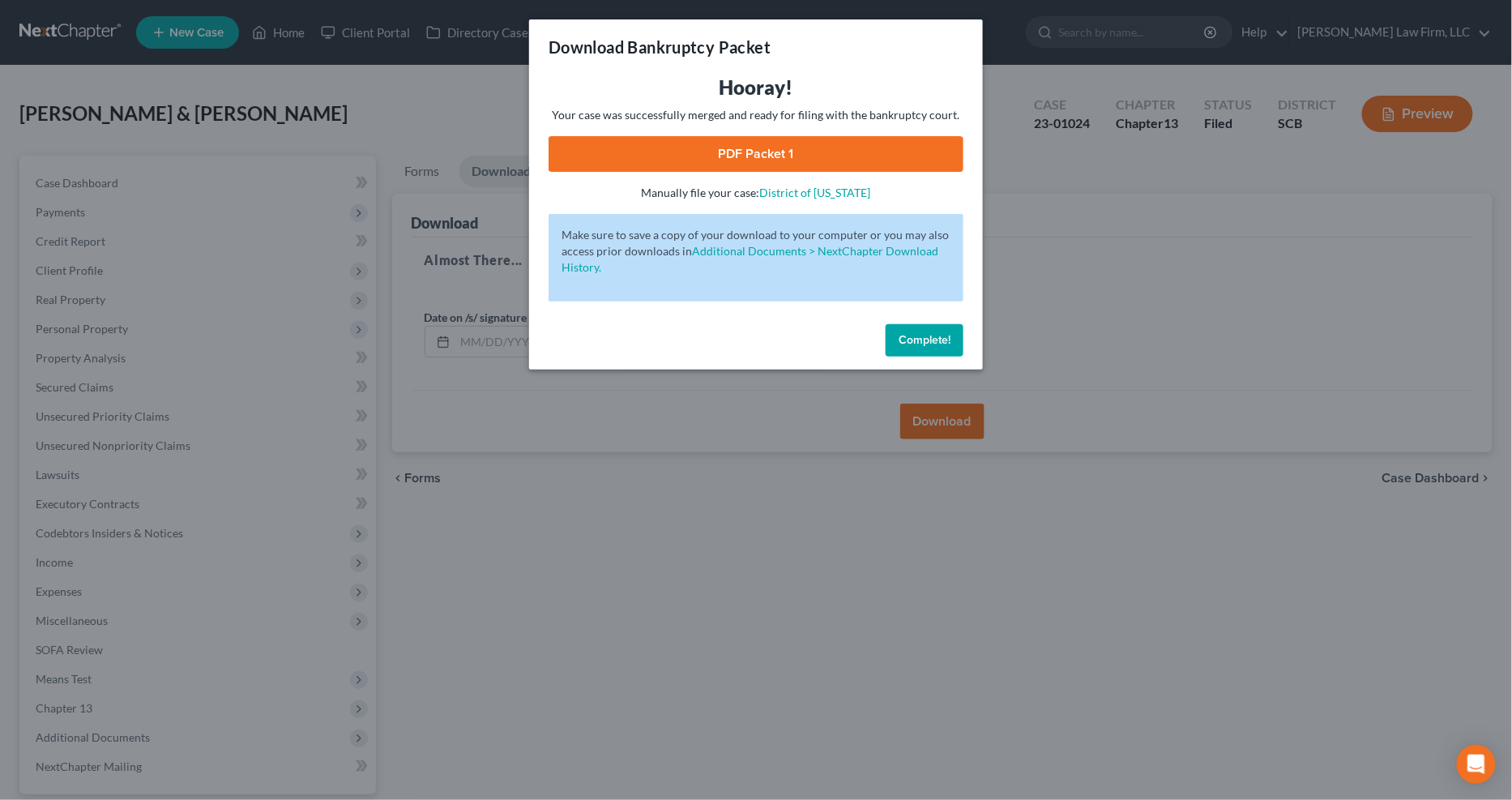 click on "PDF Packet 1" at bounding box center [756, 154] 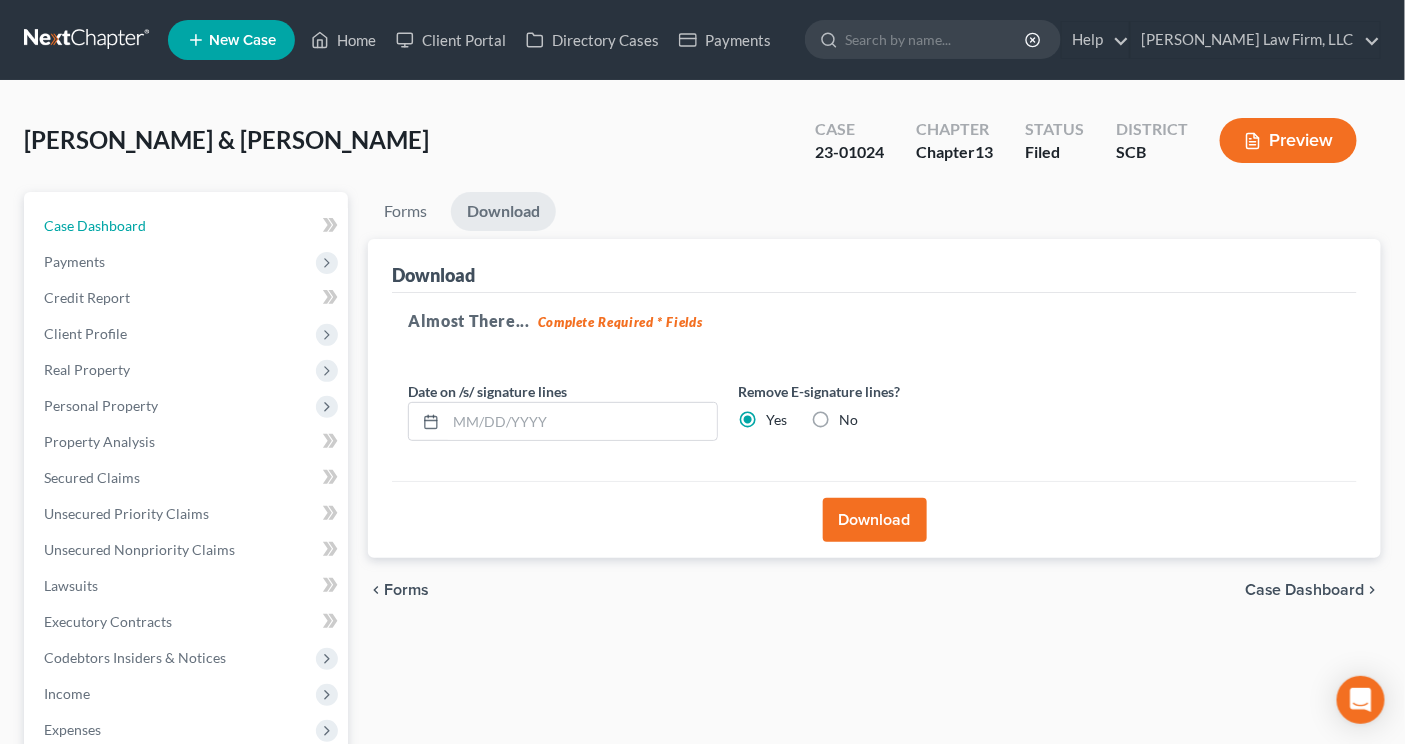 click on "Case Dashboard" at bounding box center (95, 225) 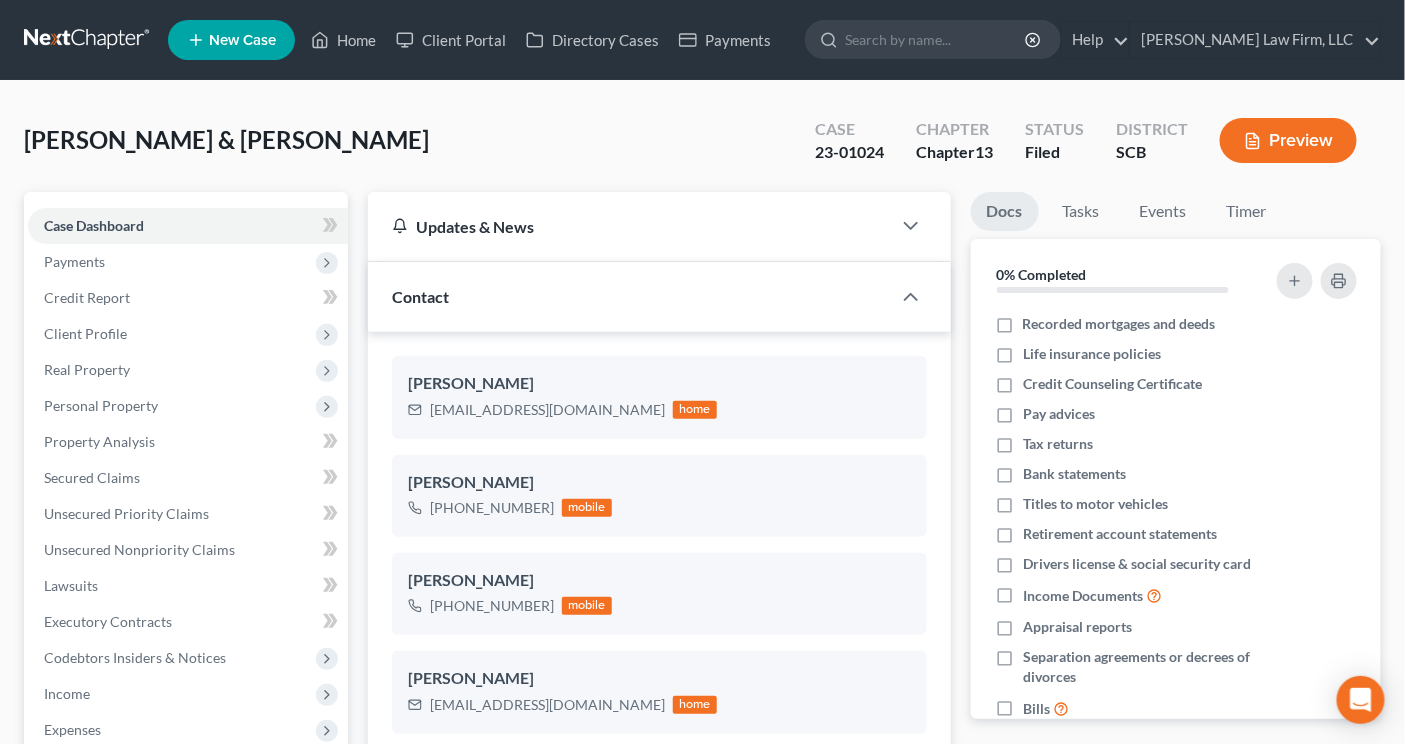 scroll, scrollTop: 1555, scrollLeft: 0, axis: vertical 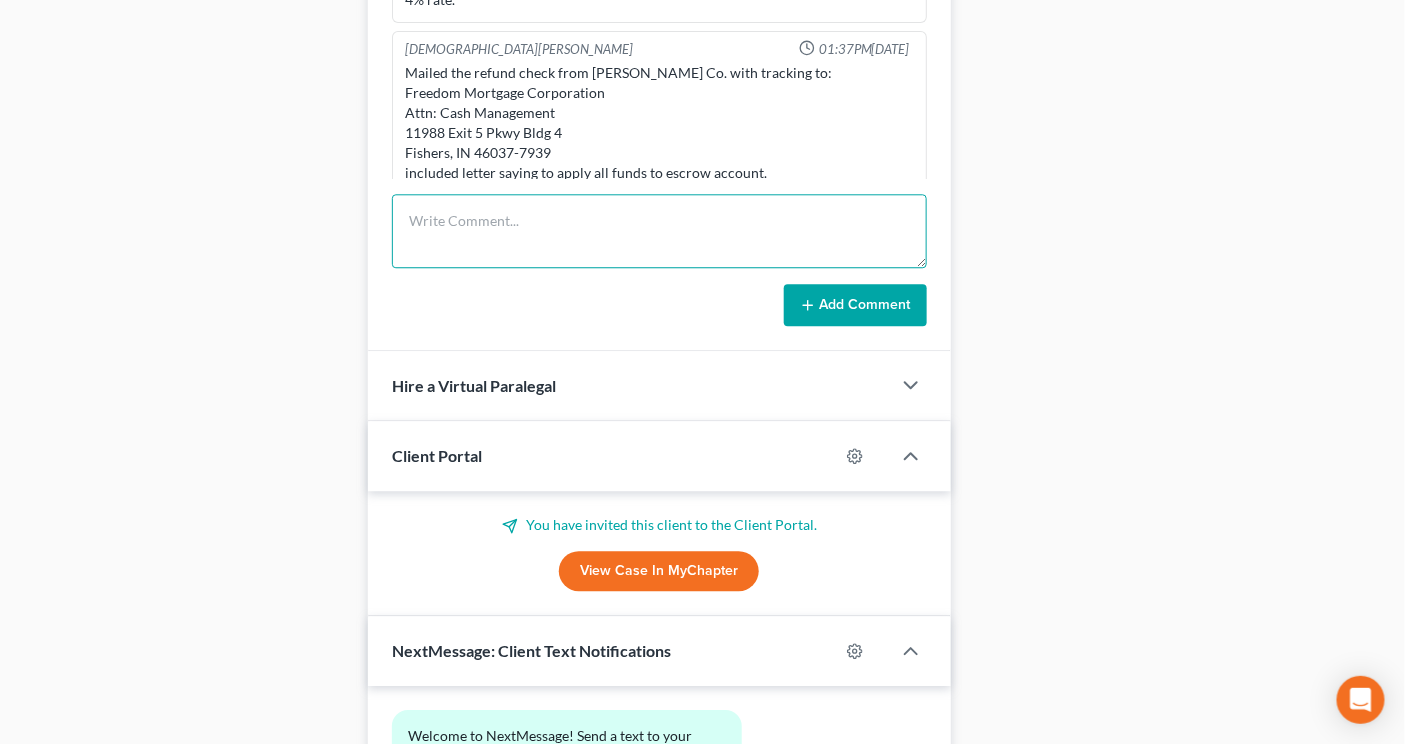 click at bounding box center [659, 231] 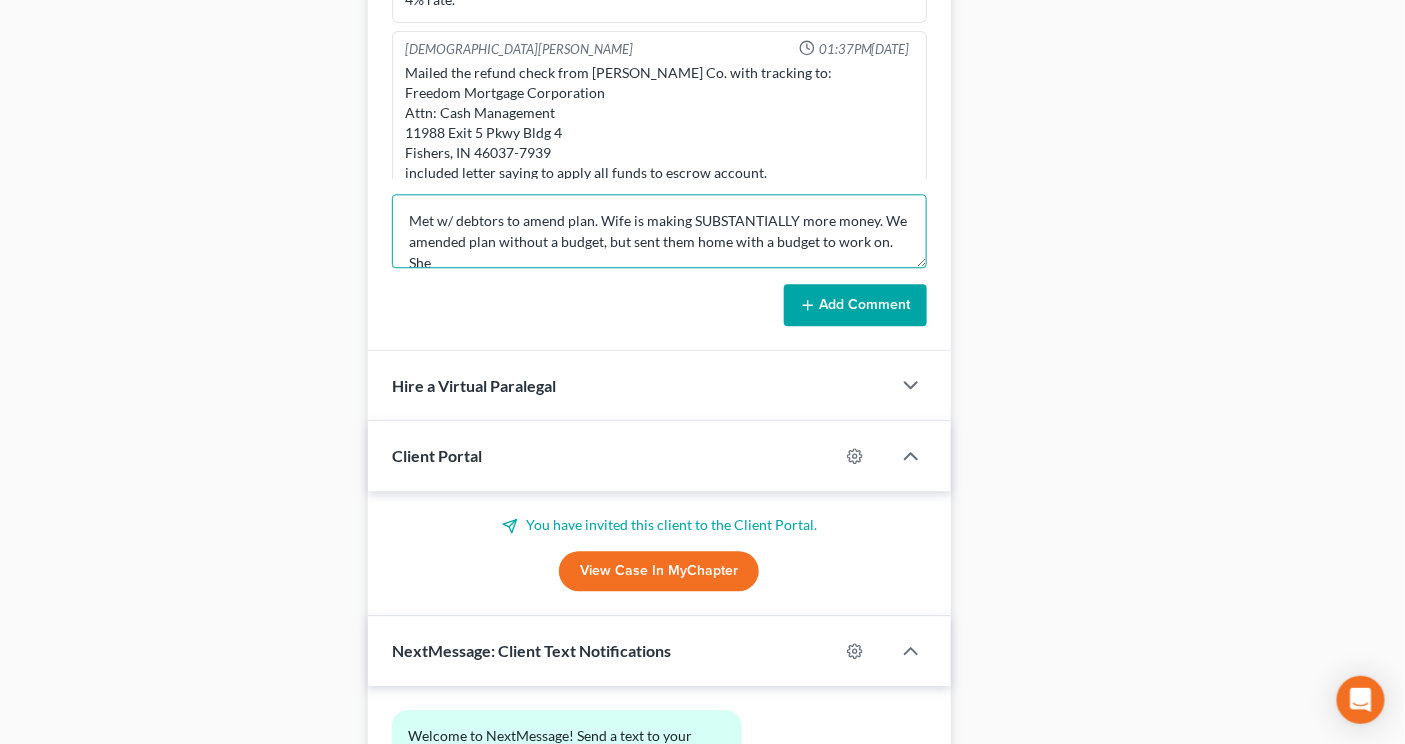 scroll, scrollTop: 3, scrollLeft: 0, axis: vertical 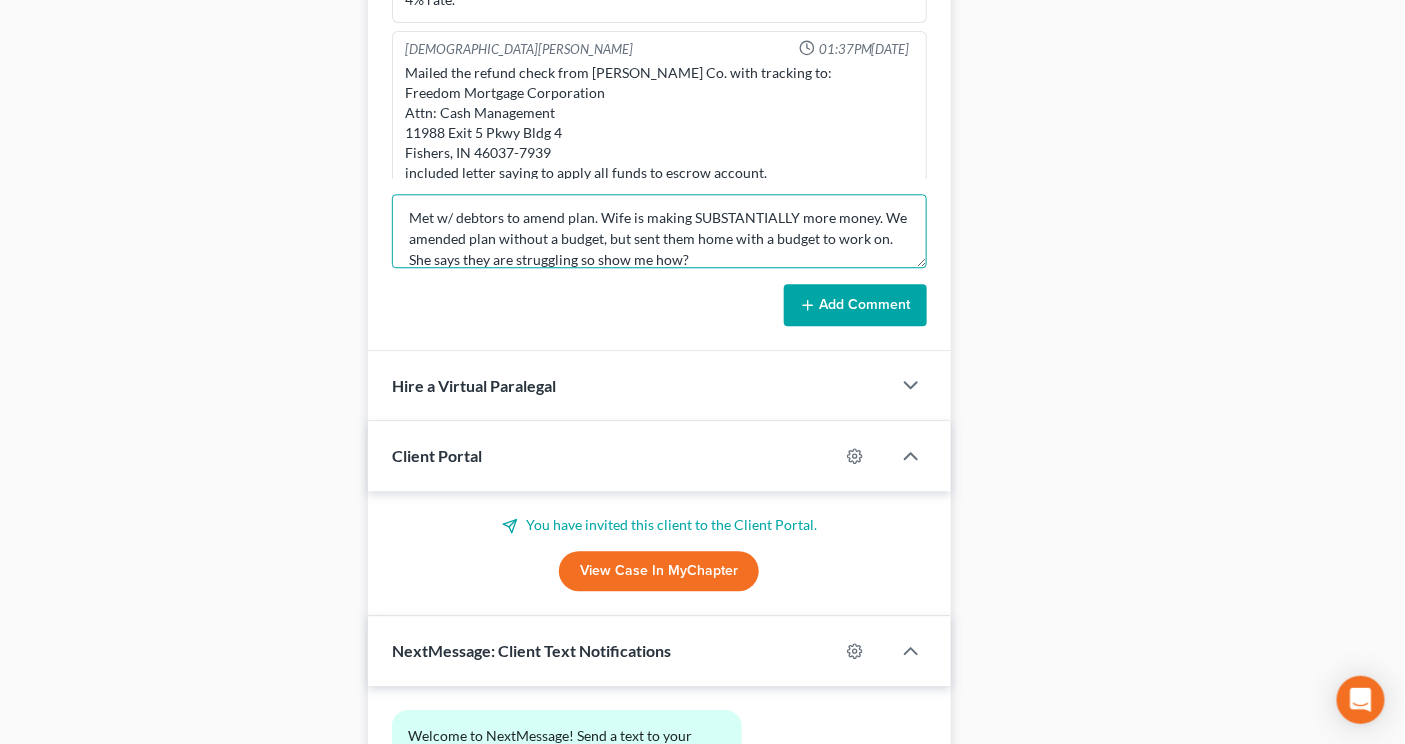 type on "Met w/ debtors to amend plan. Wife is making SUBSTANTIALLY more money. We amended plan without a budget, but sent them home with a budget to work on. She says they are struggling so show me how?" 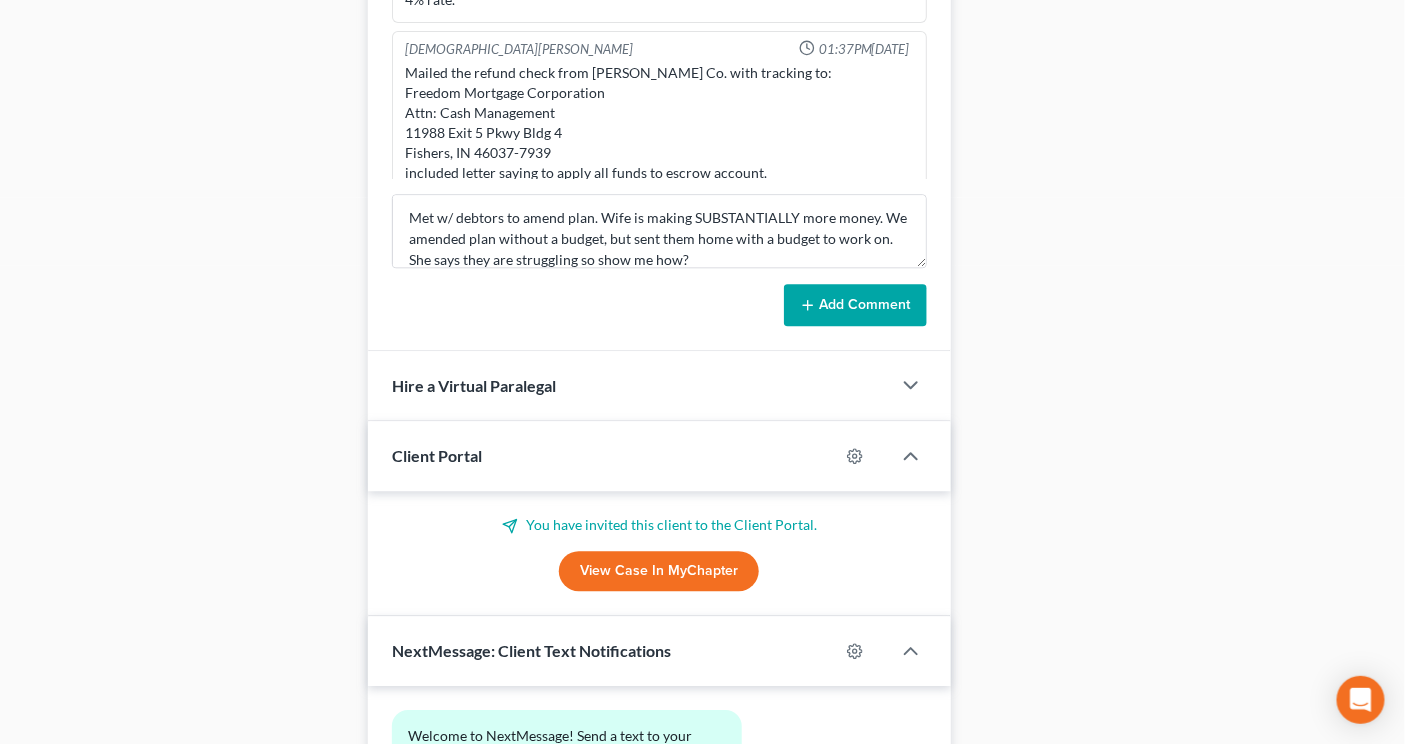 click on "Add Comment" at bounding box center [855, 305] 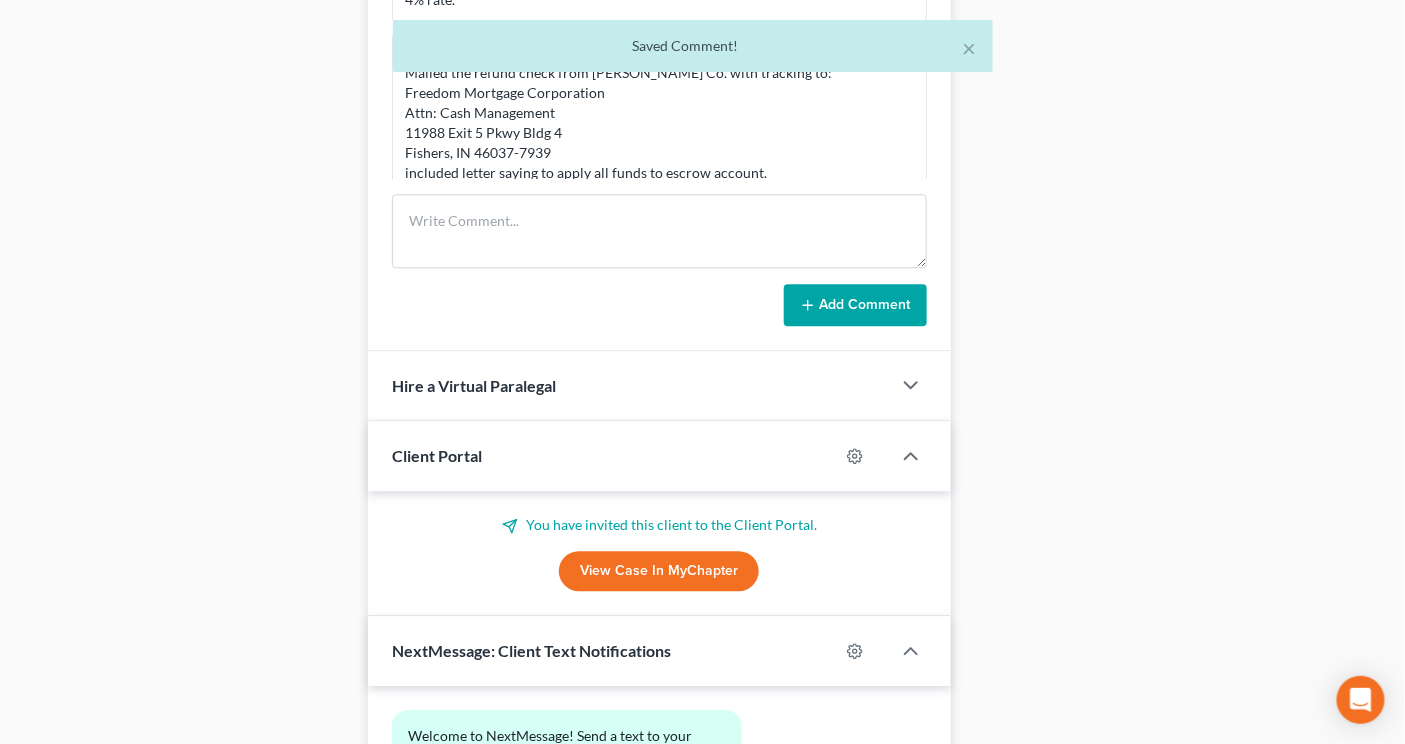 scroll, scrollTop: 0, scrollLeft: 0, axis: both 